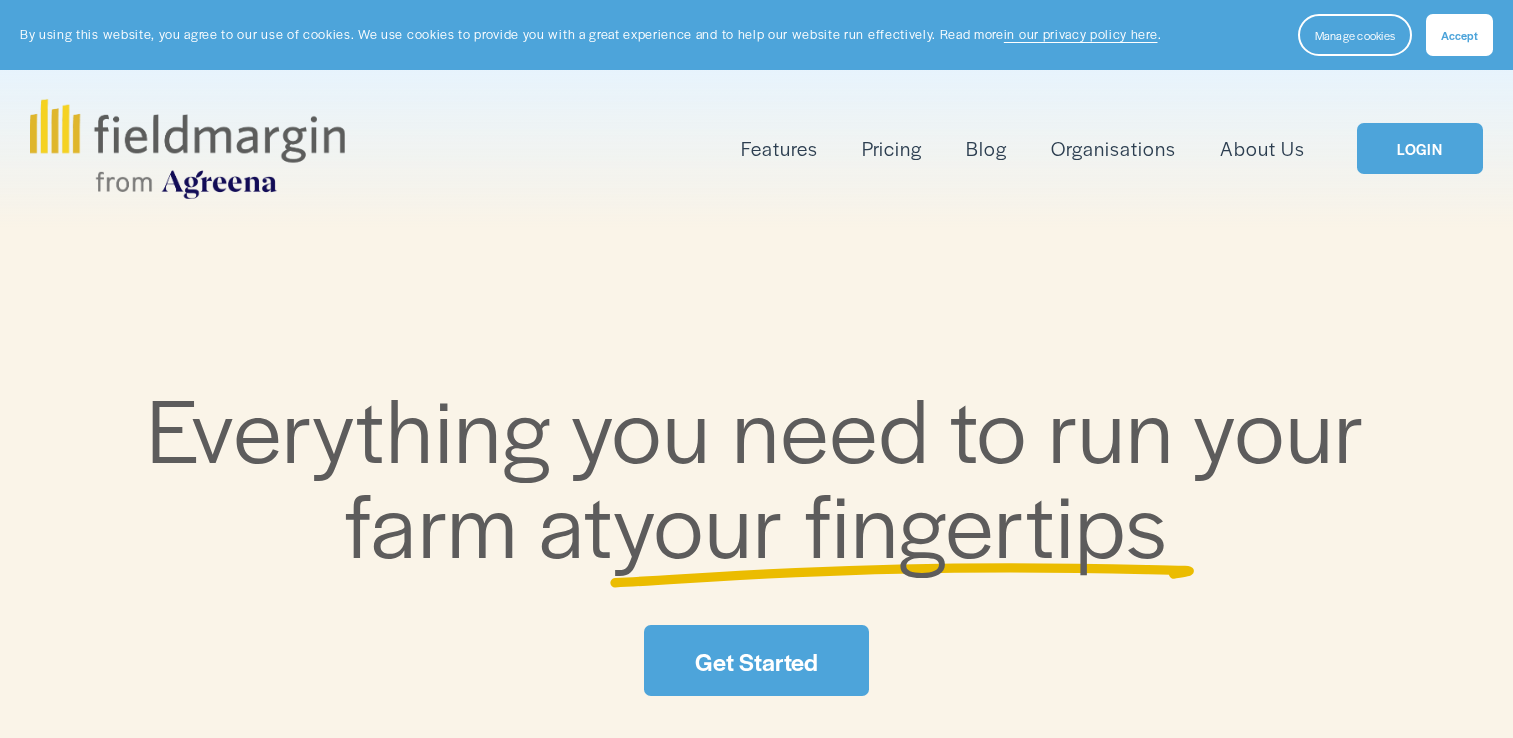 scroll, scrollTop: 0, scrollLeft: 0, axis: both 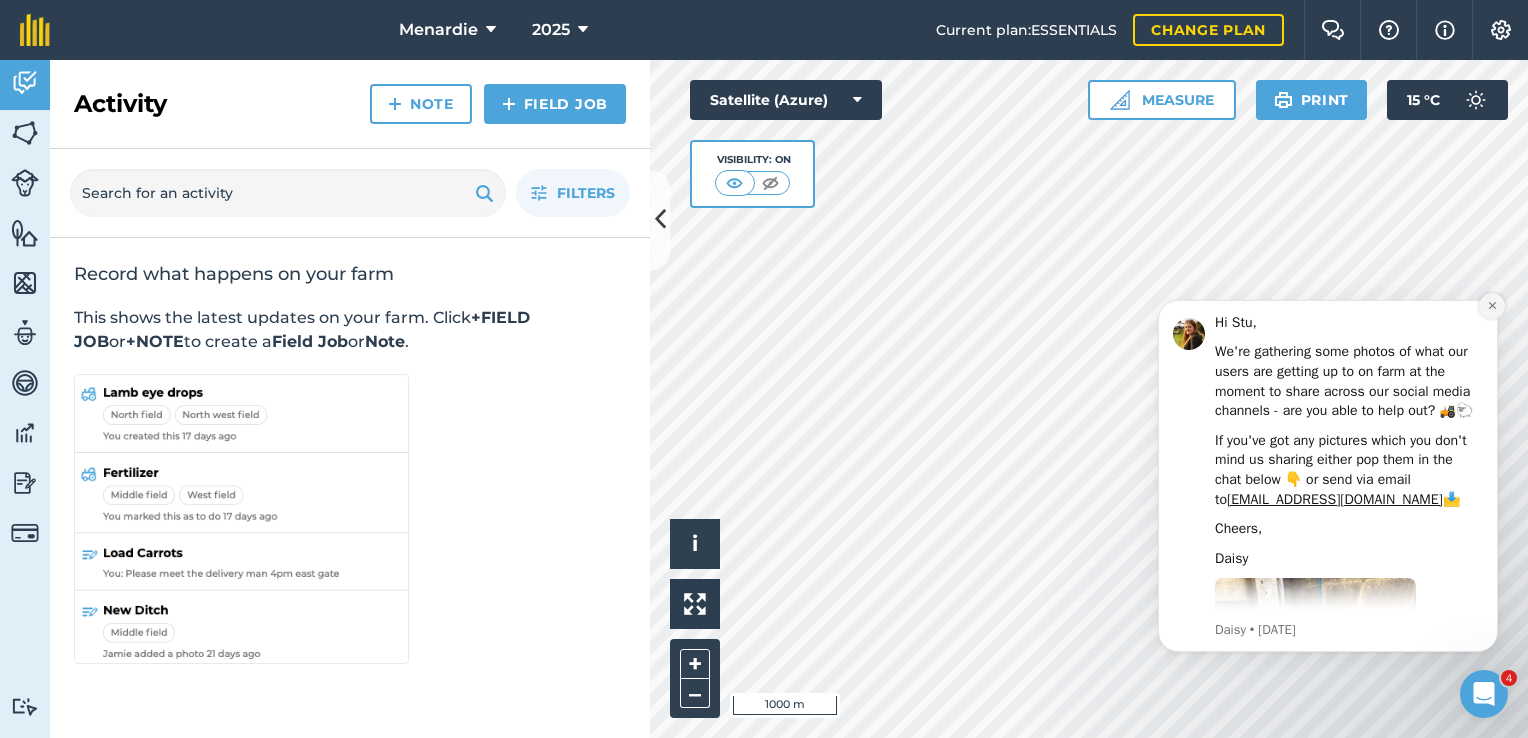 click at bounding box center (1492, 306) 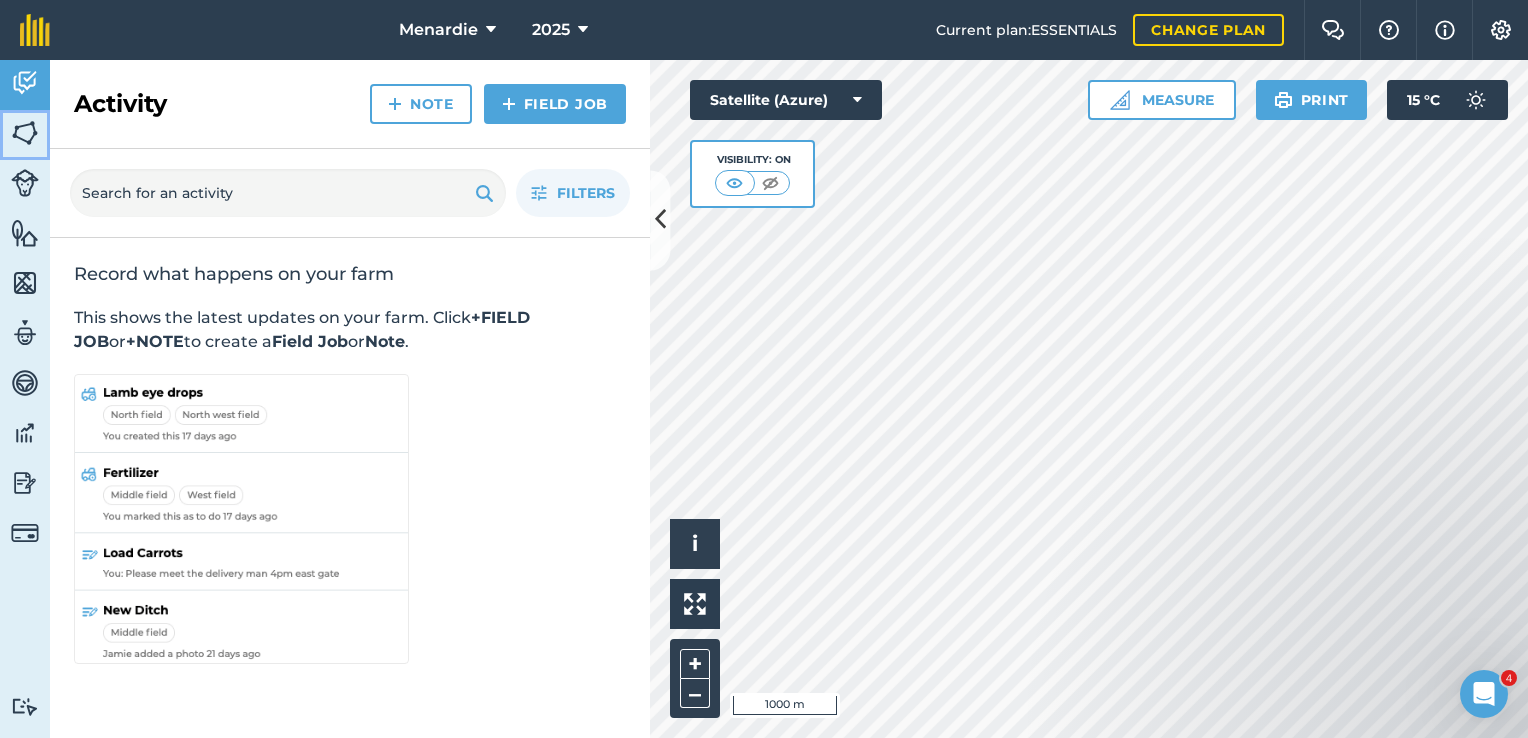 click at bounding box center (25, 133) 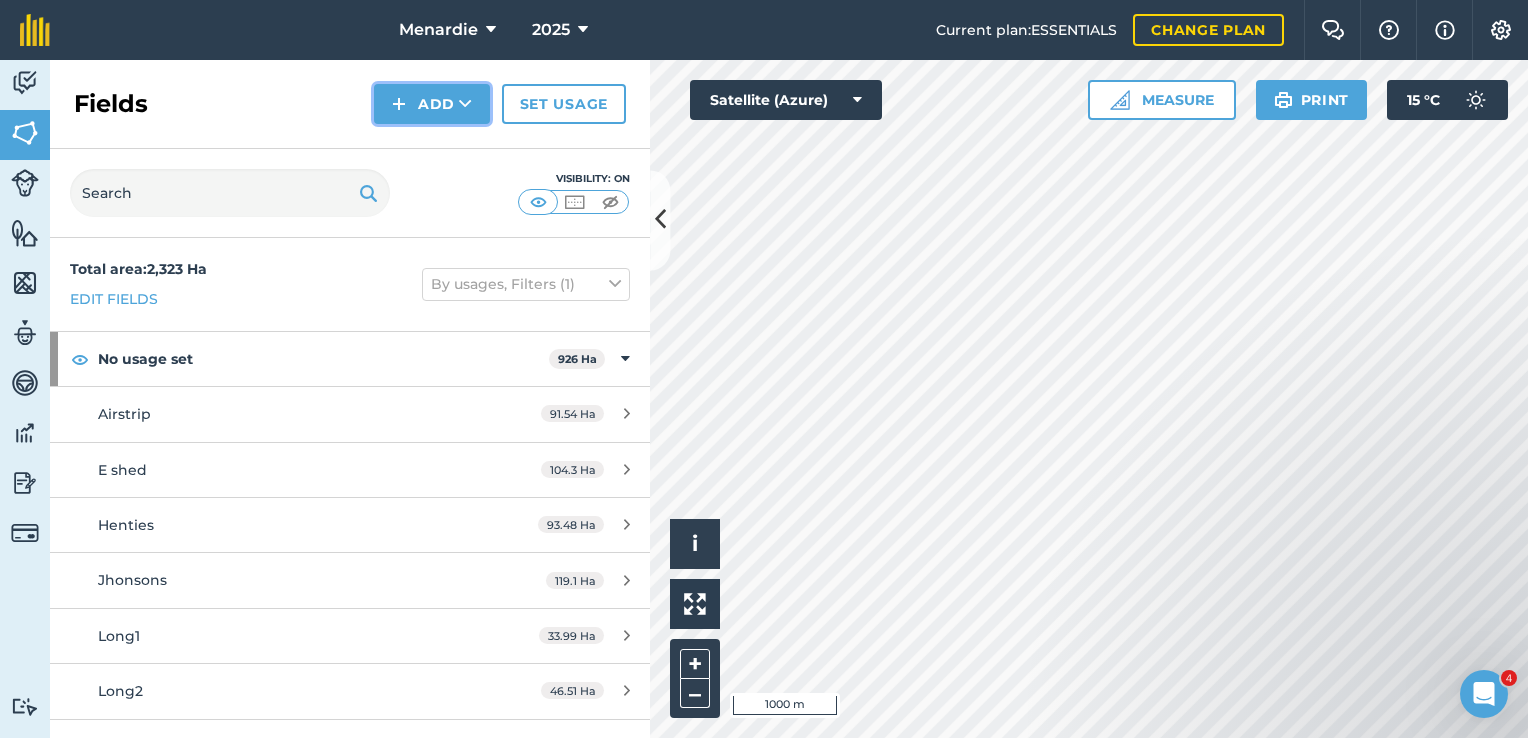 click on "Add" at bounding box center [432, 104] 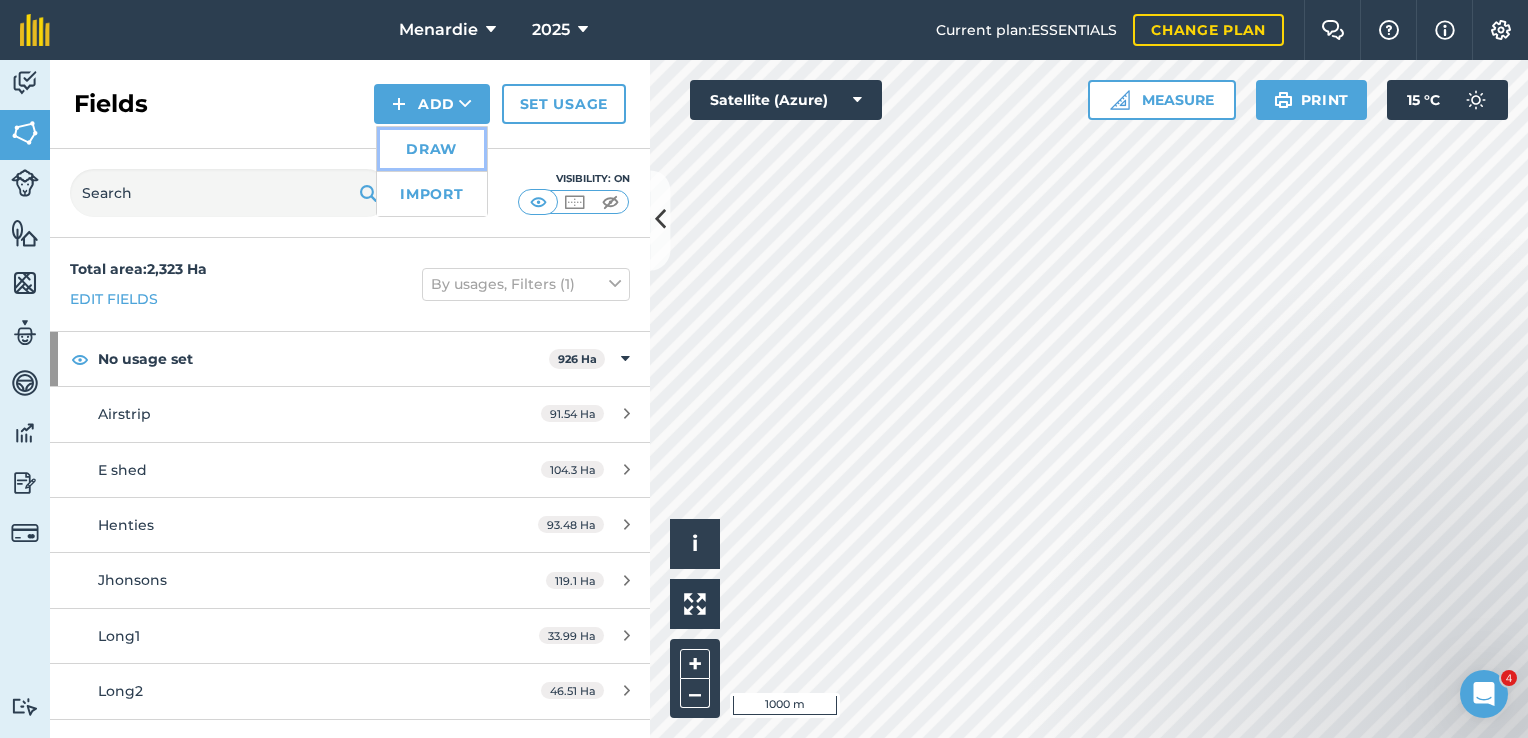 click on "Draw" at bounding box center [432, 149] 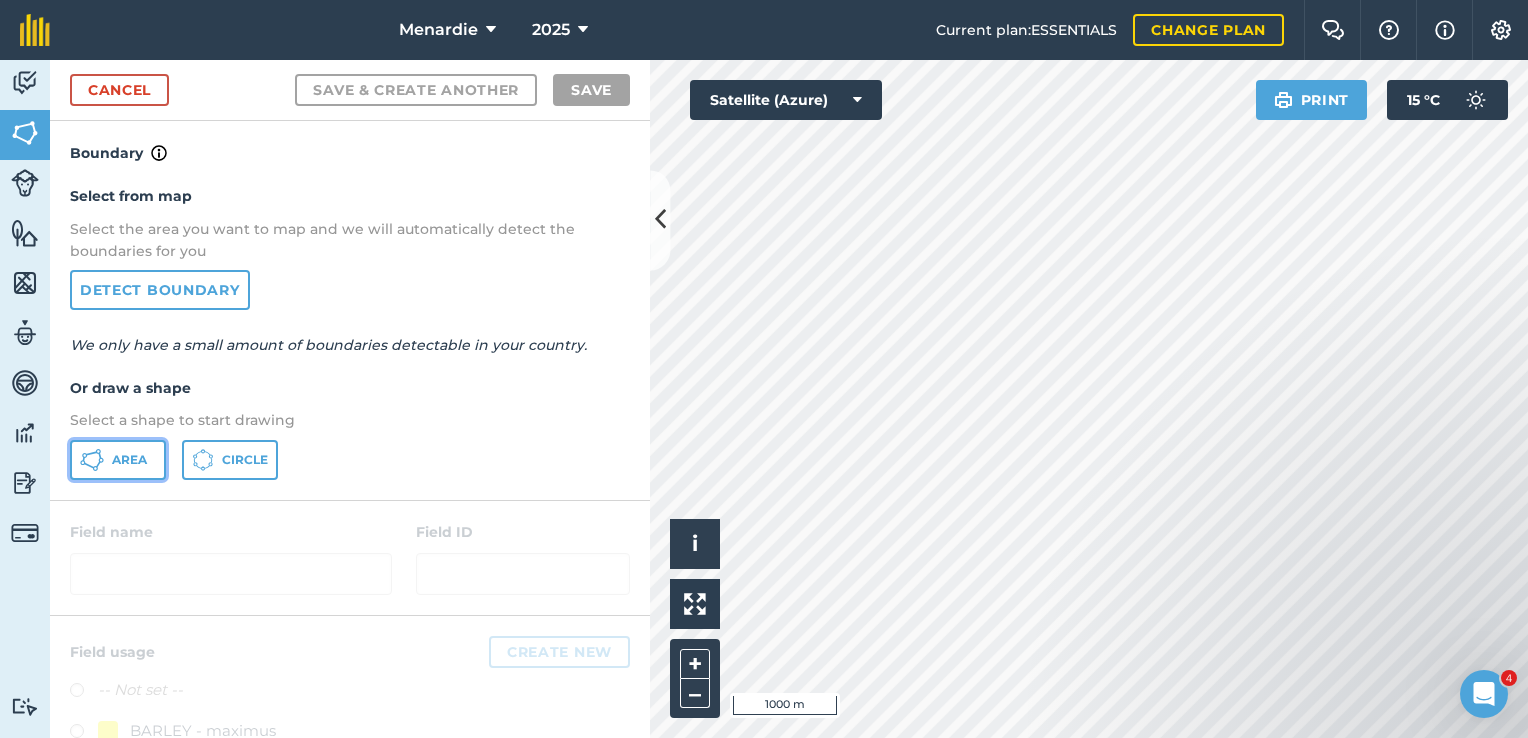 click on "Area" at bounding box center (129, 460) 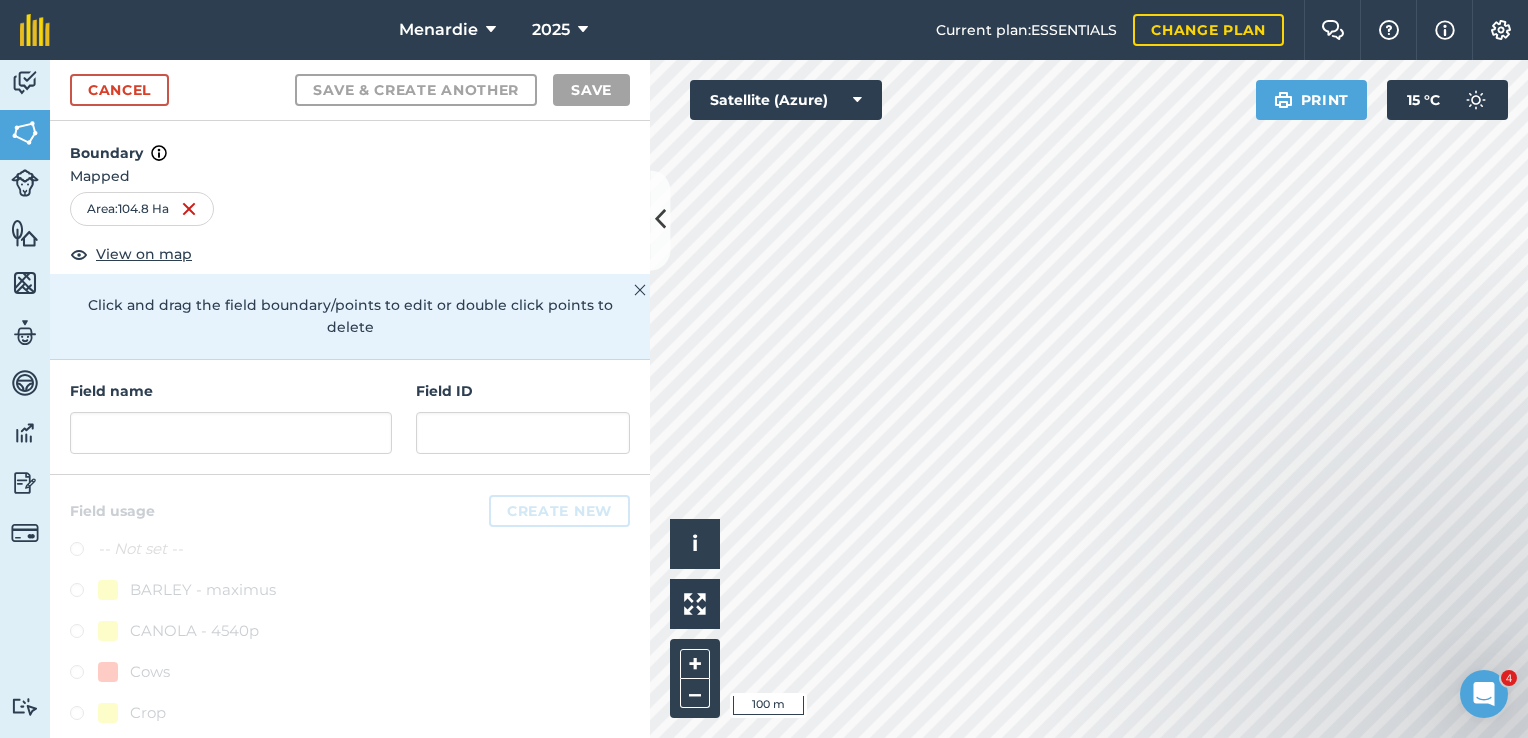 click on "Menardie 2025 Current plan :  ESSENTIALS   Change plan Farm Chat Help Info Settings Menardie  -  2025 Reproduced with the permission of  Microsoft Printed on  [DATE] Field usages No usage set BARLEY - maximus CANOLA - 4540p Cows Crop LUPIIN - jurien Sheep WHEAT - ninja WHEAT - ninja Feature types Trees Water Activity Fields Livestock Features Maps Team Vehicles Data Reporting Billing Tutorials Tutorials Cancel Save & Create Another Save Boundary   Mapped Area :  104.8   Ha   View on map Click and drag the field boundary/points to edit or double click points to delete Field name Field ID Field usage   Create new -- Not set -- BARLEY - maximus CANOLA - 4540p Cows Crop LUPIIN - jurien Sheep WHEAT - ninja WHEAT - ninja Click to start drawing i © 2025 TomTom, Microsoft 100 m + – Satellite (Azure) Print 15   ° C
4" at bounding box center [764, 369] 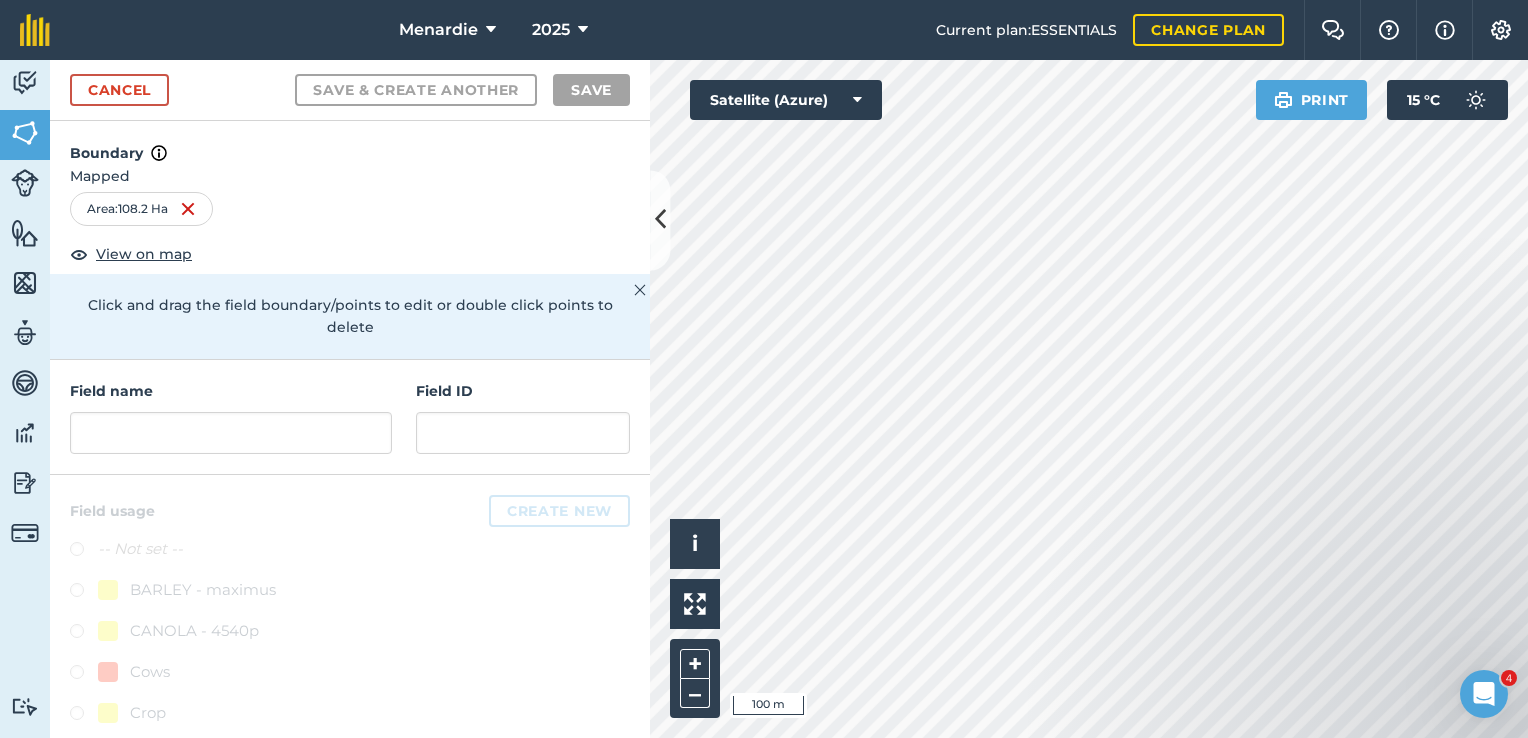 drag, startPoint x: 1334, startPoint y: 576, endPoint x: 1251, endPoint y: 230, distance: 355.81595 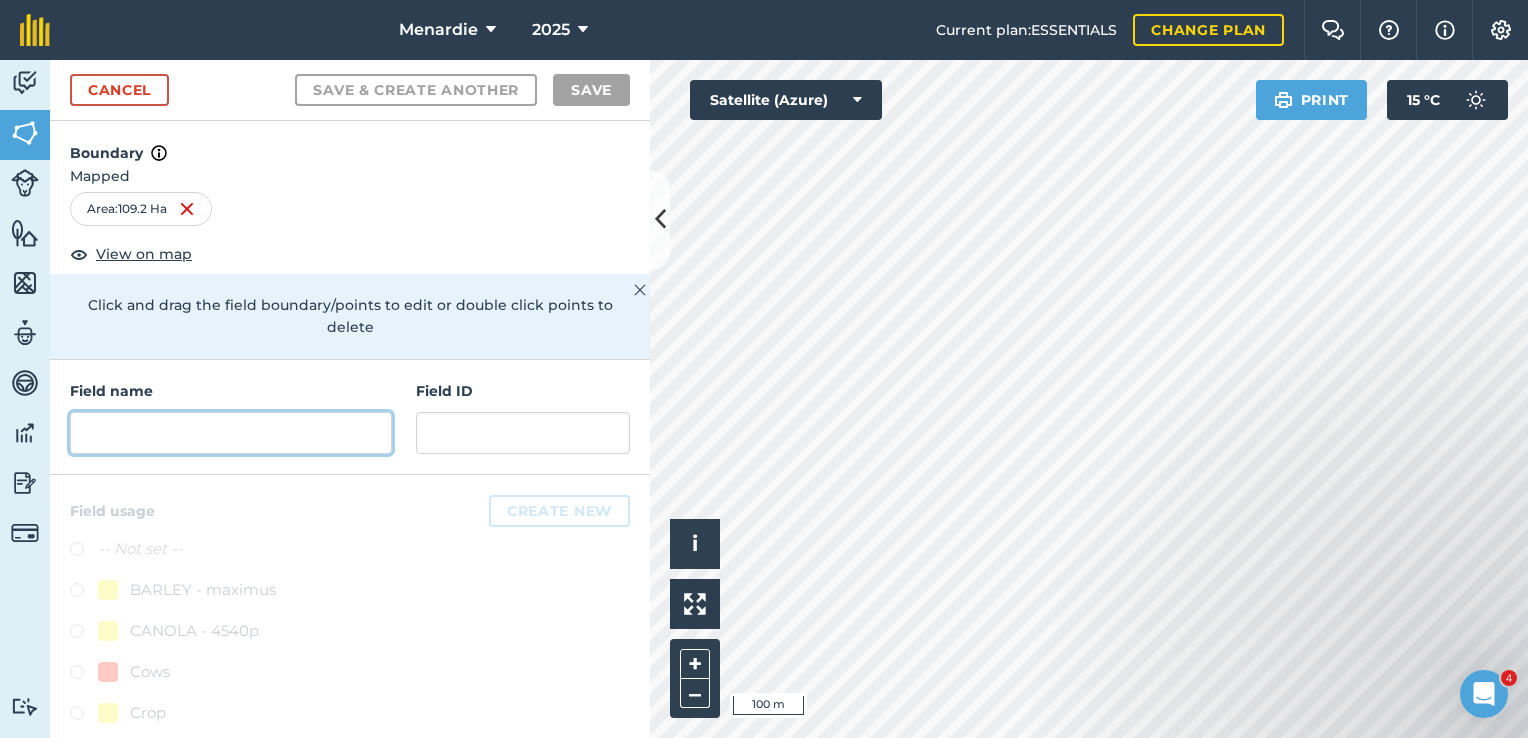 click at bounding box center (231, 433) 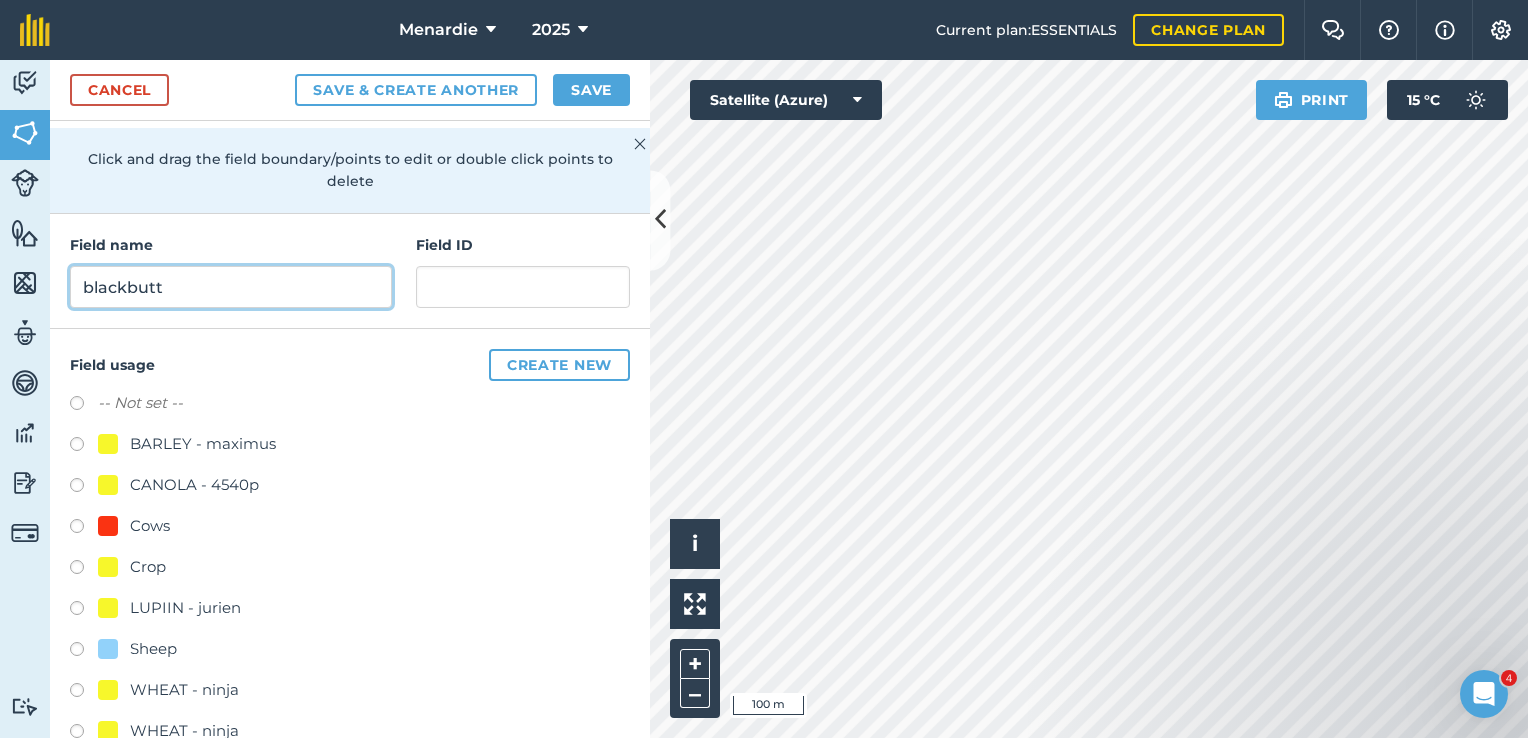 scroll, scrollTop: 185, scrollLeft: 0, axis: vertical 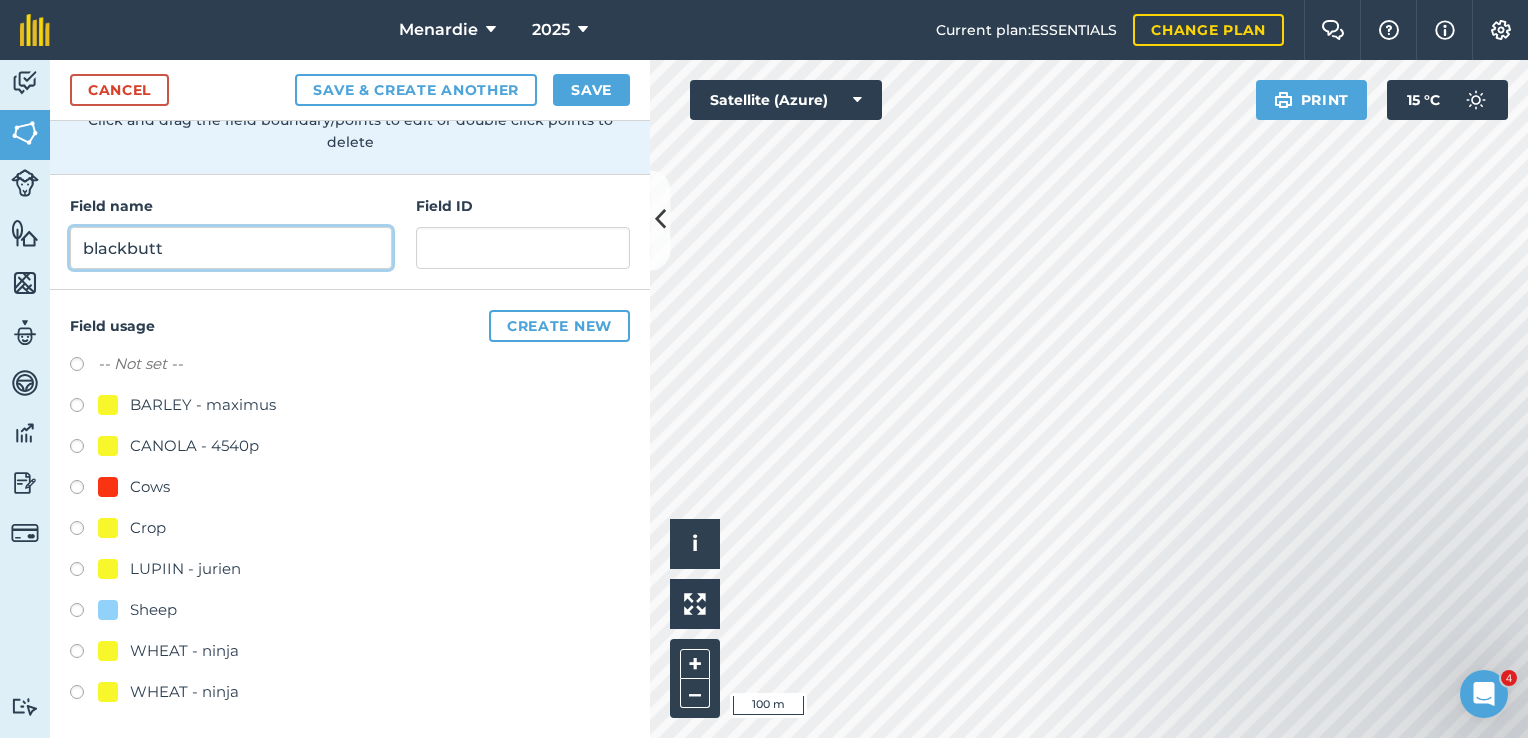 type on "blackbutt" 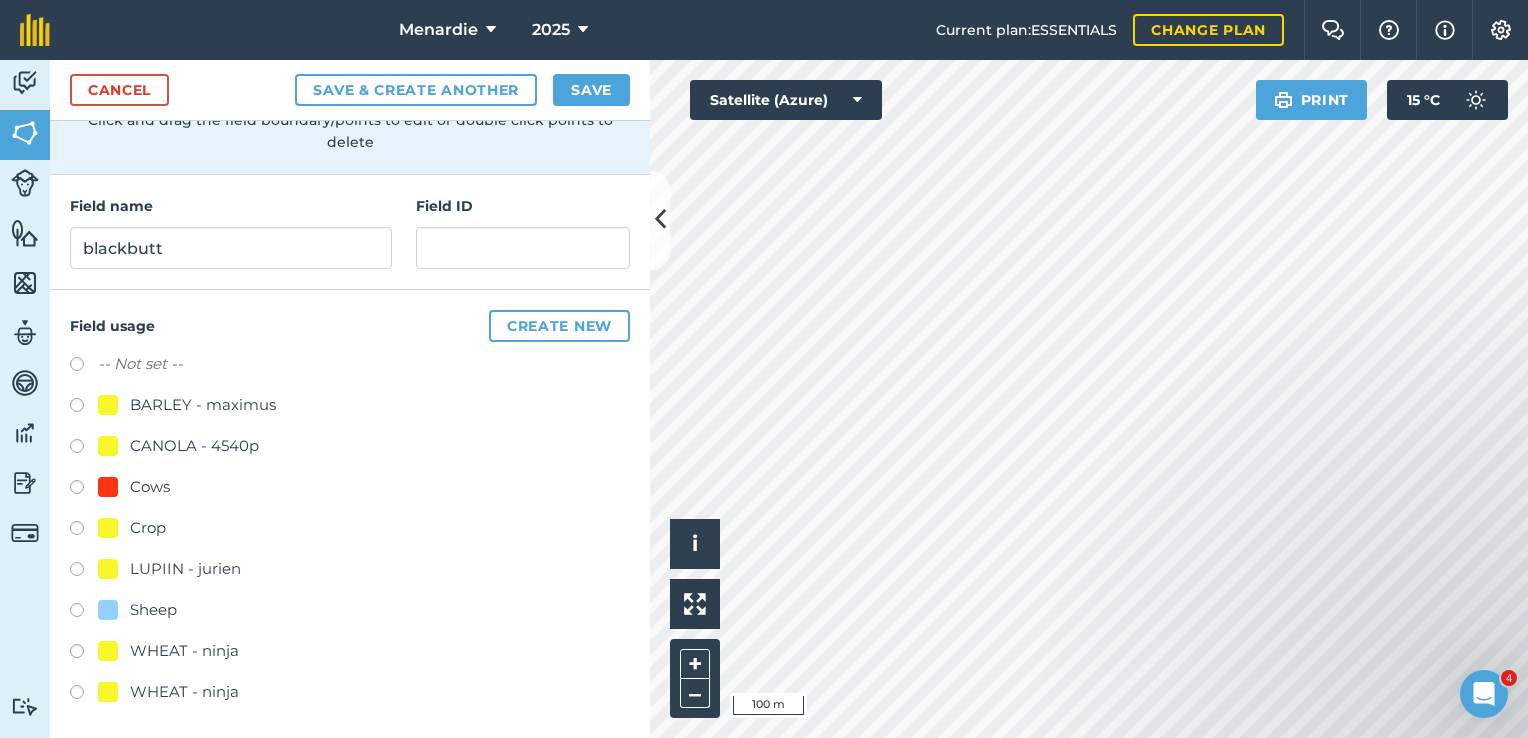 click at bounding box center [84, 408] 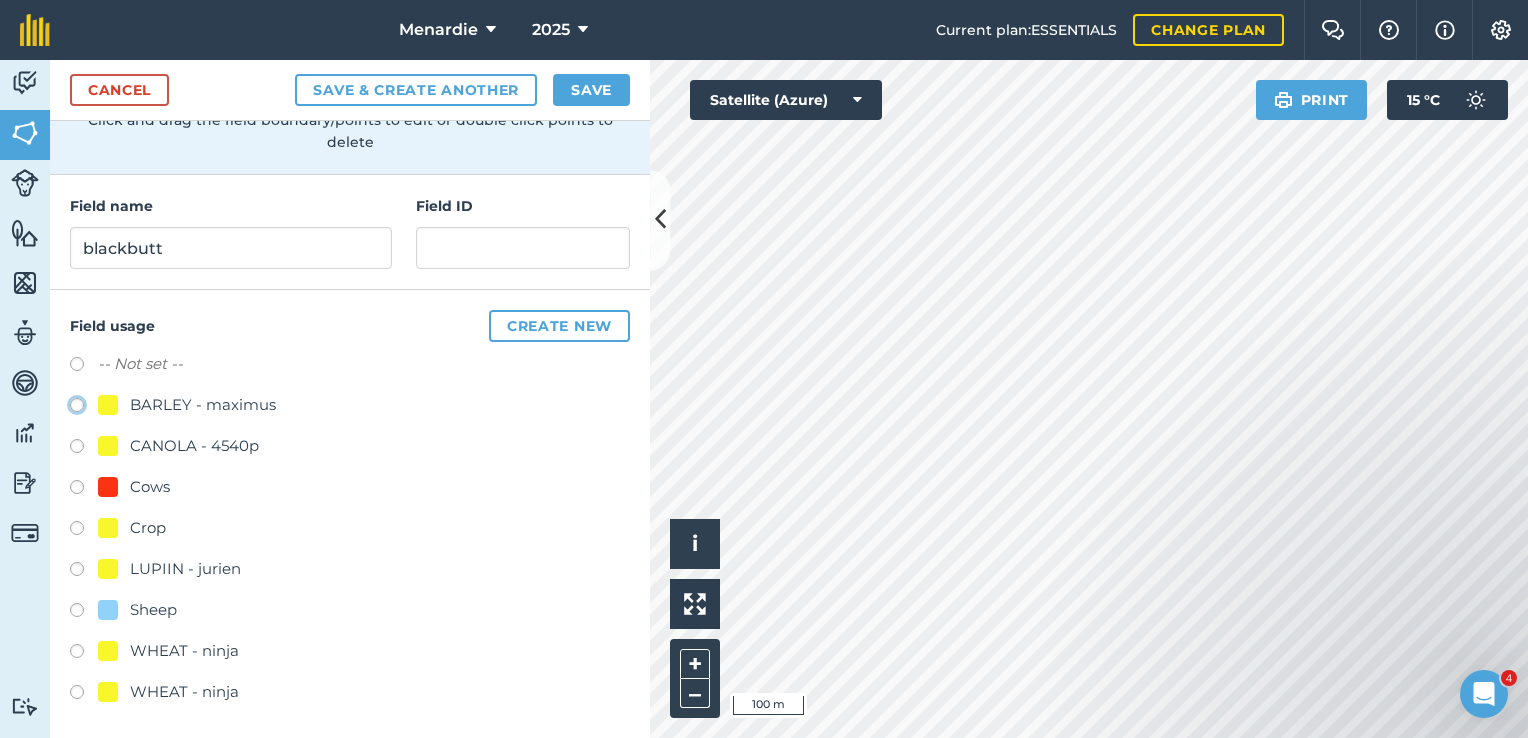 click on "BARLEY - maximus" at bounding box center (-9923, 404) 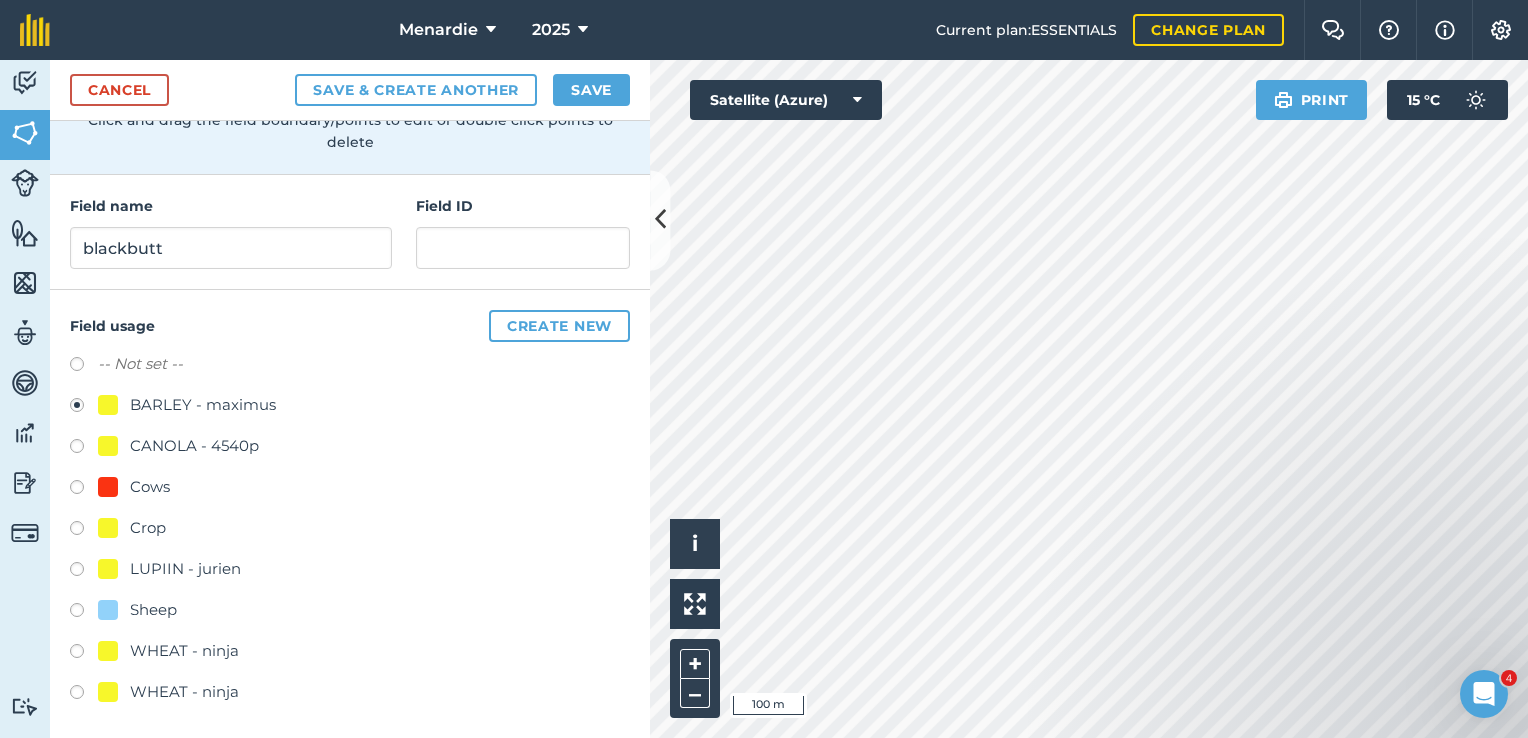 click on "BARLEY - maximus" at bounding box center [203, 405] 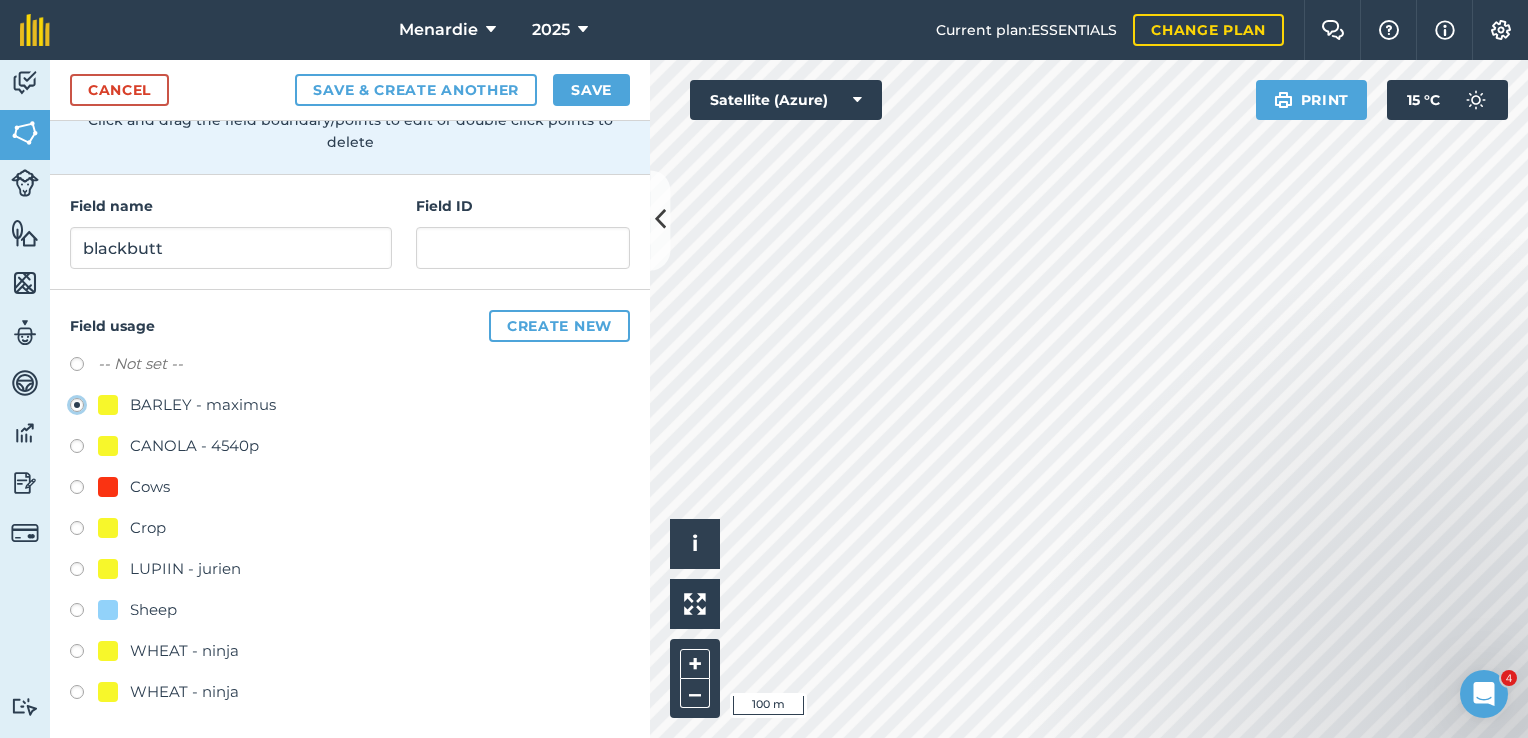click on "BARLEY - maximus" at bounding box center [-9923, 404] 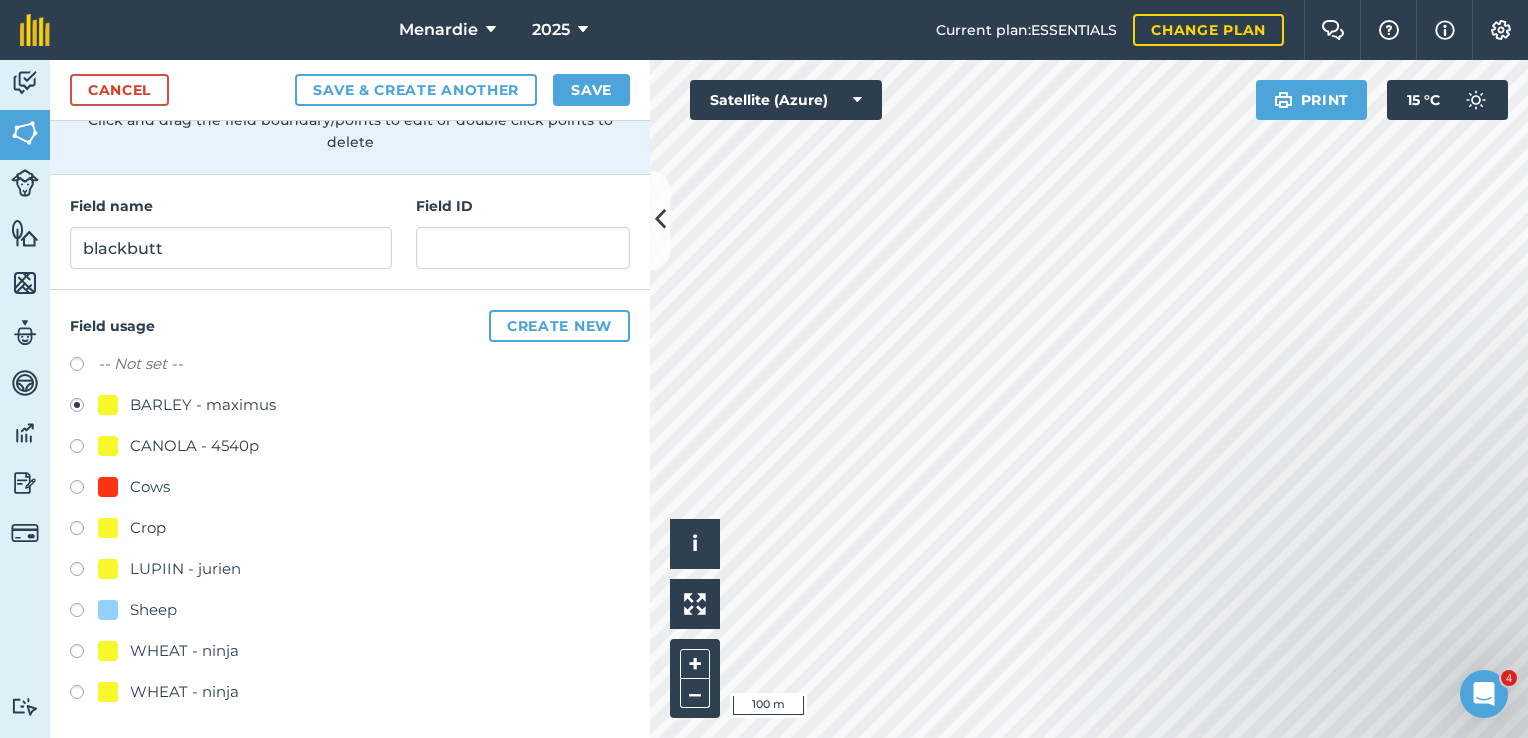 click at bounding box center (84, 408) 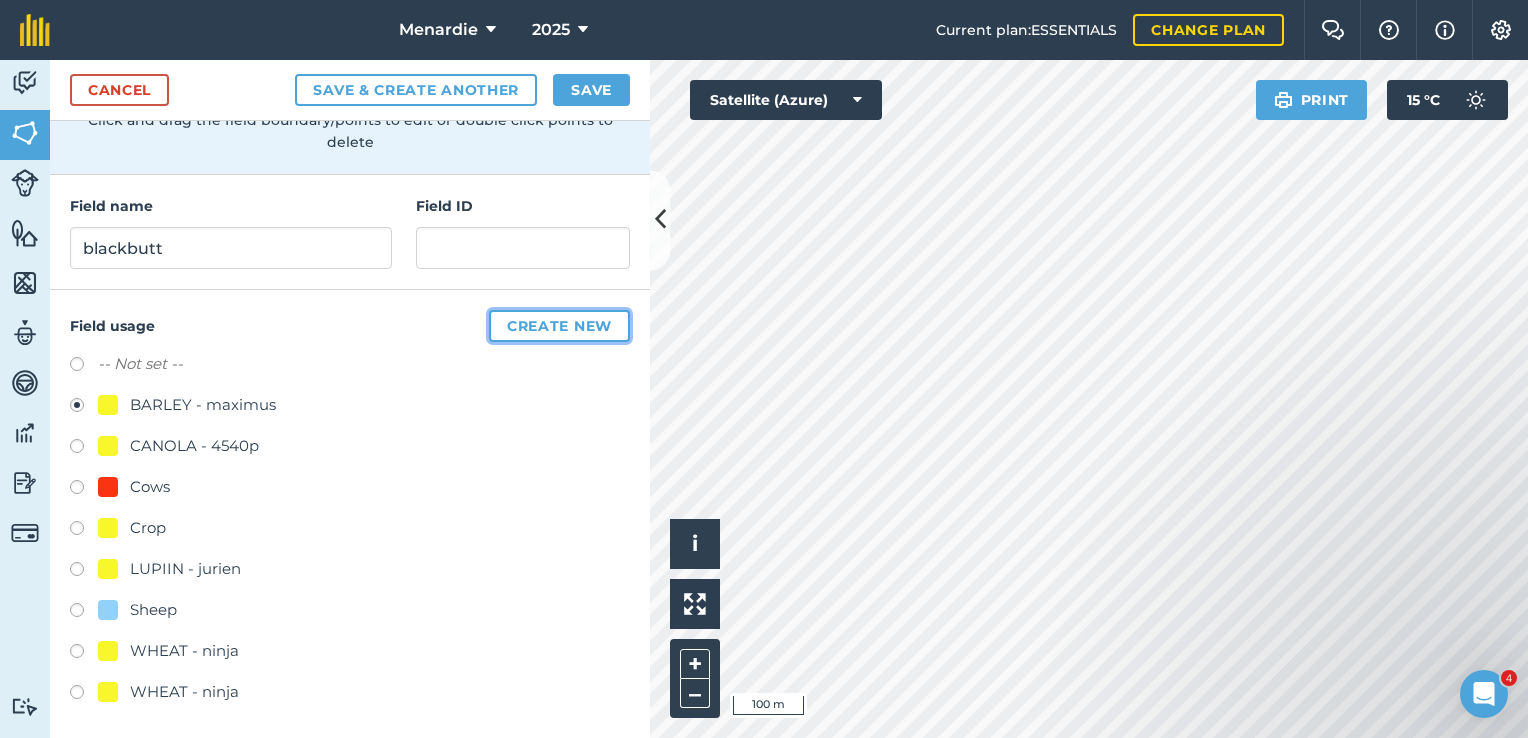 click on "Create new" at bounding box center [559, 326] 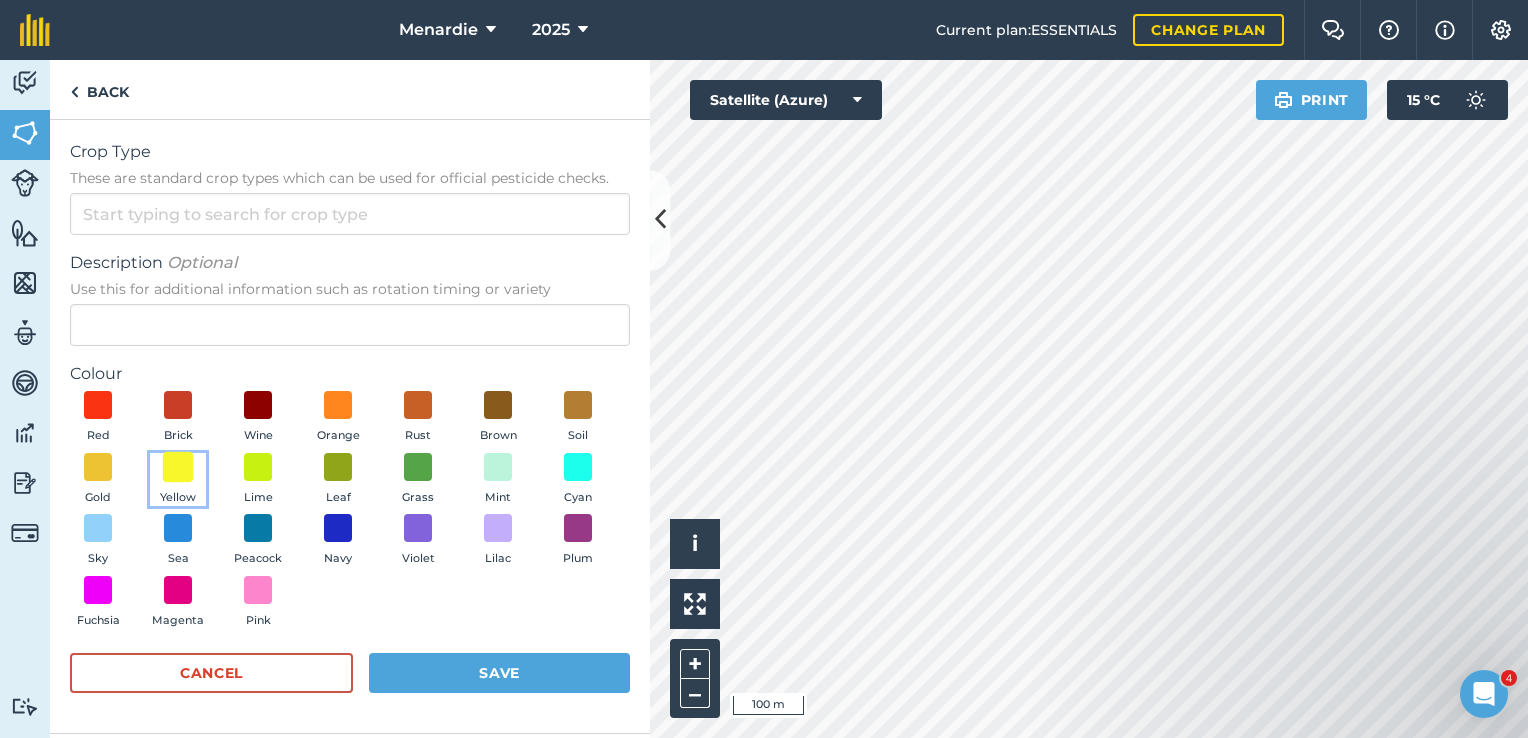 click at bounding box center (178, 466) 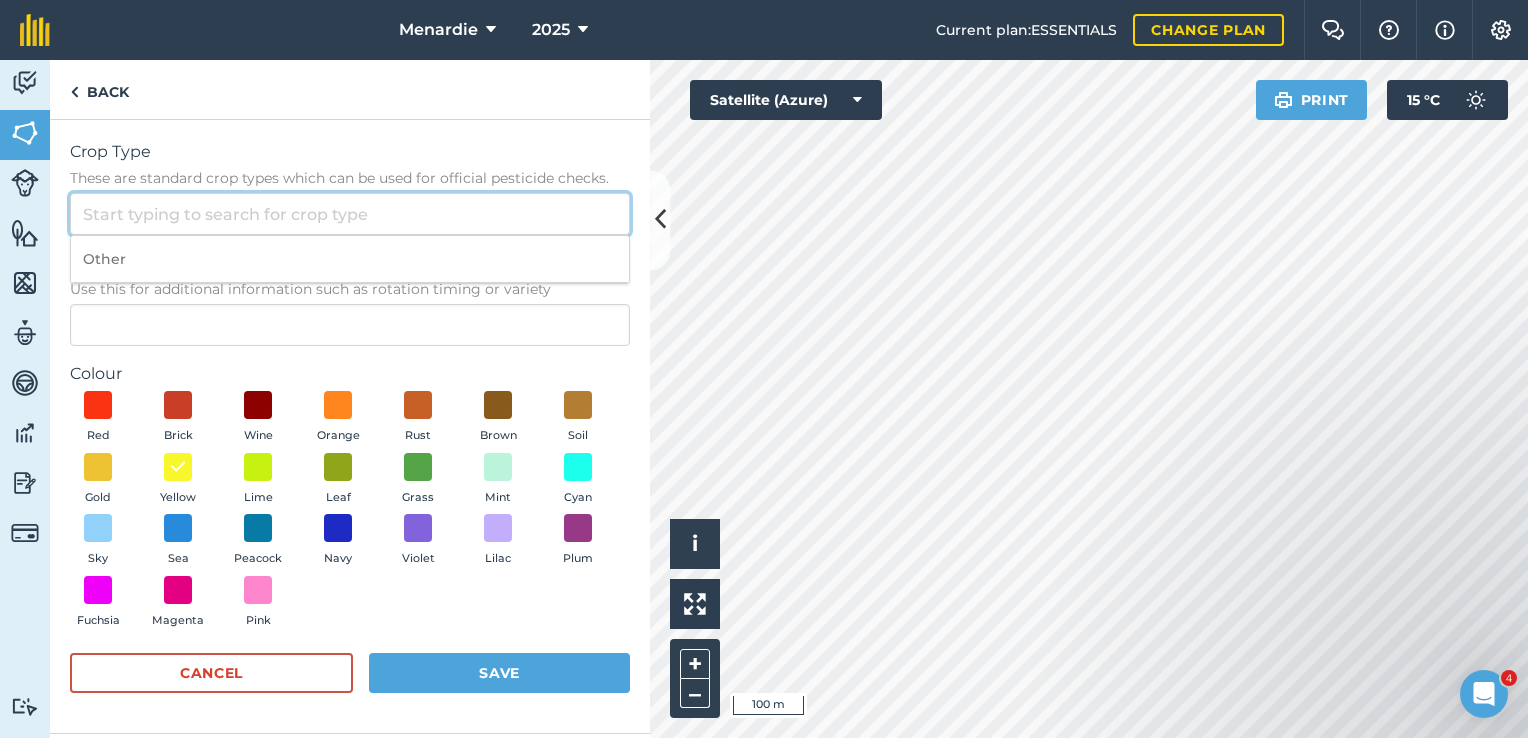 click on "Crop Type These are standard crop types which can be used for official pesticide checks." at bounding box center (350, 214) 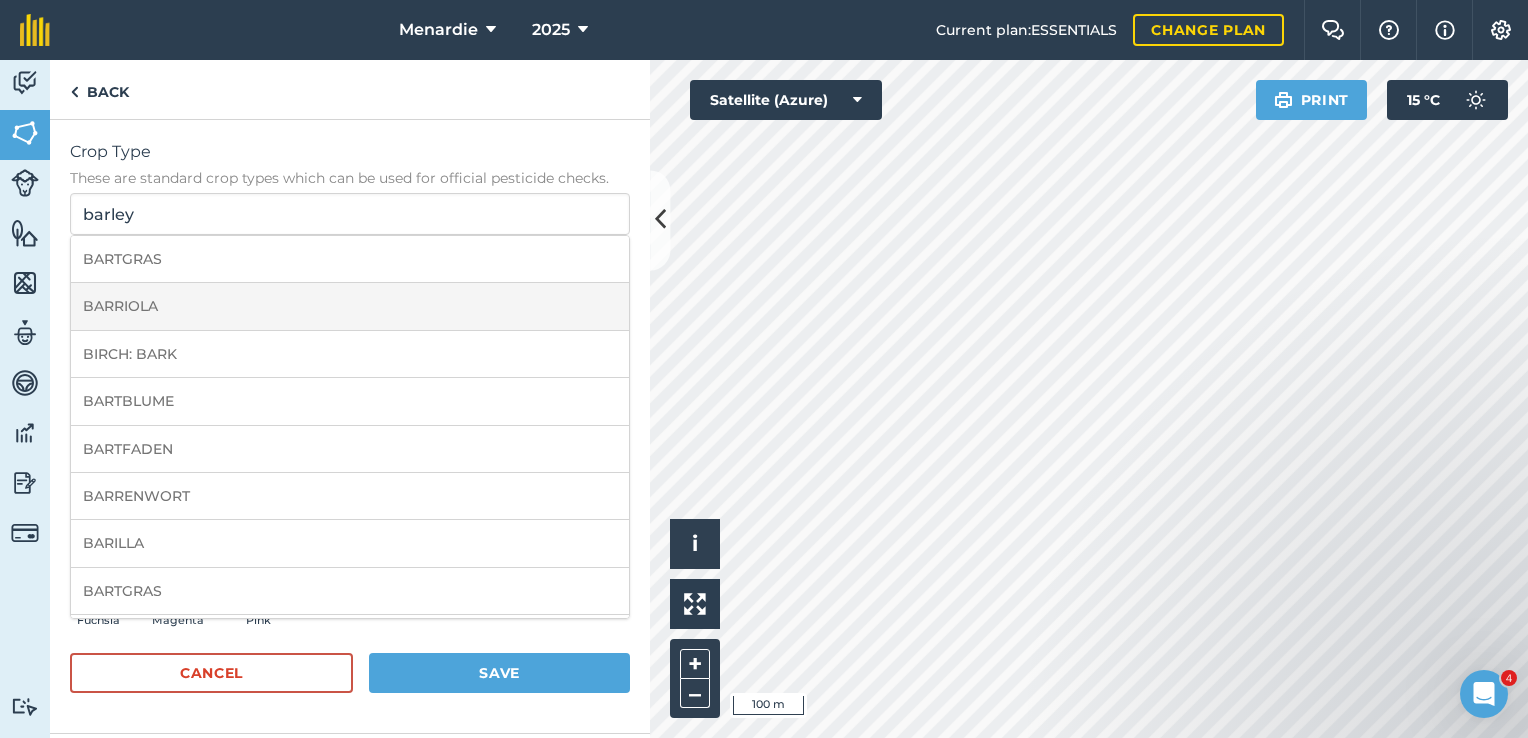 click on "BARRIOLA" at bounding box center (350, 306) 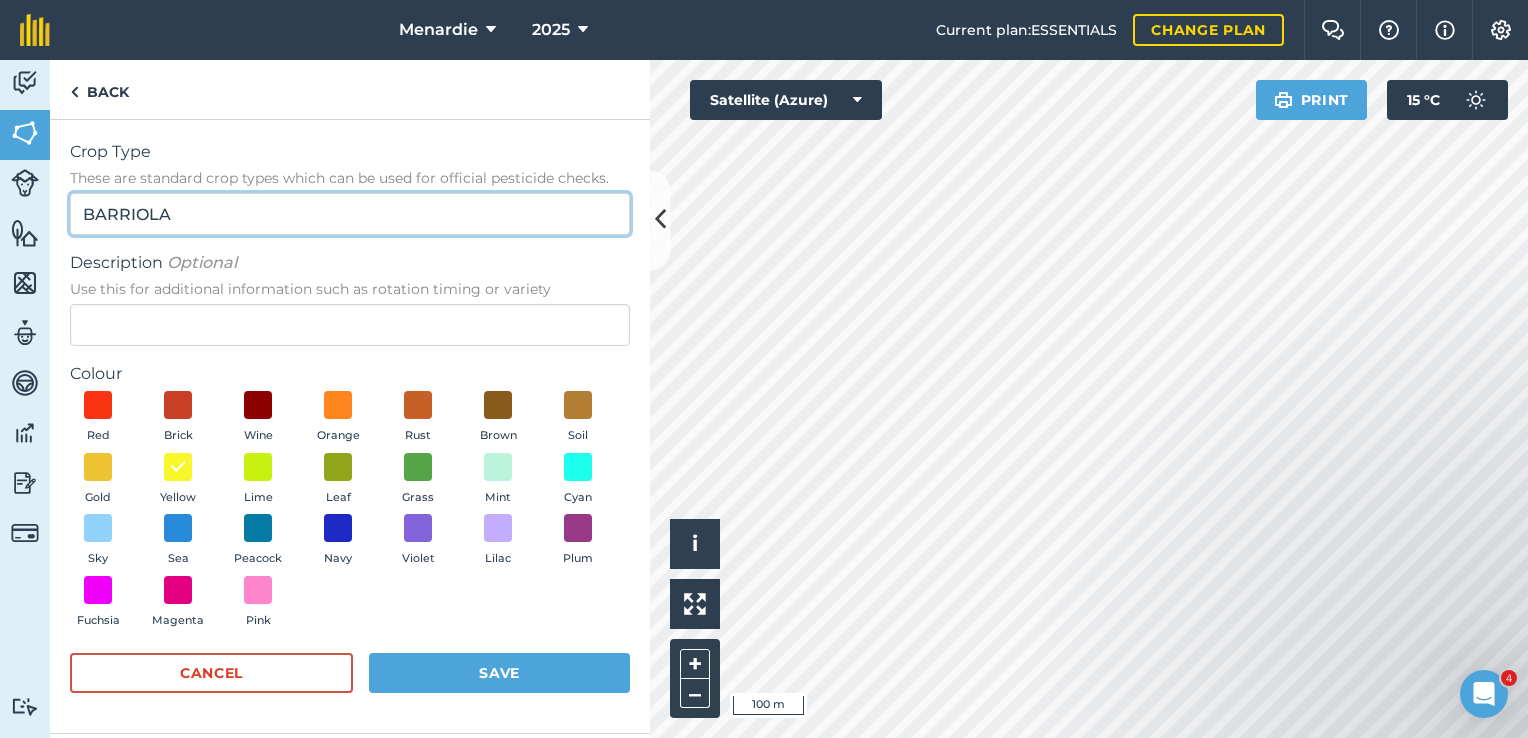 click on "BARRIOLA" at bounding box center (350, 214) 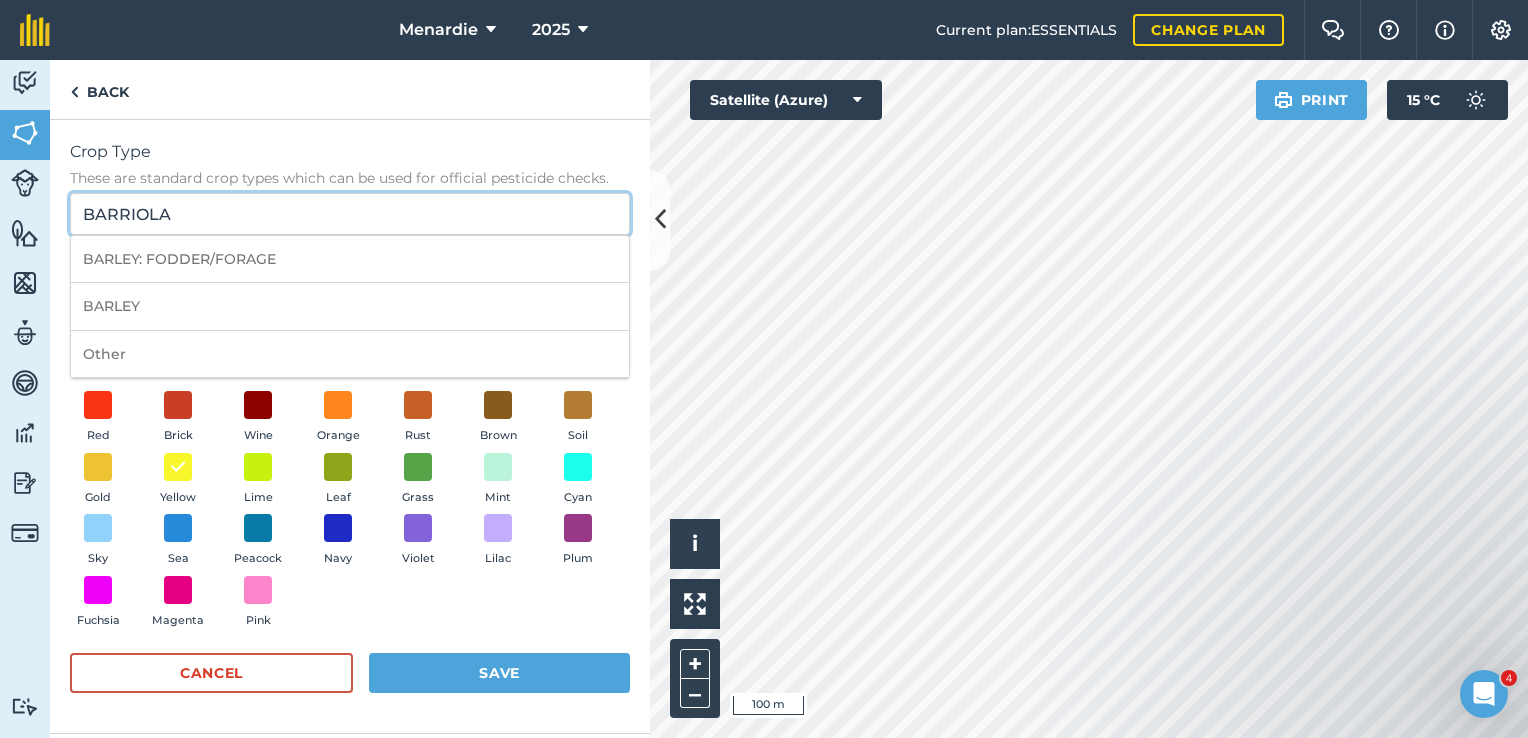 click on "BARRIOLA" at bounding box center [350, 214] 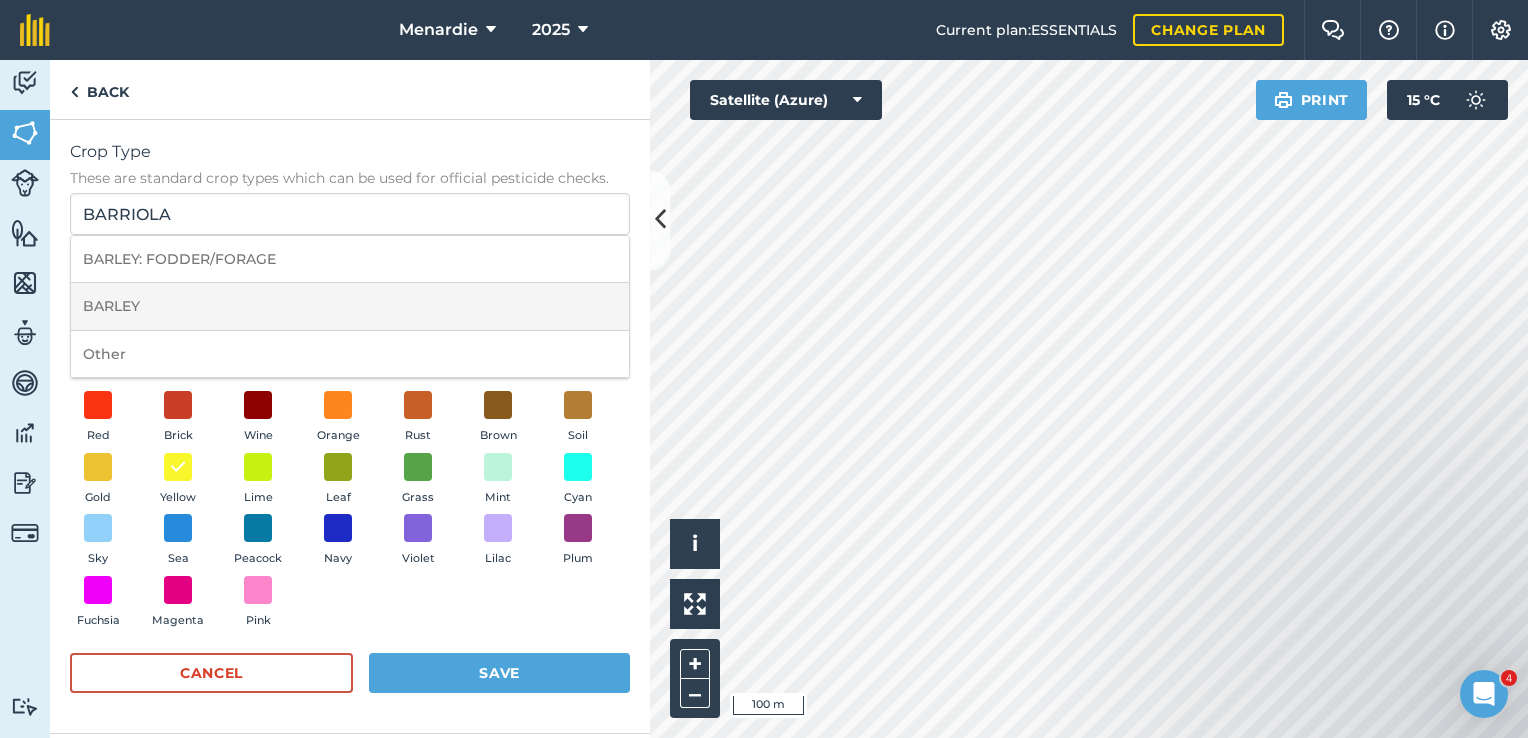 click on "BARLEY" at bounding box center (350, 306) 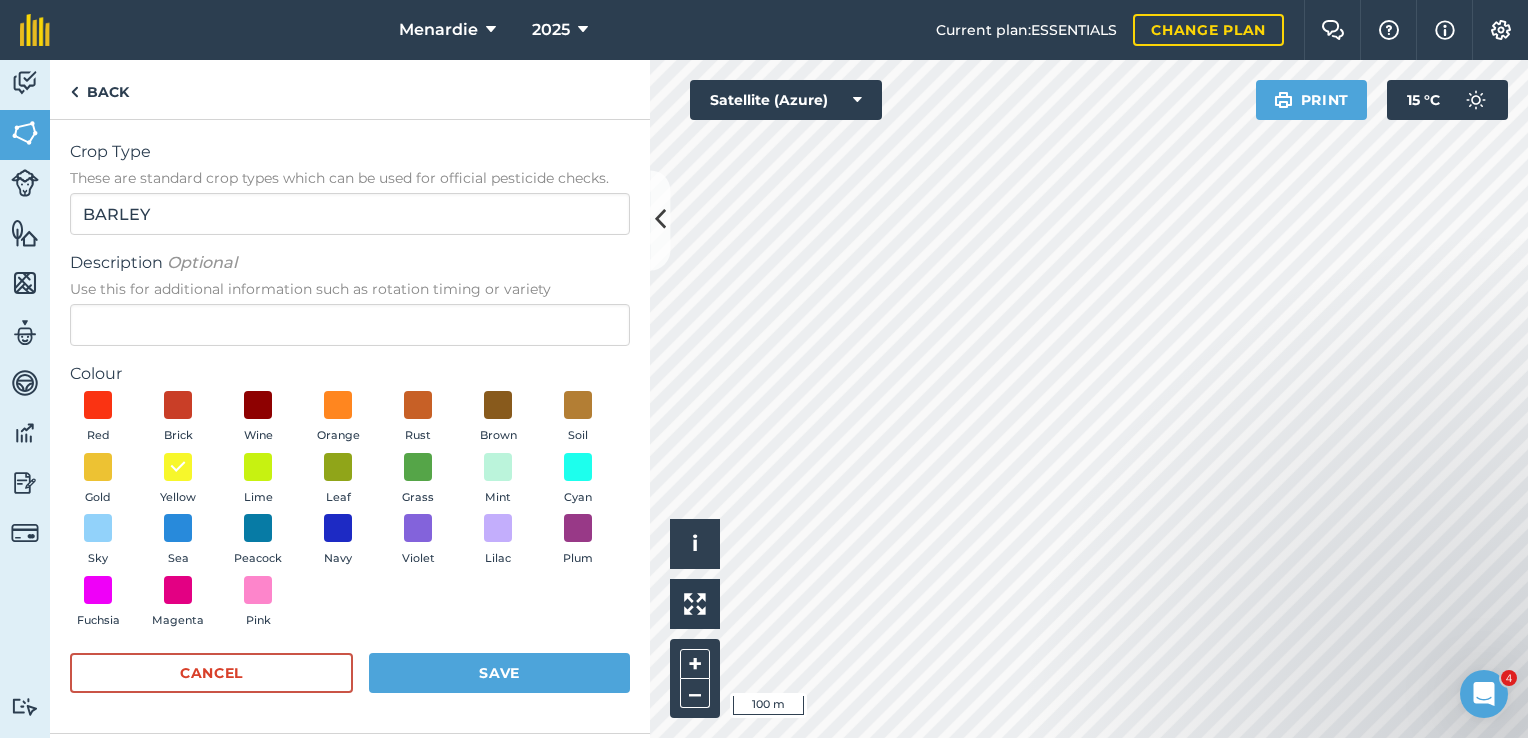 click on "Description   Optional Use this for additional information such as rotation timing or variety" at bounding box center [350, 298] 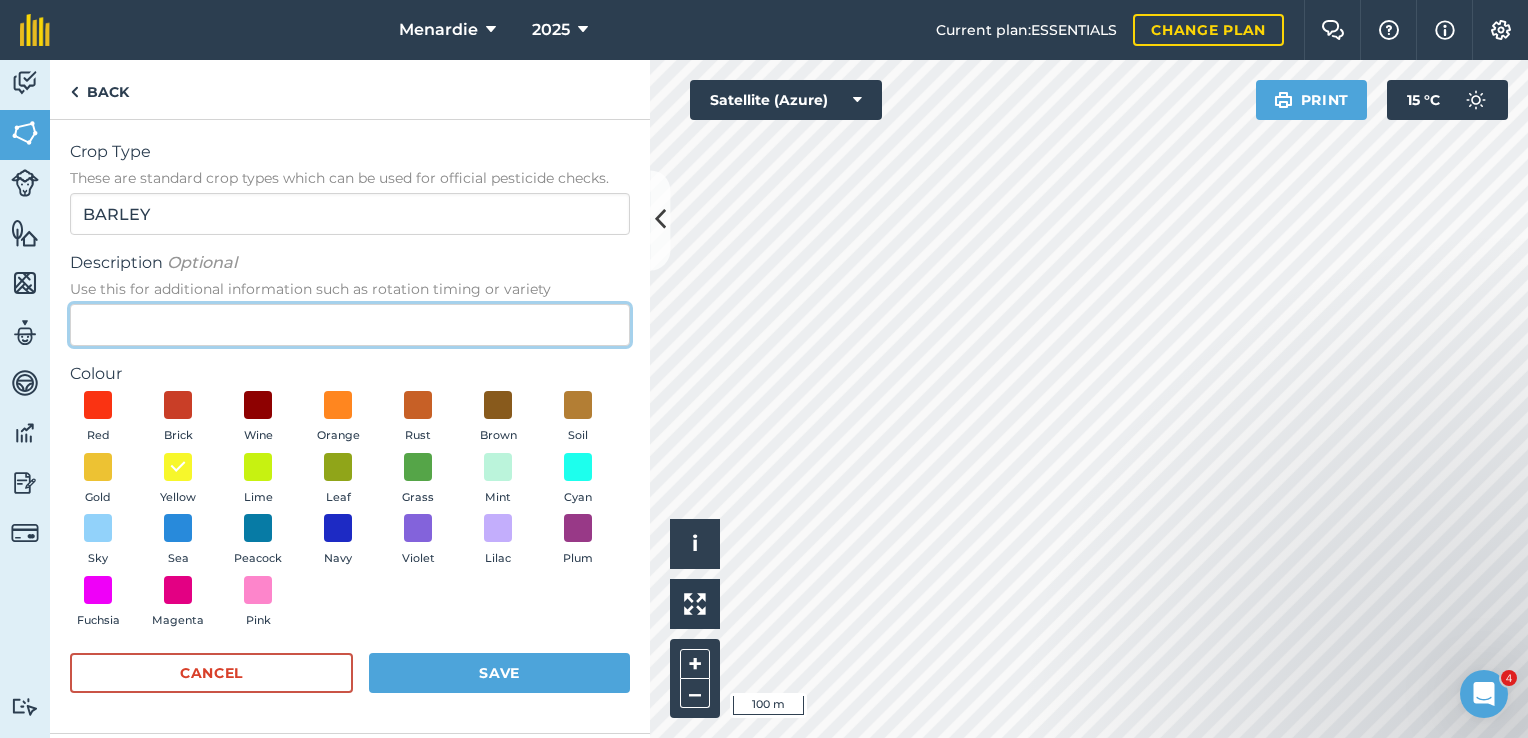 click on "Description   Optional Use this for additional information such as rotation timing or variety" at bounding box center [350, 325] 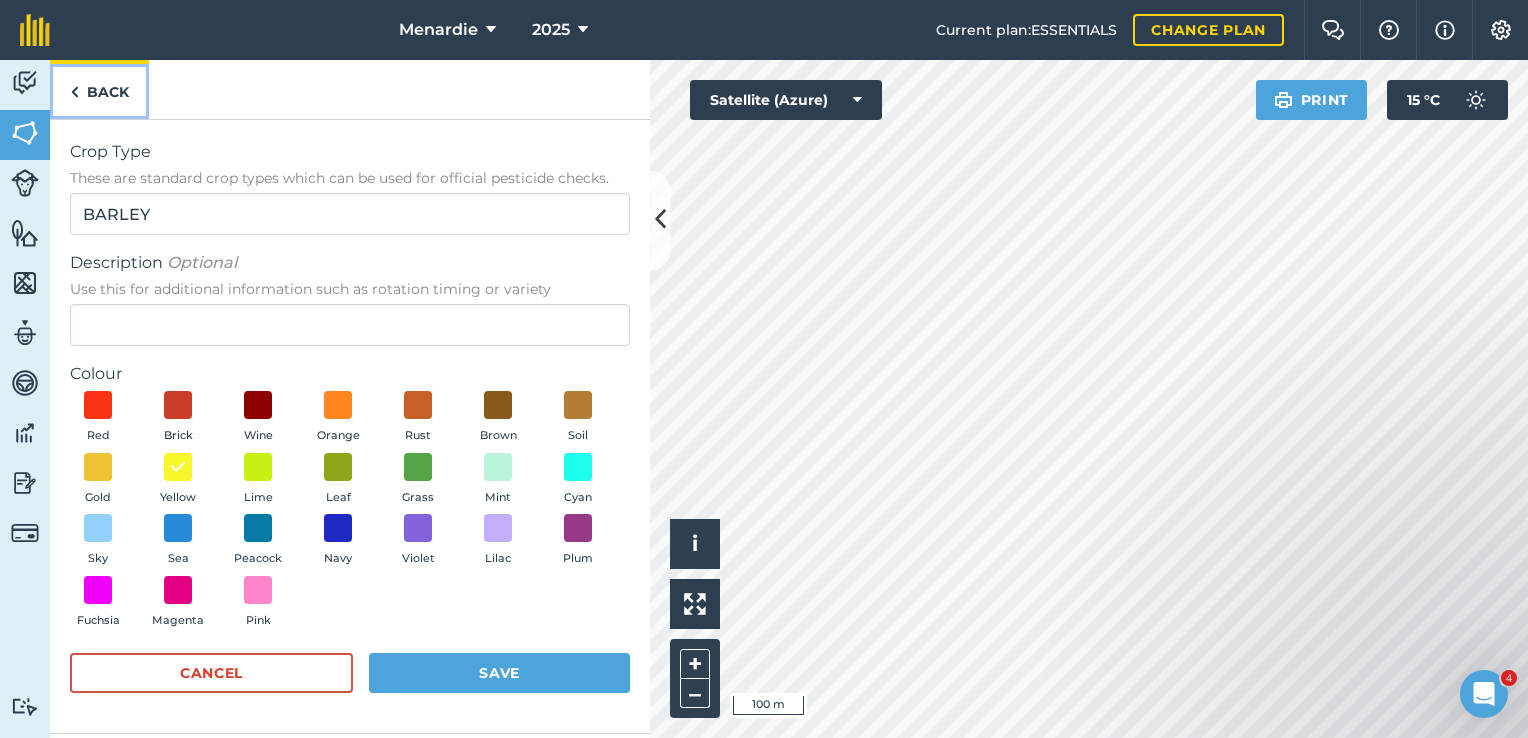 click on "Back" at bounding box center (99, 89) 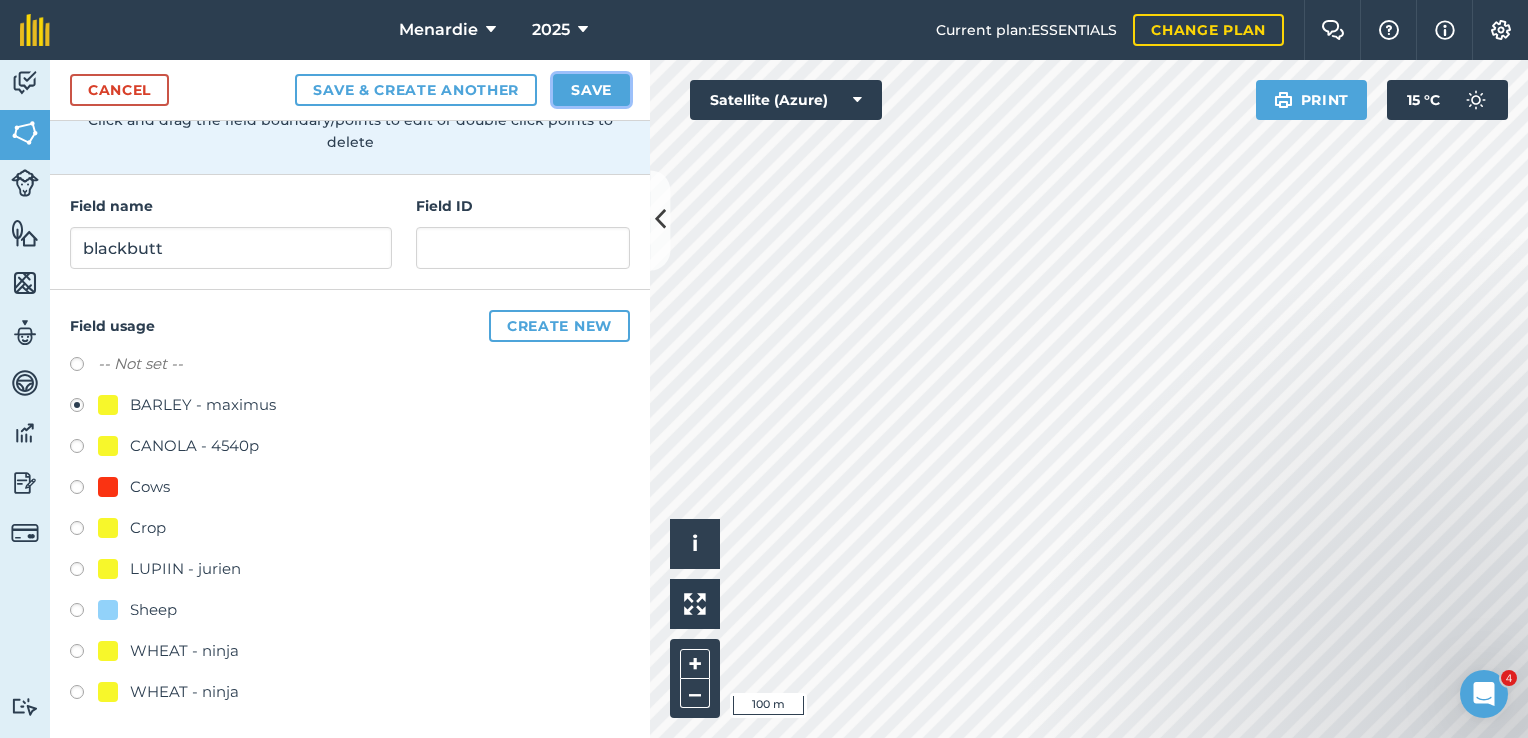 click on "Save" at bounding box center (591, 90) 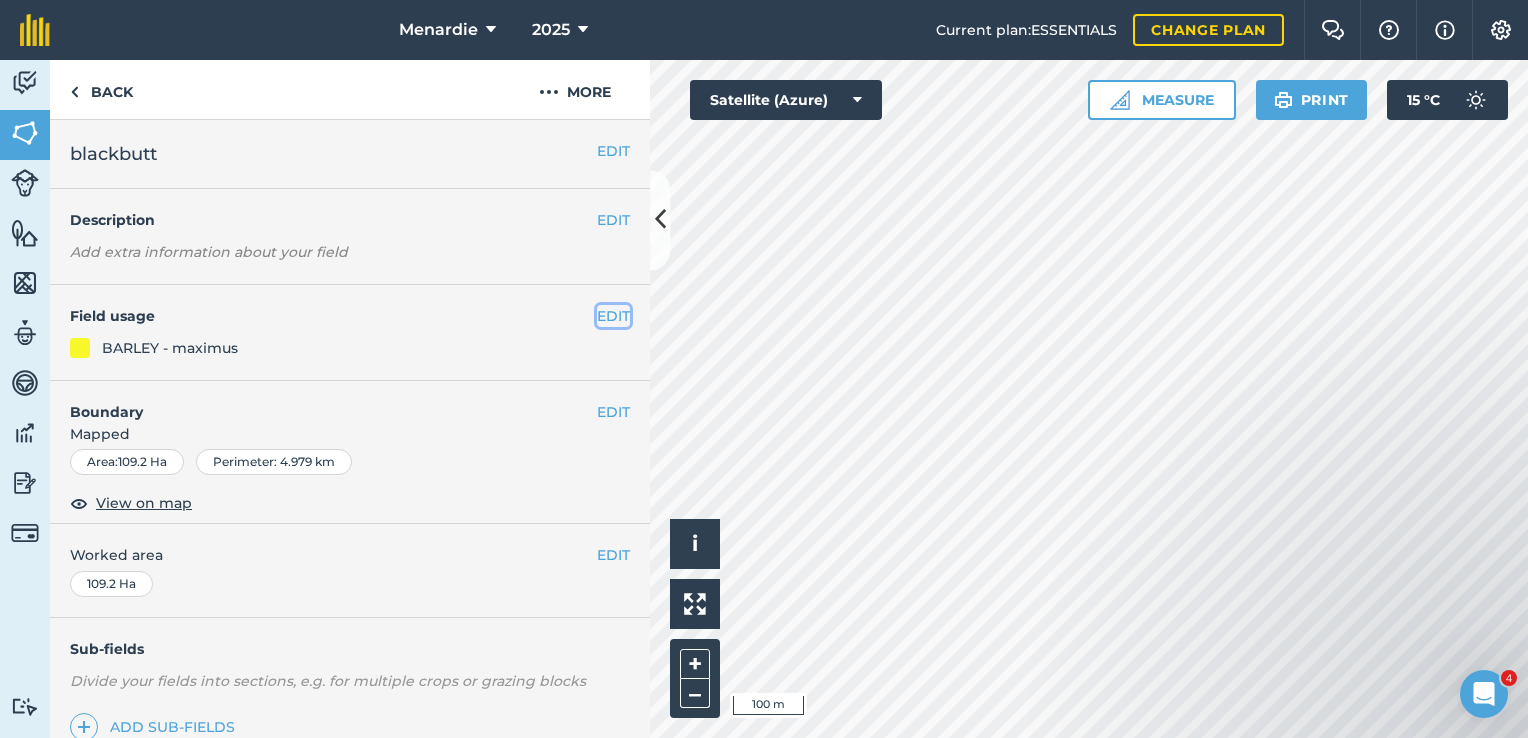 click on "EDIT" at bounding box center [613, 316] 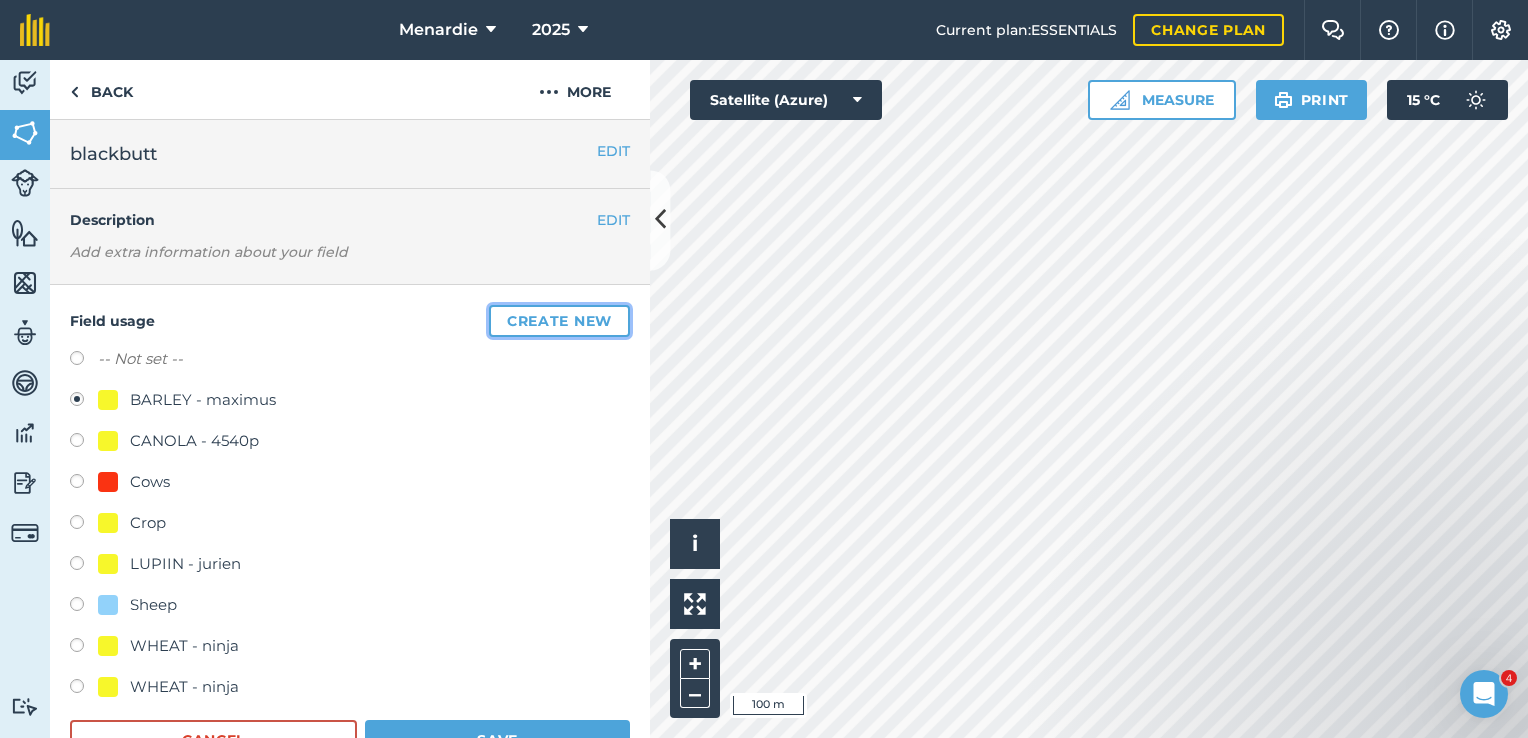 click on "Create new" at bounding box center [559, 321] 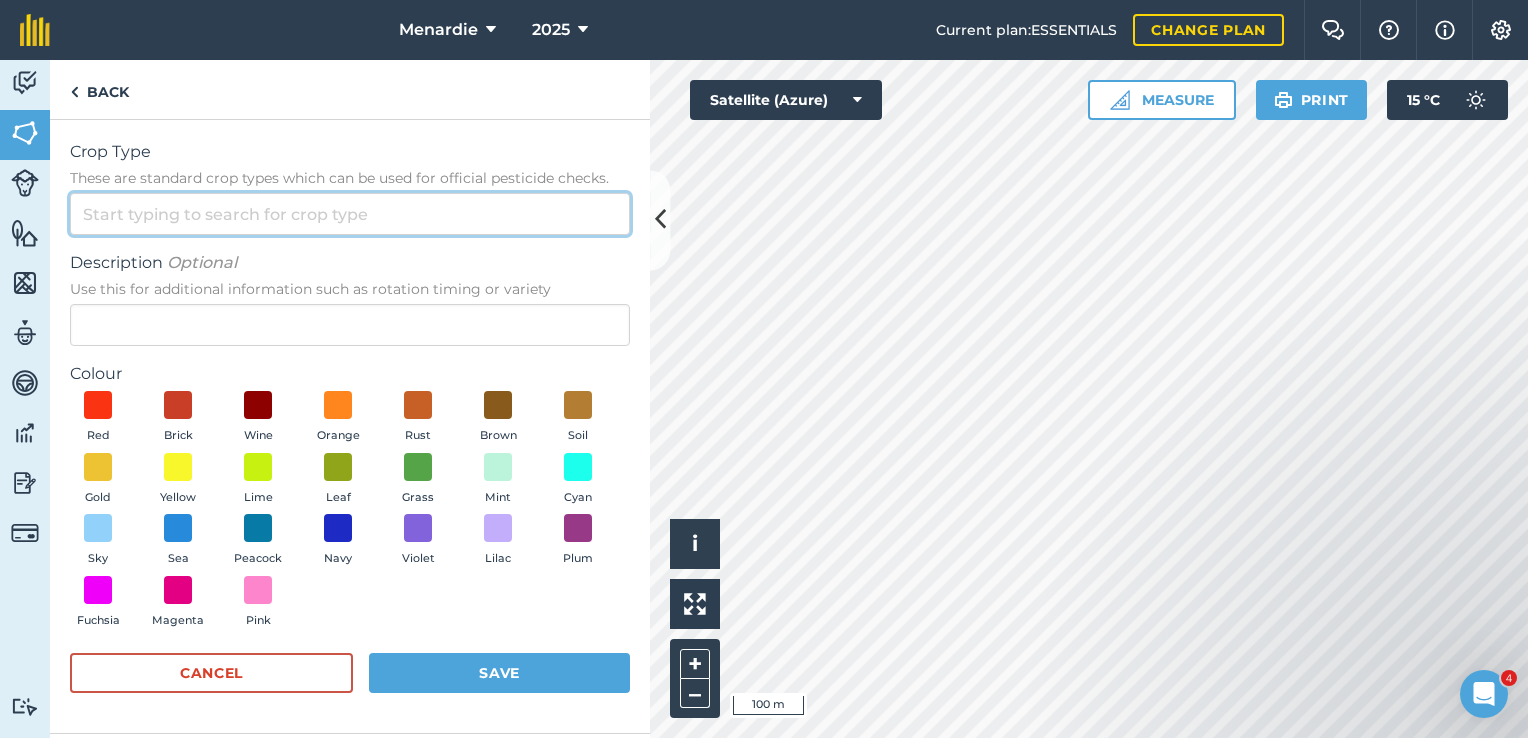 click on "Crop Type These are standard crop types which can be used for official pesticide checks." at bounding box center [350, 214] 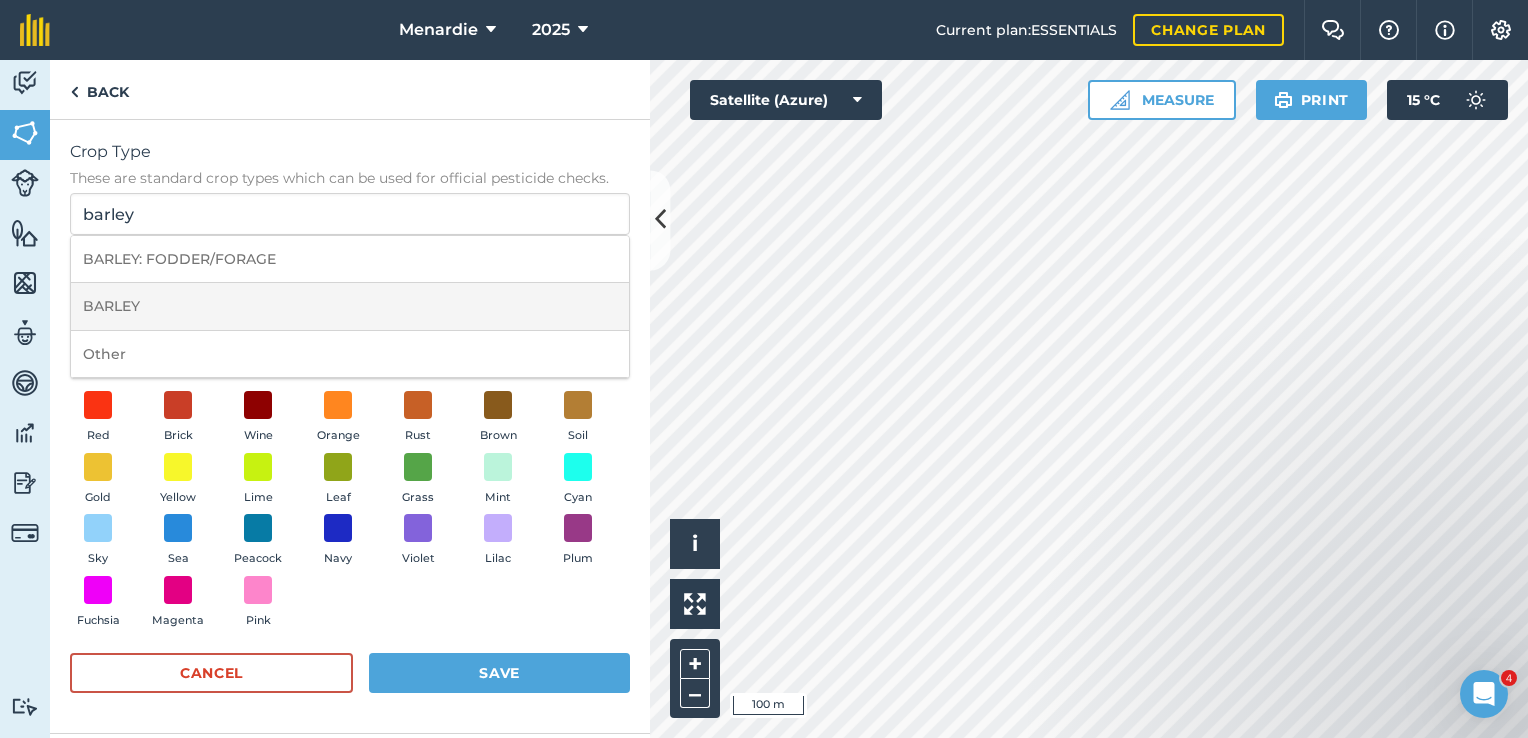 click on "BARLEY" at bounding box center (350, 306) 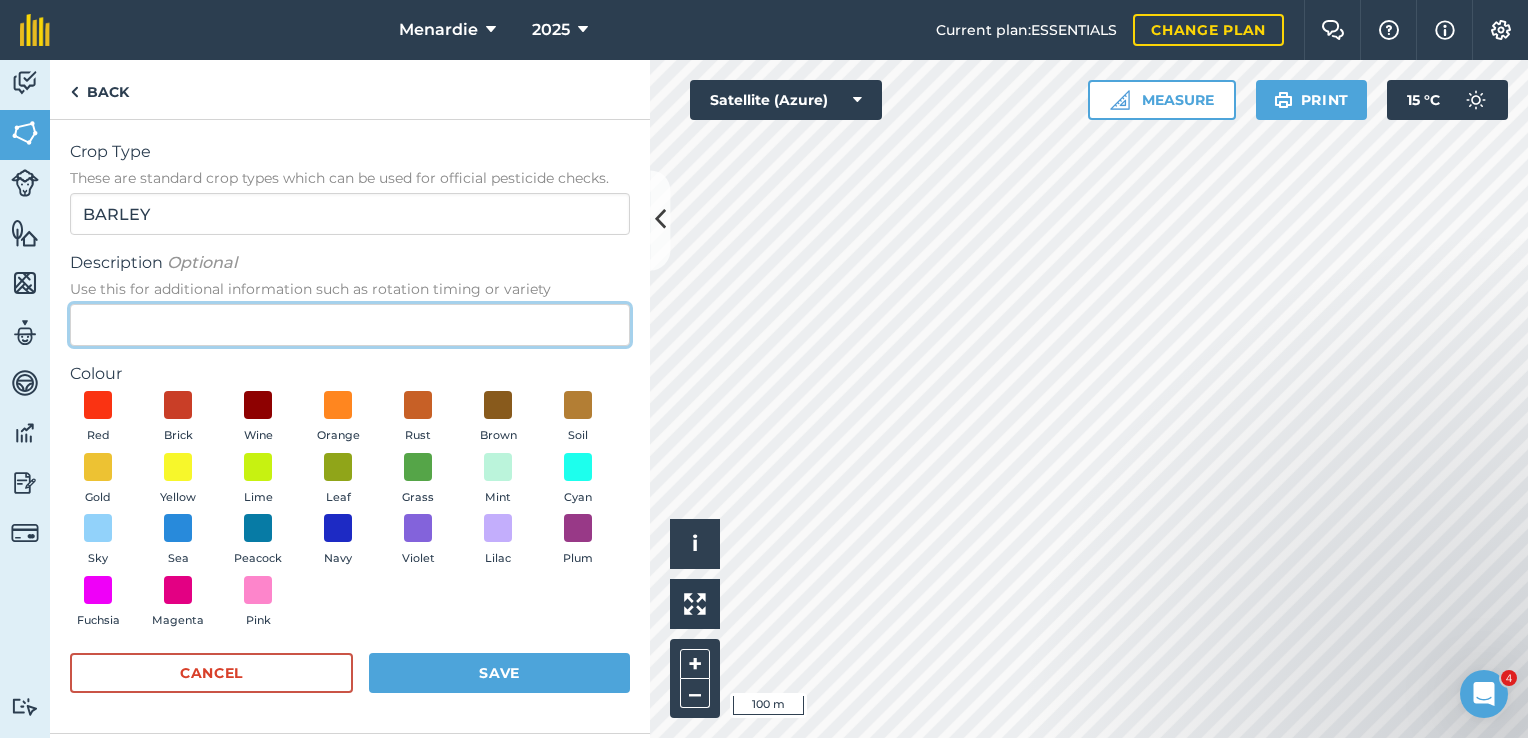 click on "Description   Optional Use this for additional information such as rotation timing or variety" at bounding box center [350, 325] 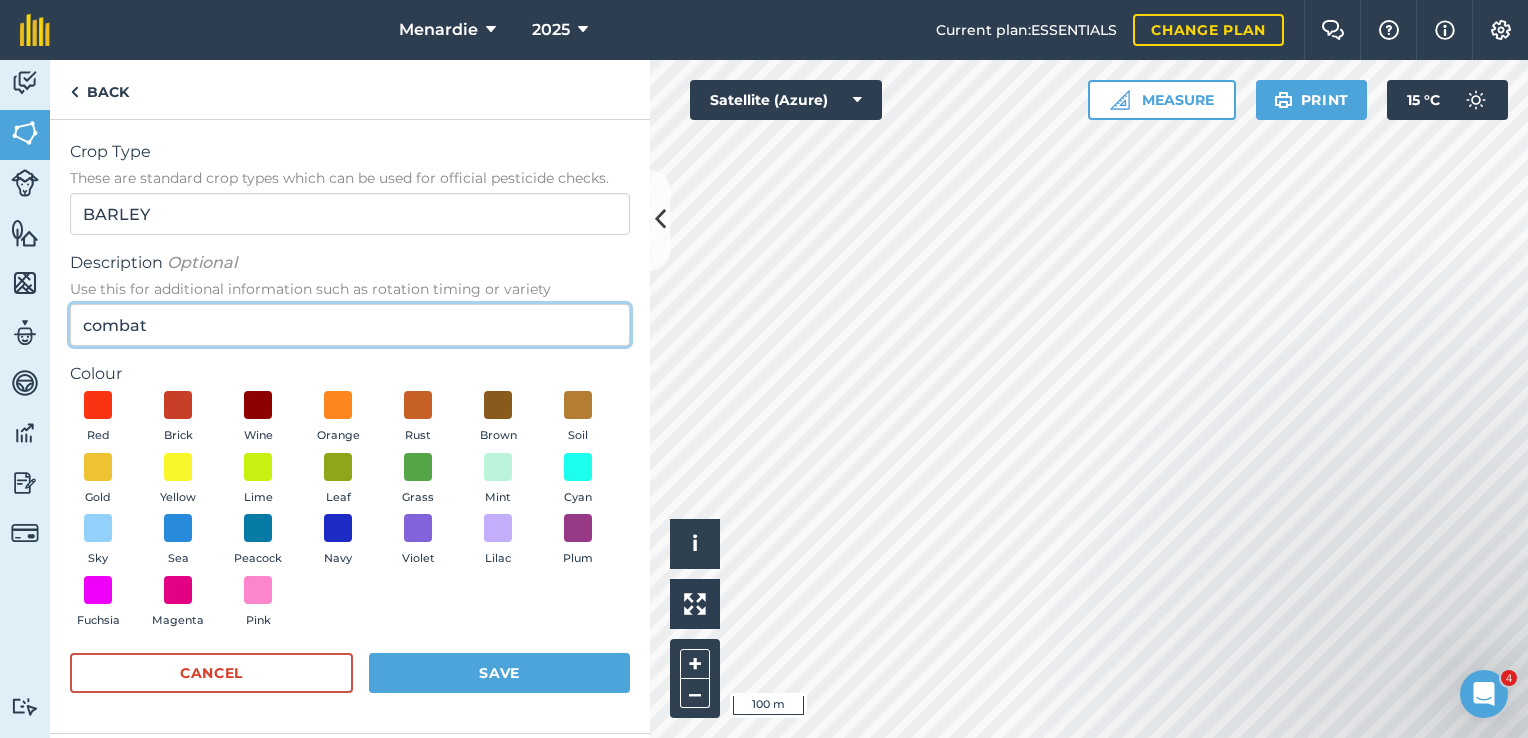 type on "combat" 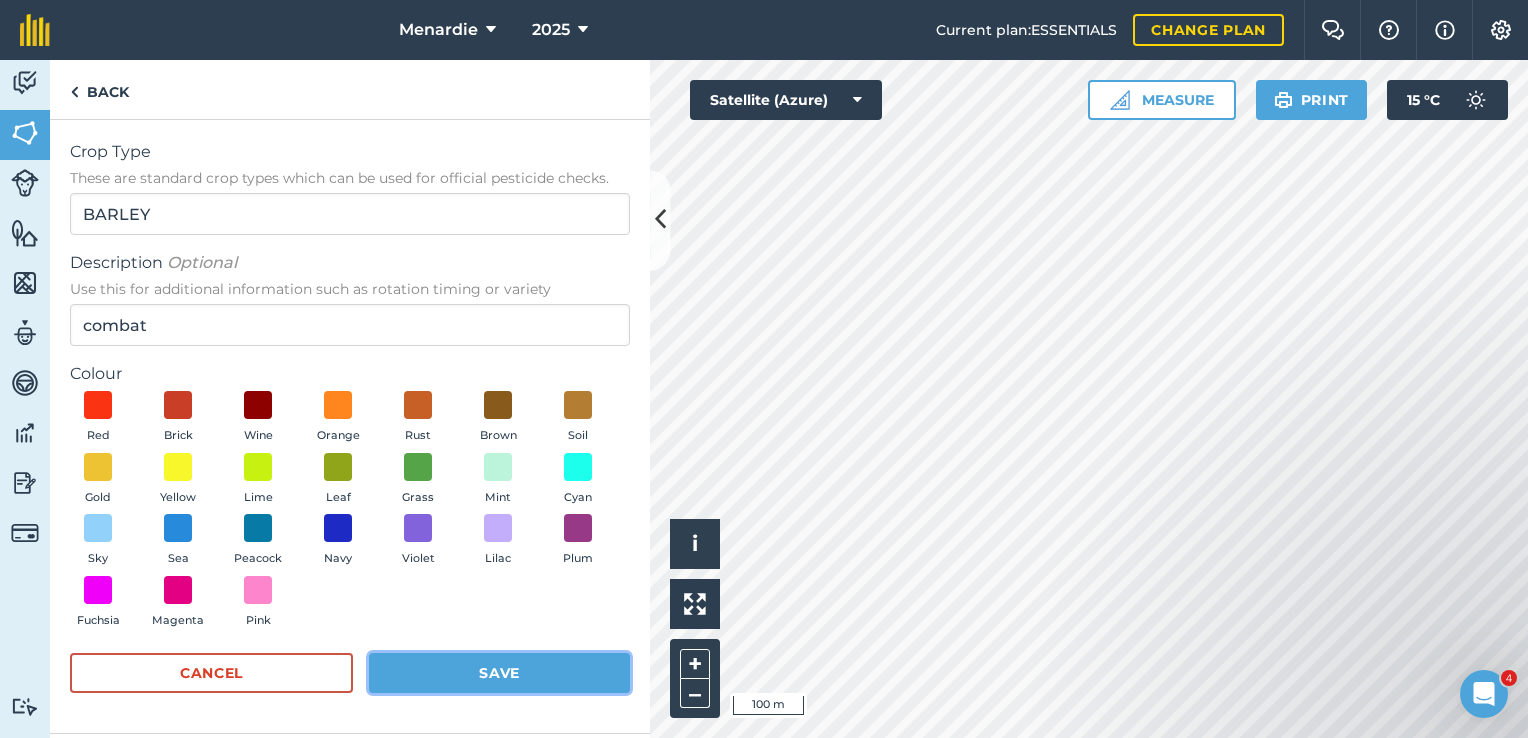 click on "Save" at bounding box center (499, 673) 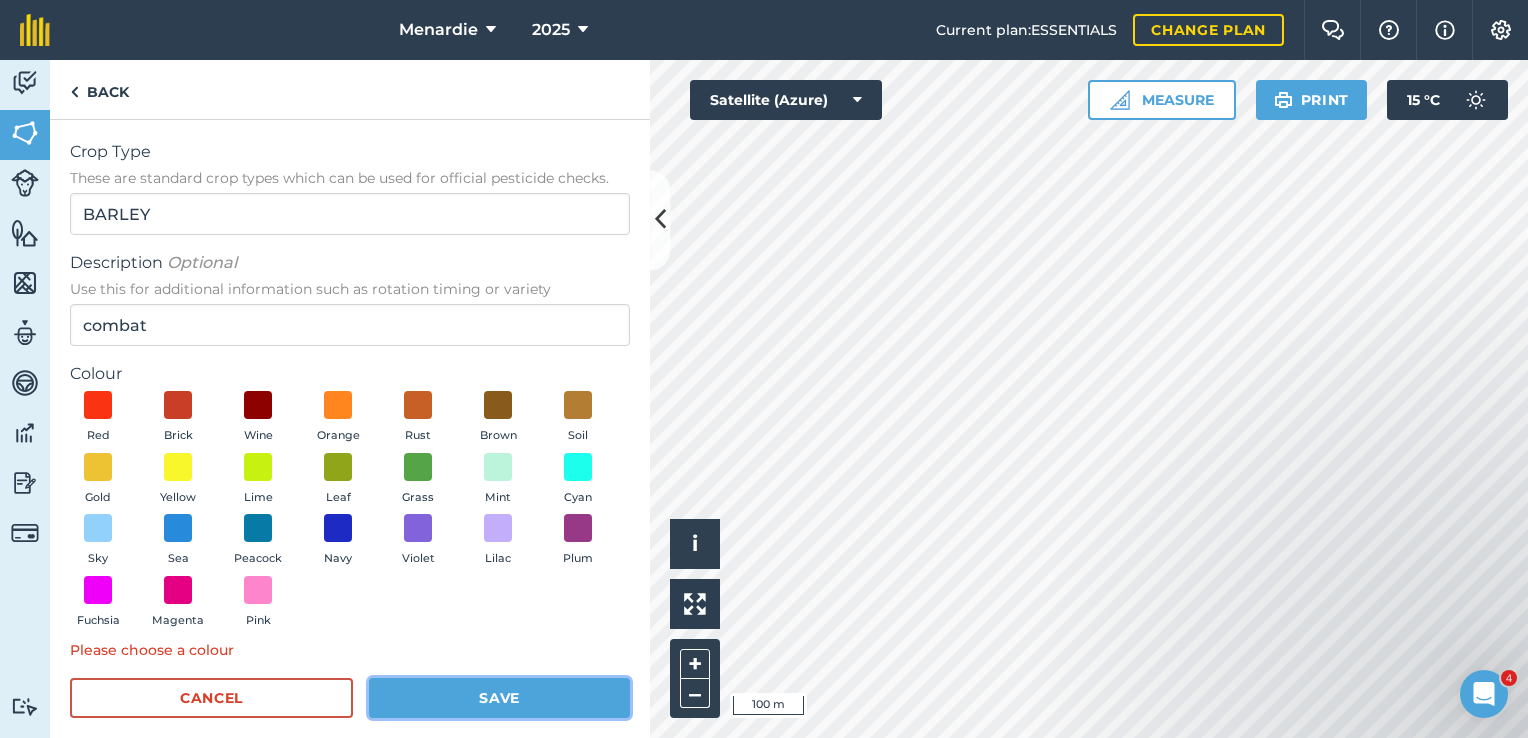 click on "Save" at bounding box center (499, 698) 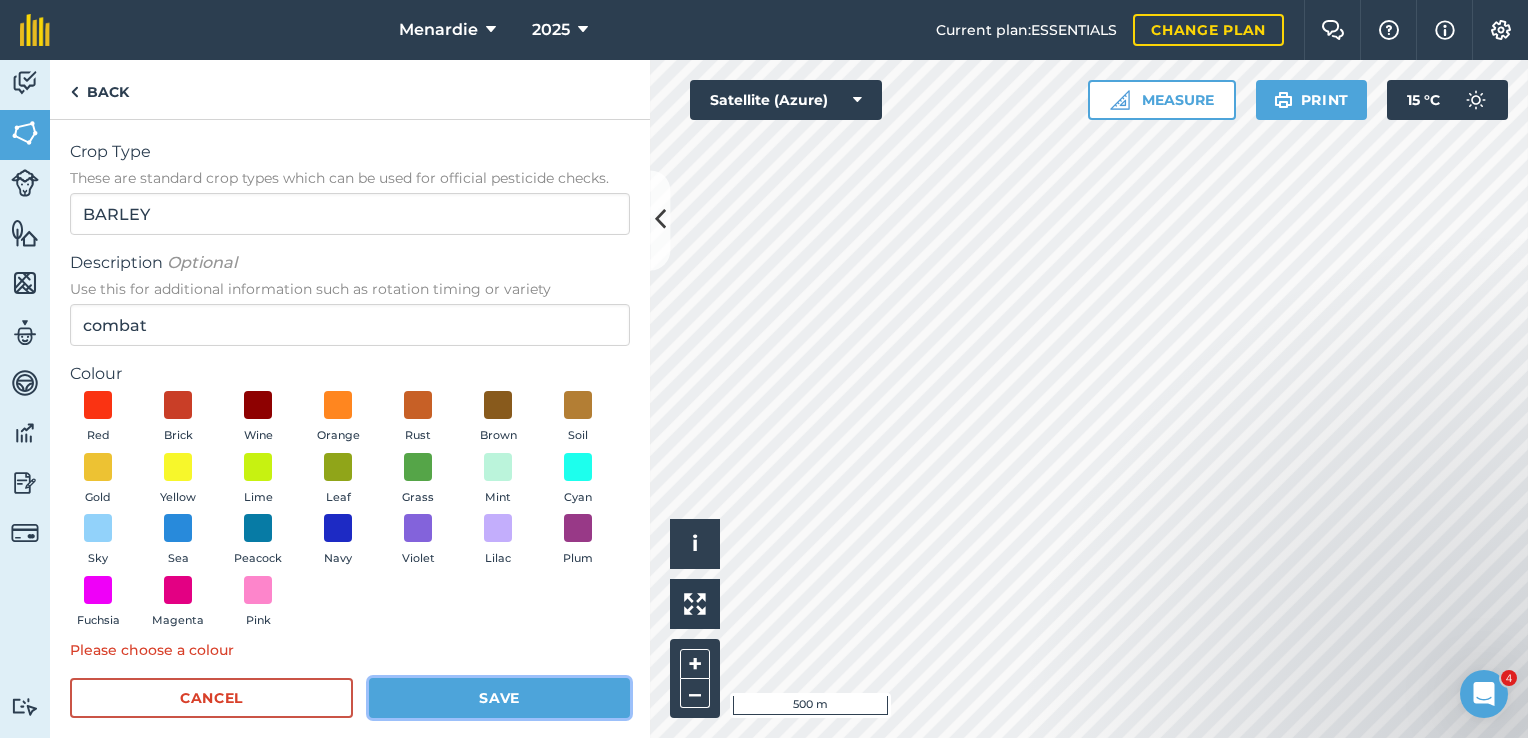 click on "Save" at bounding box center [499, 698] 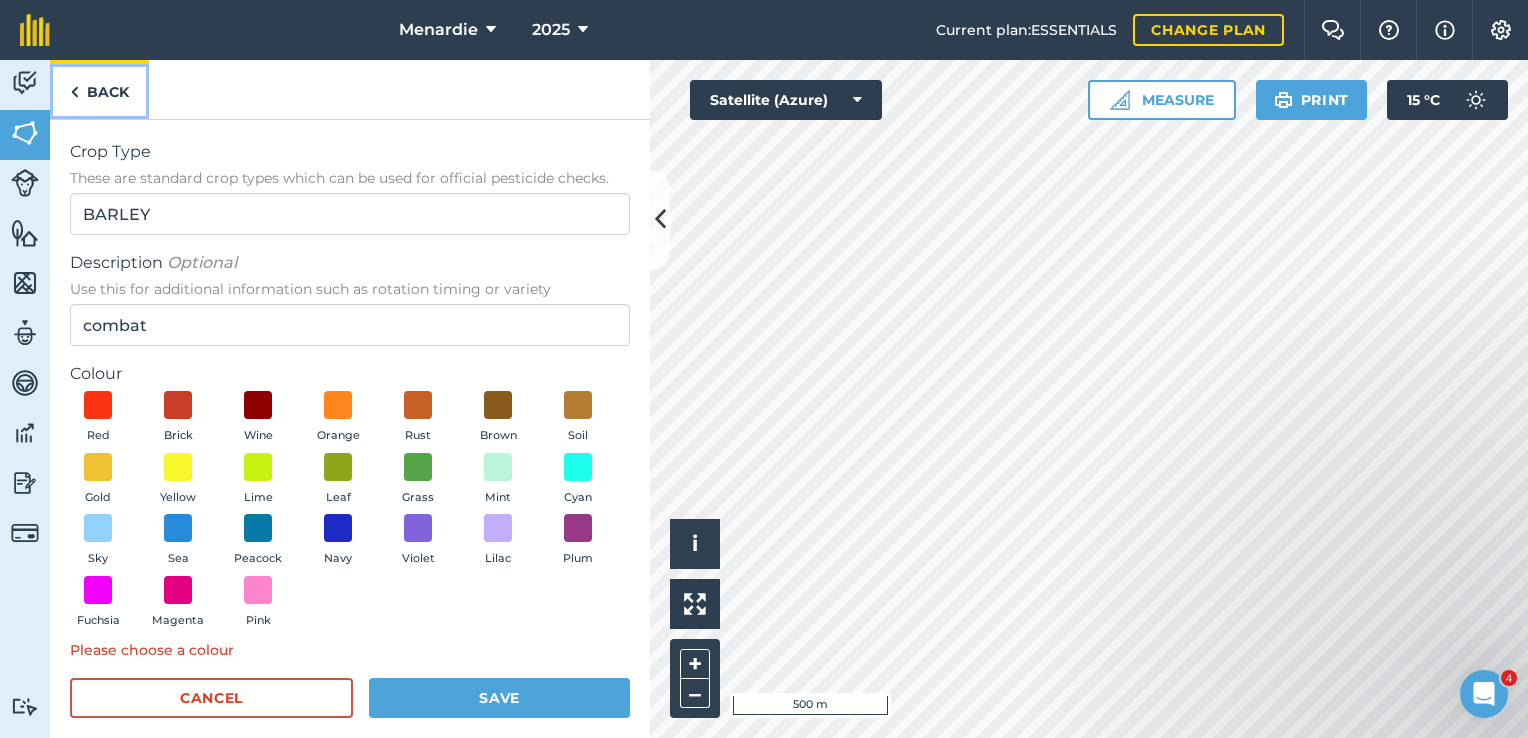 click on "Back" at bounding box center [99, 89] 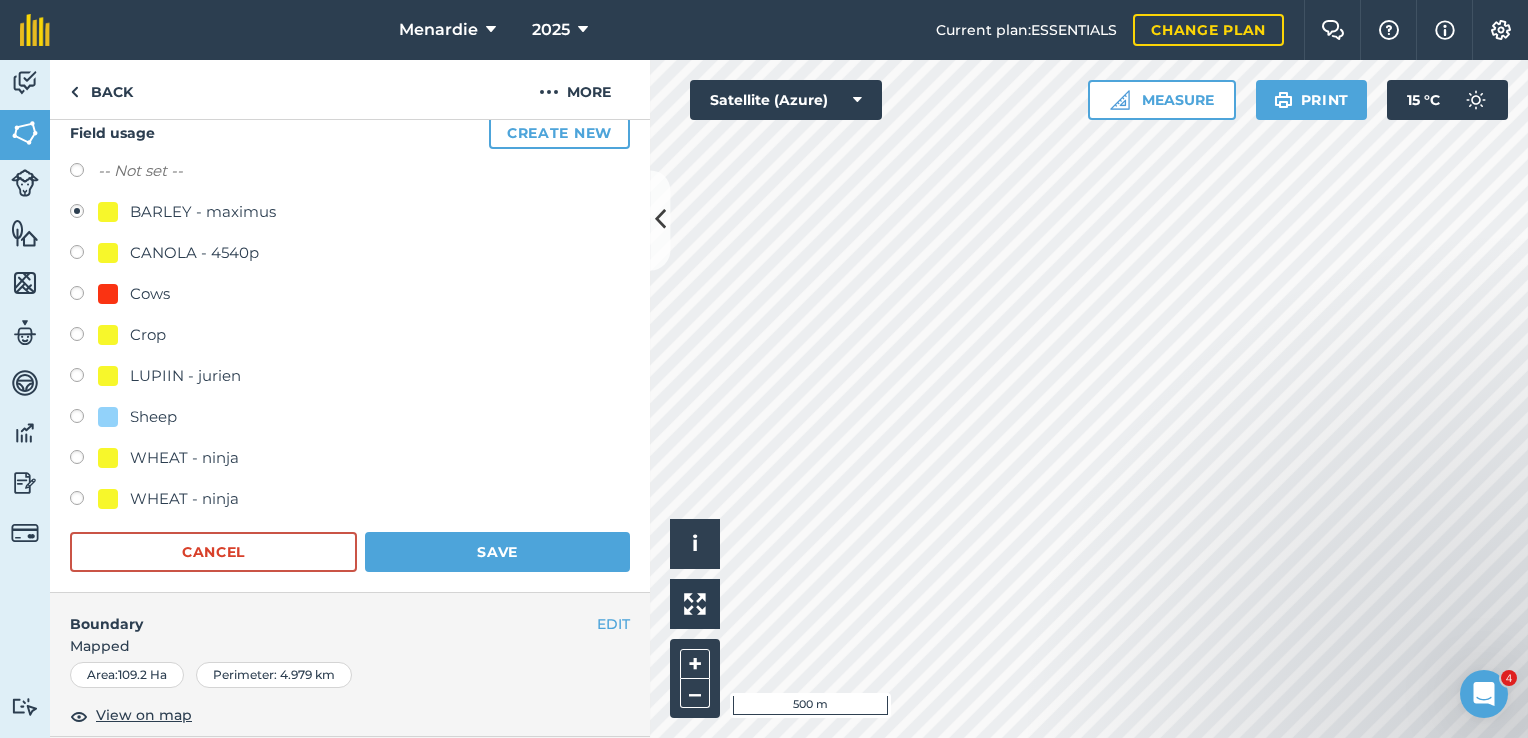scroll, scrollTop: 0, scrollLeft: 0, axis: both 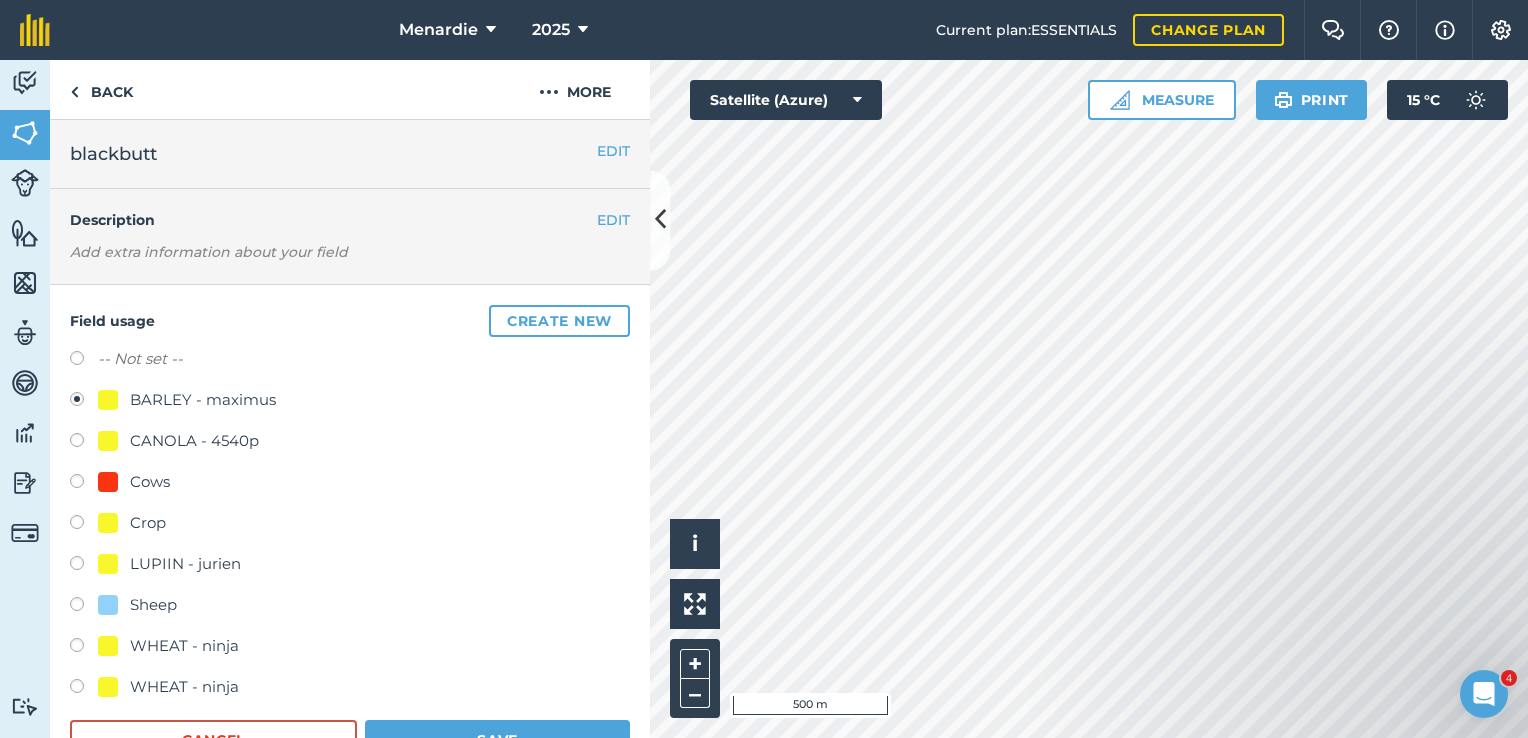 click on "EDIT blackbutt" at bounding box center [350, 154] 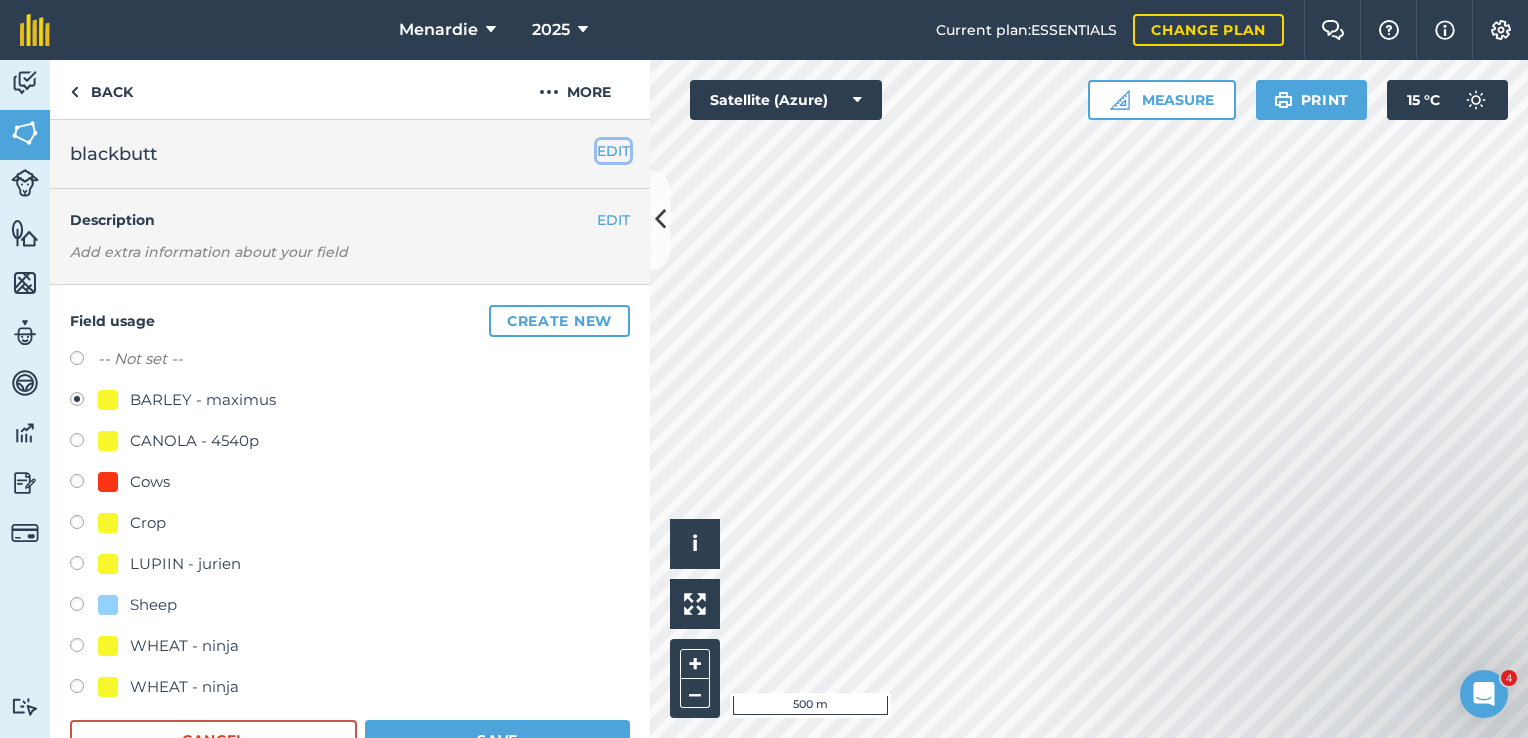 click on "EDIT" at bounding box center [613, 151] 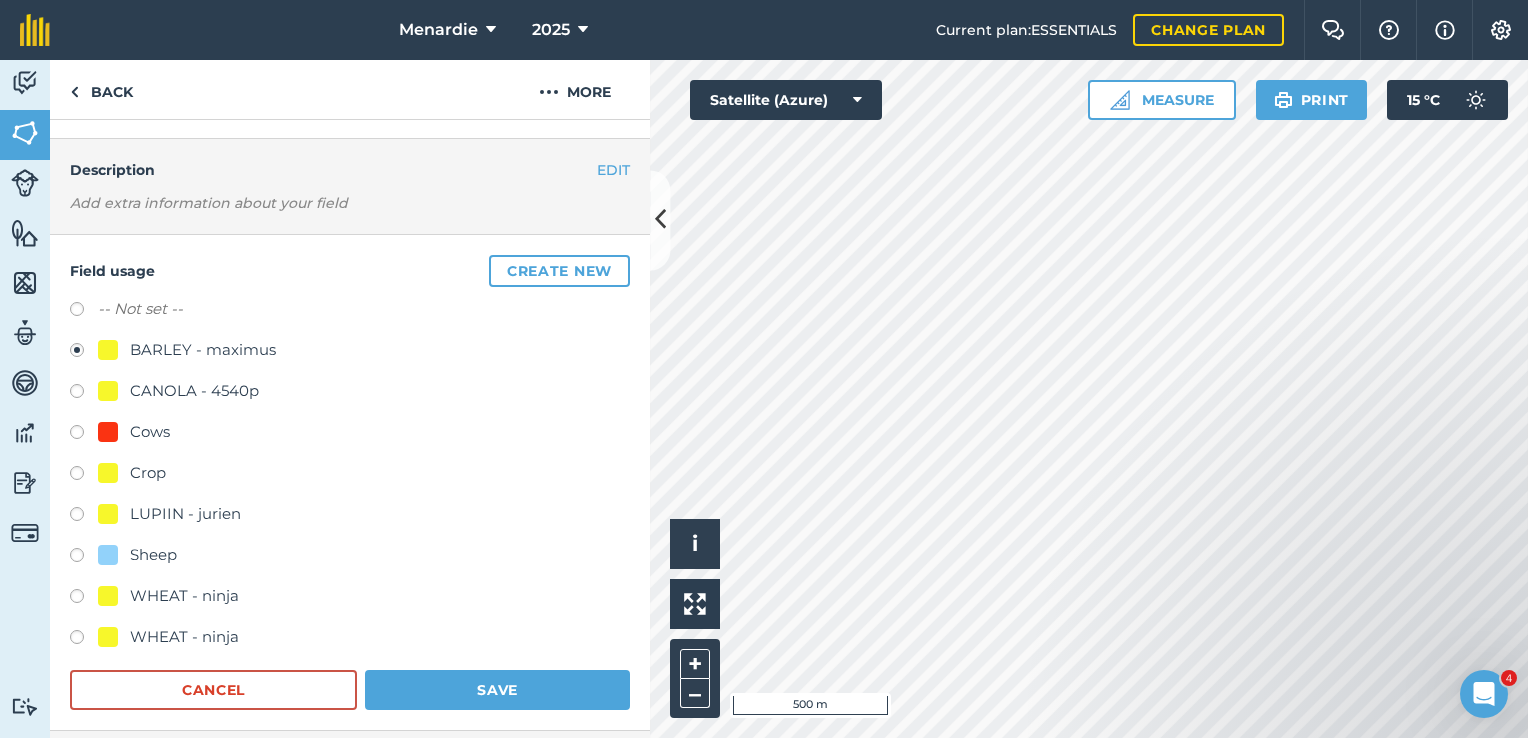 scroll, scrollTop: 200, scrollLeft: 0, axis: vertical 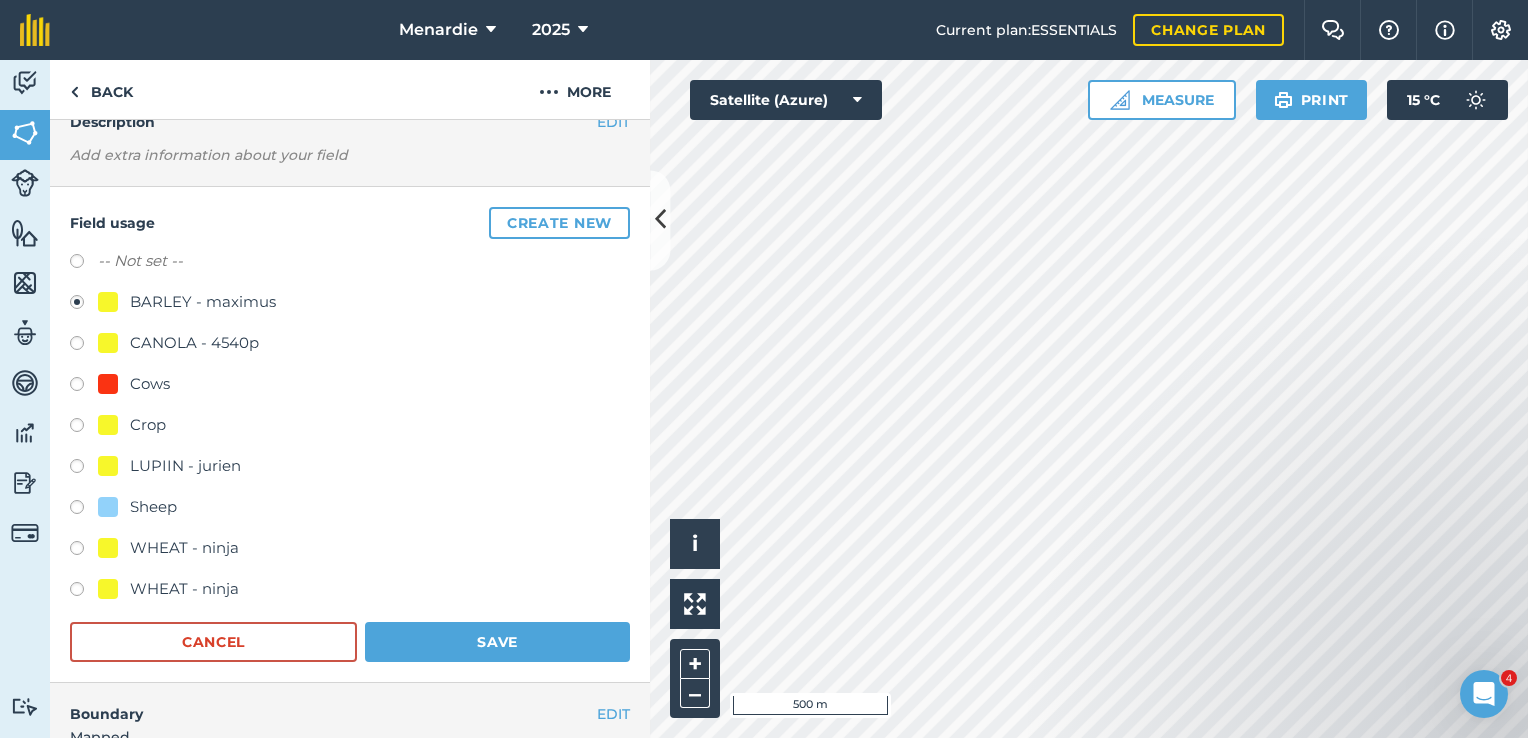 click at bounding box center [84, 264] 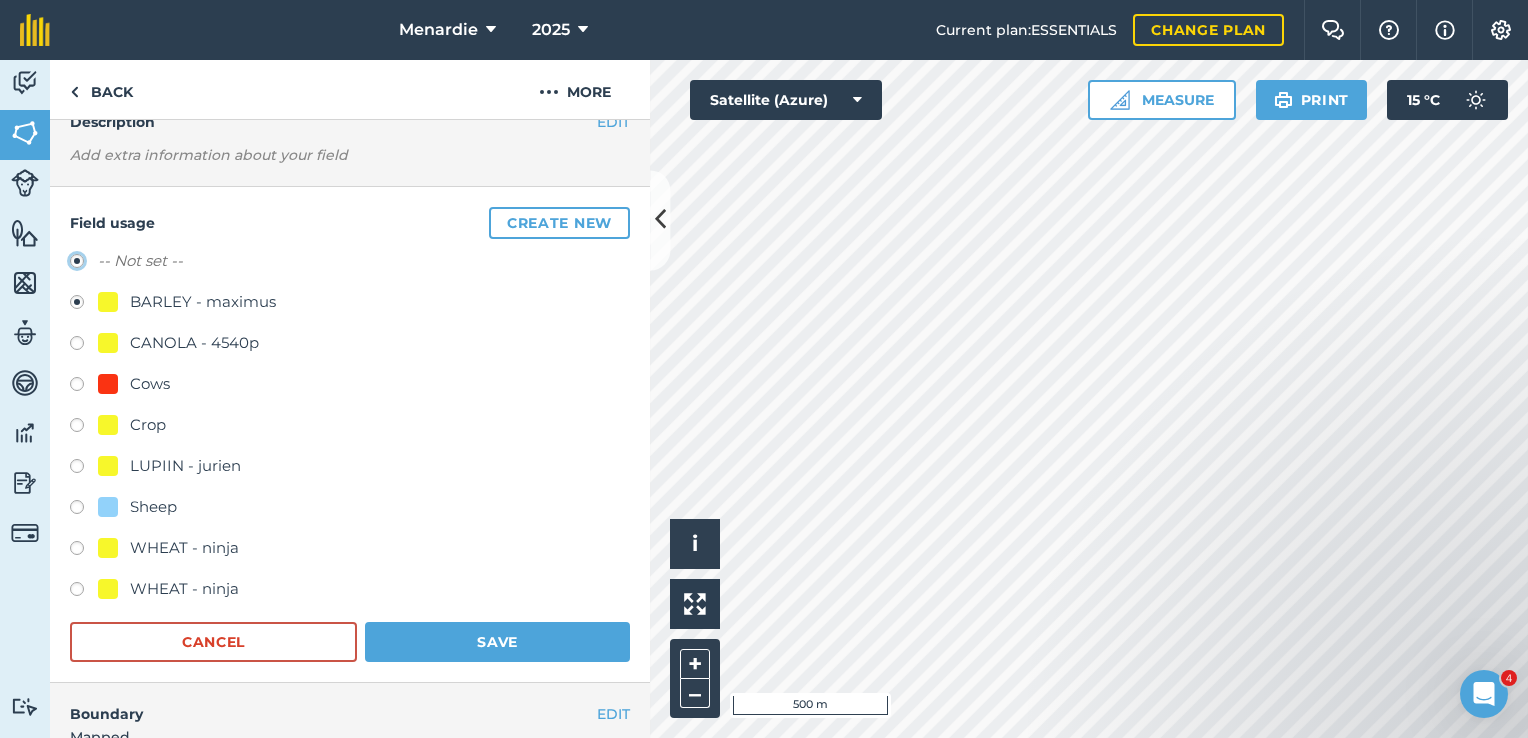 radio on "true" 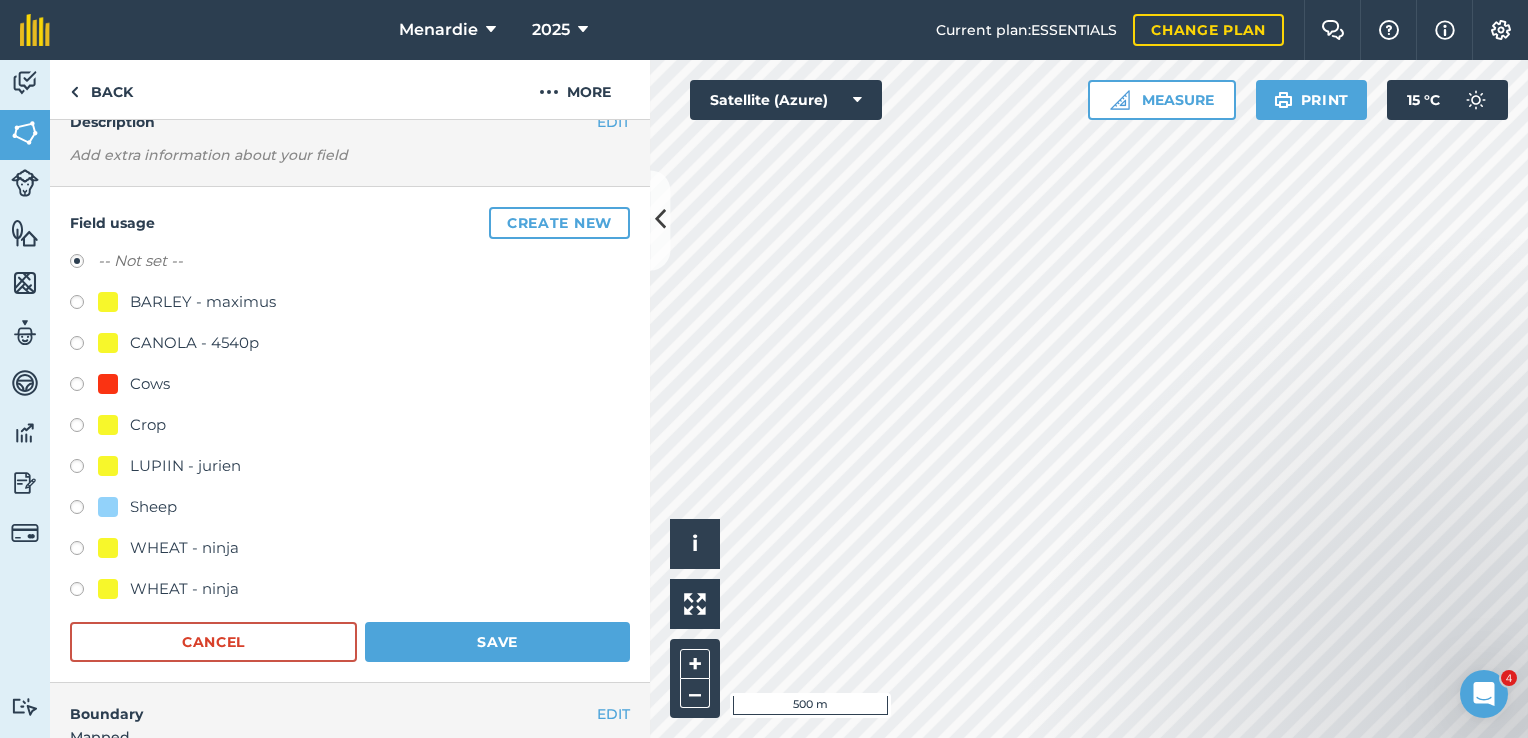 click at bounding box center [84, 264] 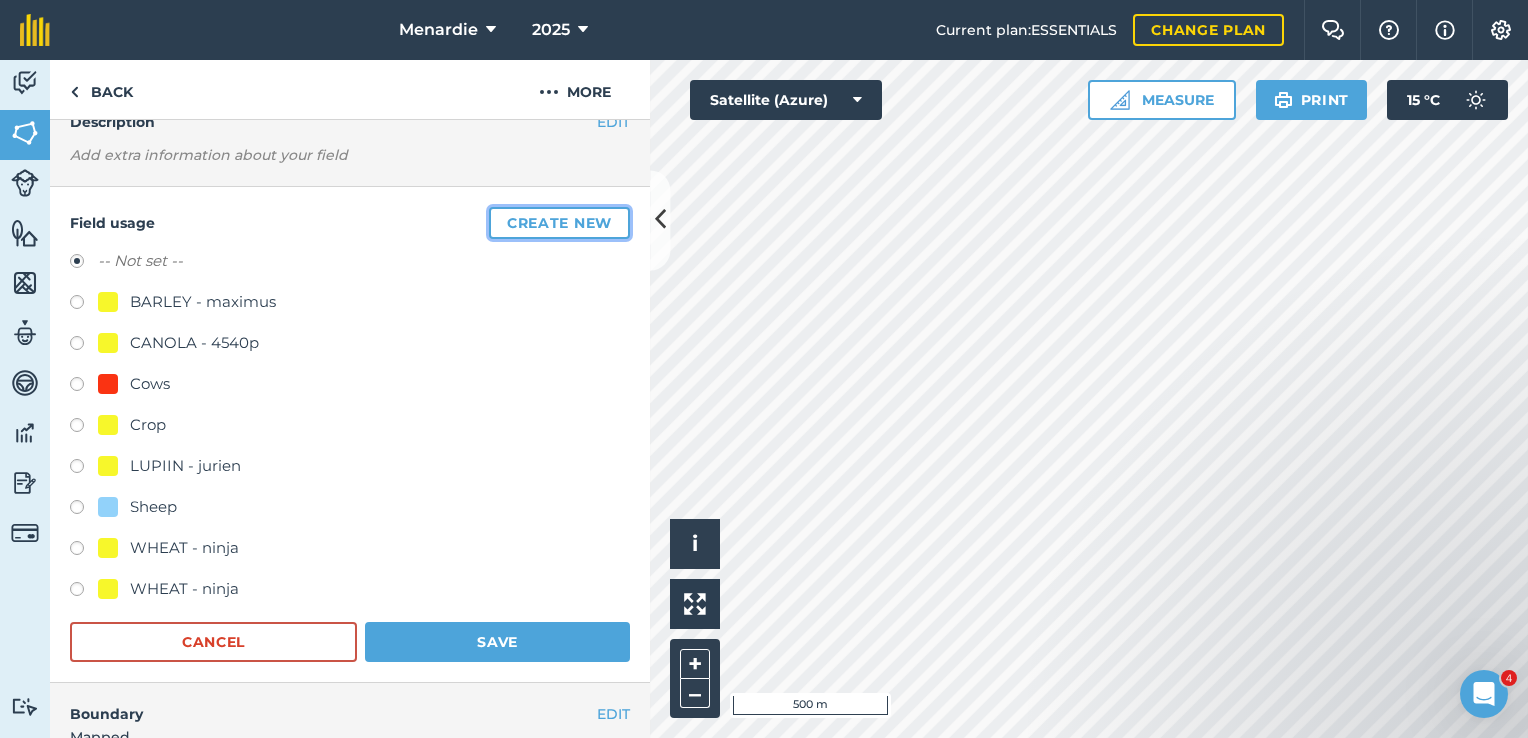 click on "Create new" at bounding box center (559, 223) 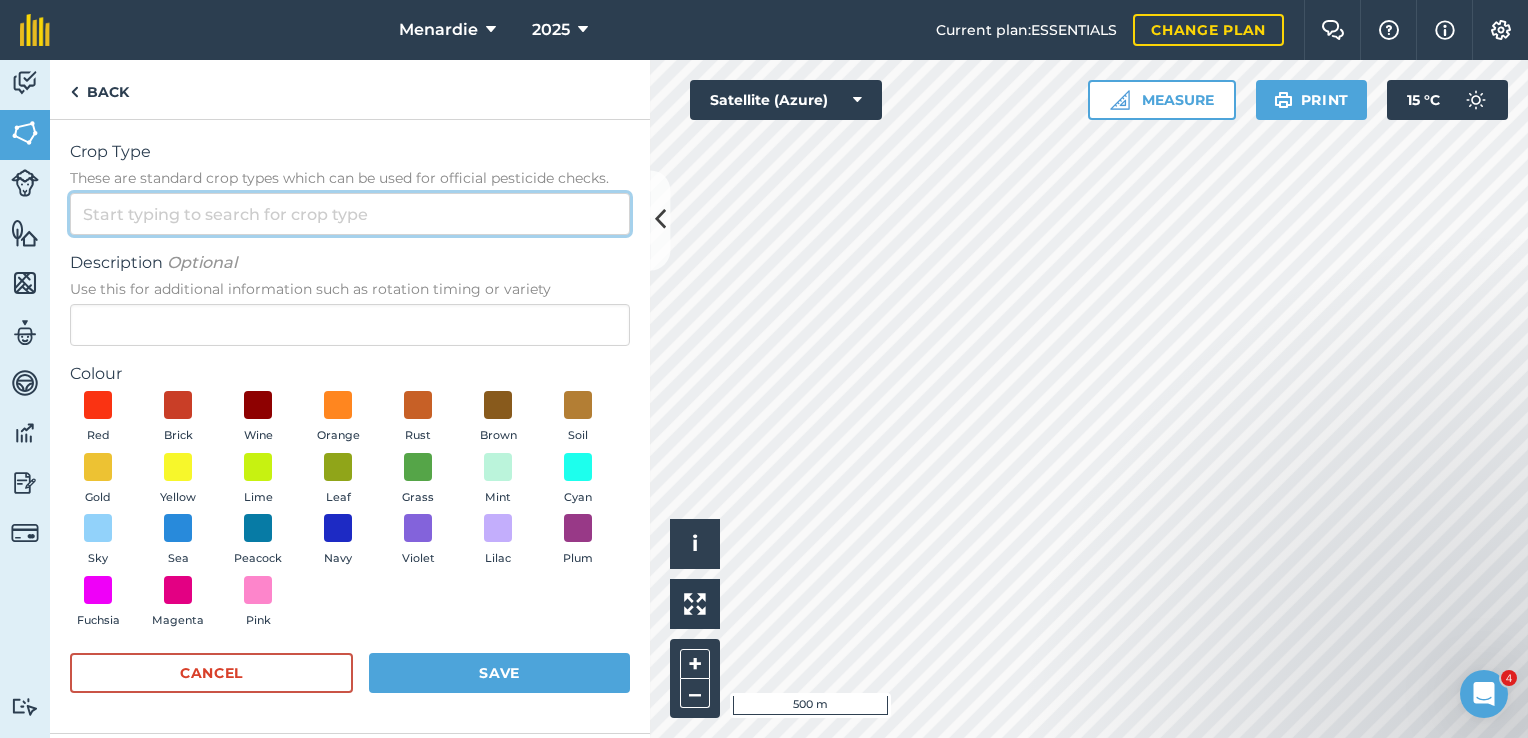 click on "Crop Type These are standard crop types which can be used for official pesticide checks." at bounding box center (350, 214) 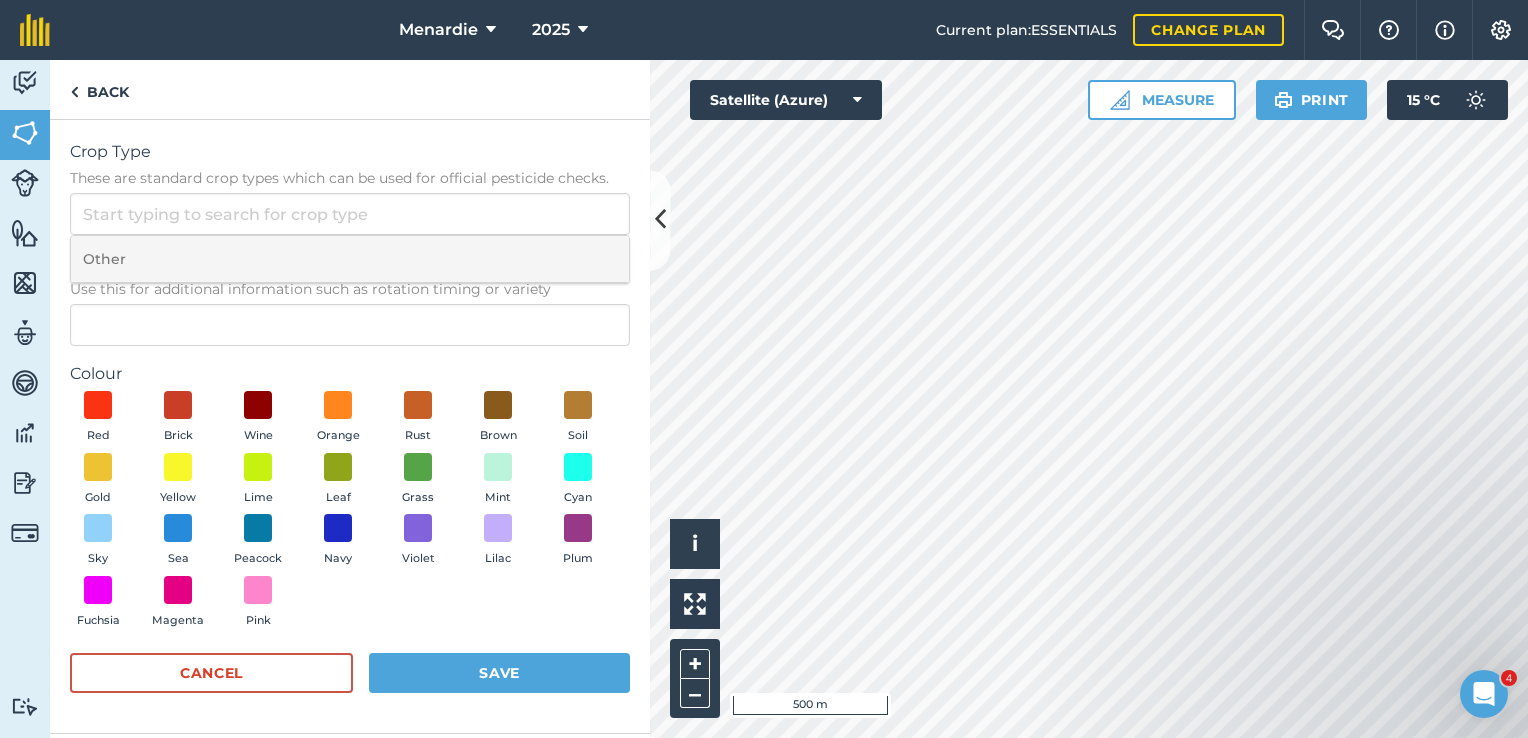 click on "Other" at bounding box center (350, 259) 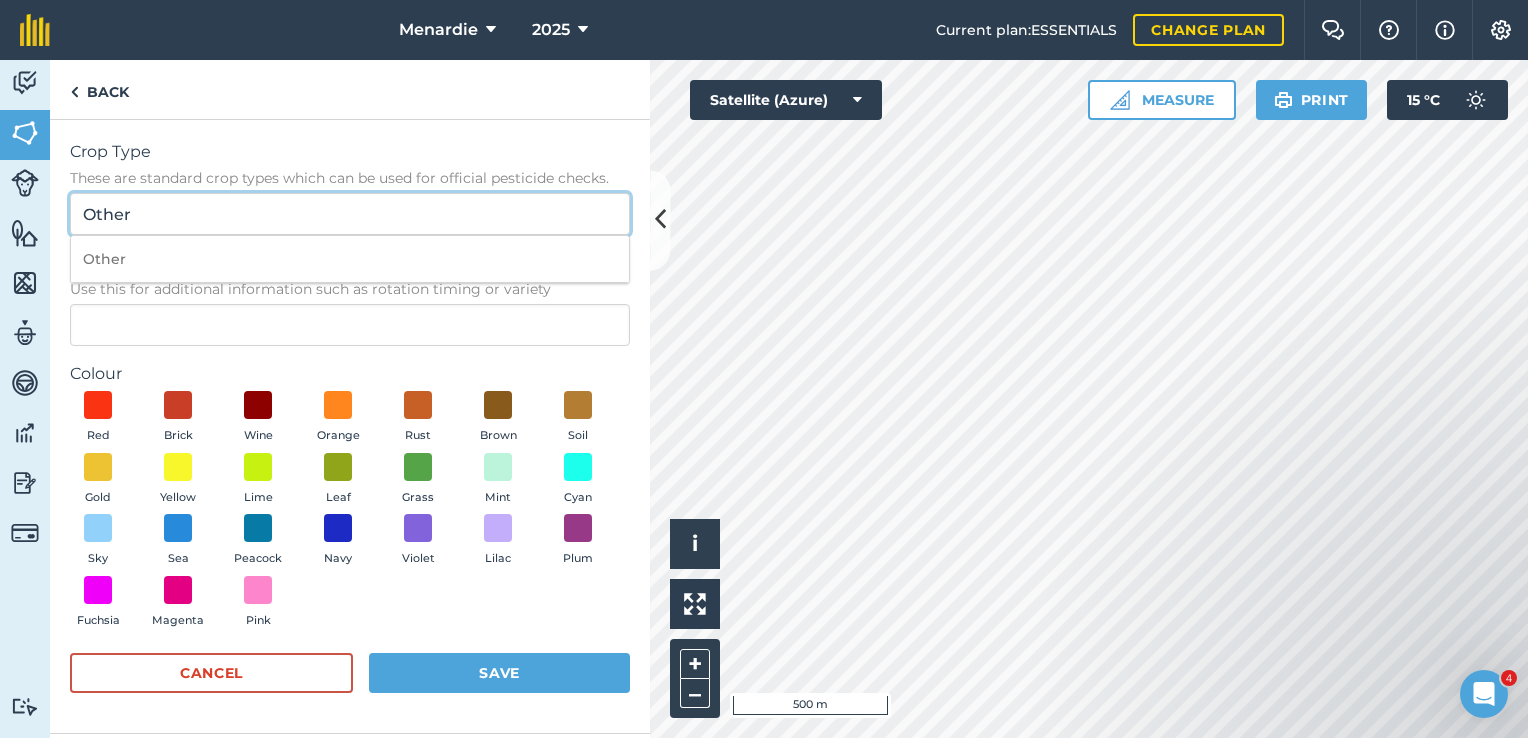 click on "Other" at bounding box center (350, 214) 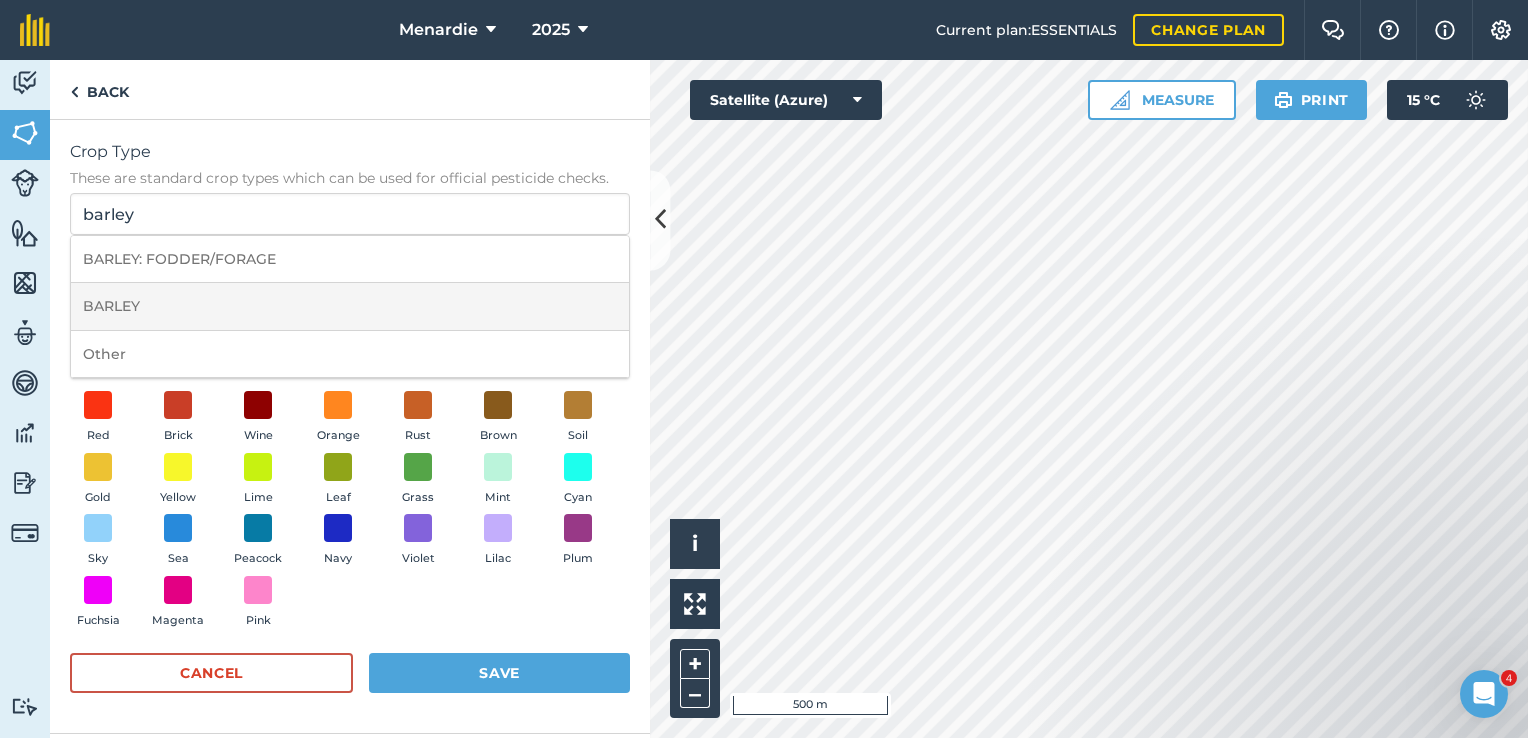 click on "BARLEY" at bounding box center (350, 306) 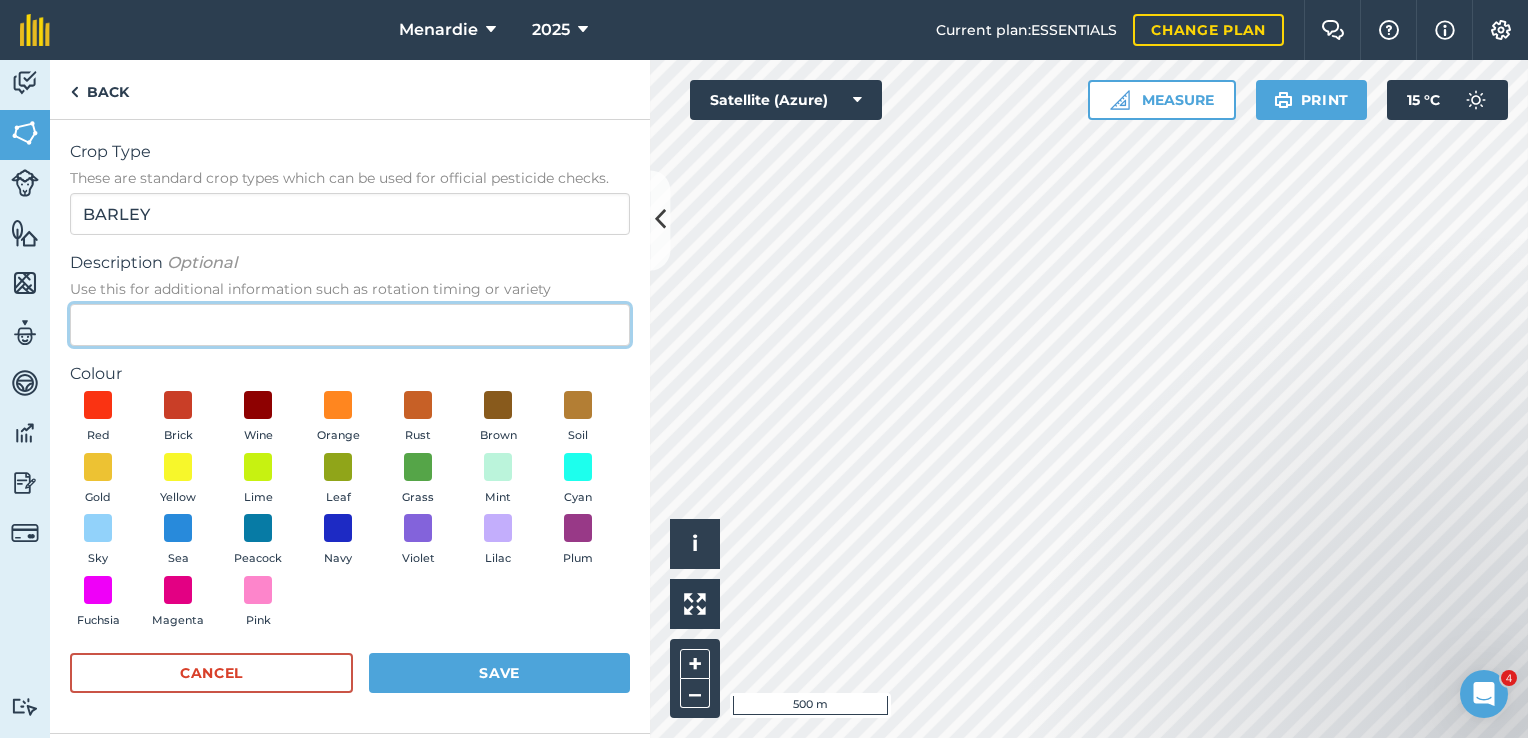 click on "Description   Optional Use this for additional information such as rotation timing or variety" at bounding box center [350, 325] 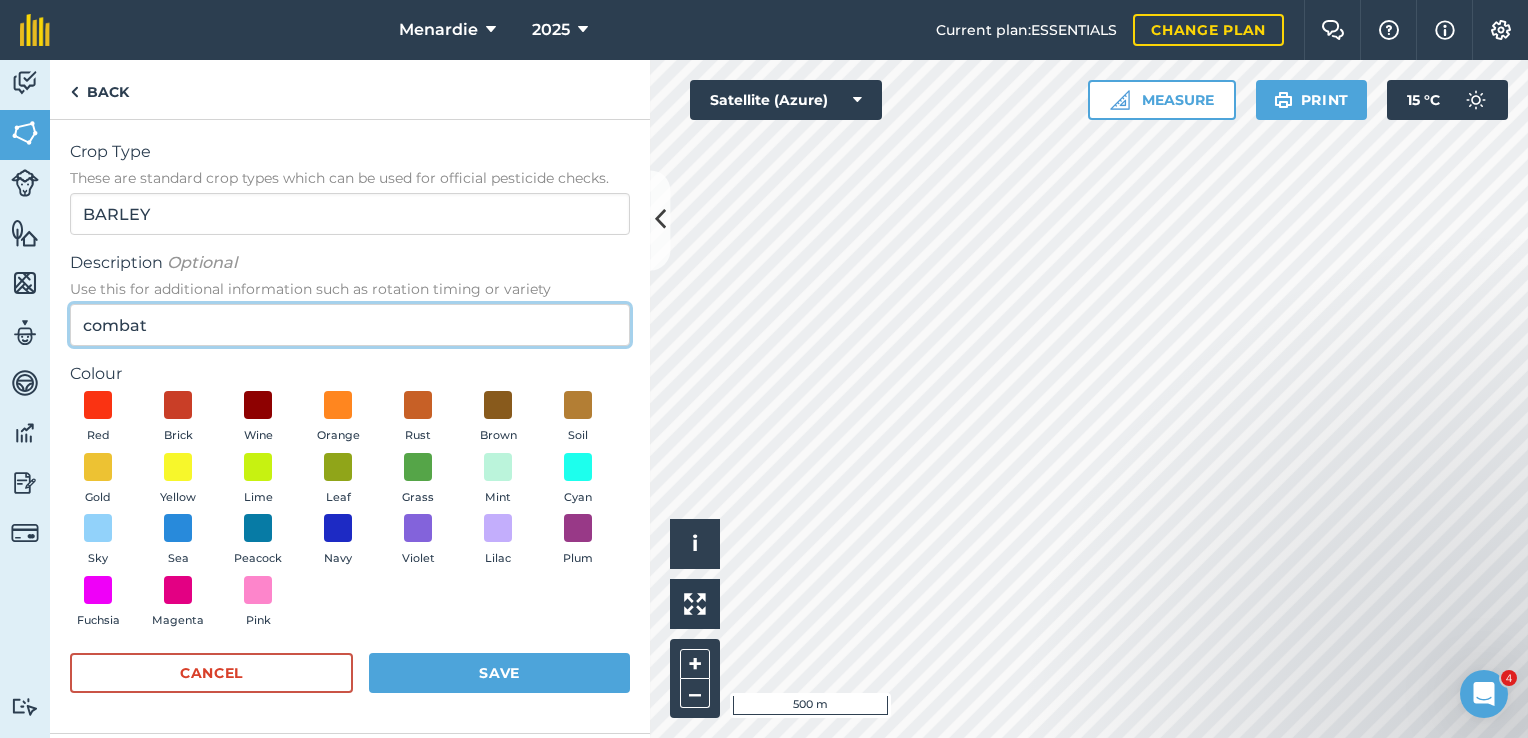 type on "combat" 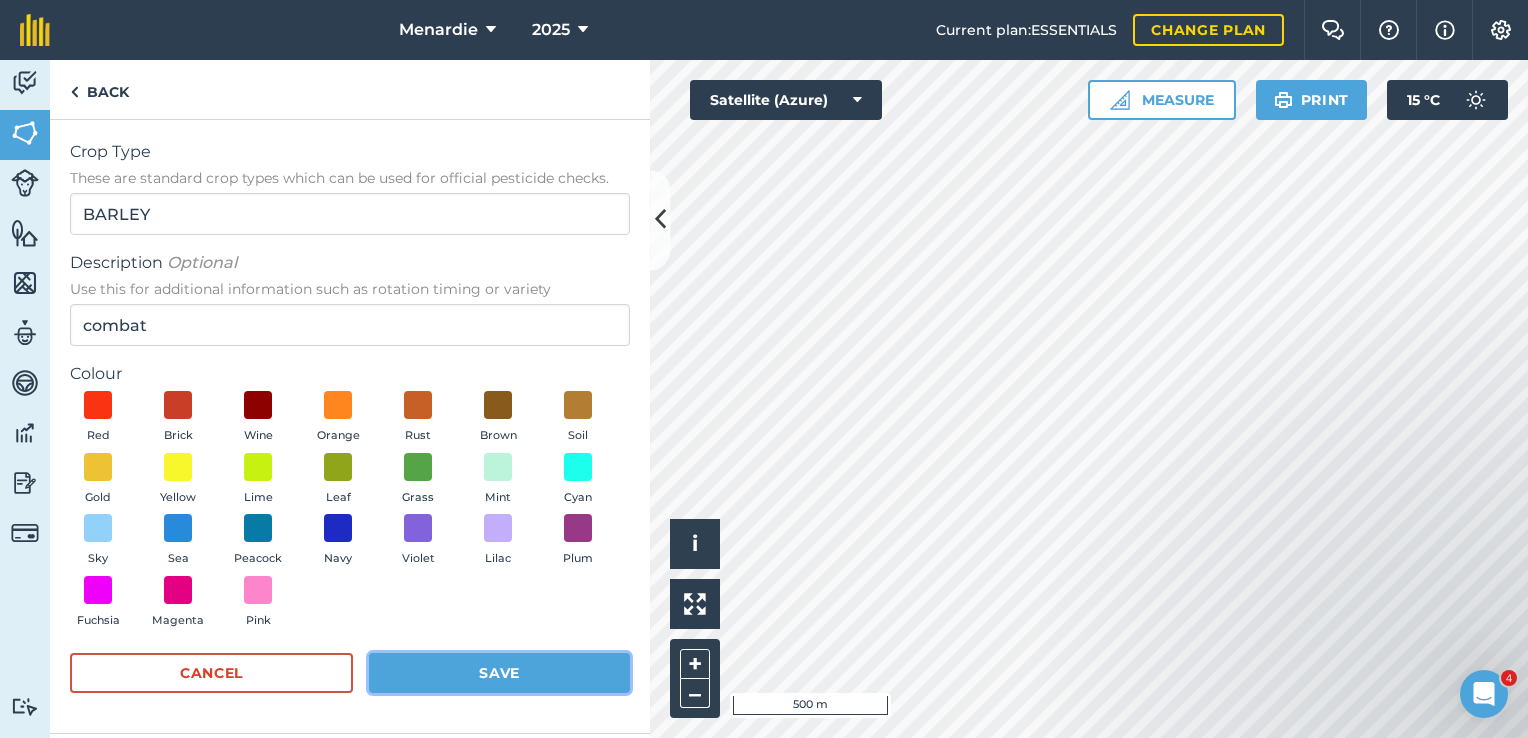 click on "Save" at bounding box center [499, 673] 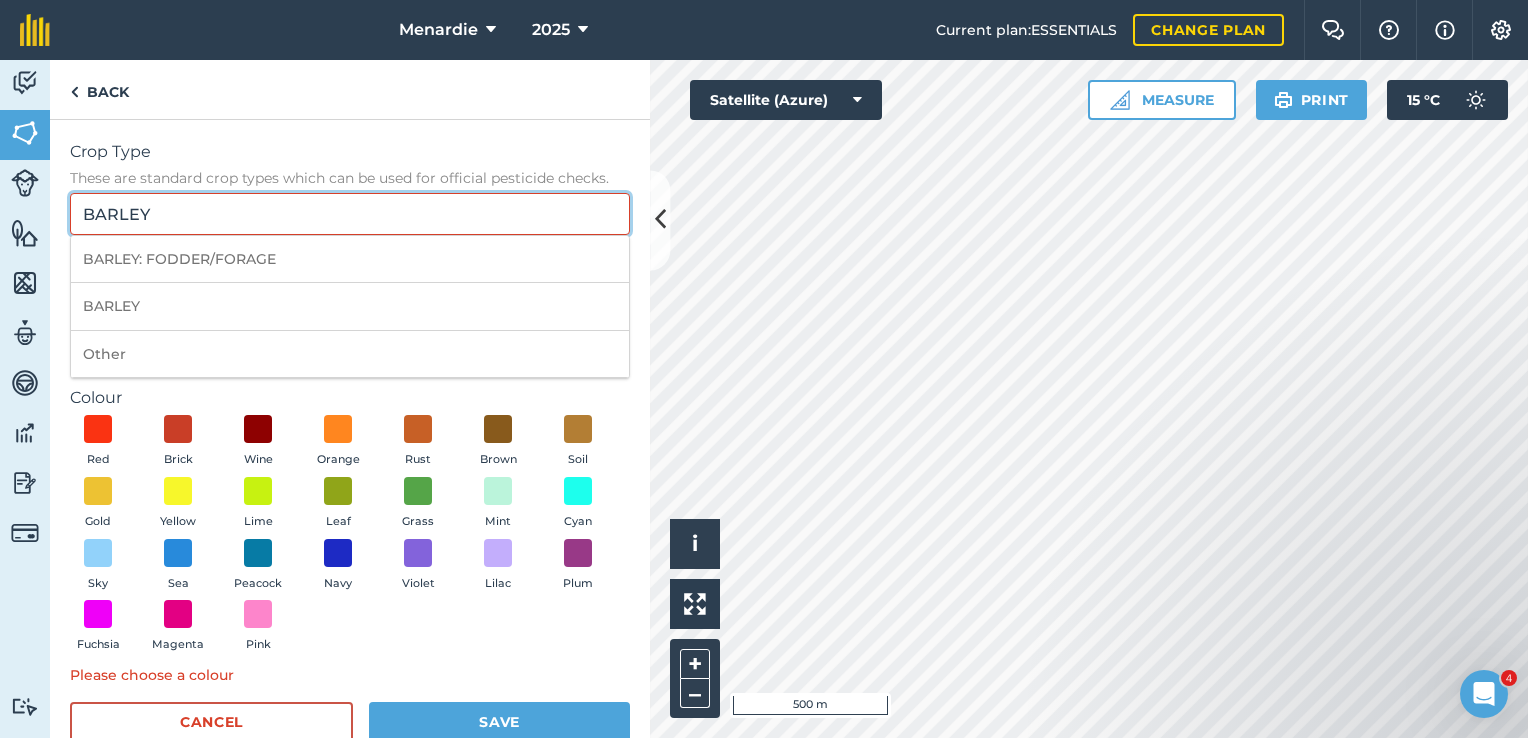 click on "BARLEY" at bounding box center (350, 214) 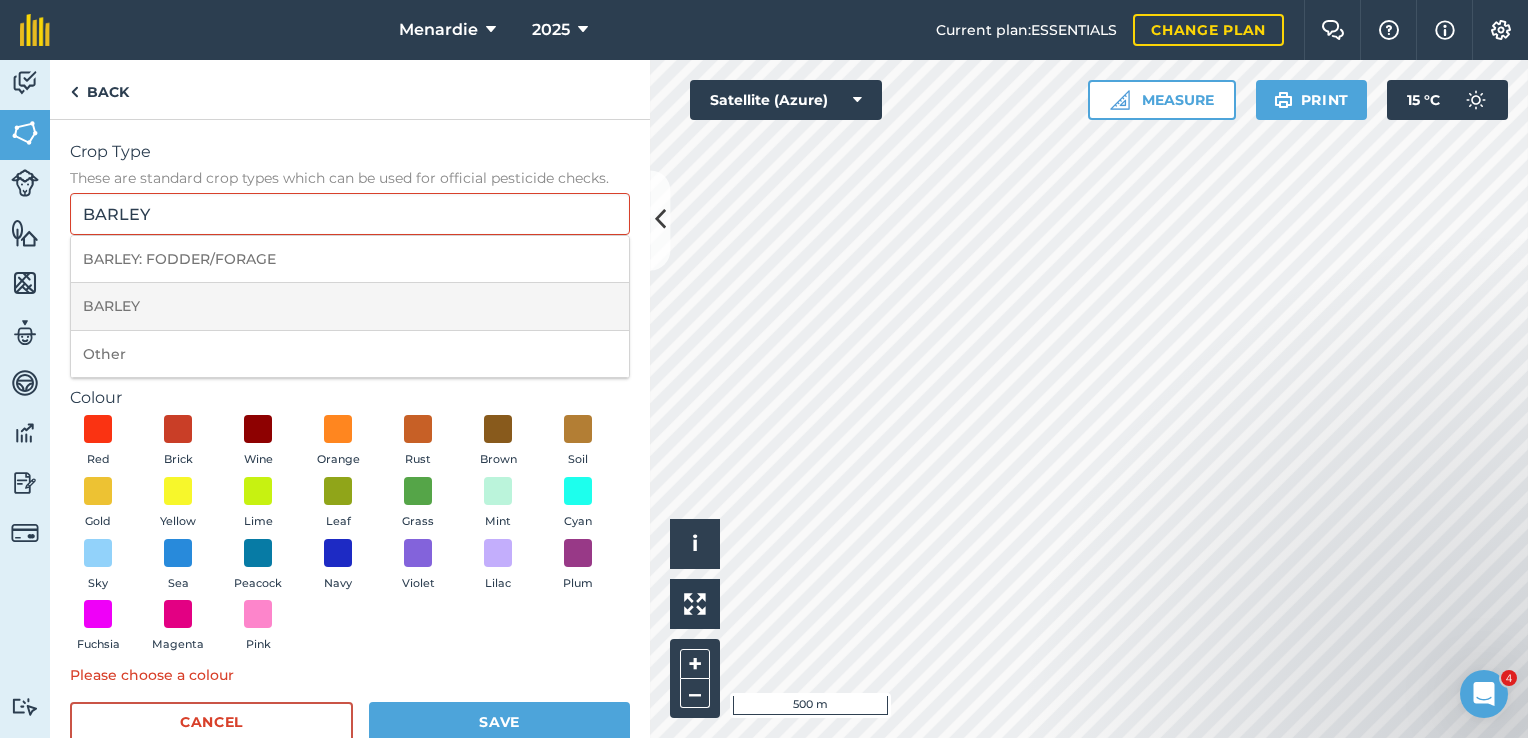 click on "BARLEY" at bounding box center [350, 306] 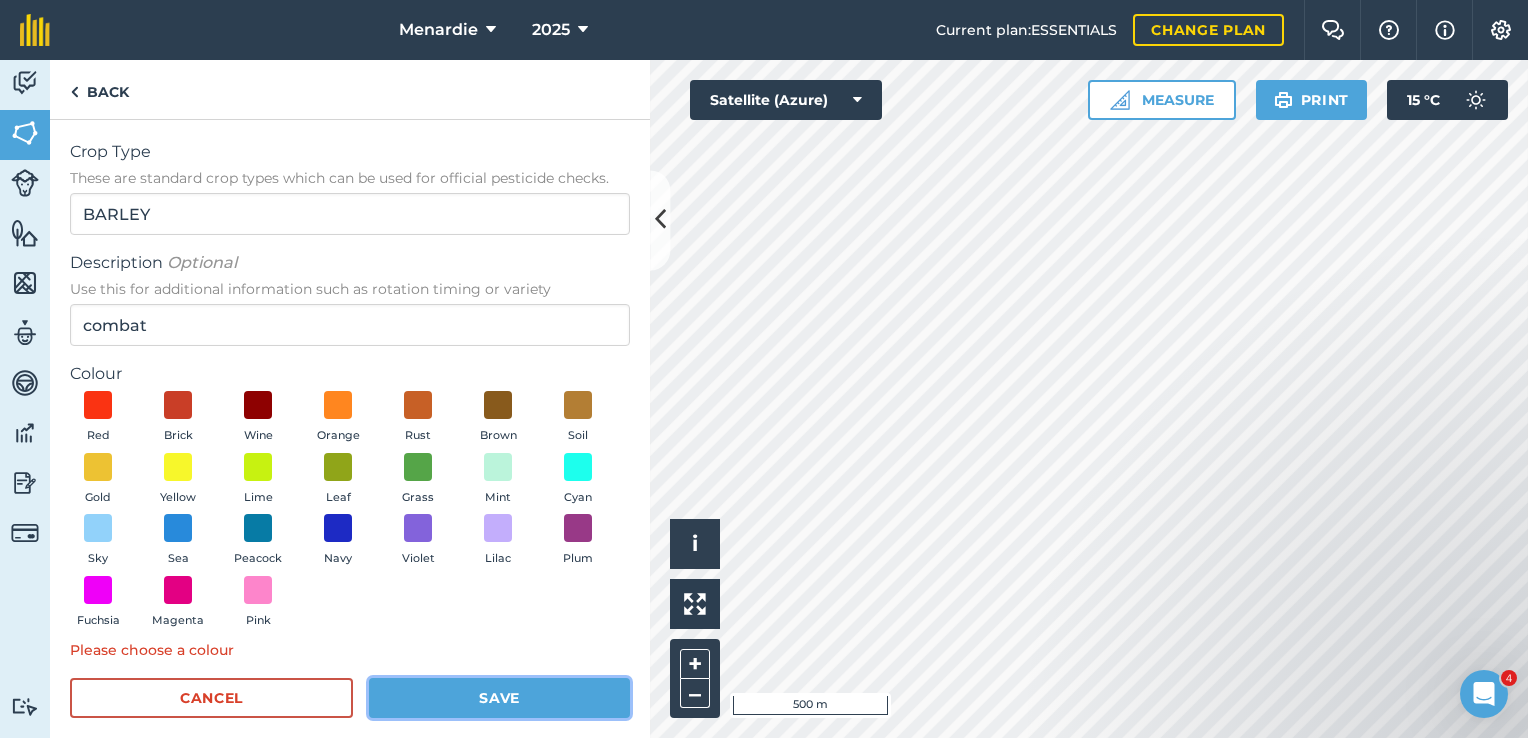 click on "Save" at bounding box center [499, 698] 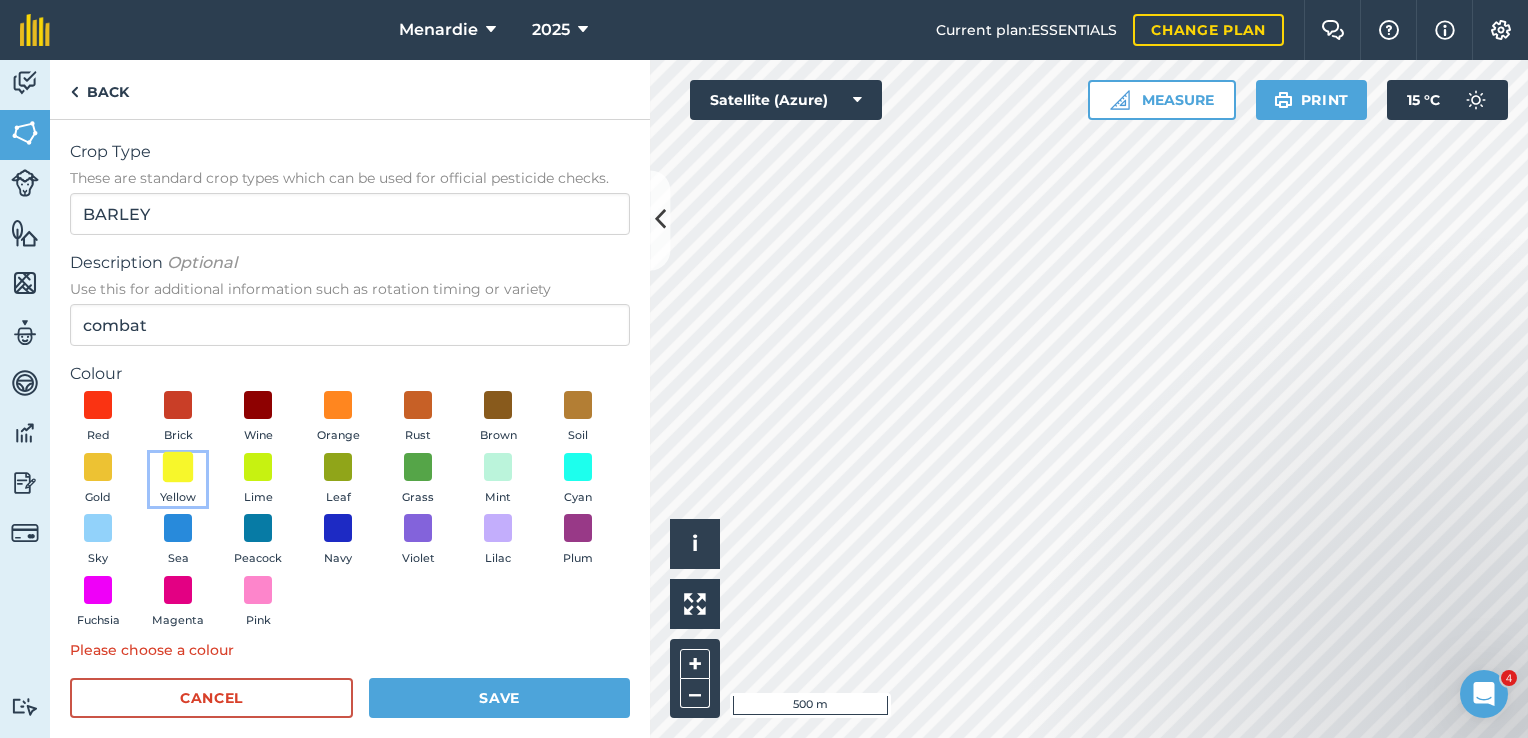 click at bounding box center (178, 466) 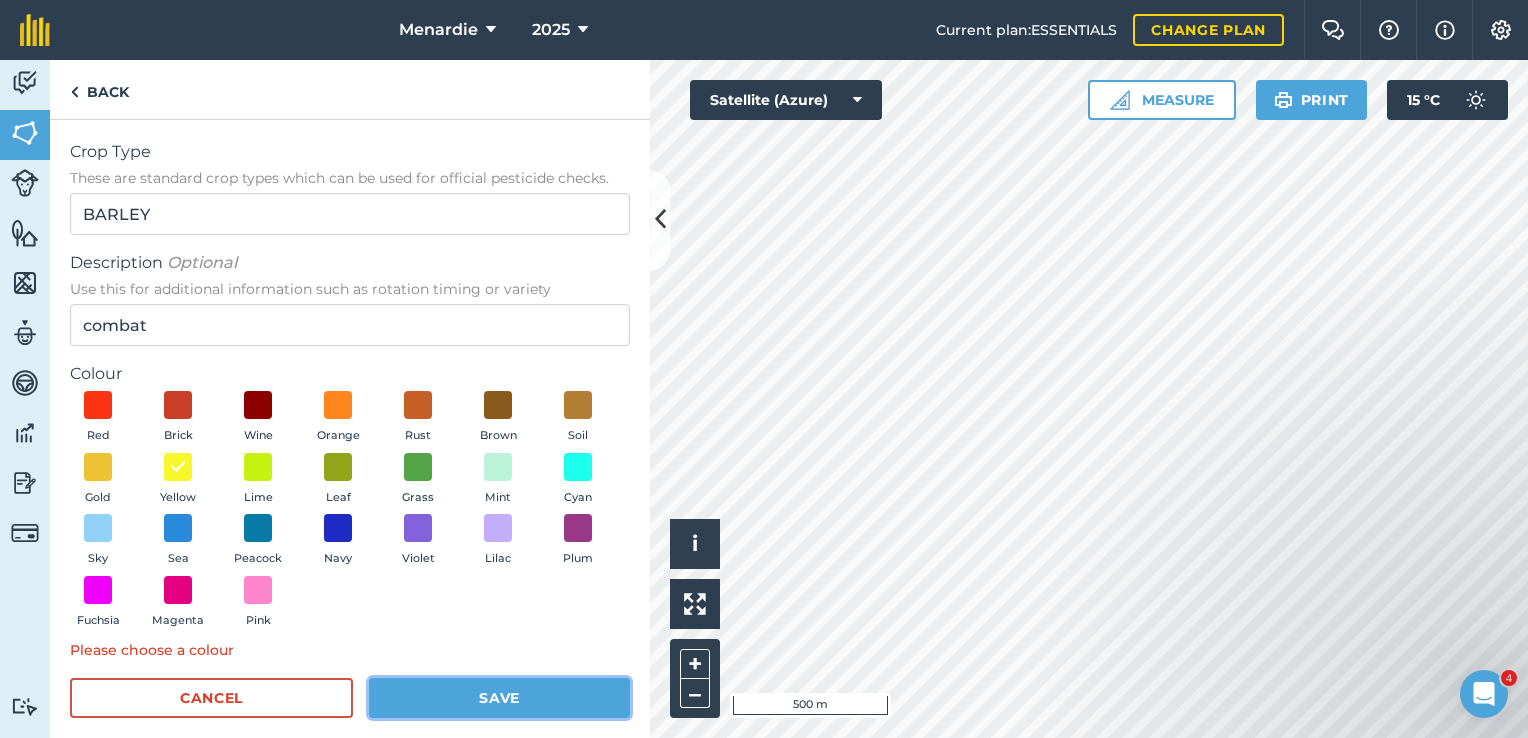 click on "Save" at bounding box center (499, 698) 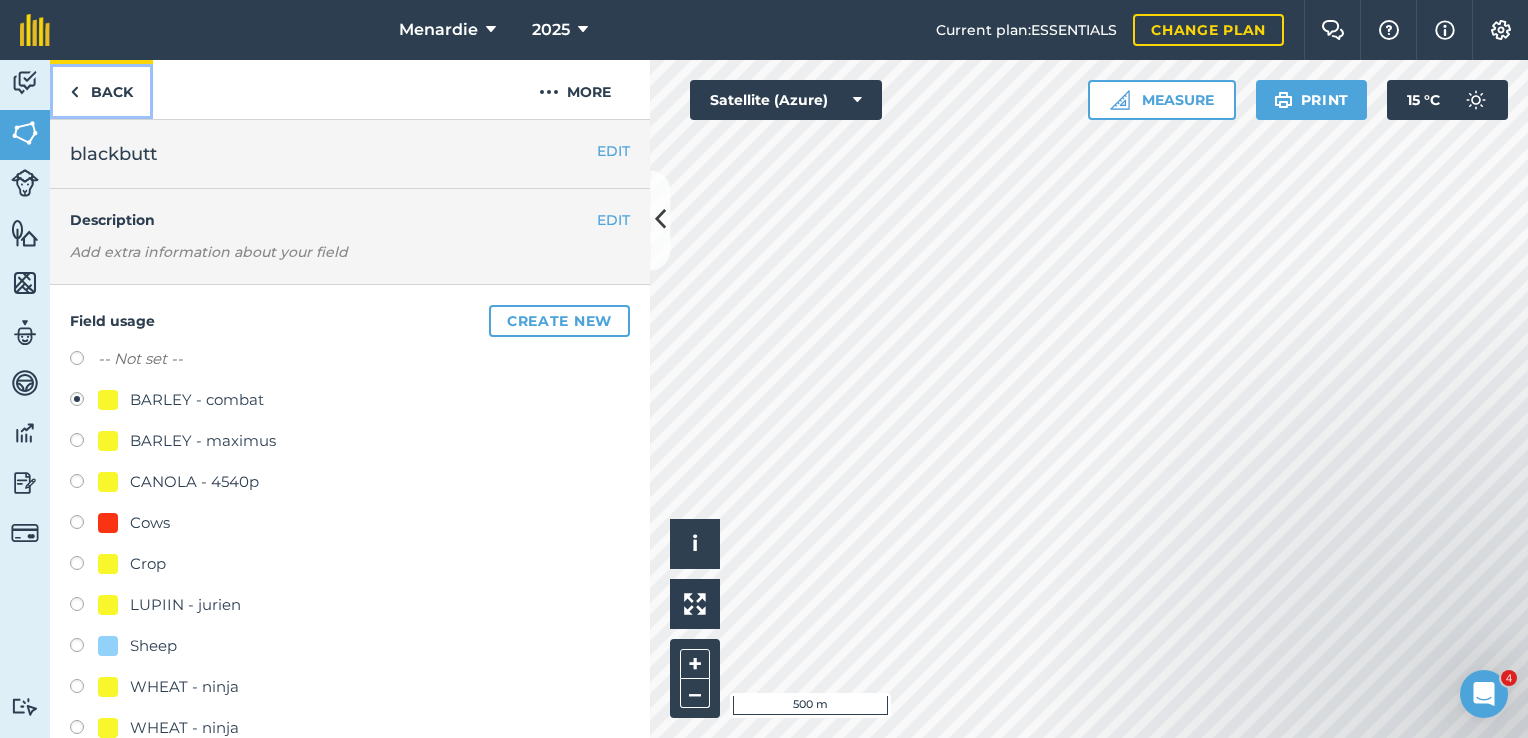 click on "Back" at bounding box center (101, 89) 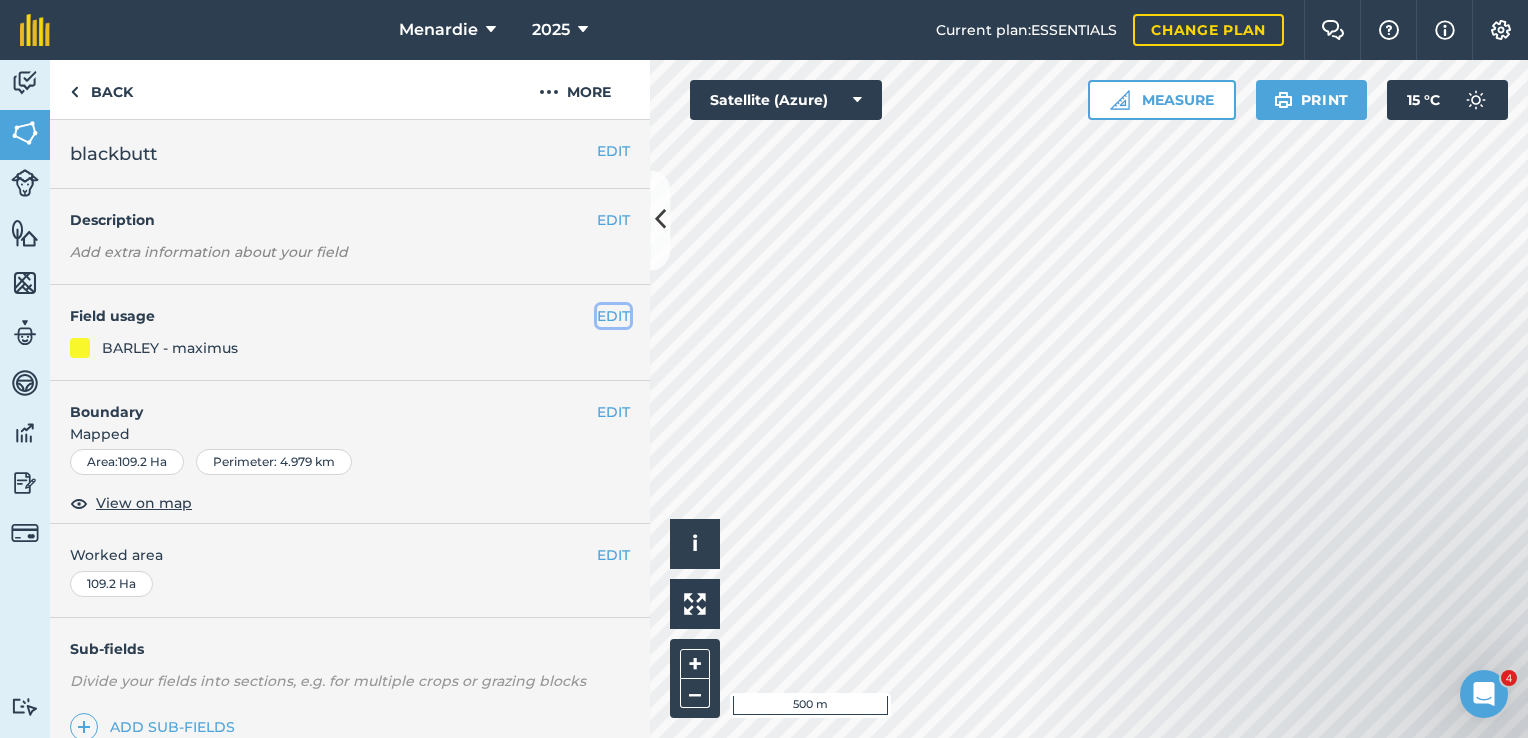 click on "EDIT" at bounding box center [613, 316] 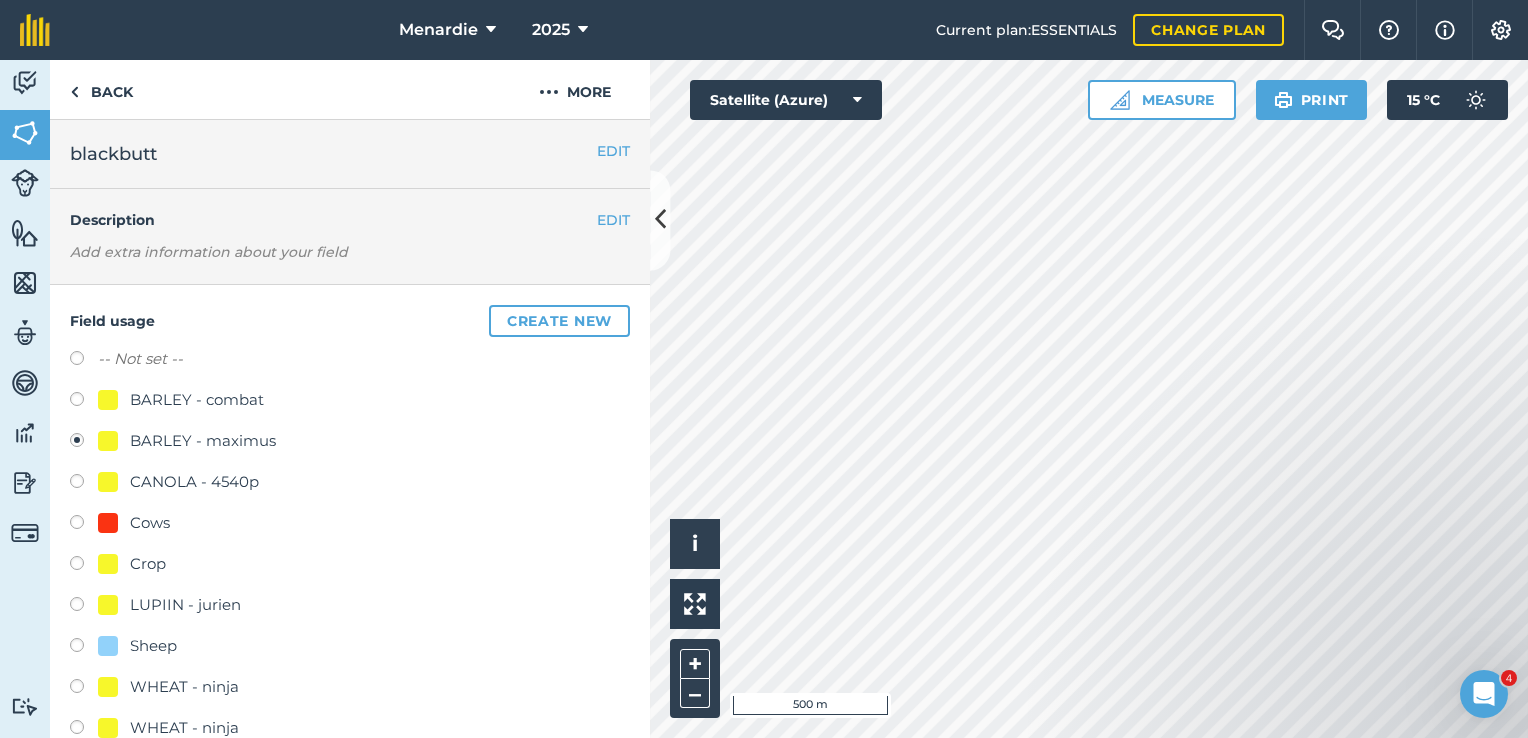 click on "Field usage   Create new -- Not set -- BARLEY - combat BARLEY - maximus CANOLA - 4540p Cows Crop LUPIIN - jurien Sheep WHEAT - ninja WHEAT - ninja Cancel Save" at bounding box center (350, 553) 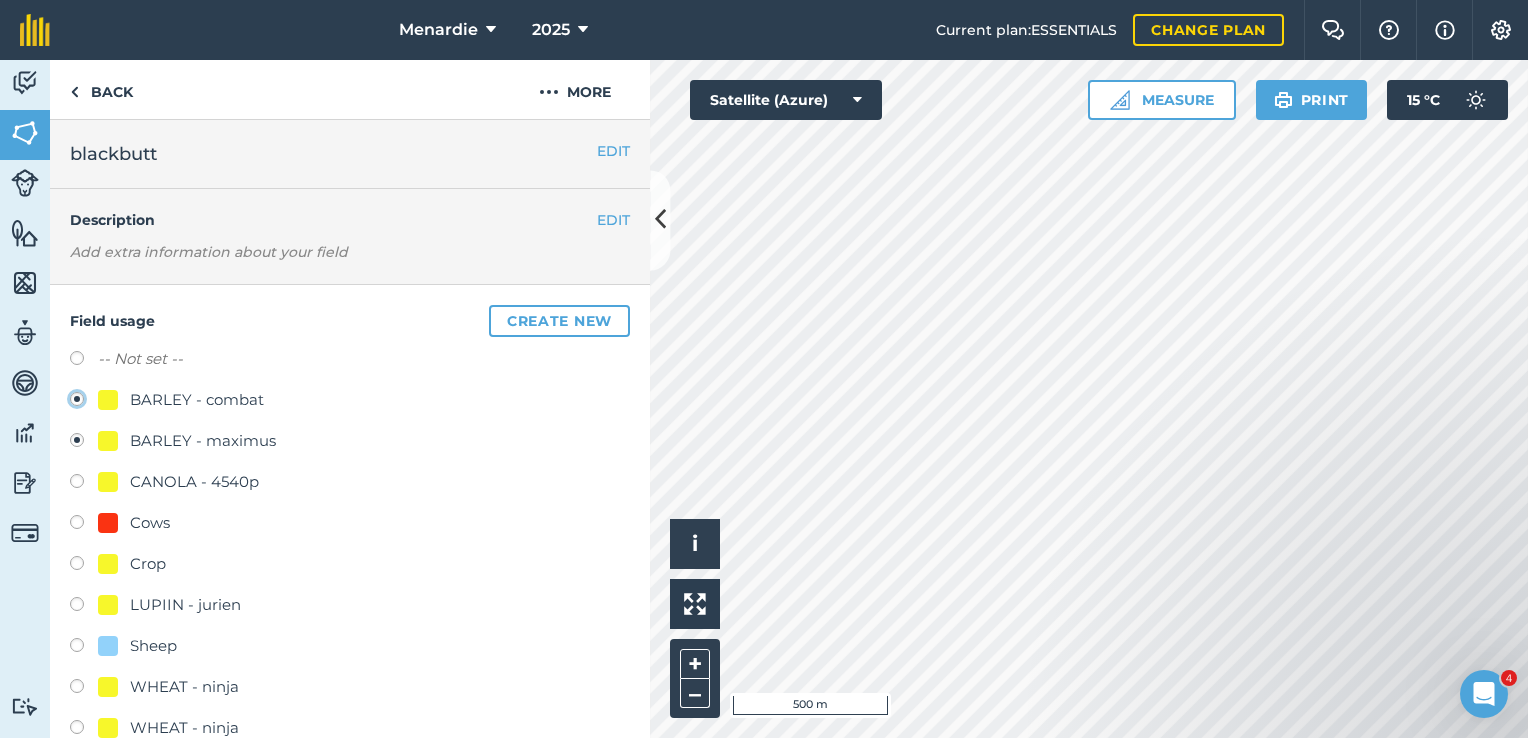 radio on "true" 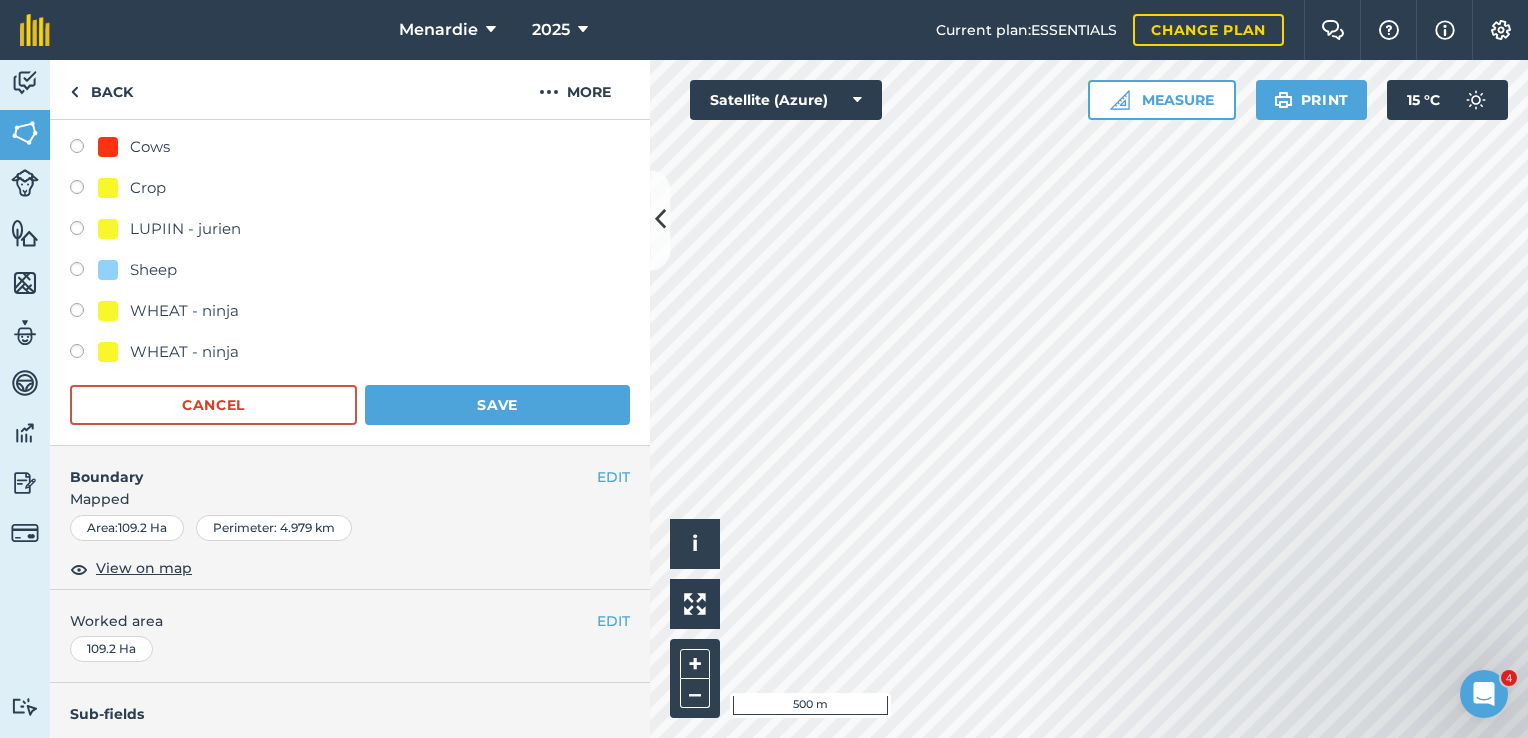 scroll, scrollTop: 400, scrollLeft: 0, axis: vertical 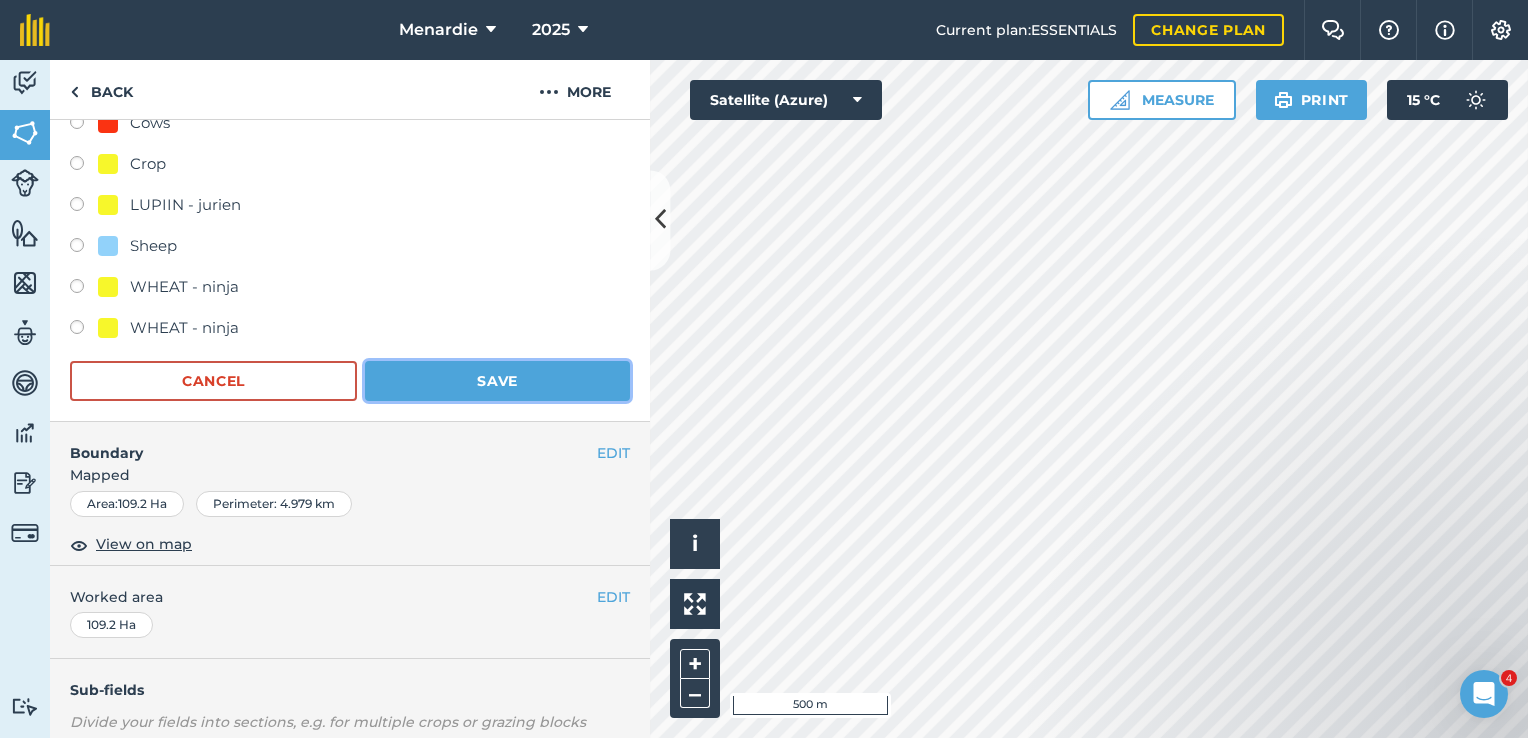 click on "Save" at bounding box center (497, 381) 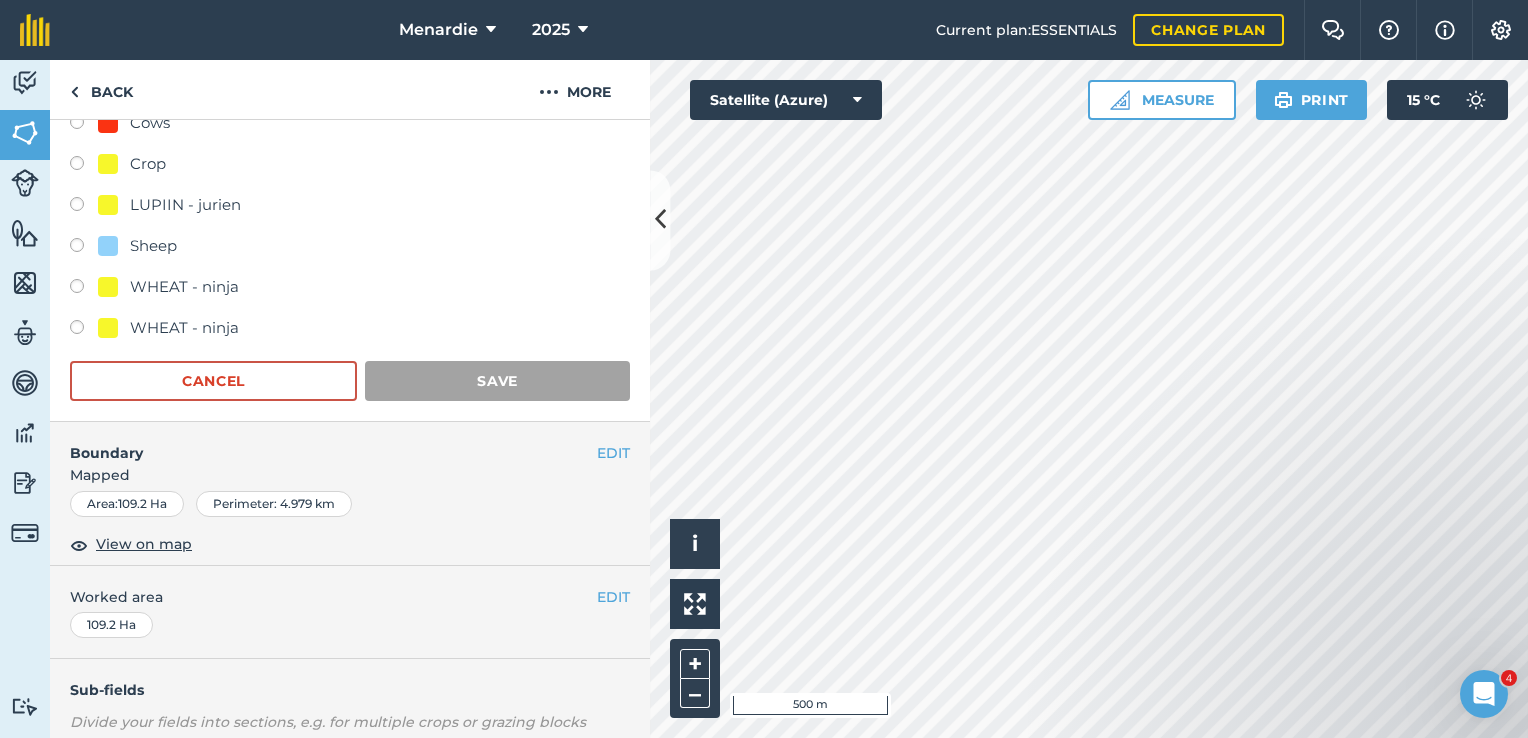 scroll, scrollTop: 256, scrollLeft: 0, axis: vertical 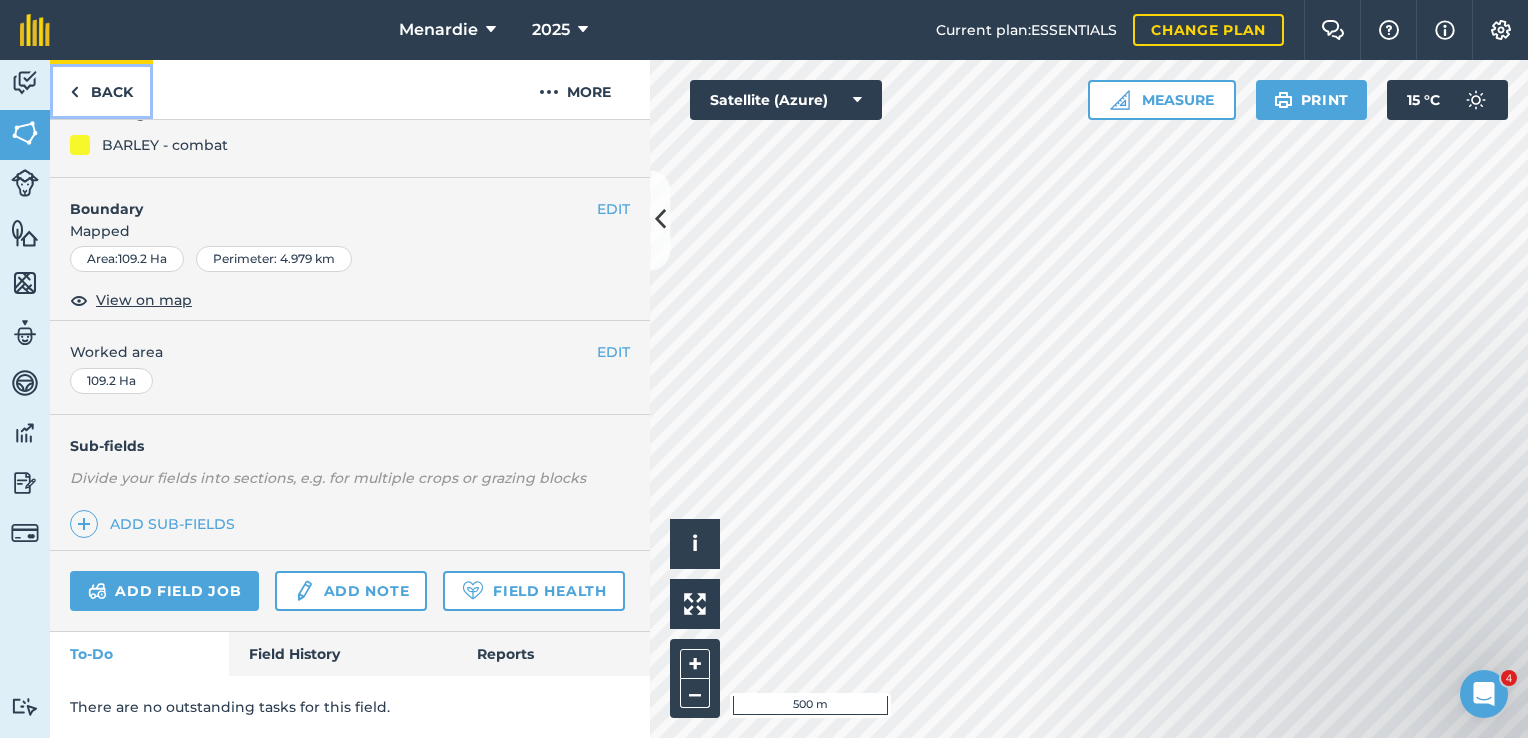 click on "Back" at bounding box center [101, 89] 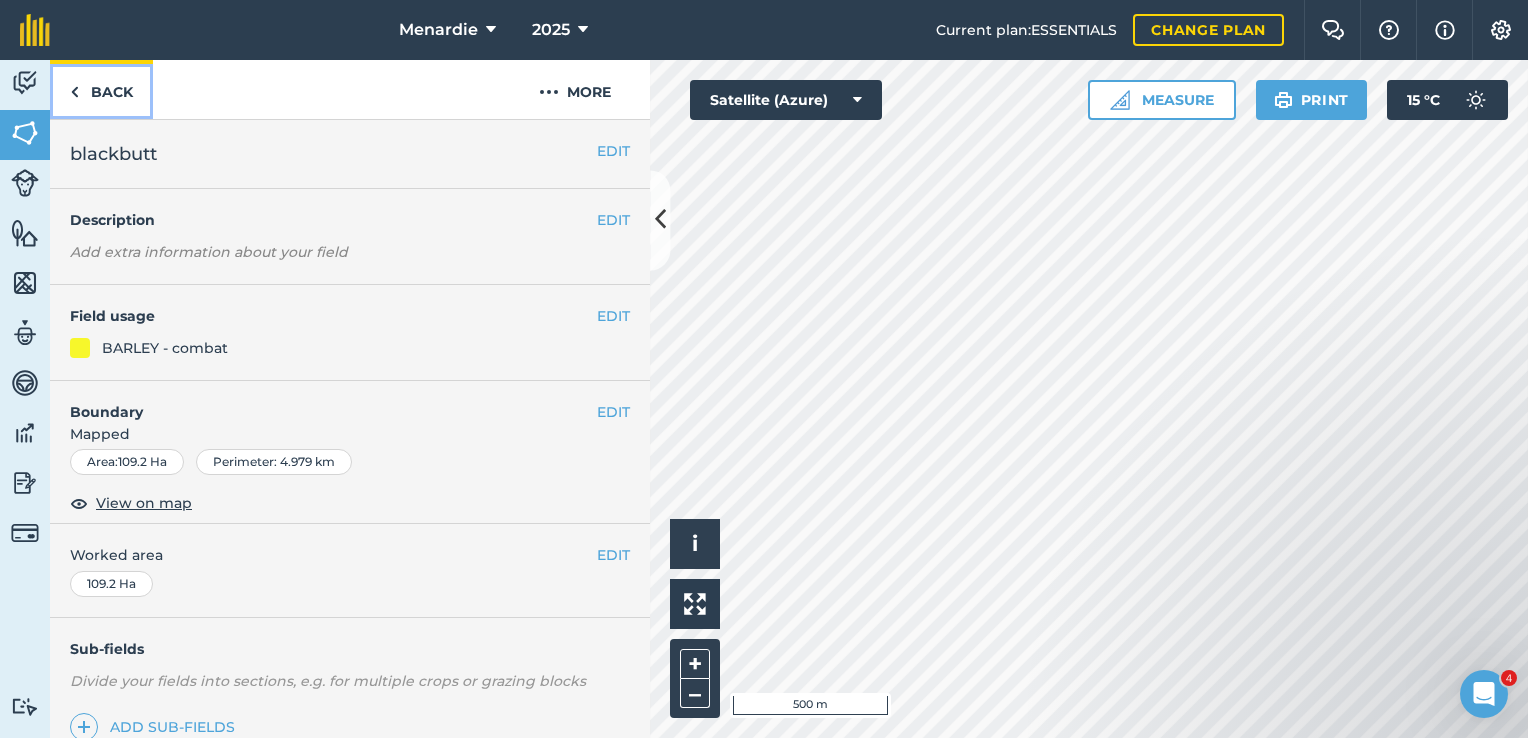 click on "Back" at bounding box center [101, 89] 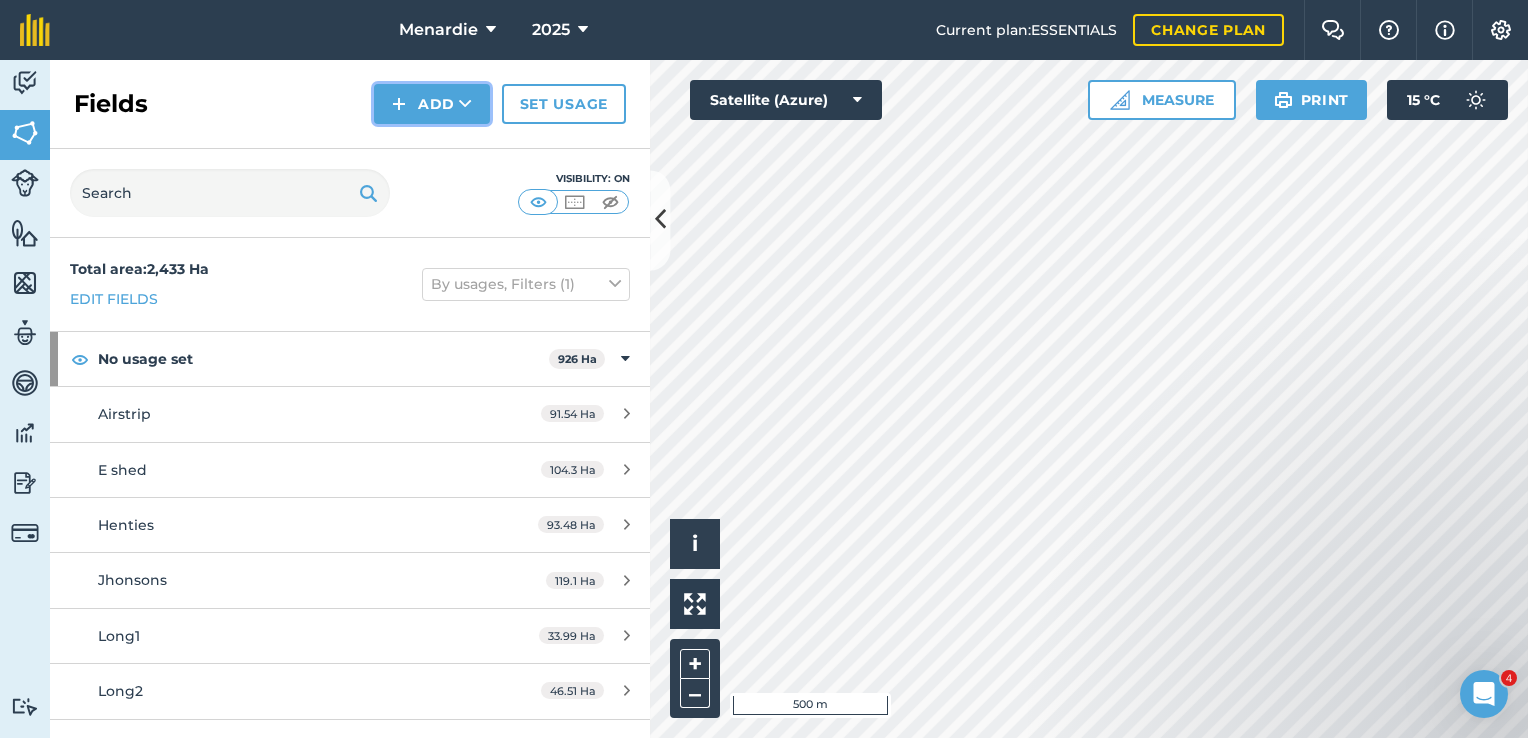 click at bounding box center (399, 104) 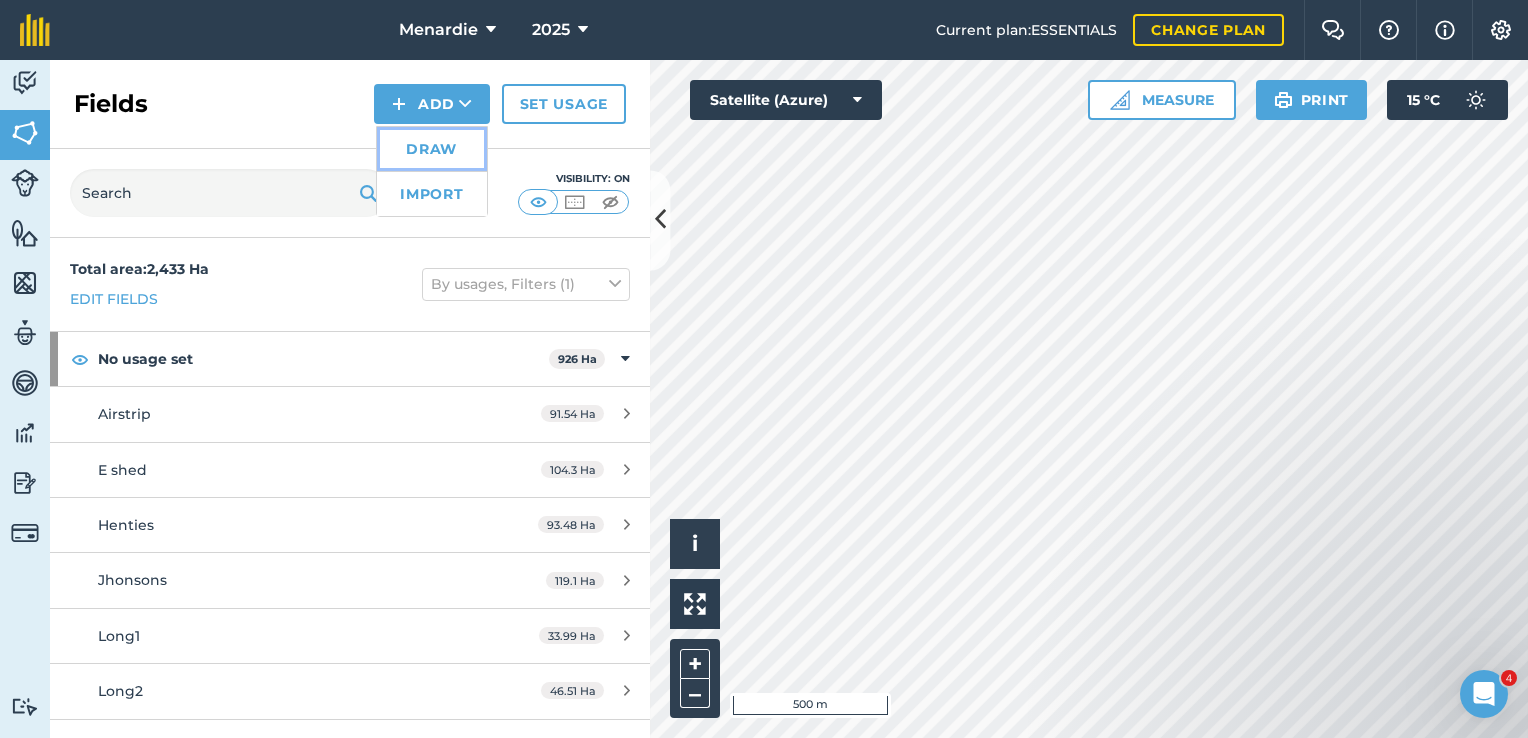 click on "Draw" at bounding box center [432, 149] 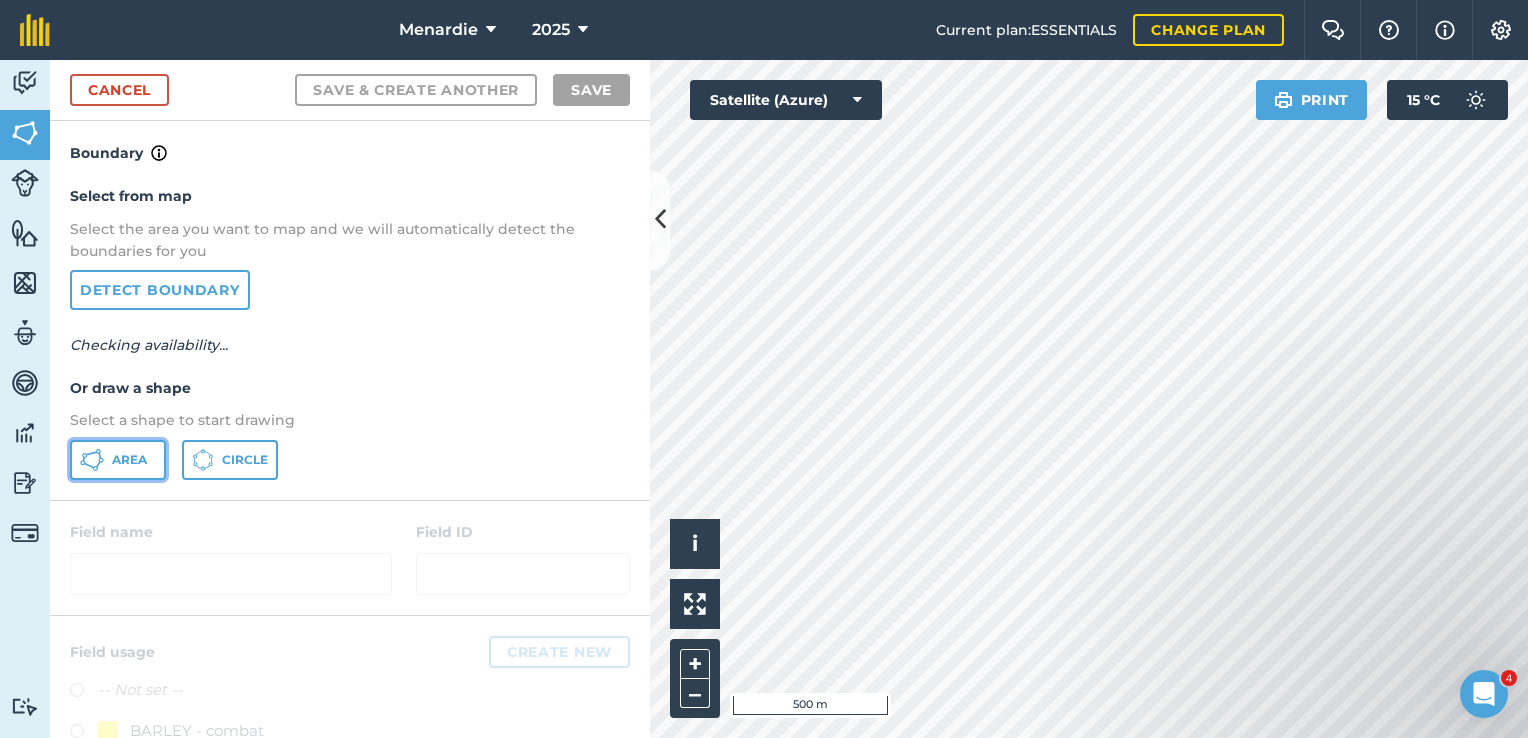 click on "Area" at bounding box center [118, 460] 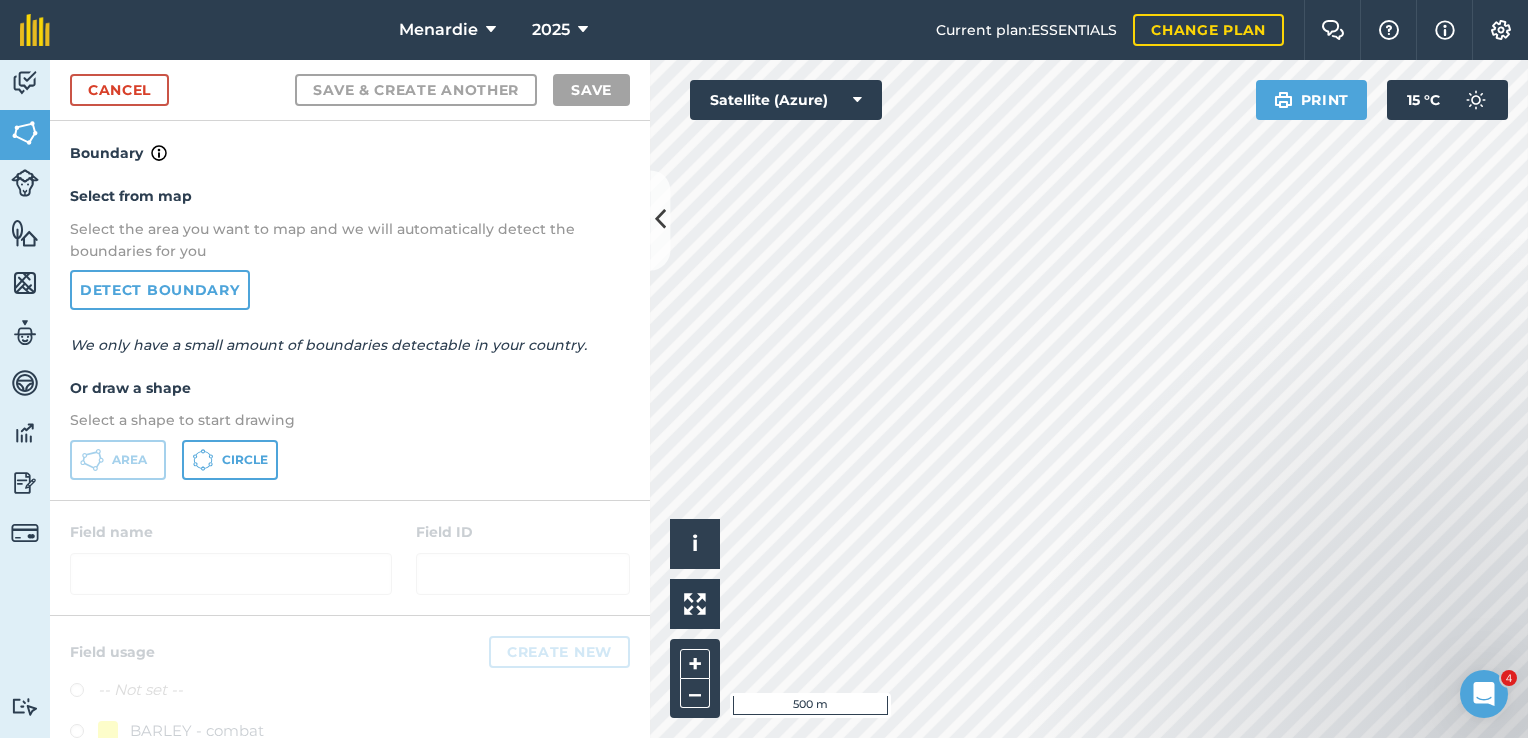 click at bounding box center (1328, 627) 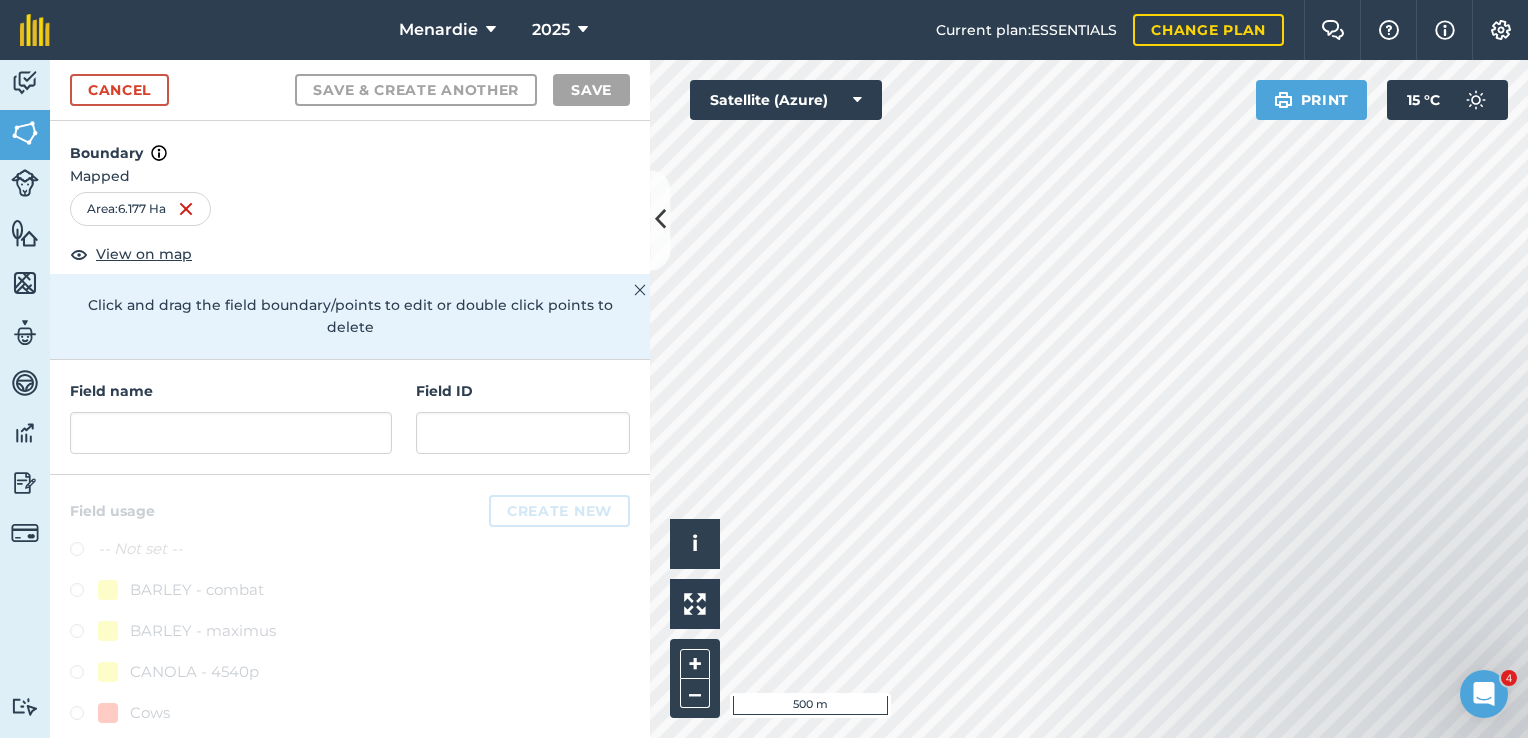 click at bounding box center [1328, 627] 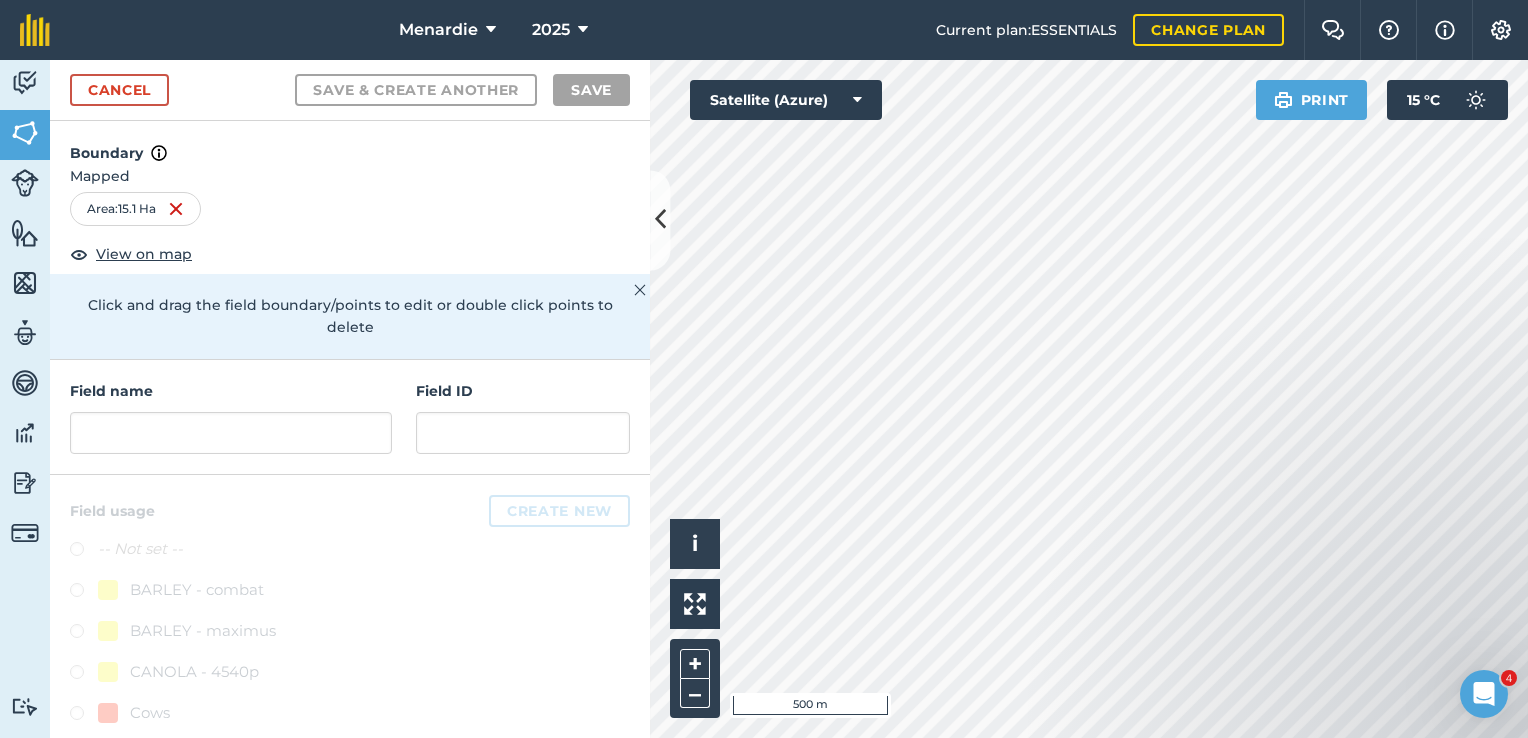 click at bounding box center (1328, 627) 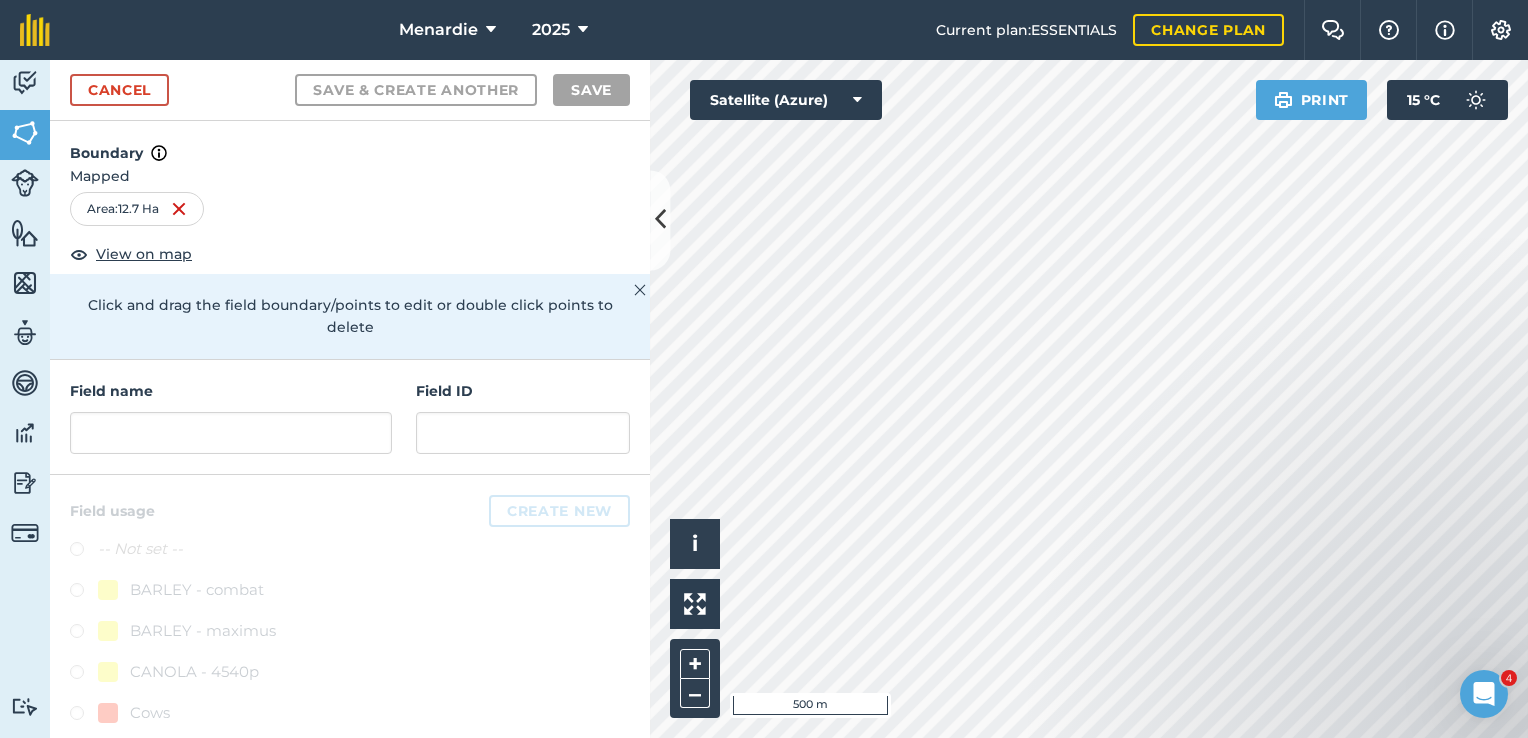 click at bounding box center (1328, 627) 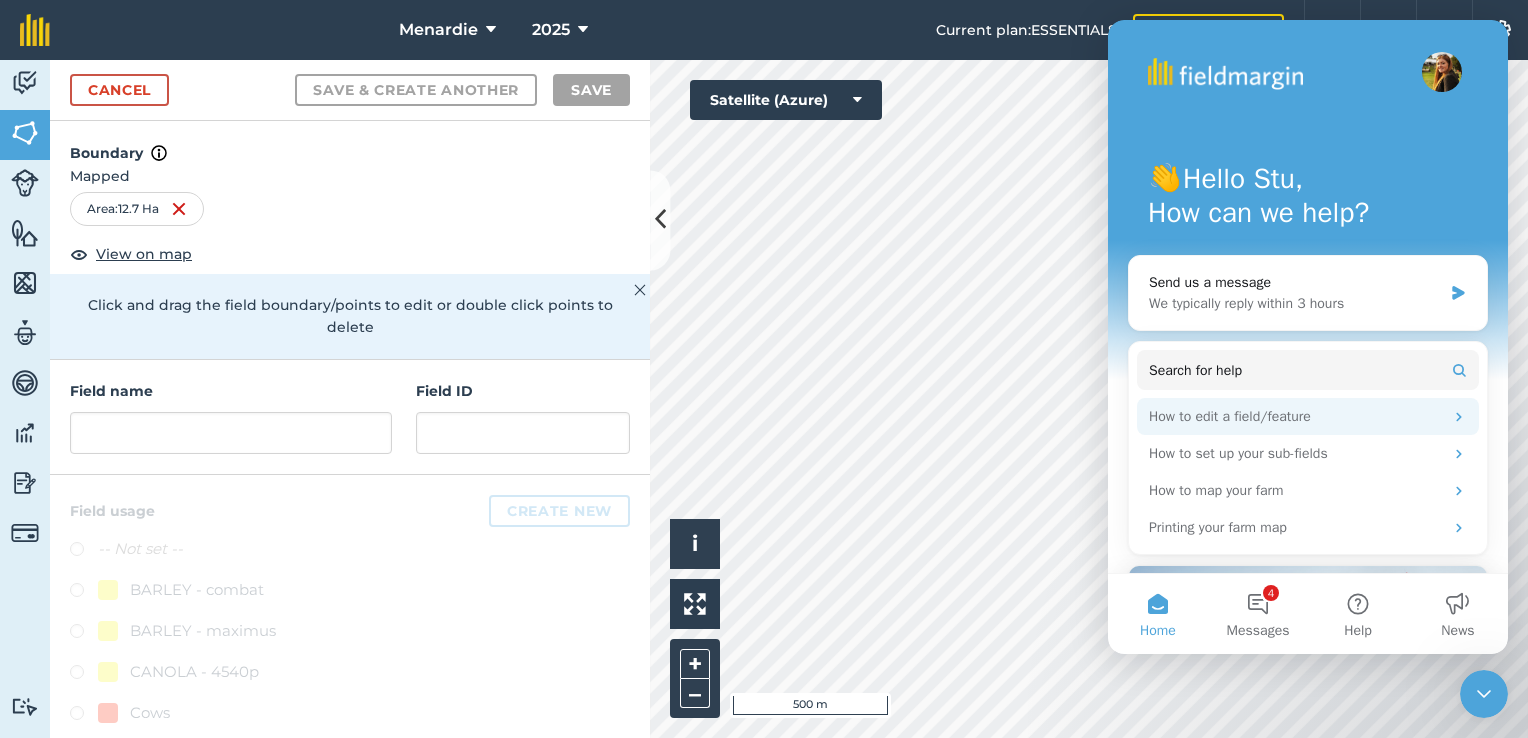 scroll, scrollTop: 0, scrollLeft: 0, axis: both 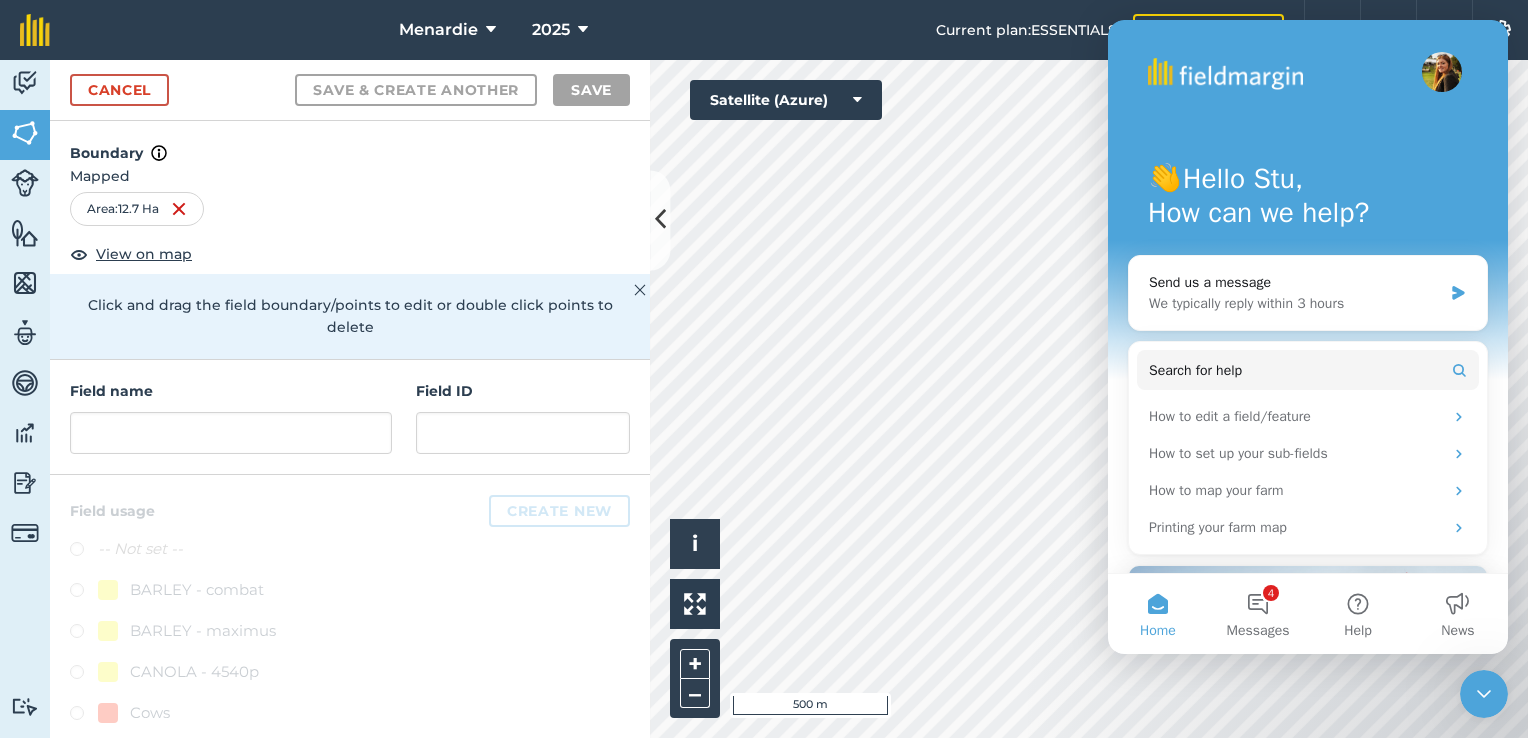 click at bounding box center (1484, 694) 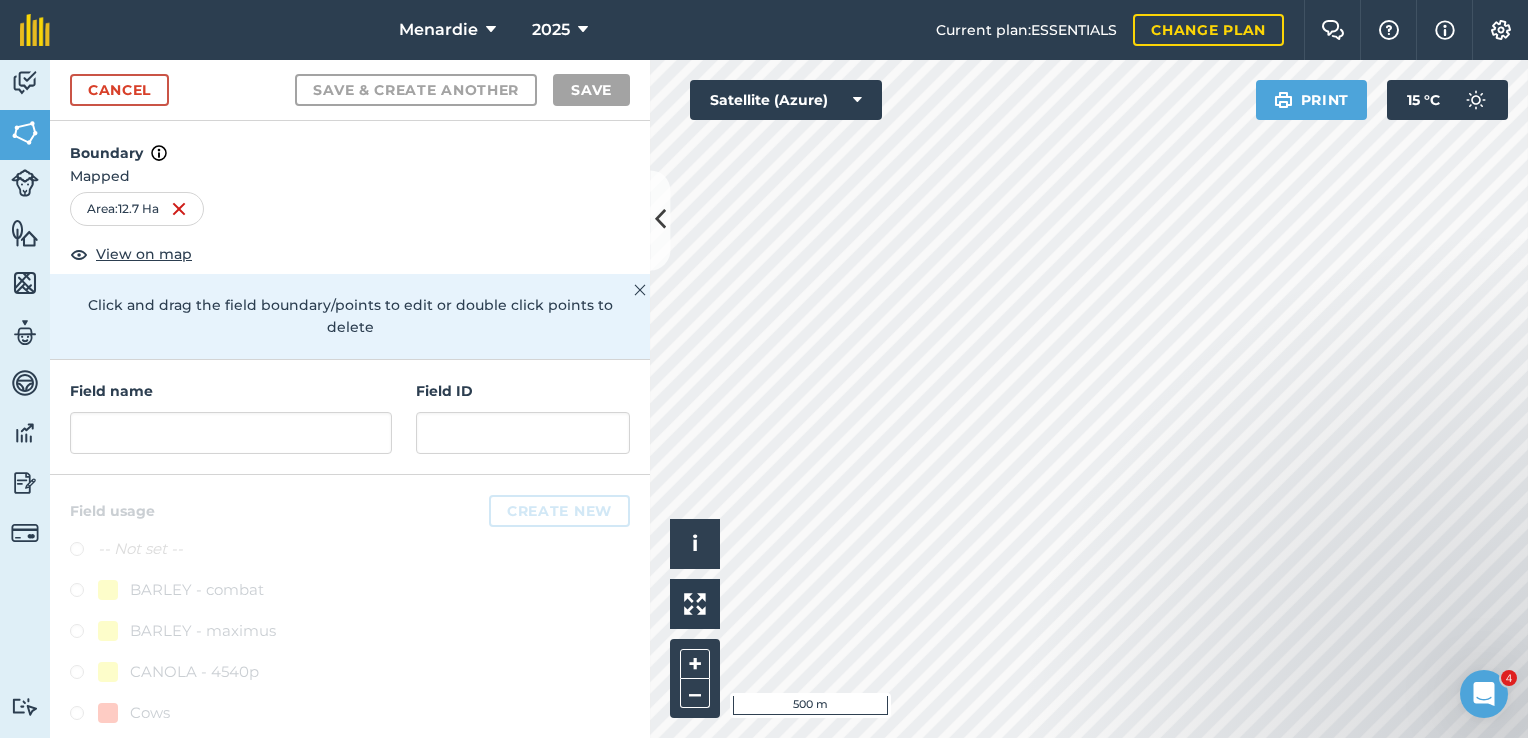 scroll, scrollTop: 0, scrollLeft: 0, axis: both 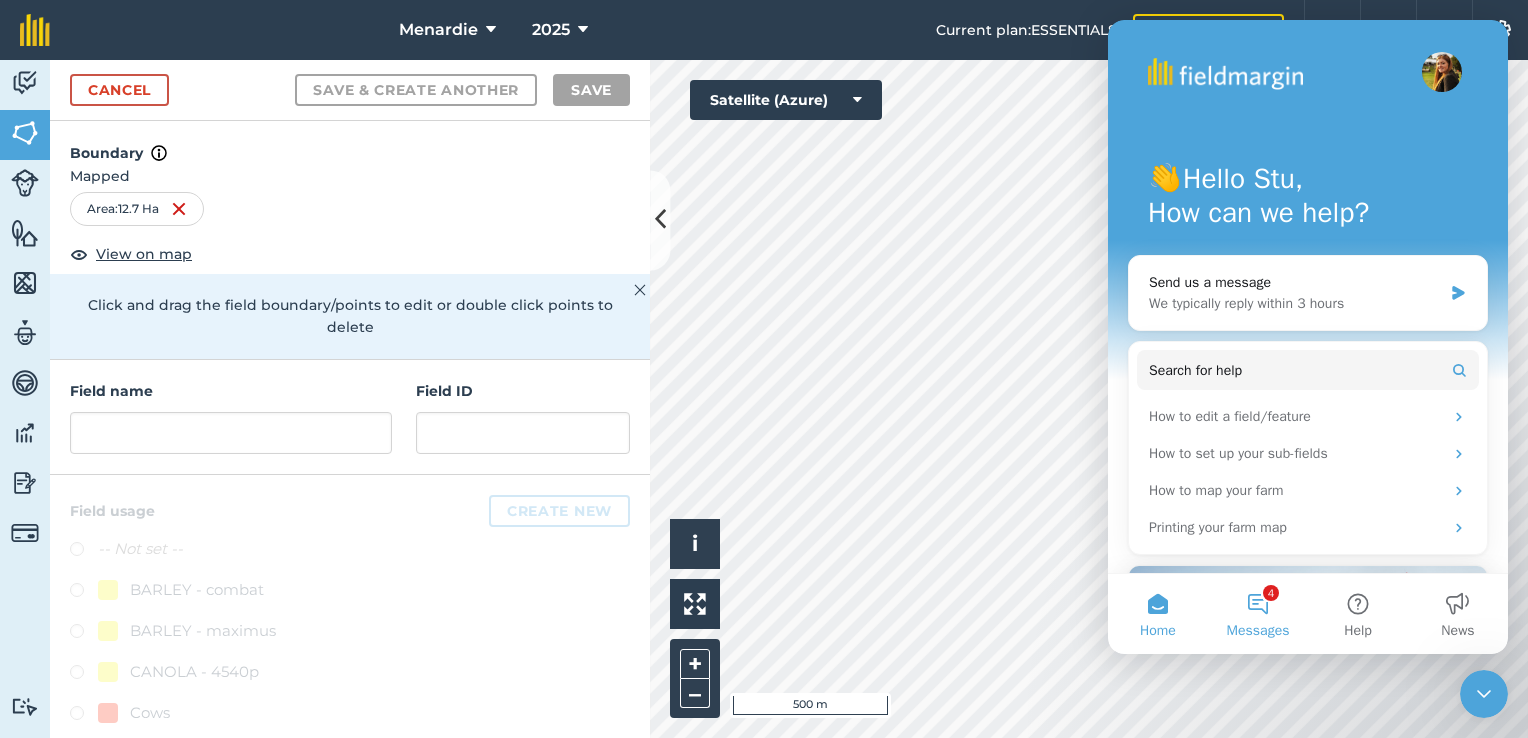 click on "4 Messages" at bounding box center [1258, 614] 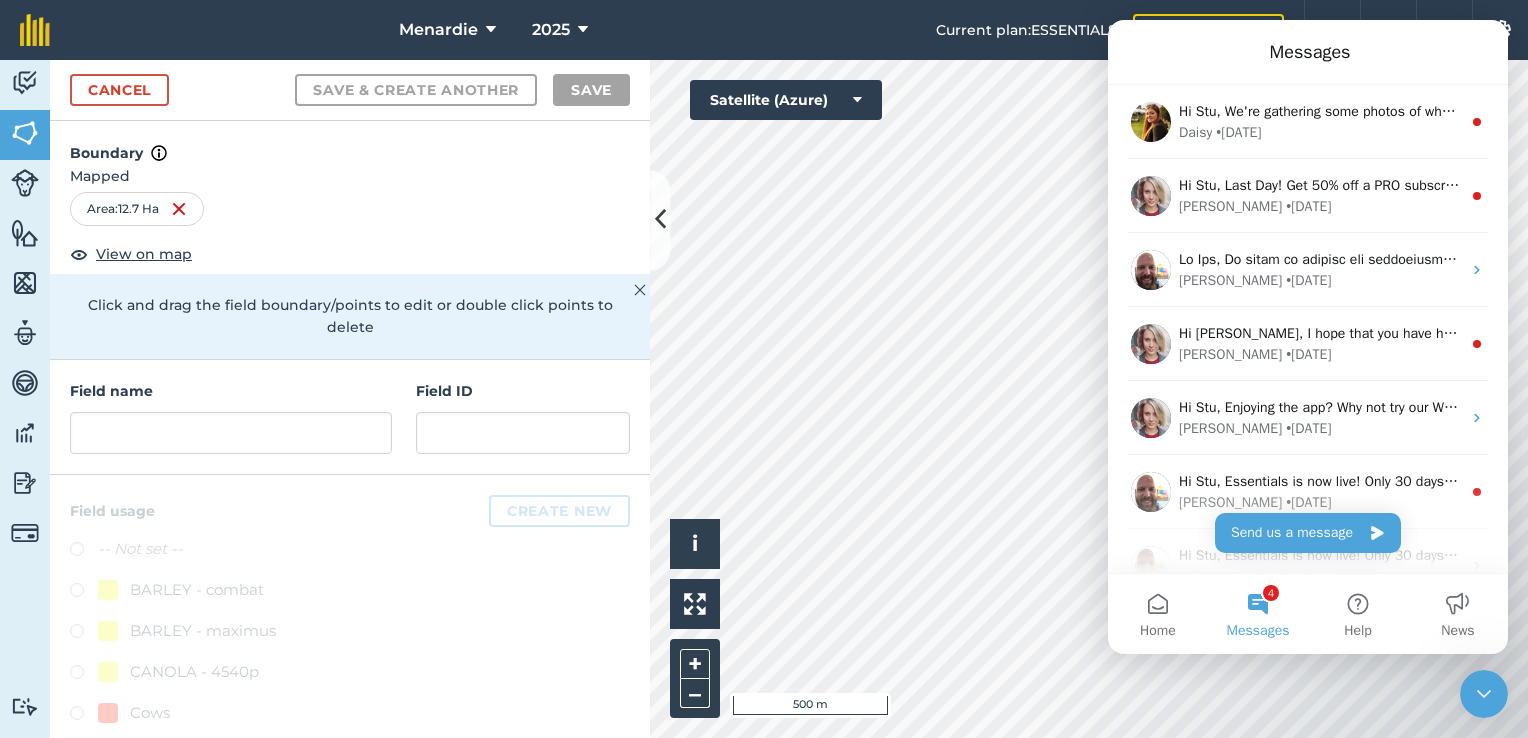 click 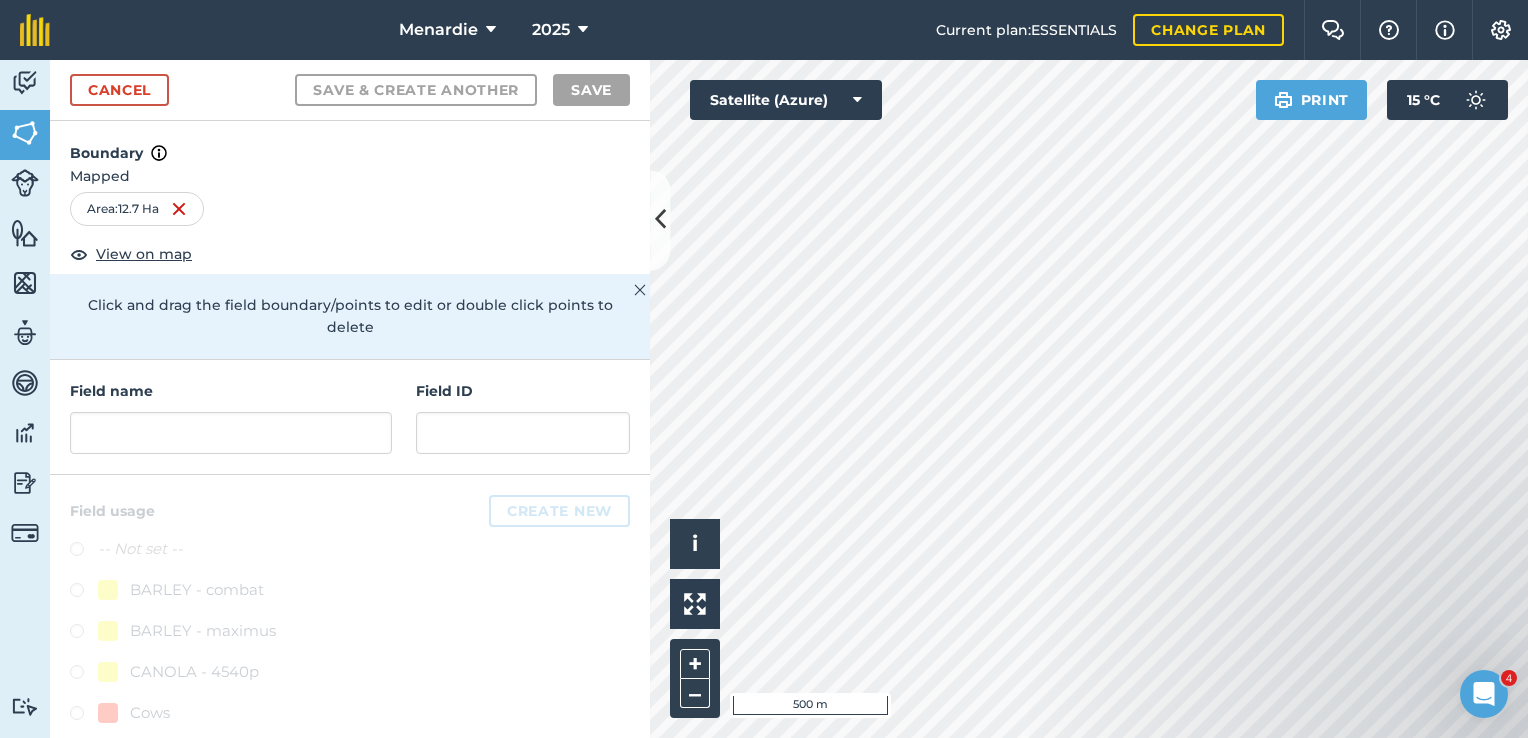 scroll, scrollTop: 0, scrollLeft: 0, axis: both 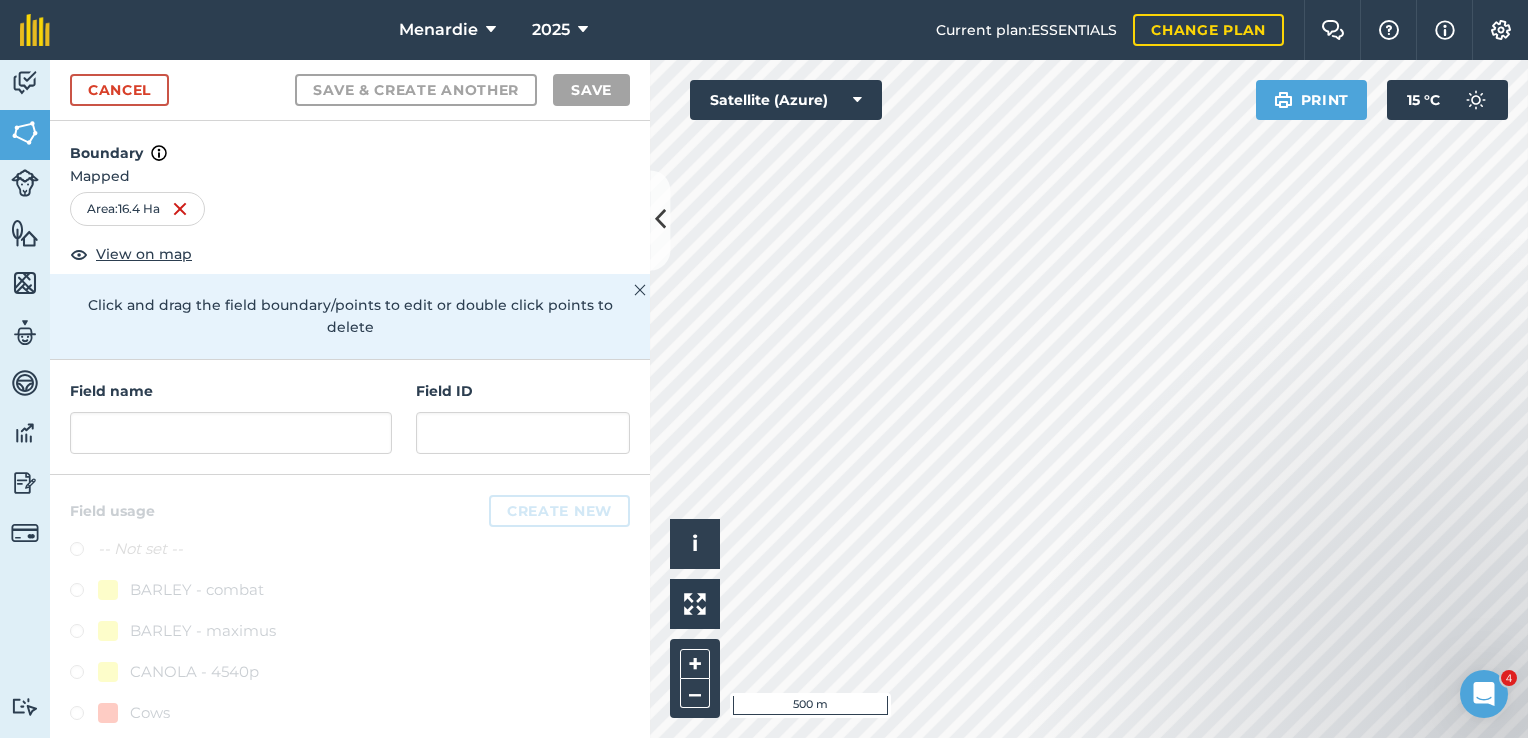 drag, startPoint x: 1211, startPoint y: 544, endPoint x: 1216, endPoint y: 560, distance: 16.763054 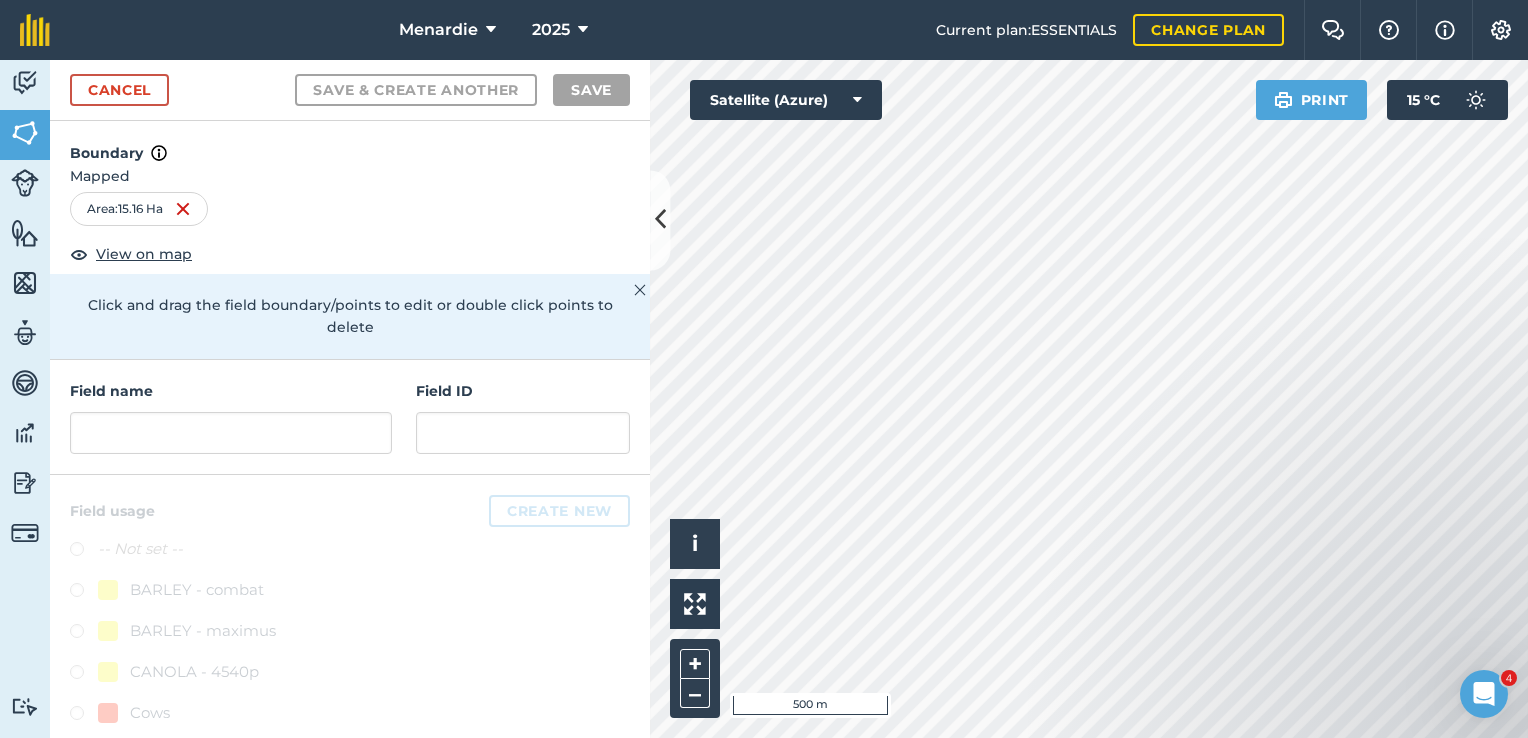 click at bounding box center [640, 290] 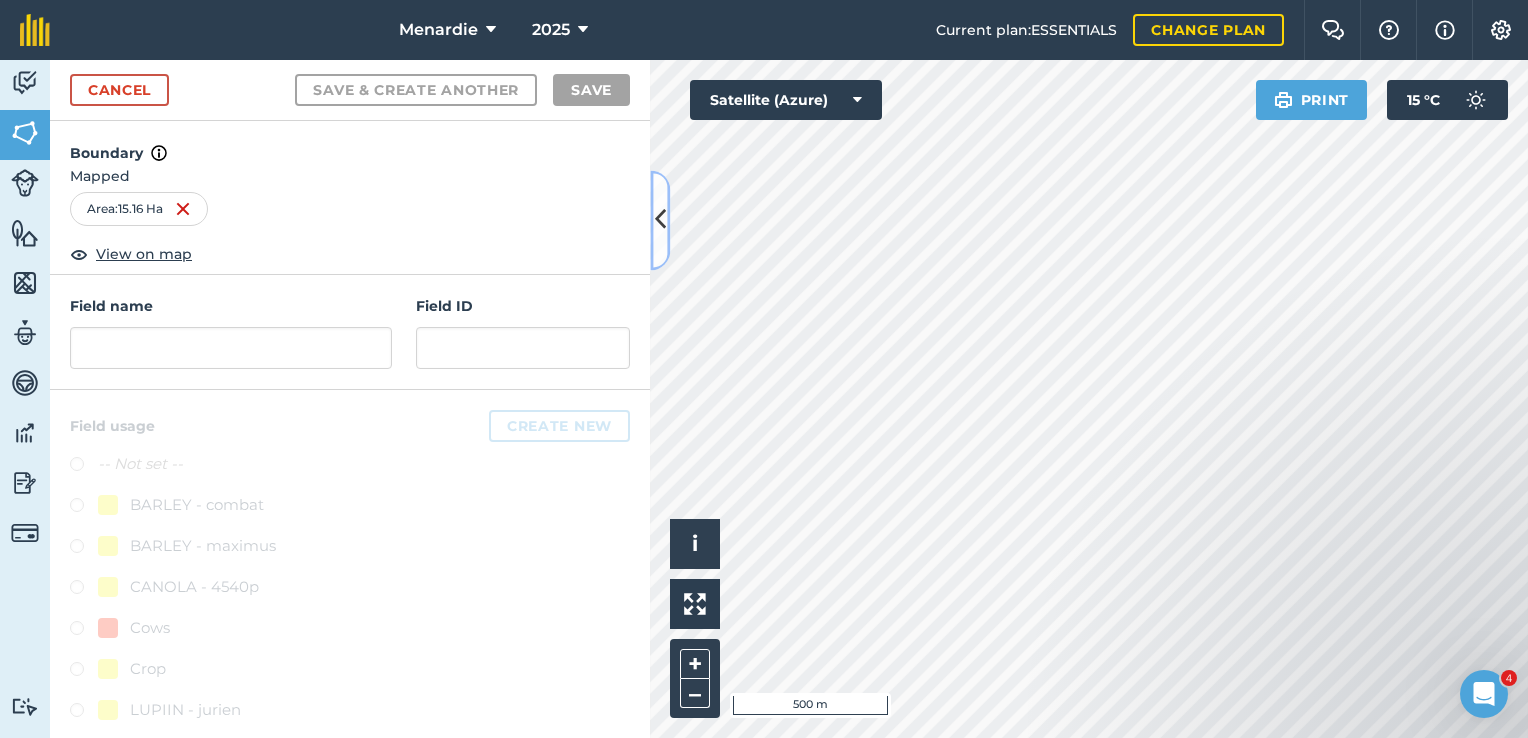 click at bounding box center [660, 220] 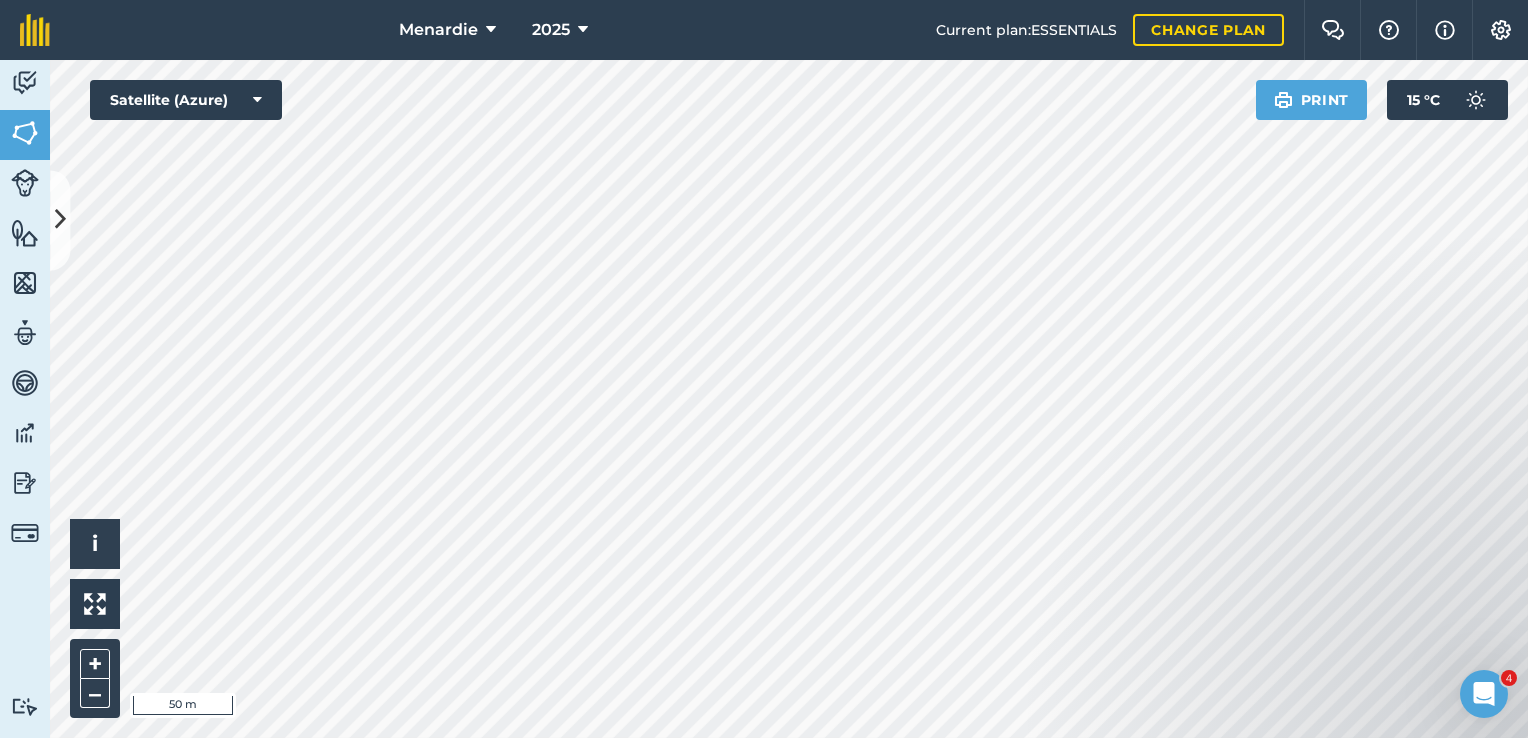 click on "Menardie 2025 Current plan :  ESSENTIALS   Change plan Farm Chat Help Info Settings Menardie  -  2025 Reproduced with the permission of  Microsoft Printed on  [DATE] Field usages No usage set BARLEY - combat BARLEY - maximus CANOLA - 4540p Cows Crop LUPIIN - jurien Sheep WHEAT - ninja WHEAT - ninja Feature types Trees Water Activity Fields Livestock Features Maps Team Vehicles Data Reporting Billing Tutorials Tutorials Cancel Save & Create Another Save Boundary   Mapped Area :  21.28   Ha   View on map Field name Field ID Field usage   Create new -- Not set -- BARLEY - combat BARLEY - maximus CANOLA - 4540p Cows Crop LUPIIN - jurien Sheep WHEAT - ninja WHEAT - ninja Click to start drawing i © 2025 TomTom, Microsoft 50 m + – Satellite (Azure) Print 15   ° C
4" at bounding box center [764, 369] 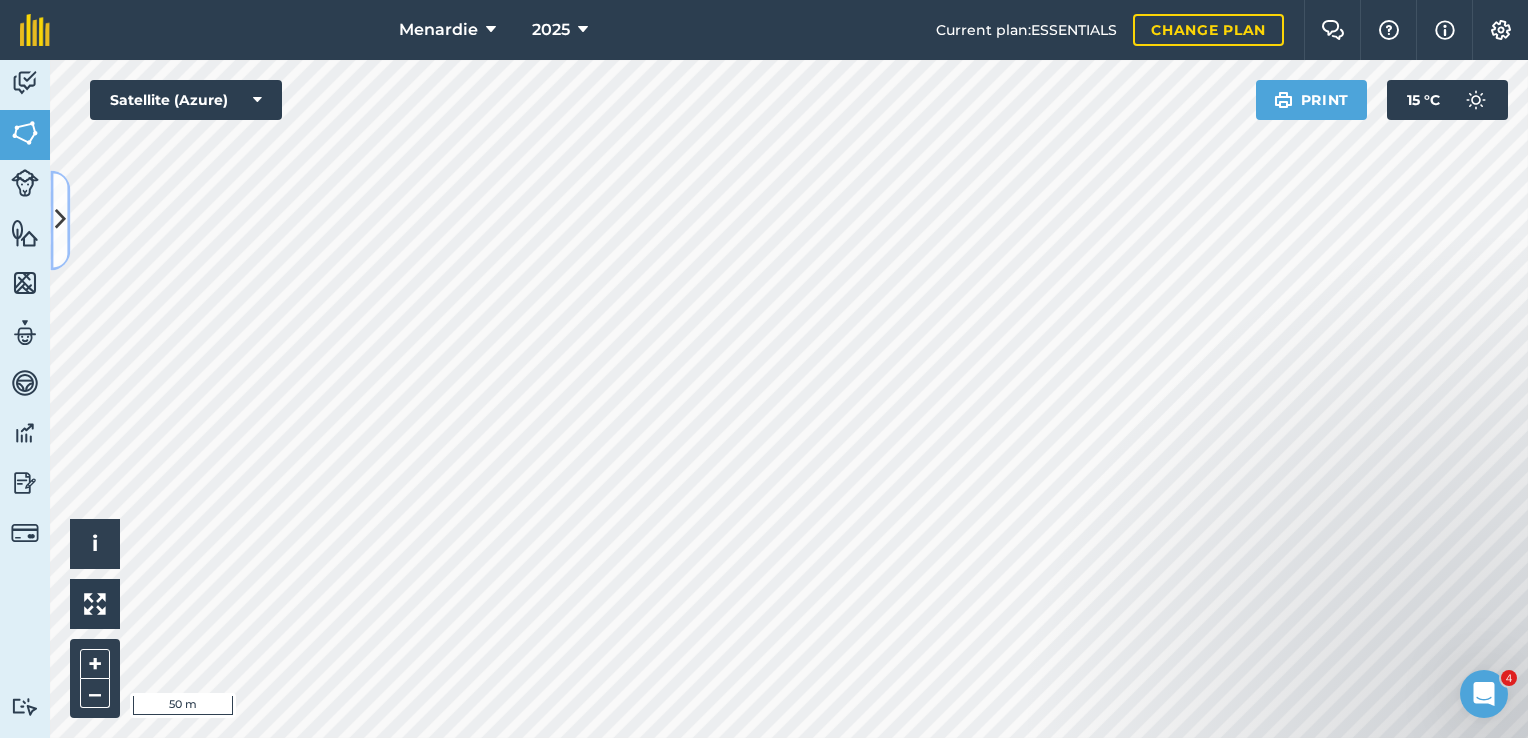 click at bounding box center [60, 220] 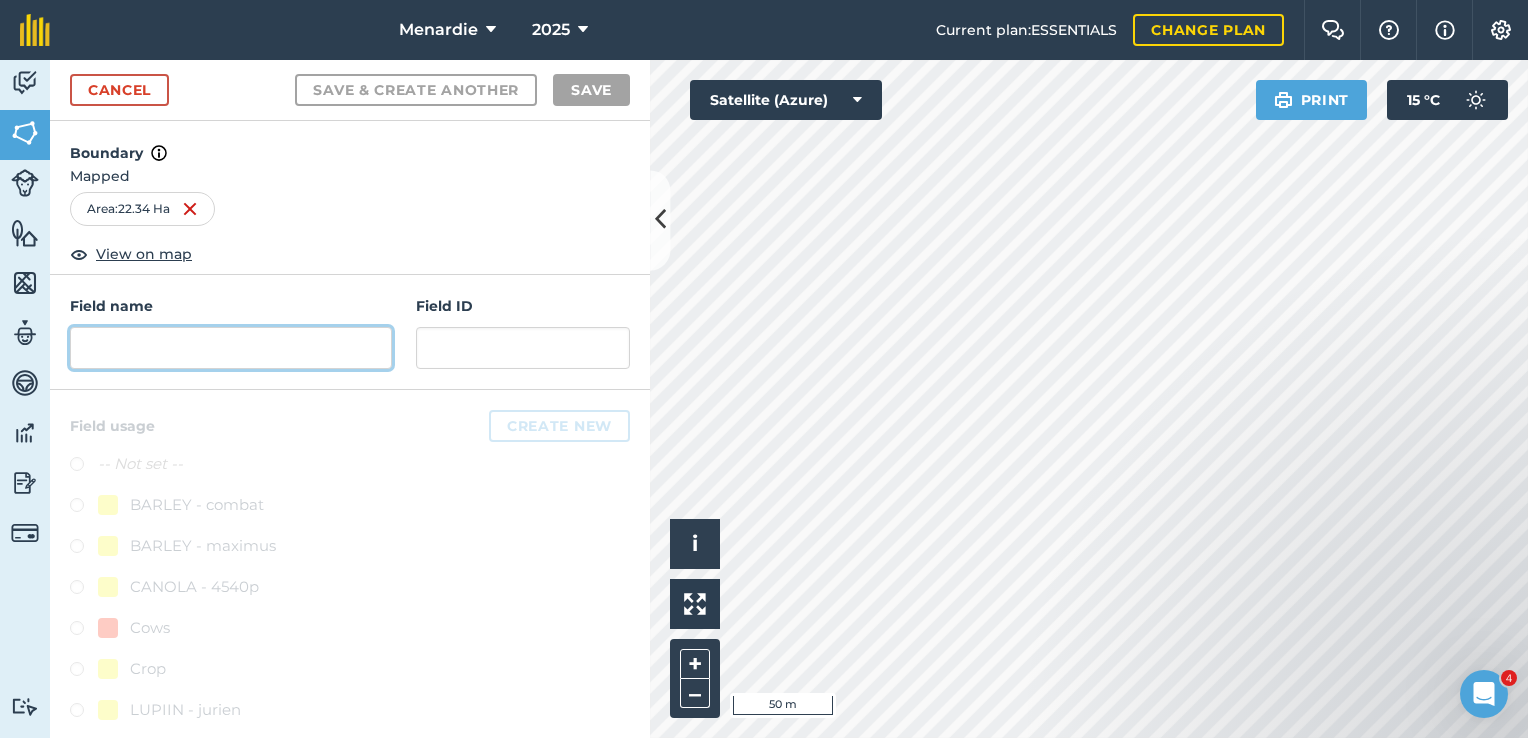click at bounding box center (231, 348) 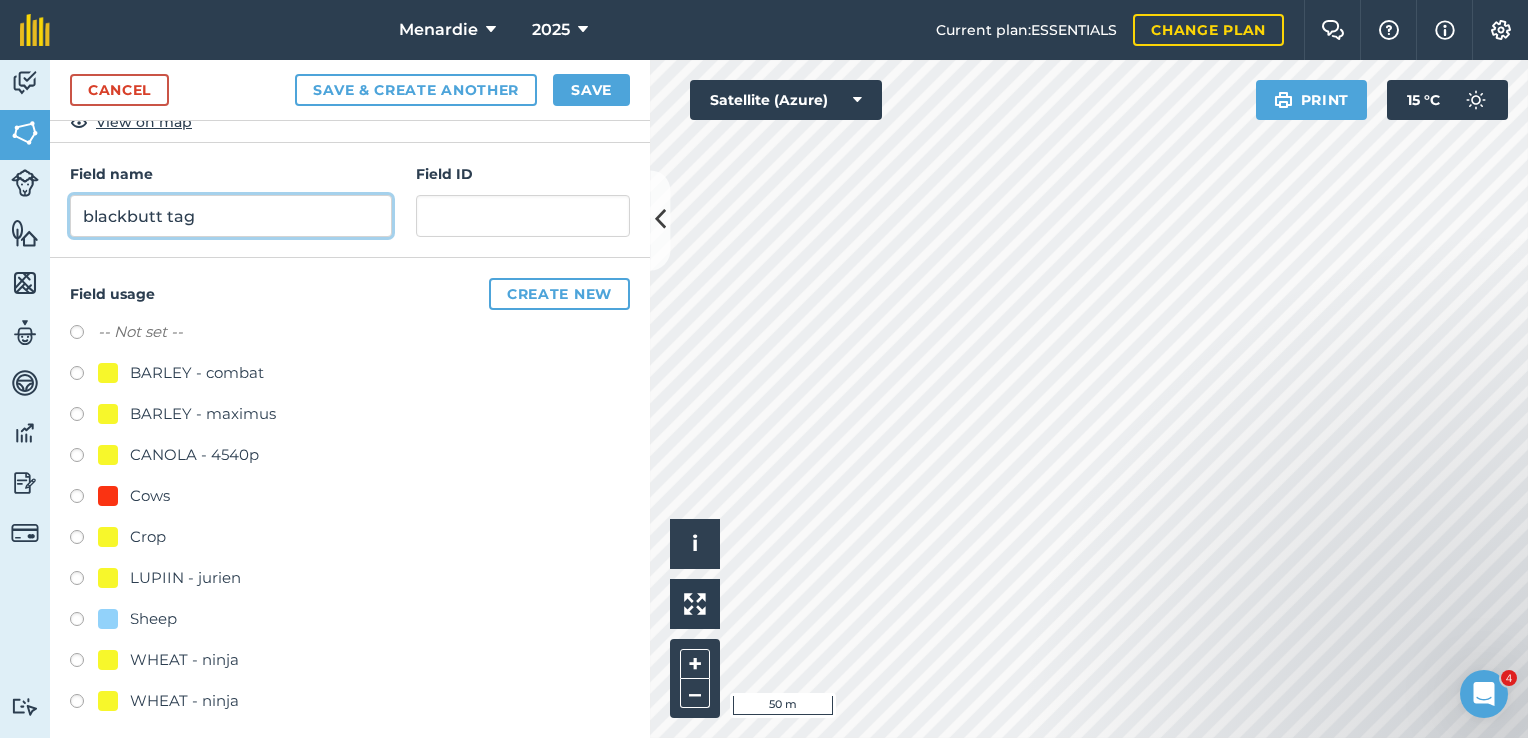 scroll, scrollTop: 142, scrollLeft: 0, axis: vertical 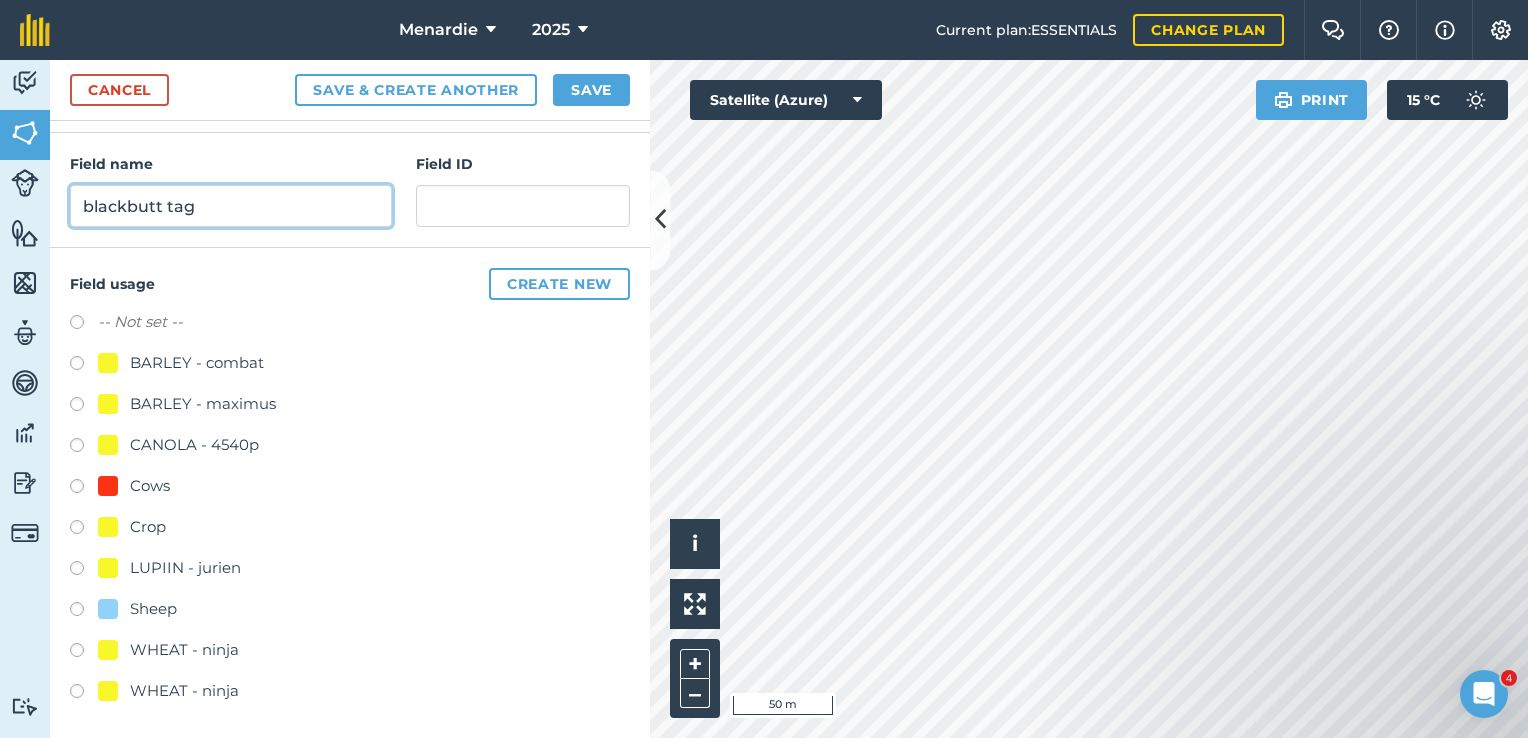 type on "blackbutt tag" 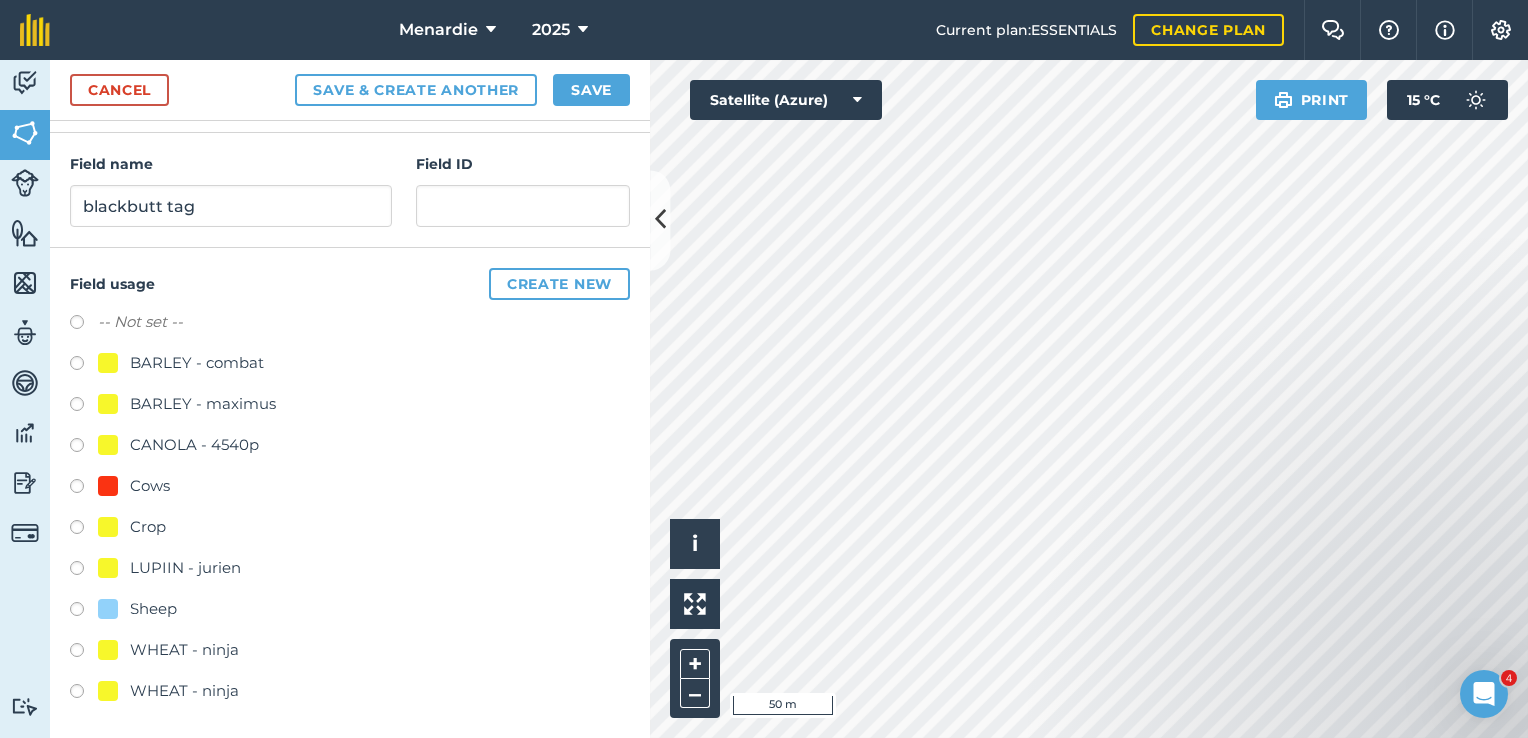click at bounding box center (84, 612) 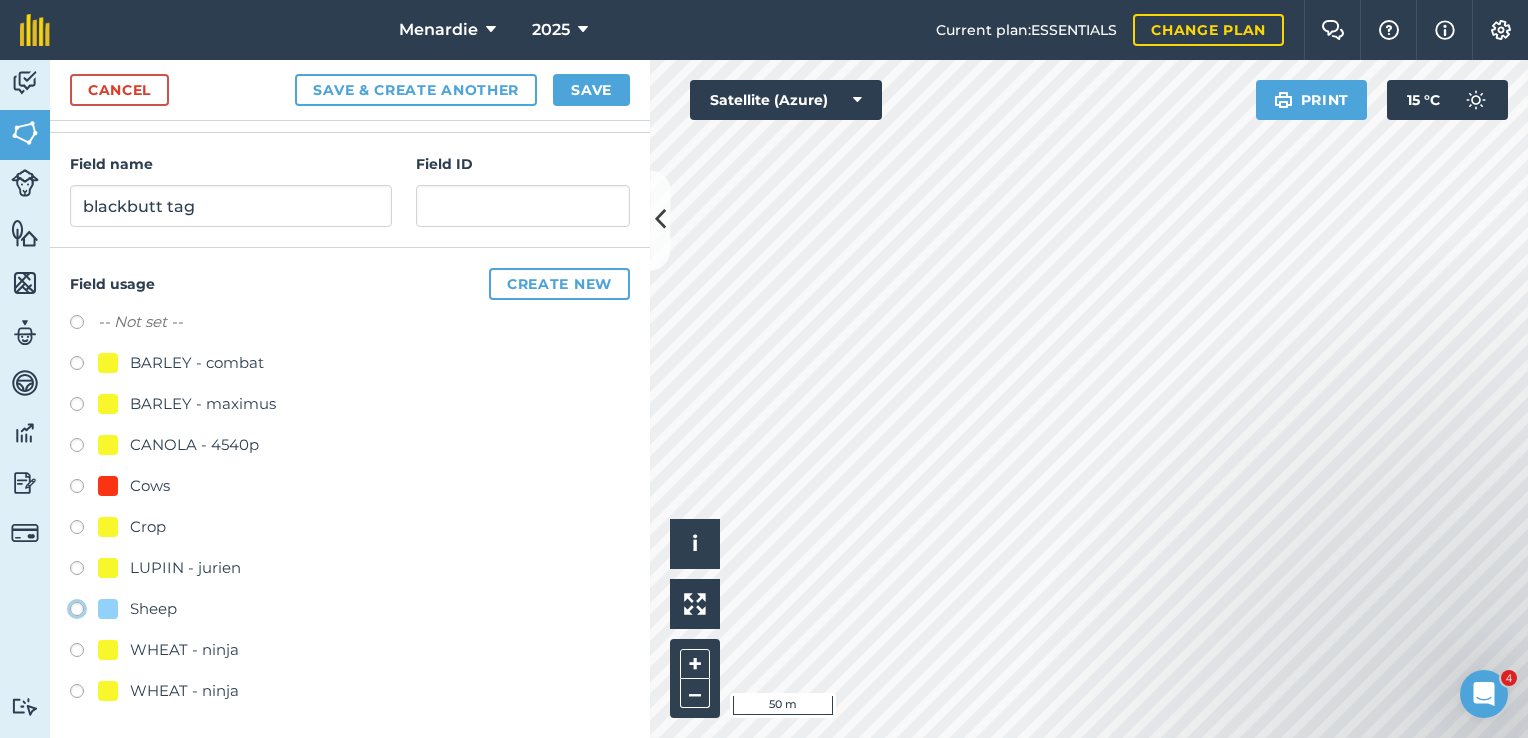 click on "Sheep" at bounding box center (-9923, 608) 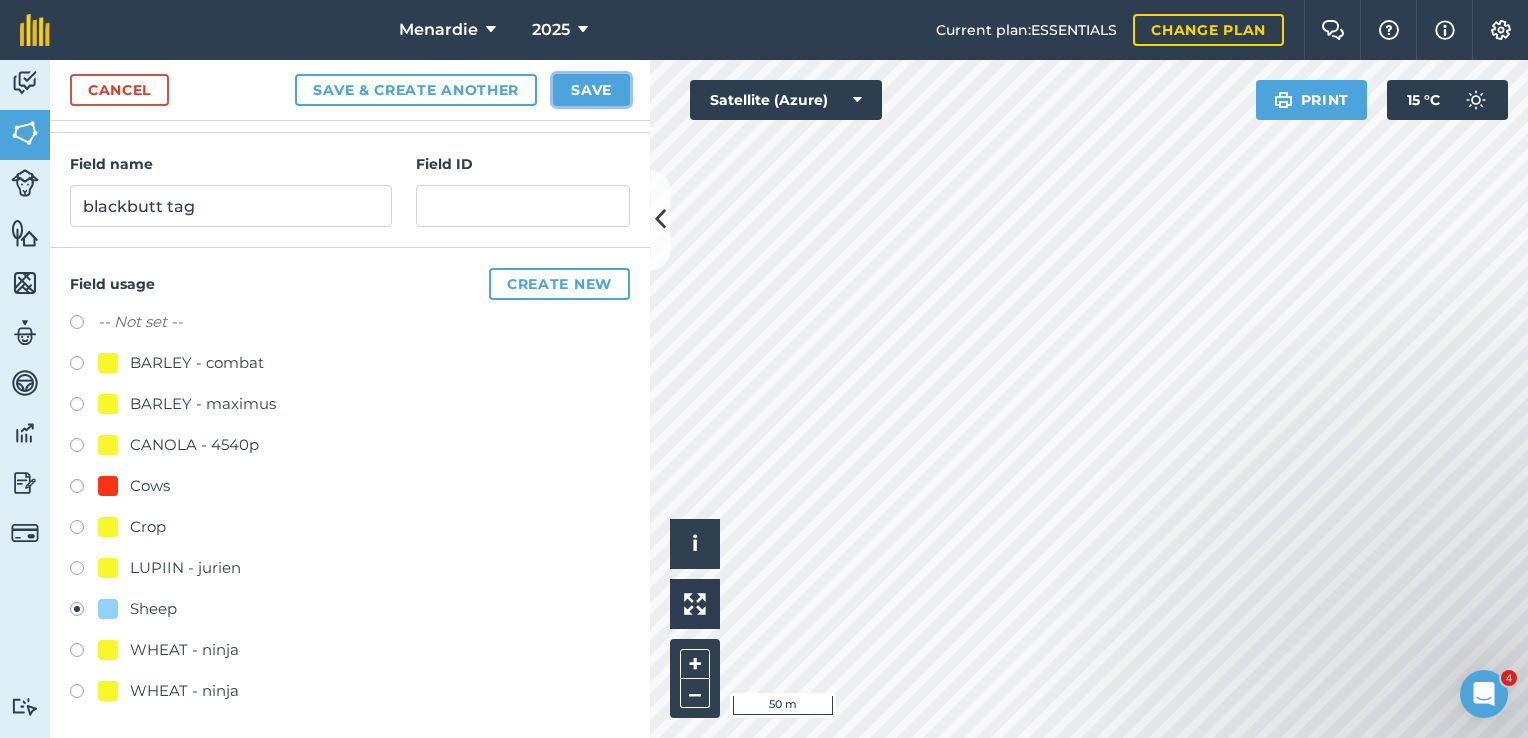 click on "Save" at bounding box center (591, 90) 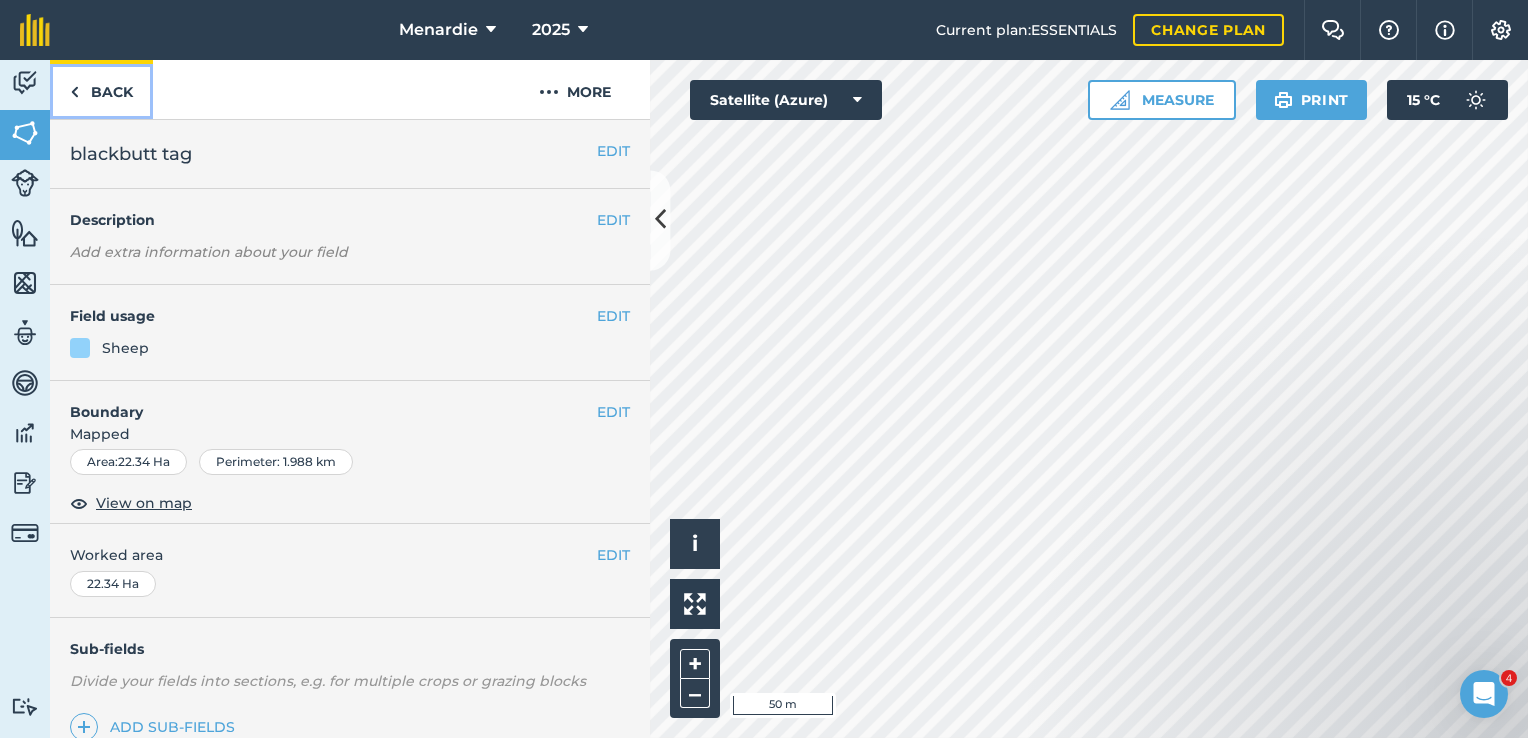 click on "Back" at bounding box center (101, 89) 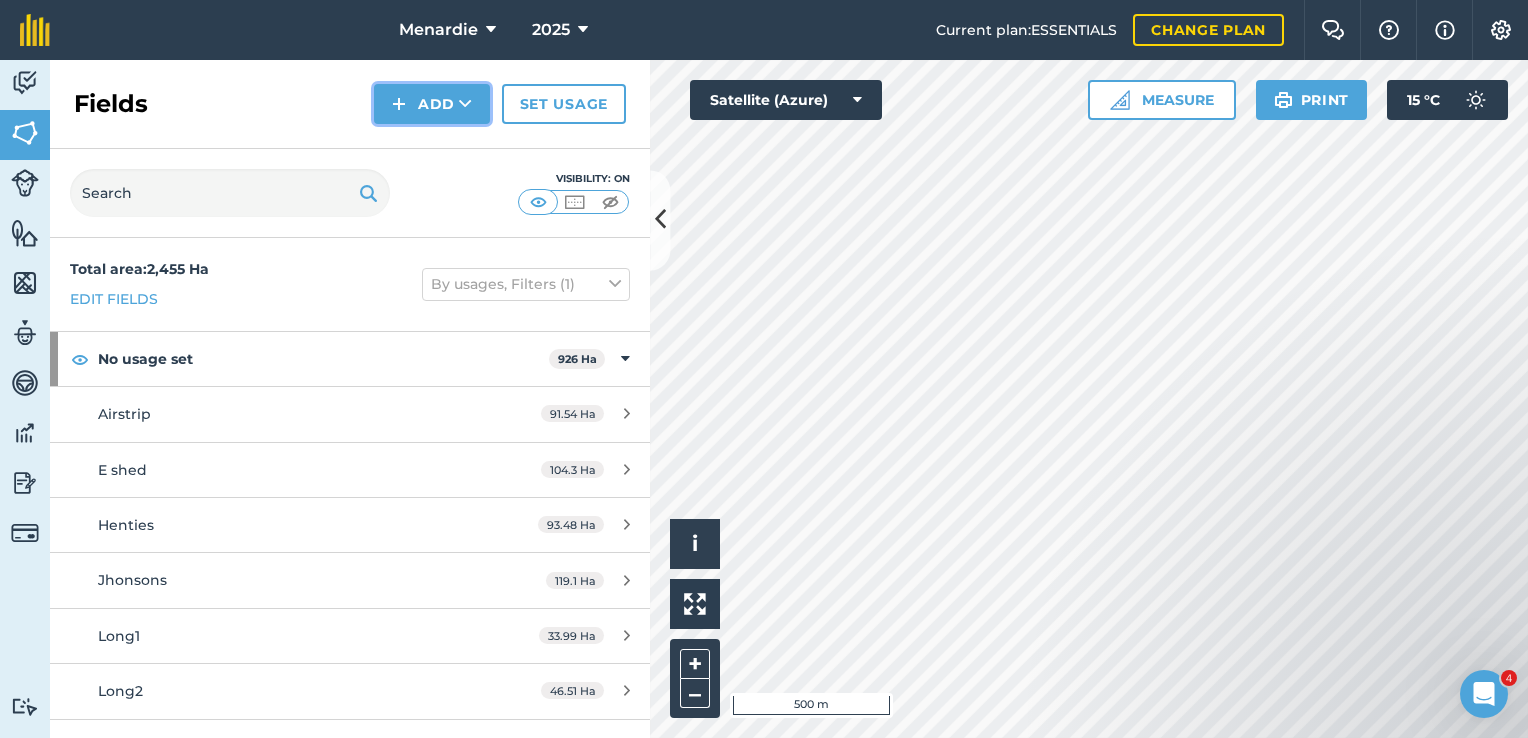 click on "Add" at bounding box center [432, 104] 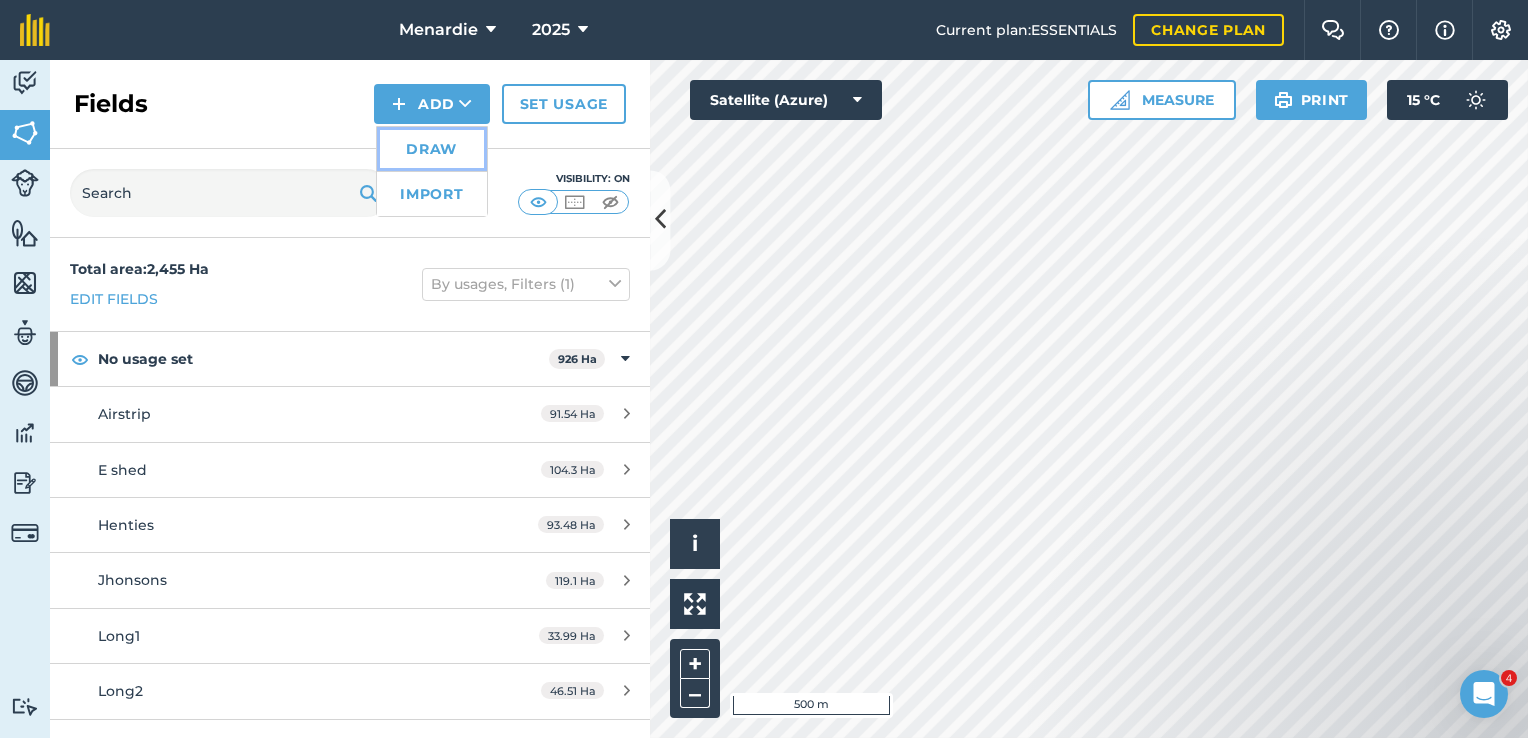 click on "Draw" at bounding box center [432, 149] 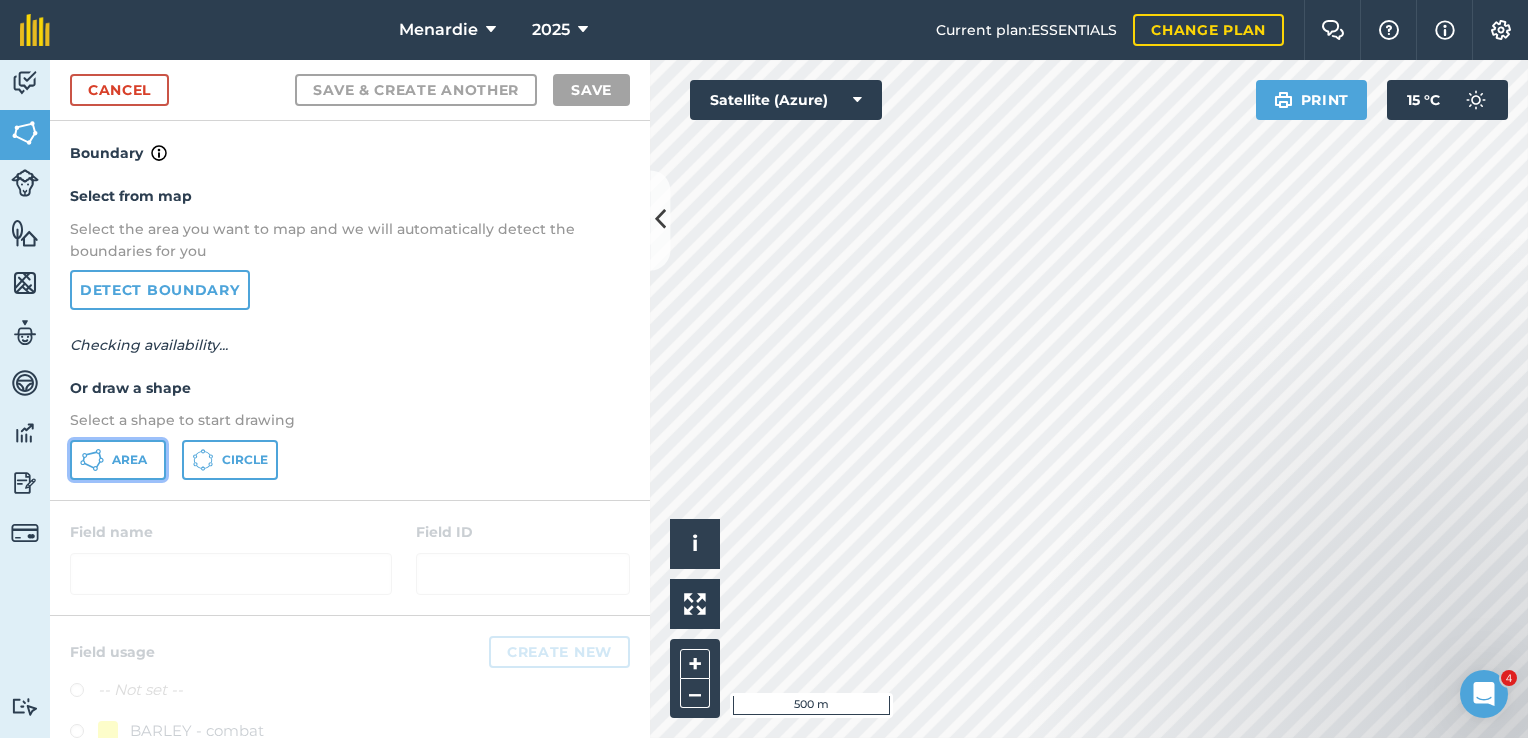 click on "Area" at bounding box center [118, 460] 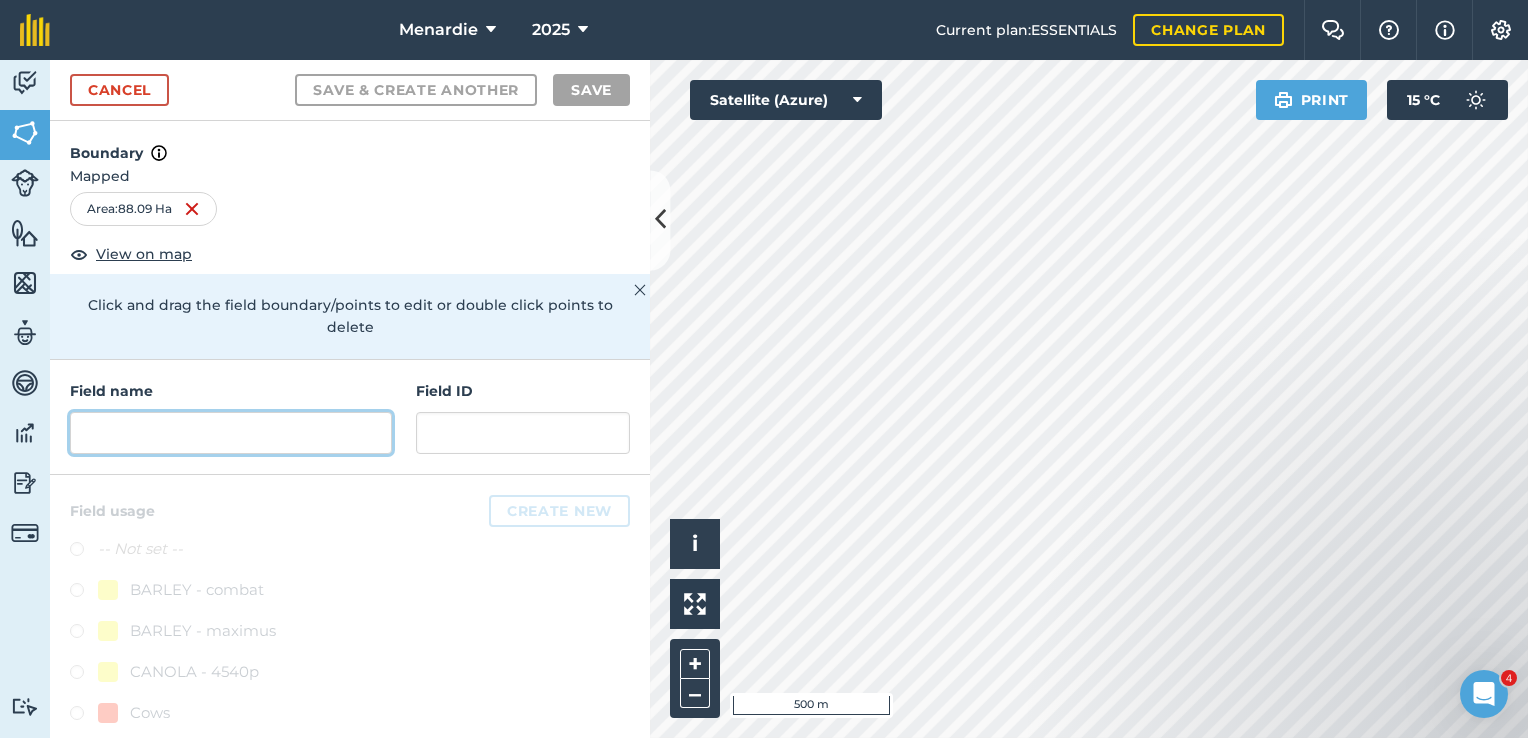 click at bounding box center [231, 433] 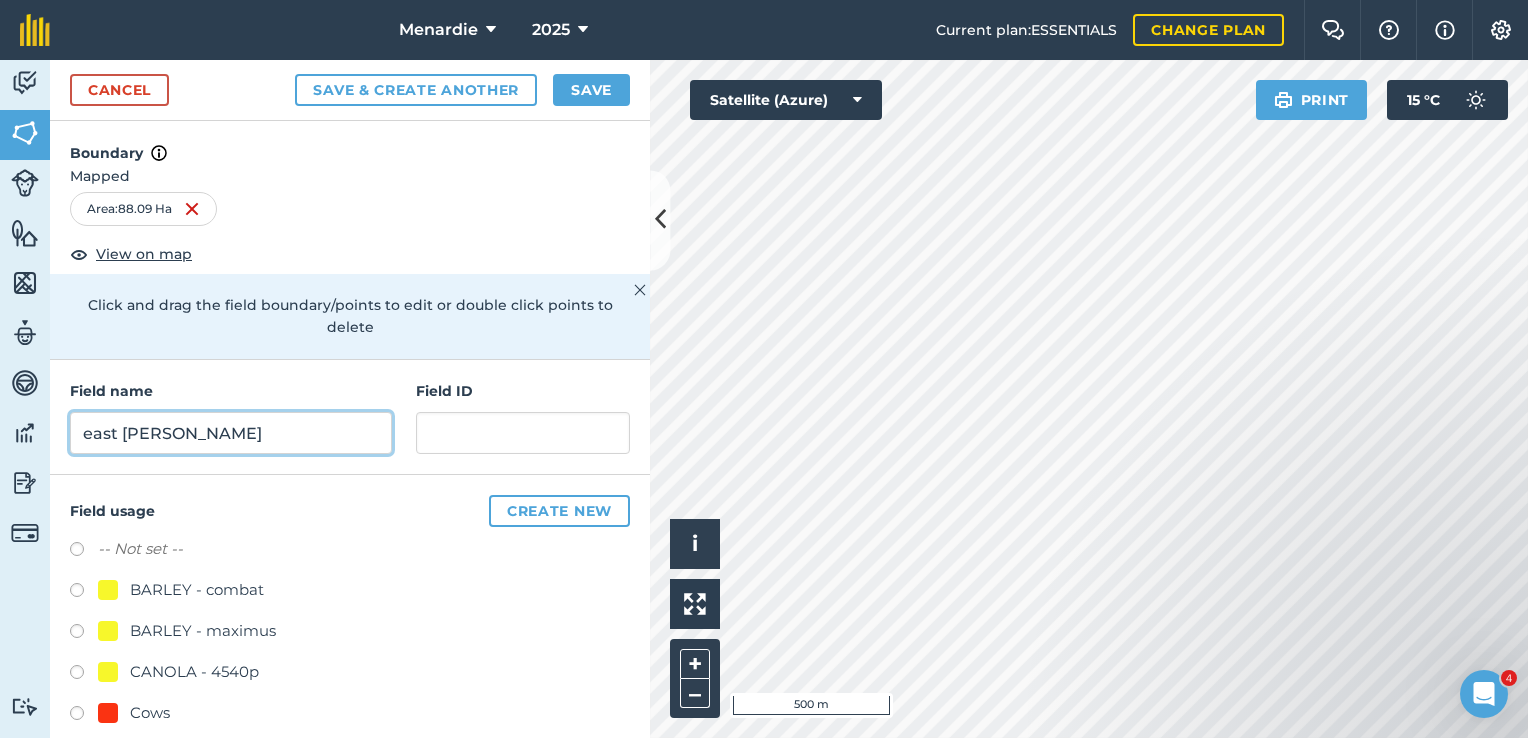 type on "east [PERSON_NAME]" 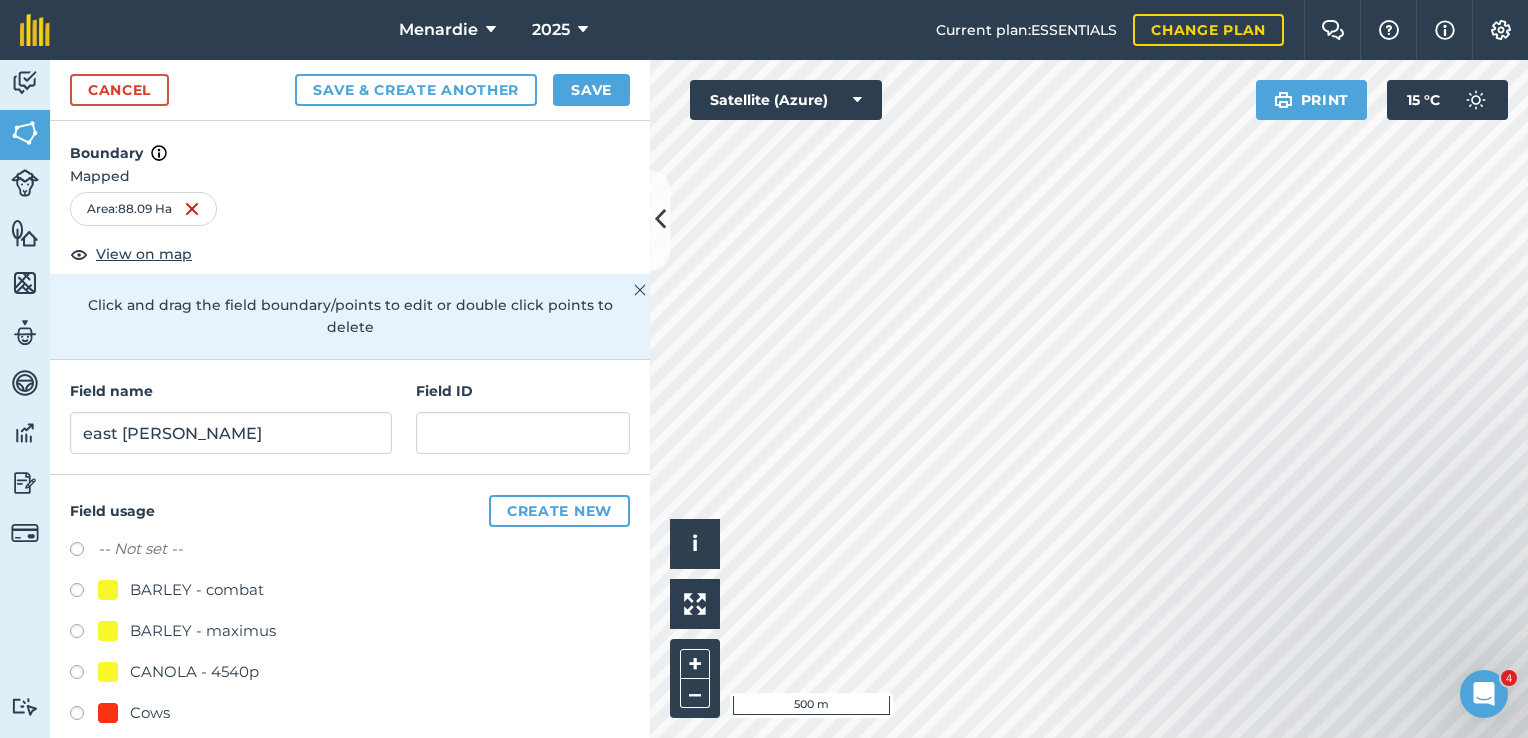 click at bounding box center [84, 634] 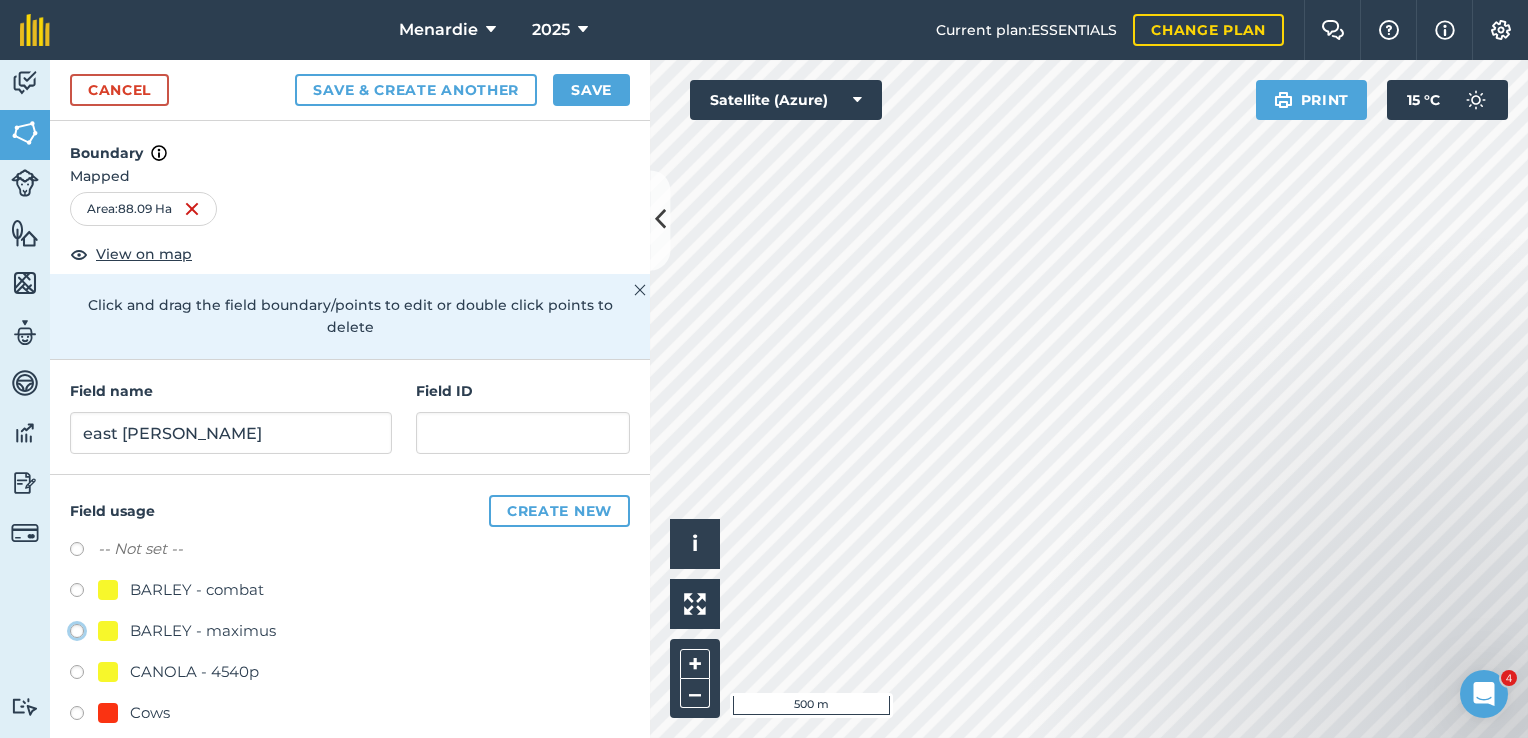 radio on "true" 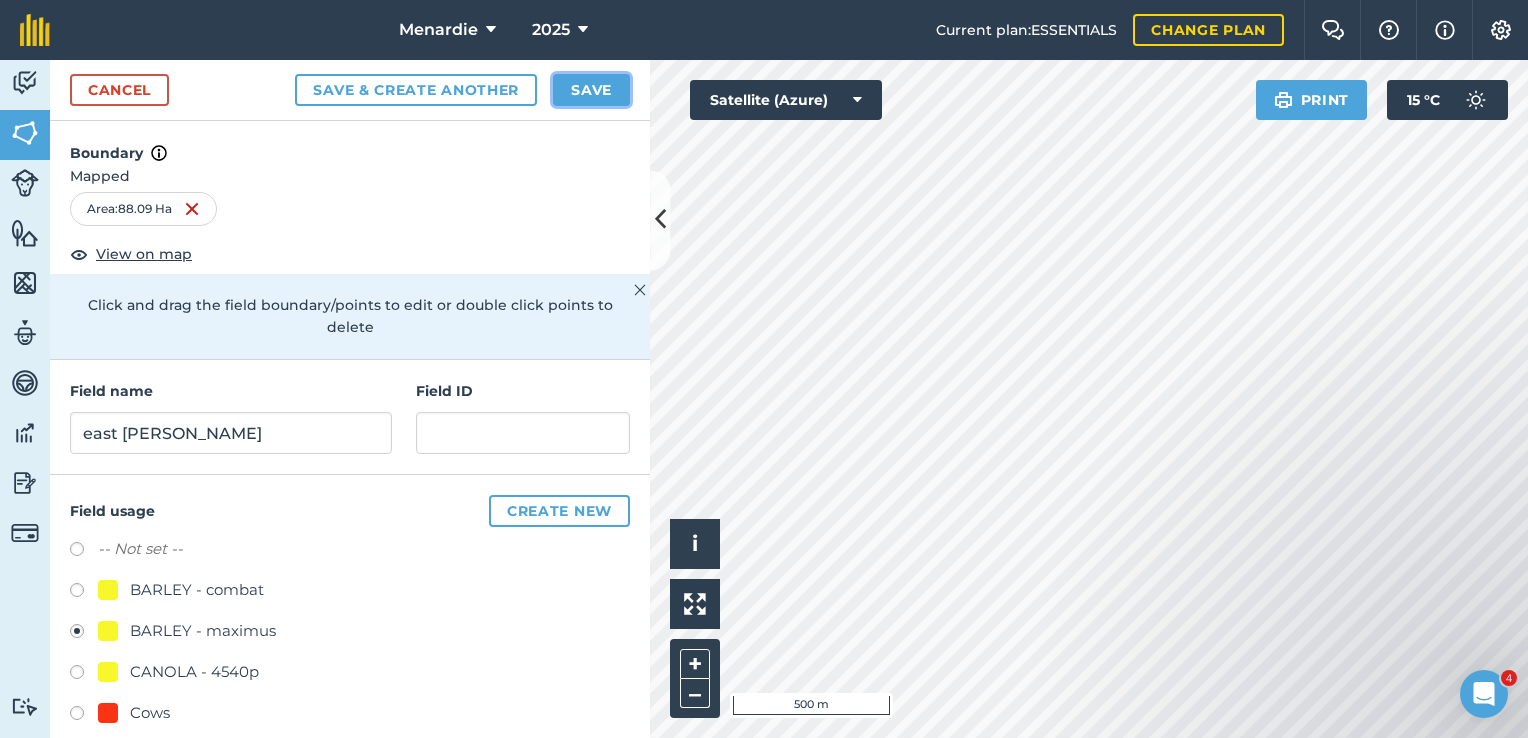 click on "Save" at bounding box center [591, 90] 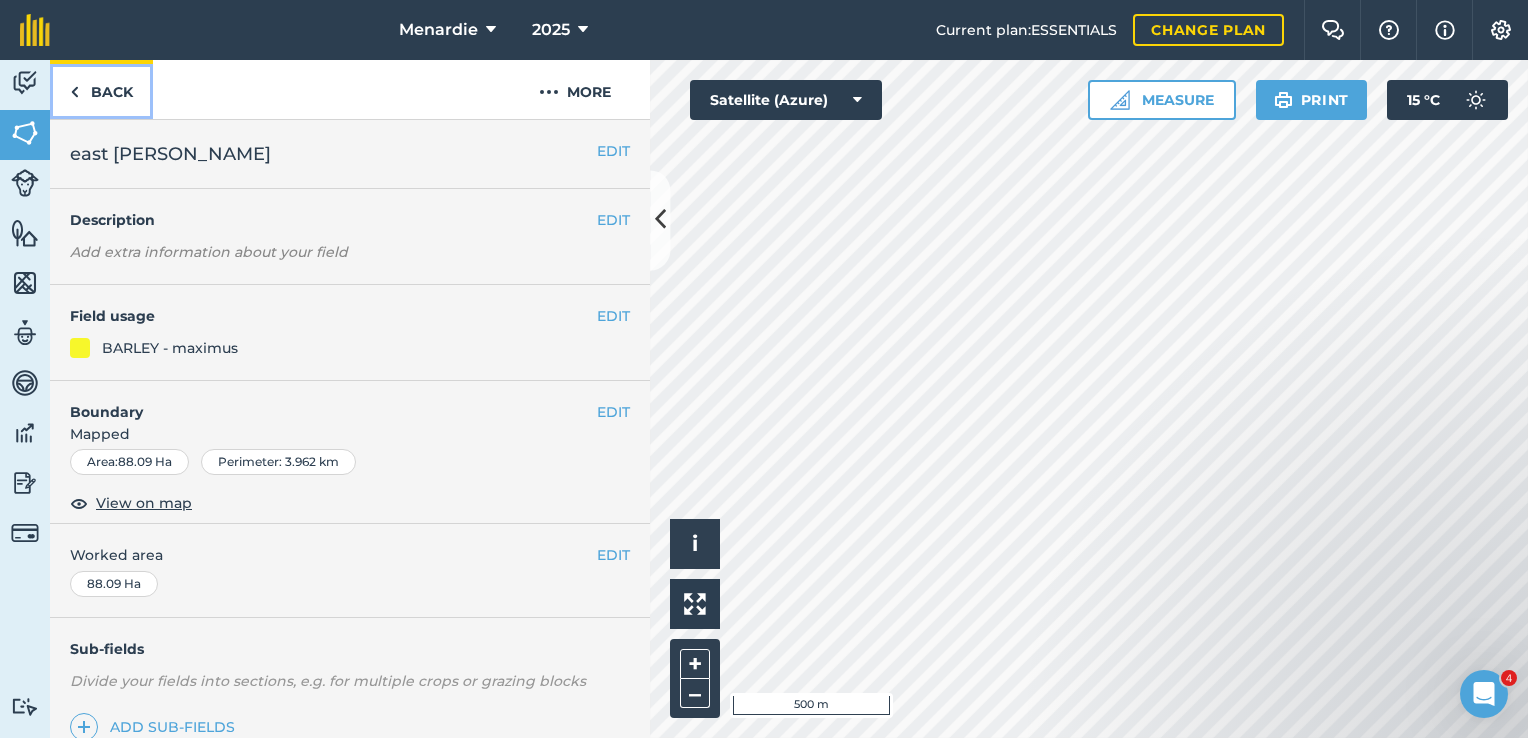 click on "Back" at bounding box center [101, 89] 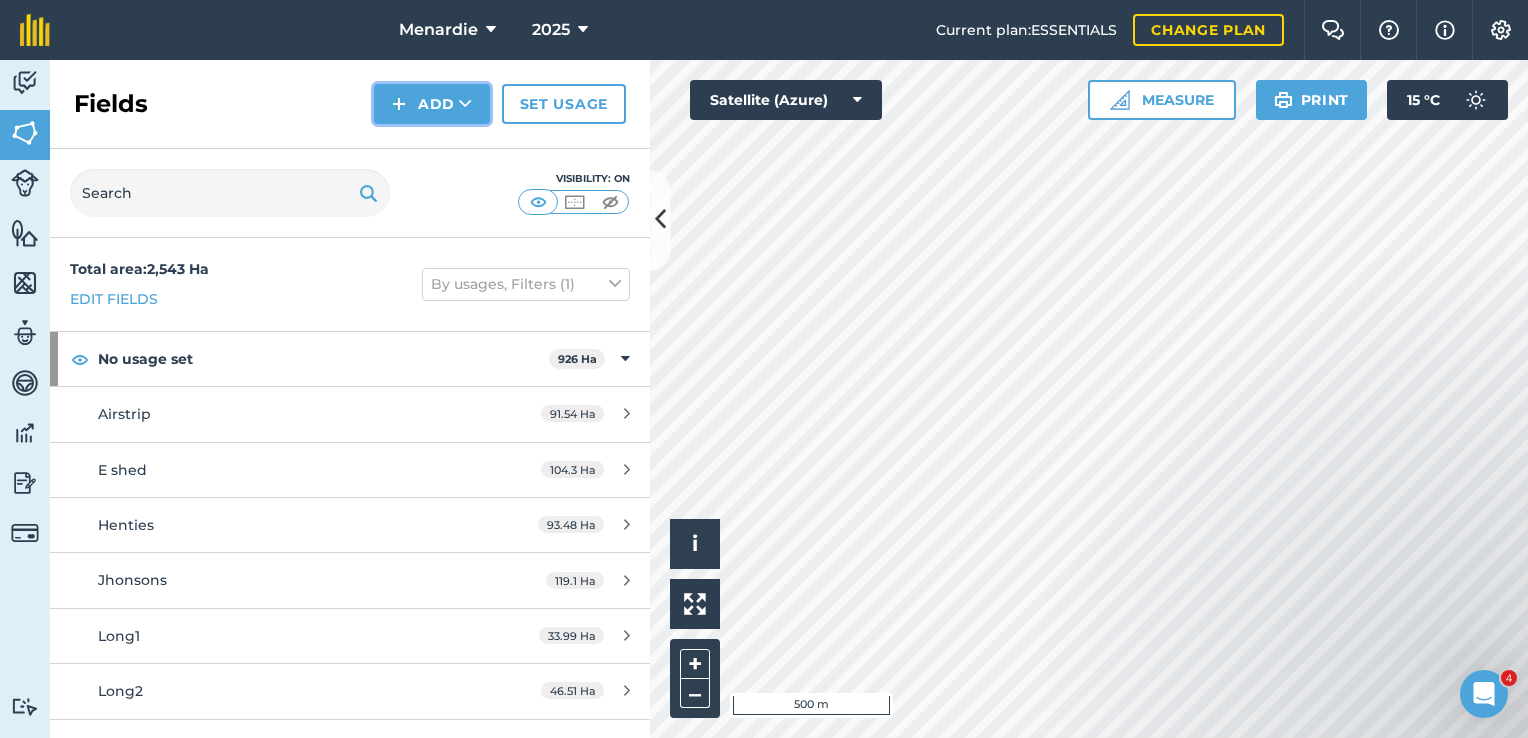 click on "Add" at bounding box center [432, 104] 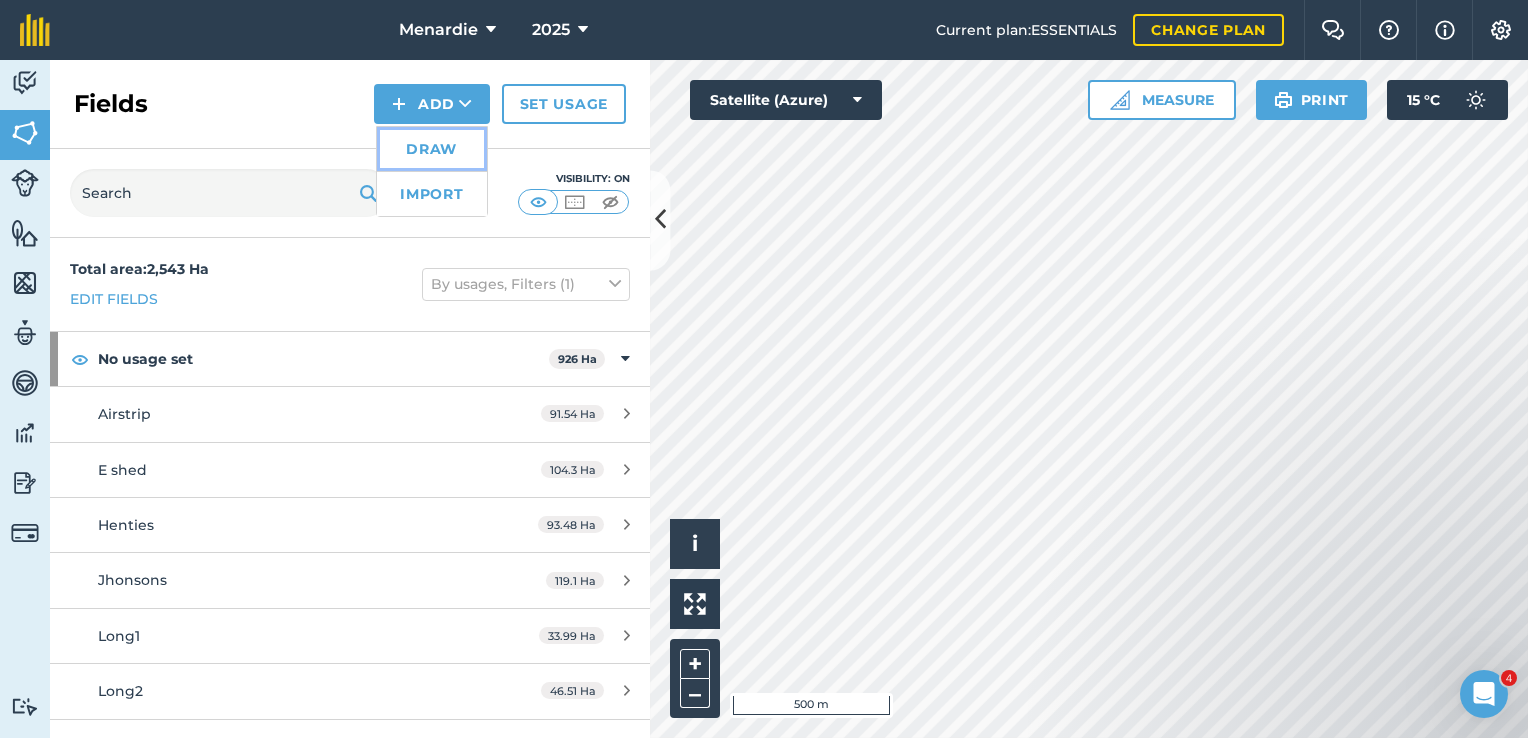click on "Draw" at bounding box center (432, 149) 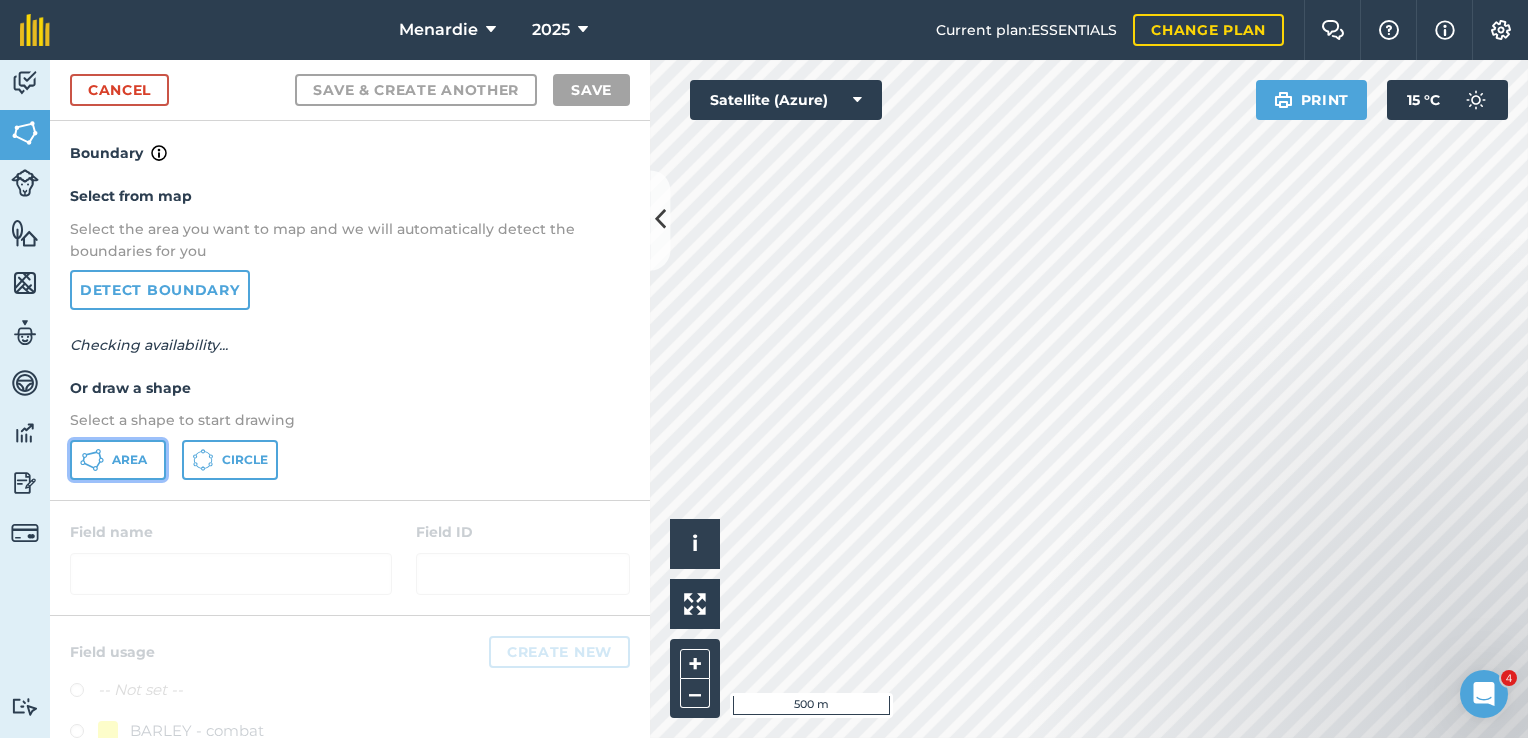 click on "Area" at bounding box center (129, 460) 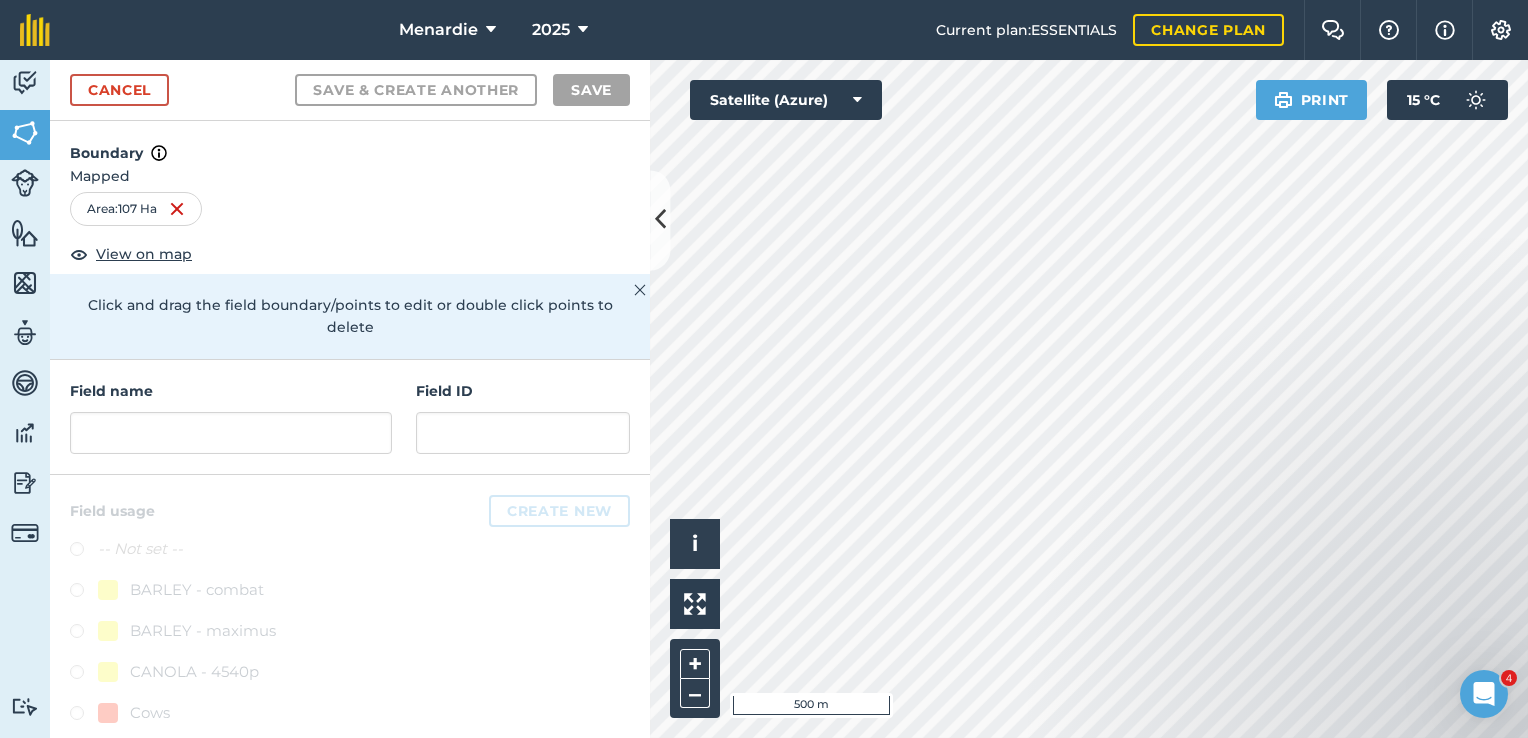 drag, startPoint x: 1270, startPoint y: 616, endPoint x: 1137, endPoint y: 512, distance: 168.83424 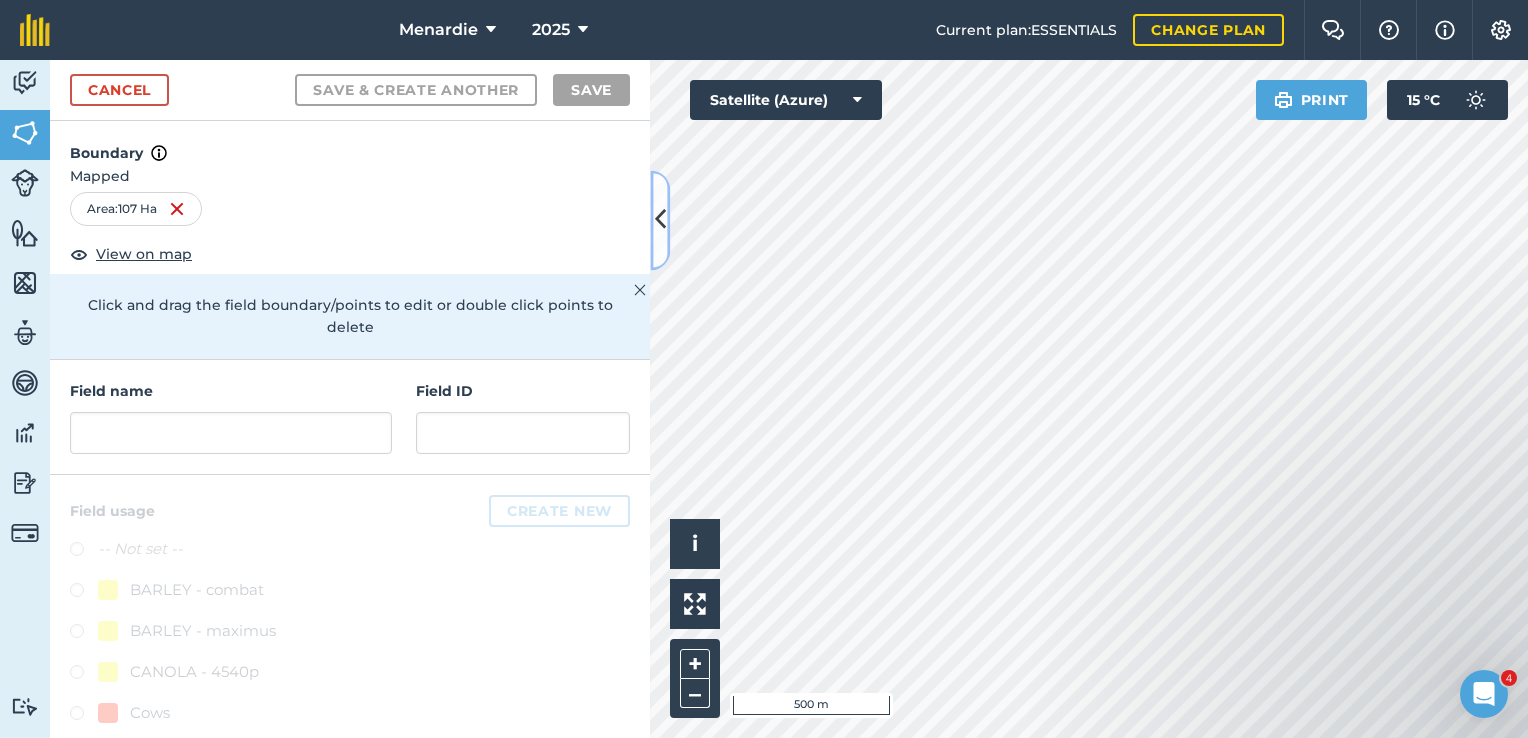 click at bounding box center (660, 220) 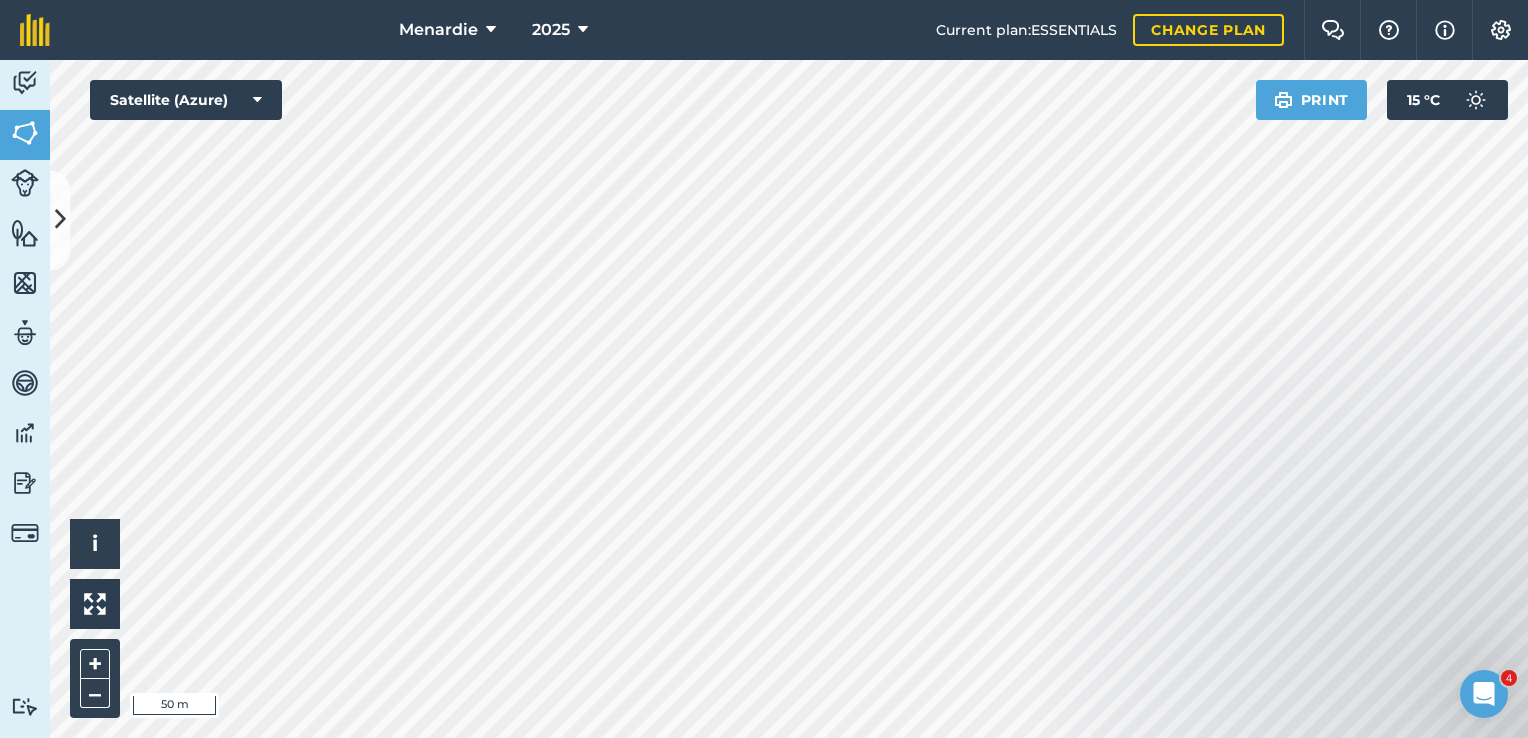 click on "Menardie 2025 Current plan :  ESSENTIALS   Change plan Farm Chat Help Info Settings Menardie  -  2025 Reproduced with the permission of  Microsoft Printed on  [DATE] Field usages No usage set BARLEY - combat BARLEY - maximus CANOLA - 4540p Cows Crop LUPIIN - jurien Sheep WHEAT - ninja WHEAT - ninja Feature types Trees Water Activity Fields Livestock Features Maps Team Vehicles Data Reporting Billing Tutorials Tutorials Cancel Save & Create Another Save Boundary   Mapped Area :  107.4   Ha   View on map Click and drag the field boundary/points to edit or double click points to delete Field name Field ID Field usage   Create new -- Not set -- BARLEY - combat BARLEY - maximus CANOLA - 4540p Cows Crop LUPIIN - jurien Sheep WHEAT - ninja WHEAT - ninja Click to start drawing i © 2025 TomTom, Microsoft 50 m + – Satellite (Azure) Print 15   ° C
4" at bounding box center (764, 369) 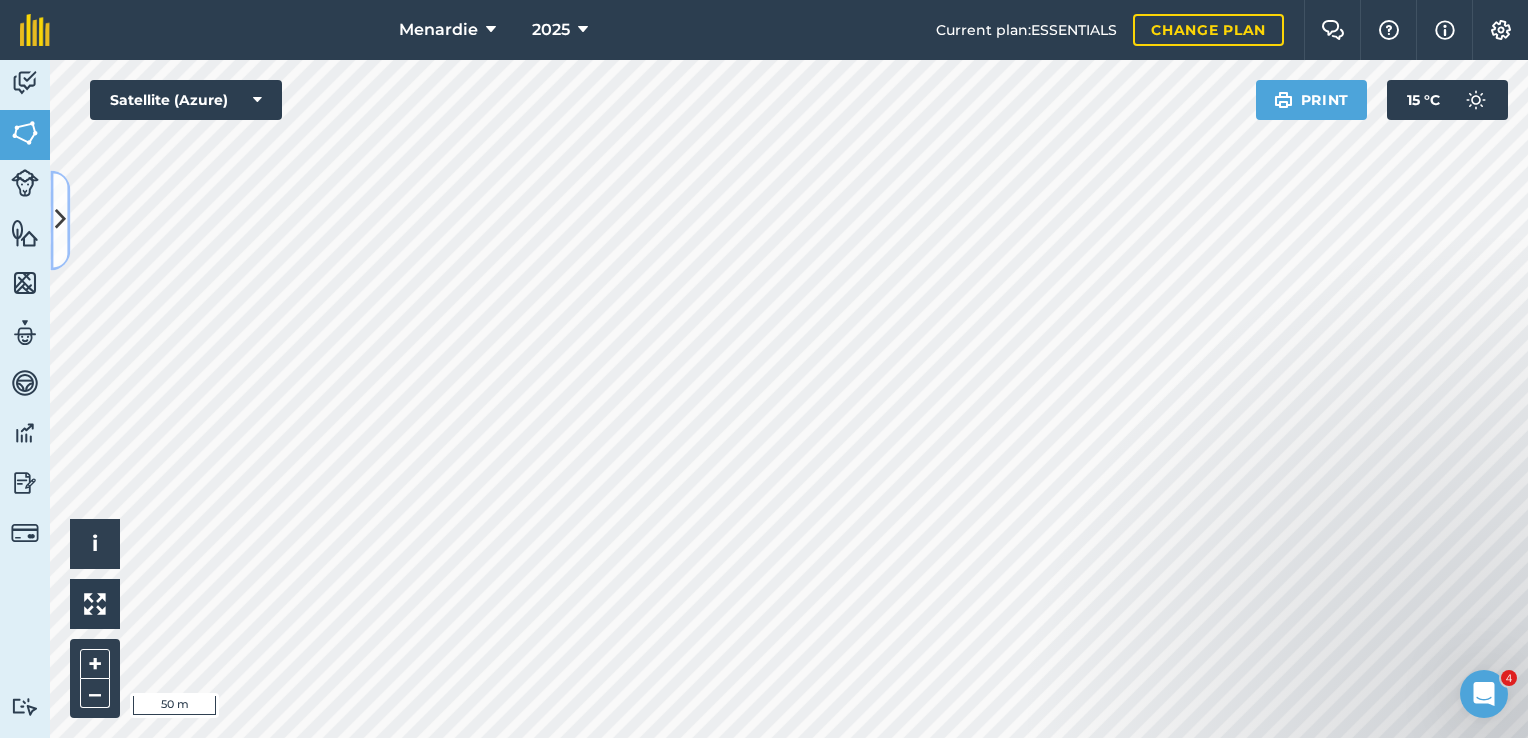 click at bounding box center [60, 220] 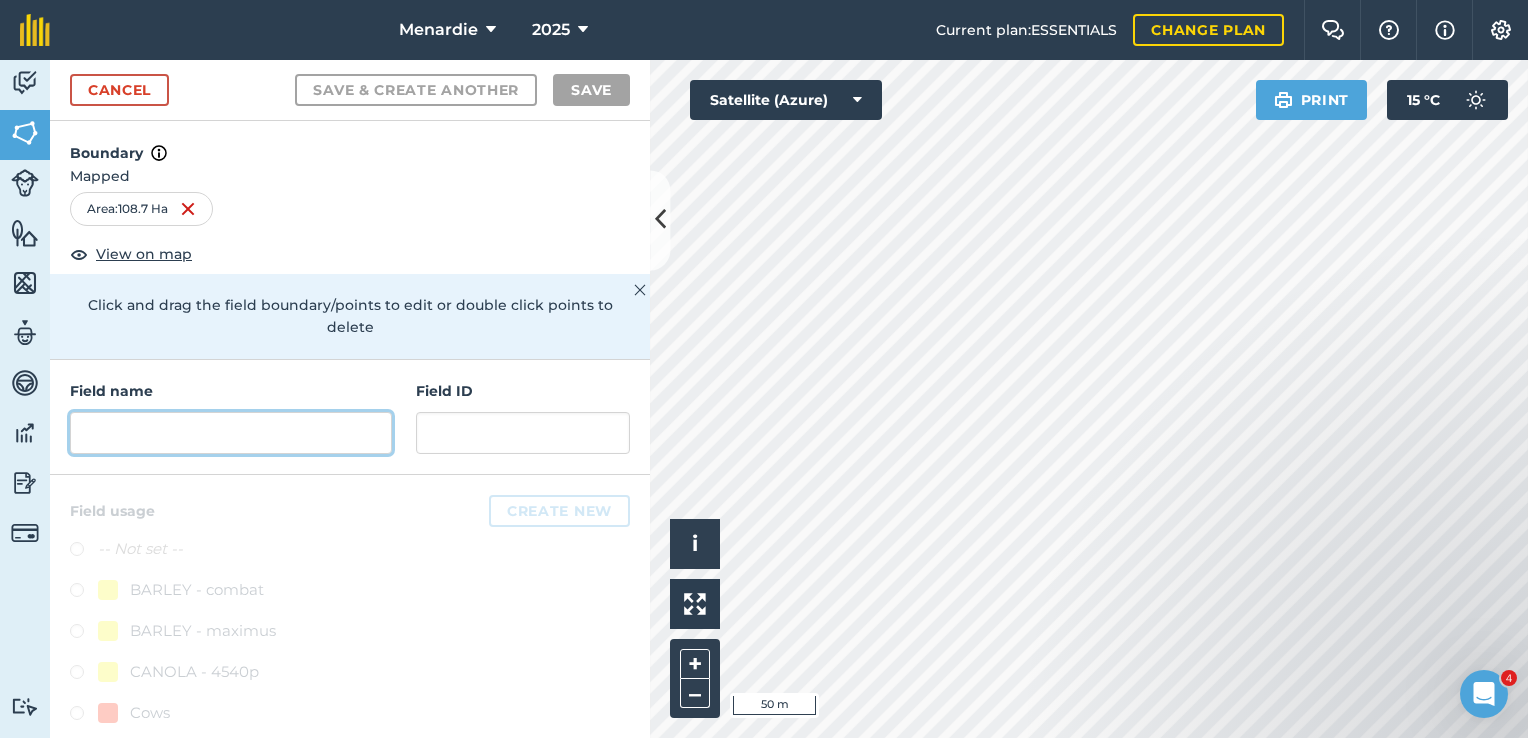 click at bounding box center [231, 433] 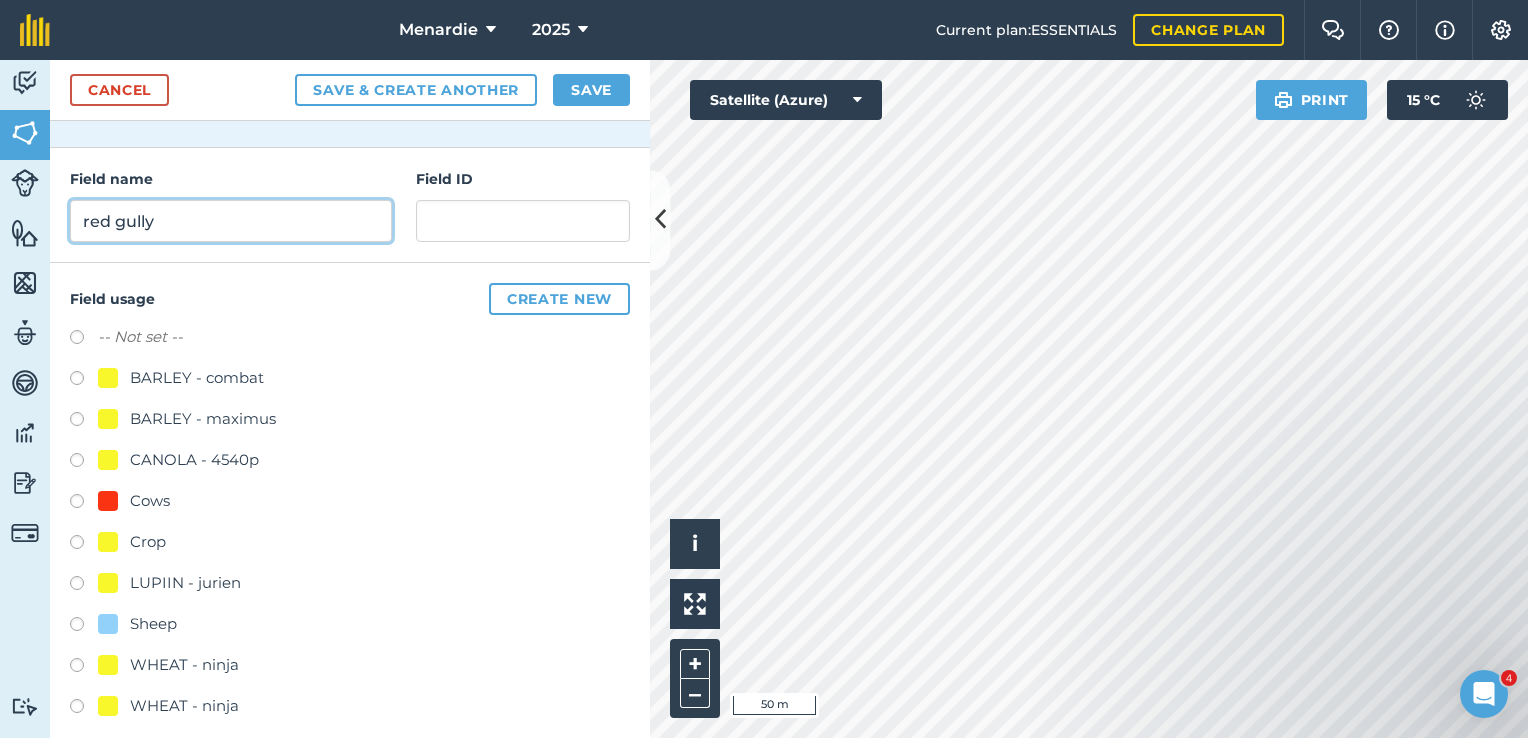 scroll, scrollTop: 227, scrollLeft: 0, axis: vertical 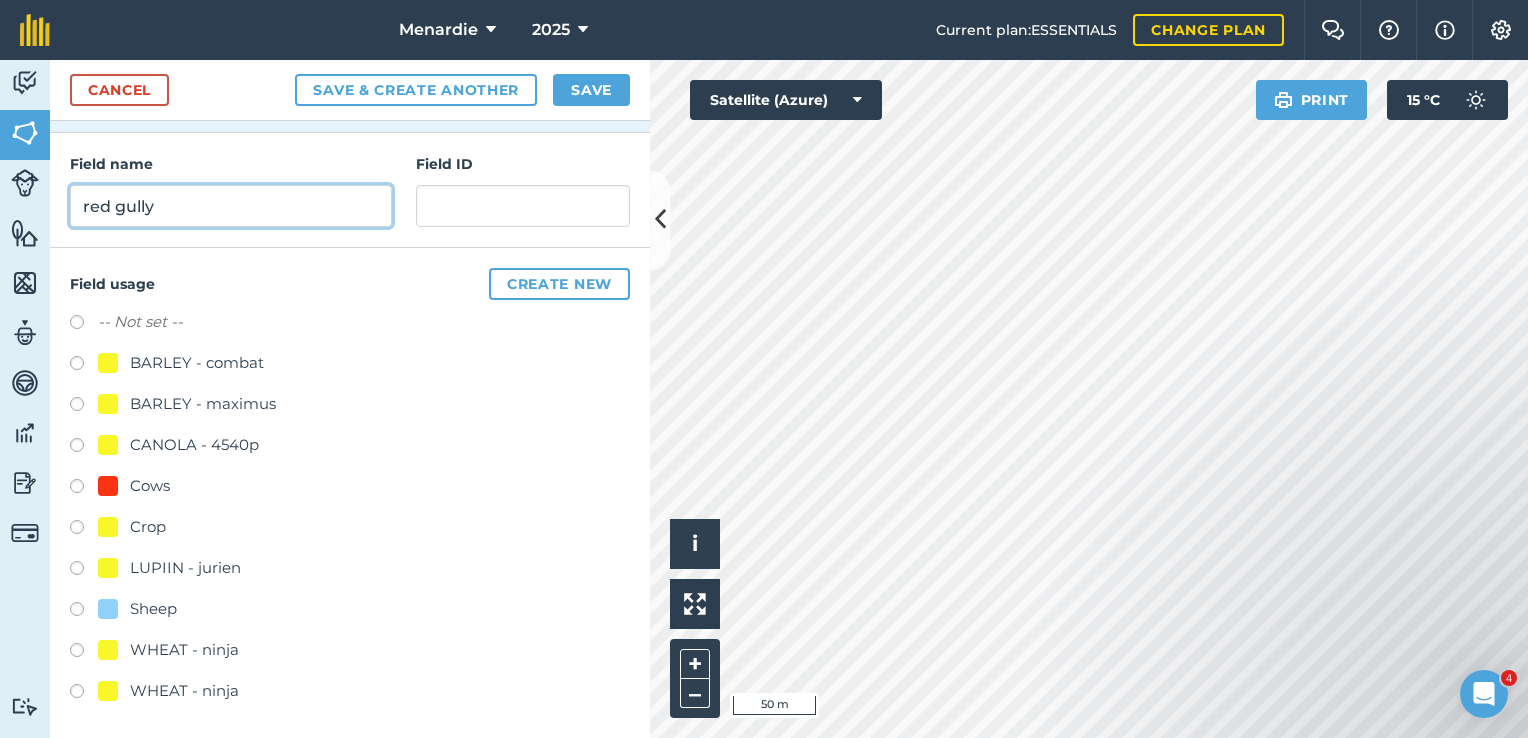 type on "red gully" 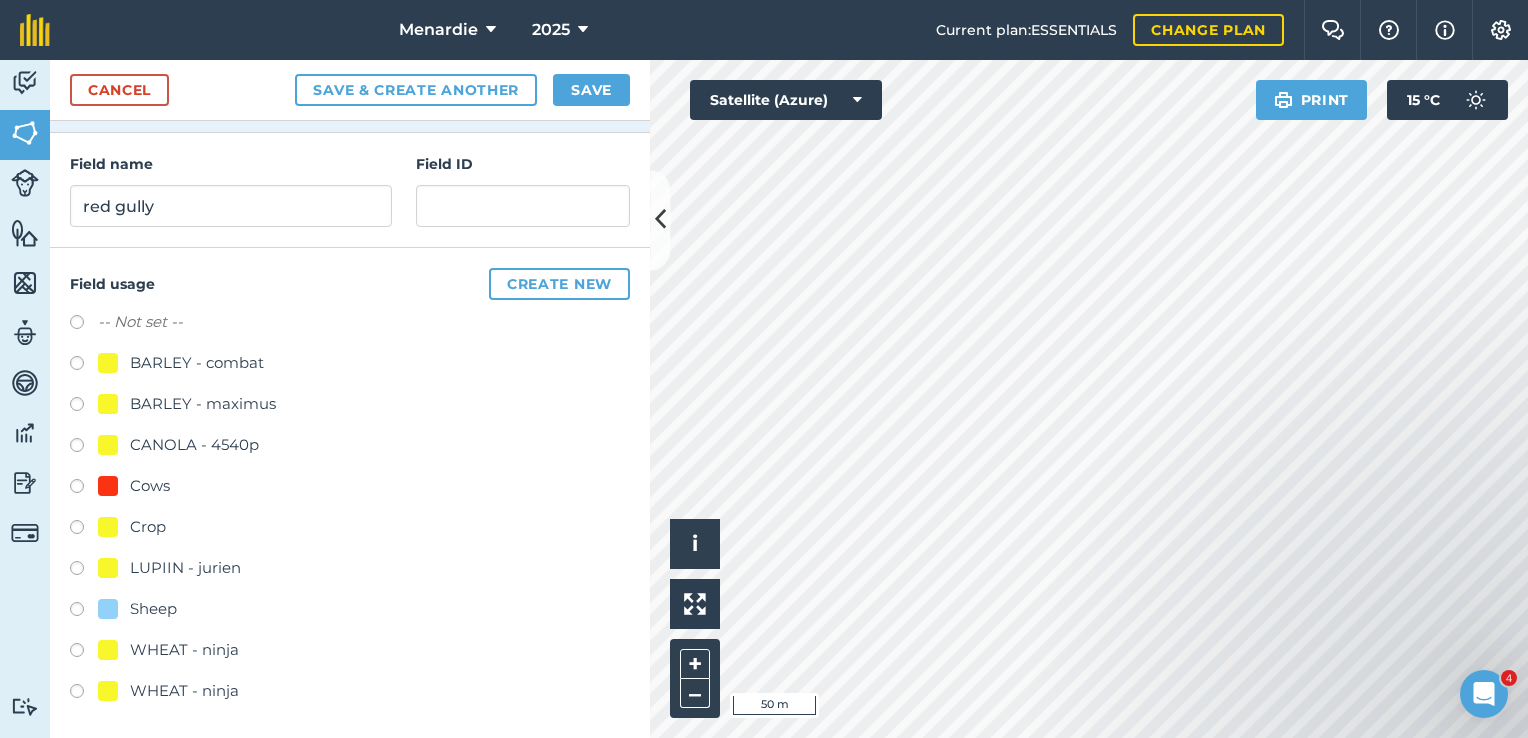 drag, startPoint x: 78, startPoint y: 604, endPoint x: 90, endPoint y: 598, distance: 13.416408 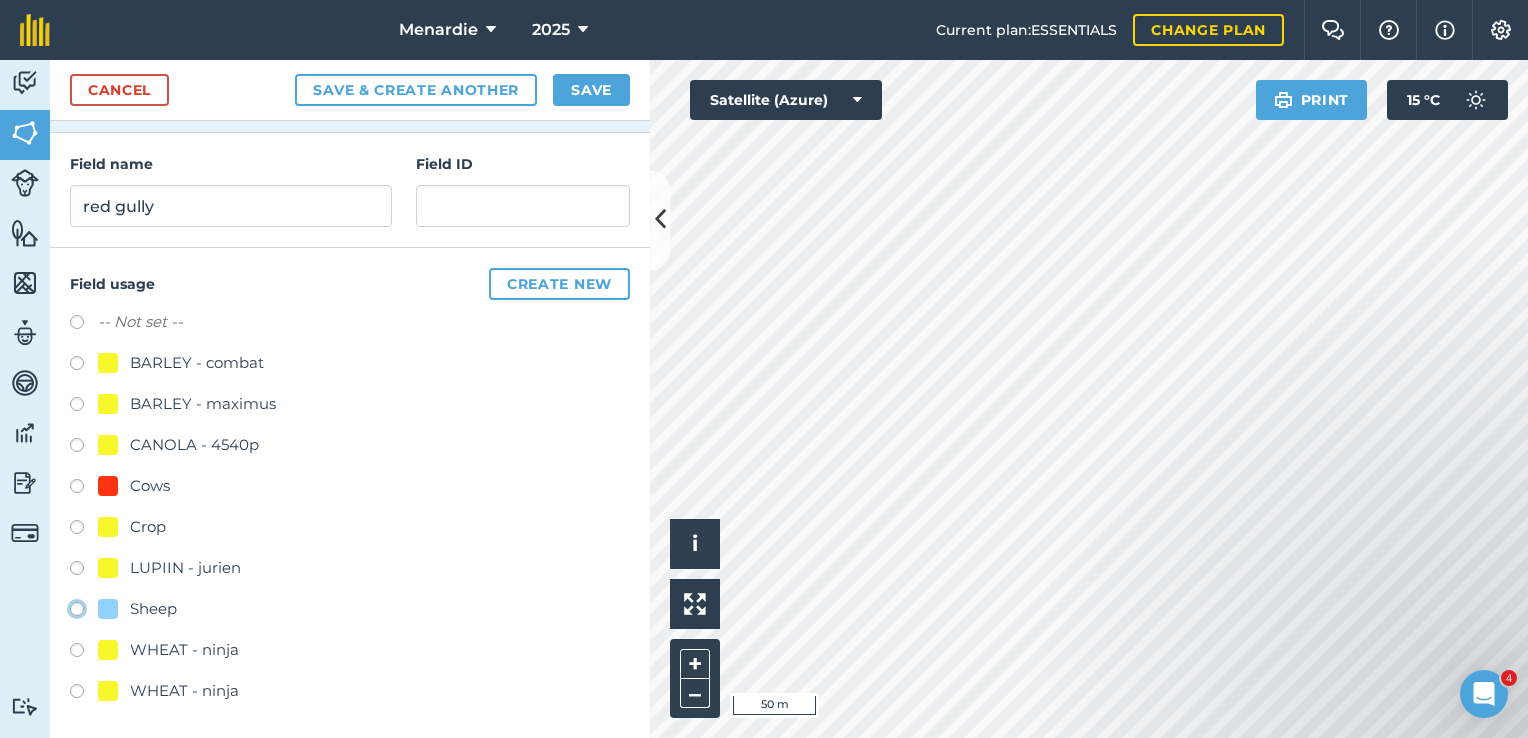 click on "Sheep" at bounding box center (-9923, 608) 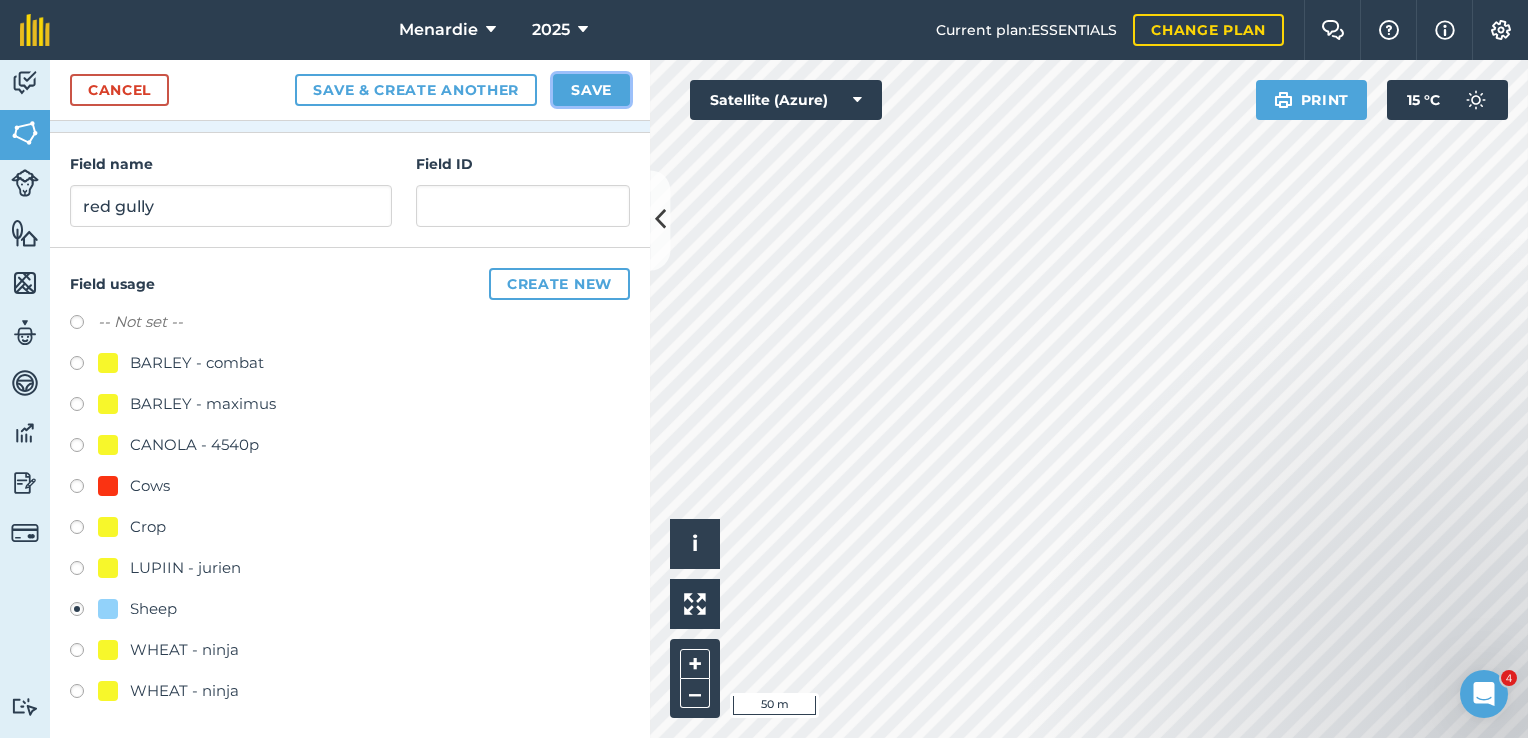click on "Save" at bounding box center (591, 90) 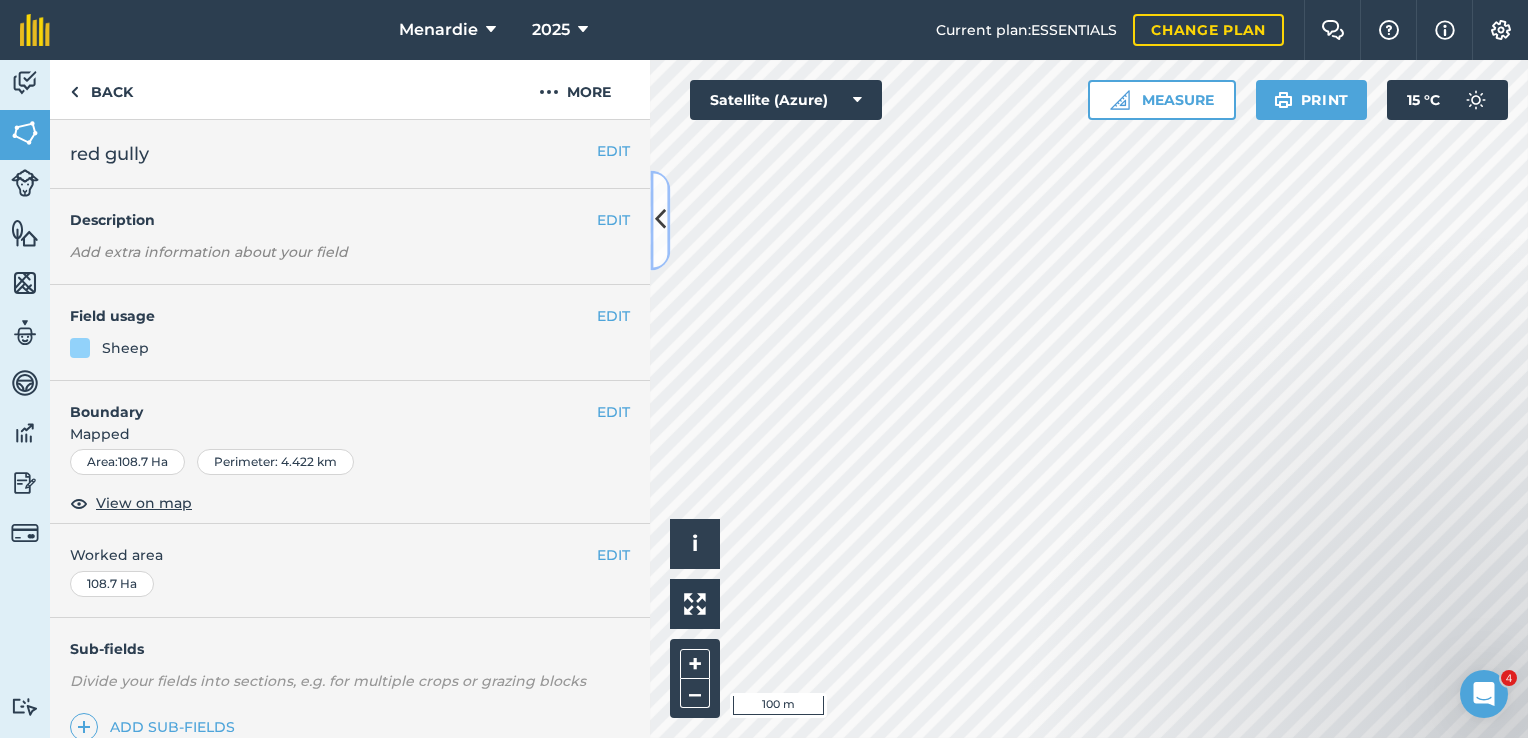 click at bounding box center [660, 220] 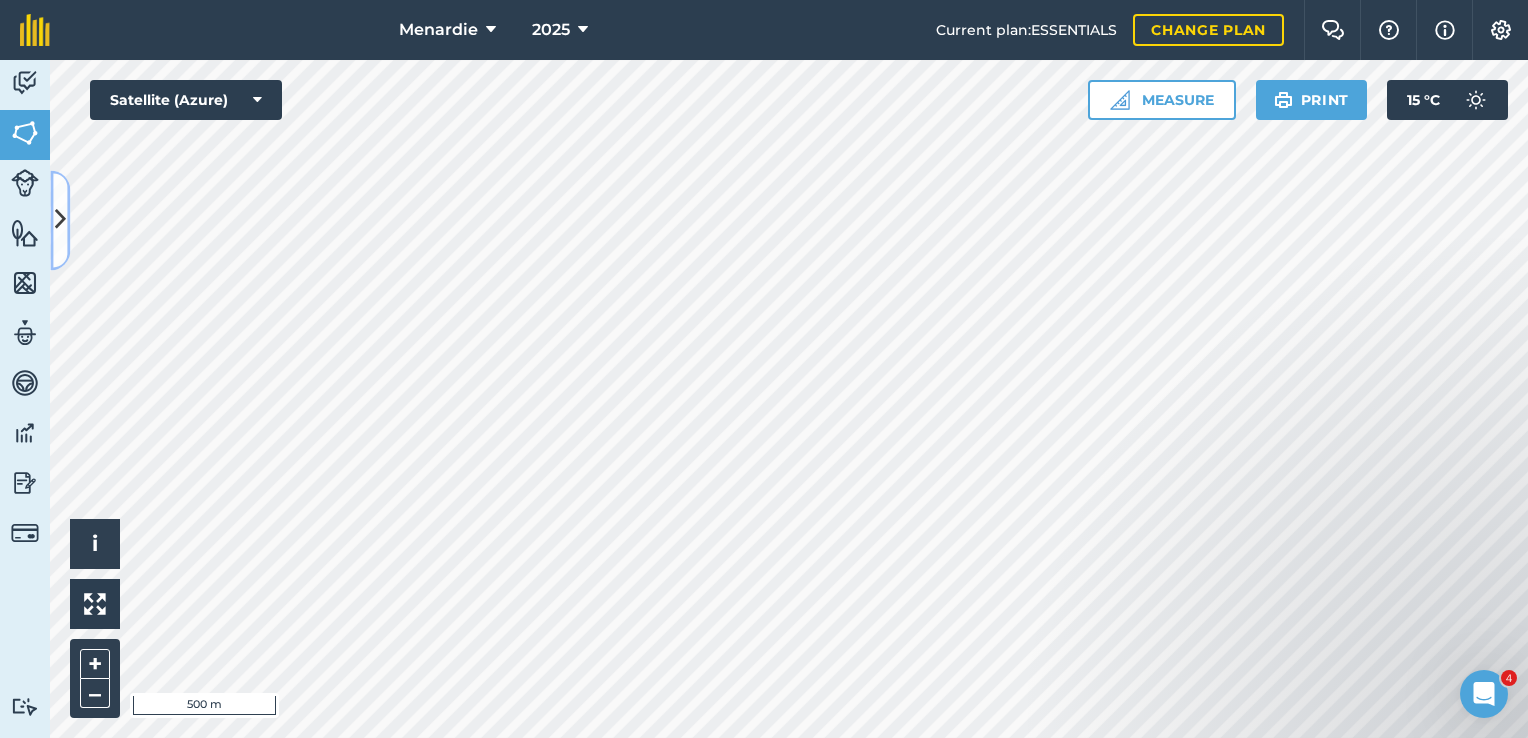 click at bounding box center [60, 220] 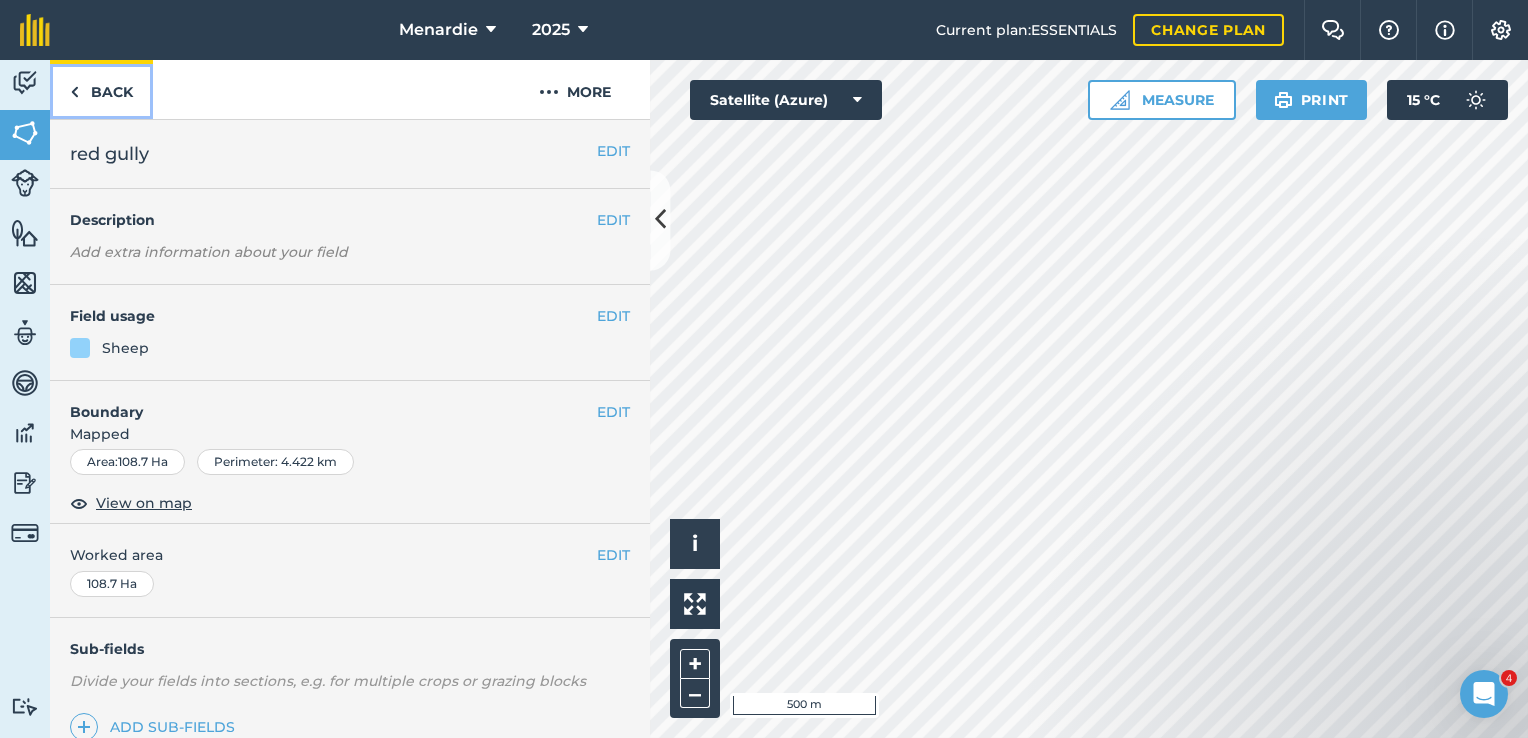 click at bounding box center [74, 92] 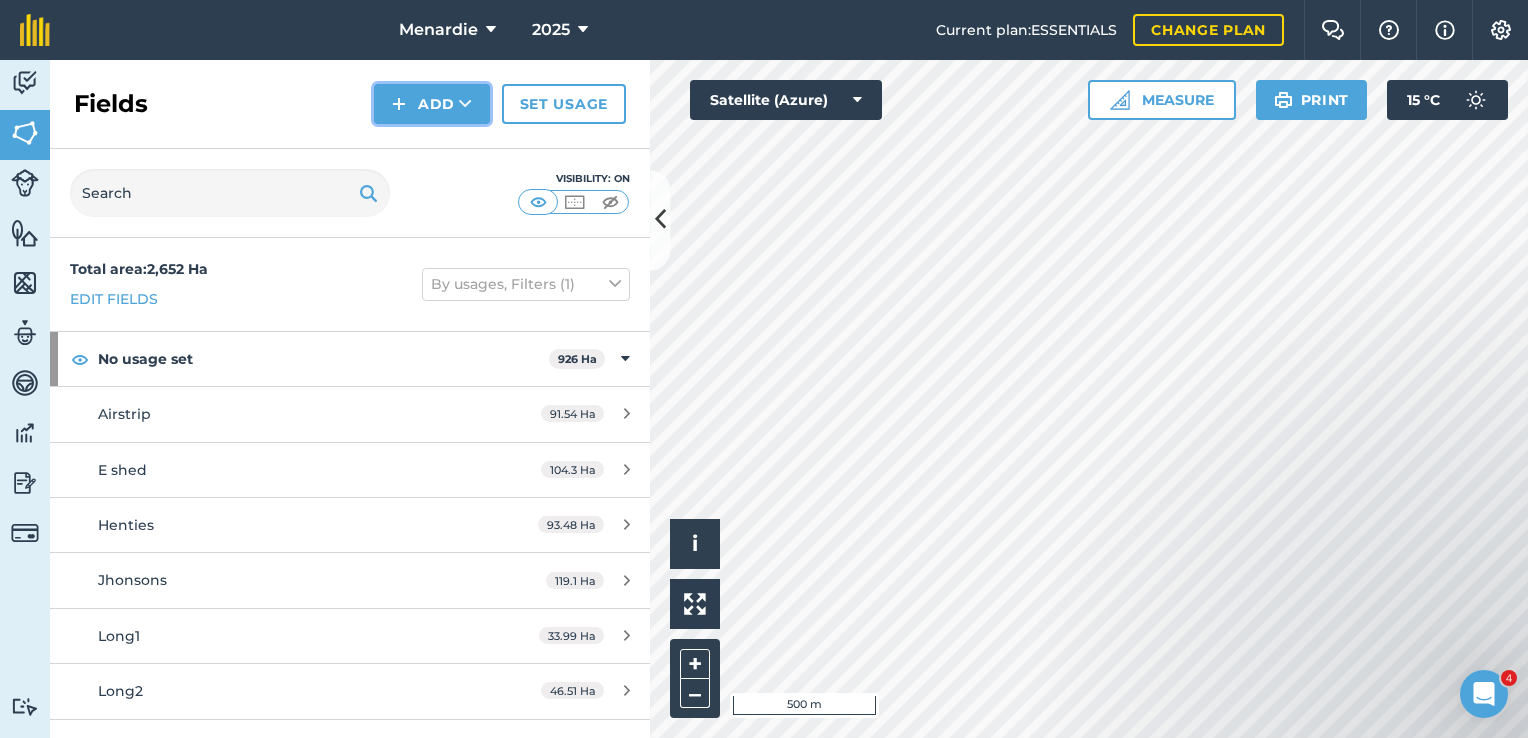 click at bounding box center [399, 104] 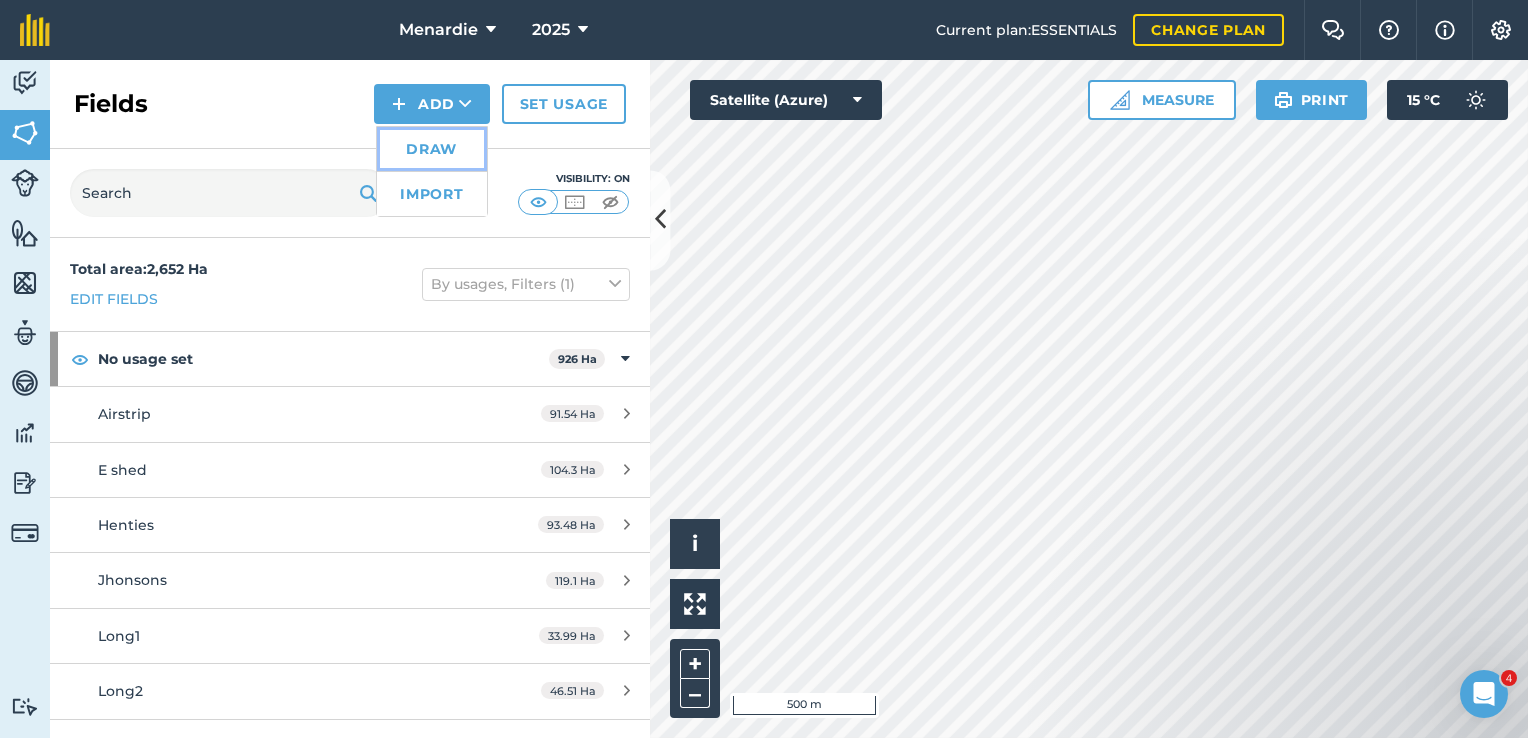 click on "Draw" at bounding box center (432, 149) 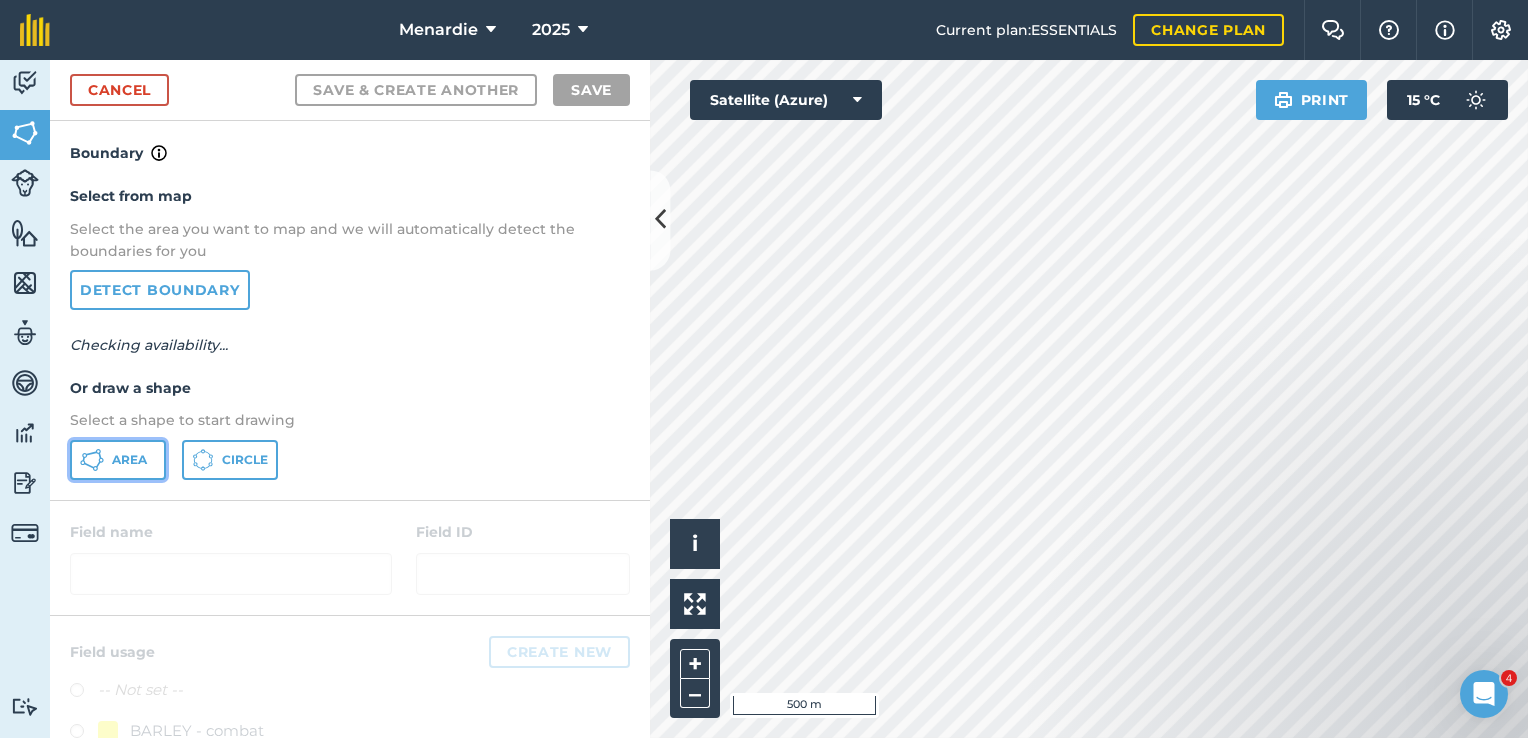 click on "Area" at bounding box center [118, 460] 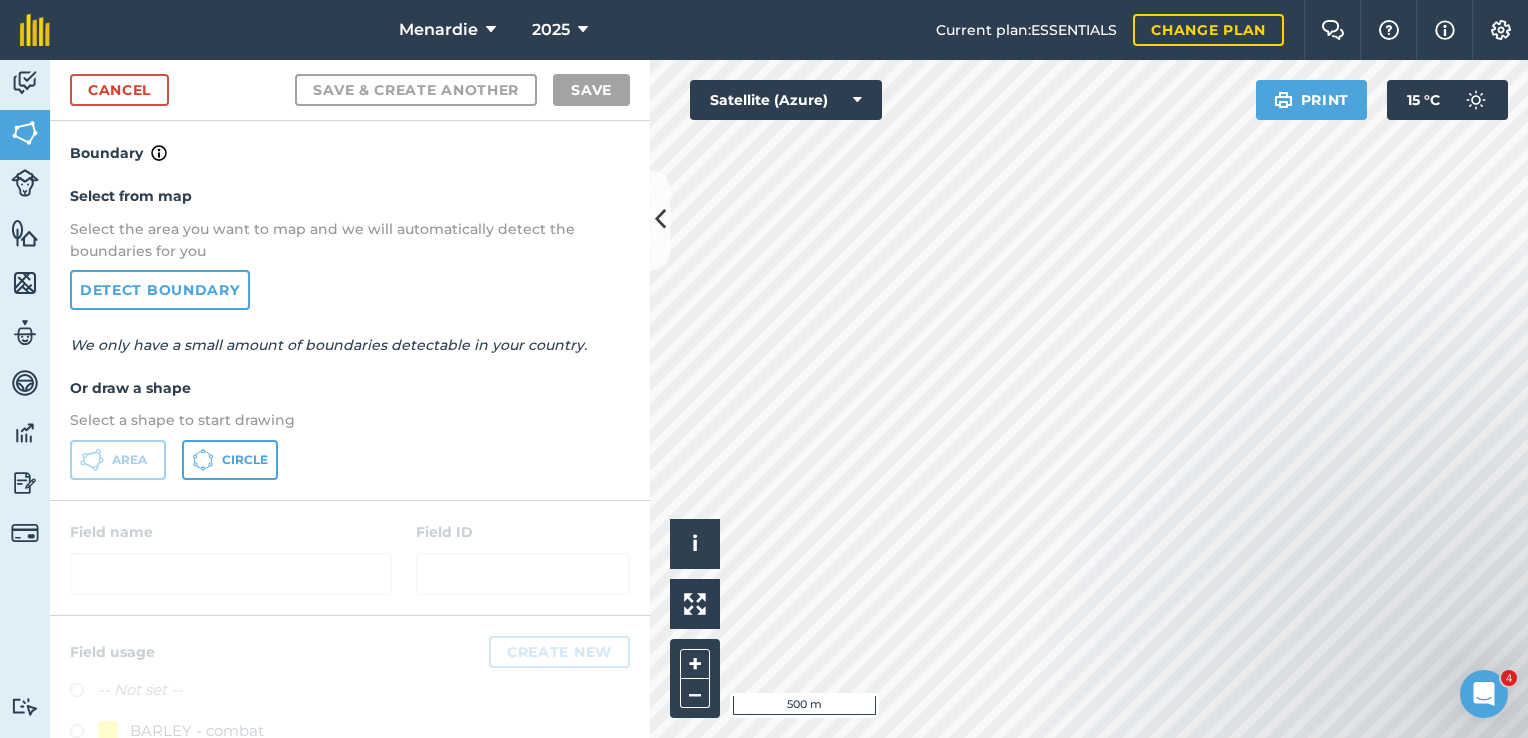 drag, startPoint x: 1161, startPoint y: 596, endPoint x: 1161, endPoint y: 557, distance: 39 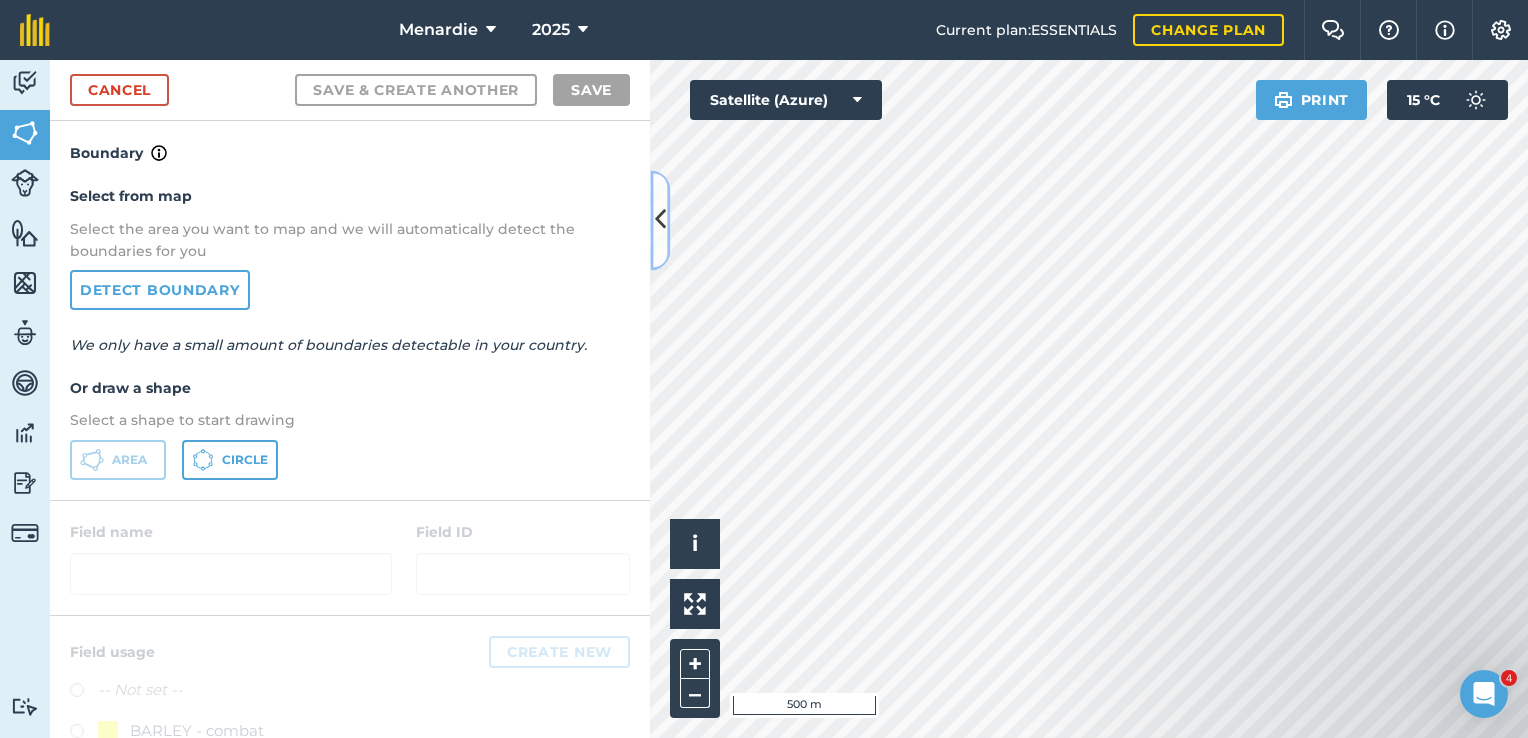 click at bounding box center [660, 220] 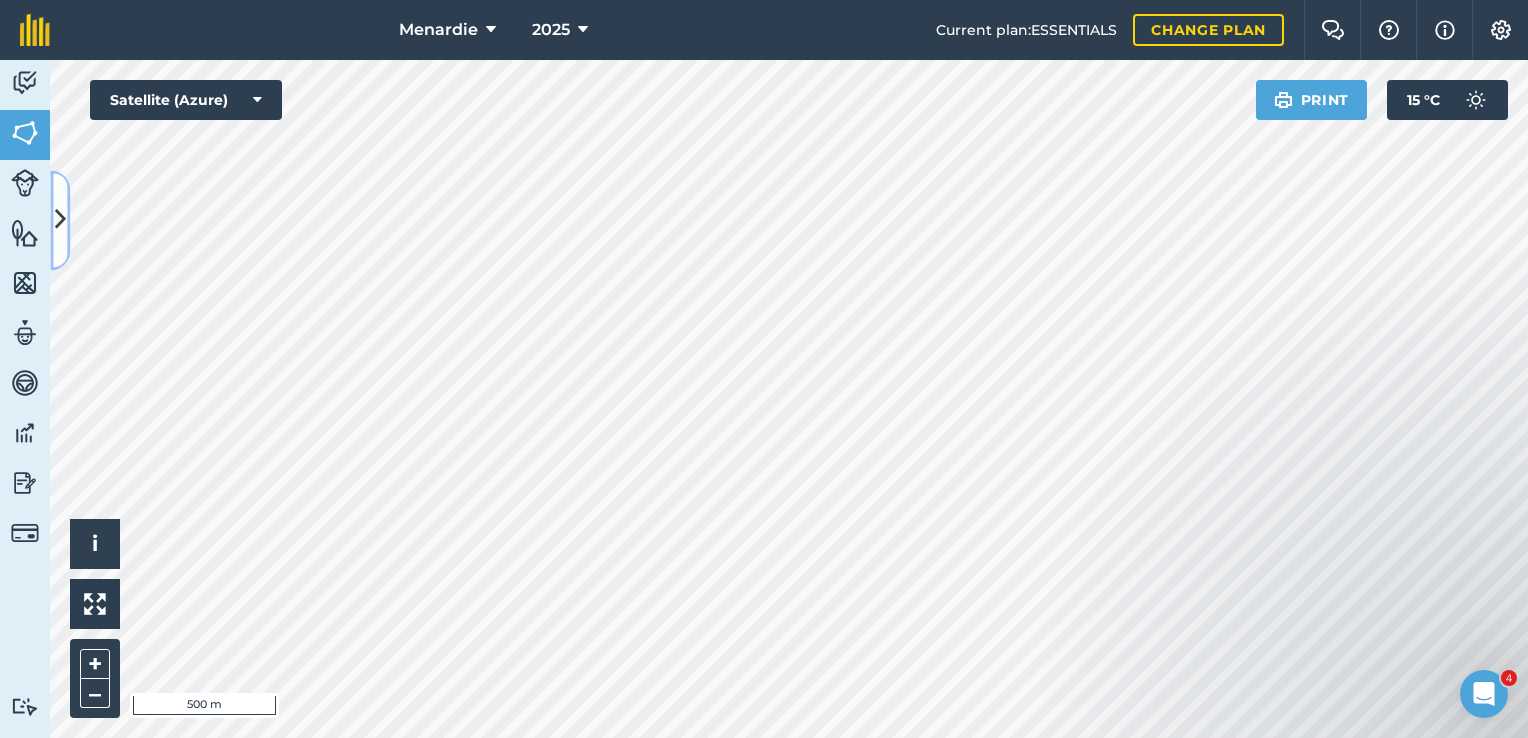 click at bounding box center [60, 220] 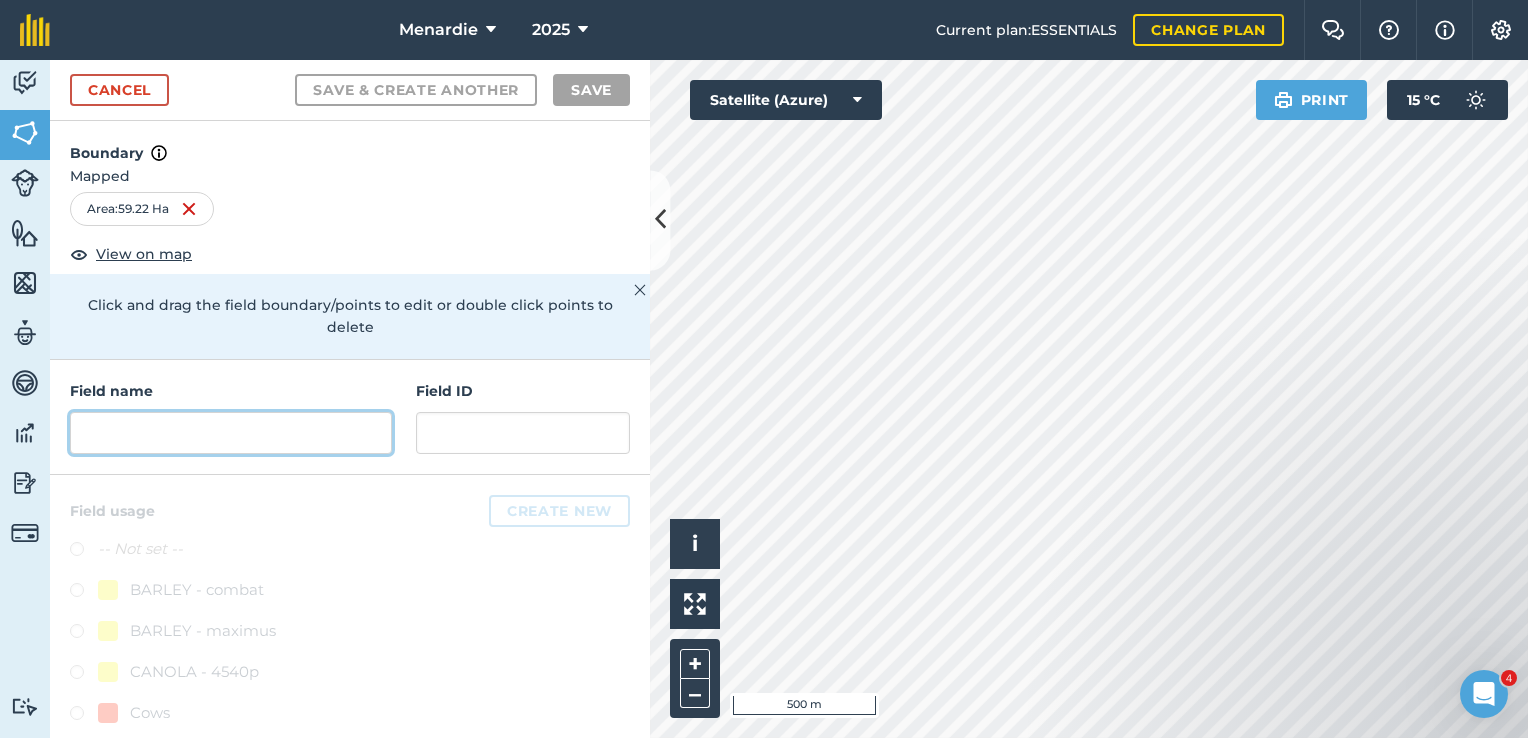 click at bounding box center [231, 433] 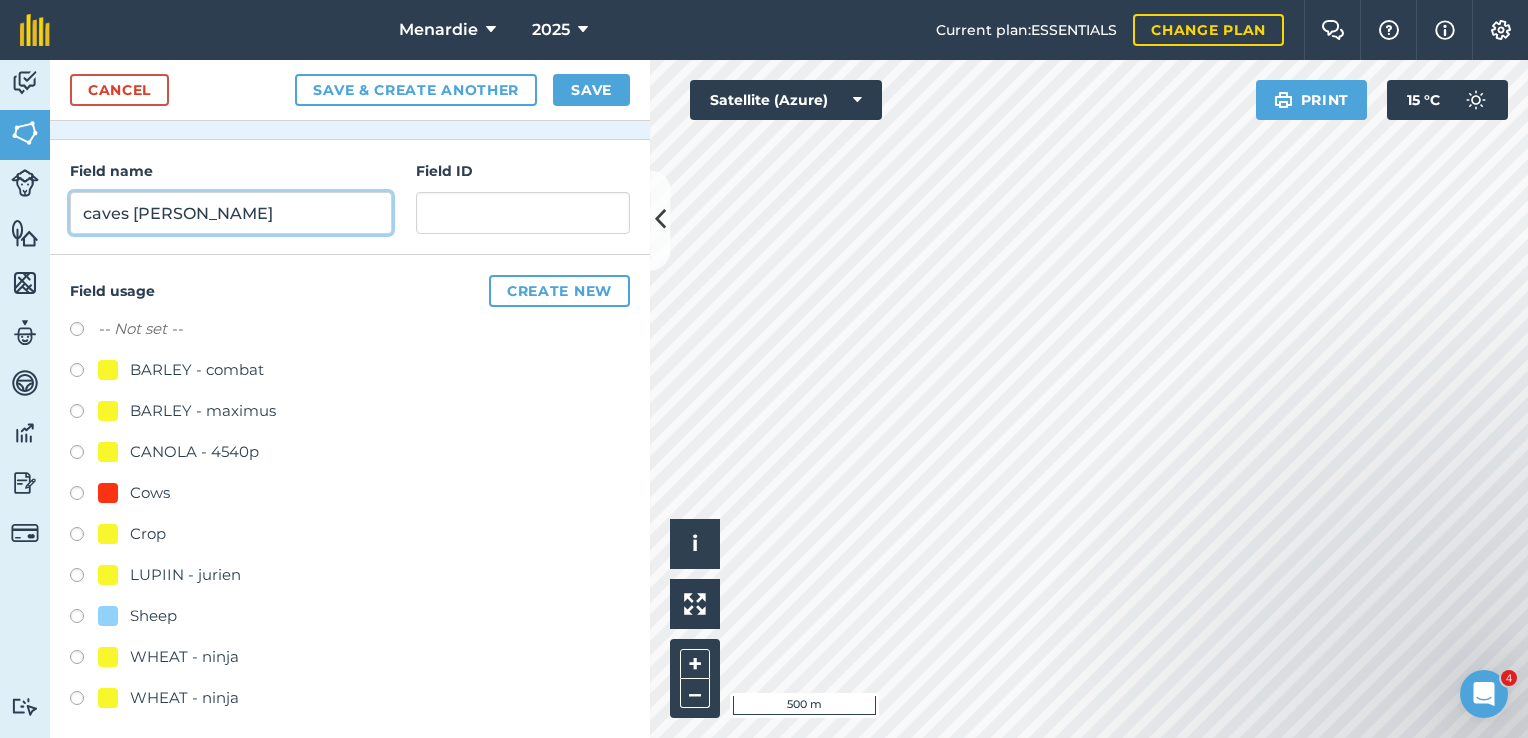 scroll, scrollTop: 227, scrollLeft: 0, axis: vertical 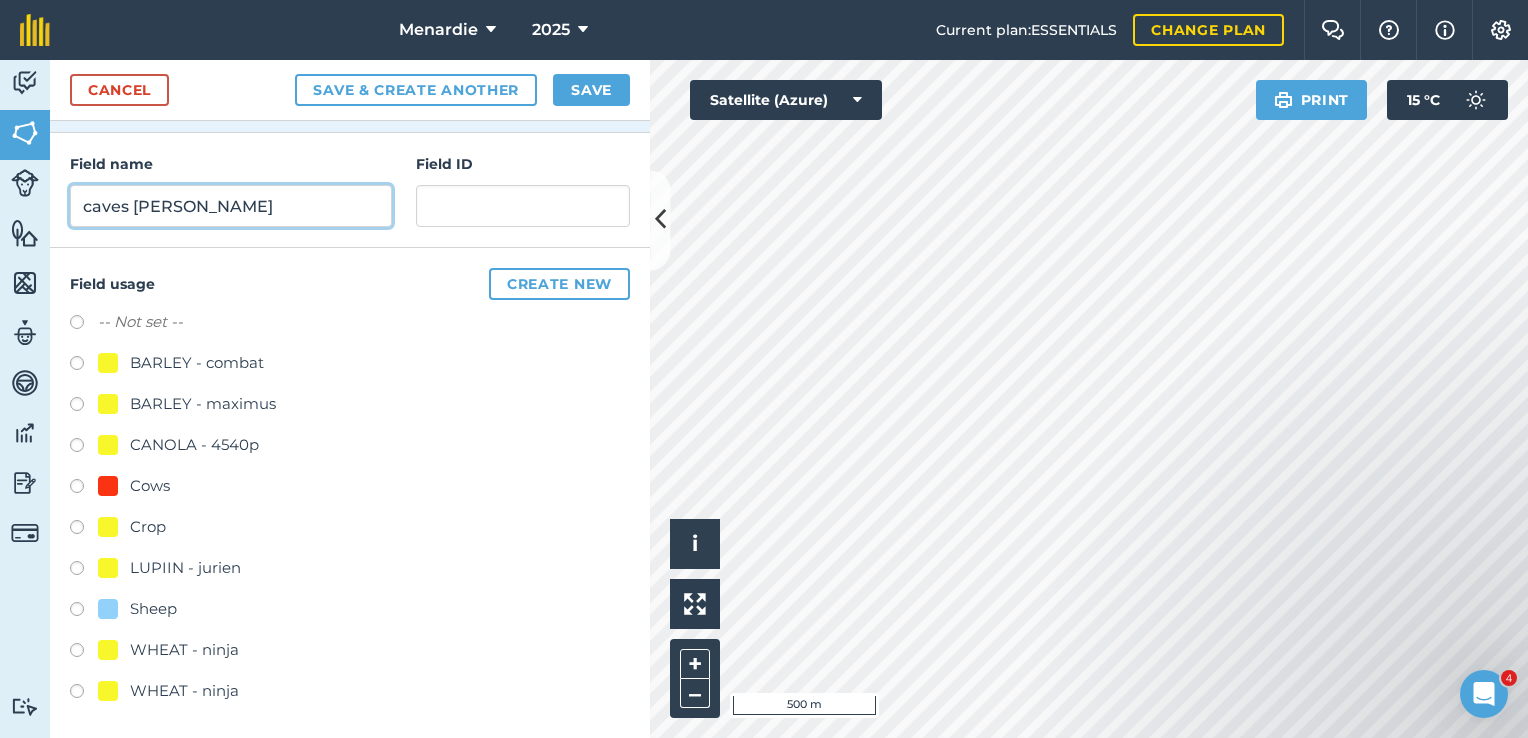 type on "caves [PERSON_NAME]" 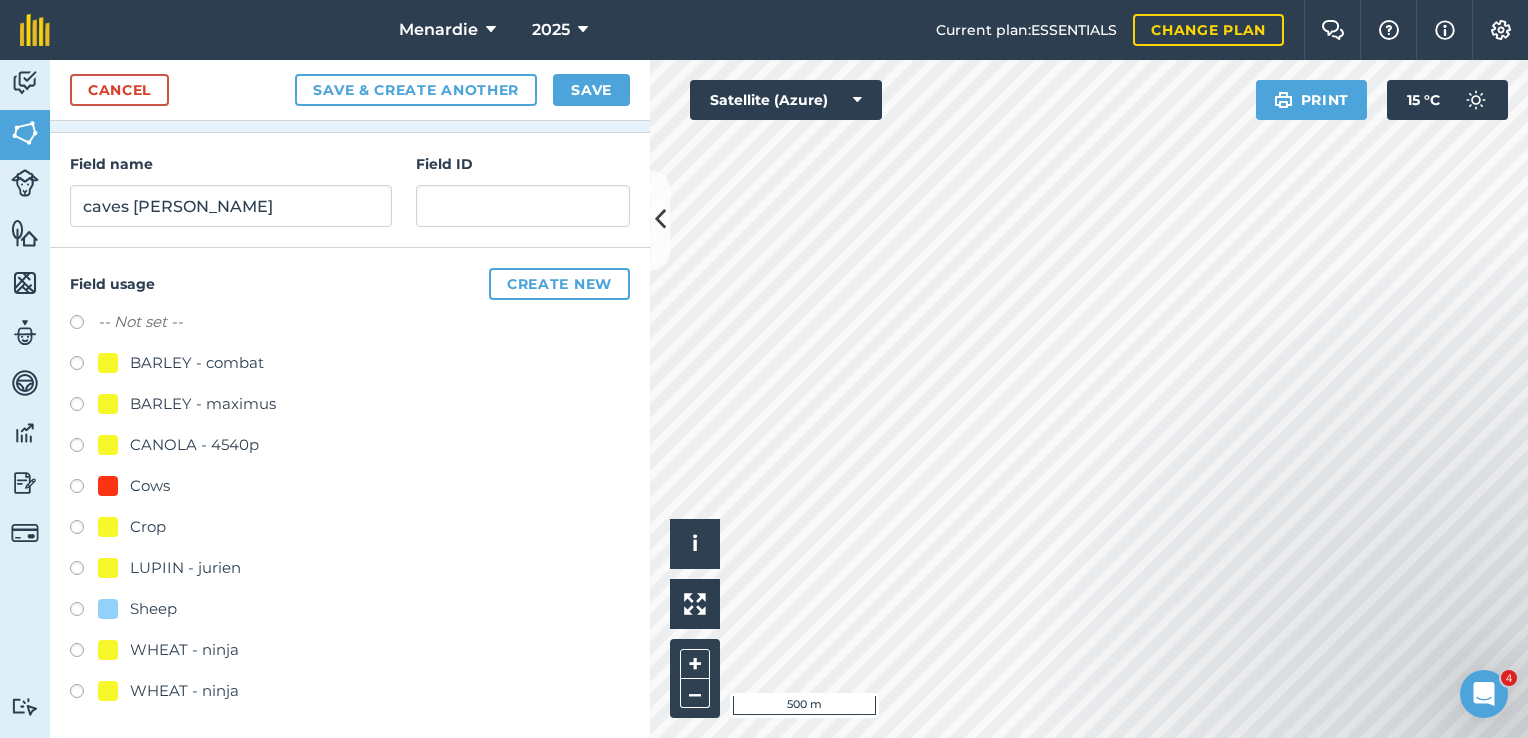 click at bounding box center [84, 325] 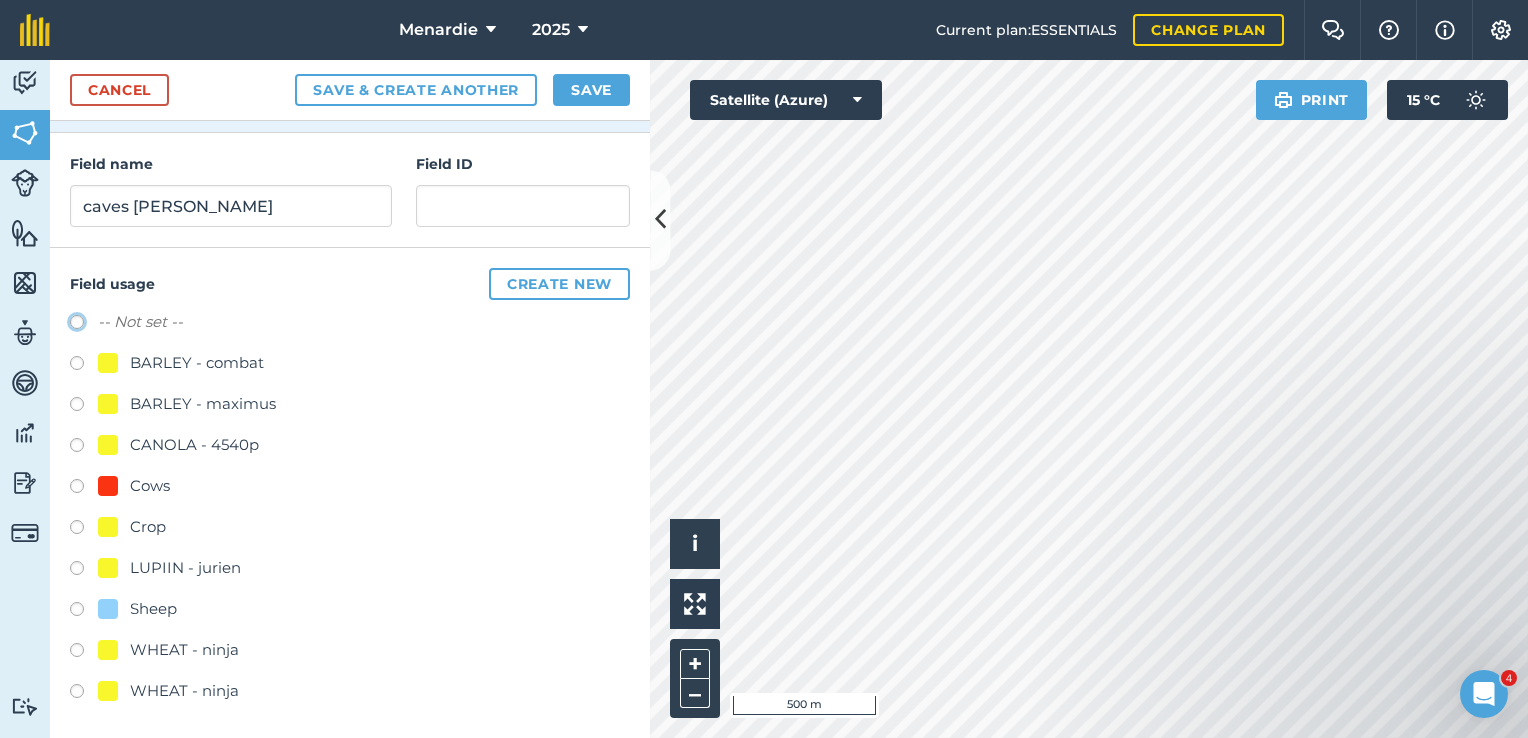 radio on "true" 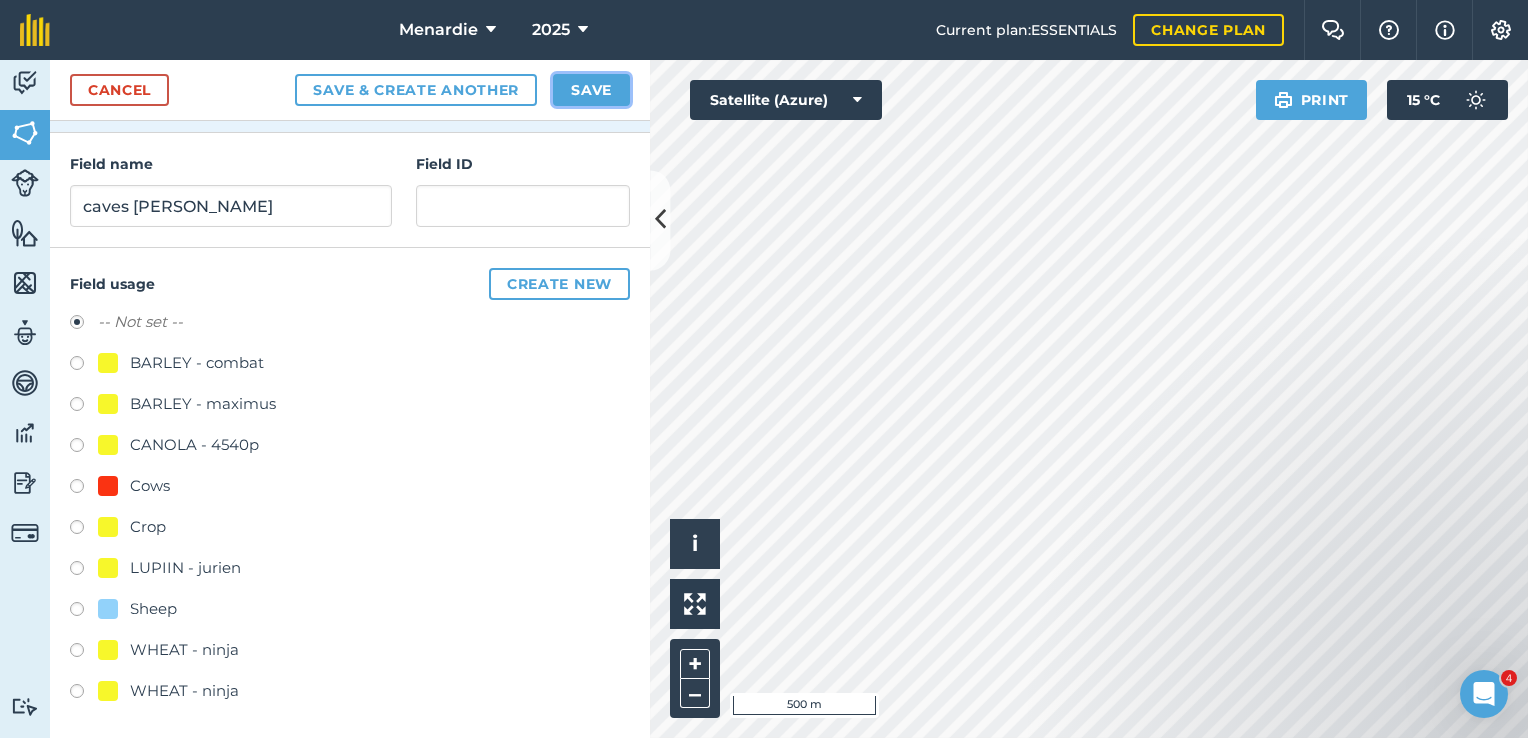 click on "Save" at bounding box center (591, 90) 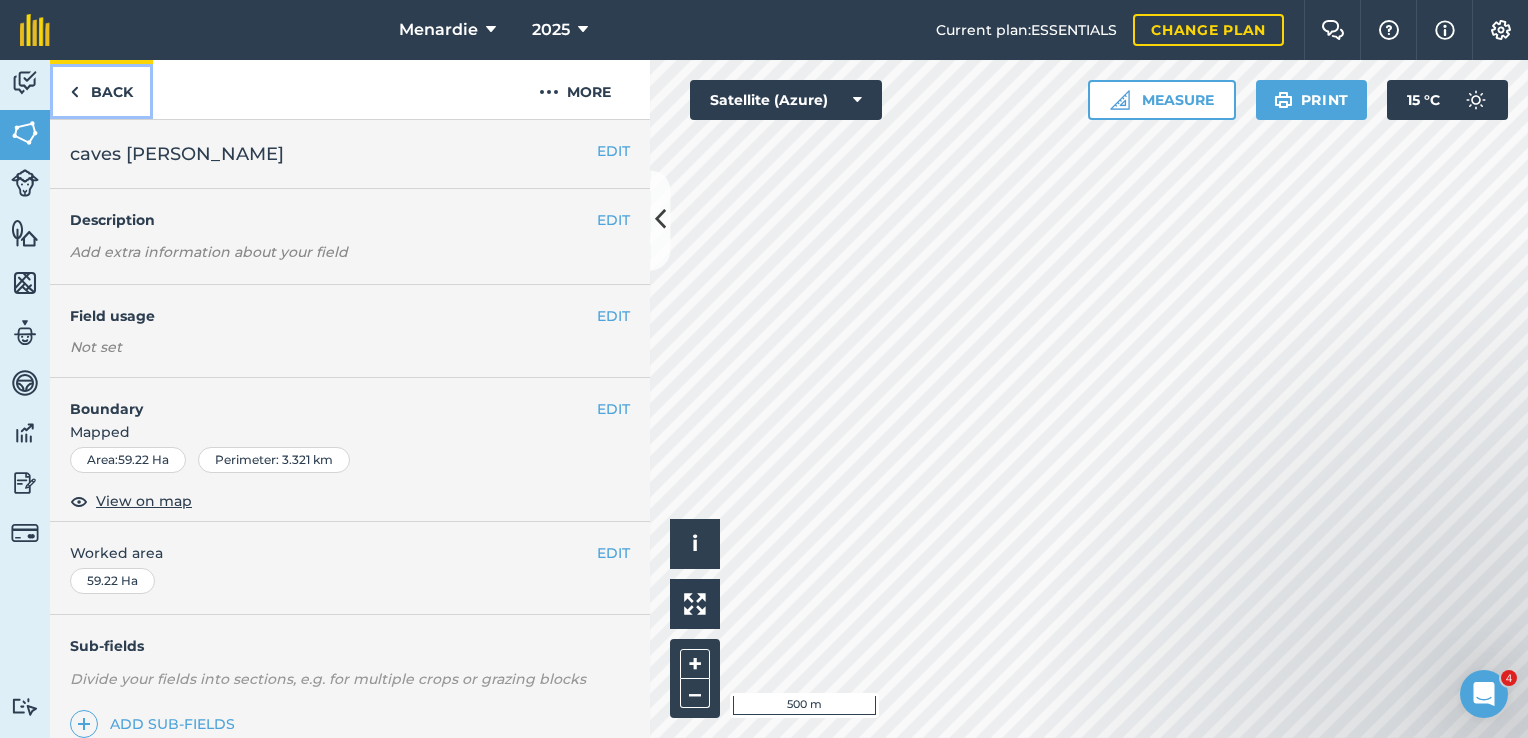 click on "Back" at bounding box center (101, 89) 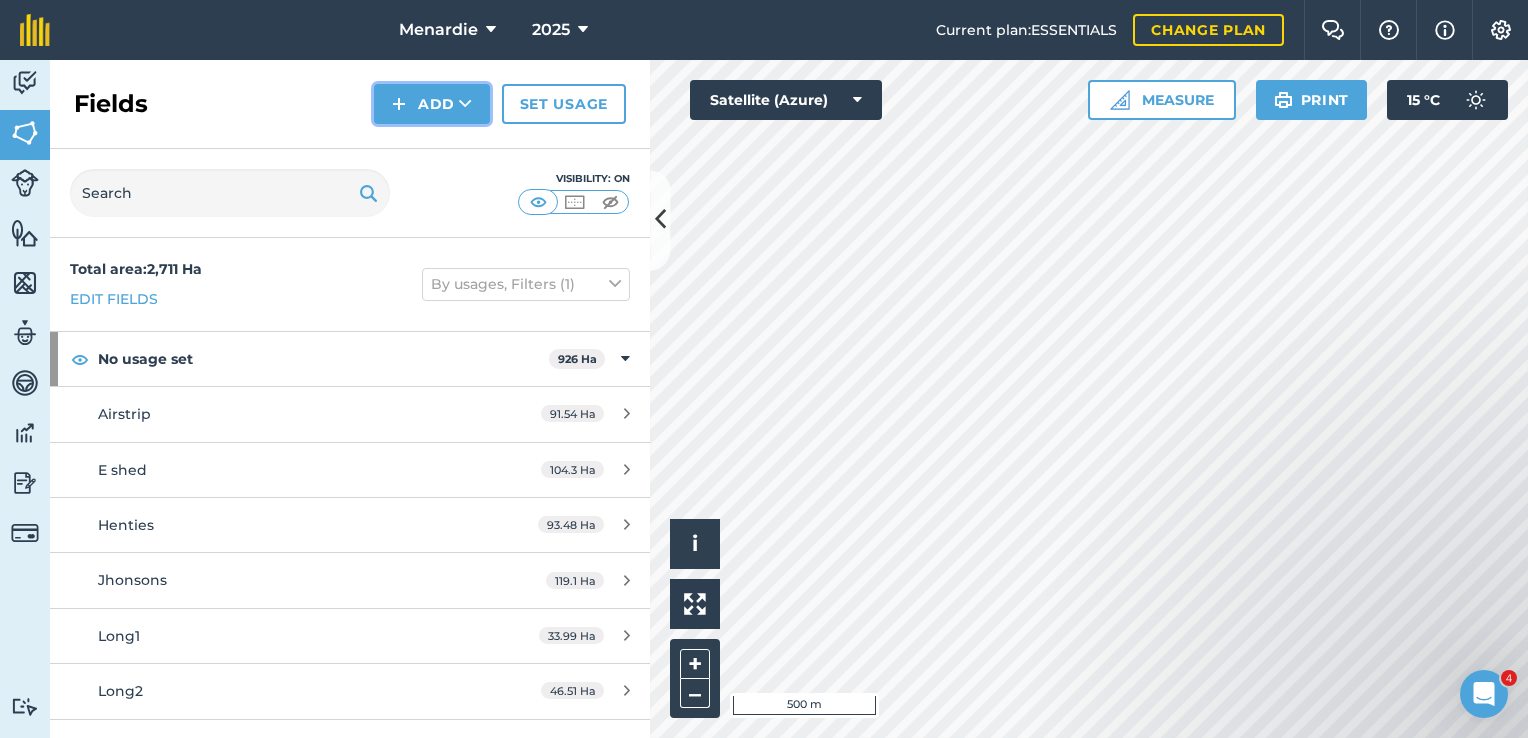 click on "Add" at bounding box center [432, 104] 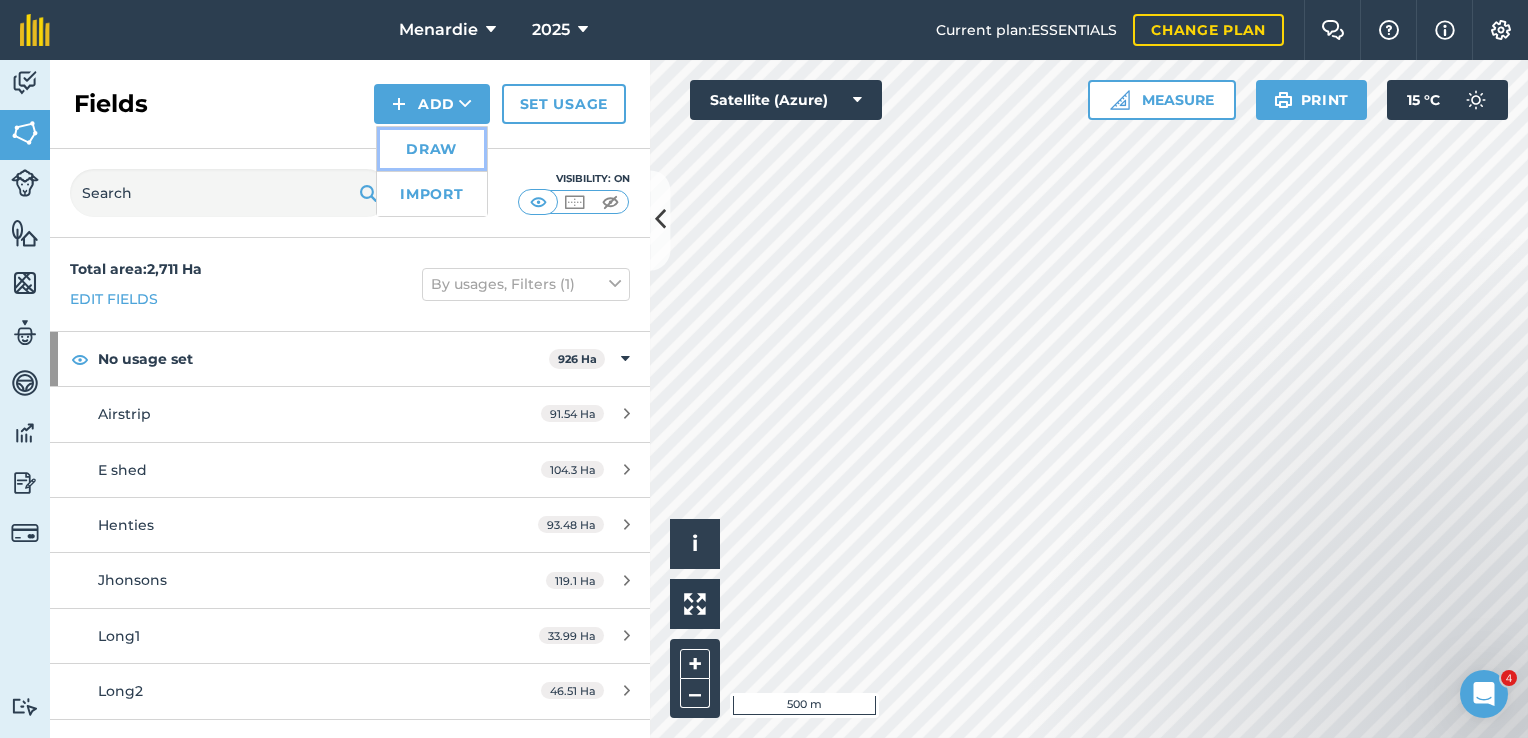 click on "Draw" at bounding box center [432, 149] 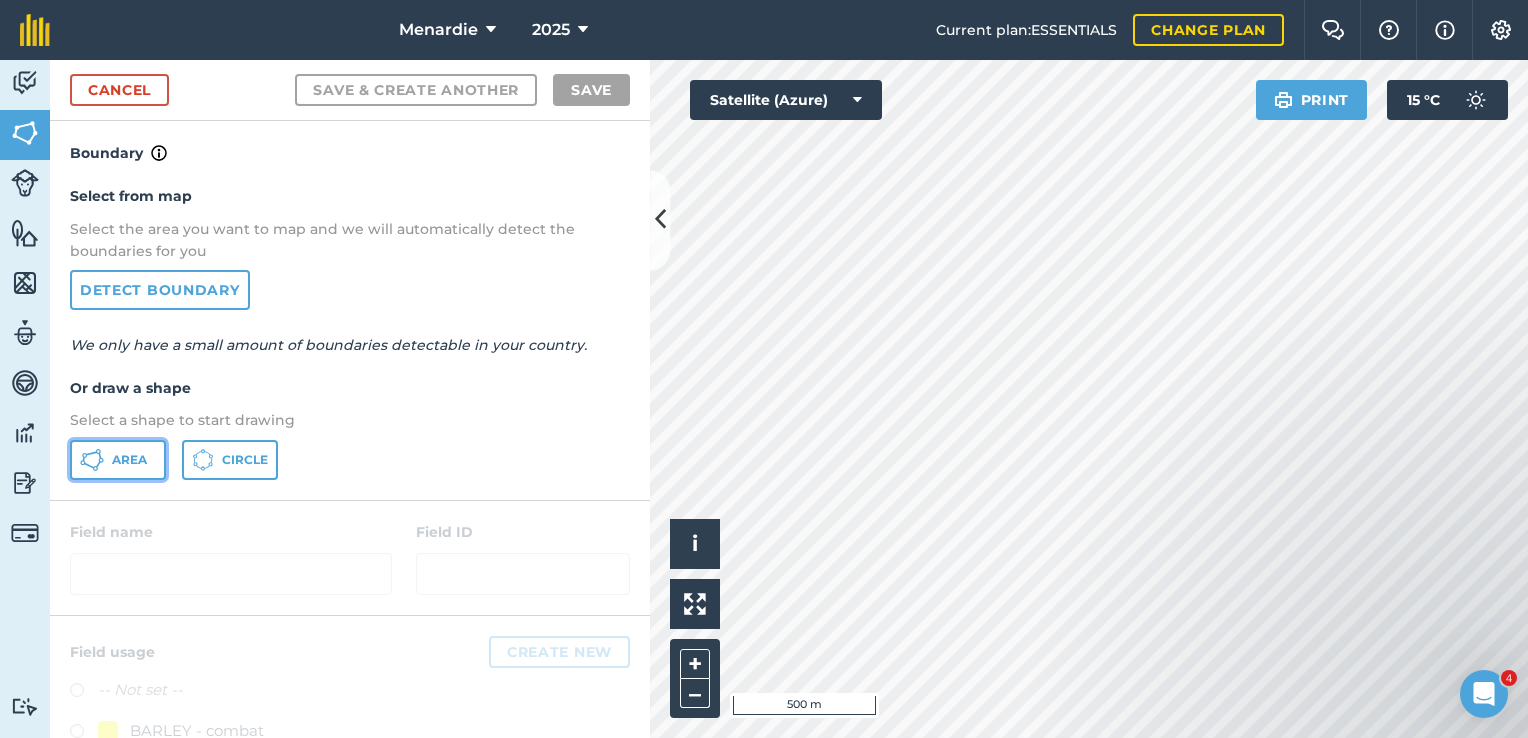 drag, startPoint x: 121, startPoint y: 467, endPoint x: 131, endPoint y: 418, distance: 50.01 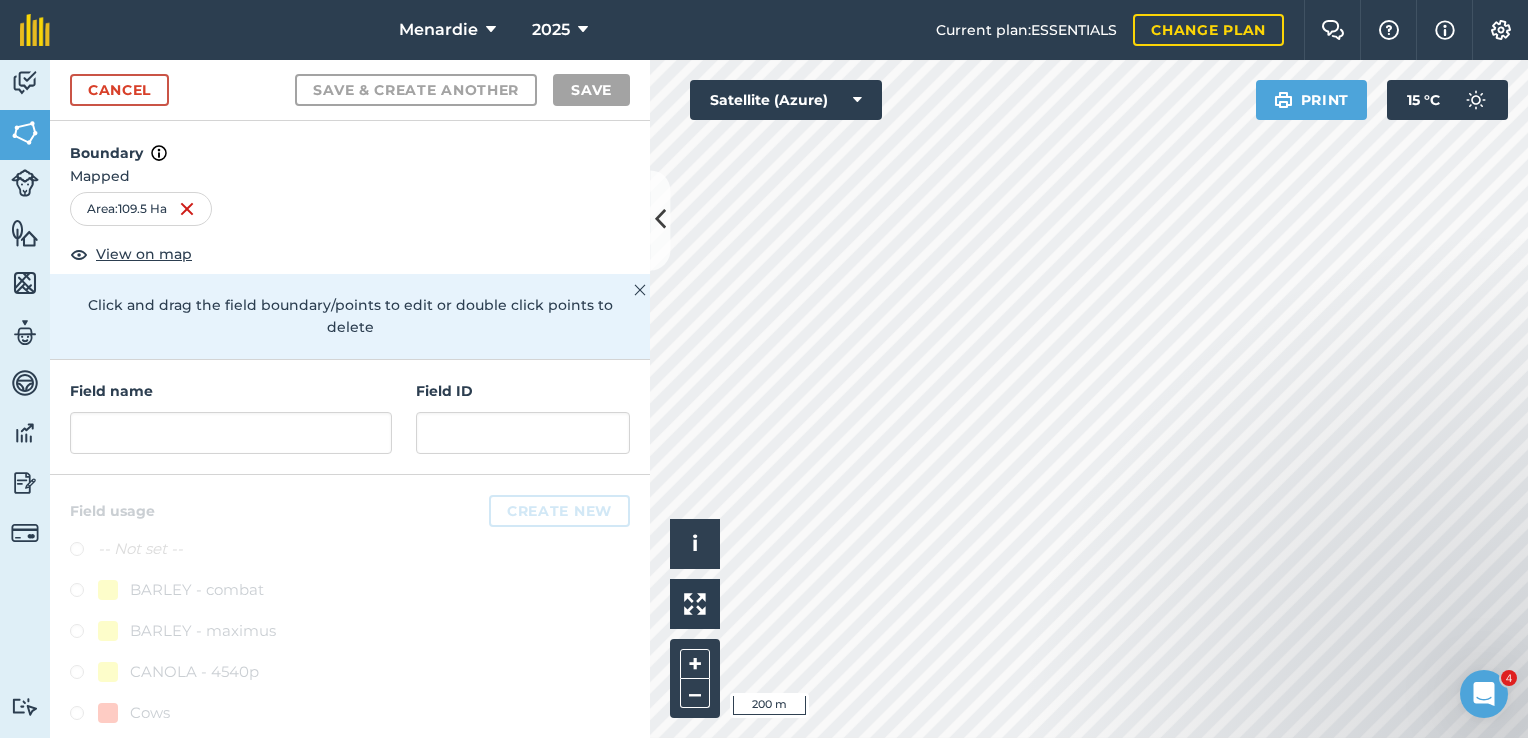 click on "Menardie 2025 Current plan :  ESSENTIALS   Change plan Farm Chat Help Info Settings Menardie  -  2025 Reproduced with the permission of  Microsoft Printed on  [DATE] Field usages No usage set BARLEY - combat BARLEY - maximus CANOLA - 4540p Cows Crop LUPIIN - jurien Sheep WHEAT - ninja WHEAT - ninja Feature types Trees Water Activity Fields Livestock Features Maps Team Vehicles Data Reporting Billing Tutorials Tutorials Cancel Save & Create Another Save Boundary   Mapped Area :  109.5   Ha   View on map Click and drag the field boundary/points to edit or double click points to delete Field name Field ID Field usage   Create new -- Not set -- BARLEY - combat BARLEY - maximus CANOLA - 4540p Cows Crop LUPIIN - jurien Sheep WHEAT - ninja WHEAT - ninja Click to start drawing i © 2025 TomTom, Microsoft 200 m + – Satellite (Azure) Print 15   ° C
4" at bounding box center (764, 369) 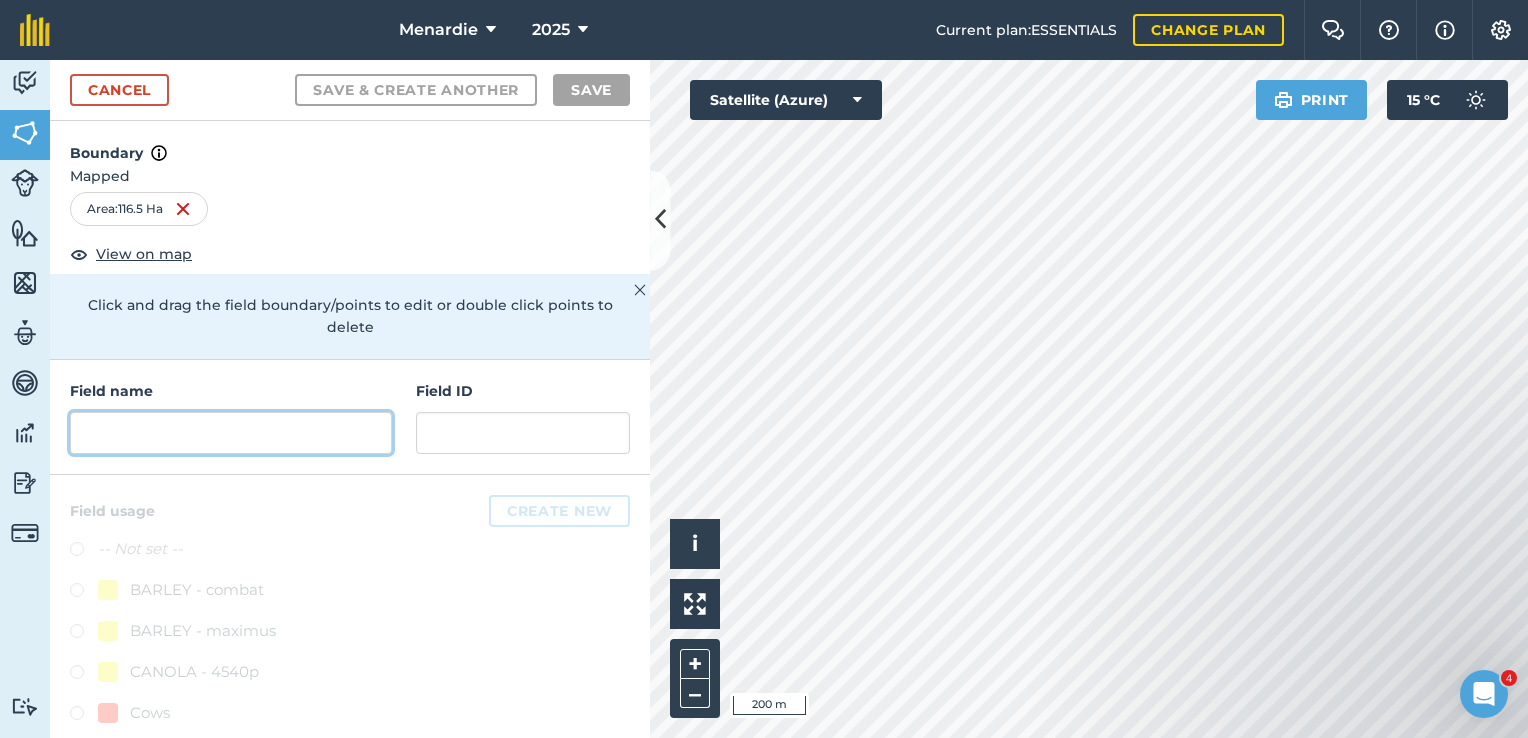 click at bounding box center (231, 433) 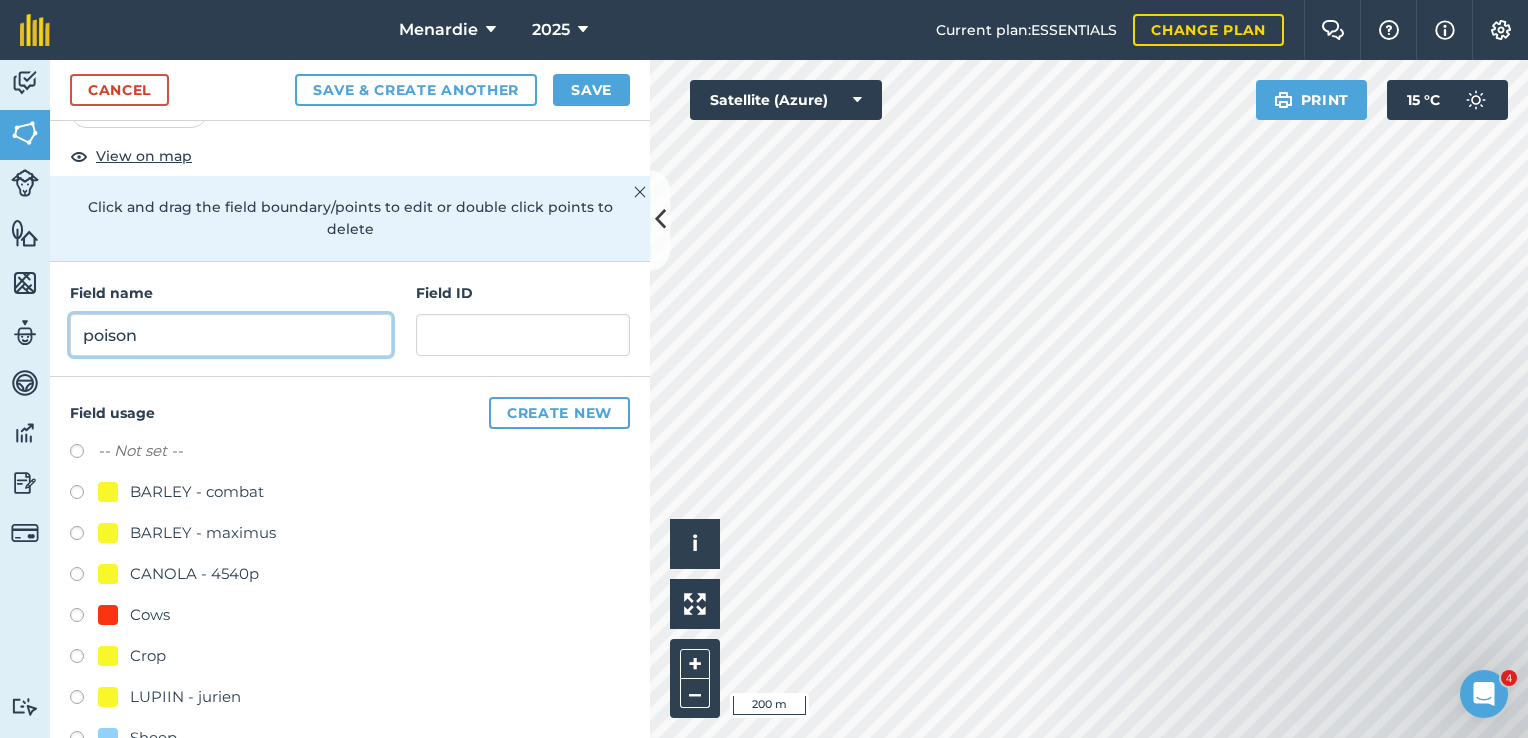 scroll, scrollTop: 200, scrollLeft: 0, axis: vertical 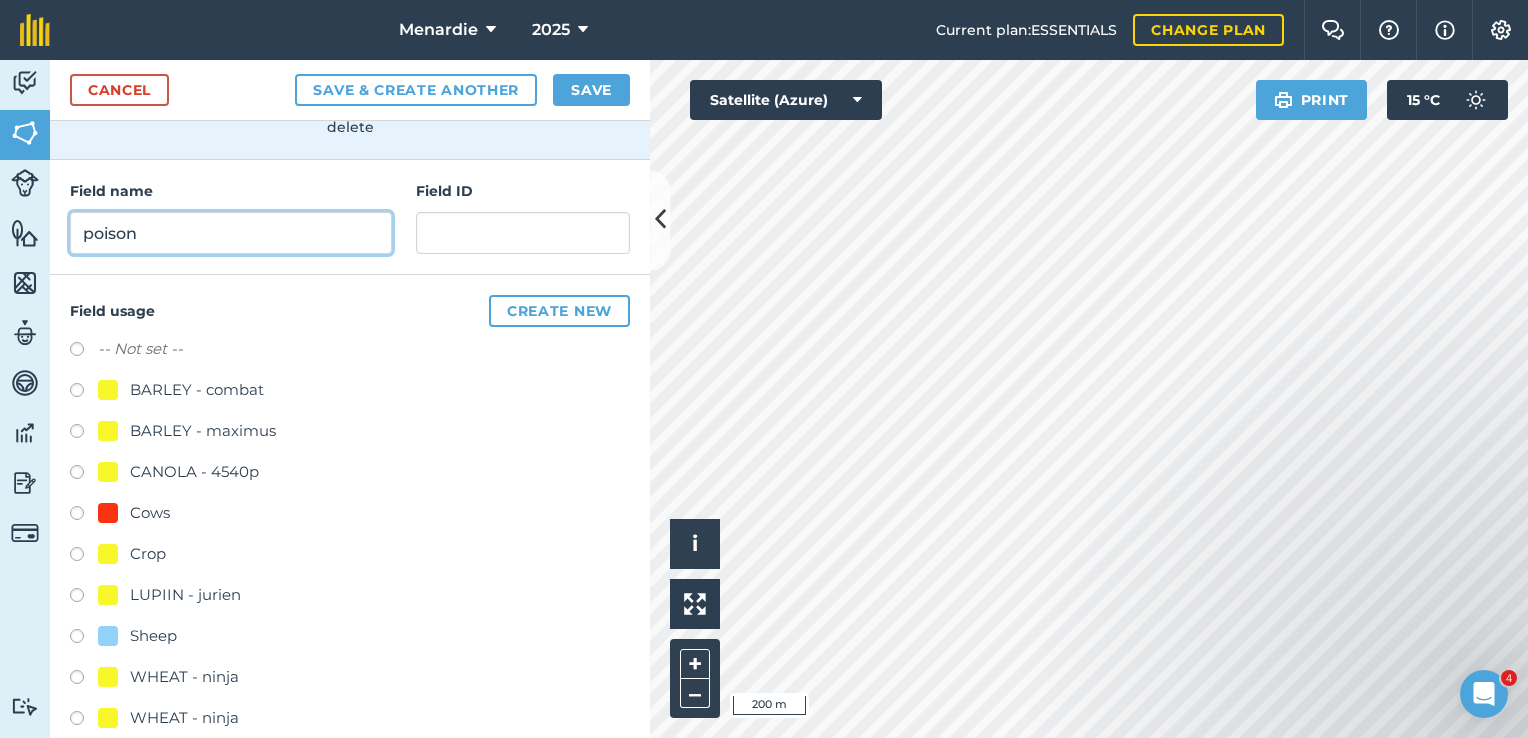 type on "poison" 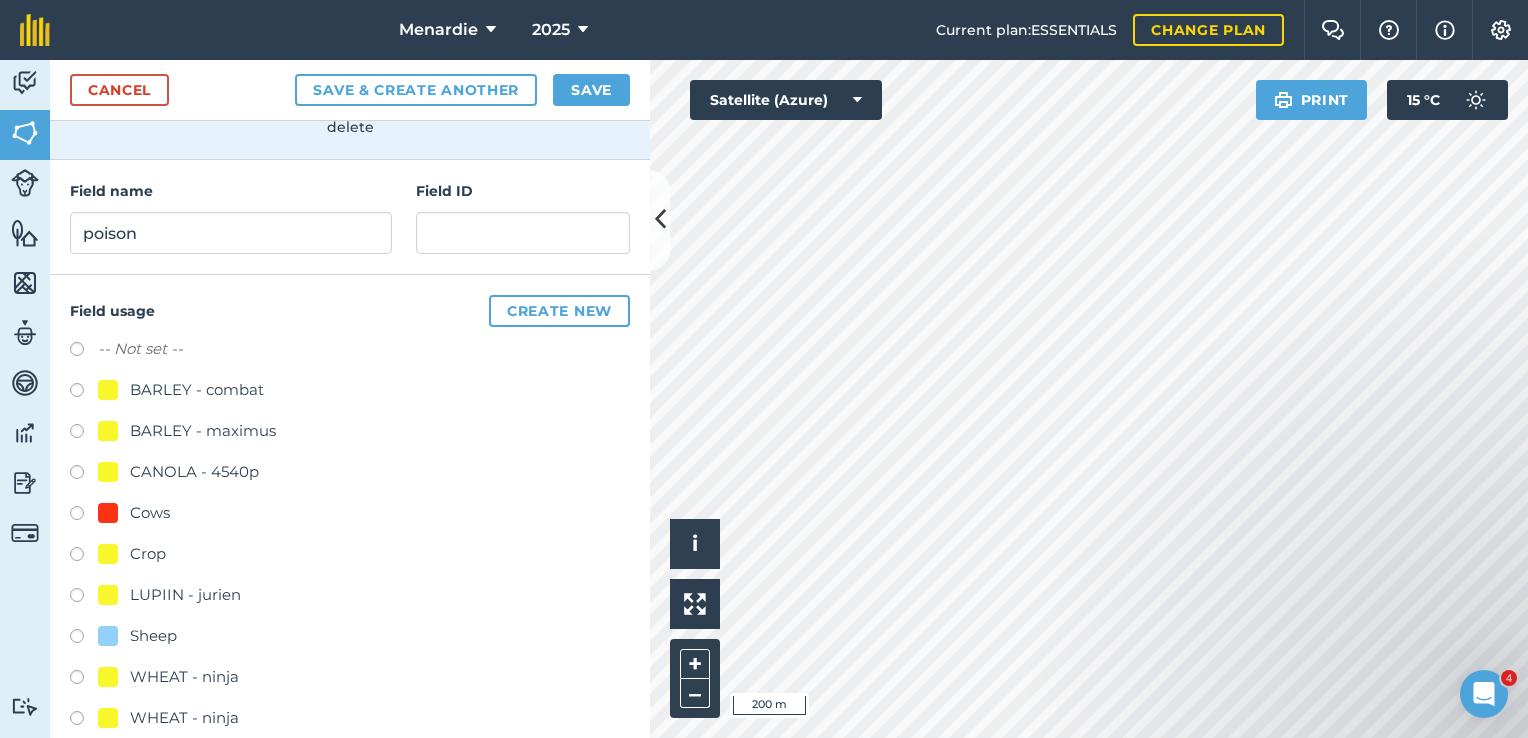 click at bounding box center [84, 639] 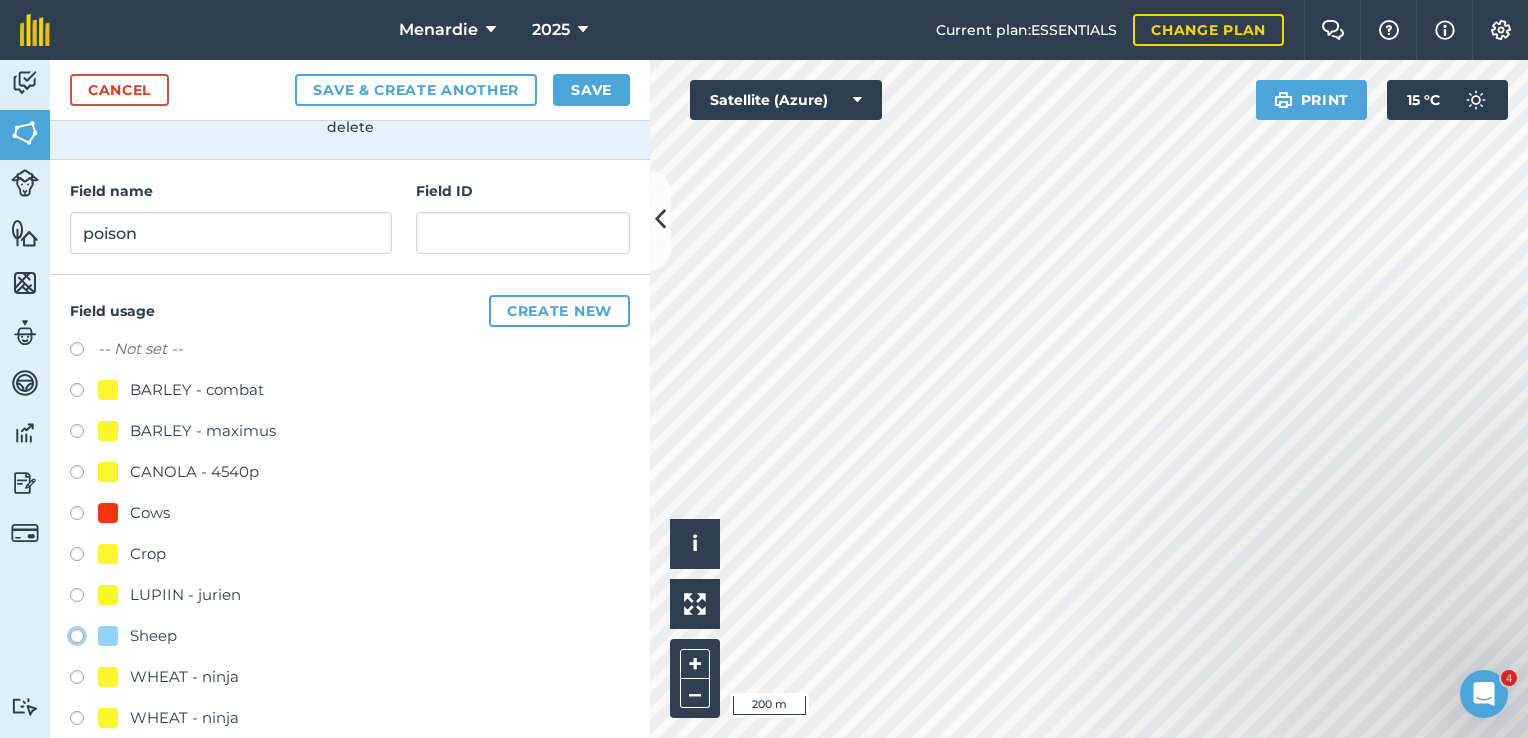 radio on "true" 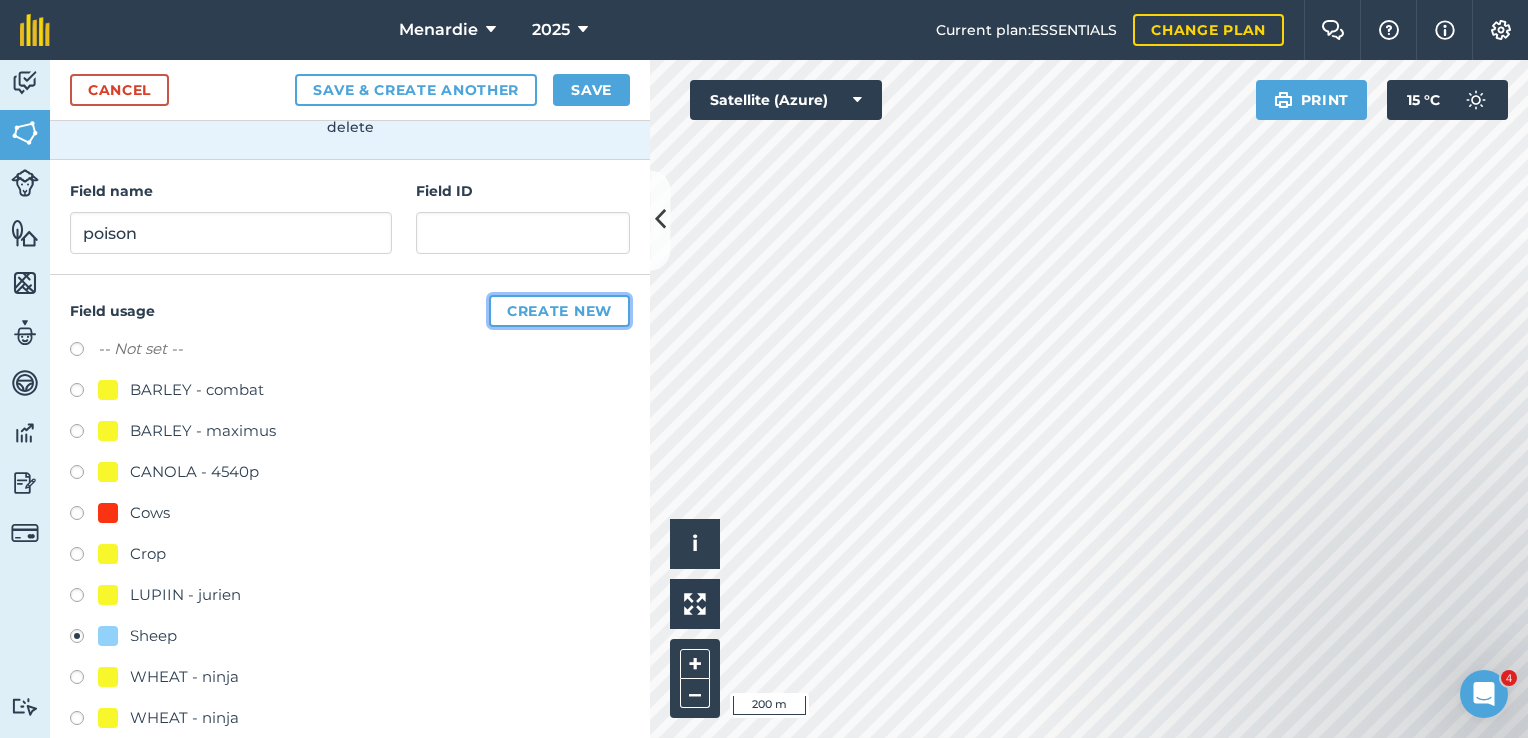 click on "Create new" at bounding box center [559, 311] 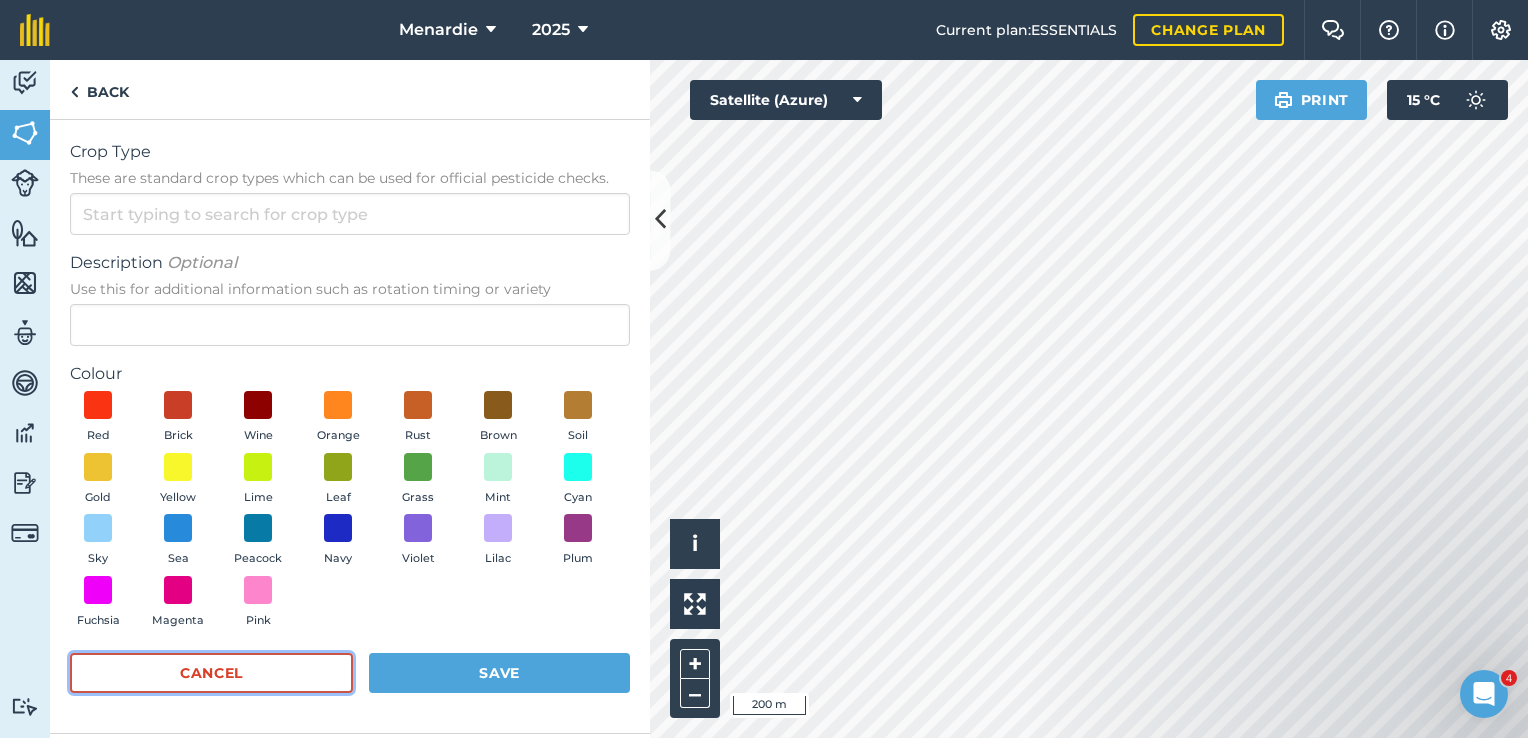 click on "Cancel" at bounding box center (211, 673) 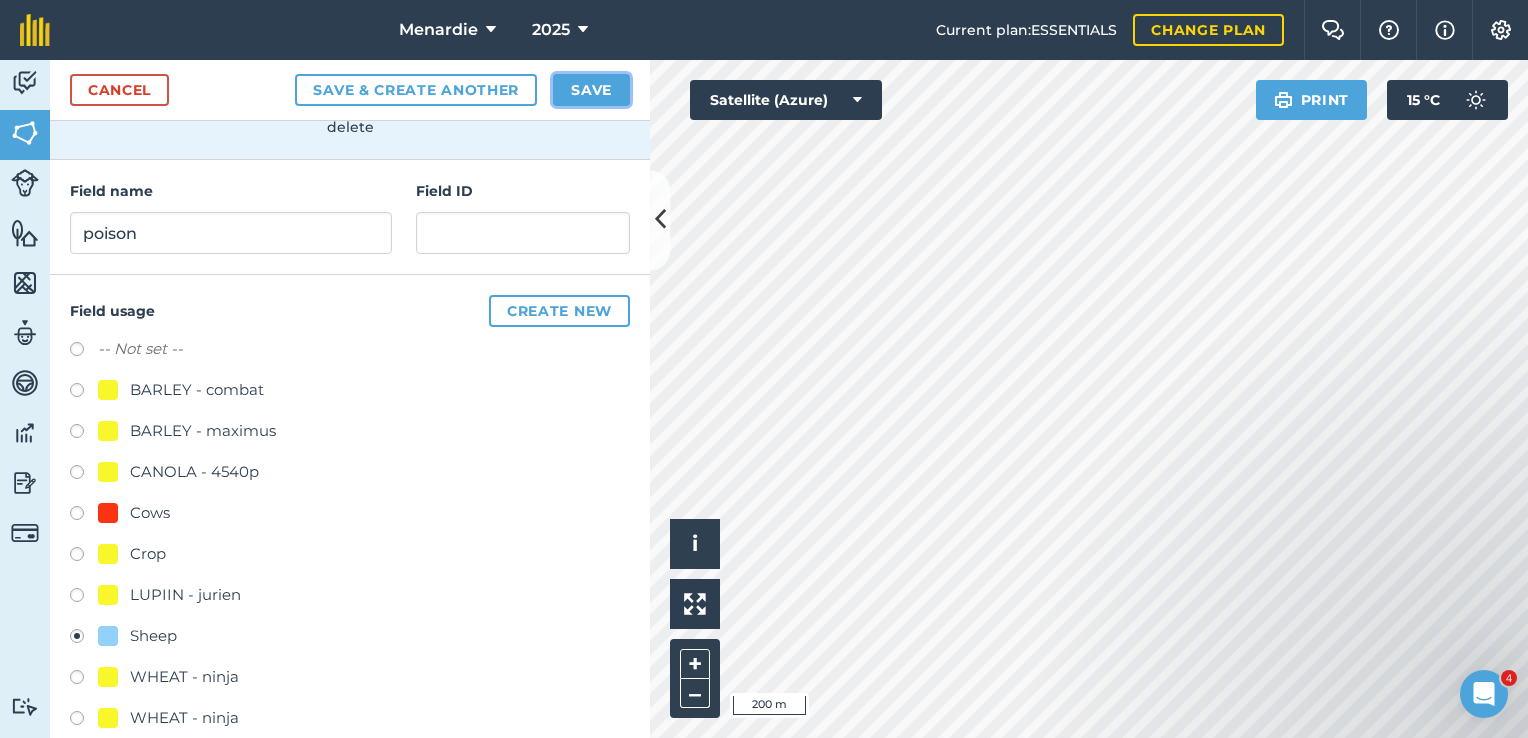 click on "Save" at bounding box center [591, 90] 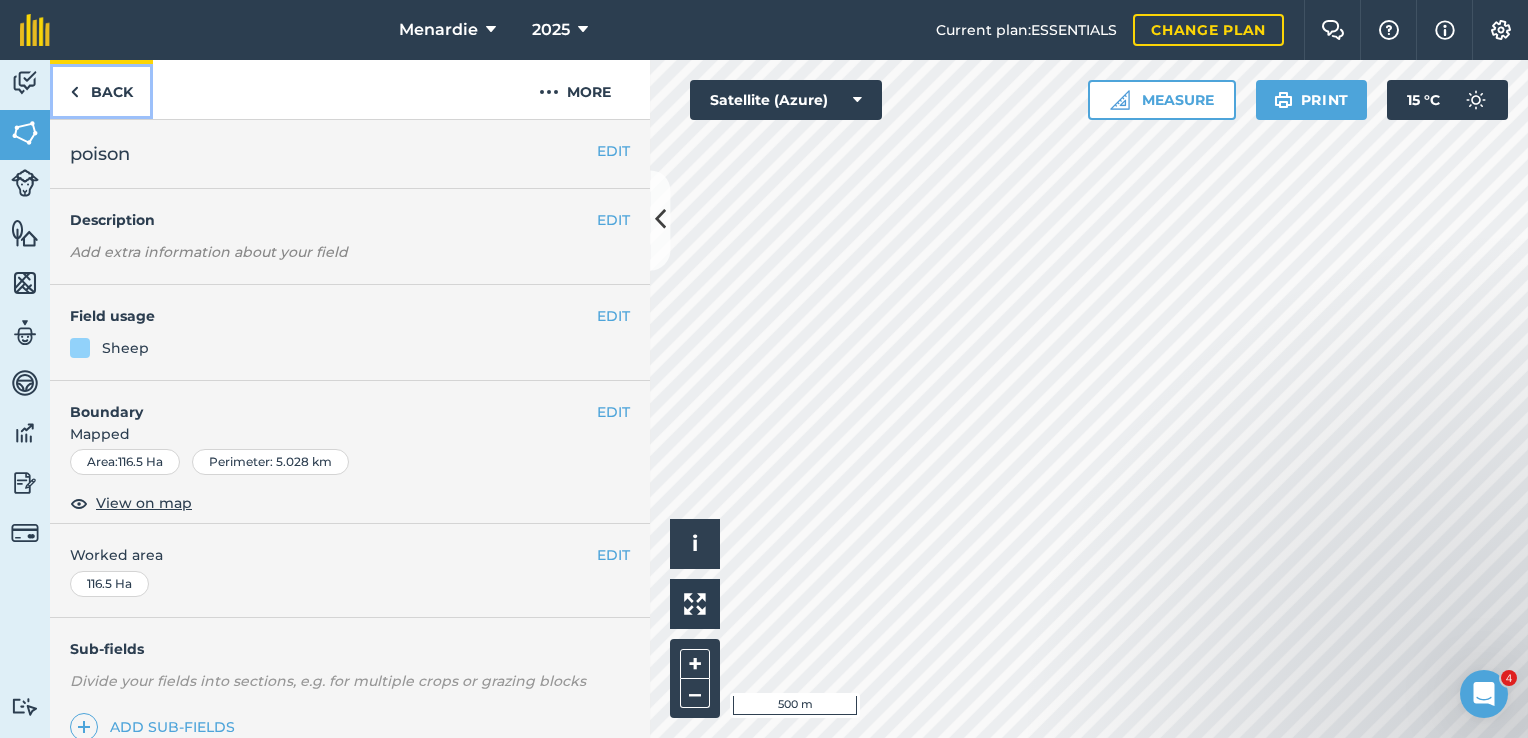 click on "Back" at bounding box center (101, 89) 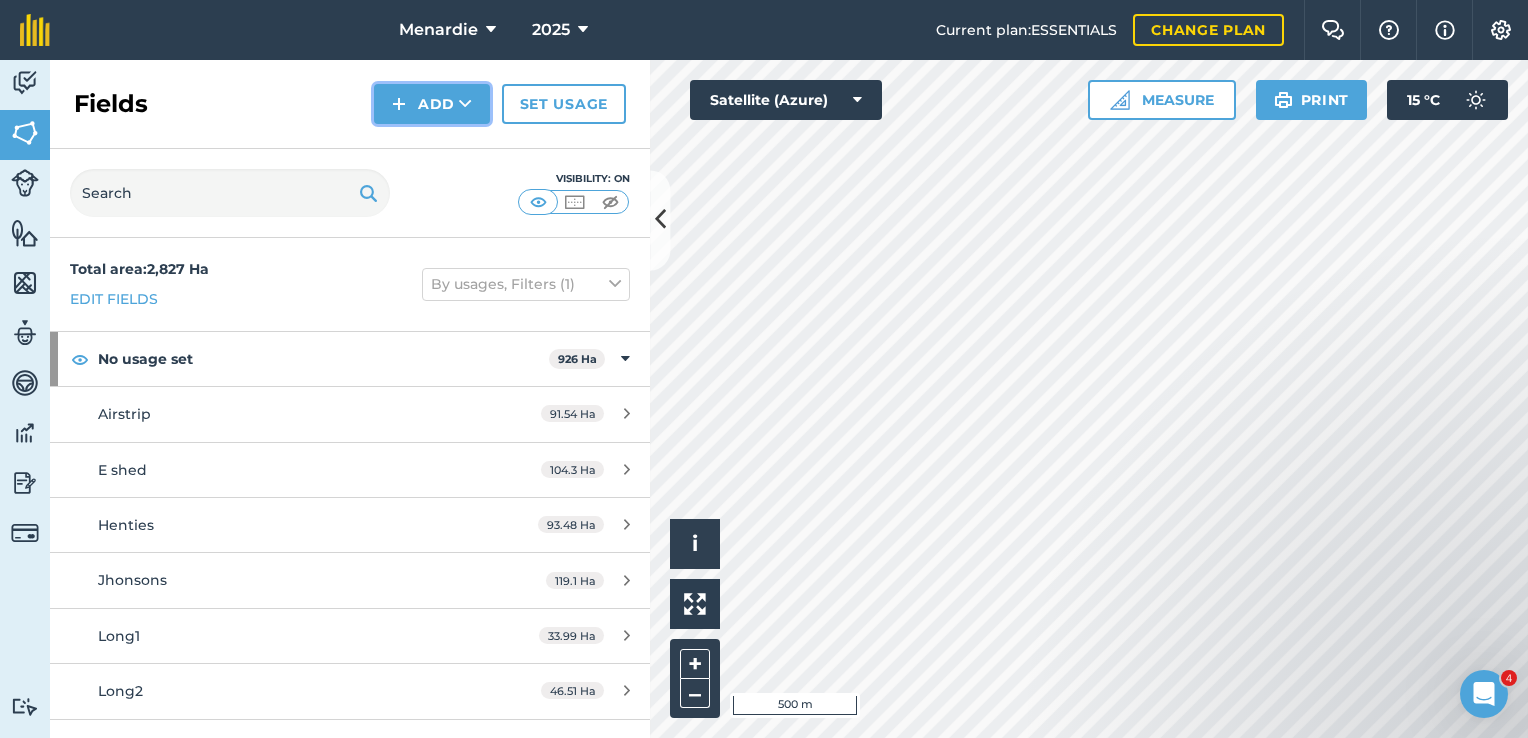 click on "Add" at bounding box center (432, 104) 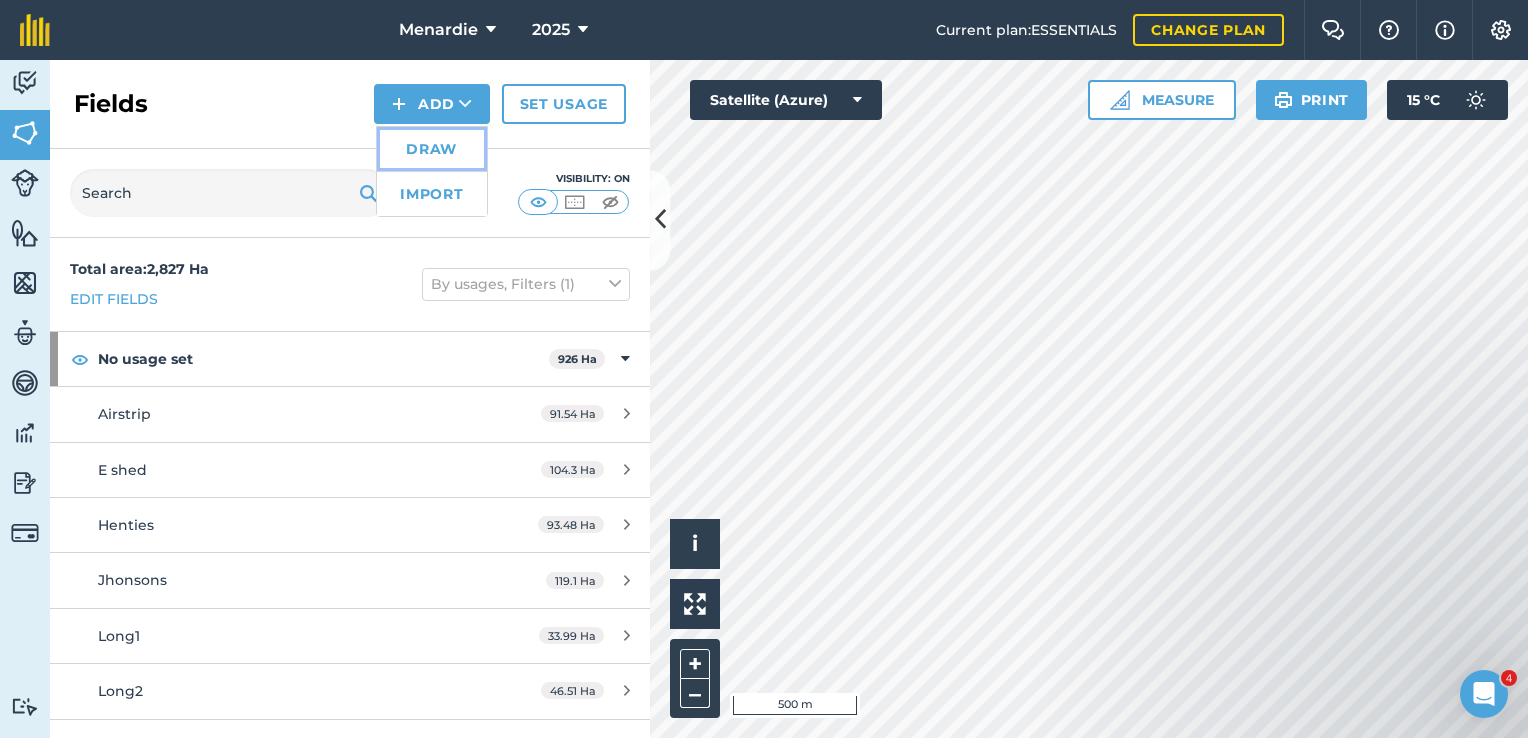 click on "Draw" at bounding box center (432, 149) 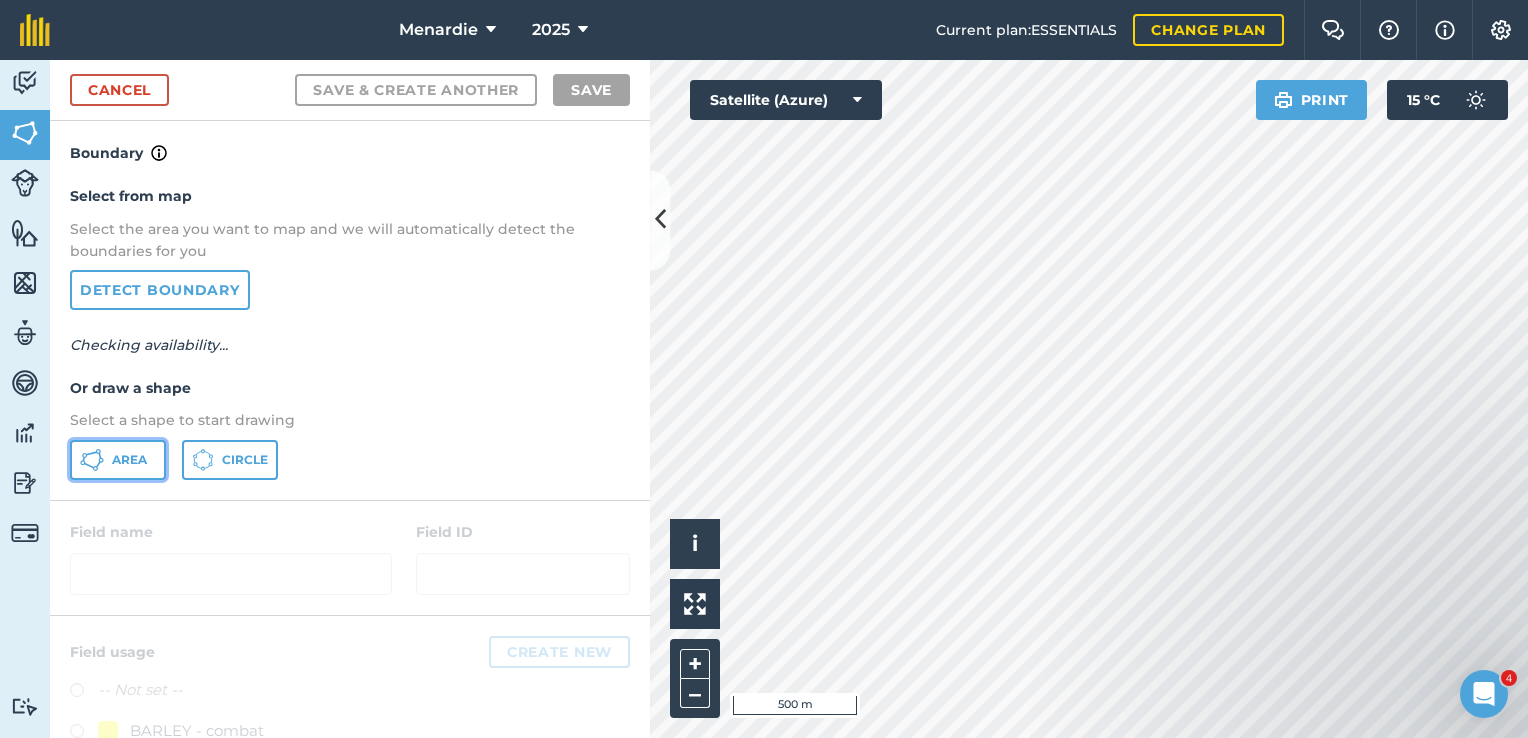 click on "Area" at bounding box center (129, 460) 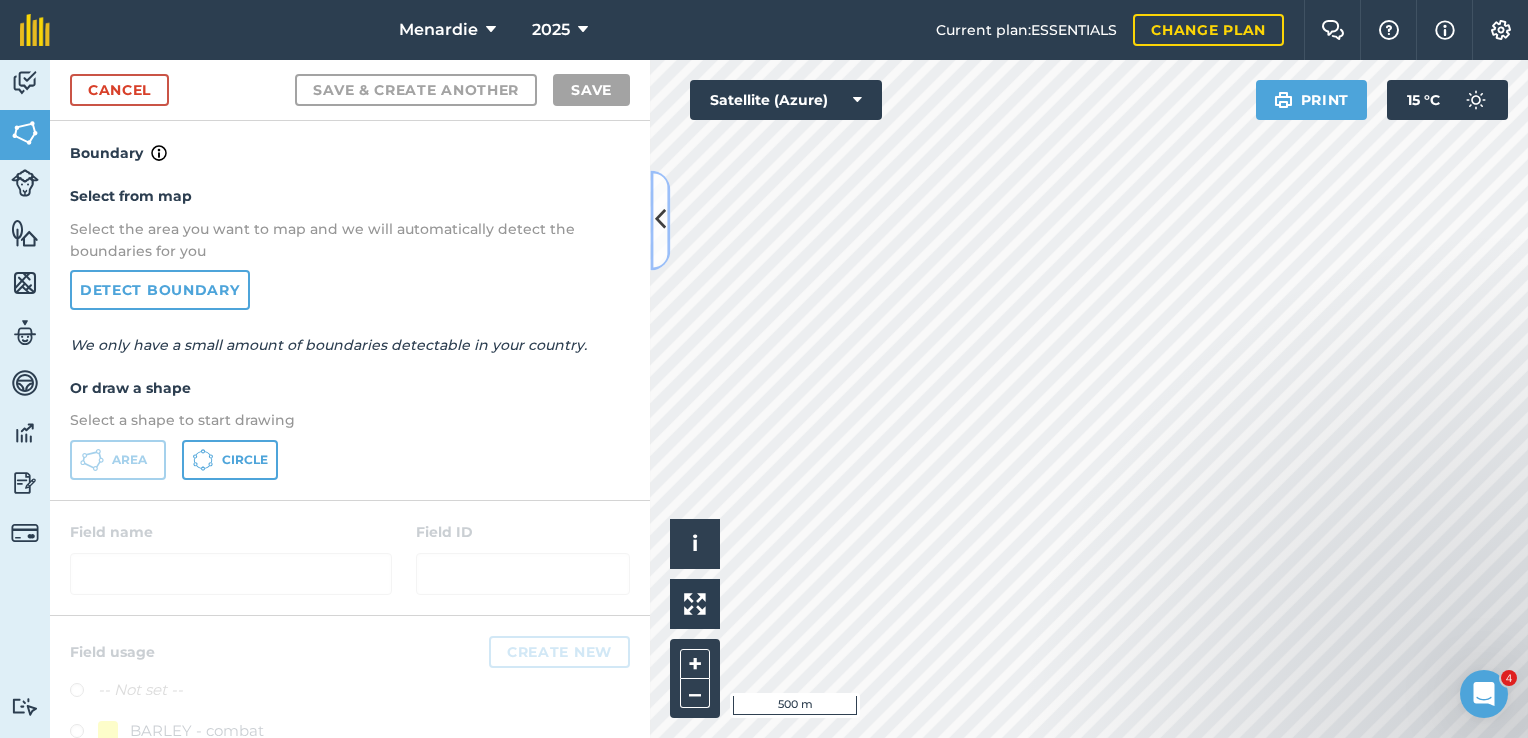 click at bounding box center (660, 220) 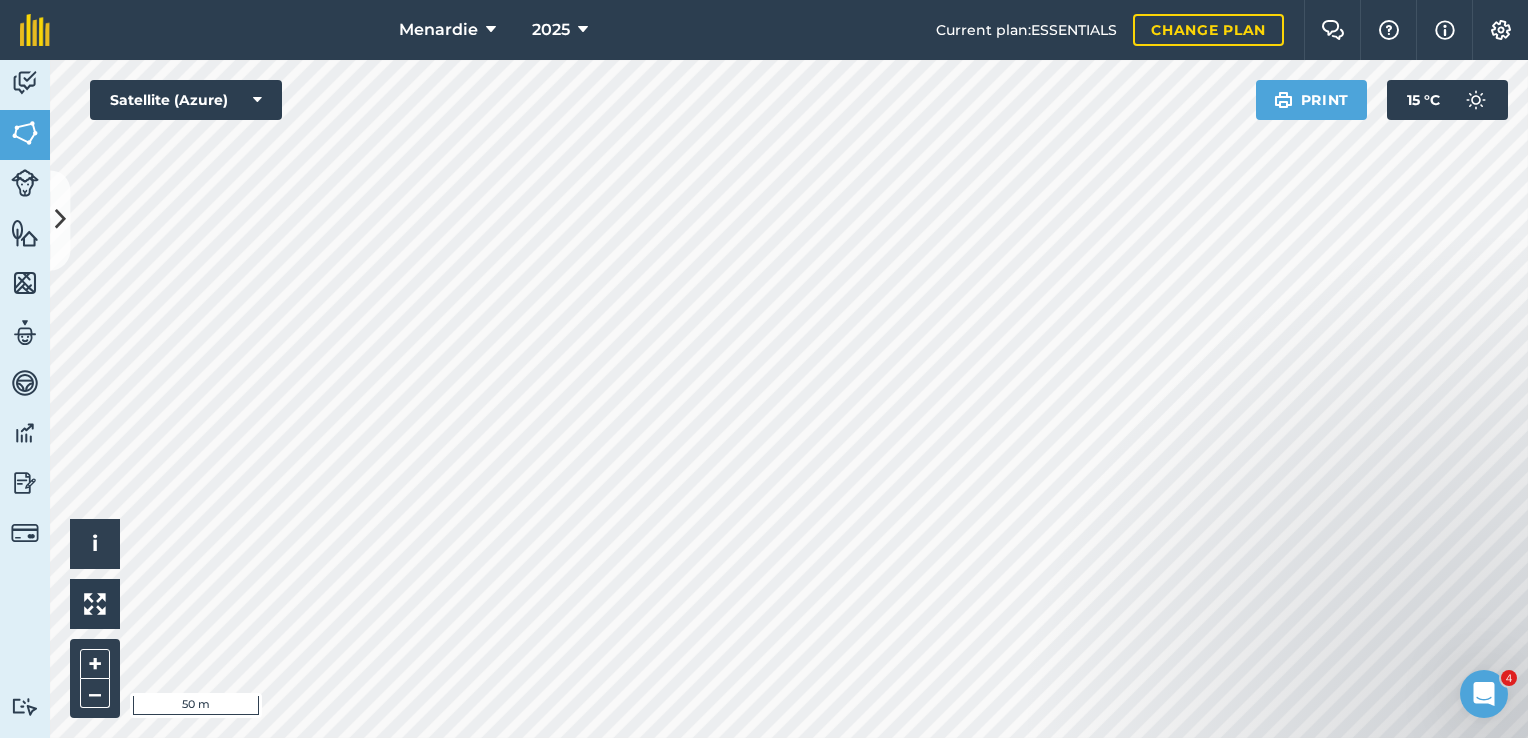 click on "Menardie 2025 Current plan :  ESSENTIALS   Change plan Farm Chat Help Info Settings Menardie  -  2025 Reproduced with the permission of  Microsoft Printed on  [DATE] Field usages No usage set BARLEY - combat BARLEY - maximus CANOLA - 4540p Cows Crop LUPIIN - jurien Sheep WHEAT - ninja WHEAT - ninja Feature types Trees Water Activity Fields Livestock Features Maps Team Vehicles Data Reporting Billing Tutorials Tutorials Cancel Save & Create Another Save Boundary   Mapped Area :  139   Ha   View on map Click and drag the field boundary/points to edit or double click points to delete Field name Field ID Field usage   Create new -- Not set -- BARLEY - combat BARLEY - maximus CANOLA - 4540p Cows Crop LUPIIN - jurien Sheep WHEAT - ninja WHEAT - ninja Click to start drawing i © 2025 TomTom, Microsoft 50 m + – Satellite (Azure) Print 15   ° C
4" at bounding box center [764, 369] 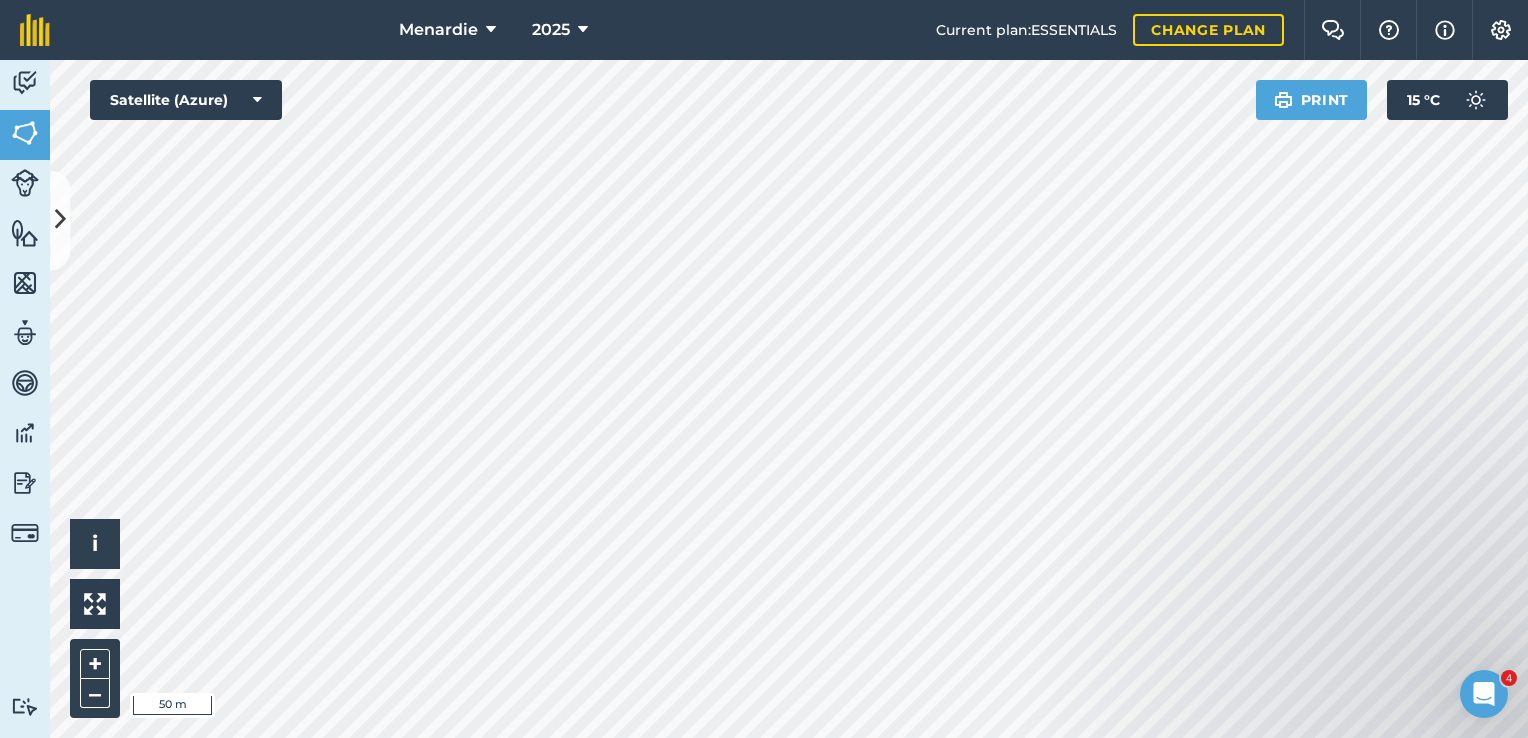 click on "Menardie 2025 Current plan :  ESSENTIALS   Change plan Farm Chat Help Info Settings Menardie  -  2025 Reproduced with the permission of  Microsoft Printed on  [DATE] Field usages No usage set BARLEY - combat BARLEY - maximus CANOLA - 4540p Cows Crop LUPIIN - jurien Sheep WHEAT - ninja WHEAT - ninja Feature types Trees Water Activity Fields Livestock Features Maps Team Vehicles Data Reporting Billing Tutorials Tutorials Cancel Save & Create Another Save Boundary   Mapped Area :  141.5   Ha   View on map Click and drag the field boundary/points to edit or double click points to delete Field name Field ID Field usage   Create new -- Not set -- BARLEY - combat BARLEY - maximus CANOLA - 4540p Cows Crop LUPIIN - jurien Sheep WHEAT - ninja WHEAT - ninja Click to start drawing i © 2025 TomTom, Microsoft 50 m + – Satellite (Azure) Print 15   ° C
4" at bounding box center (764, 369) 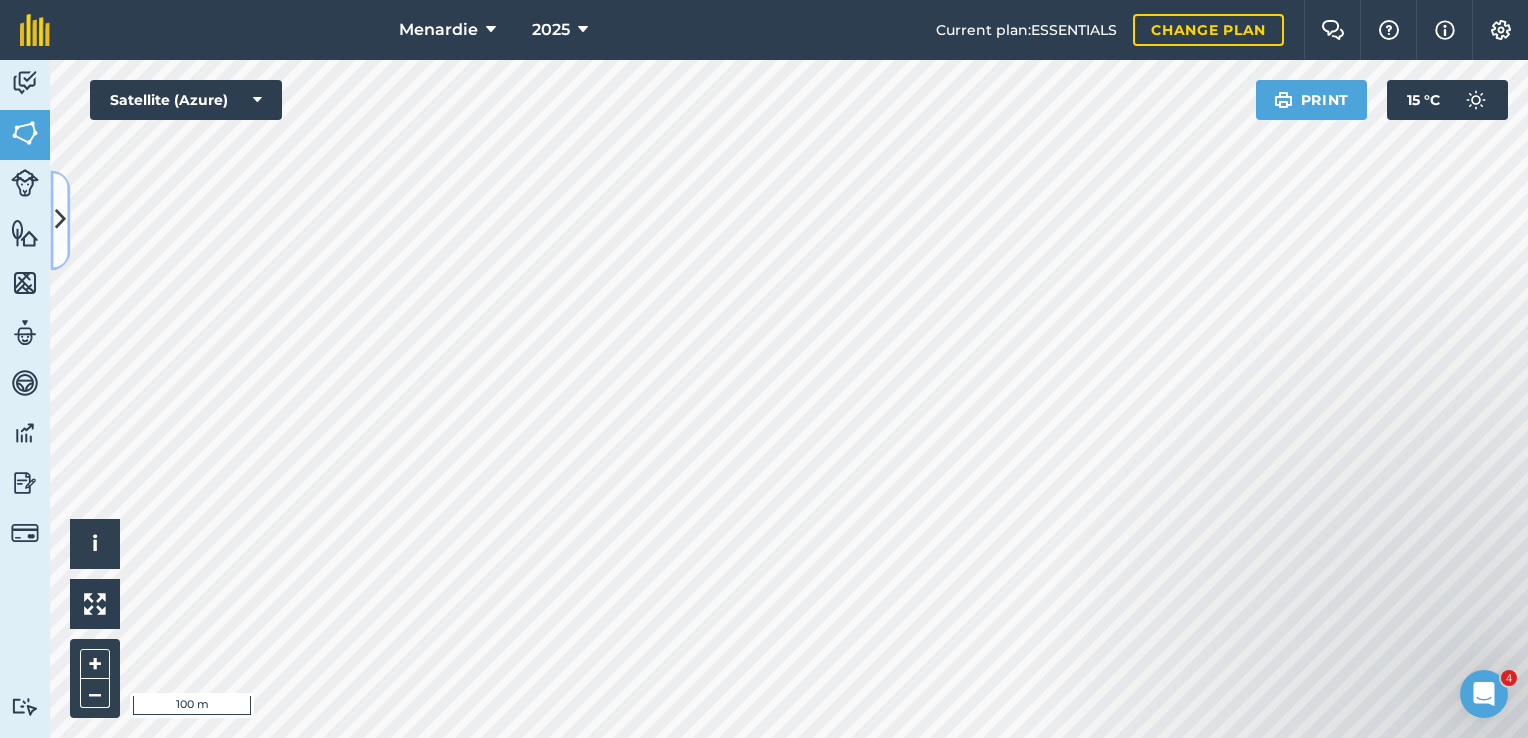 click at bounding box center (60, 220) 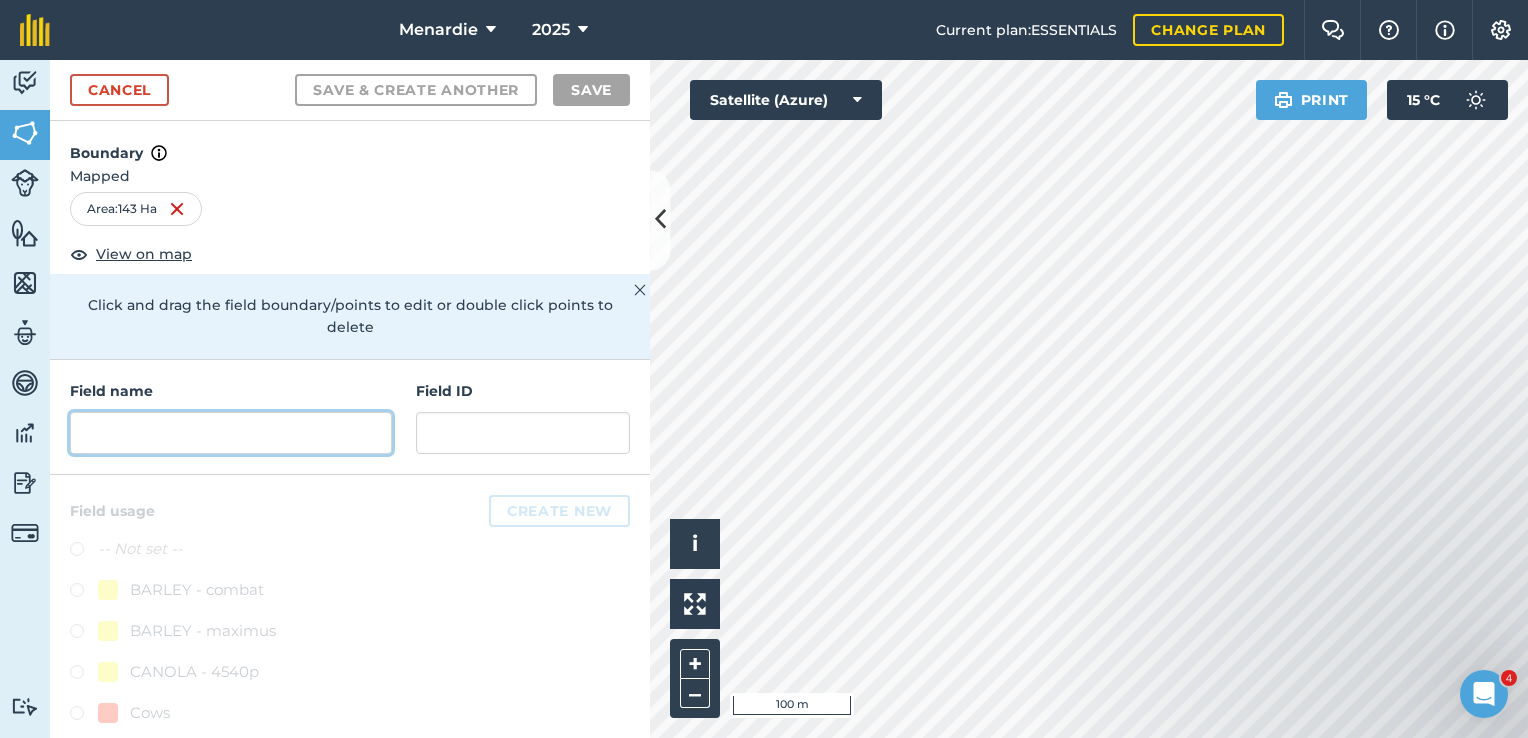 click at bounding box center (231, 433) 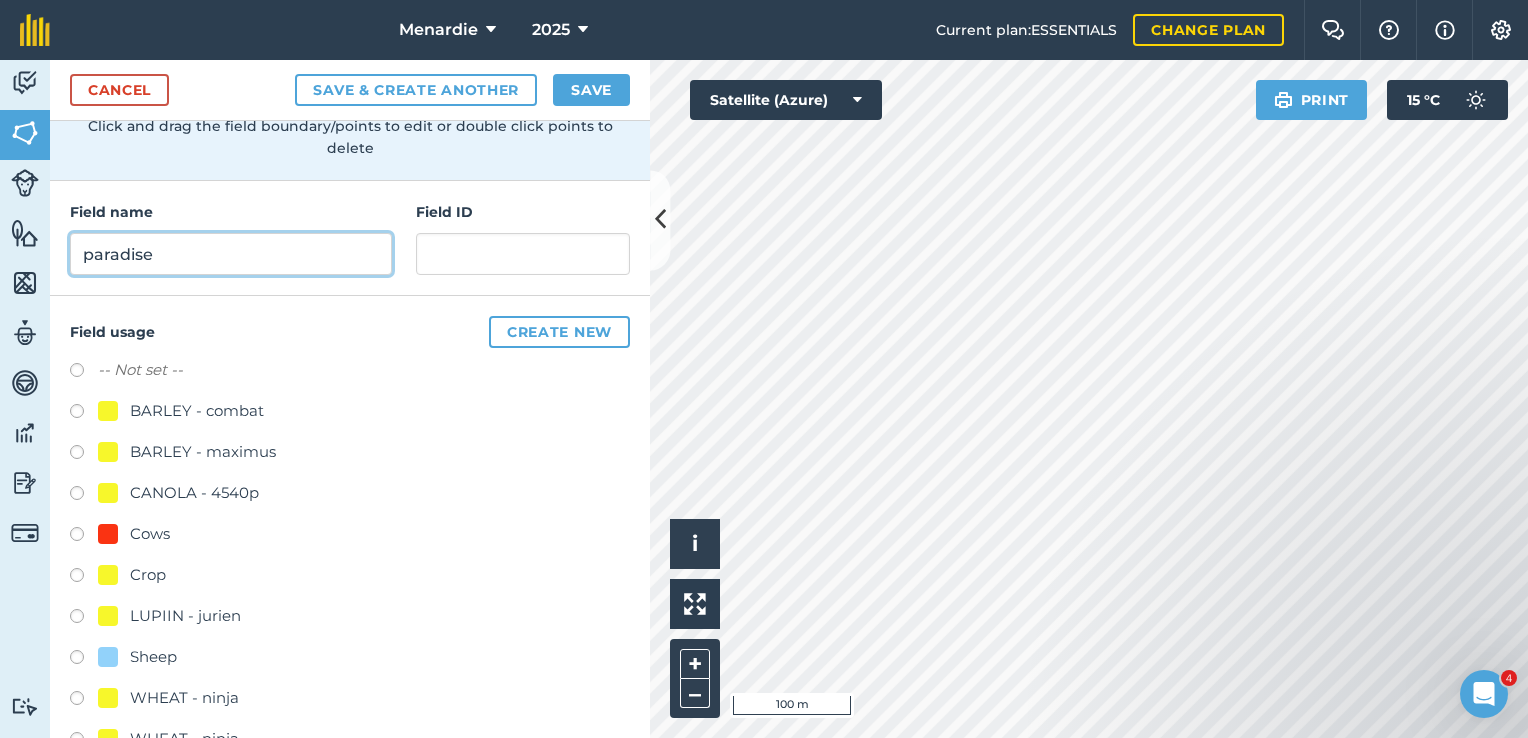 scroll, scrollTop: 227, scrollLeft: 0, axis: vertical 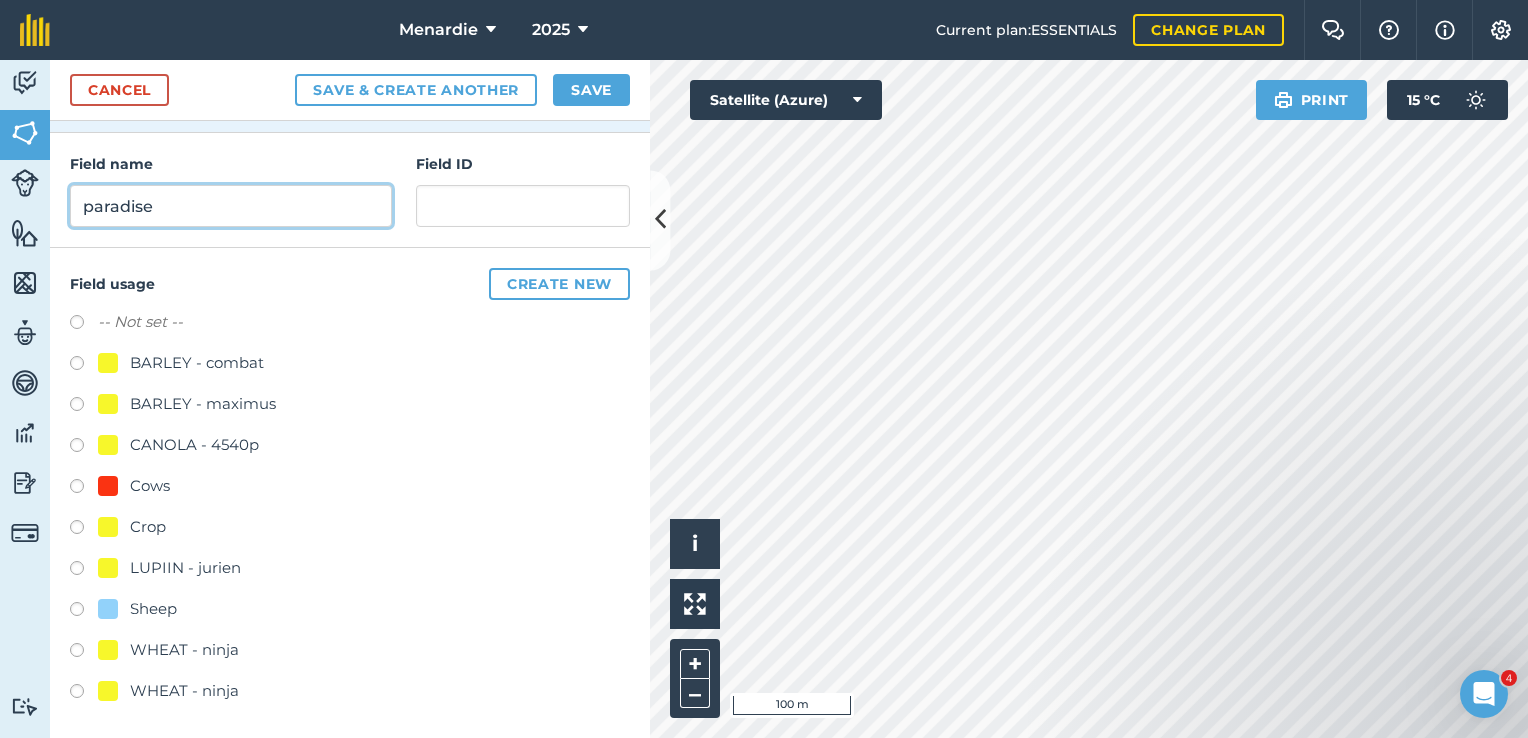 type on "paradise" 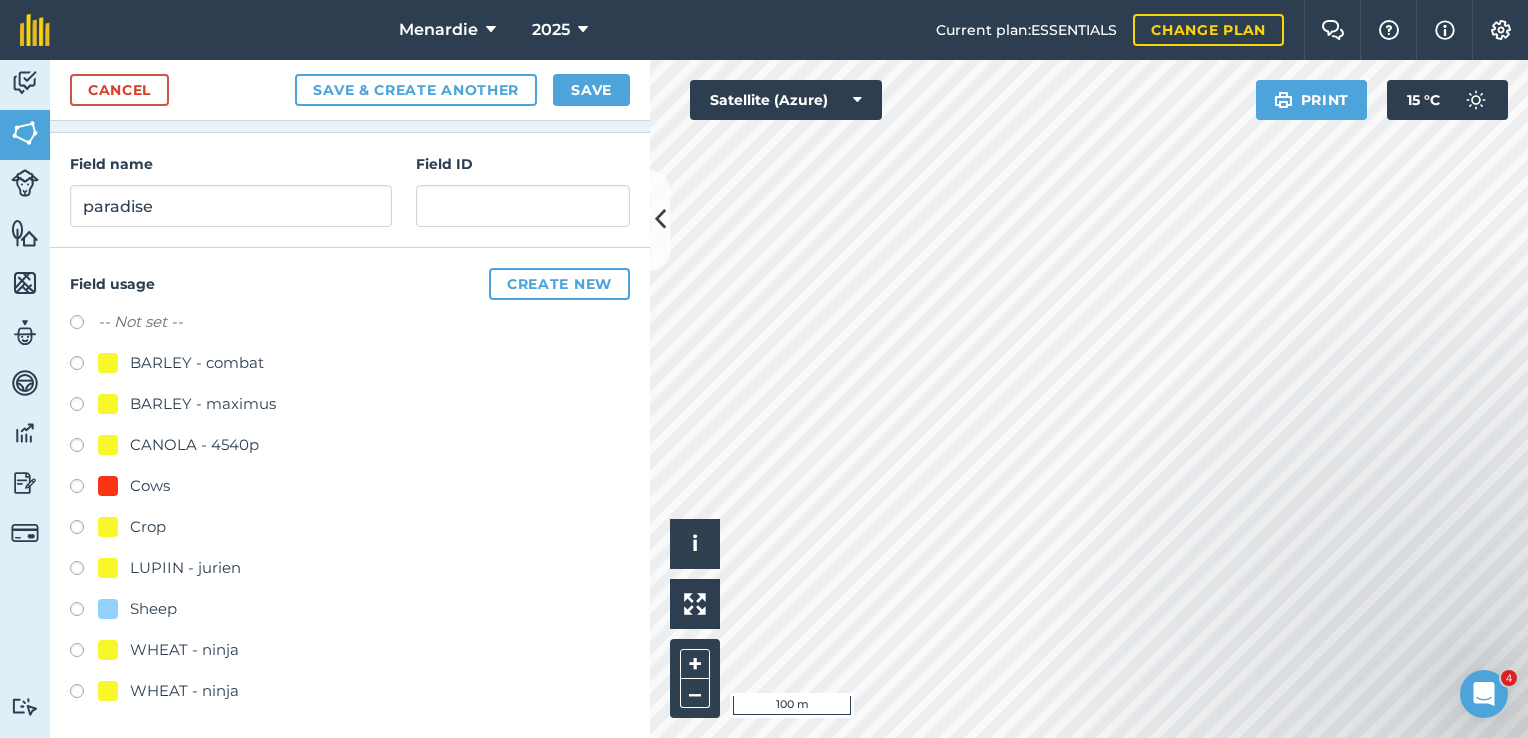 click at bounding box center (84, 612) 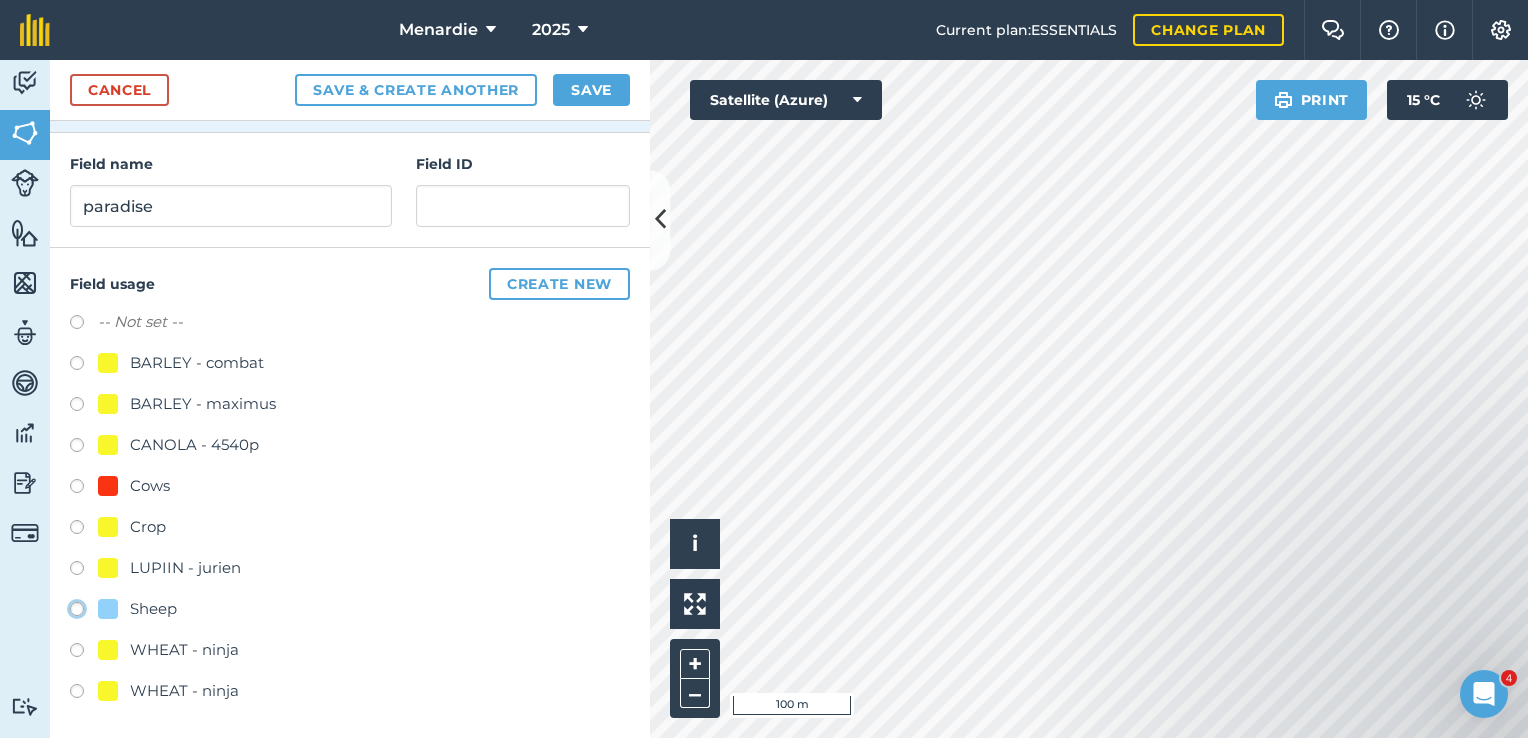 click on "Sheep" at bounding box center (-9923, 608) 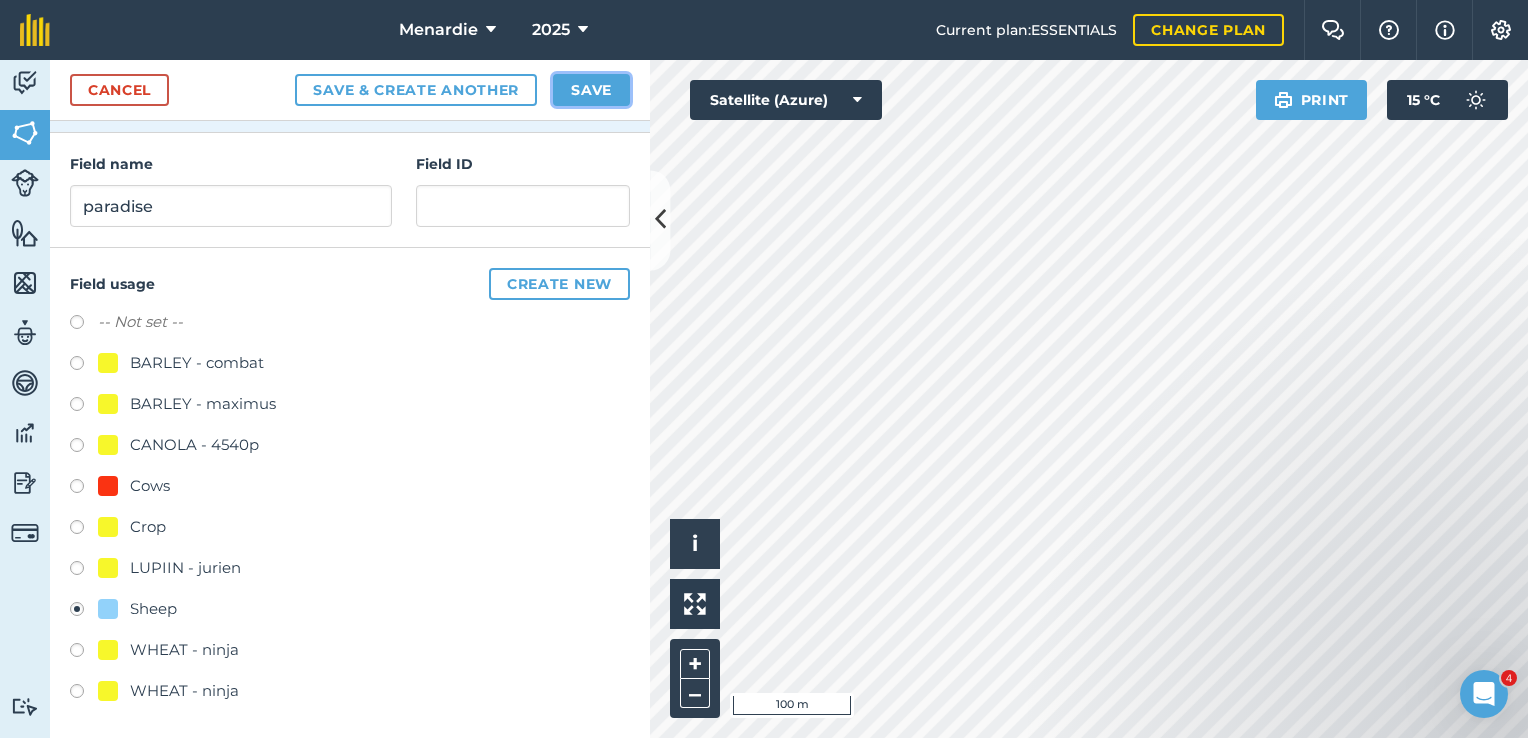 click on "Save" at bounding box center (591, 90) 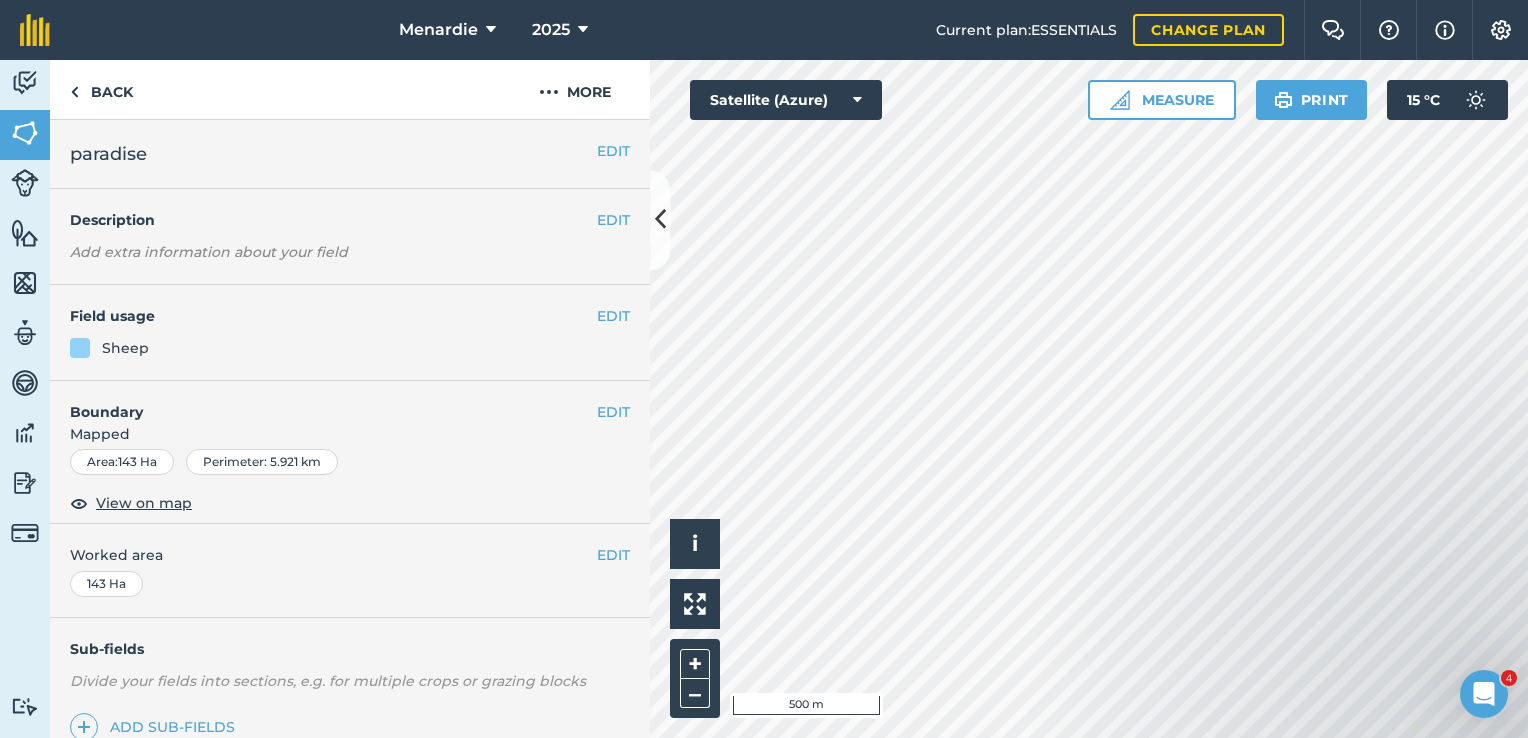 click at bounding box center [1328, 627] 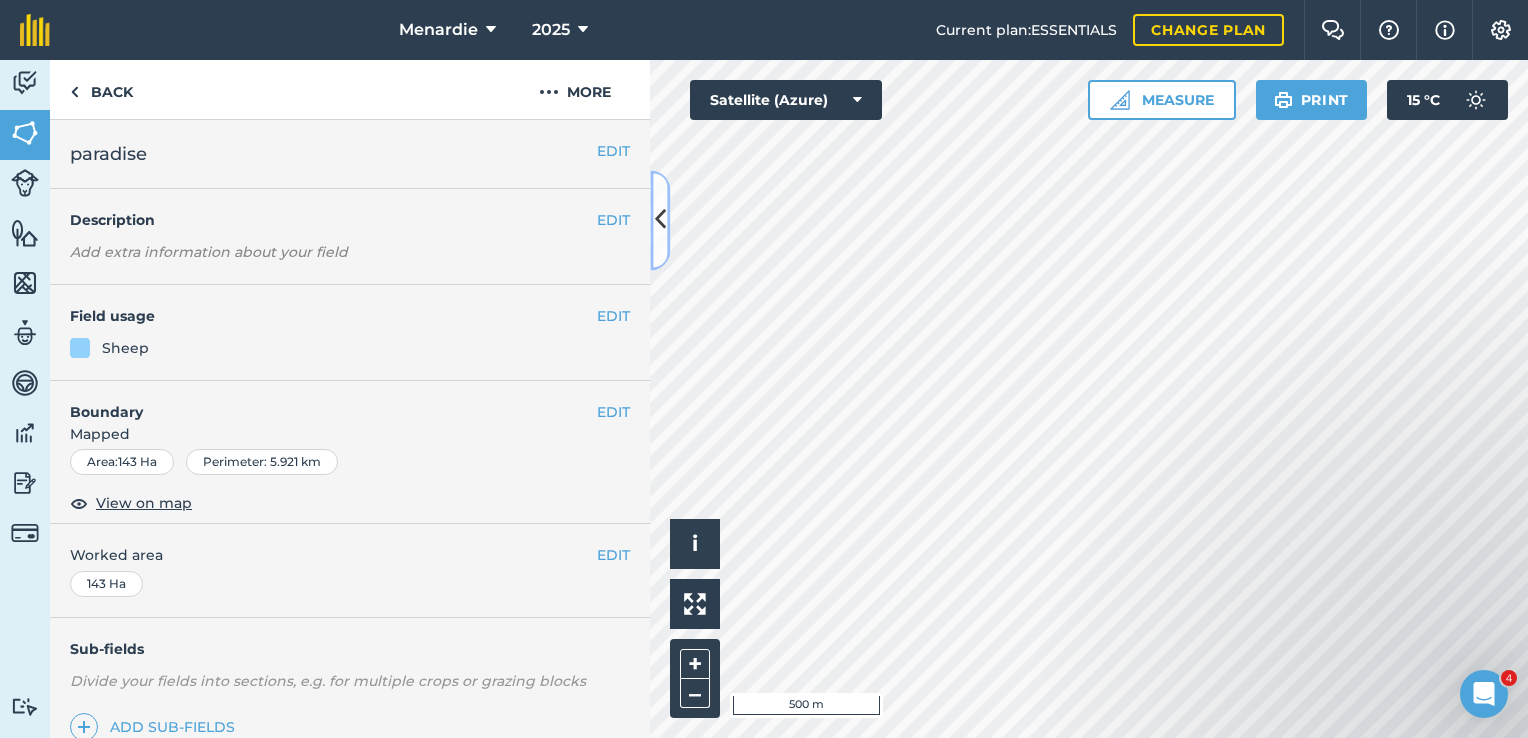click at bounding box center (660, 220) 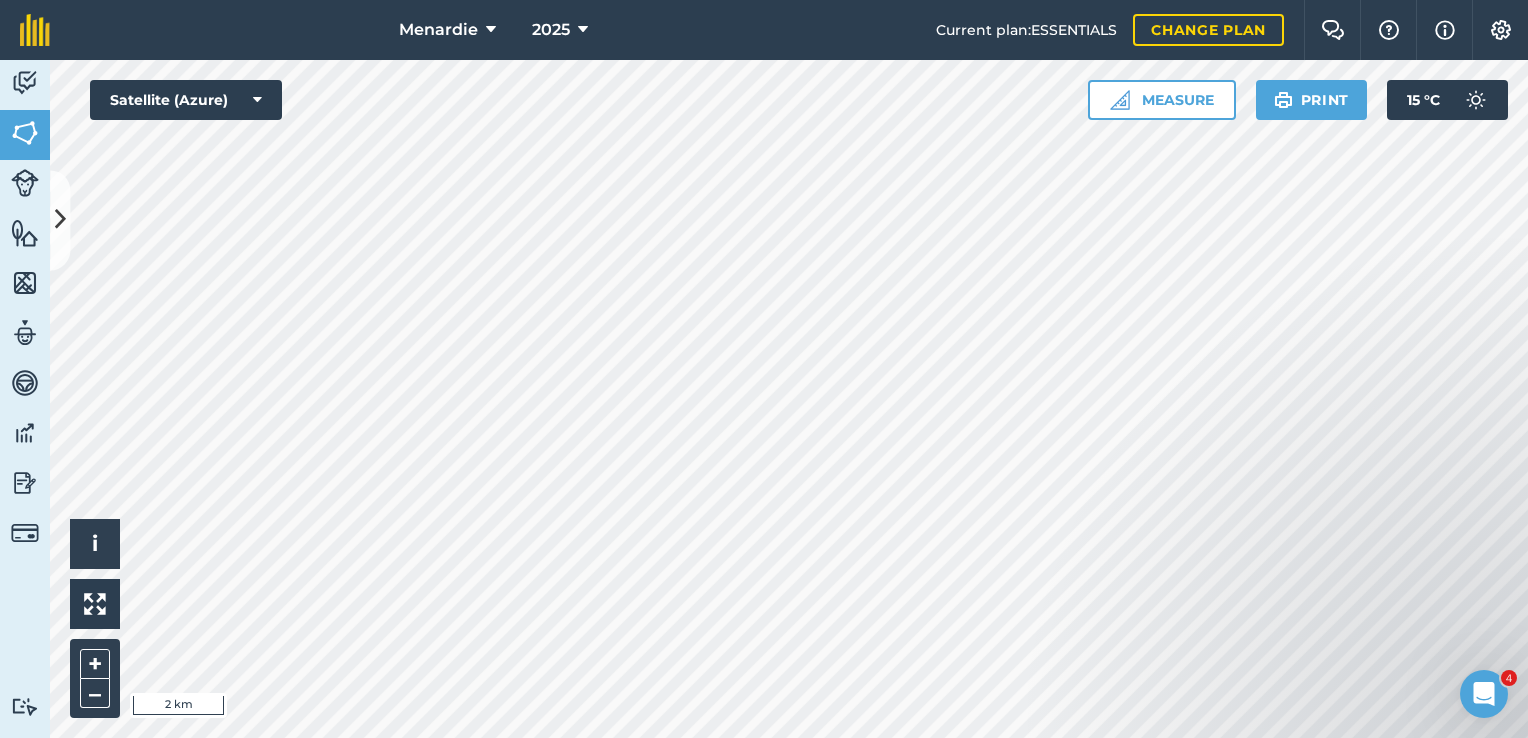 drag, startPoint x: 1298, startPoint y: 549, endPoint x: 1216, endPoint y: 404, distance: 166.5803 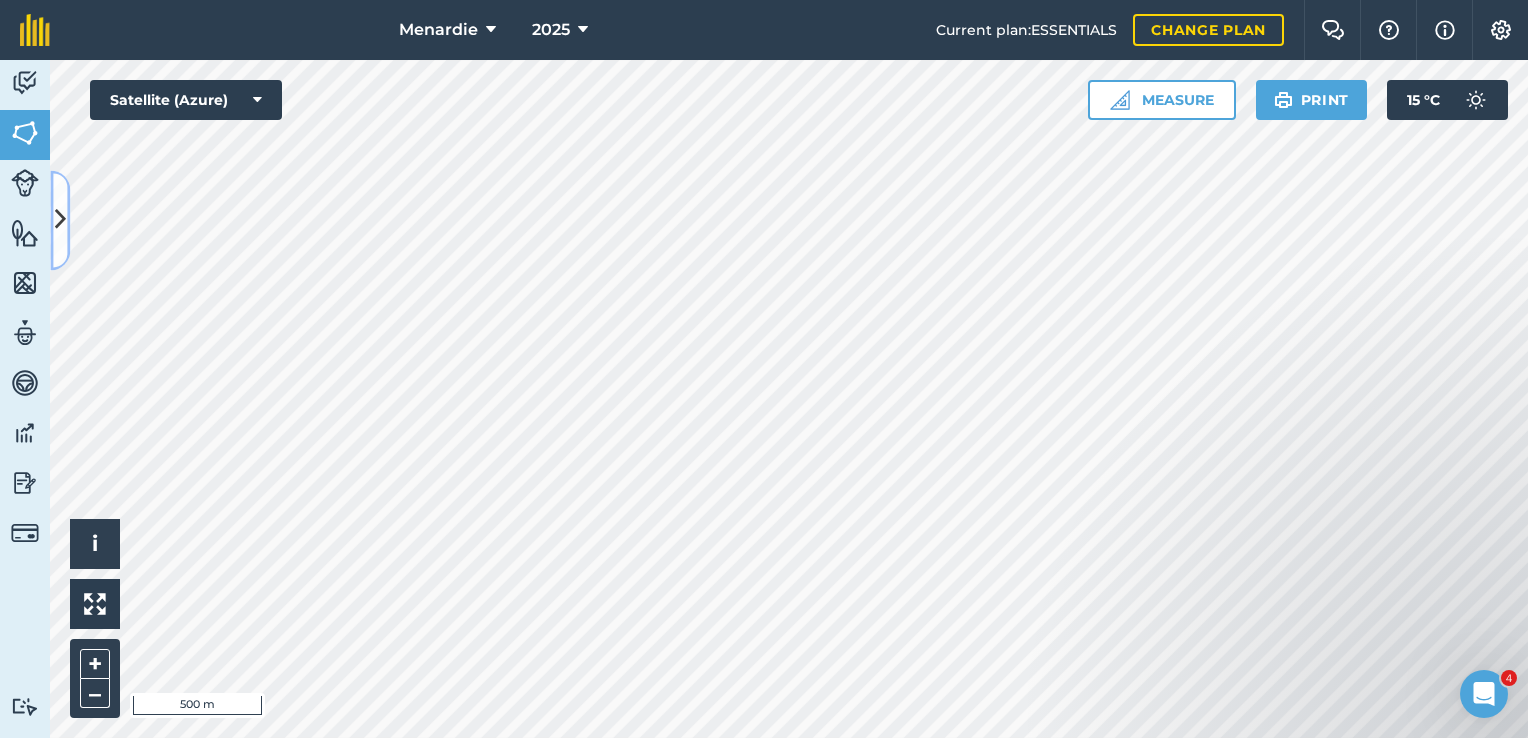 click at bounding box center [60, 220] 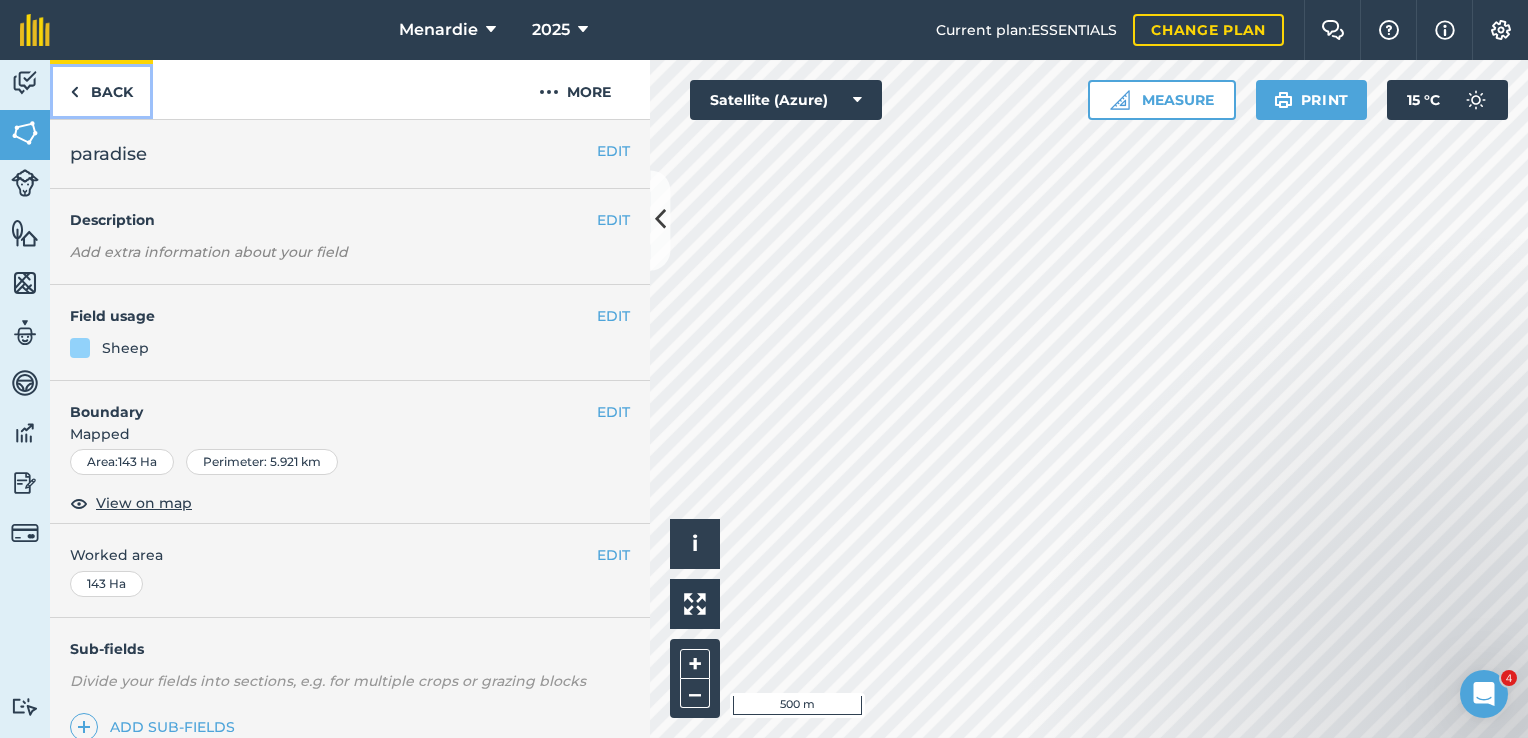 click on "Back" at bounding box center (101, 89) 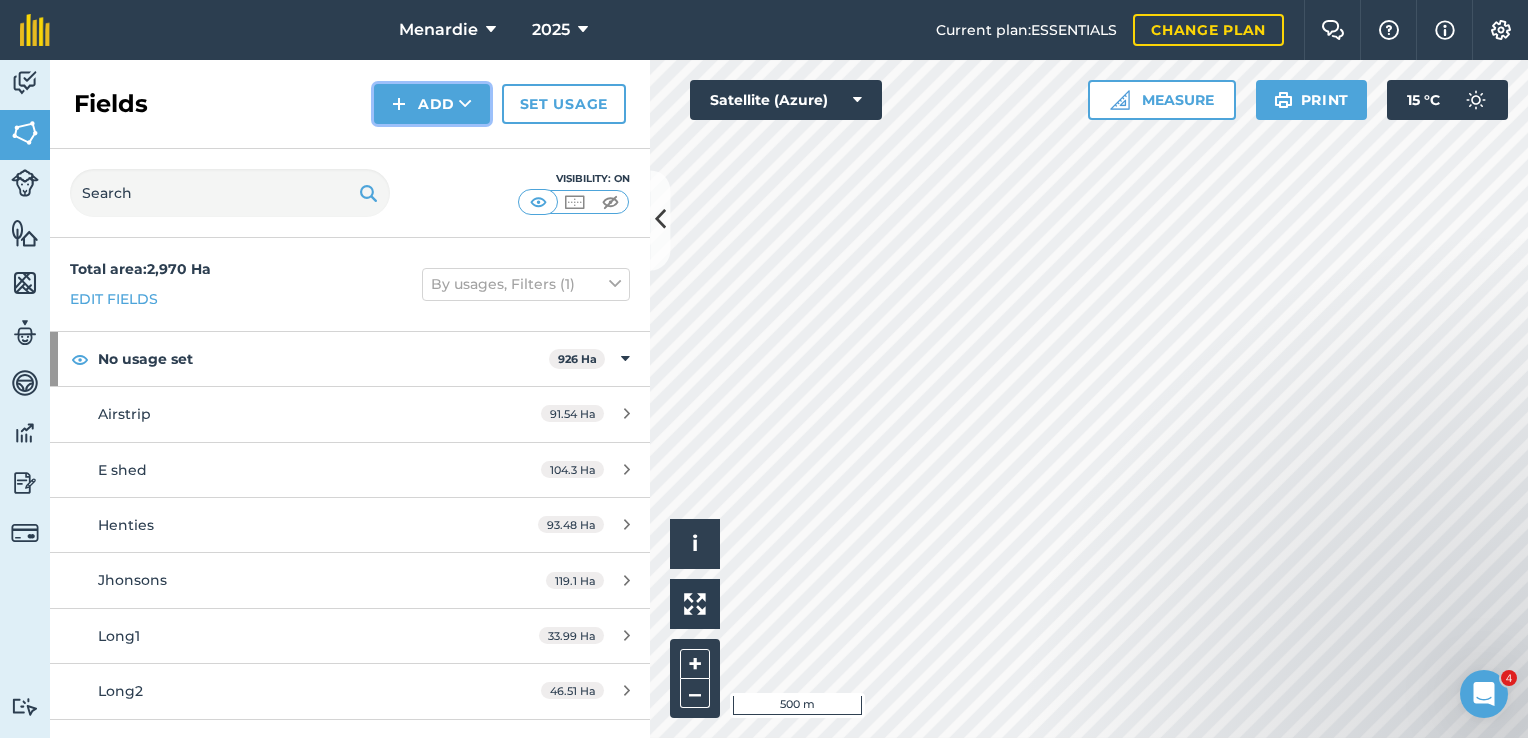 click on "Add" at bounding box center [432, 104] 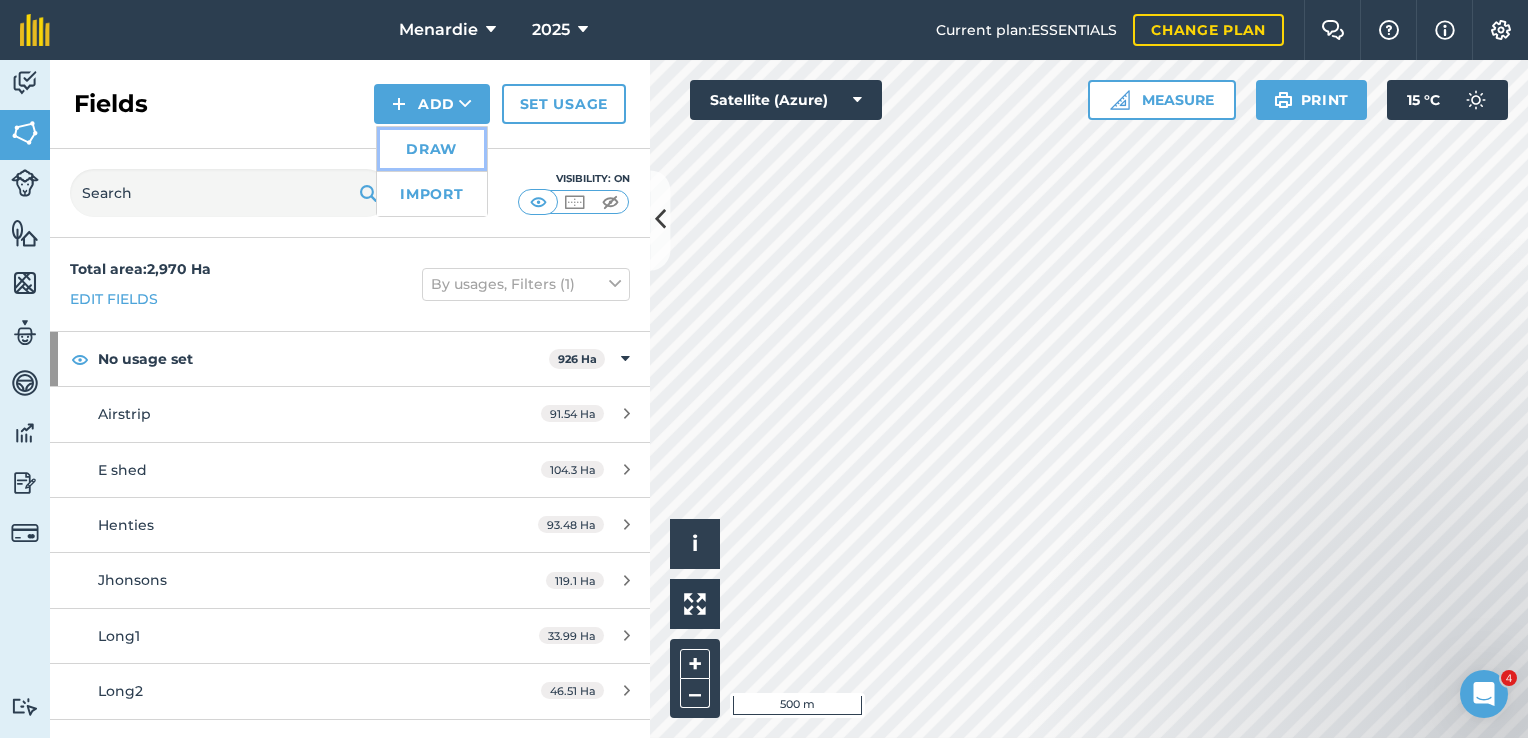 click on "Draw" at bounding box center (432, 149) 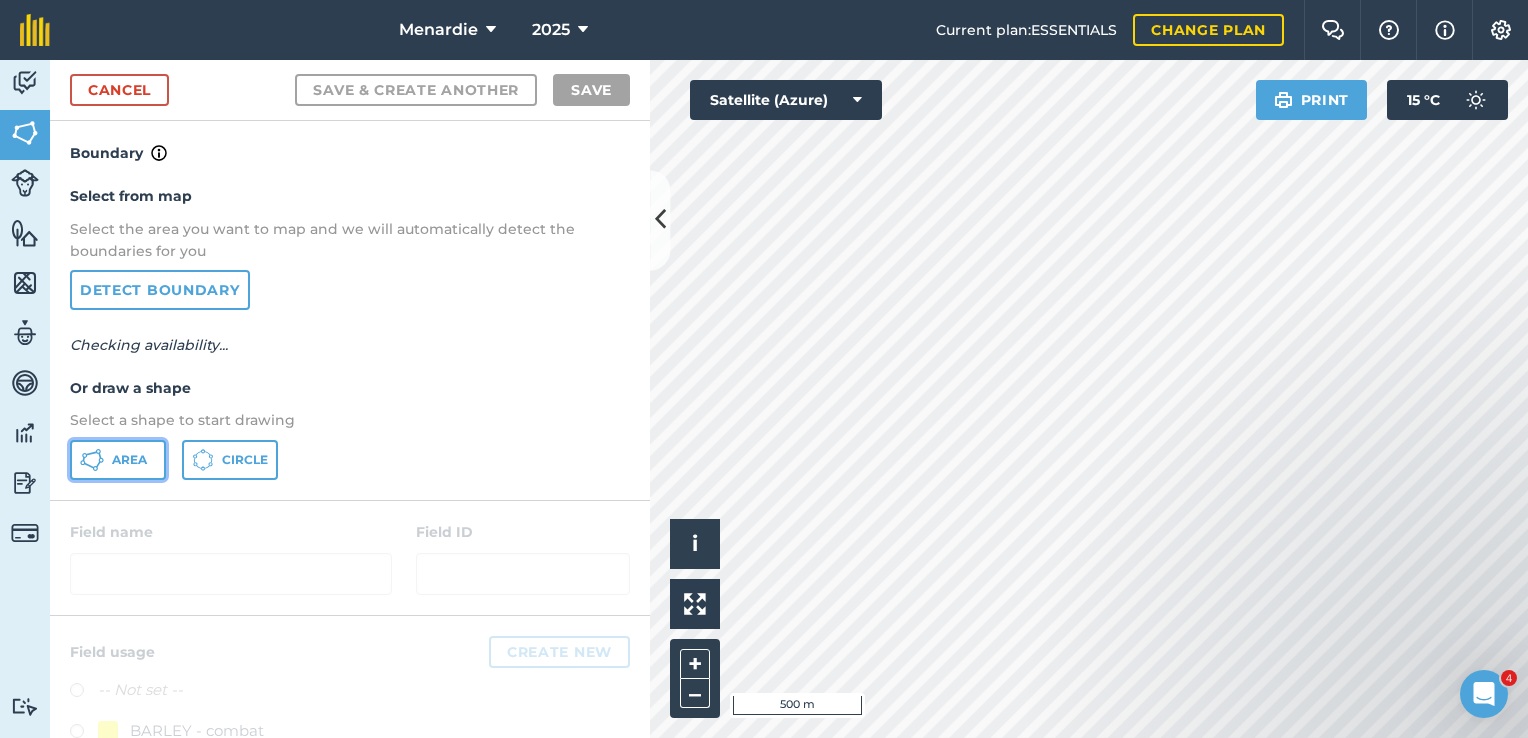 click on "Area" at bounding box center (129, 460) 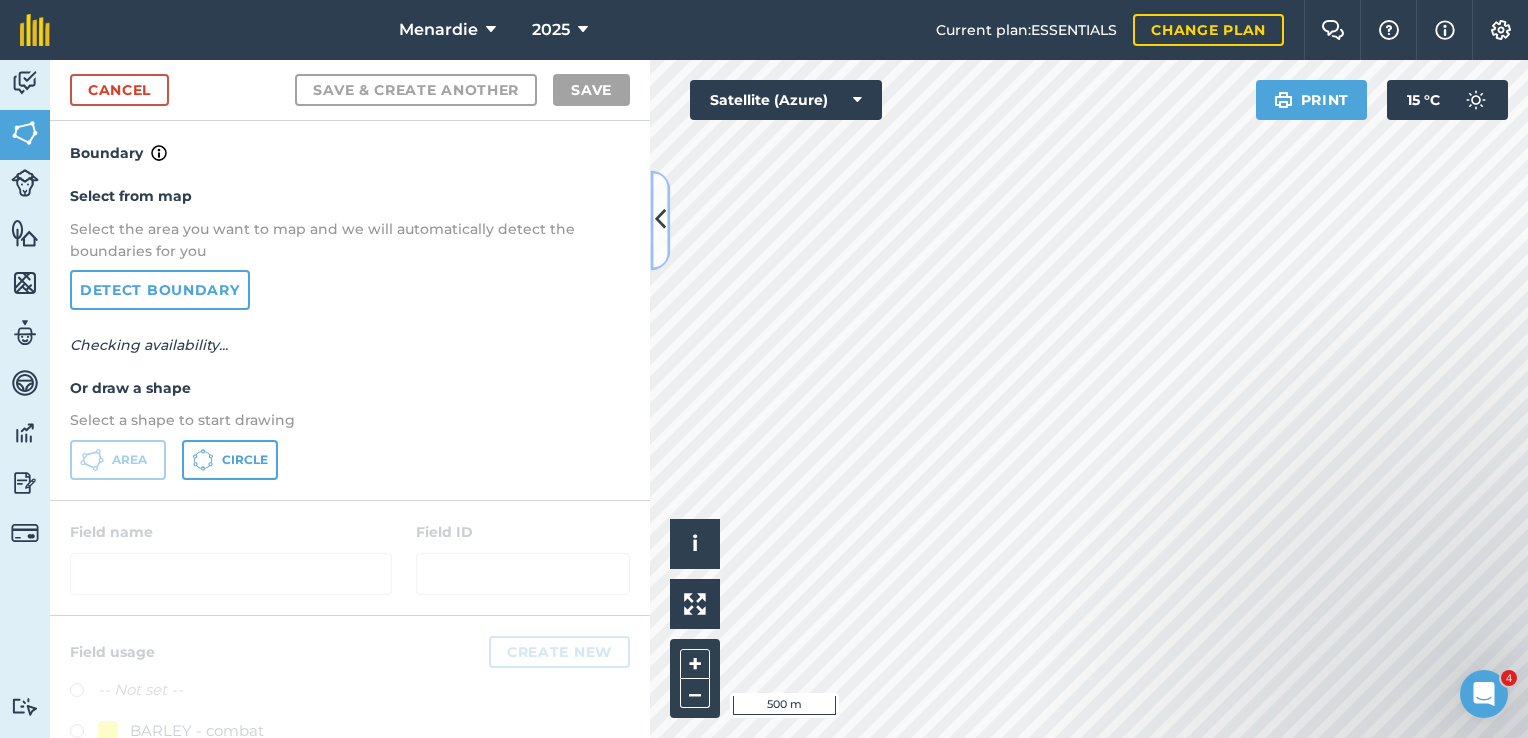 click at bounding box center (660, 220) 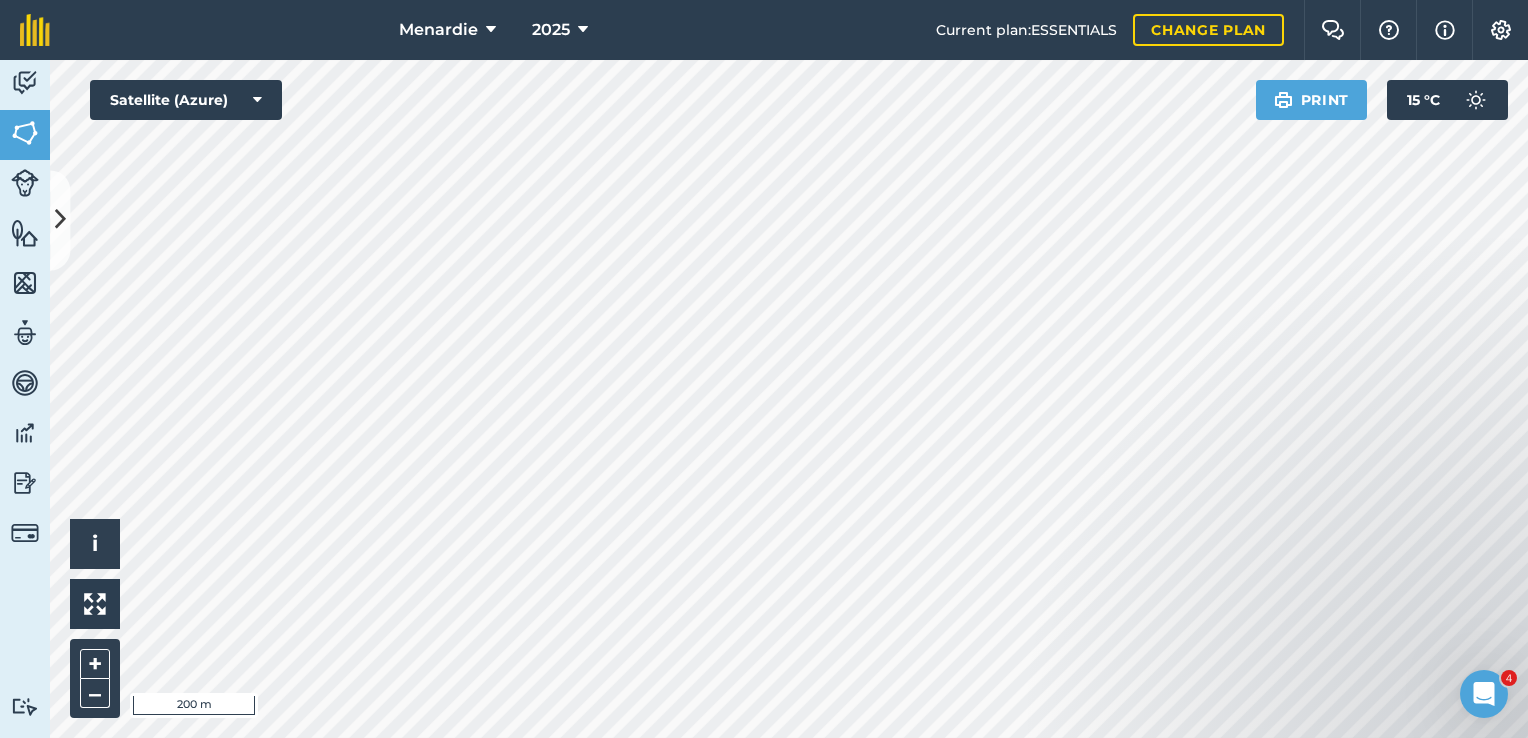 click at bounding box center [1328, 627] 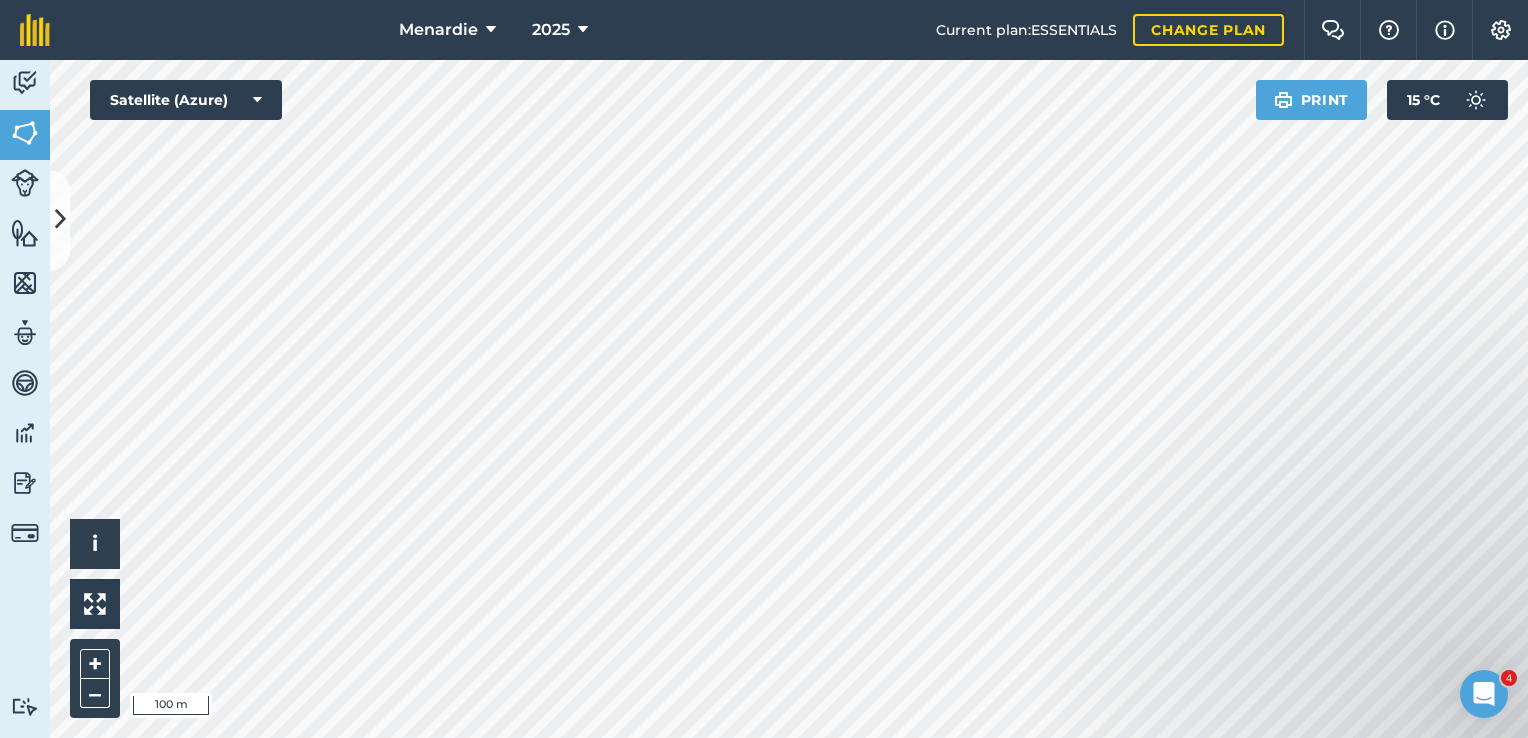 click on "Menardie 2025 Current plan :  ESSENTIALS   Change plan Farm Chat Help Info Settings Menardie  -  2025 Reproduced with the permission of  Microsoft Printed on  [DATE] Field usages No usage set BARLEY - combat BARLEY - maximus CANOLA - 4540p Cows Crop LUPIIN - jurien Sheep WHEAT - ninja WHEAT - ninja Feature types Trees Water Activity Fields Livestock Features Maps Team Vehicles Data Reporting Billing Tutorials Tutorials Cancel Save & Create Another Save Boundary   Mapped Area :  172.5   Ha   View on map Click and drag the field boundary/points to edit or double click points to delete Field name Field ID Field usage   Create new -- Not set -- BARLEY - combat BARLEY - maximus CANOLA - 4540p Cows Crop LUPIIN - jurien Sheep WHEAT - ninja WHEAT - ninja Click to start drawing i © 2025 TomTom, Microsoft 100 m + – Satellite (Azure) Print 15   ° C
4" at bounding box center [764, 369] 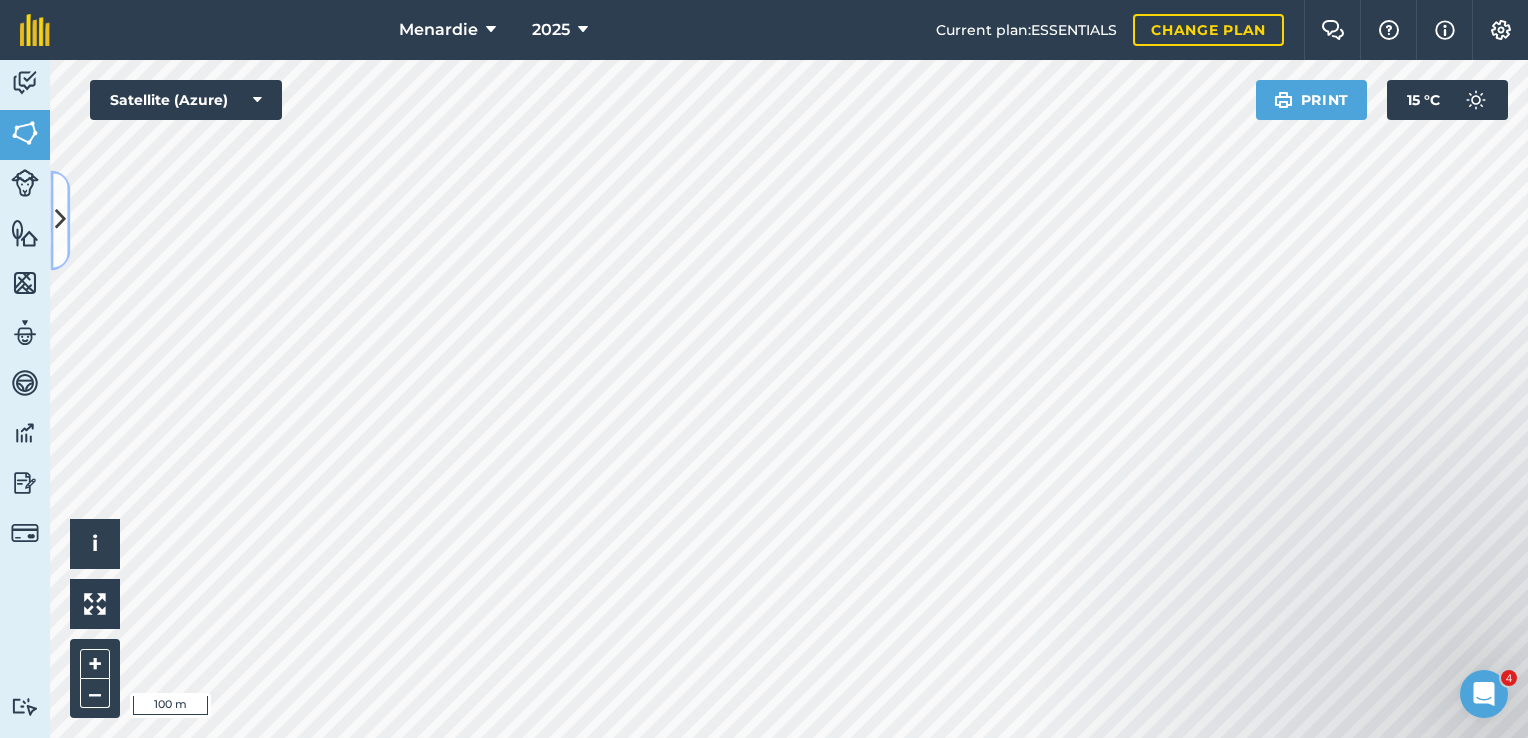 click at bounding box center [60, 220] 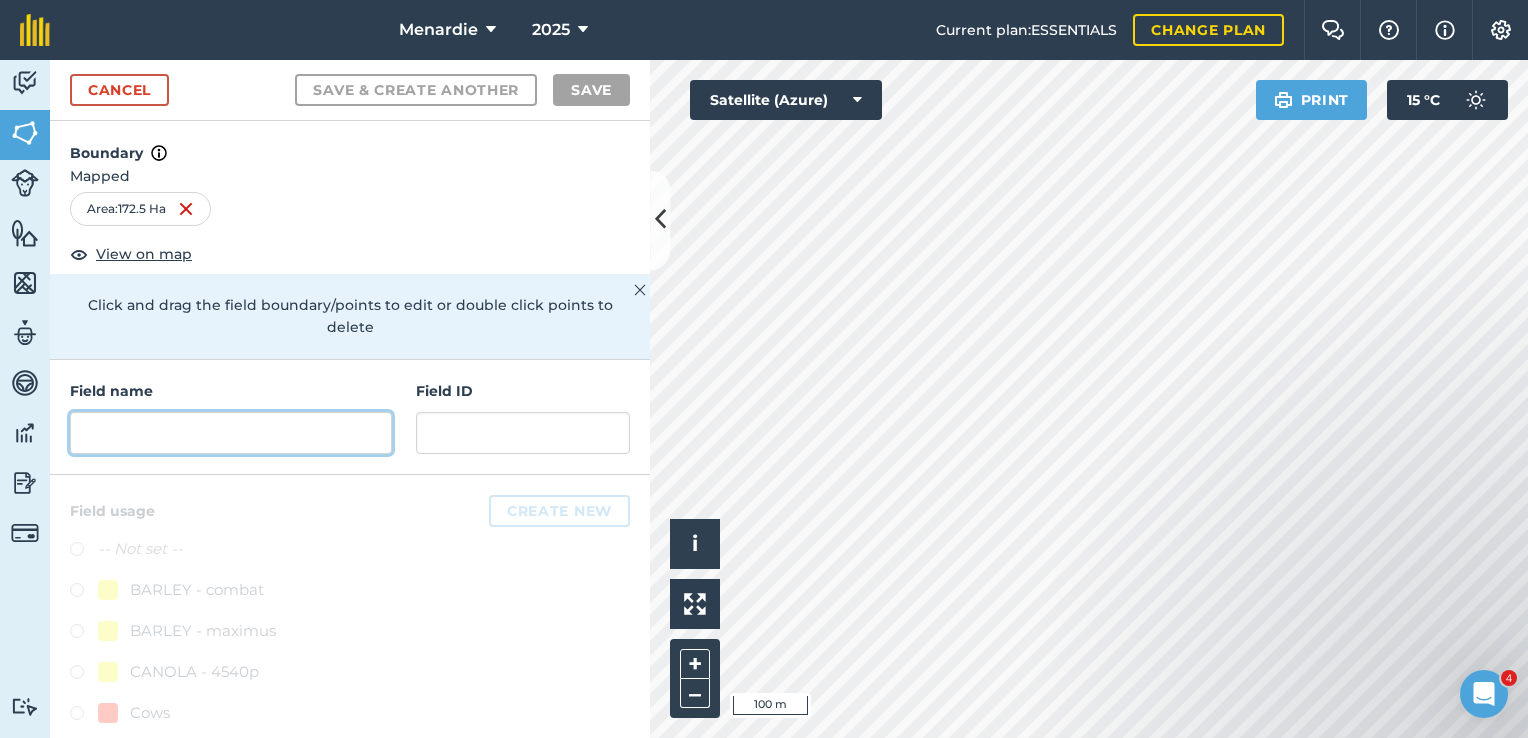 click at bounding box center [231, 433] 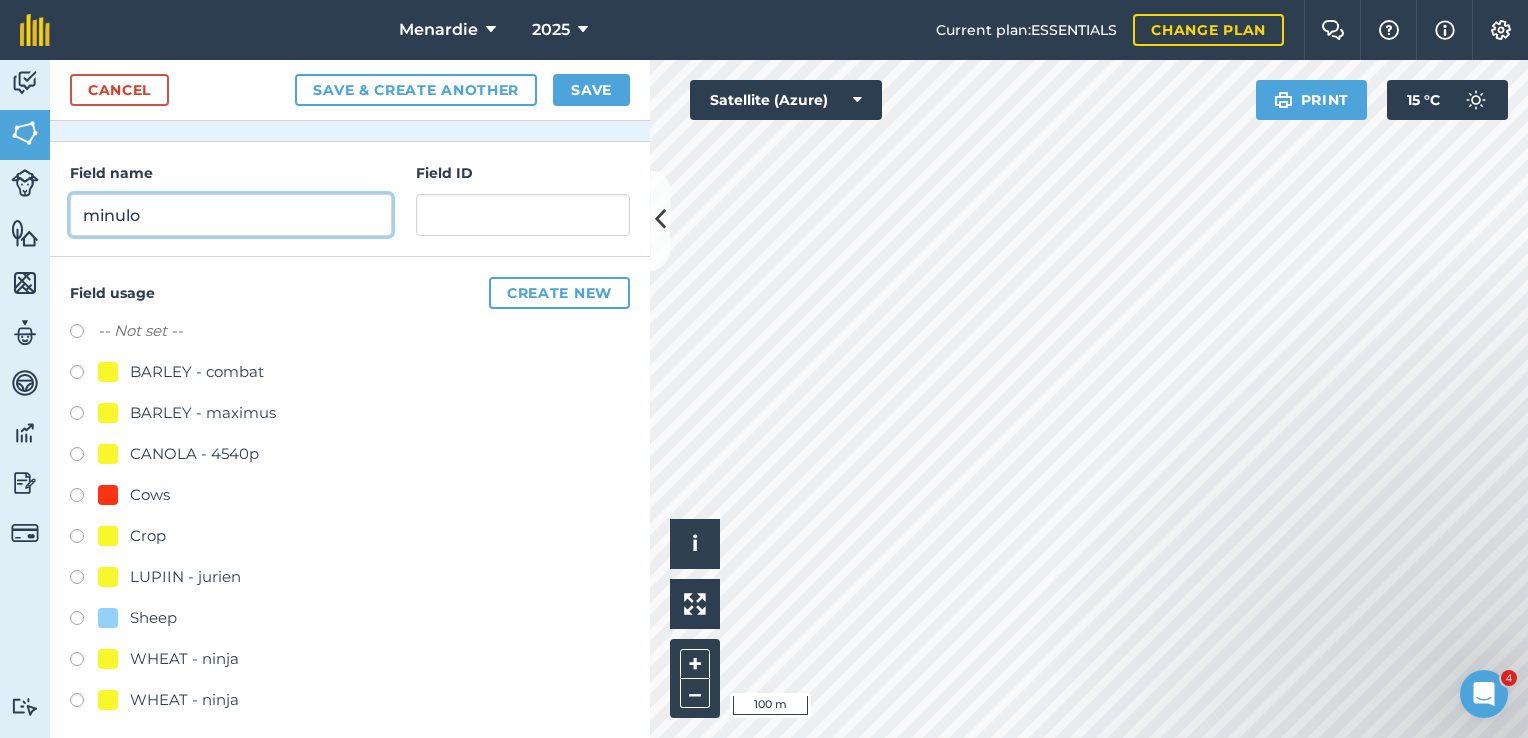 scroll, scrollTop: 227, scrollLeft: 0, axis: vertical 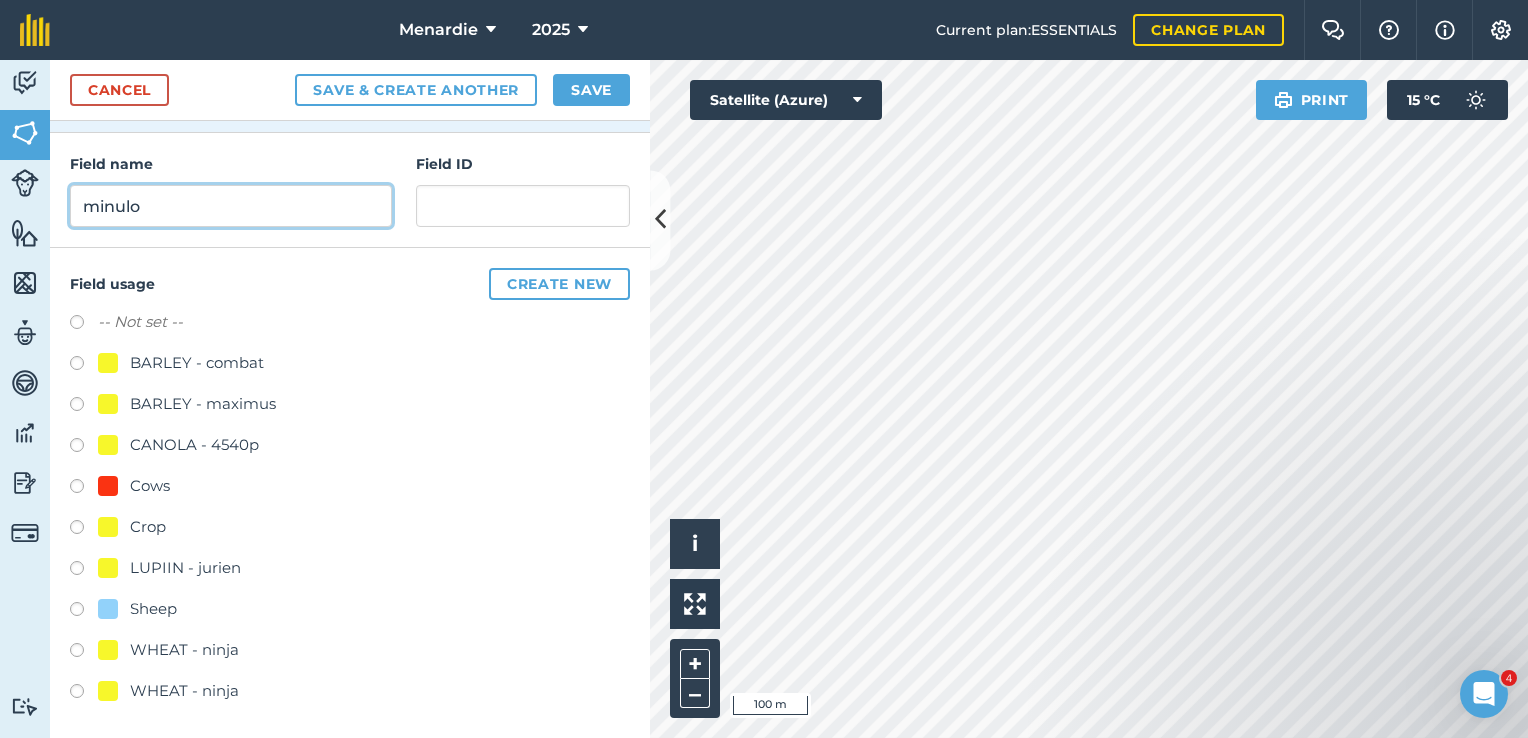 type on "minulo" 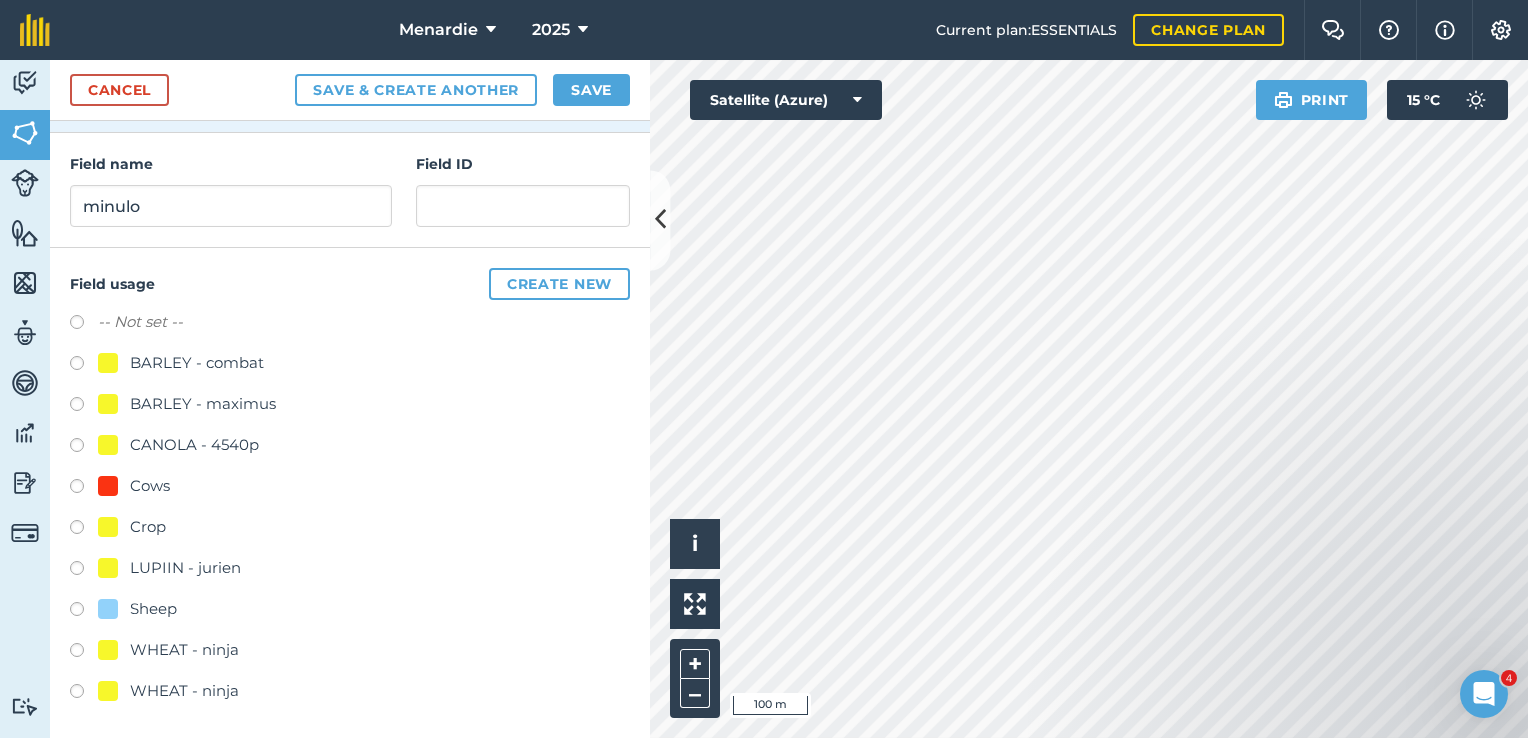 click at bounding box center [84, 612] 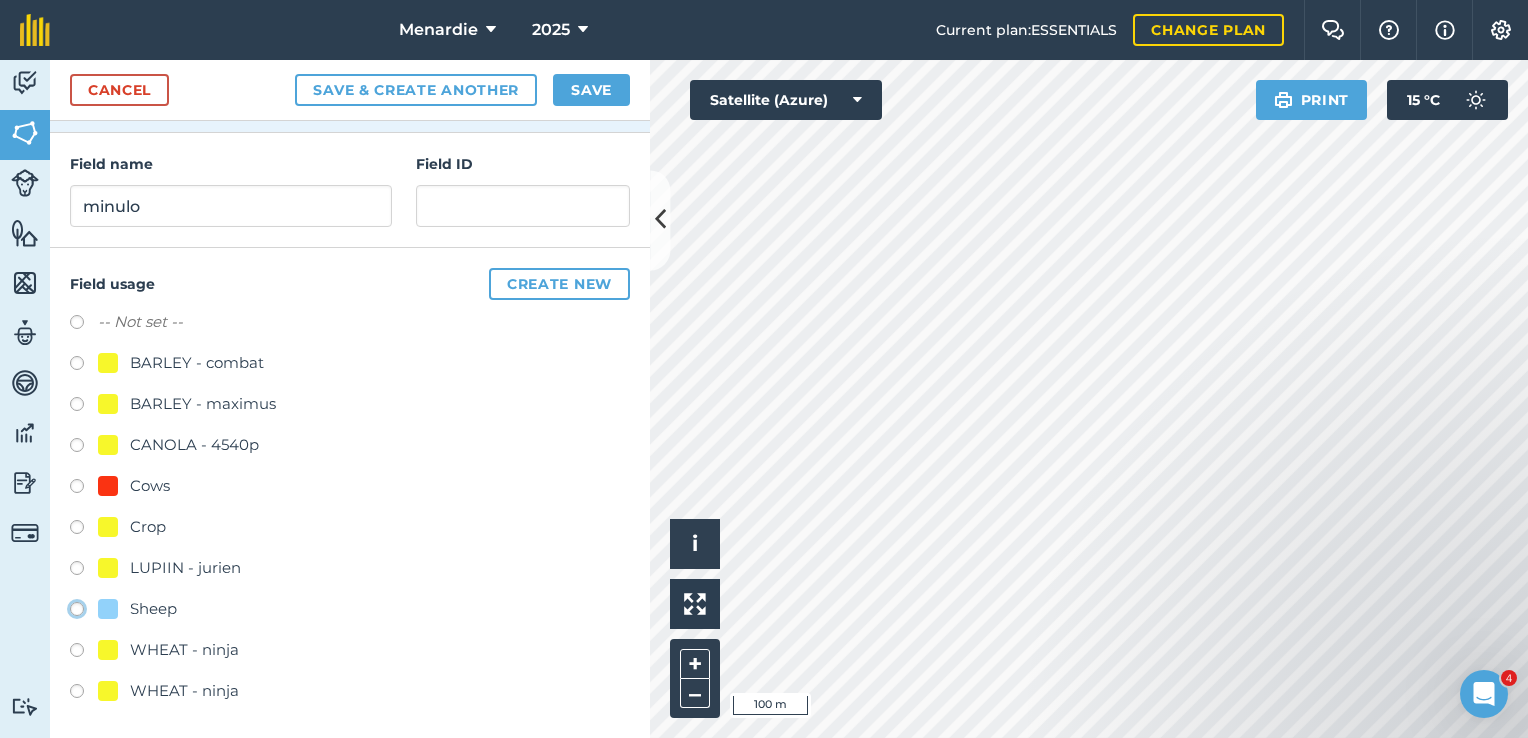 click on "Sheep" at bounding box center [-9923, 608] 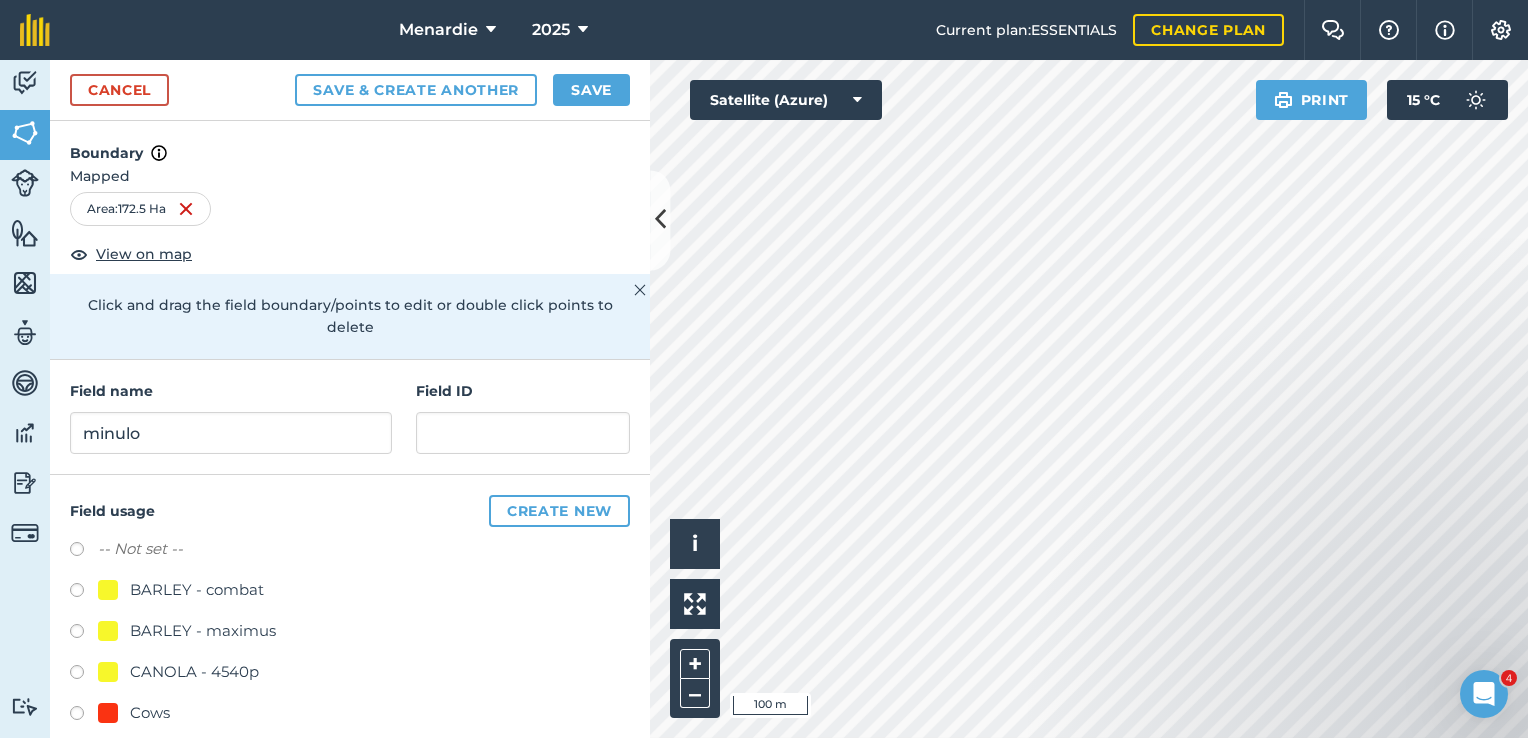 scroll, scrollTop: 0, scrollLeft: 0, axis: both 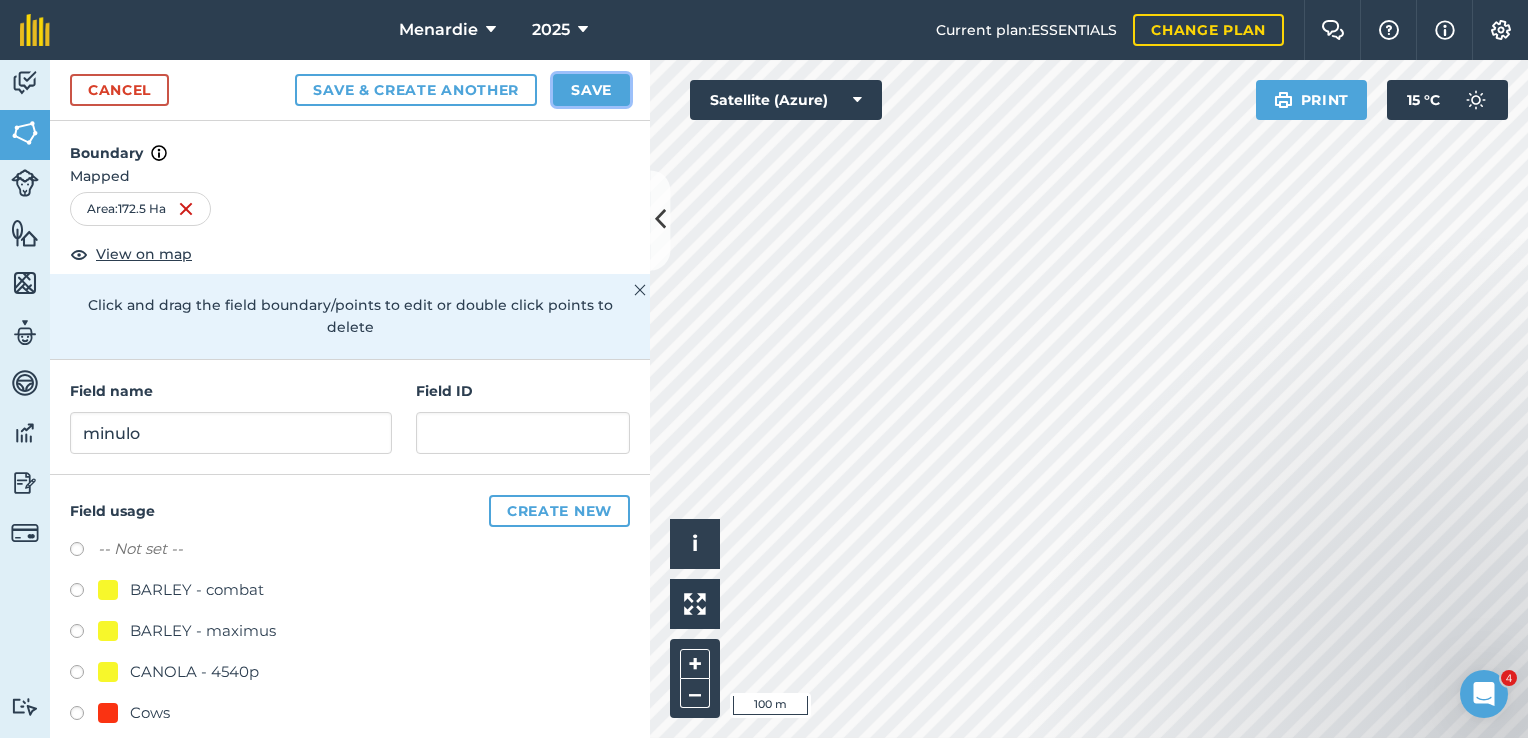 click on "Save" at bounding box center [591, 90] 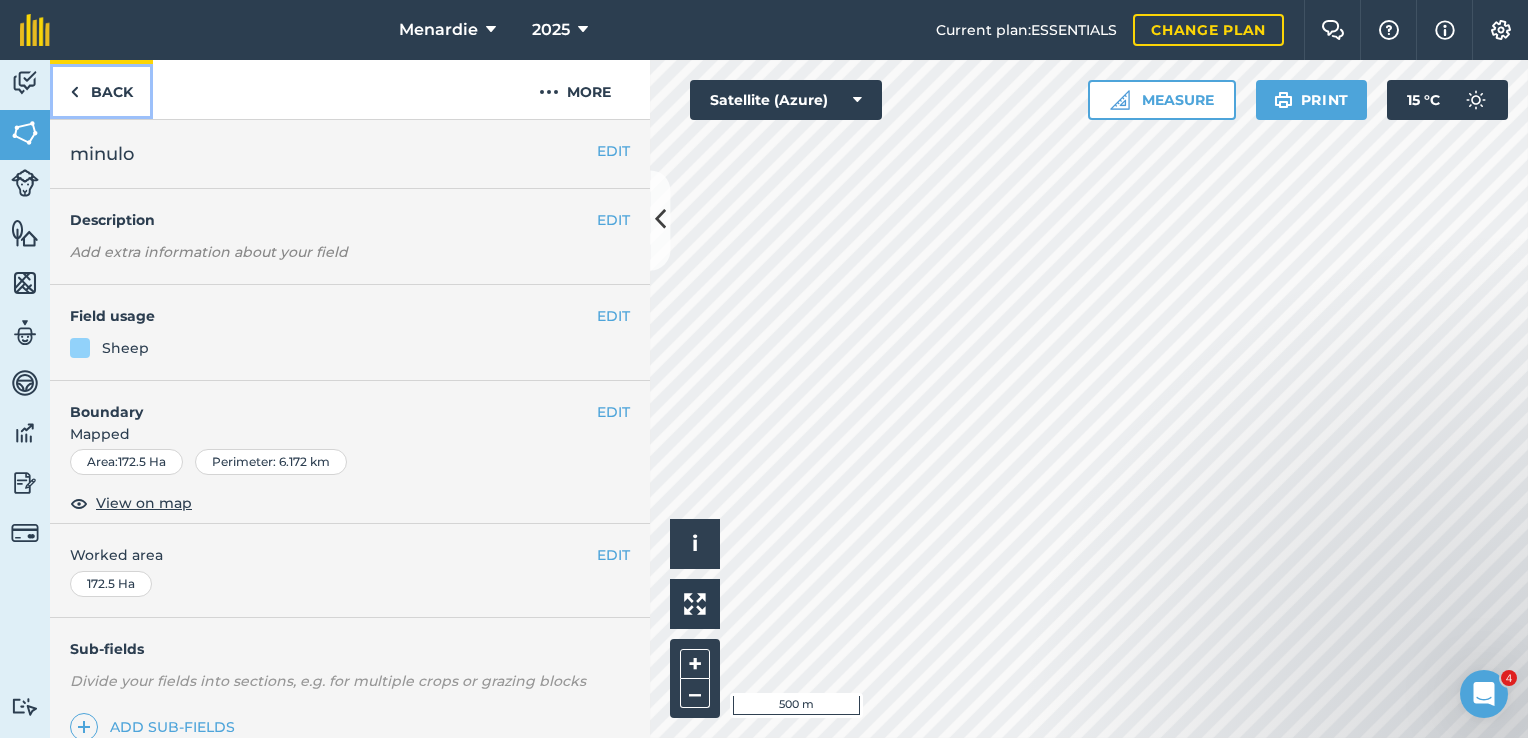 click on "Back" at bounding box center (101, 89) 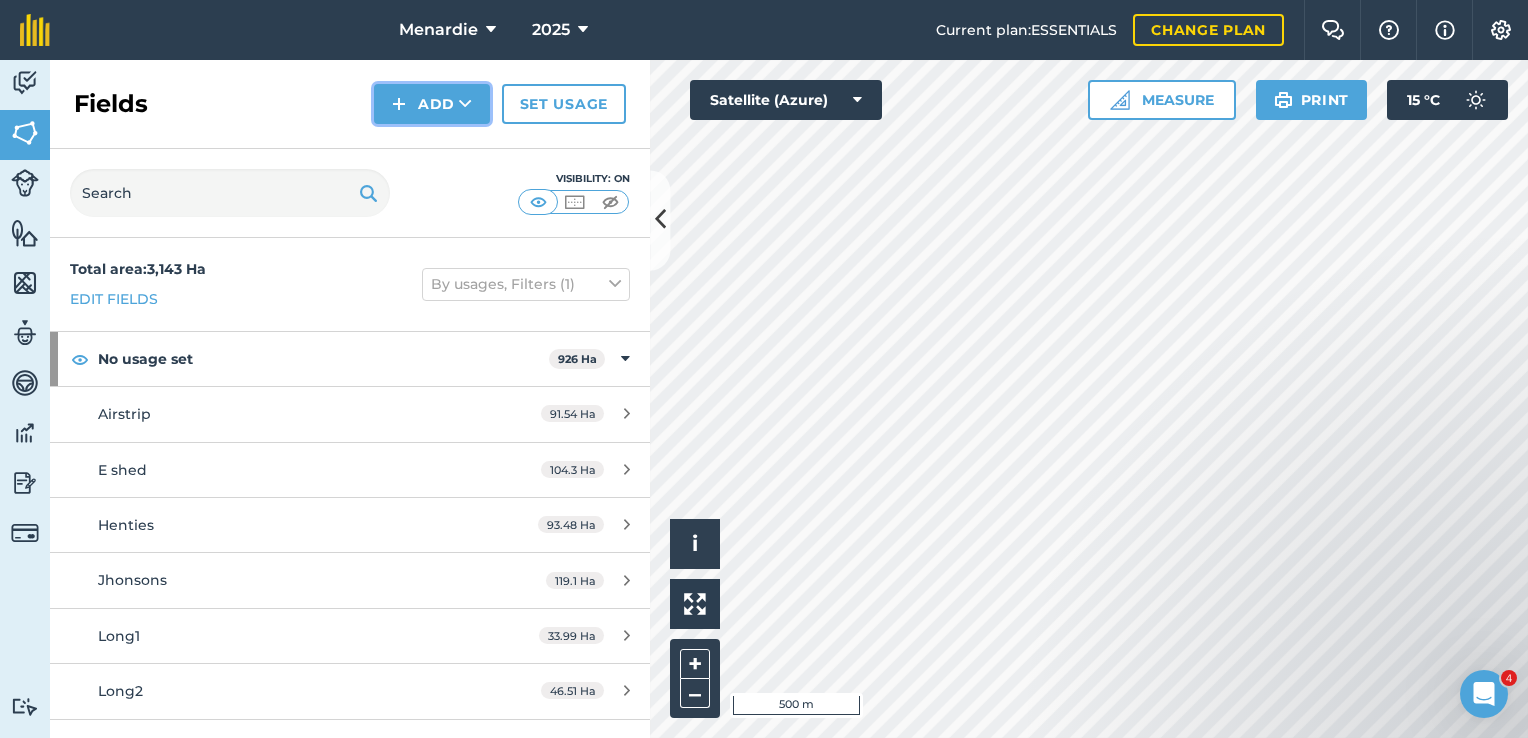 click on "Add" at bounding box center (432, 104) 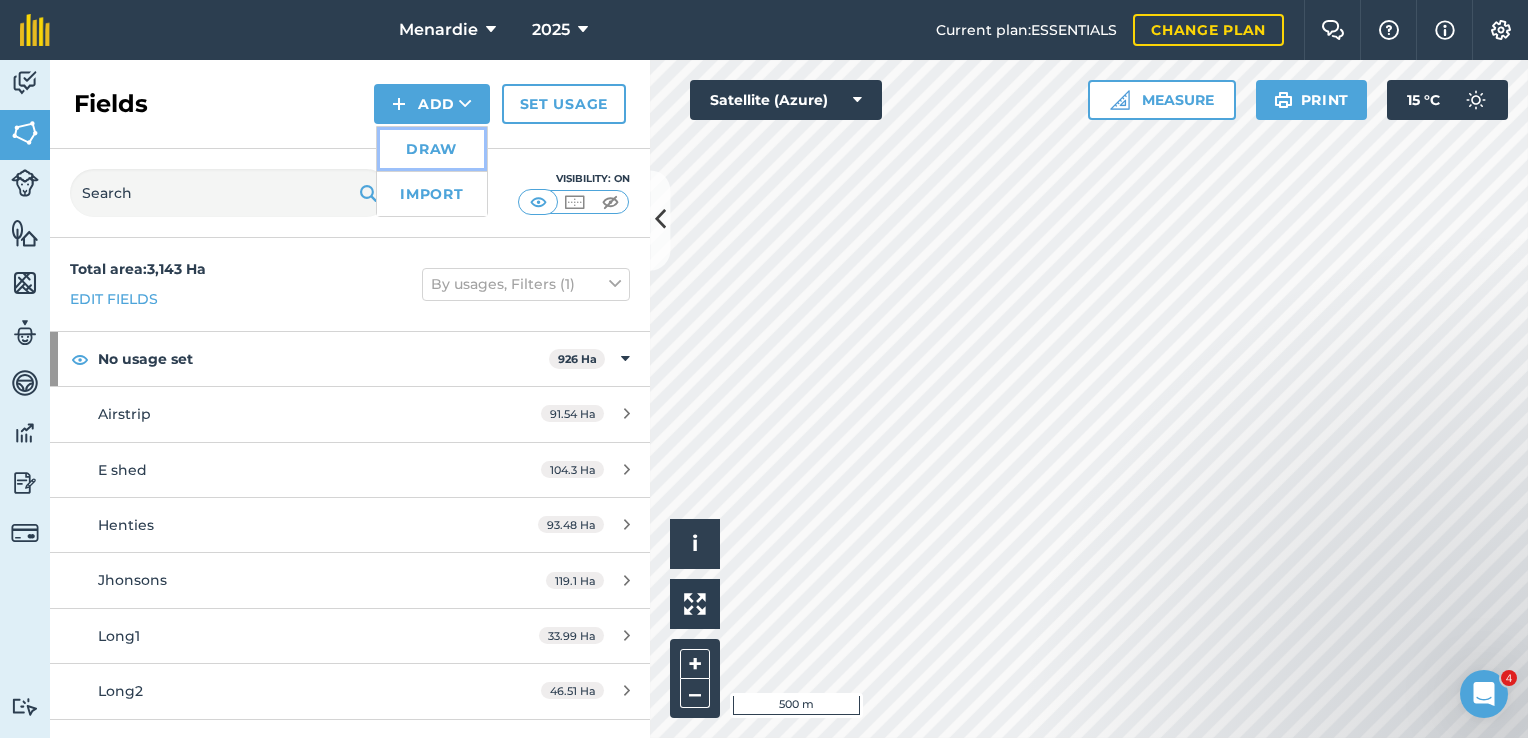 click on "Draw" at bounding box center [432, 149] 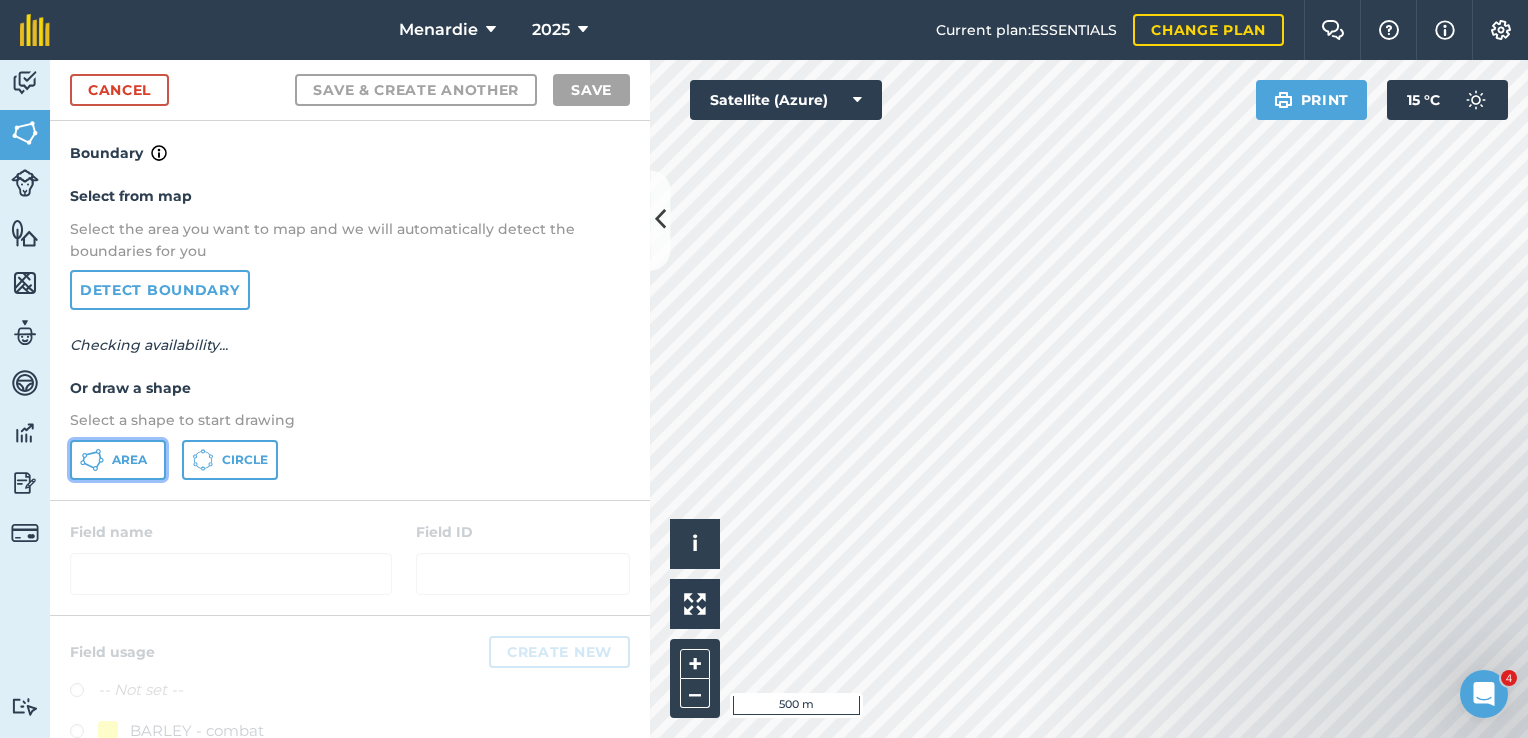 click 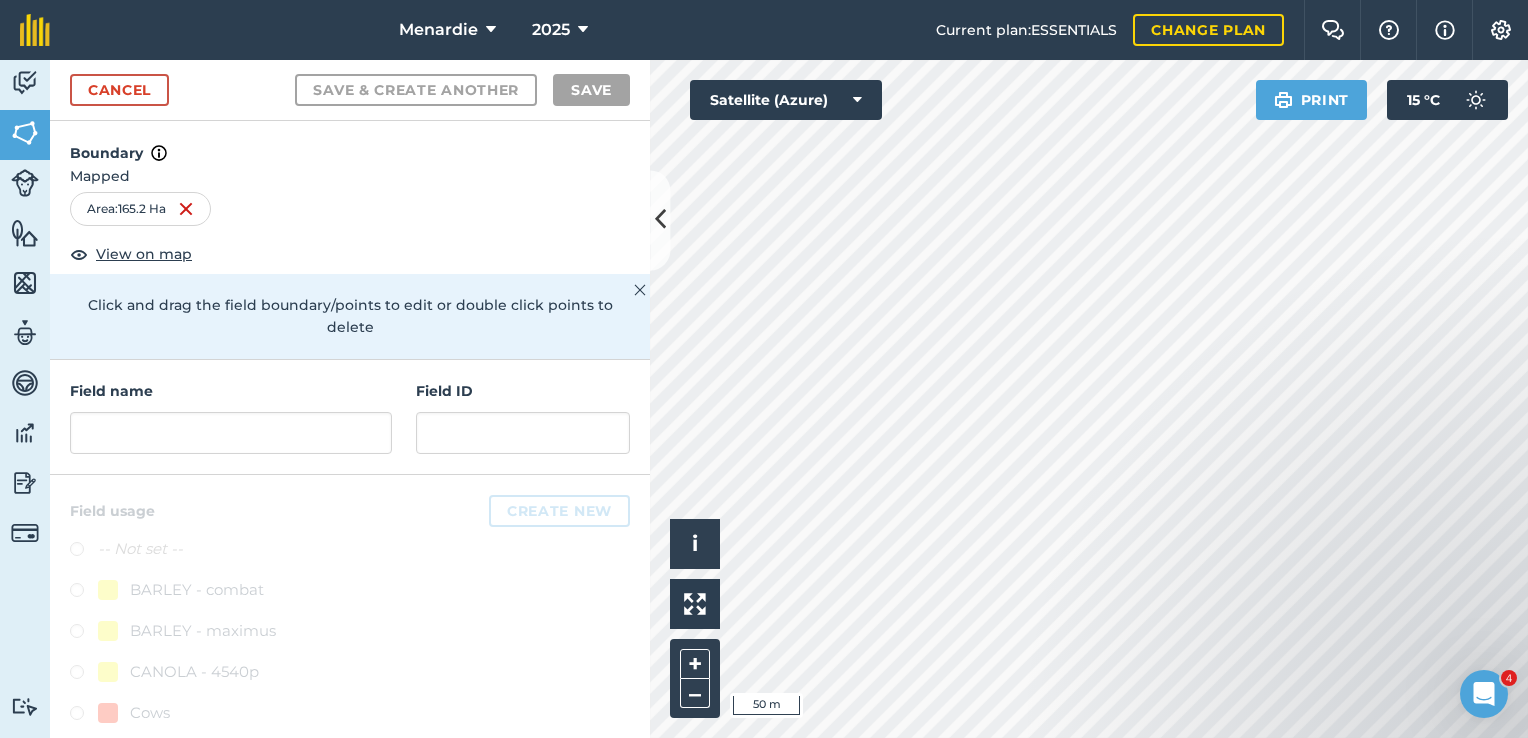 click on "Menardie 2025 Current plan :  ESSENTIALS   Change plan Farm Chat Help Info Settings Menardie  -  2025 Reproduced with the permission of  Microsoft Printed on  [DATE] Field usages No usage set BARLEY - combat BARLEY - maximus CANOLA - 4540p Cows Crop LUPIIN - jurien Sheep WHEAT - ninja WHEAT - ninja Feature types Trees Water Activity Fields Livestock Features Maps Team Vehicles Data Reporting Billing Tutorials Tutorials Cancel Save & Create Another Save Boundary   Mapped Area :  165.2   Ha   View on map Click and drag the field boundary/points to edit or double click points to delete Field name Field ID Field usage   Create new -- Not set -- BARLEY - combat BARLEY - maximus CANOLA - 4540p Cows Crop LUPIIN - jurien Sheep WHEAT - ninja WHEAT - ninja Click to start drawing i © 2025 TomTom, Microsoft 50 m + – Satellite (Azure) Print 15   ° C
4" at bounding box center [764, 369] 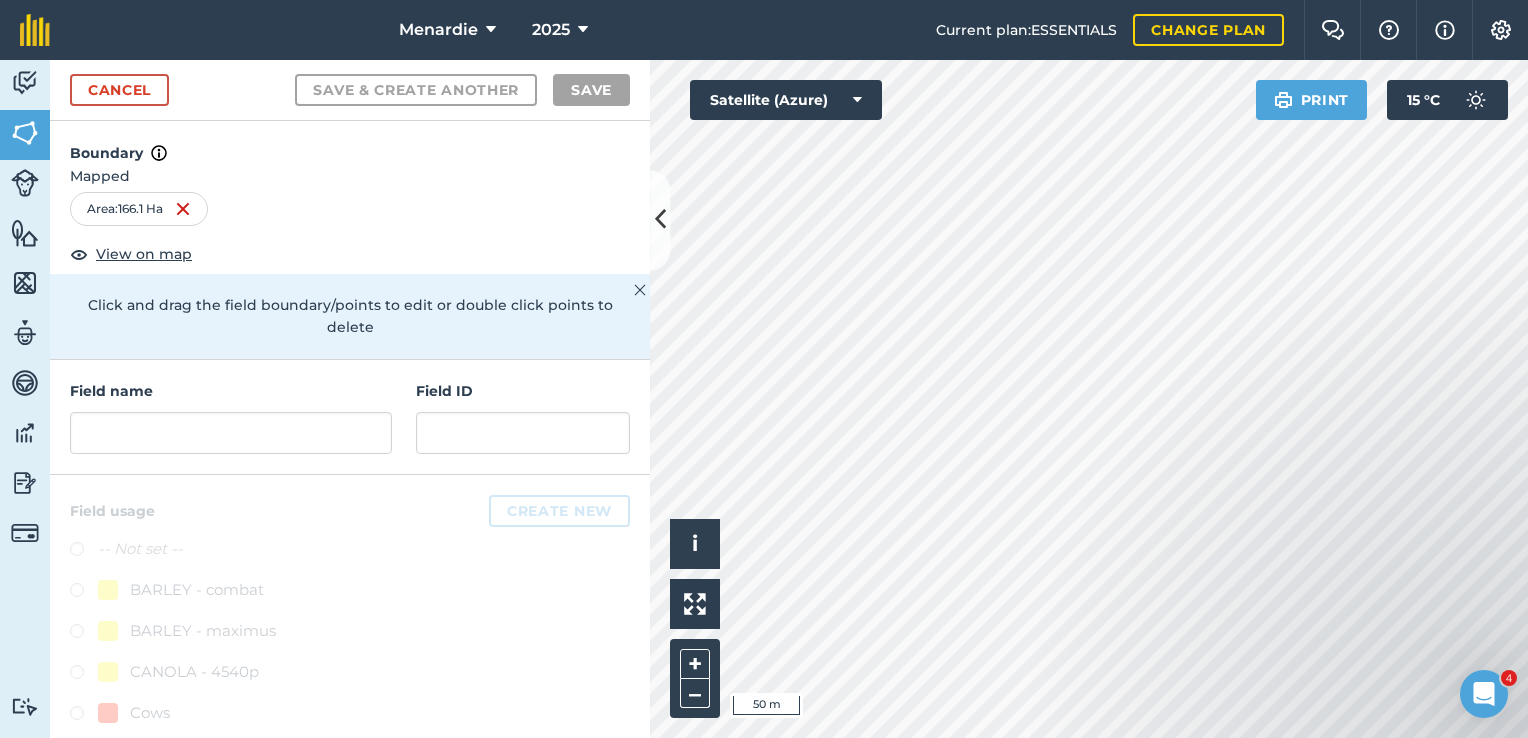 drag, startPoint x: 1364, startPoint y: 621, endPoint x: 1294, endPoint y: 376, distance: 254.80385 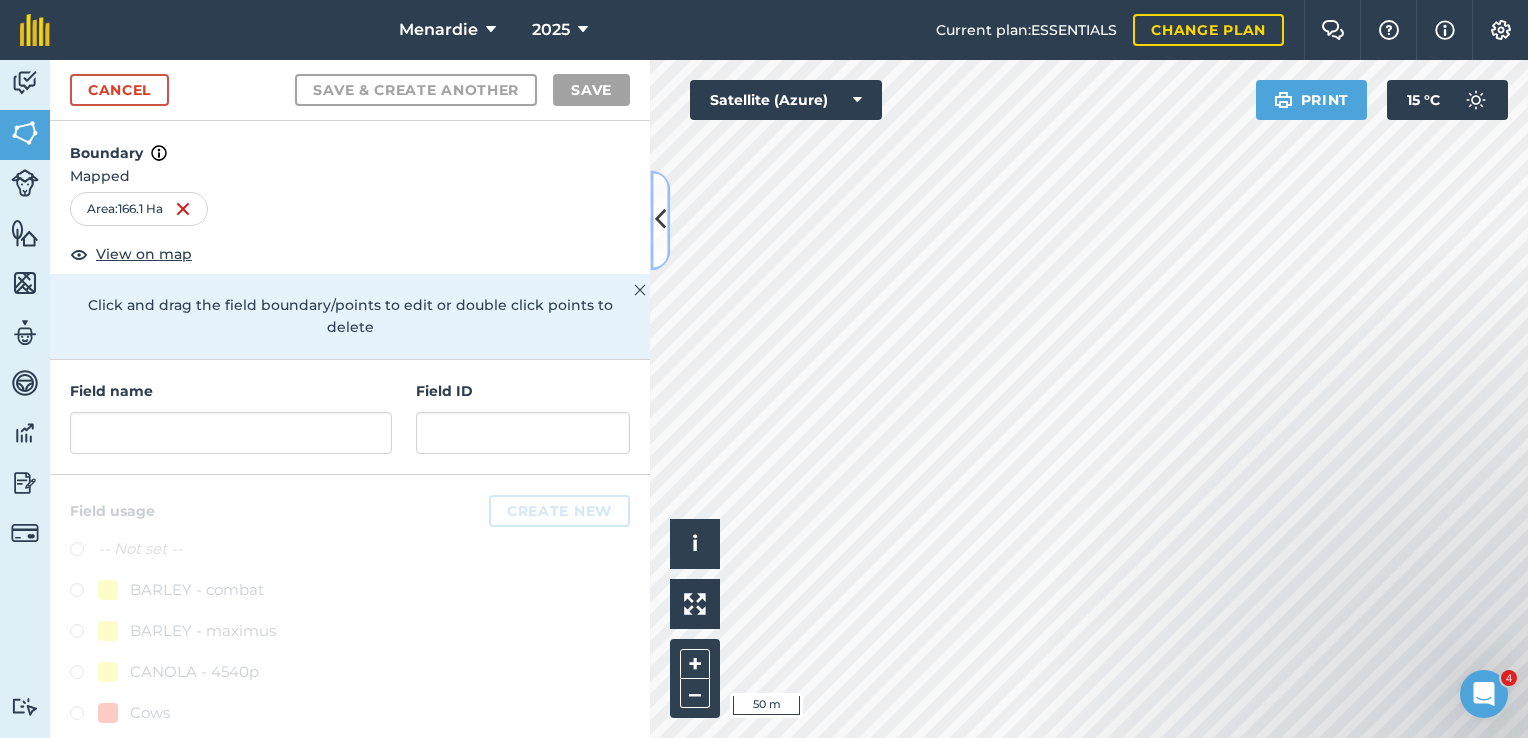 click at bounding box center [660, 220] 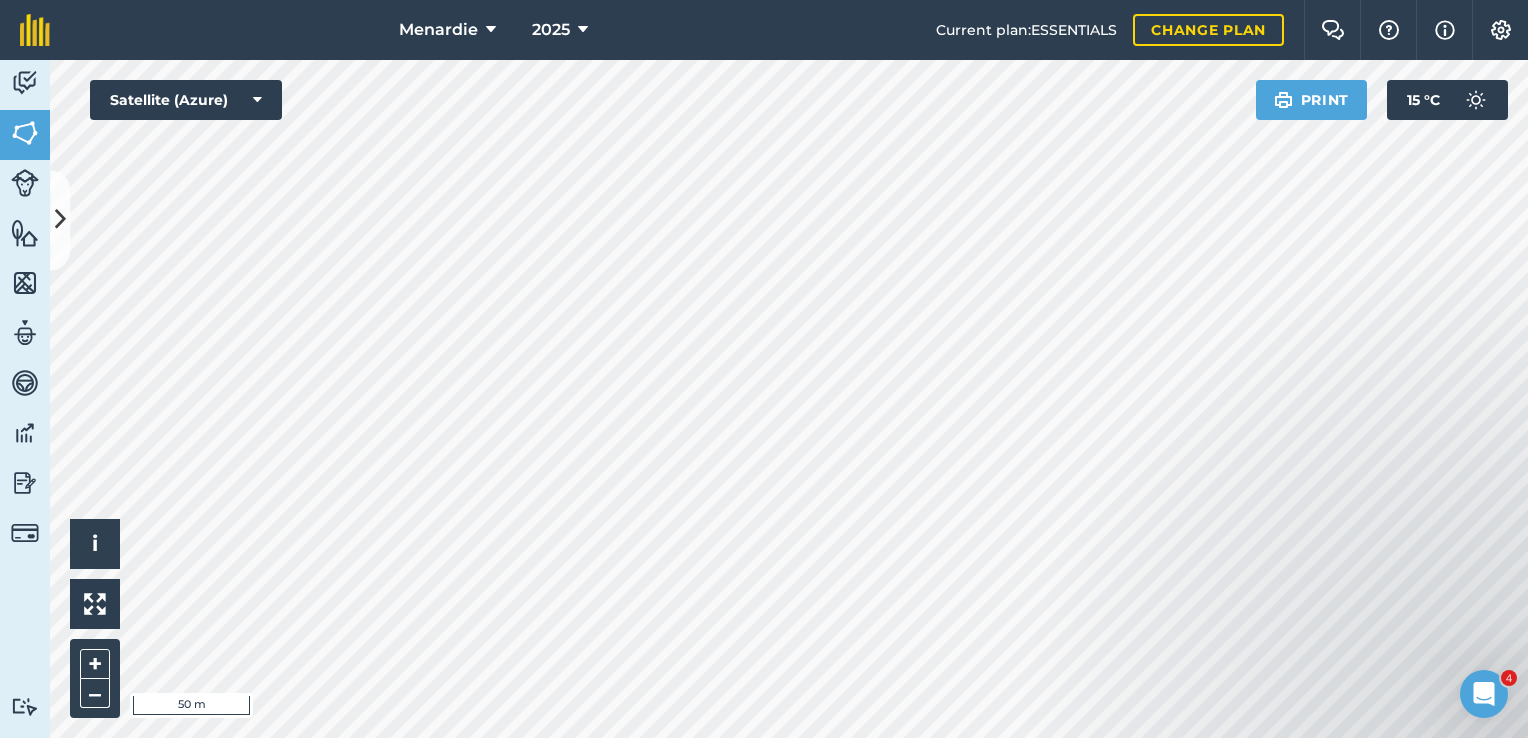 drag, startPoint x: 1340, startPoint y: 579, endPoint x: 1258, endPoint y: 342, distance: 250.78477 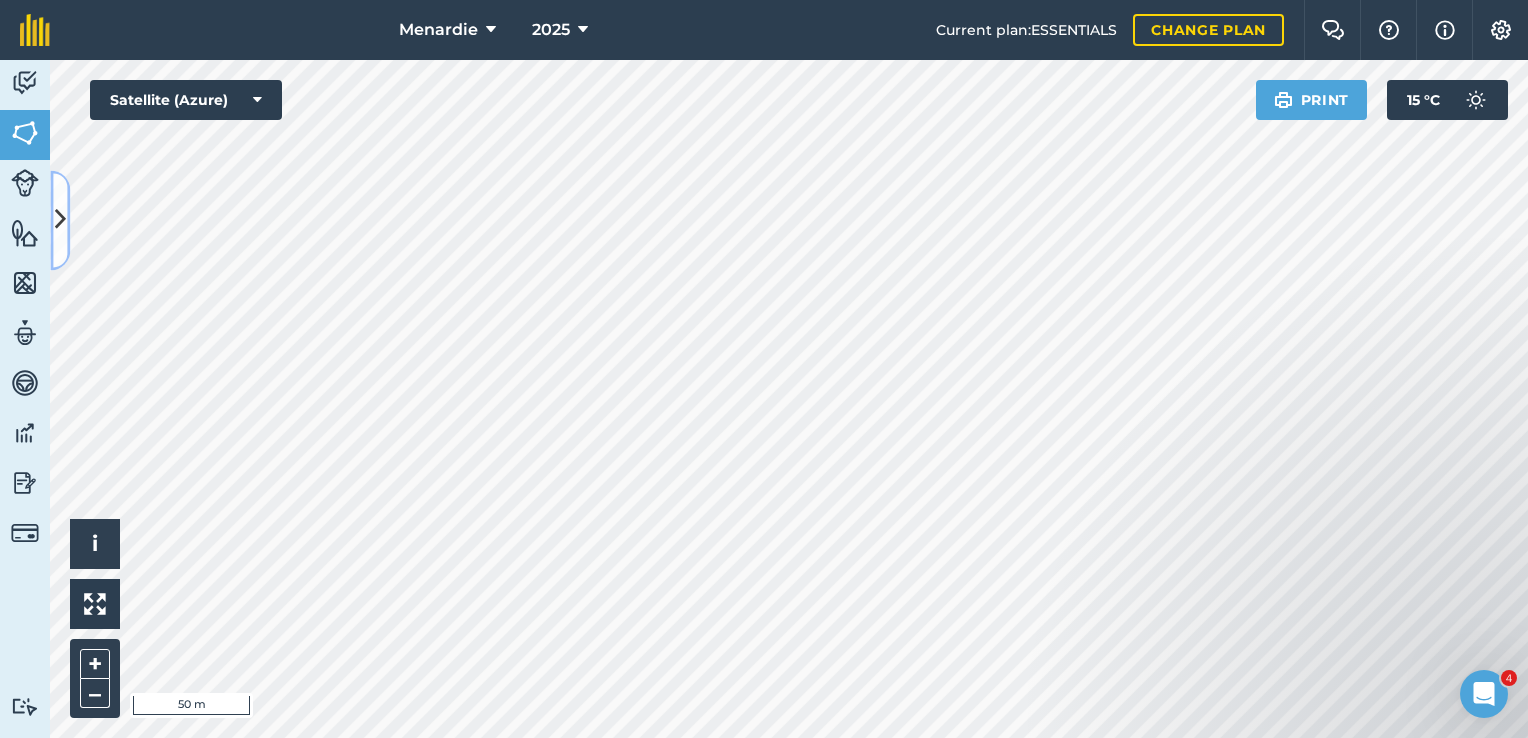 click at bounding box center [60, 220] 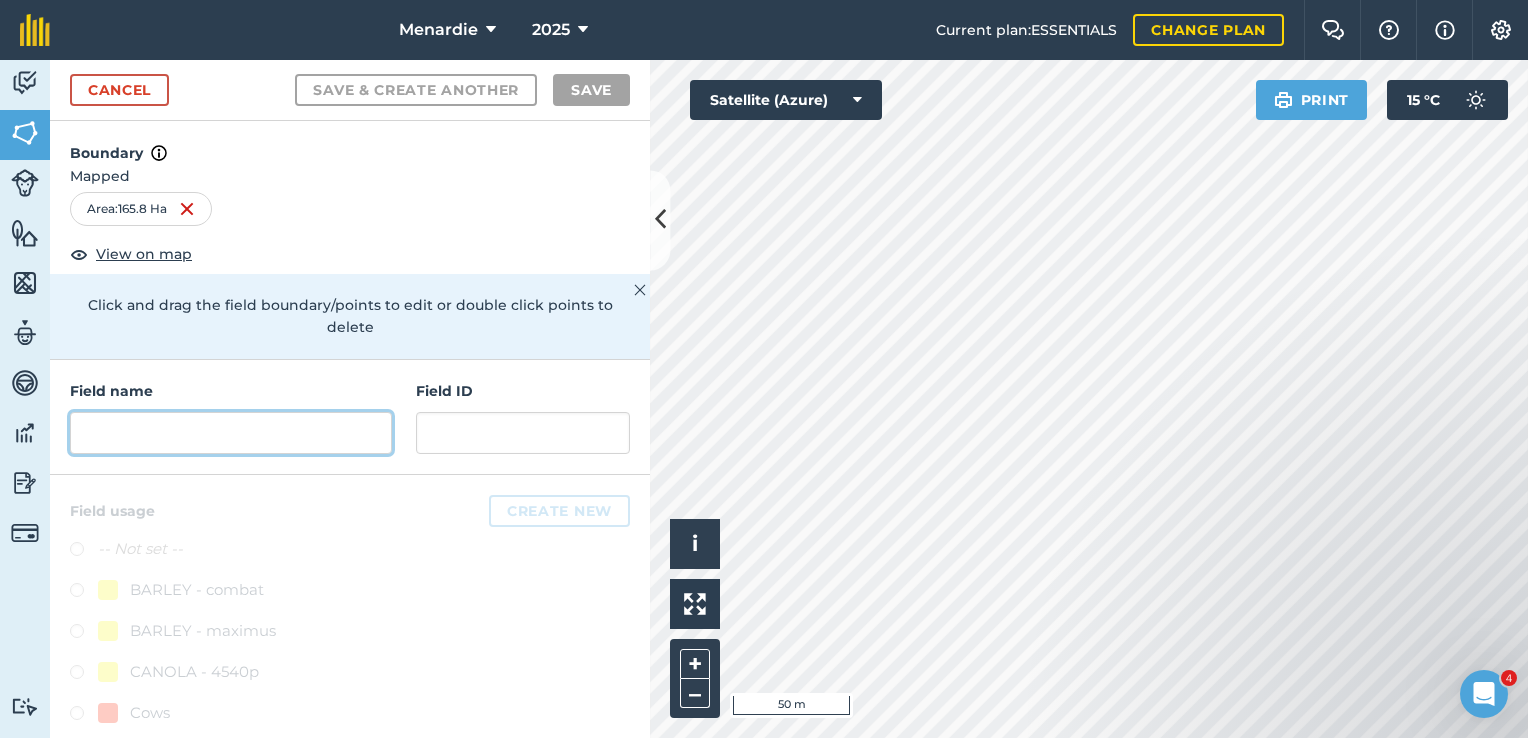 click at bounding box center (231, 433) 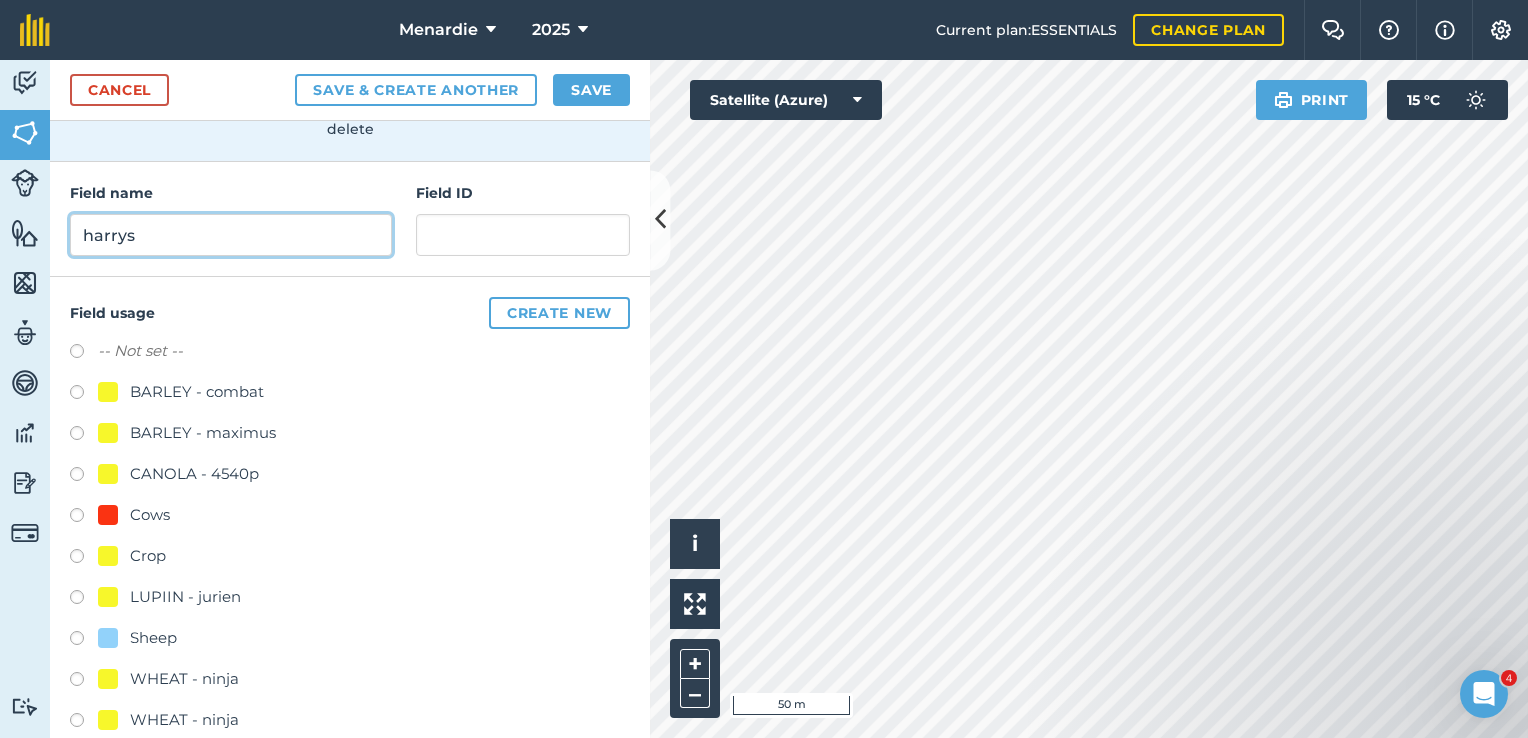 scroll, scrollTop: 200, scrollLeft: 0, axis: vertical 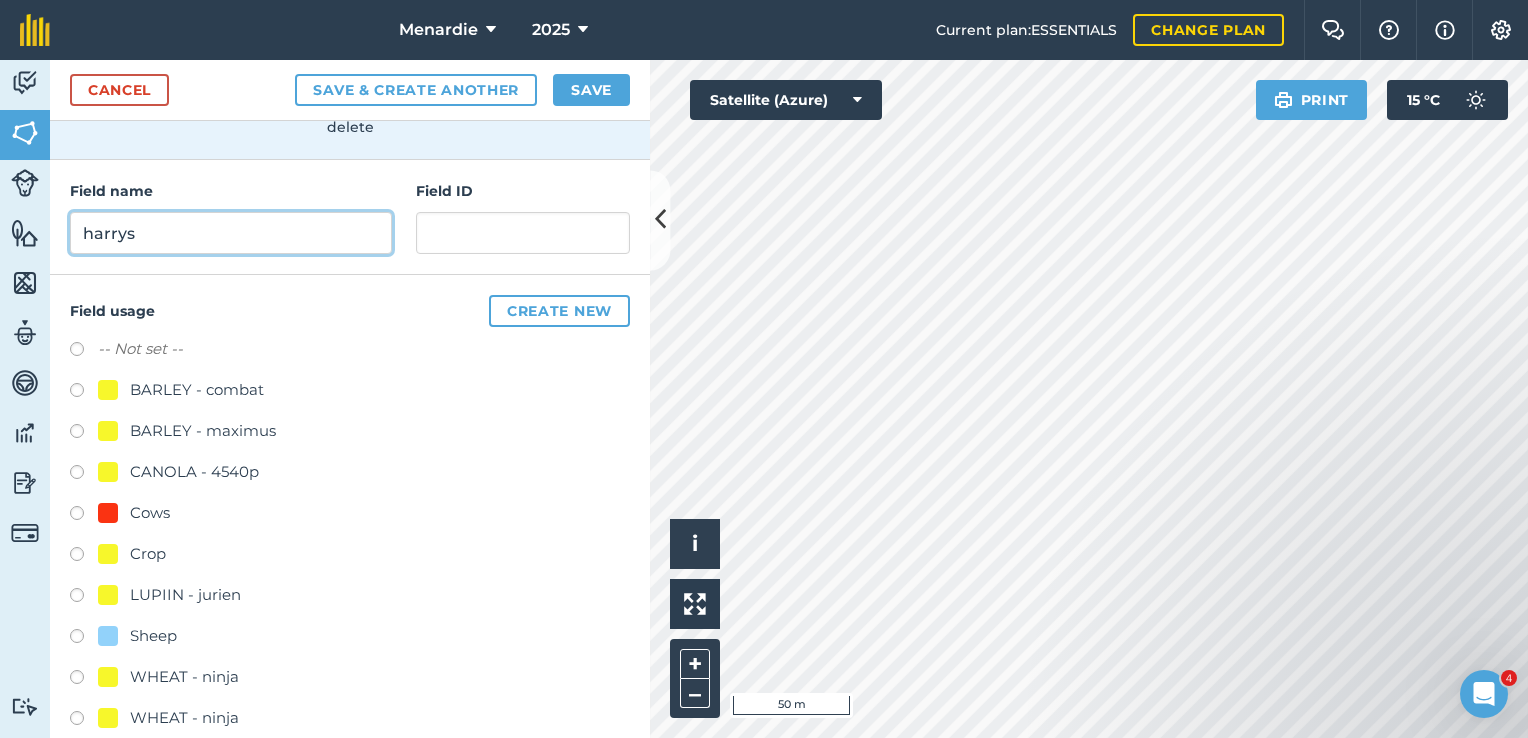 type on "harrys" 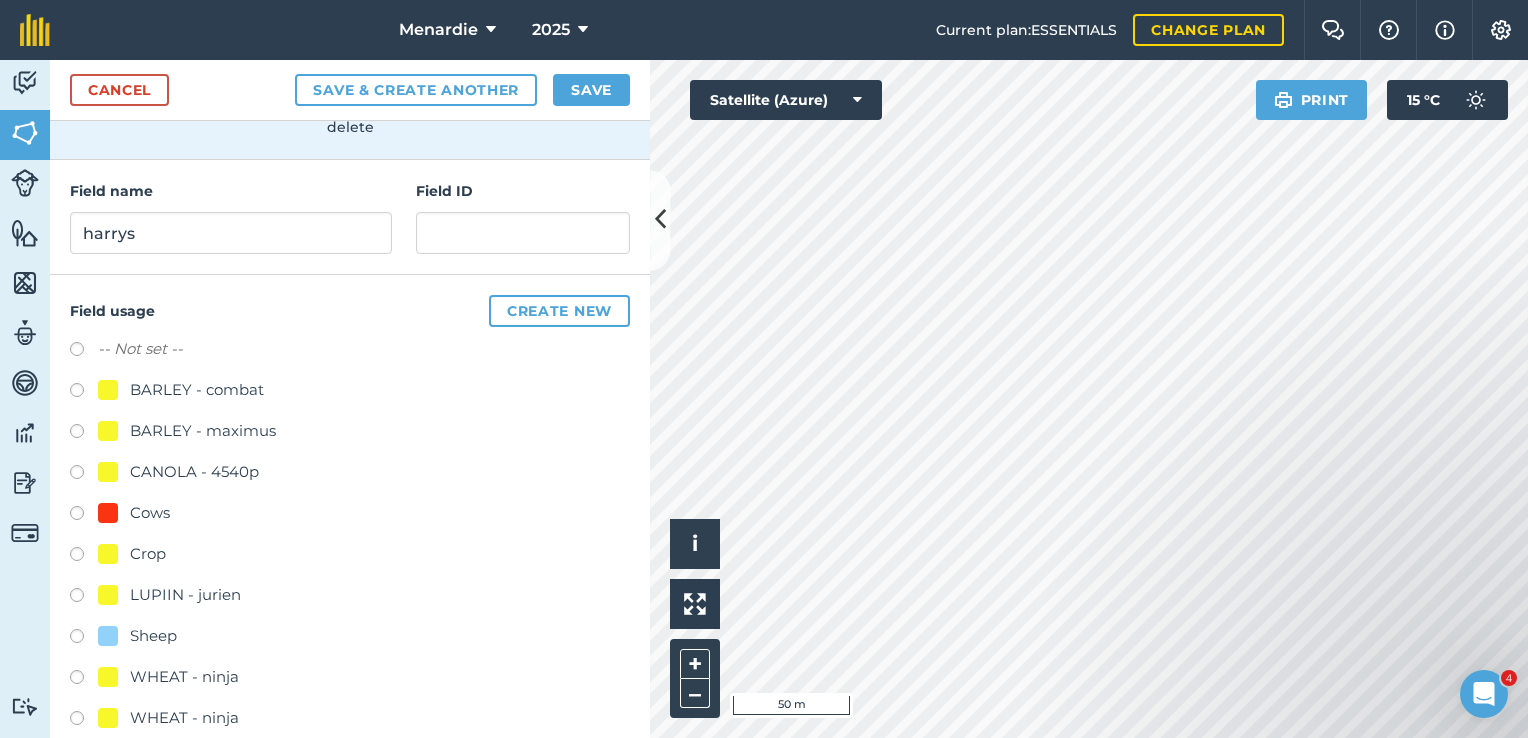 click at bounding box center (84, 639) 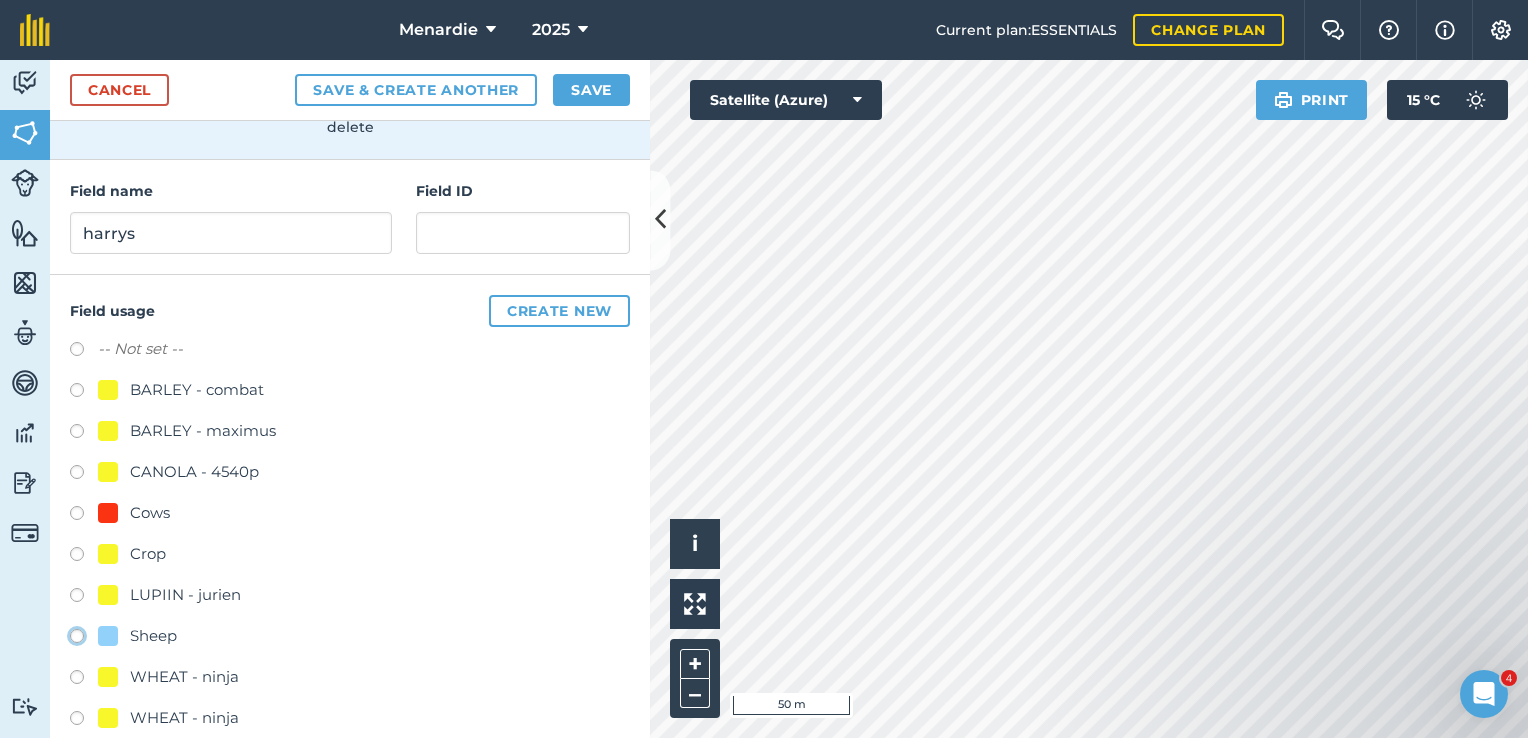 click on "Sheep" at bounding box center (-9923, 635) 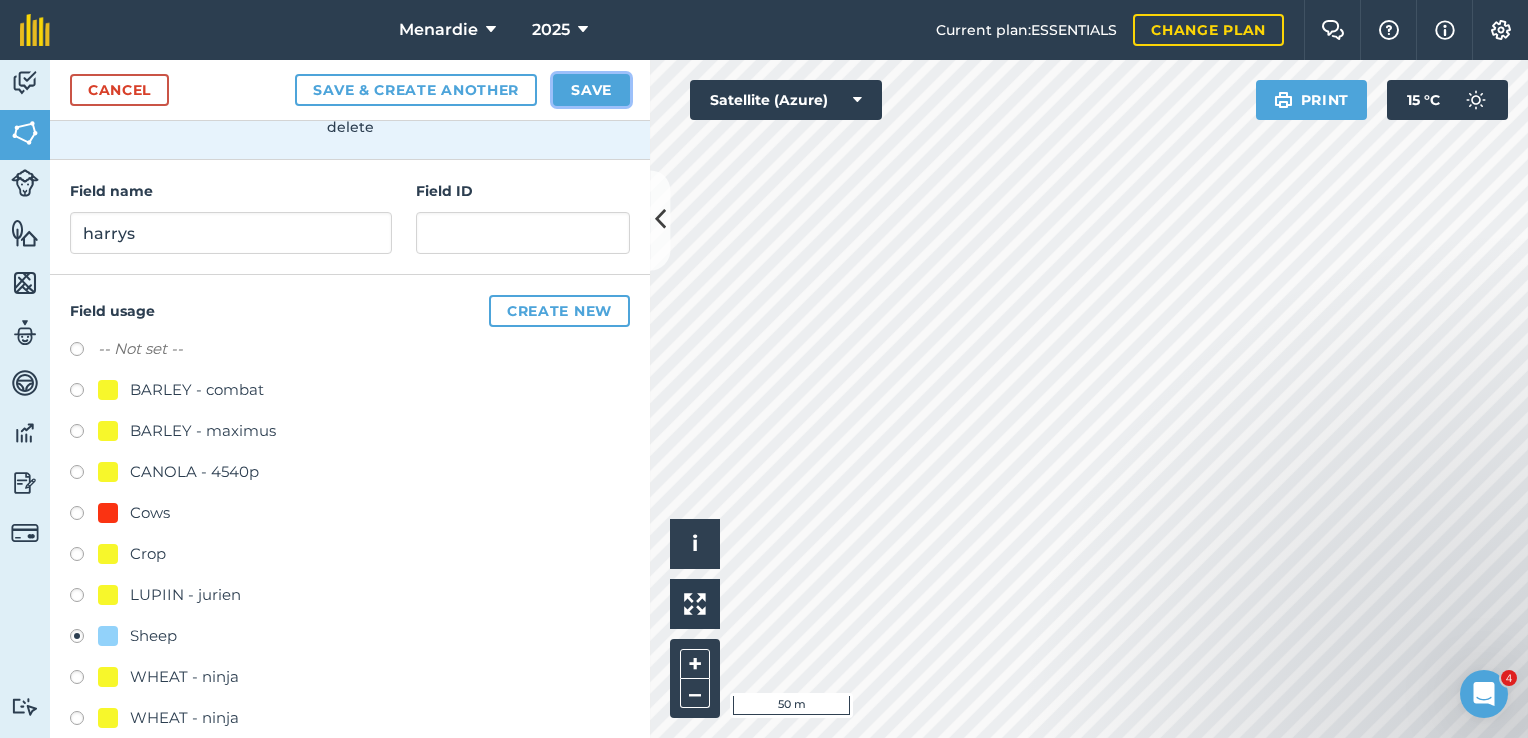 click on "Save" at bounding box center (591, 90) 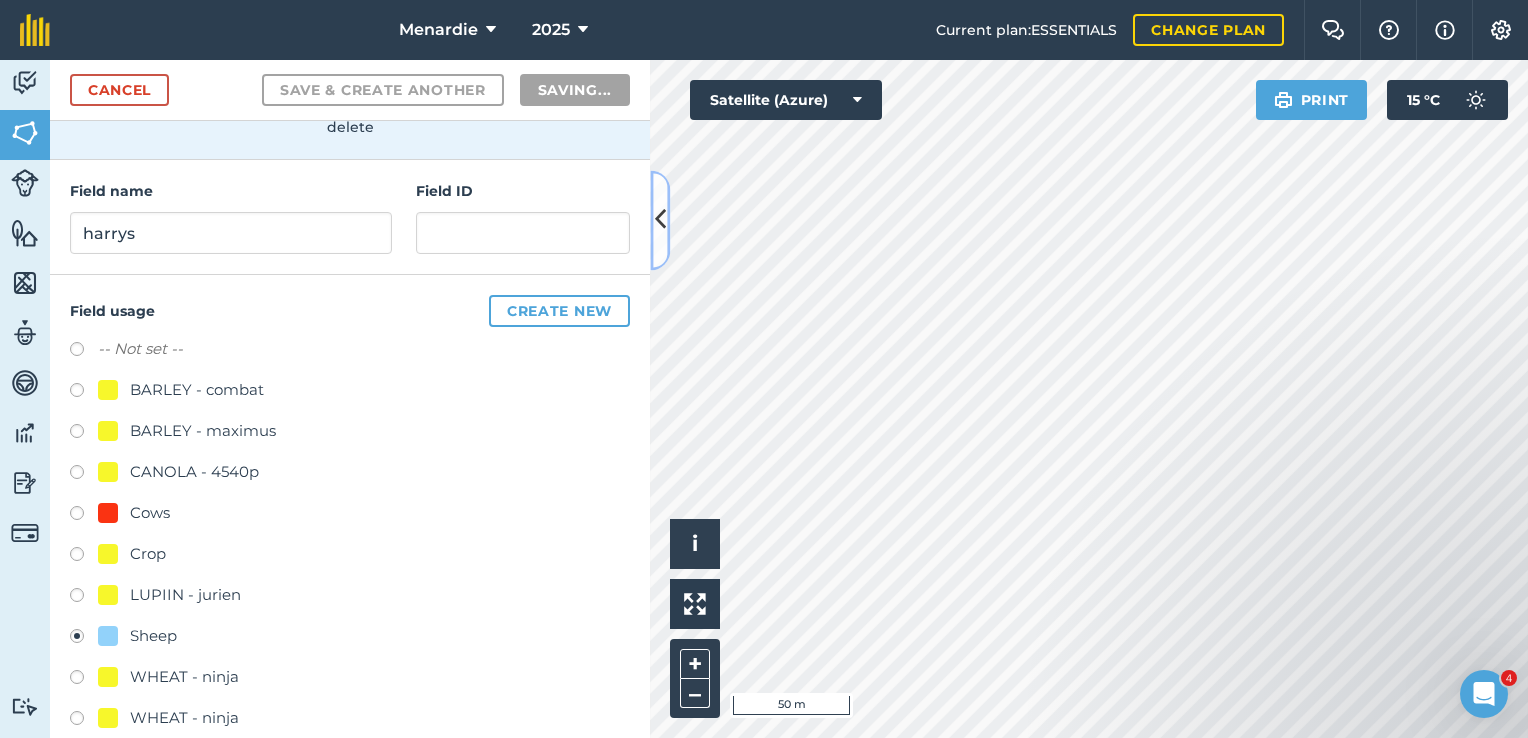 click at bounding box center (660, 220) 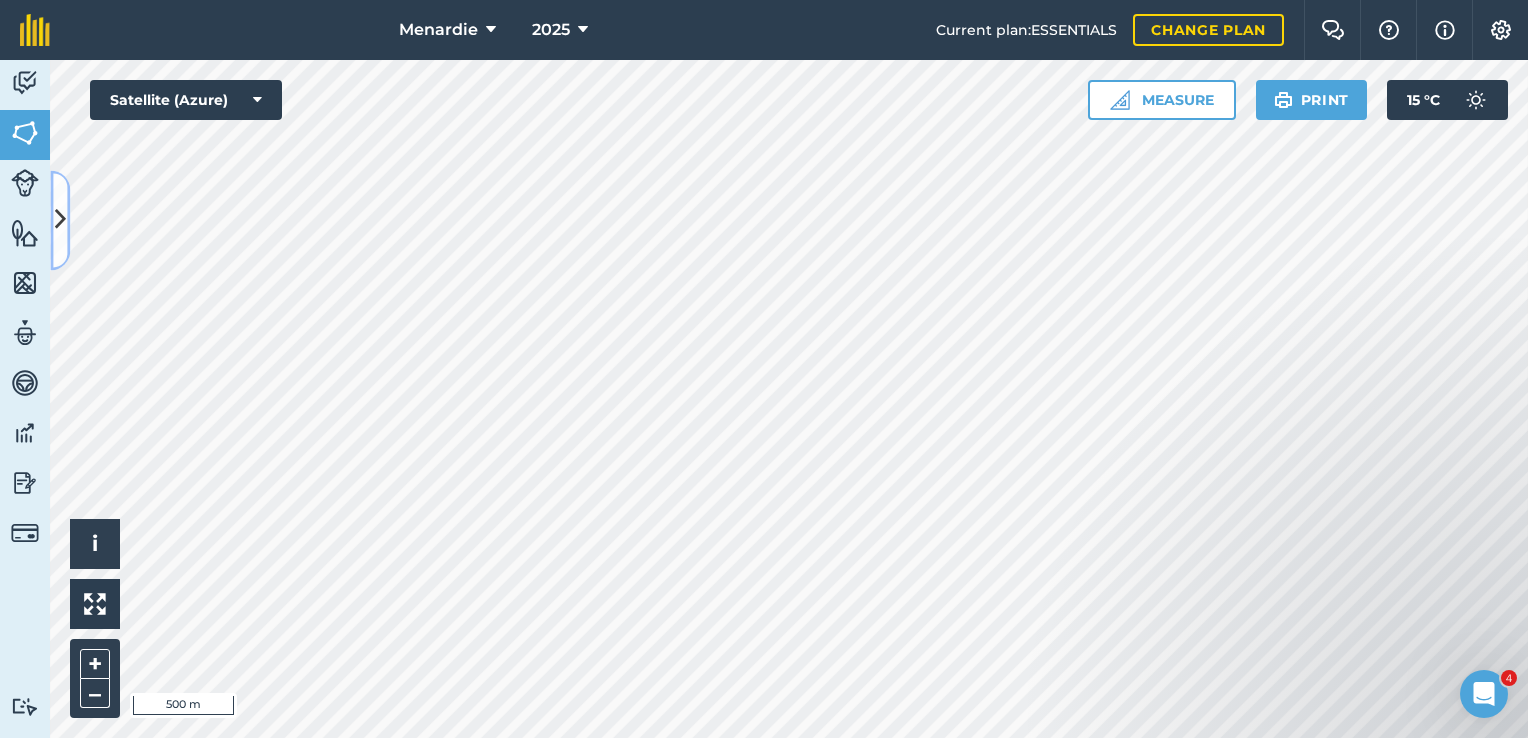click at bounding box center (60, 220) 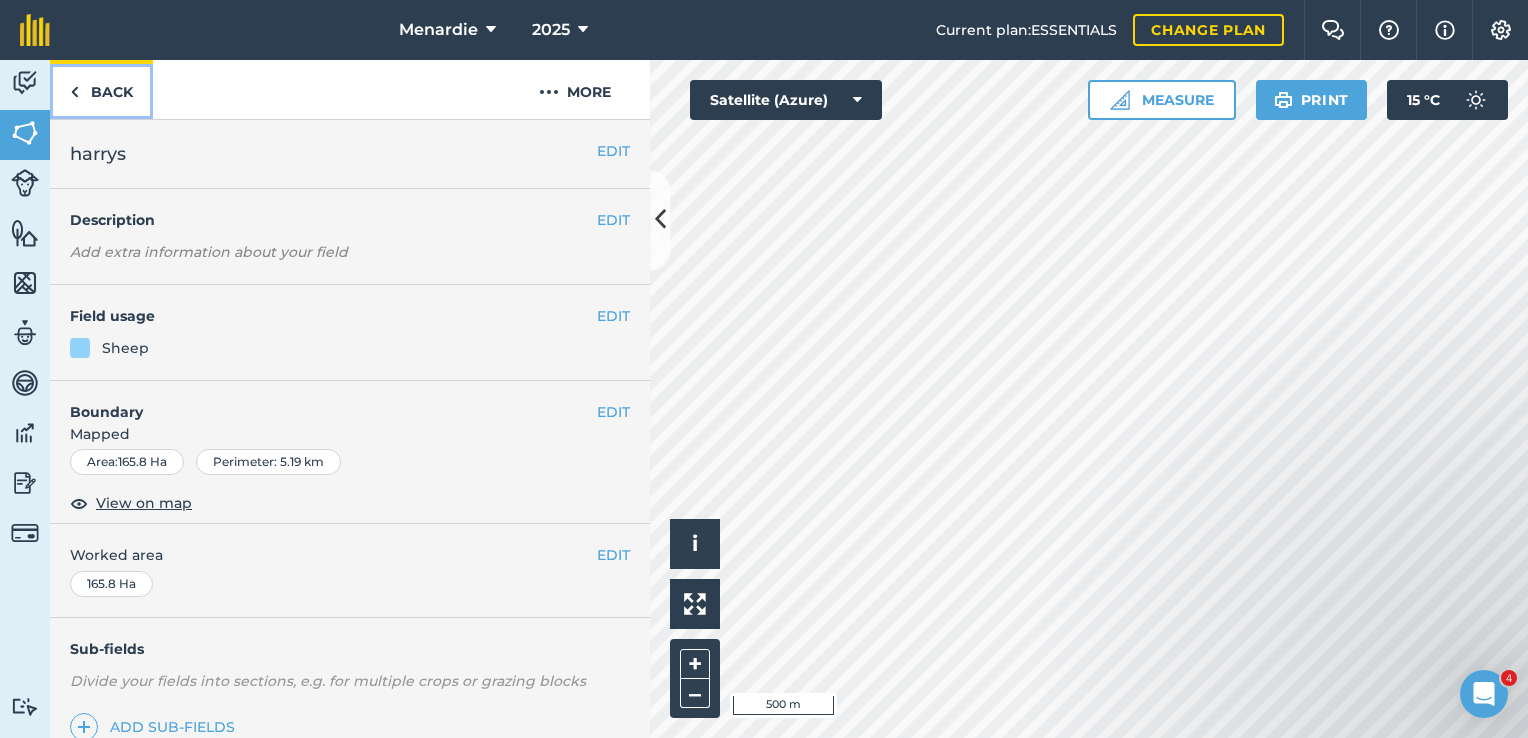 click on "Back" at bounding box center [101, 89] 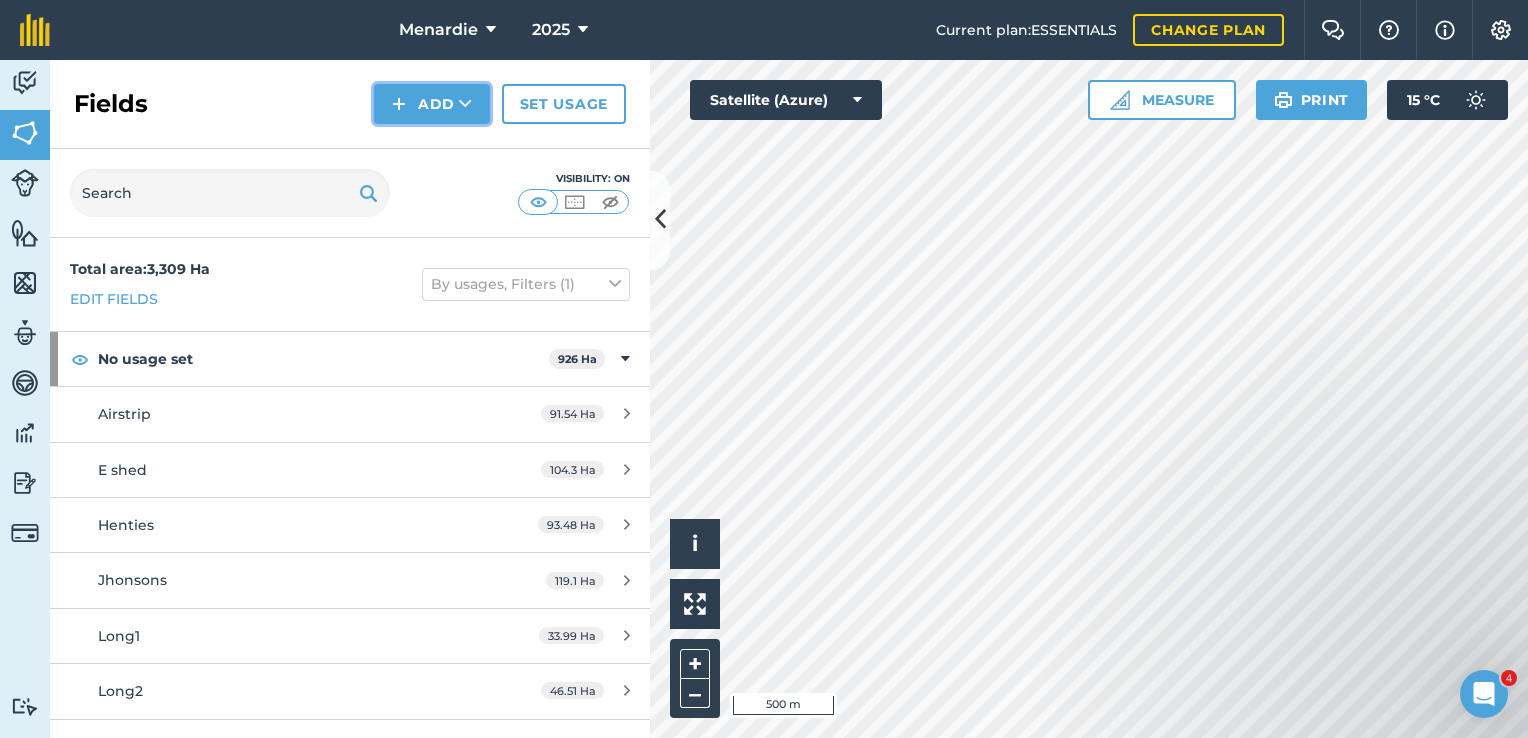 click on "Add" at bounding box center [432, 104] 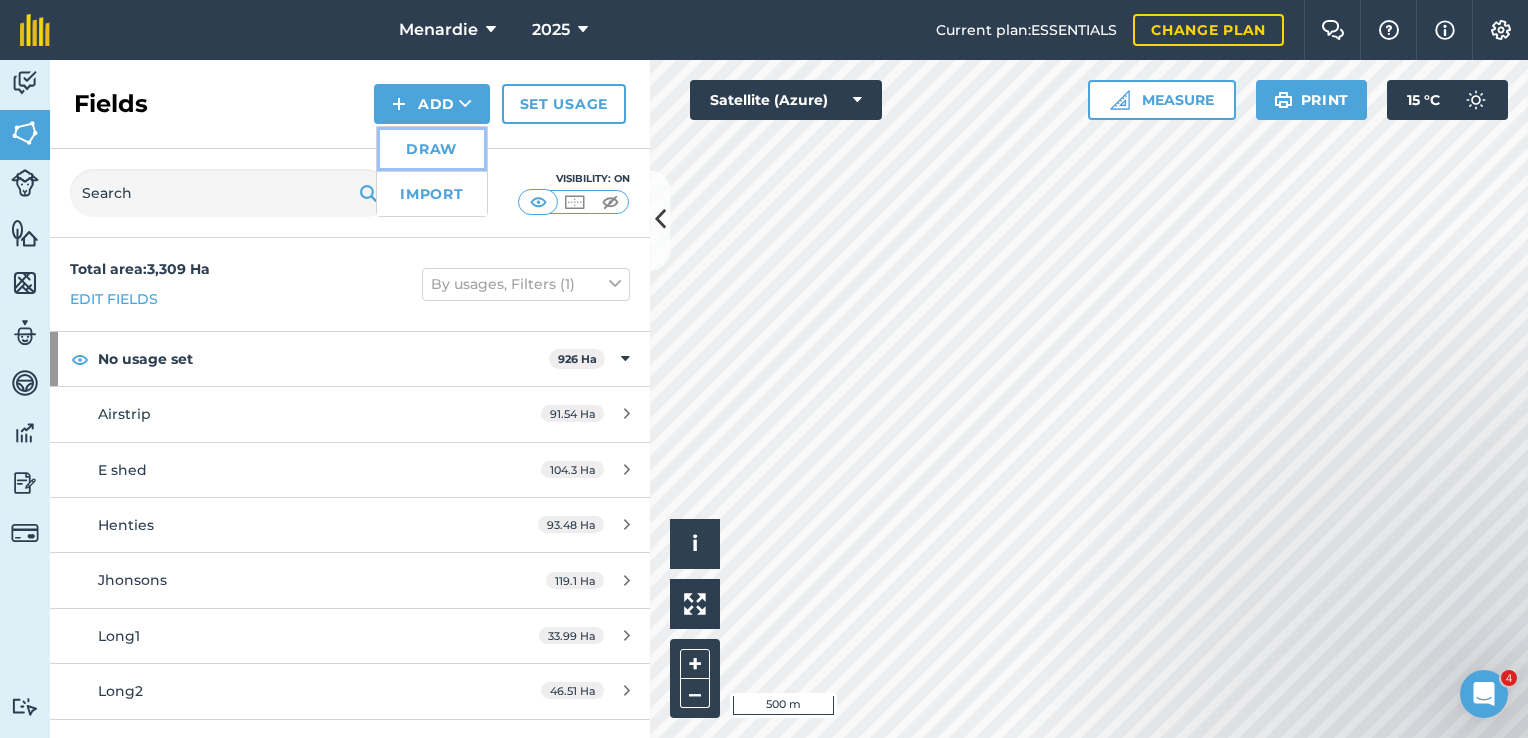 click on "Draw" at bounding box center (432, 149) 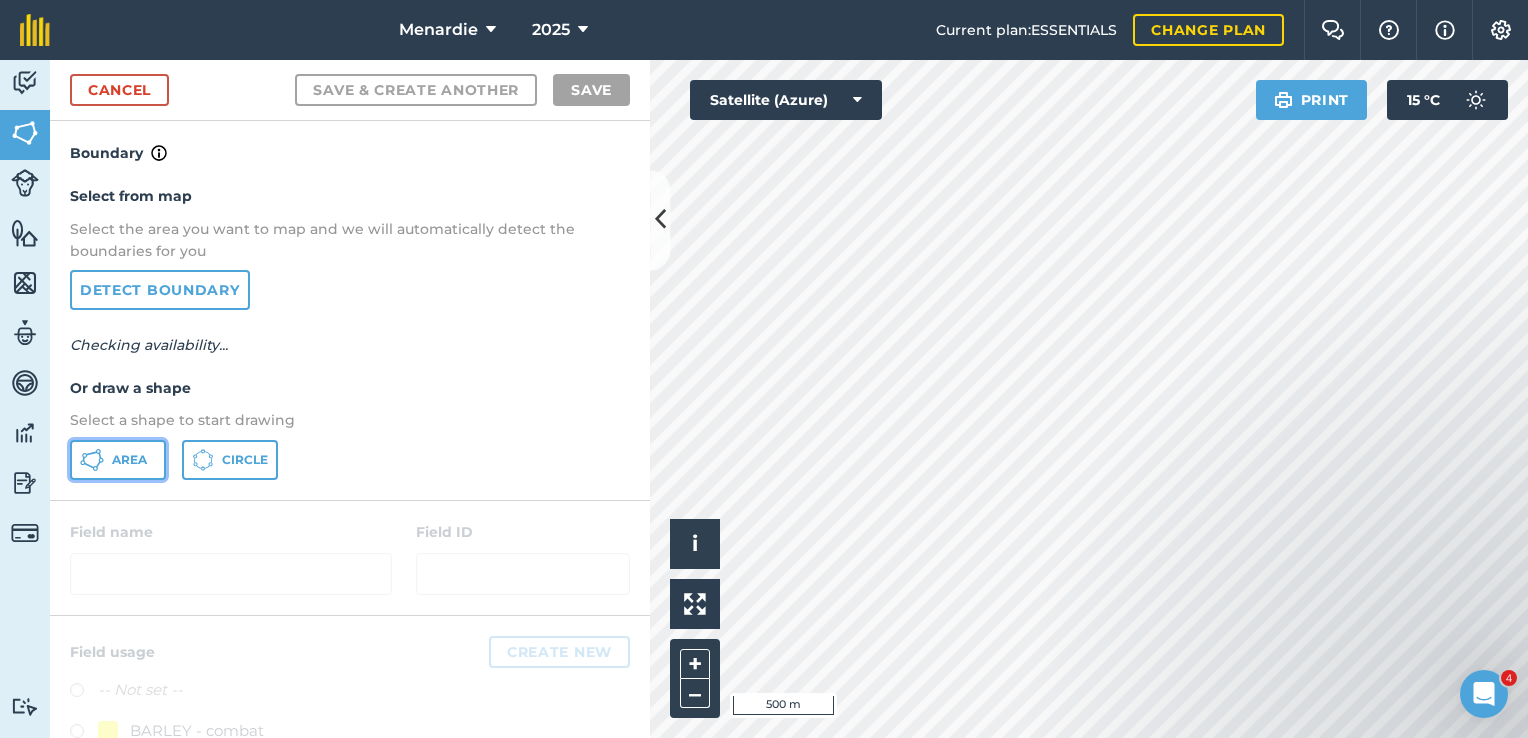 click 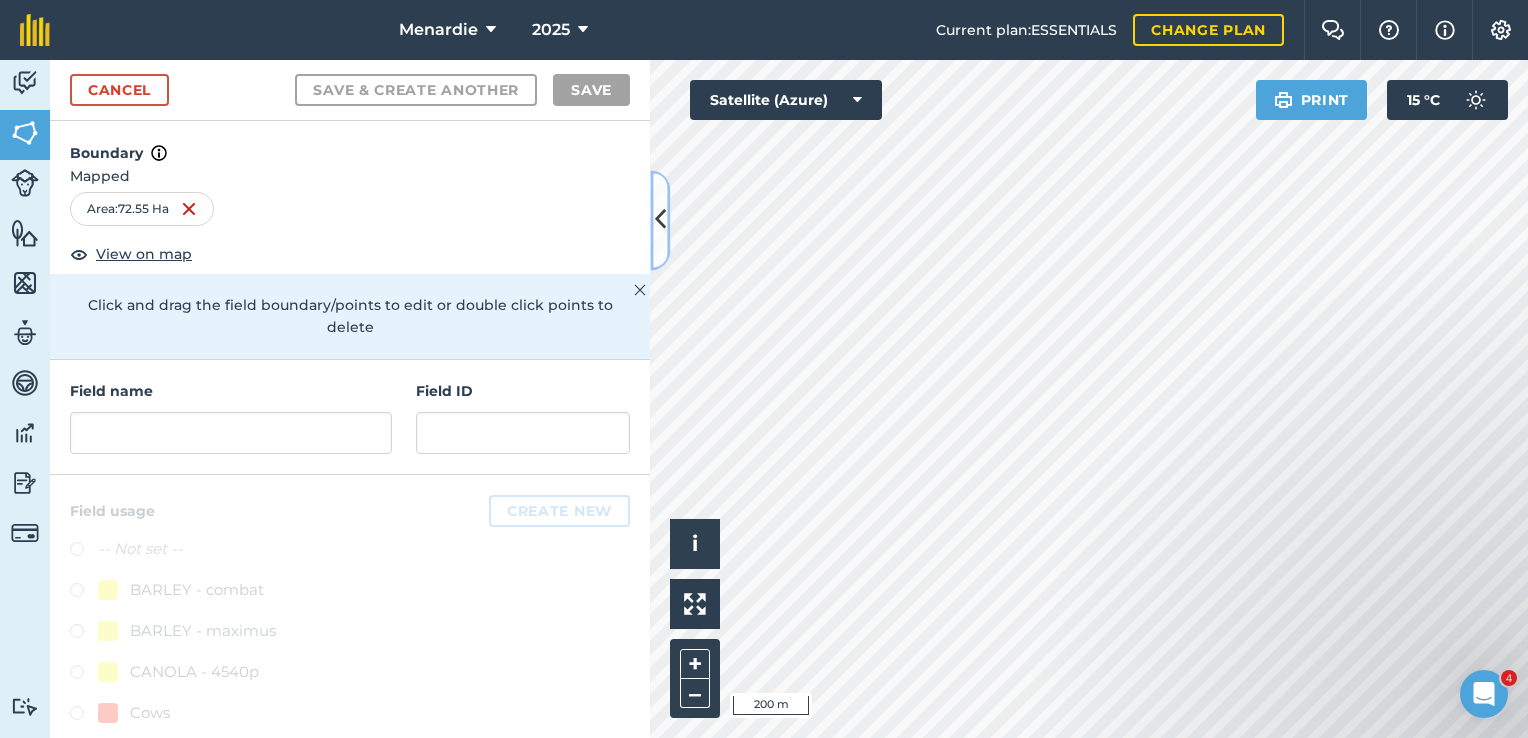 click at bounding box center (660, 220) 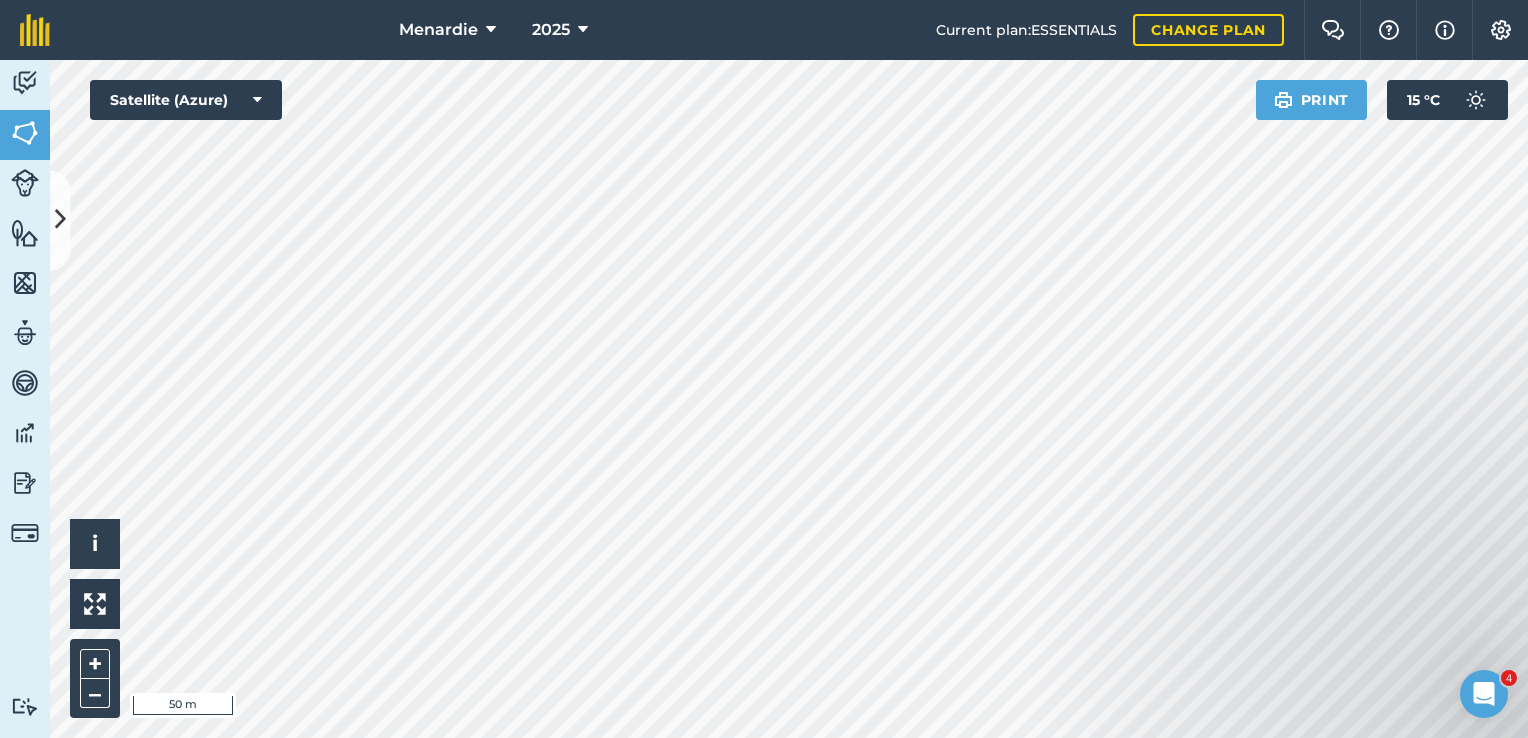 drag, startPoint x: 1350, startPoint y: 593, endPoint x: 1301, endPoint y: 312, distance: 285.24023 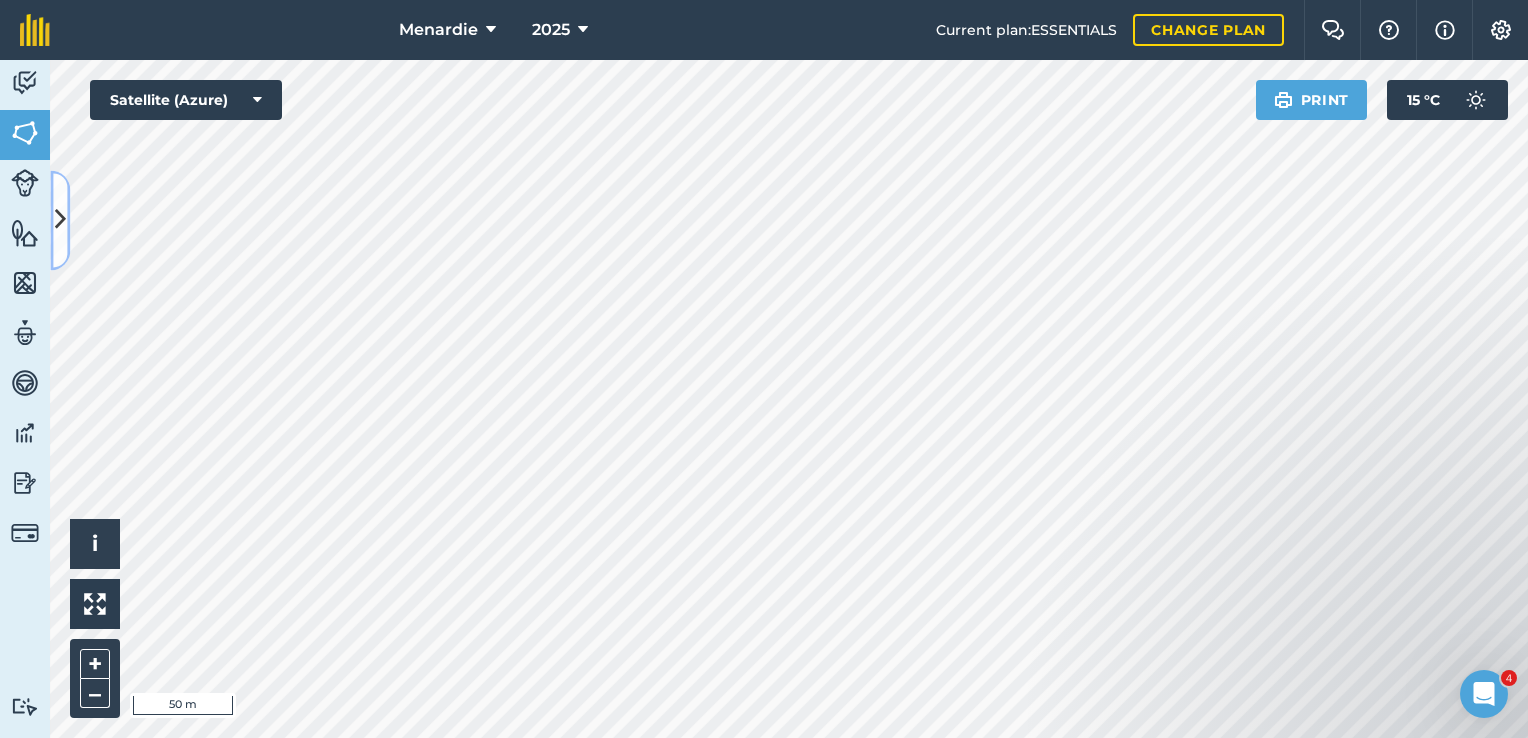 click at bounding box center (60, 220) 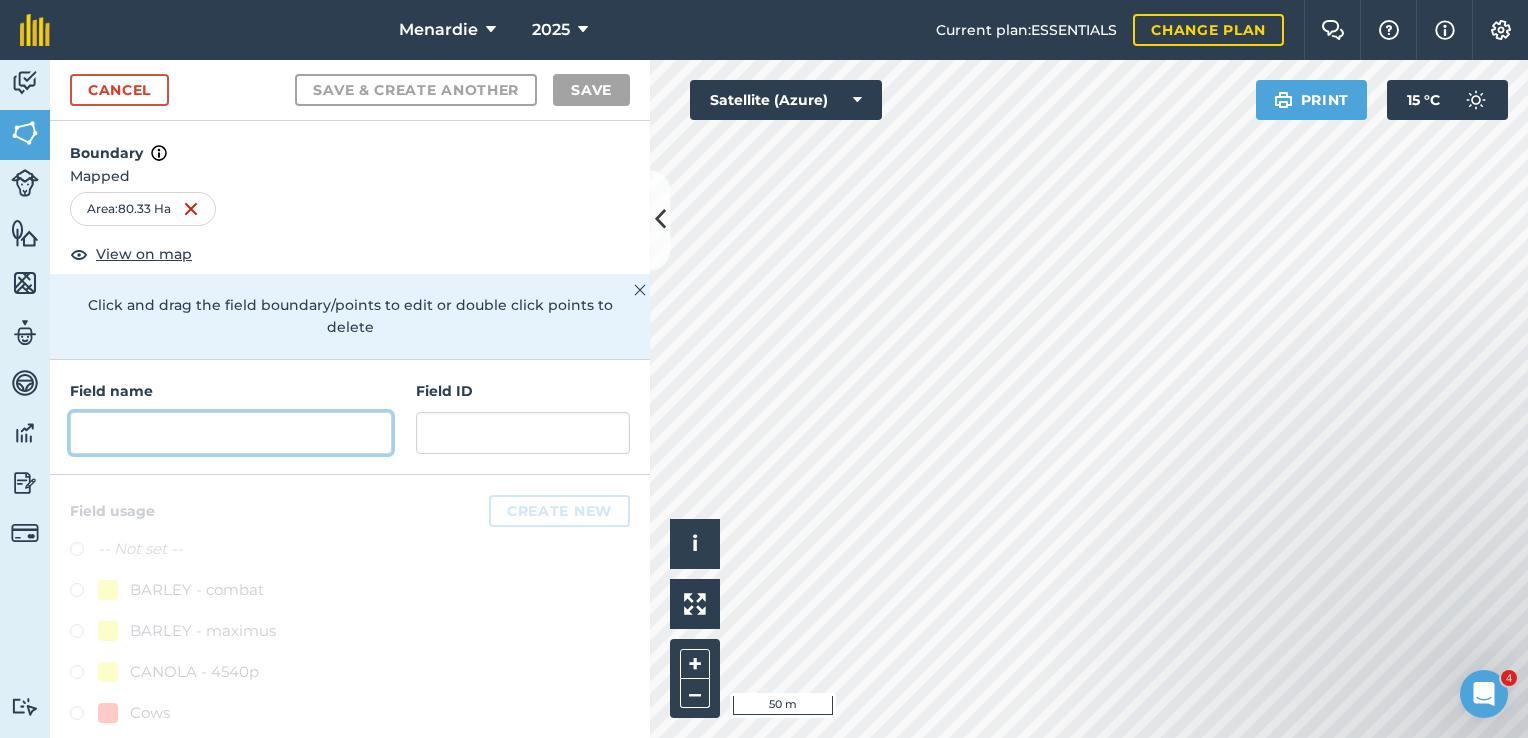 click at bounding box center (231, 433) 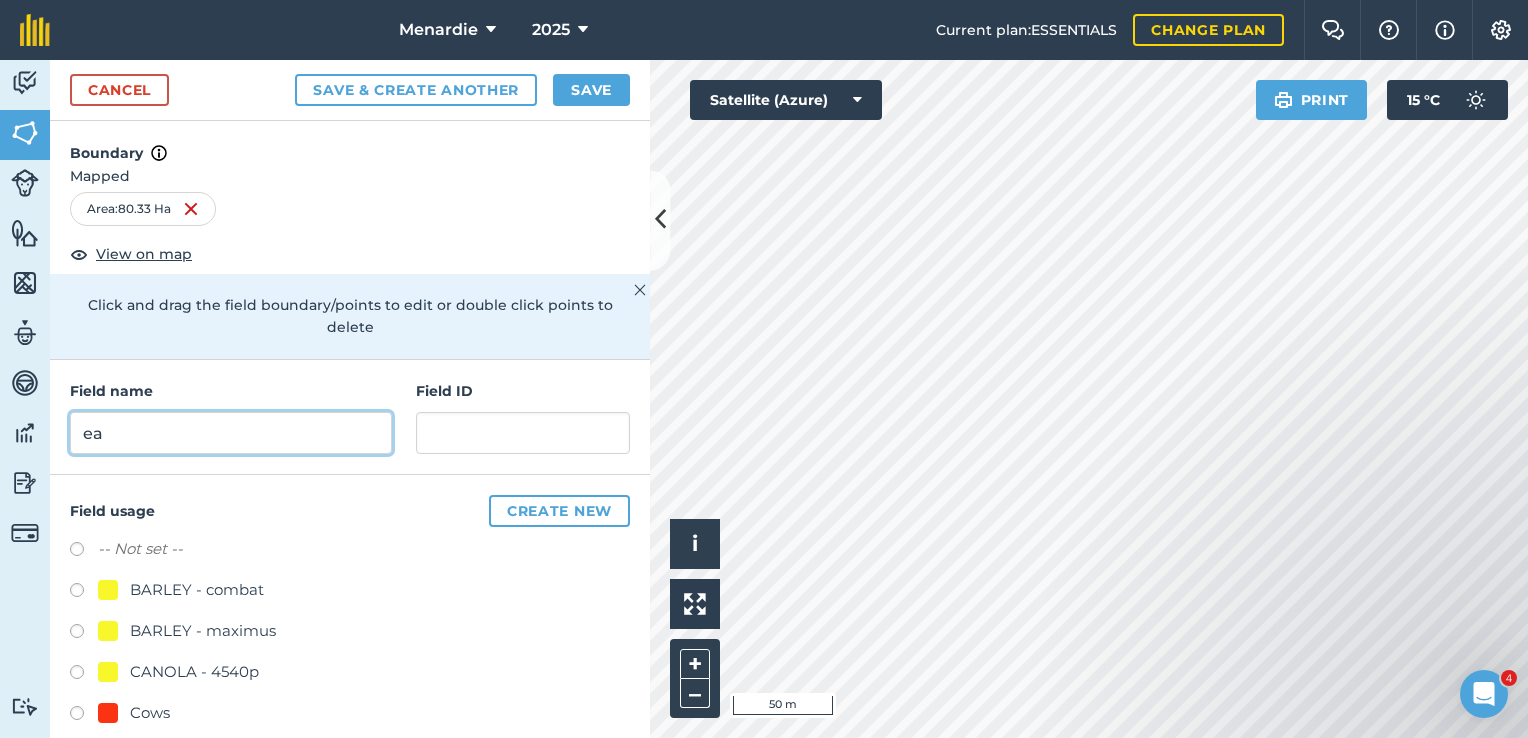 type on "e" 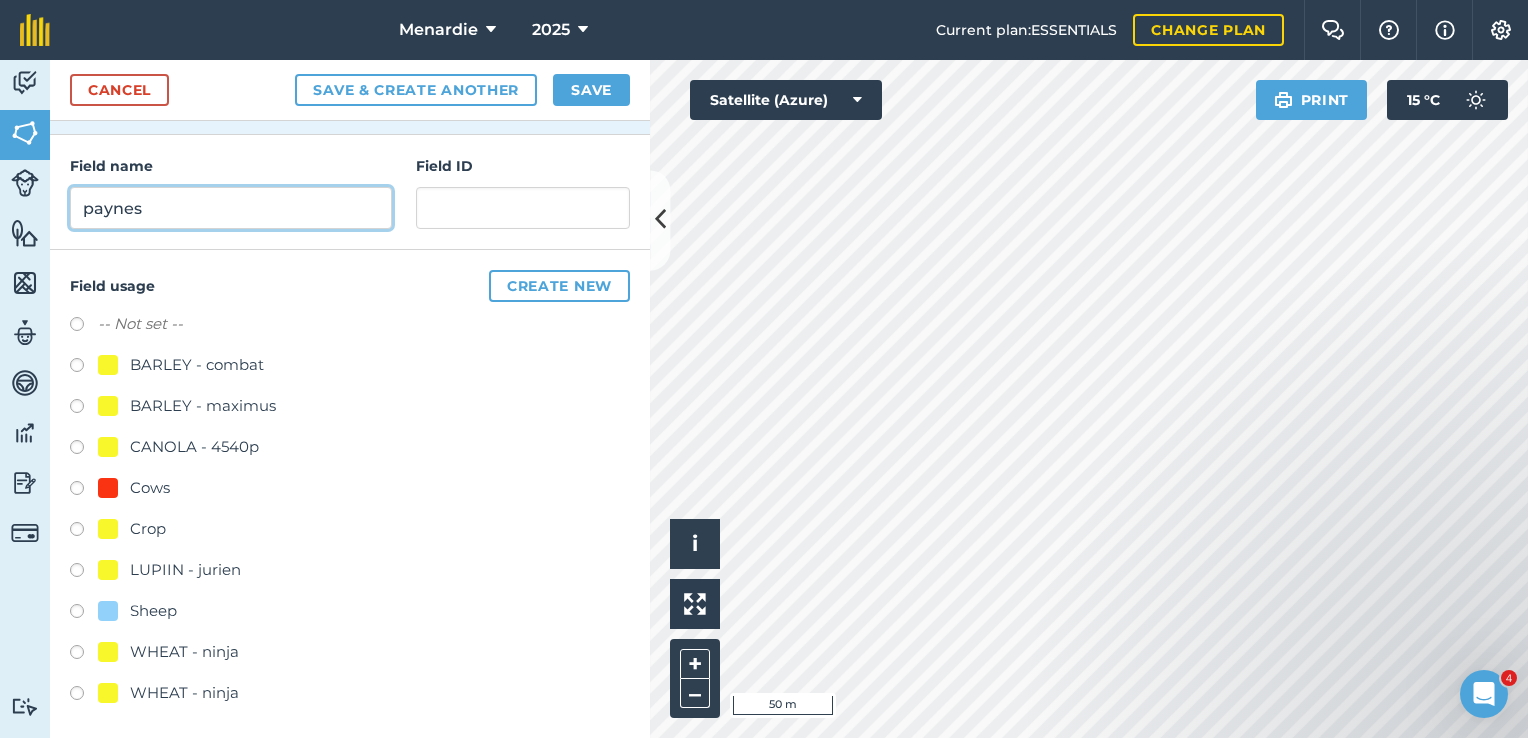 scroll, scrollTop: 227, scrollLeft: 0, axis: vertical 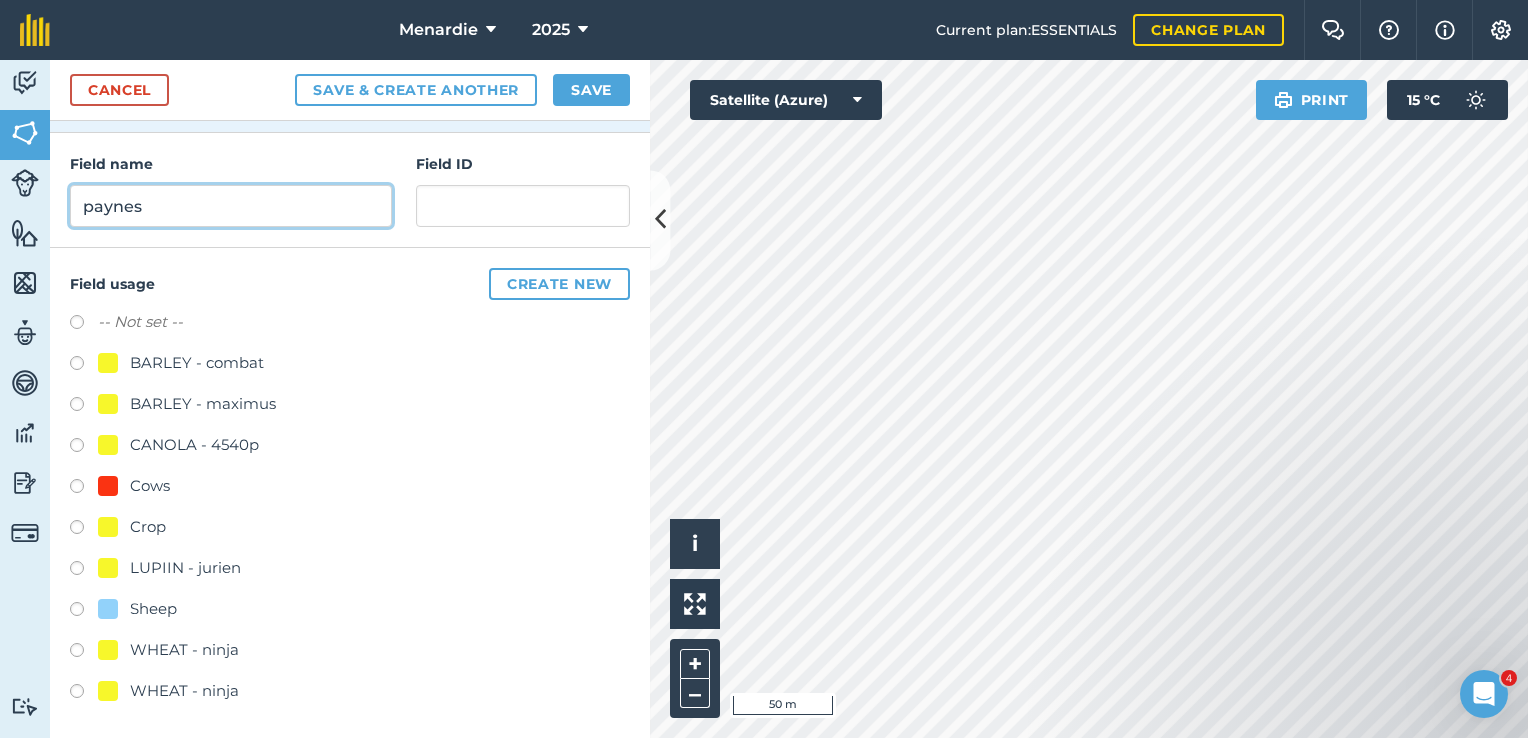 type on "paynes" 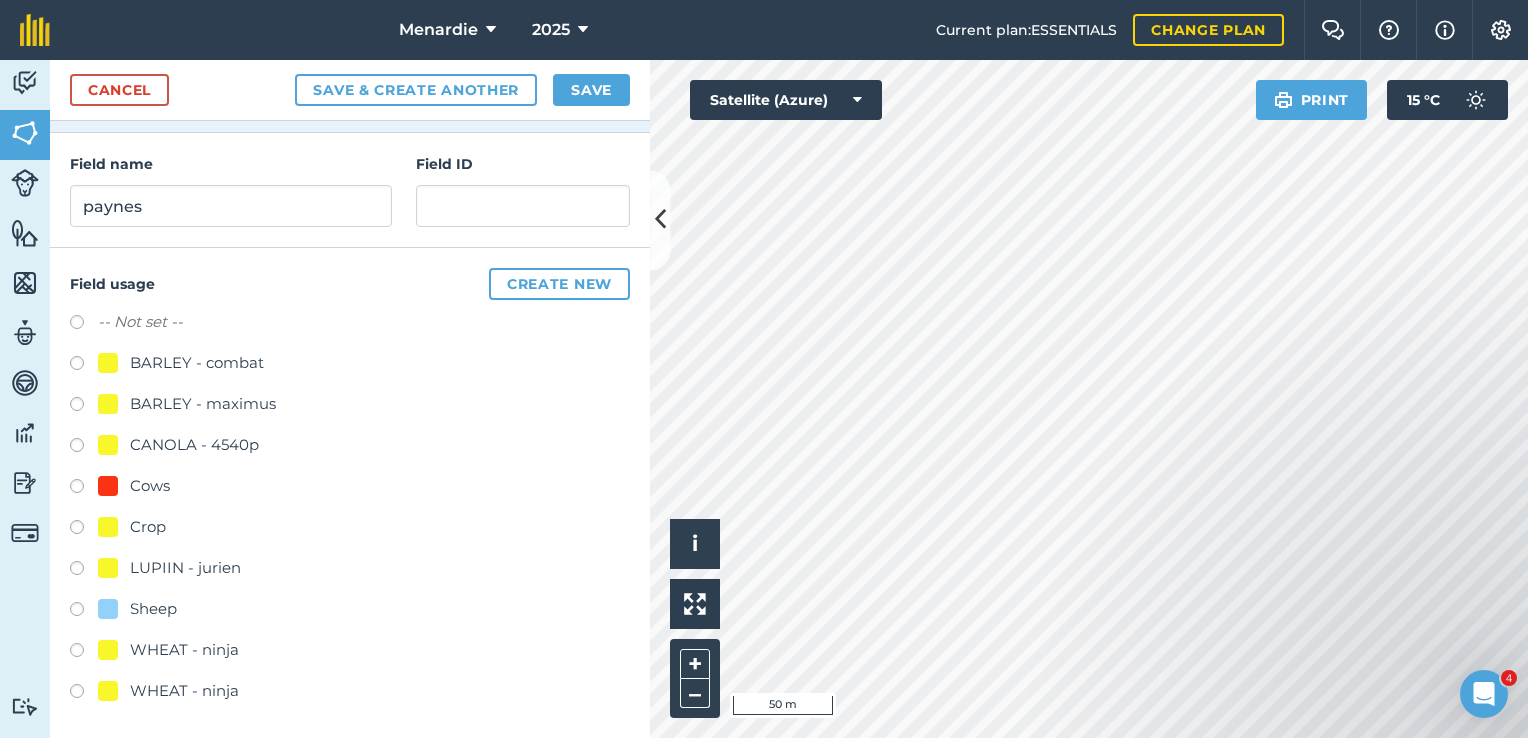 click on "Field usage   Create new -- Not set -- BARLEY - combat BARLEY - maximus CANOLA - 4540p Cows Crop LUPIIN - jurien Sheep WHEAT - ninja WHEAT - ninja" at bounding box center (350, 494) 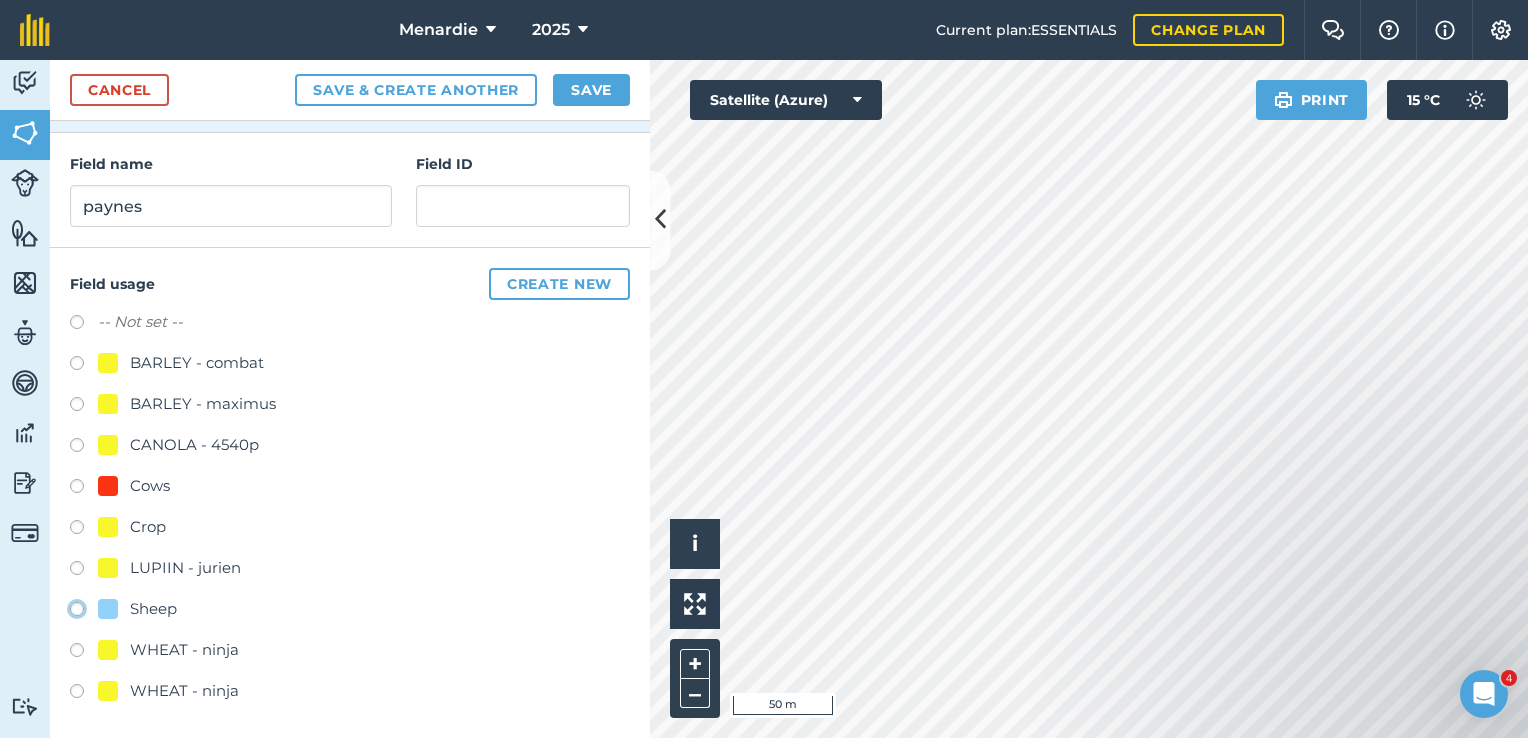 click on "Sheep" at bounding box center [-9923, 608] 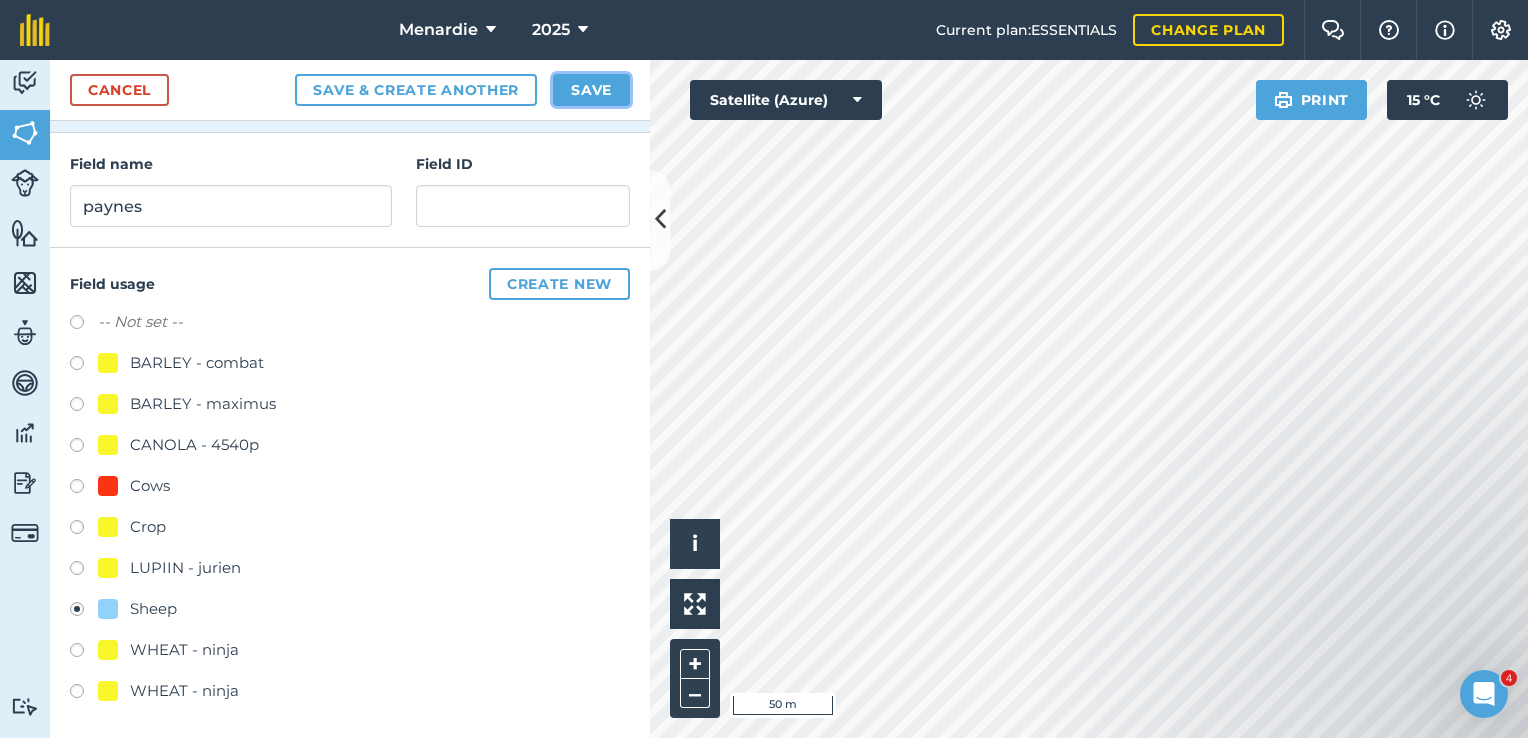 click on "Save" at bounding box center [591, 90] 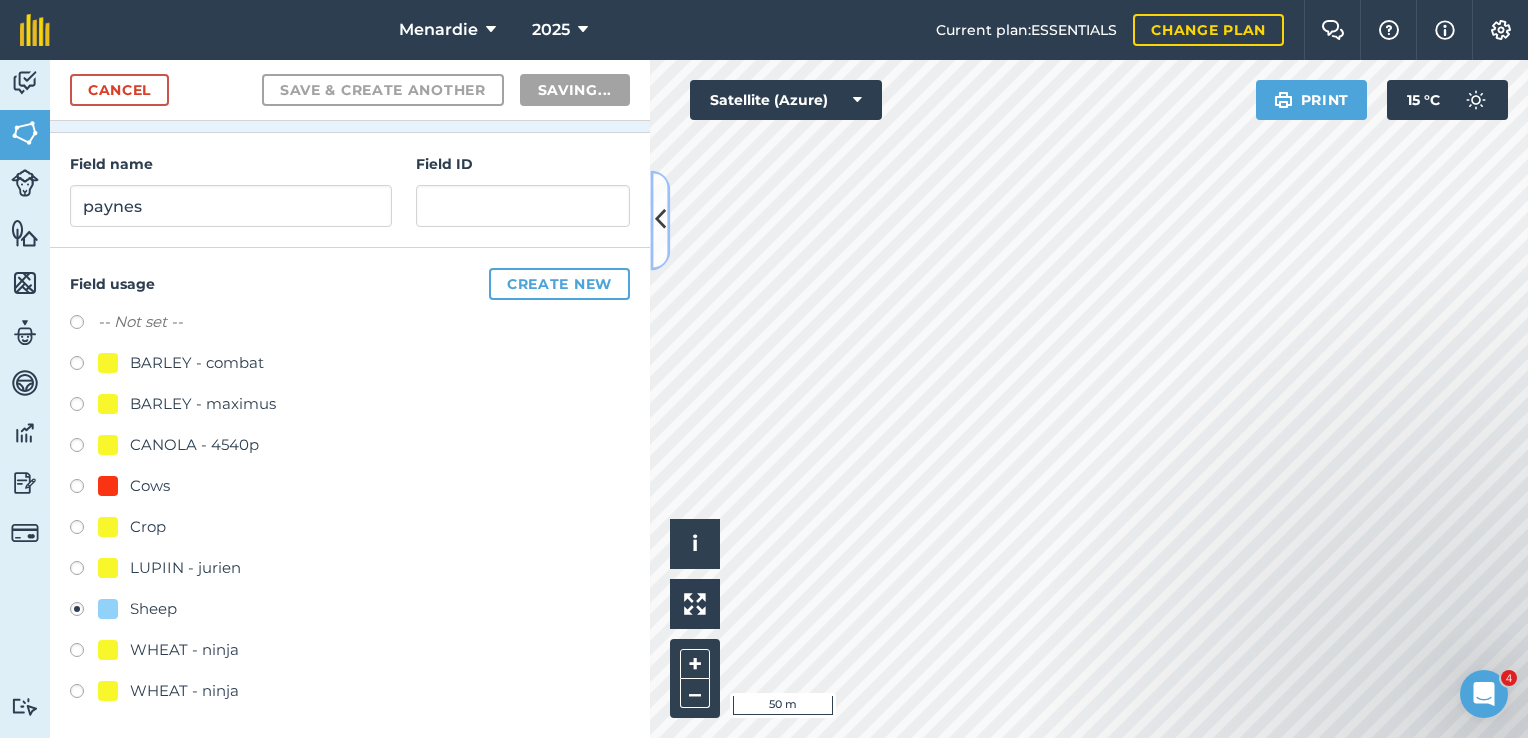 click at bounding box center [660, 220] 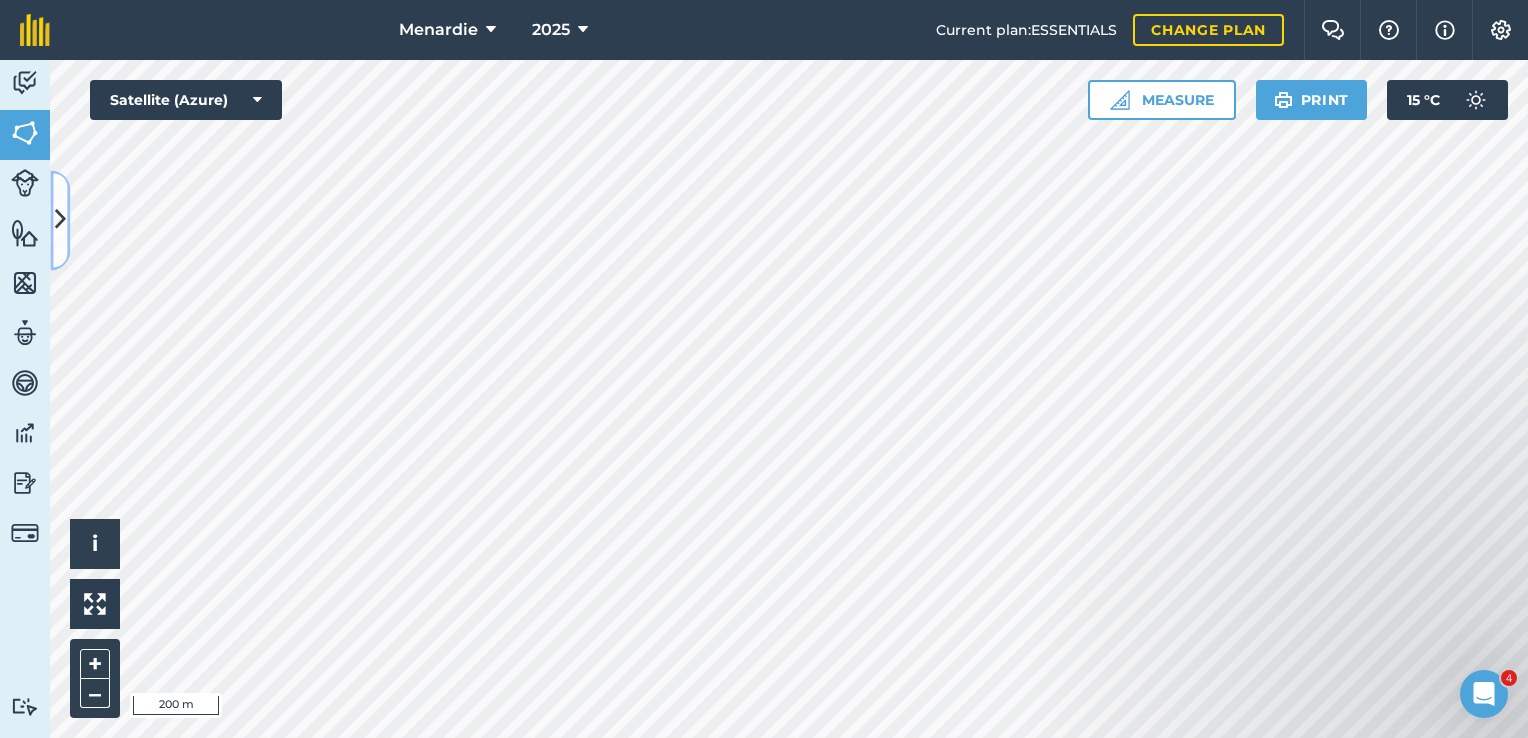 click at bounding box center (60, 220) 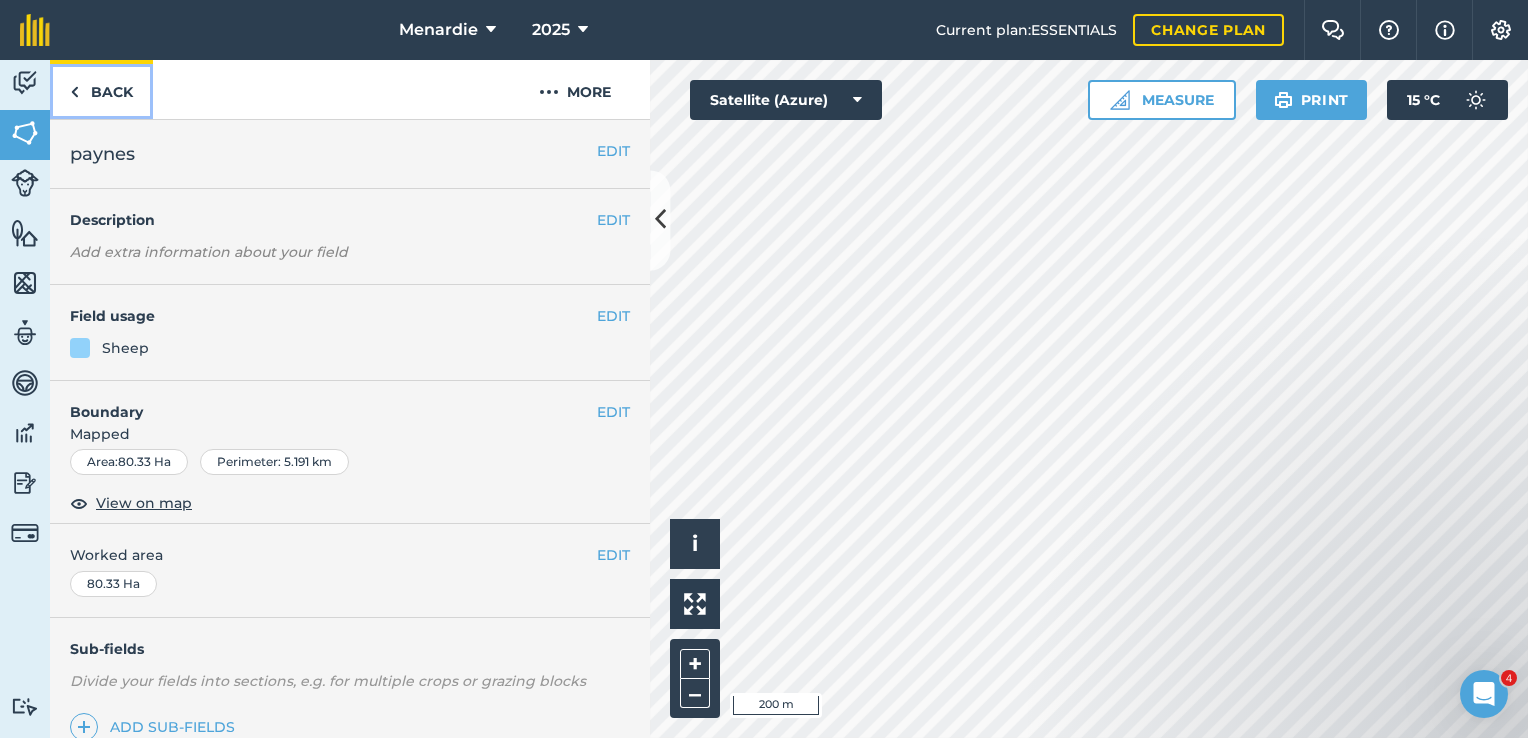 click on "Back" at bounding box center (101, 89) 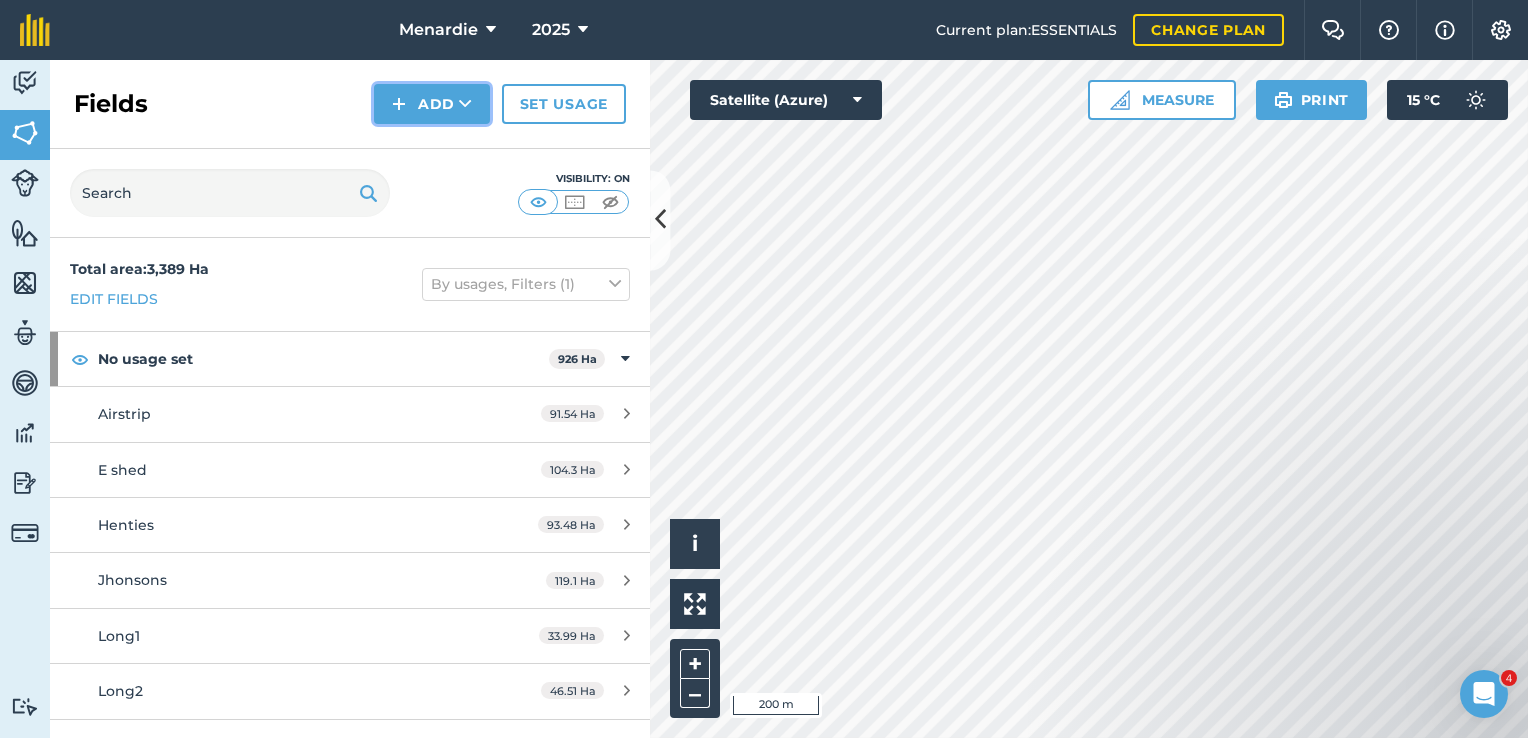 click on "Add" at bounding box center [432, 104] 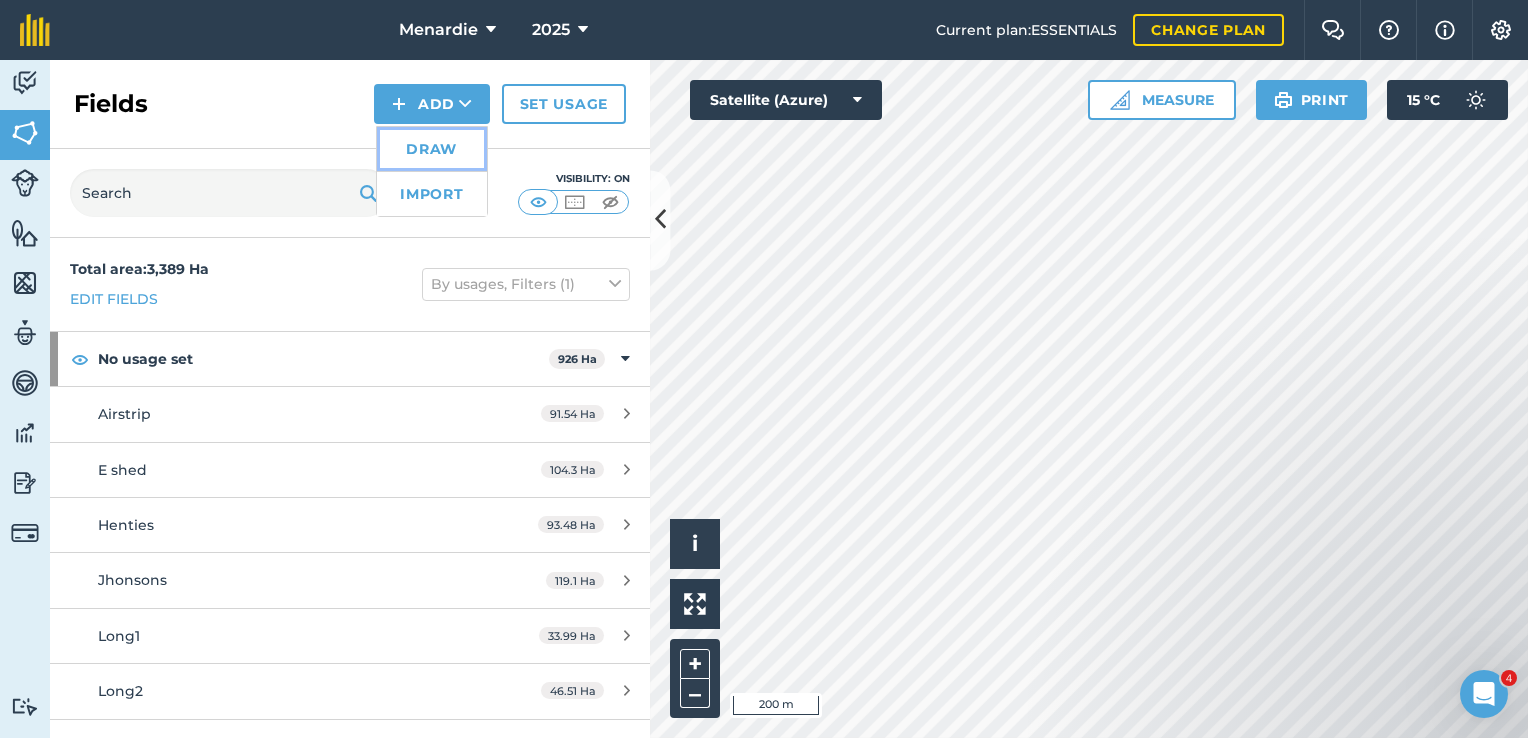 click on "Draw" at bounding box center (432, 149) 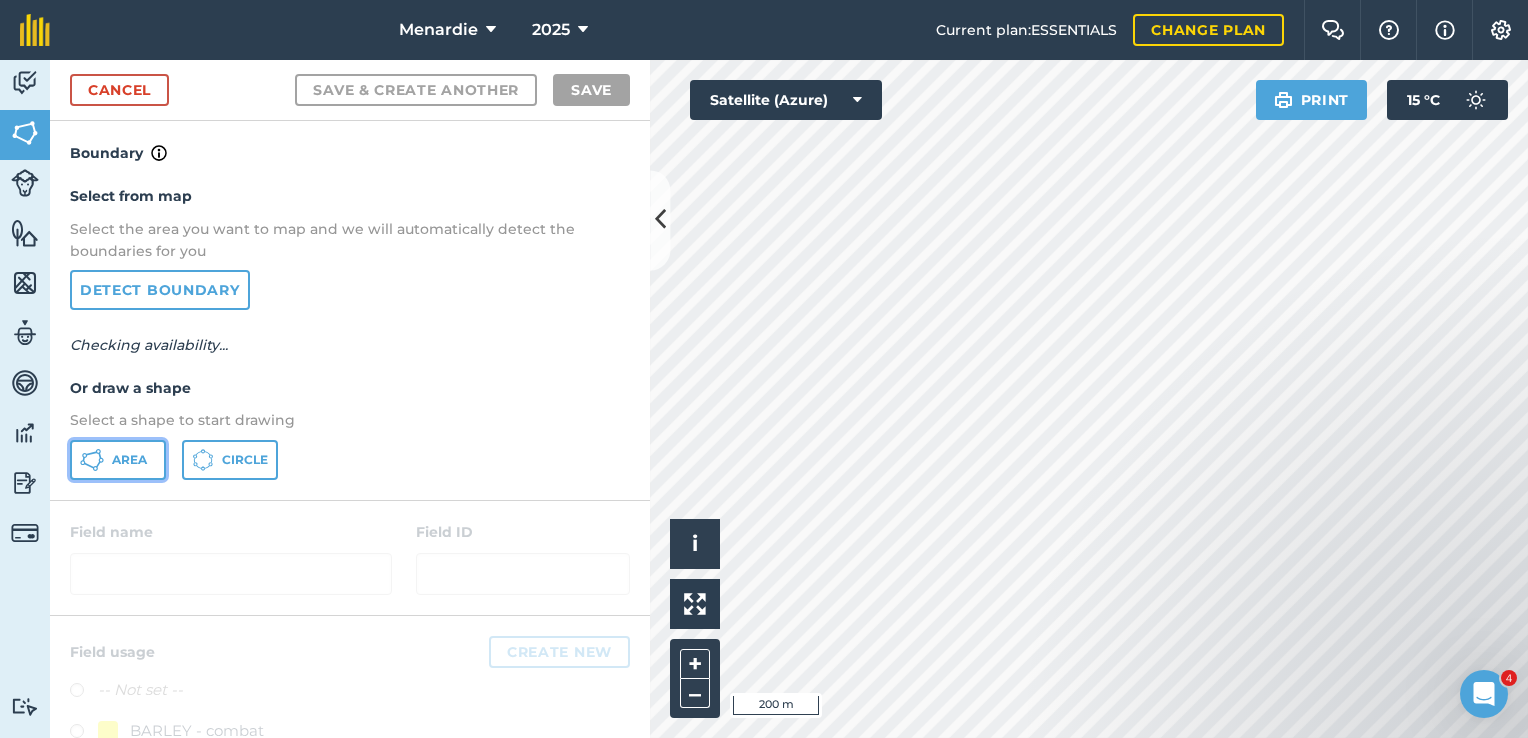 click on "Area" at bounding box center (118, 460) 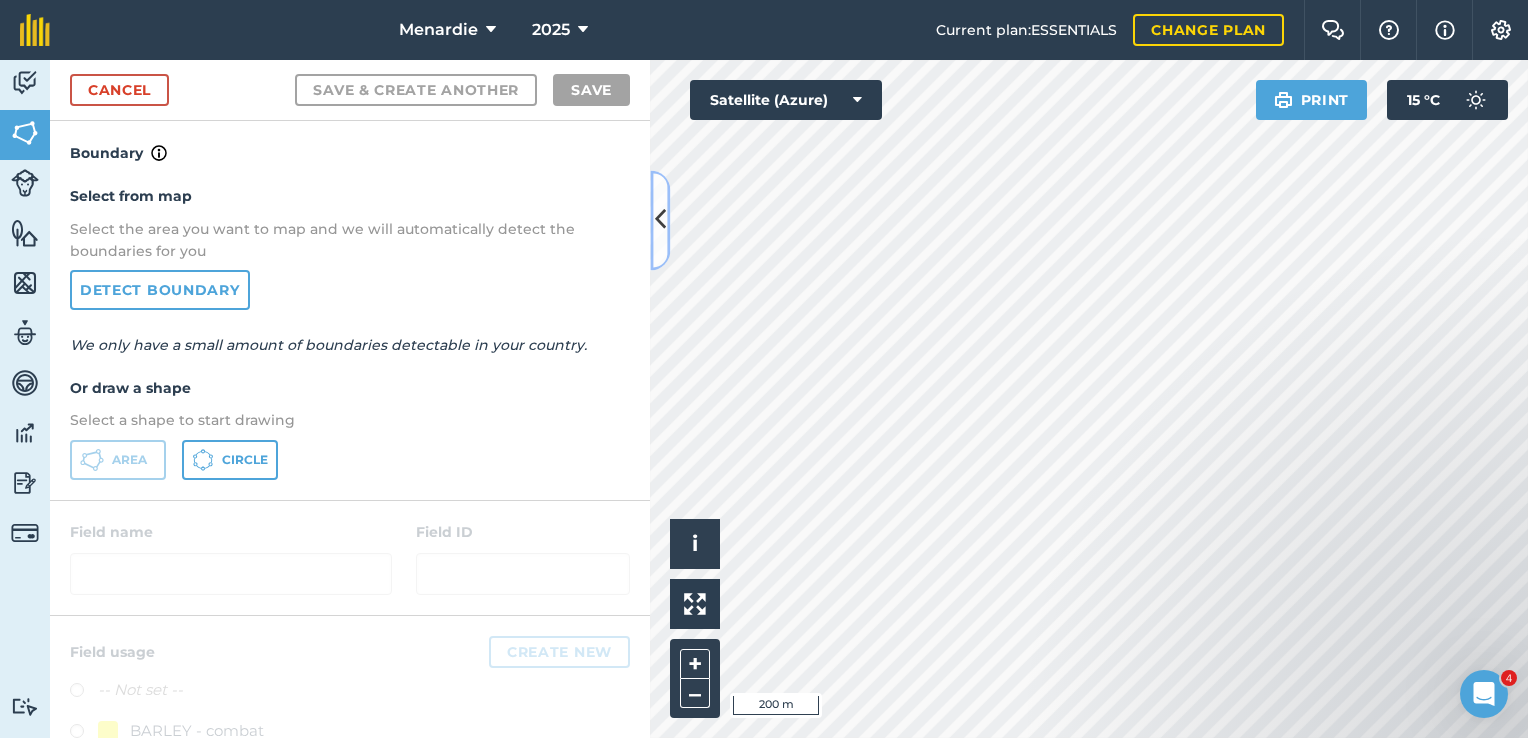 click at bounding box center (660, 220) 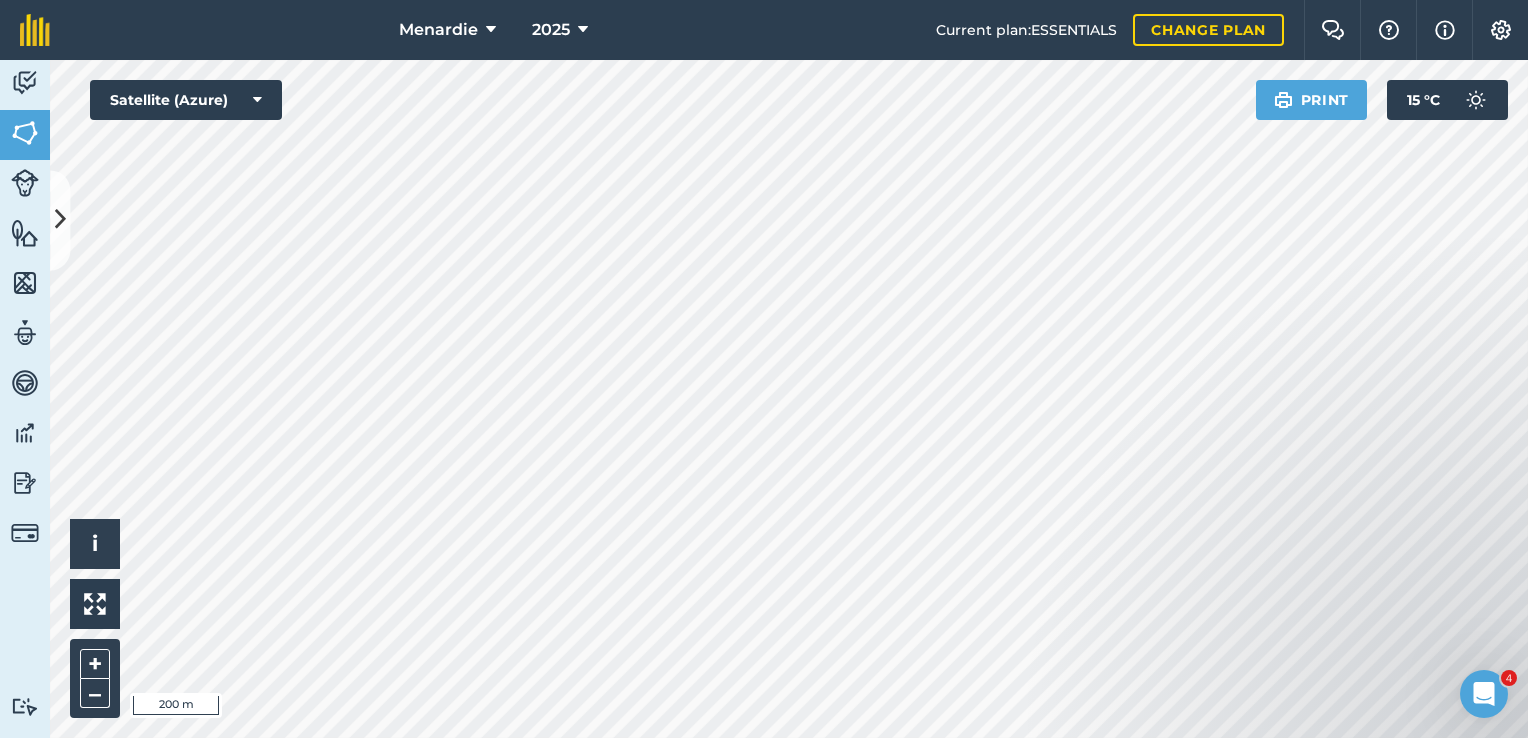 click 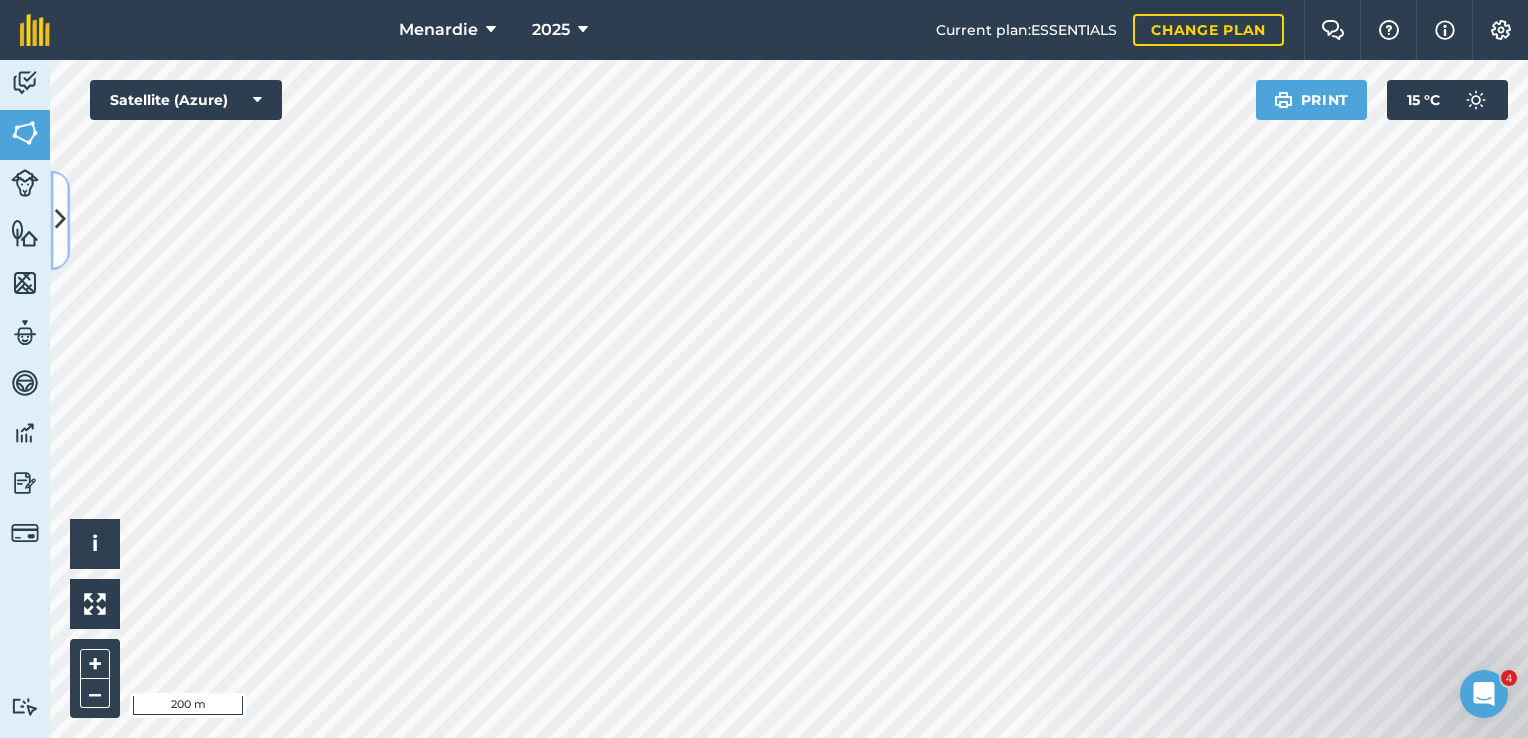 click at bounding box center (60, 220) 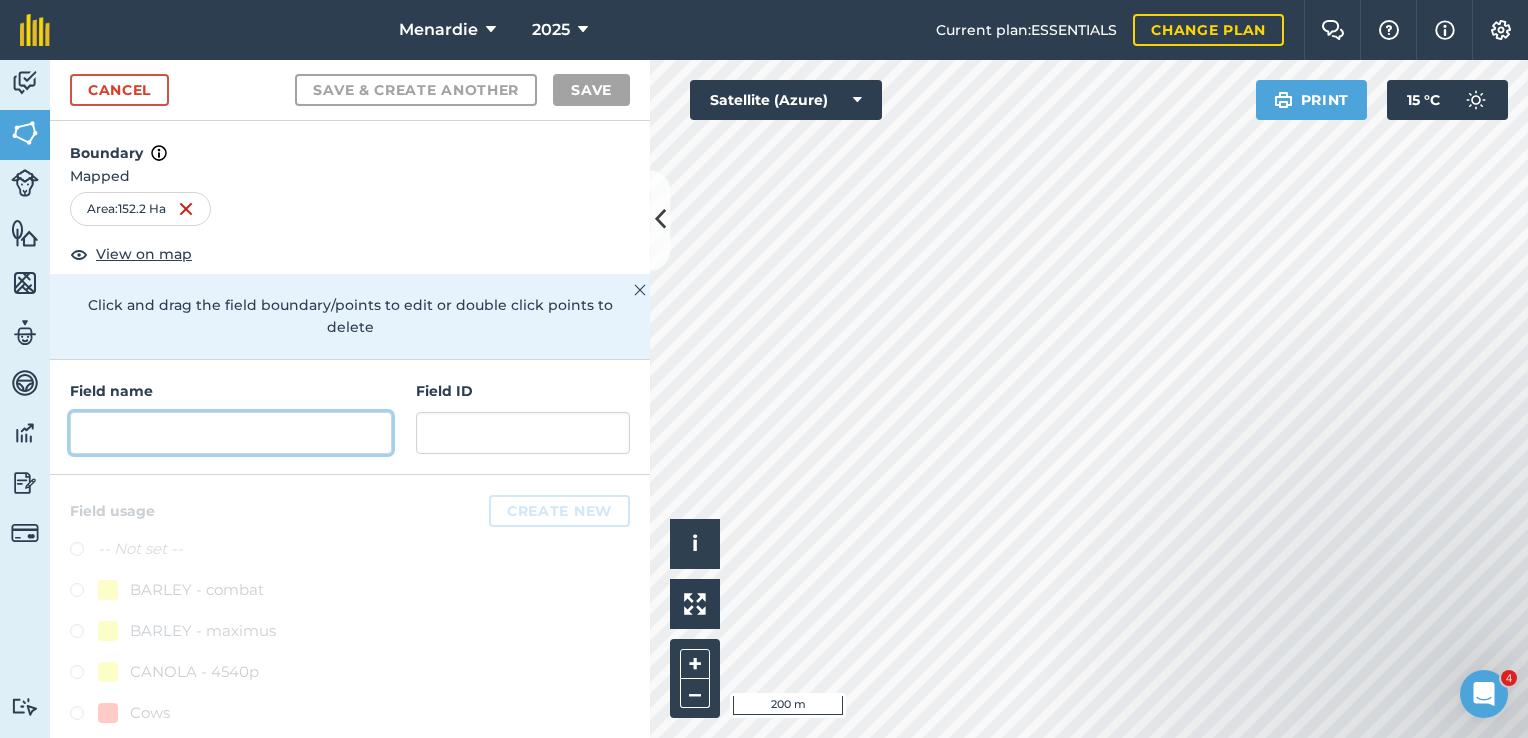 click at bounding box center [231, 433] 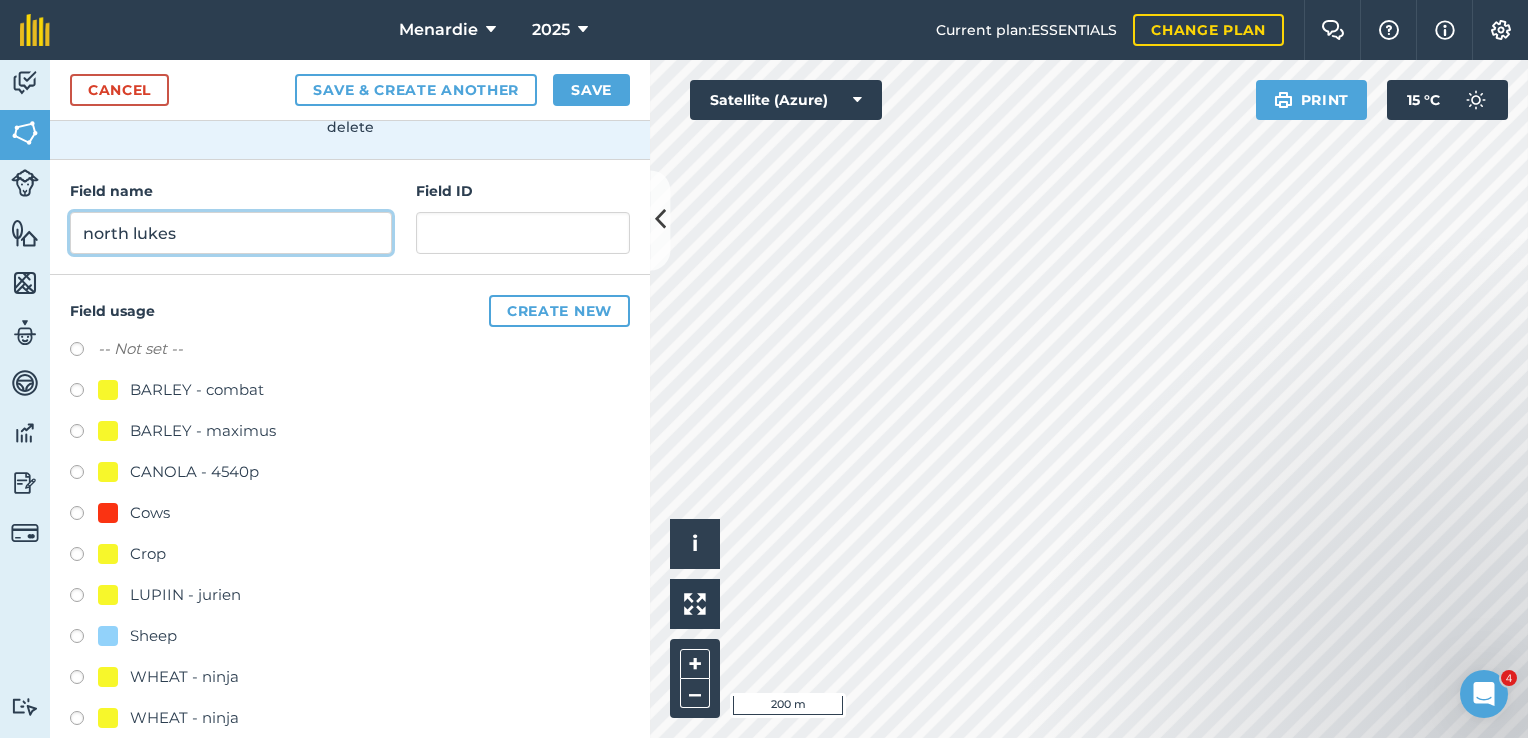 scroll, scrollTop: 227, scrollLeft: 0, axis: vertical 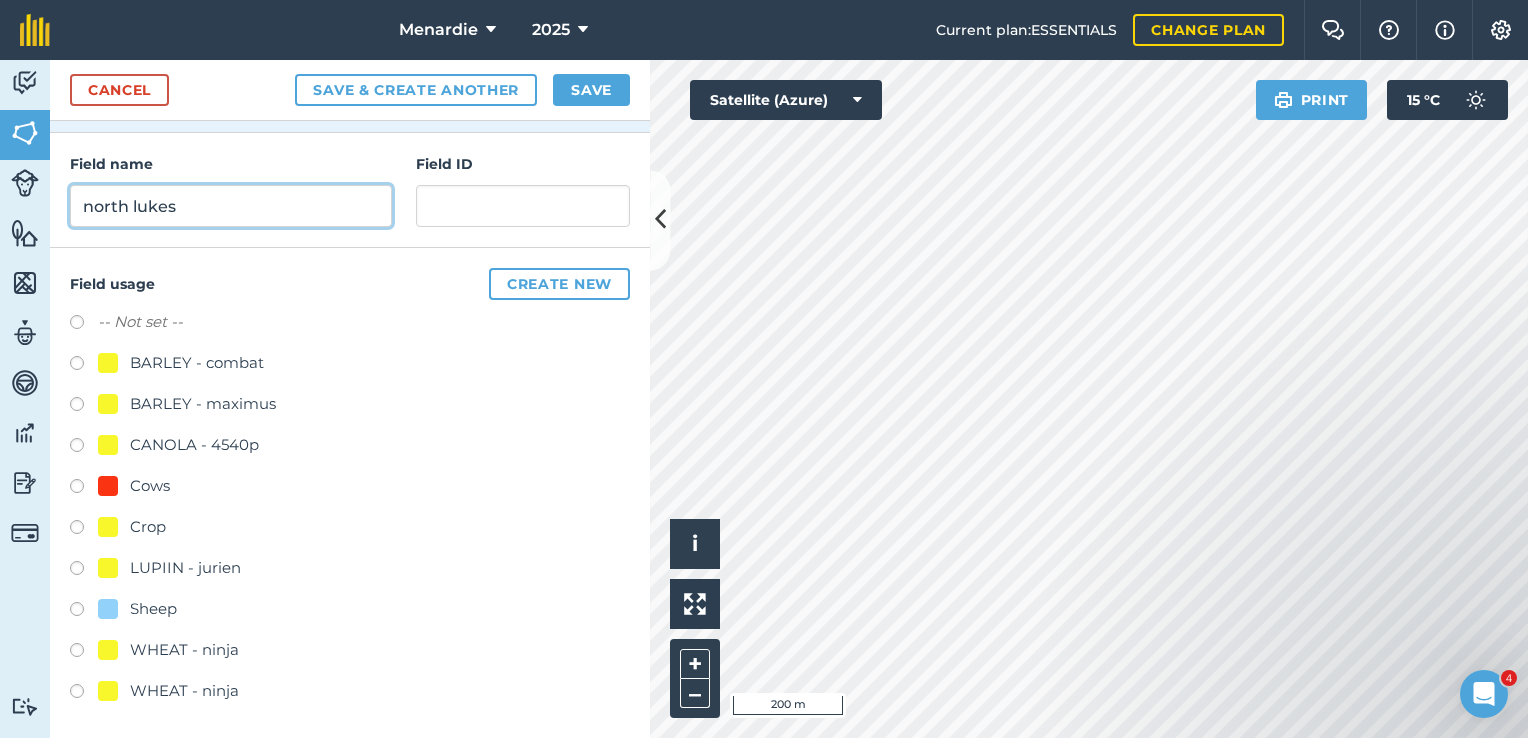 type on "north lukes" 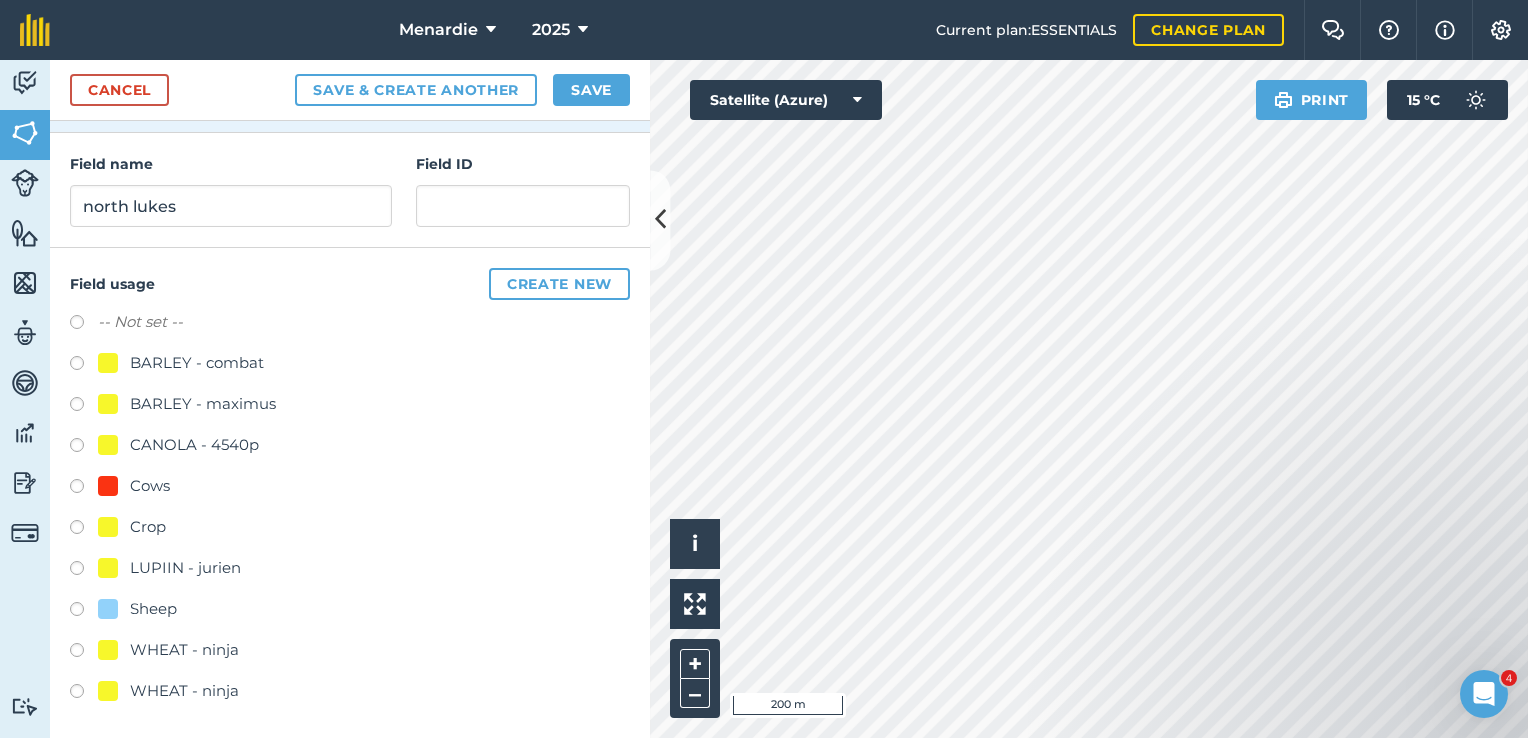click at bounding box center (84, 653) 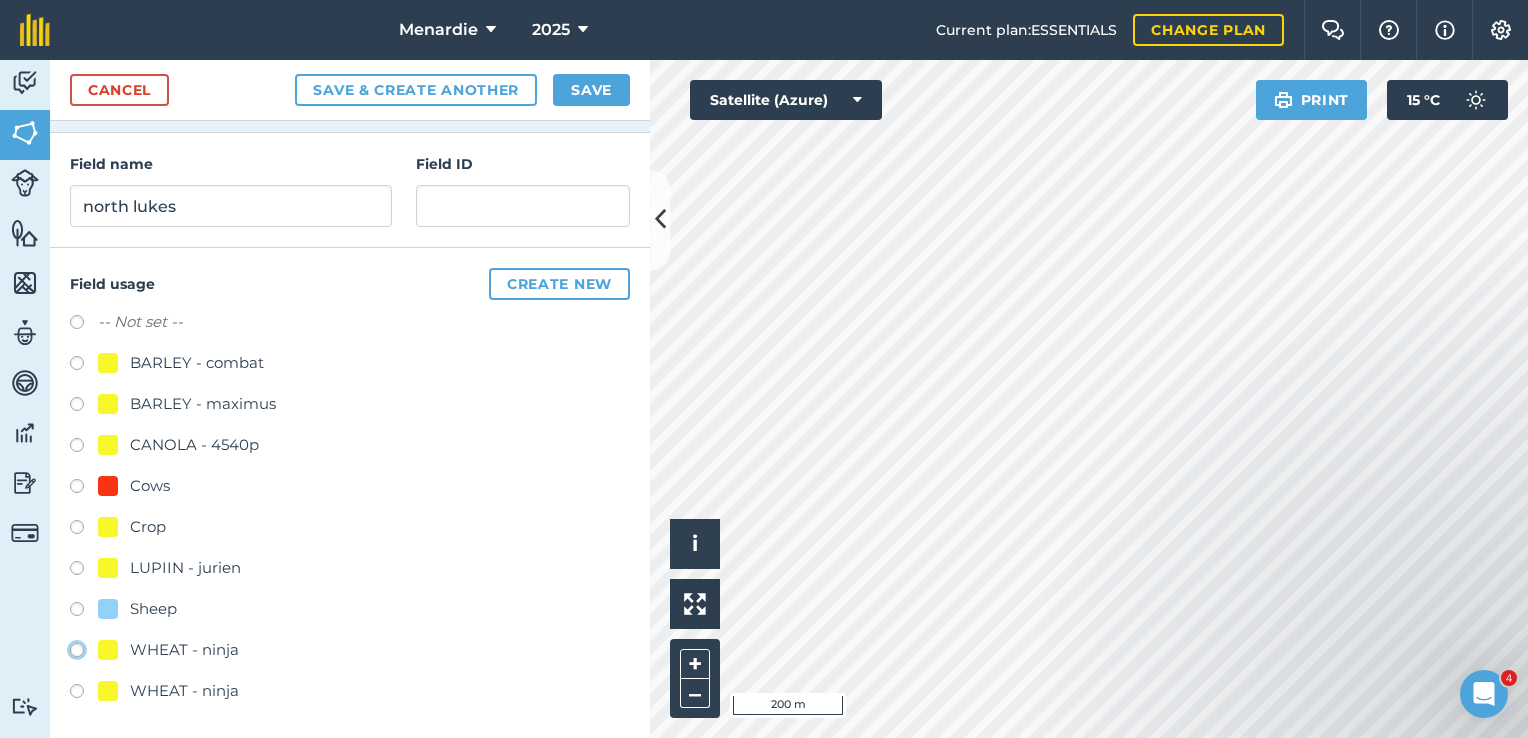 radio on "true" 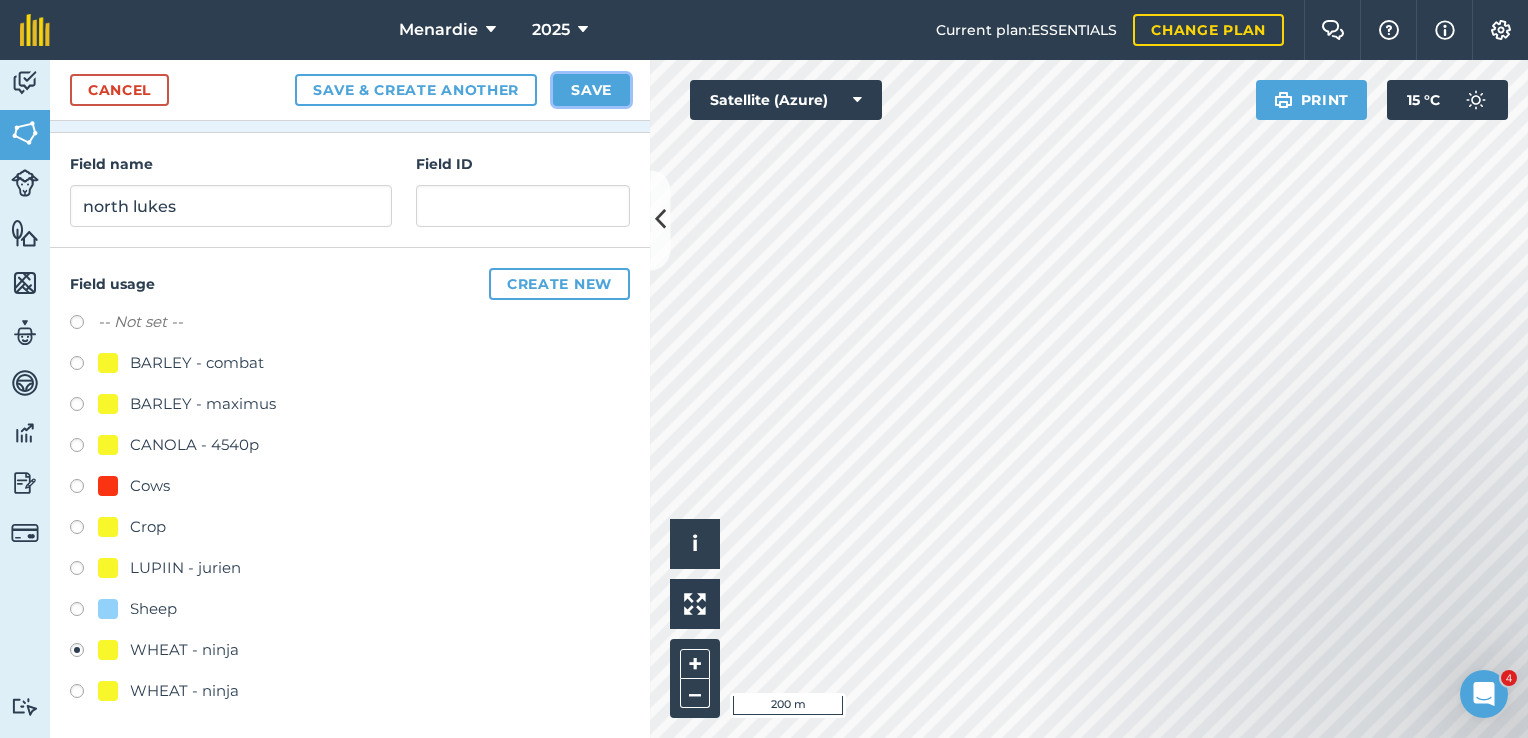 click on "Save" at bounding box center [591, 90] 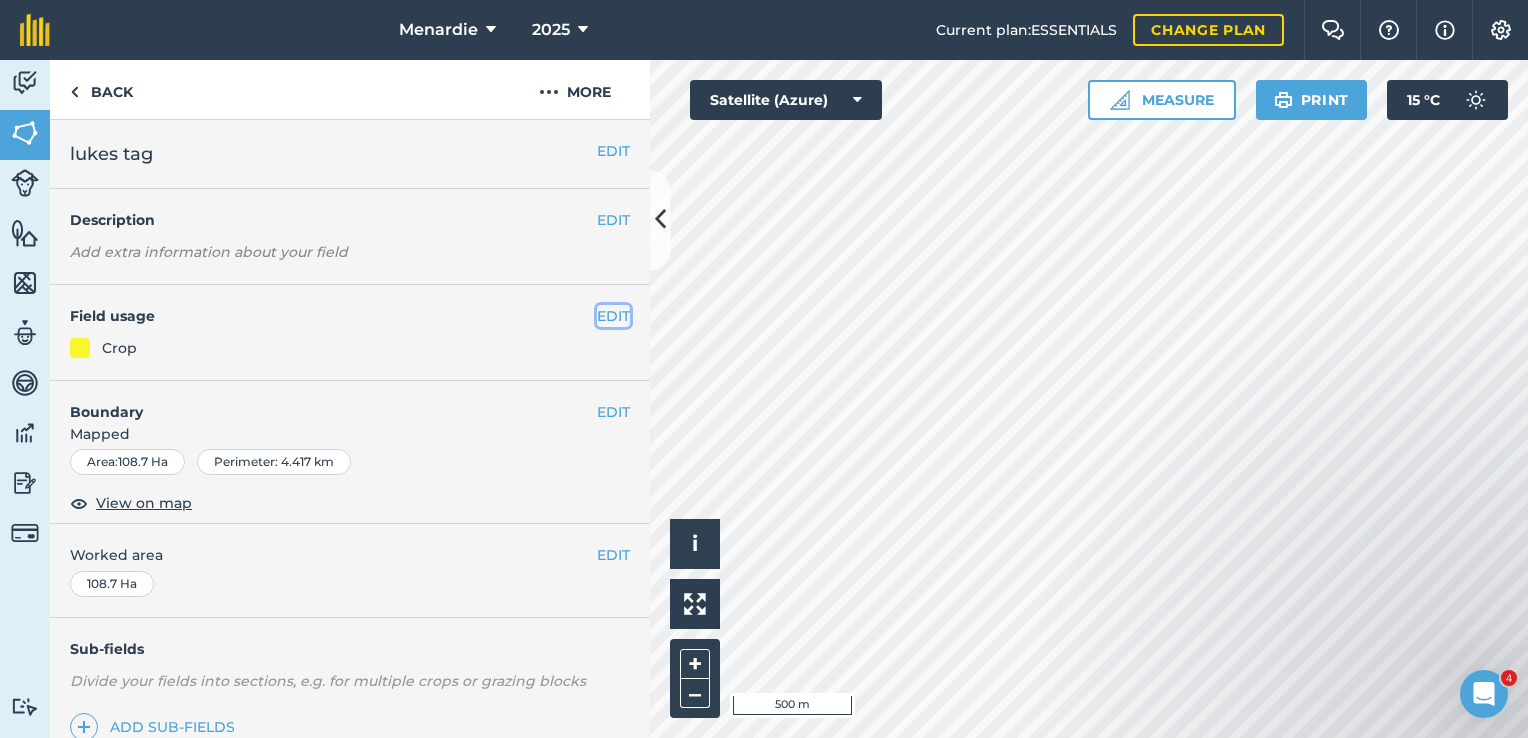 click on "EDIT" at bounding box center (613, 316) 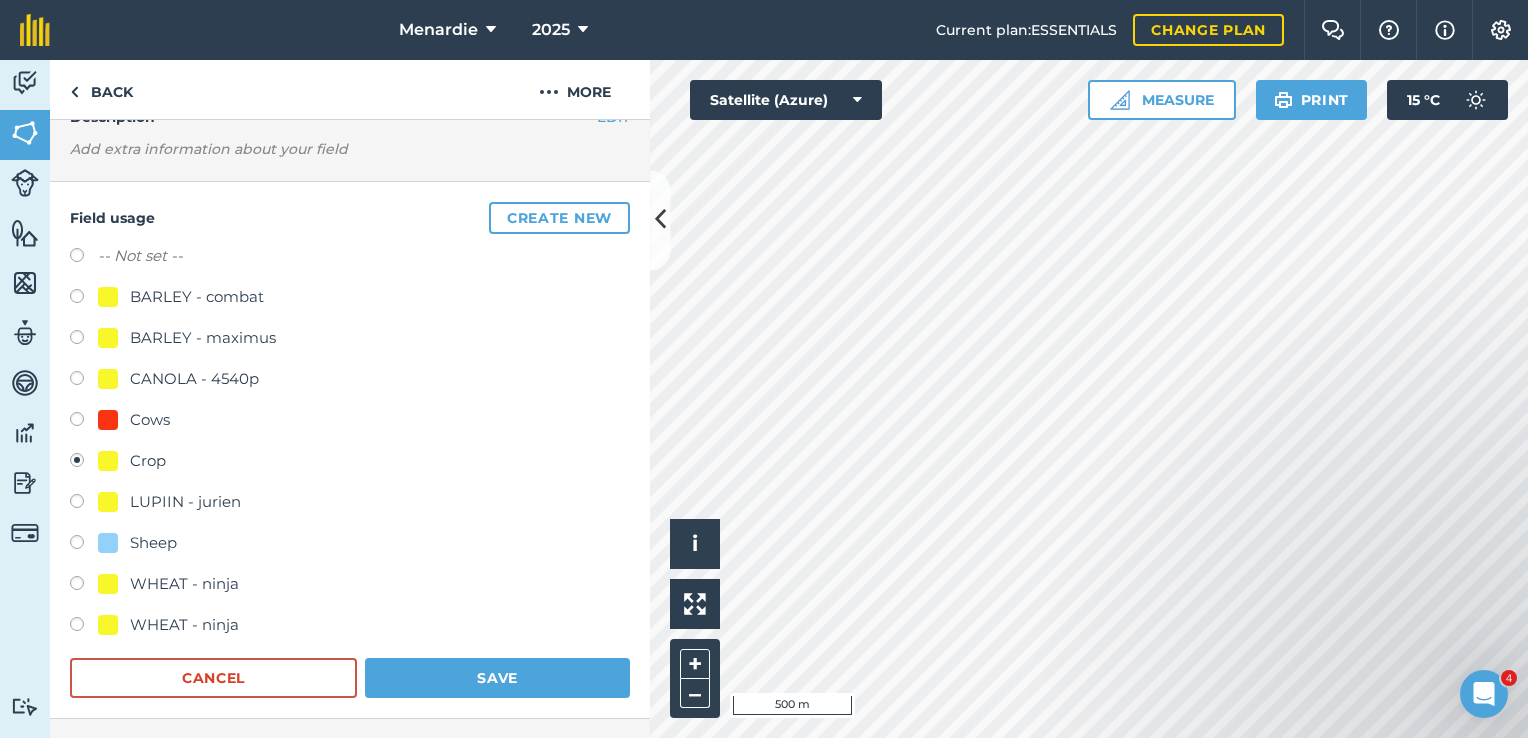 scroll, scrollTop: 200, scrollLeft: 0, axis: vertical 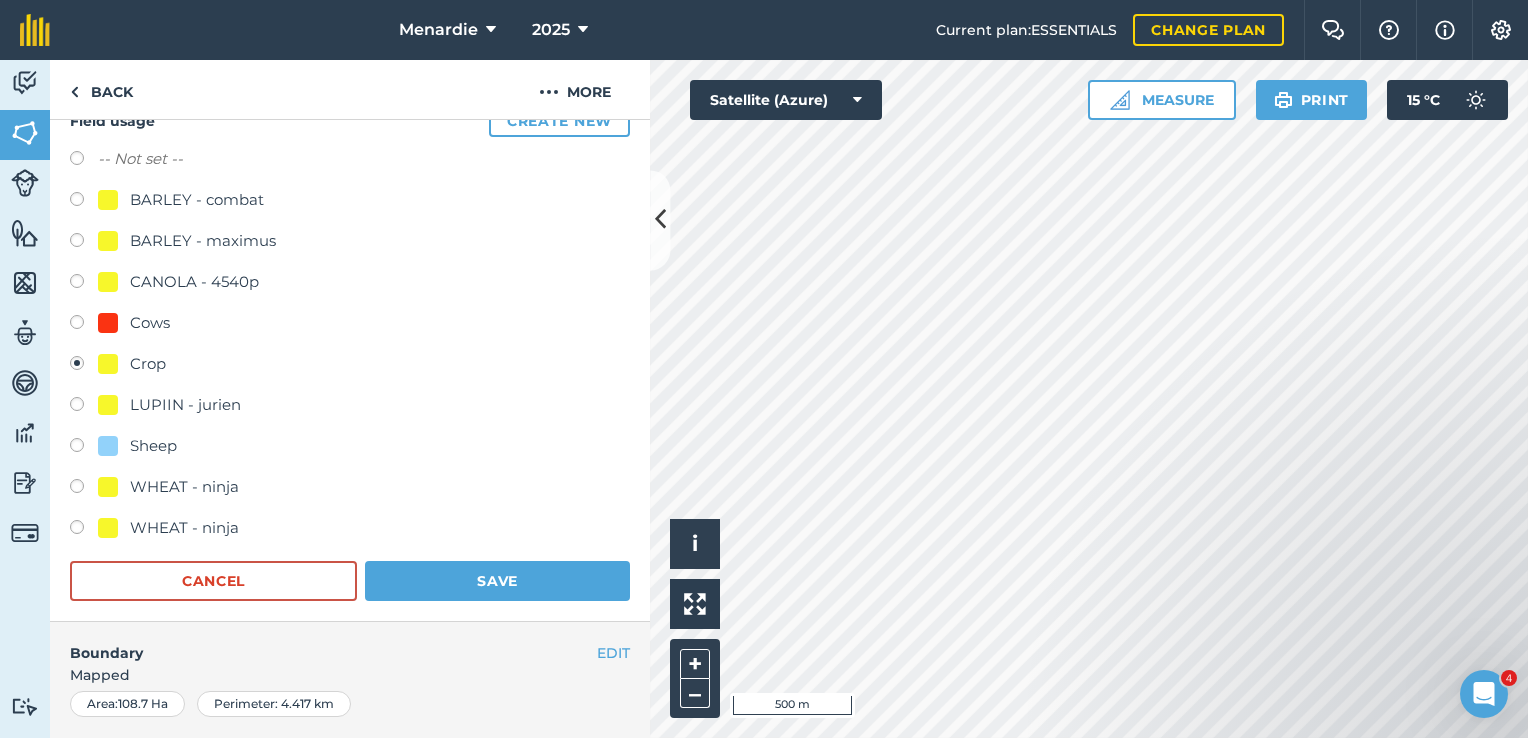 click at bounding box center (84, 489) 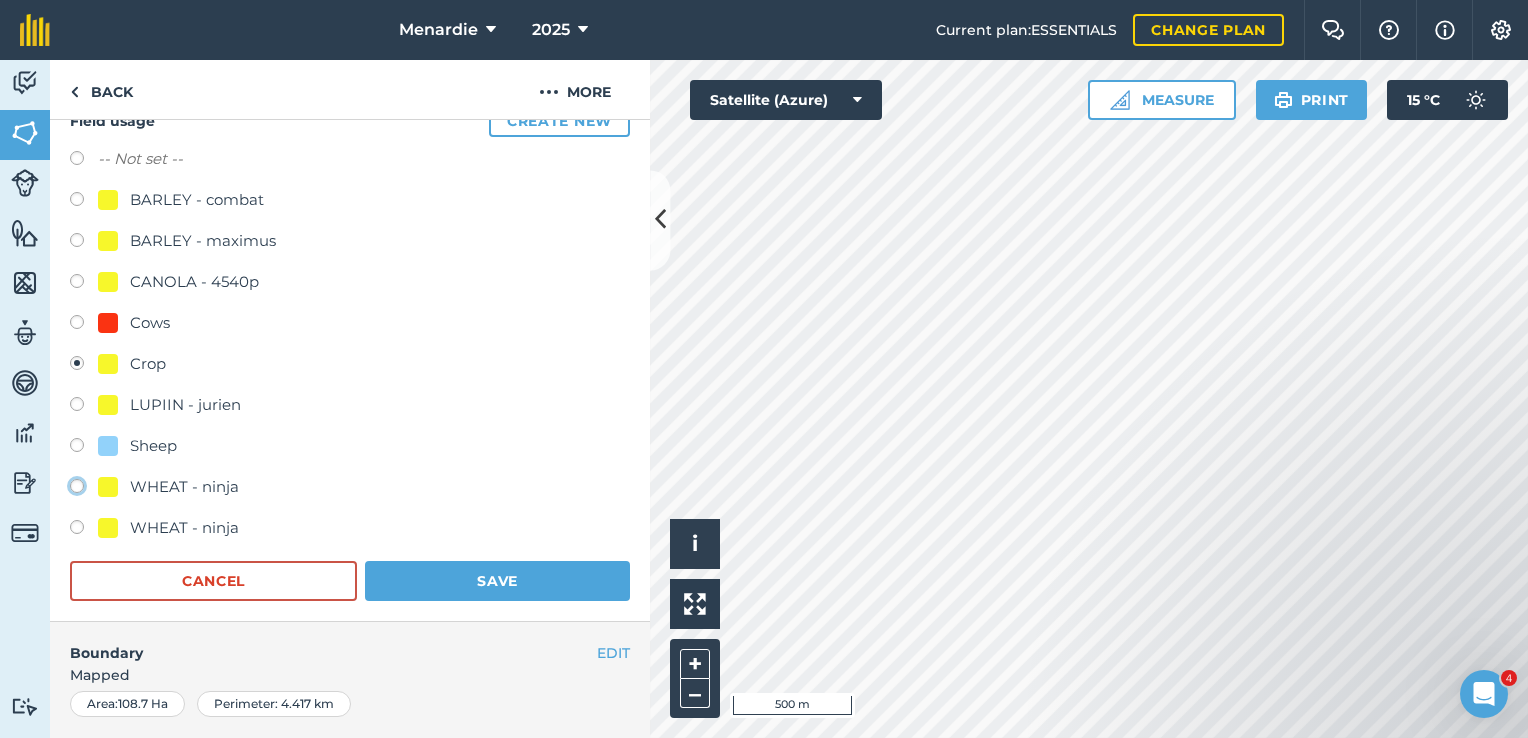 click on "WHEAT - ninja" at bounding box center (-9923, 485) 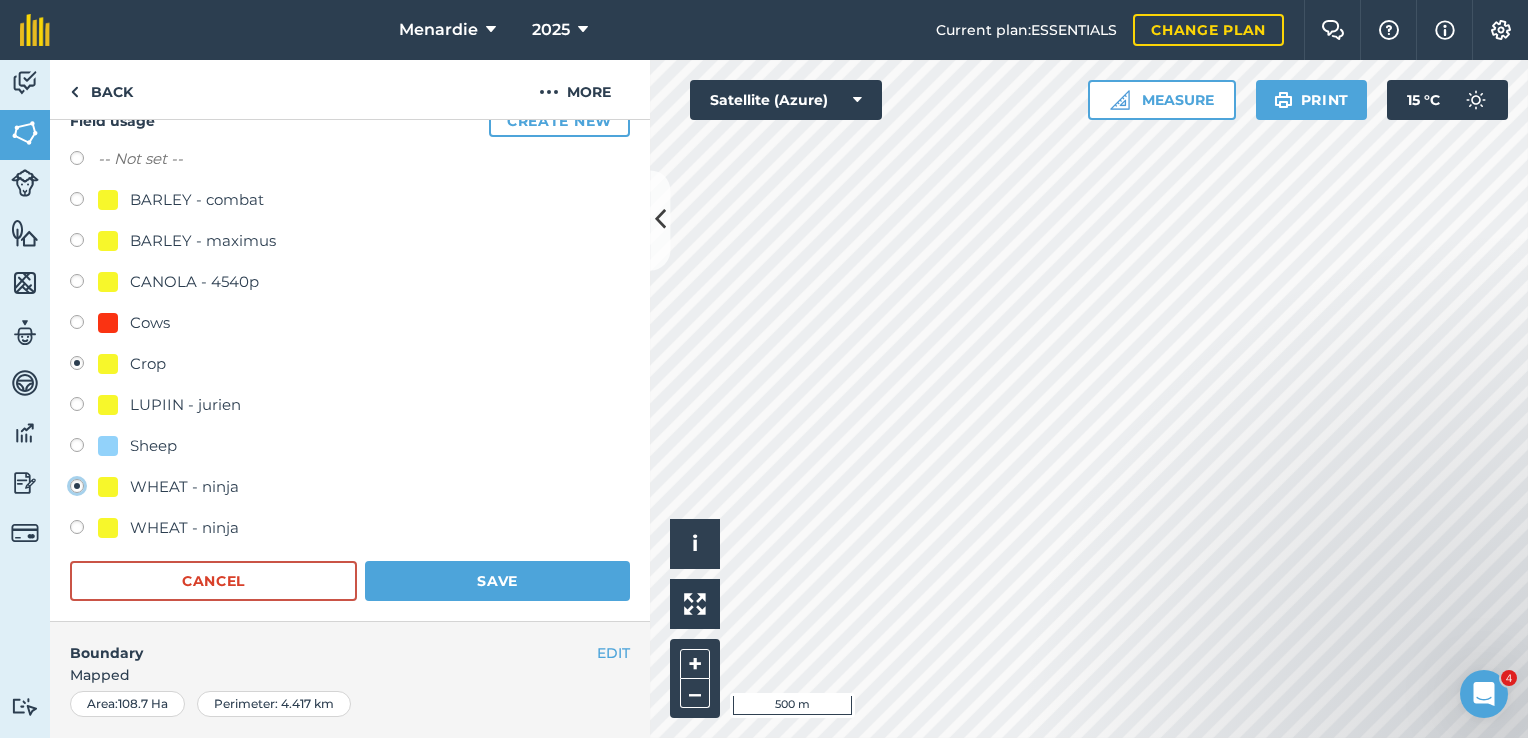 radio on "true" 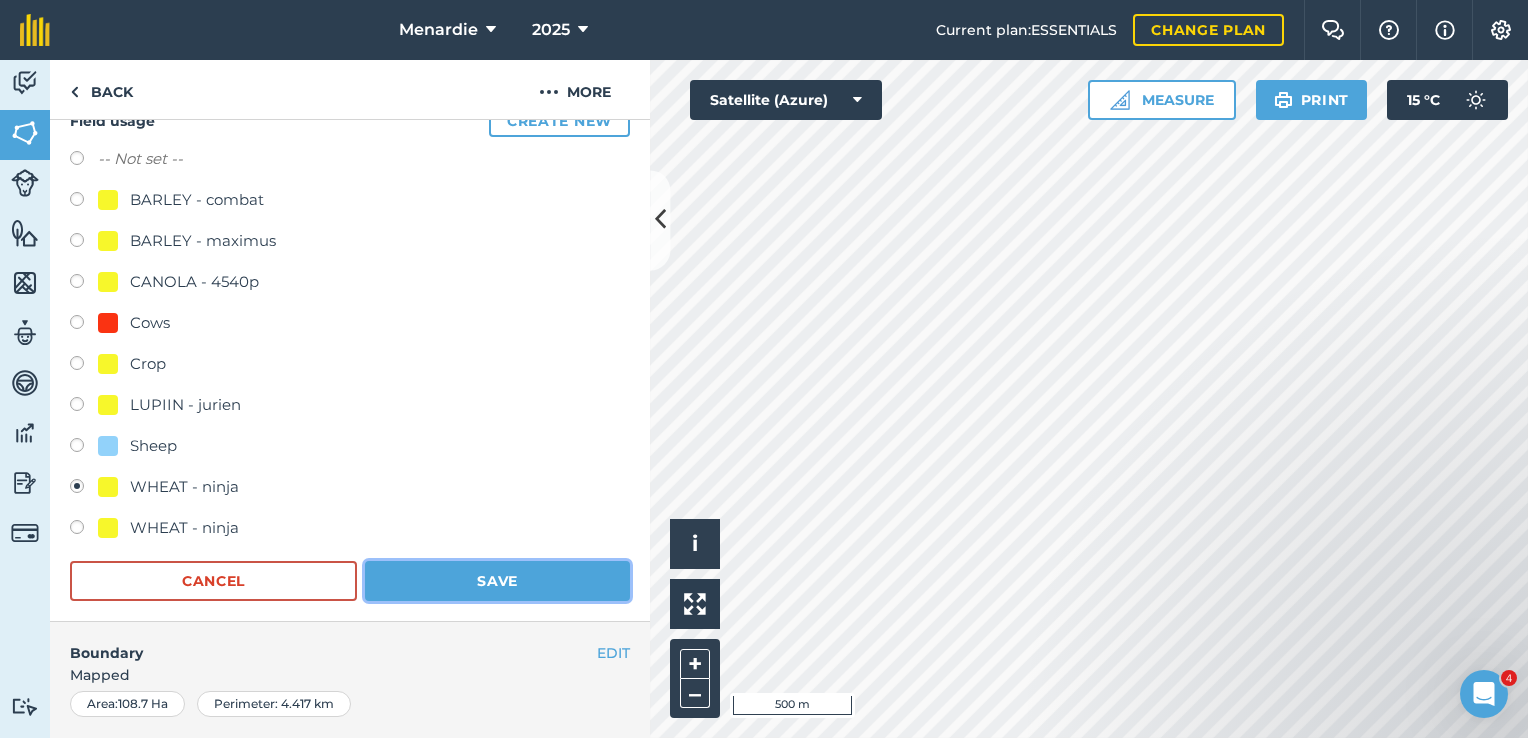 click on "Save" at bounding box center [497, 581] 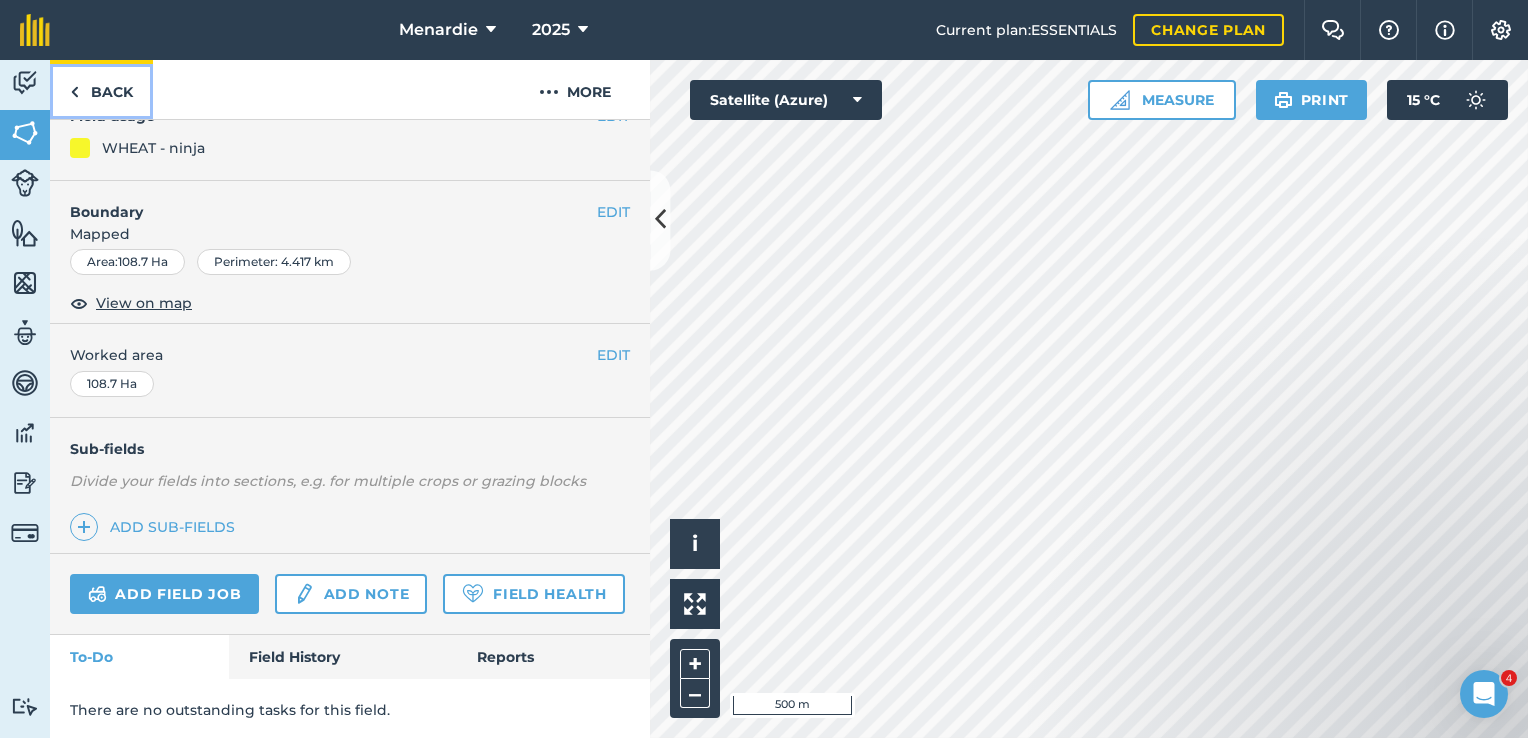 click on "Back" at bounding box center [101, 89] 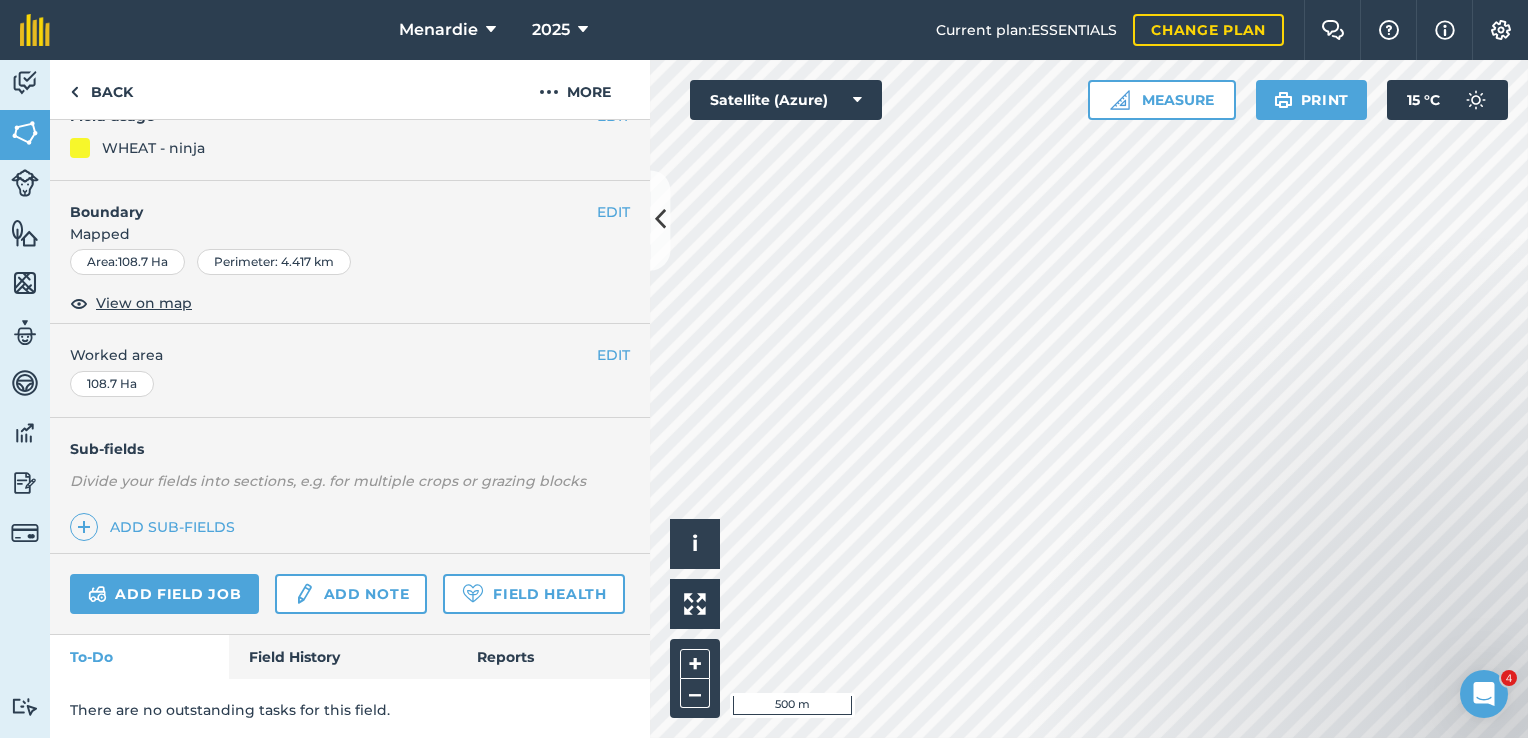 click at bounding box center (1328, 627) 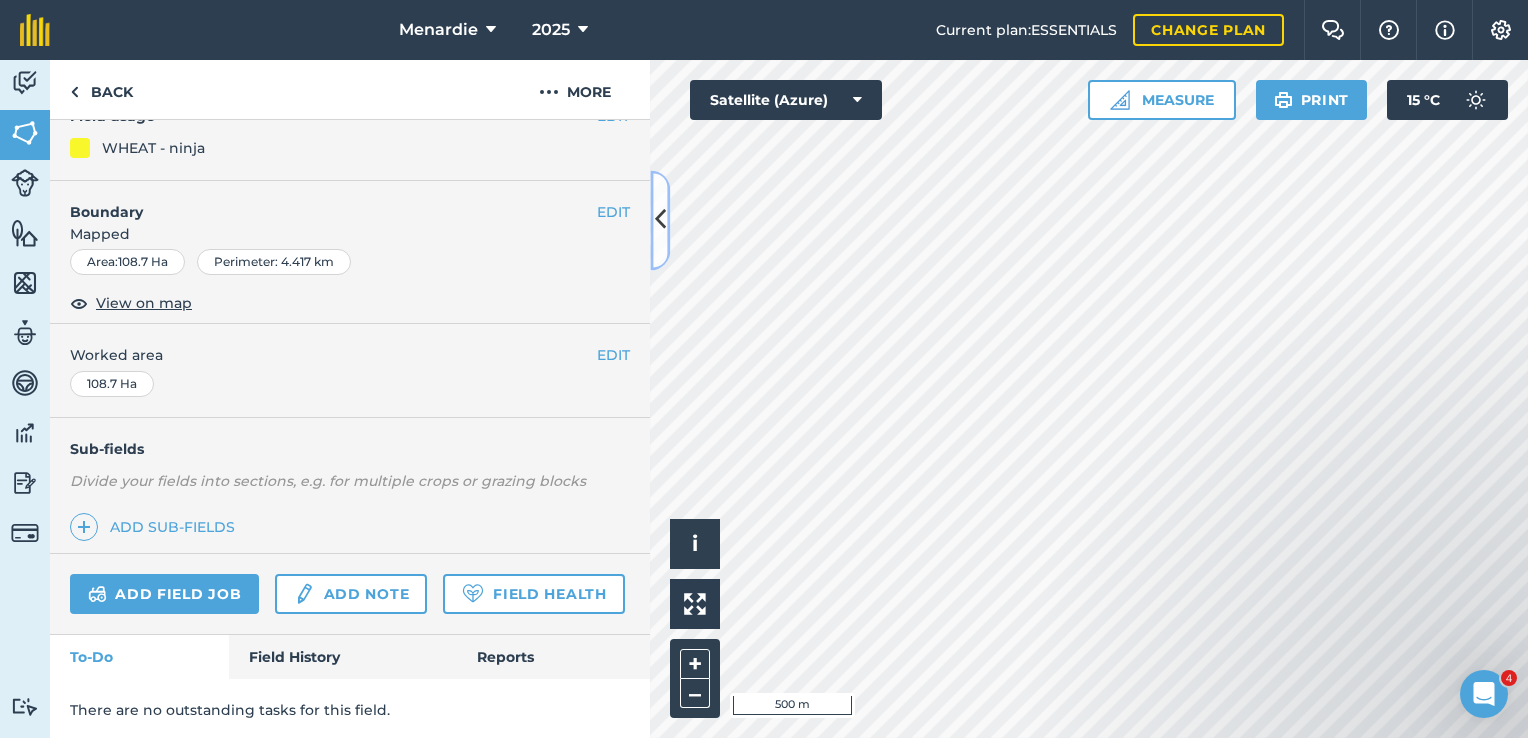 click at bounding box center (660, 220) 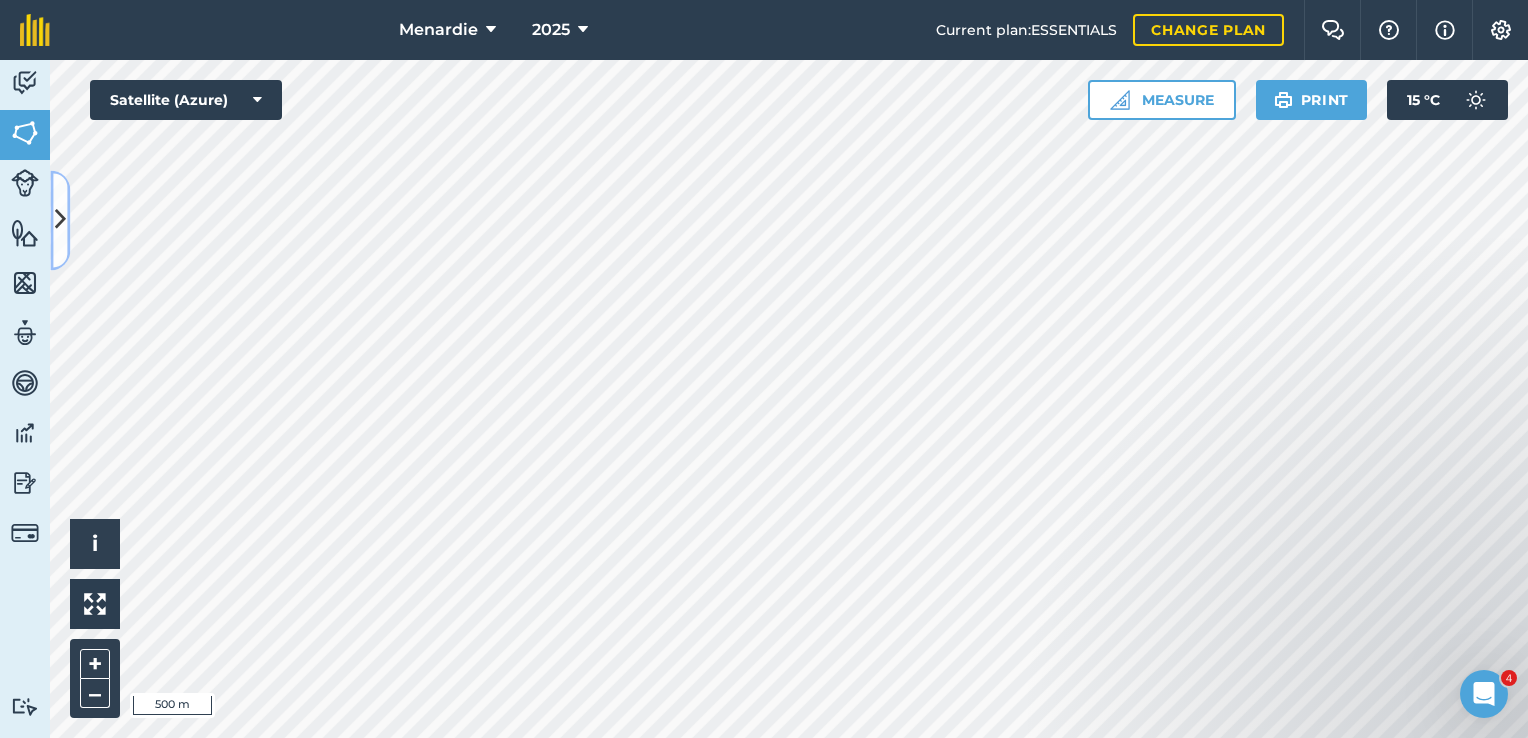 click at bounding box center [60, 220] 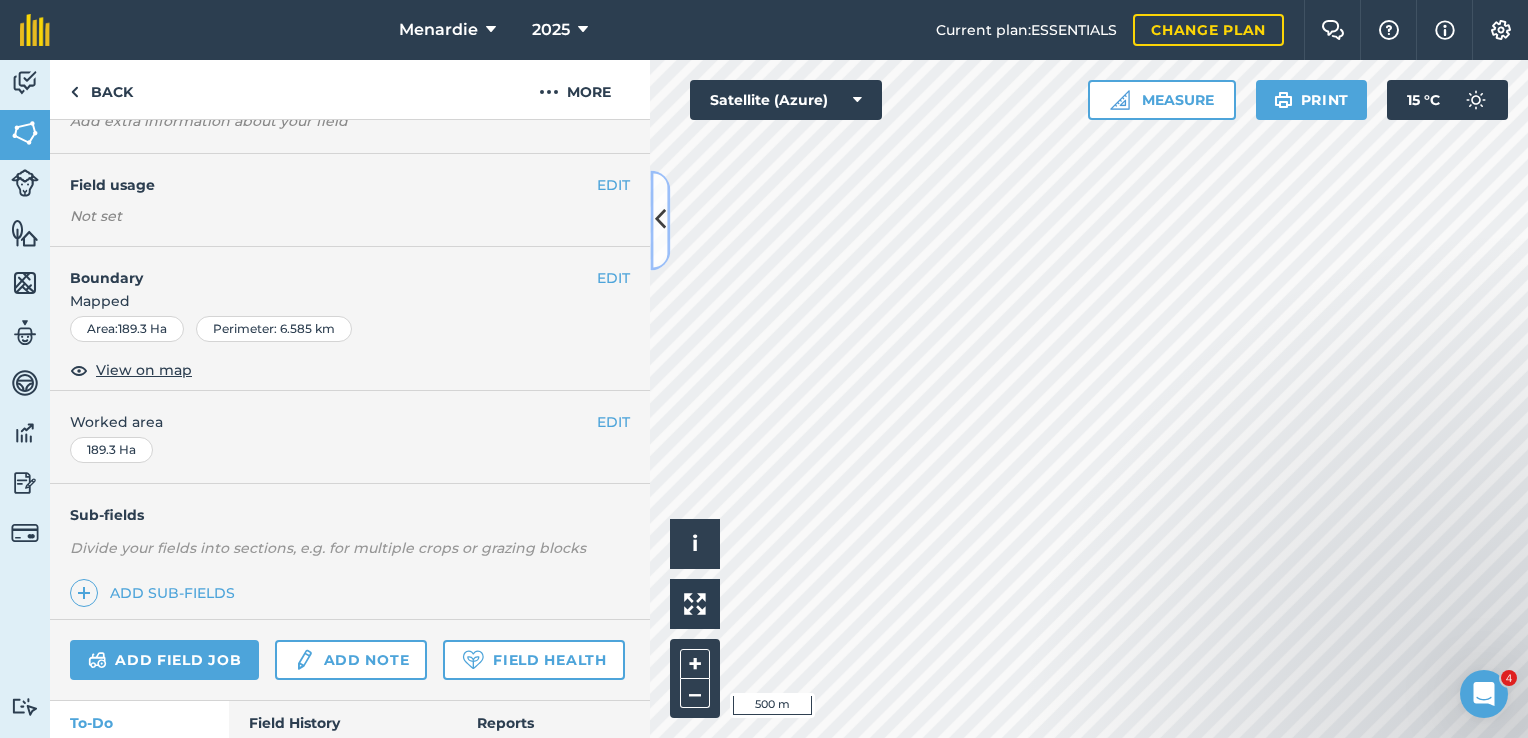 scroll, scrollTop: 0, scrollLeft: 0, axis: both 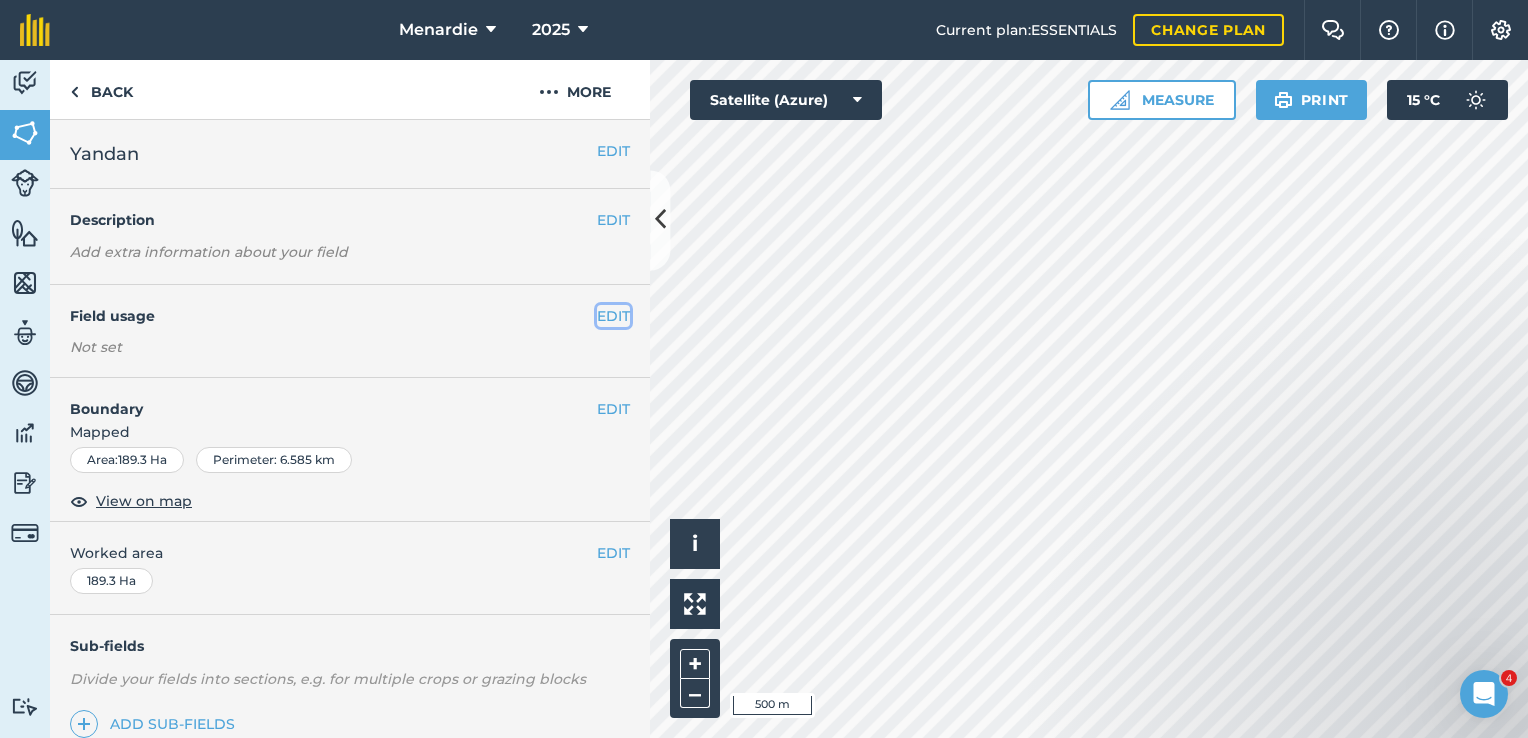 click on "EDIT" at bounding box center [613, 316] 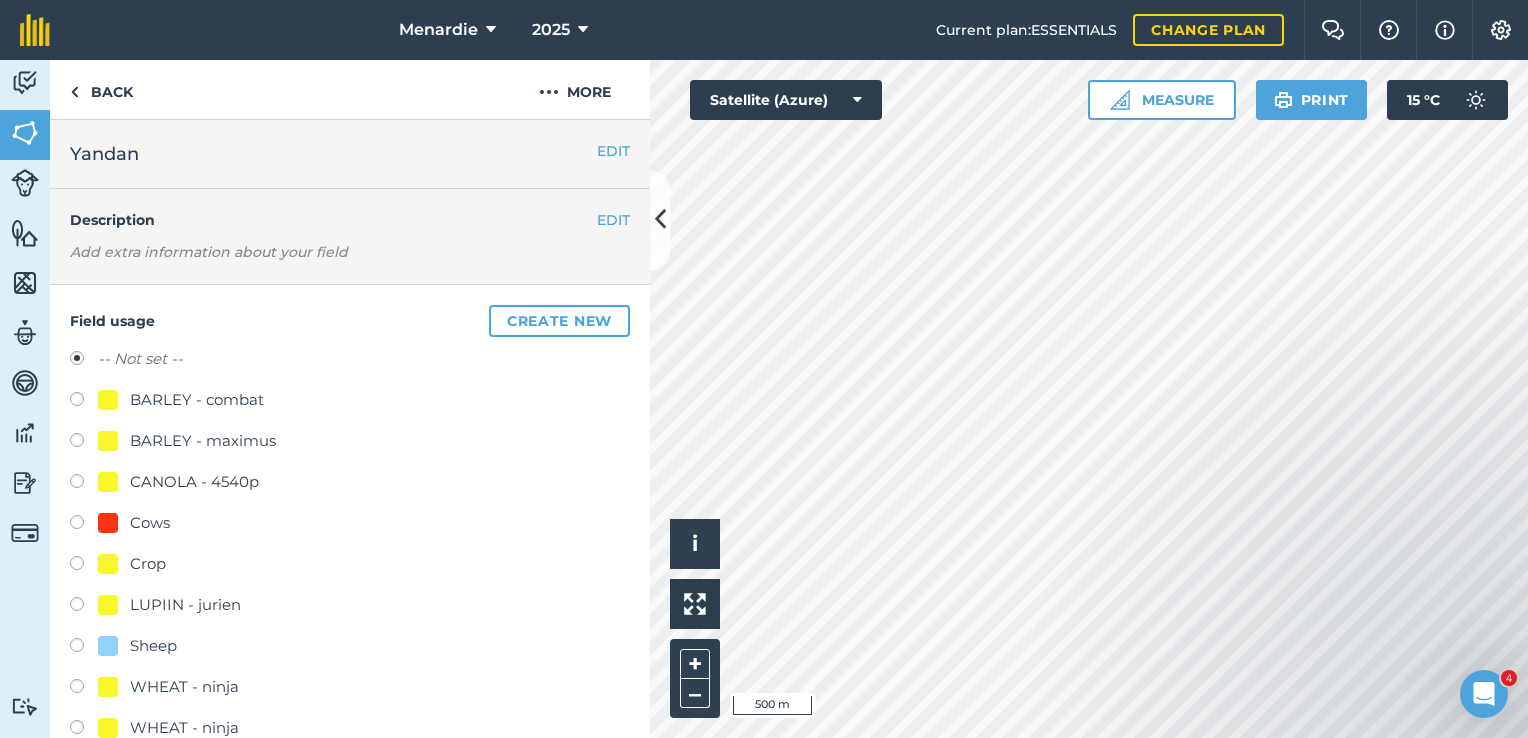 click at bounding box center [84, 689] 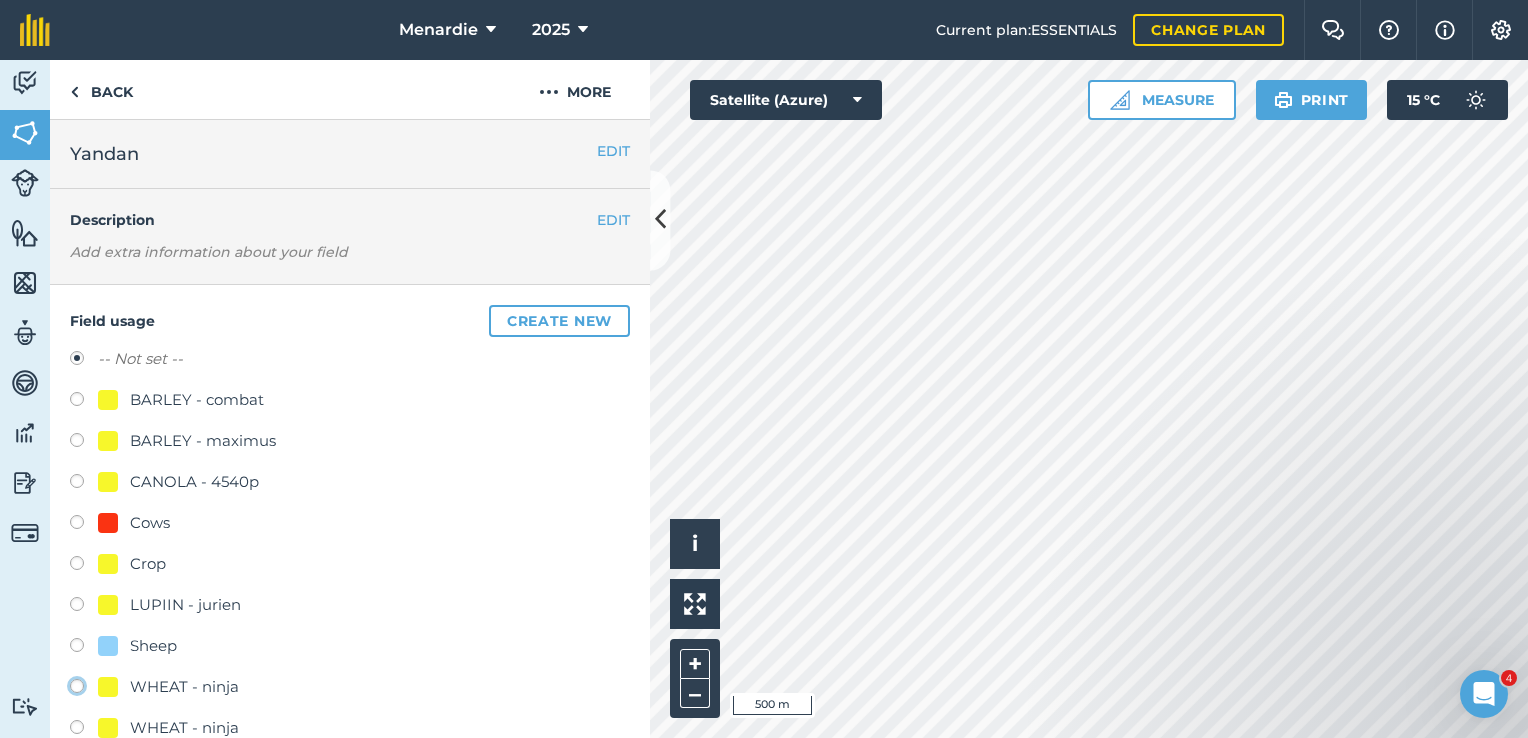 click on "WHEAT - ninja" at bounding box center (-9923, 685) 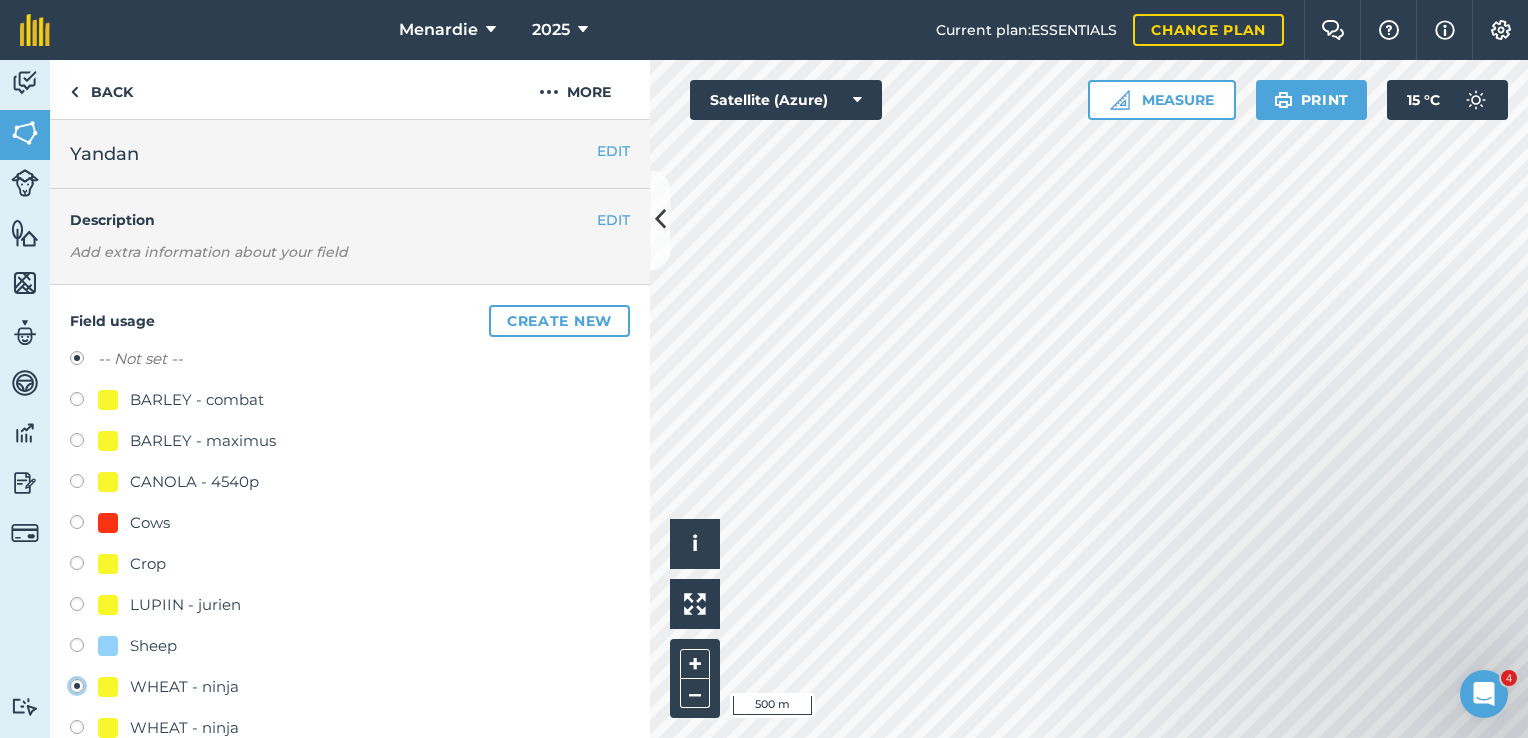 radio on "true" 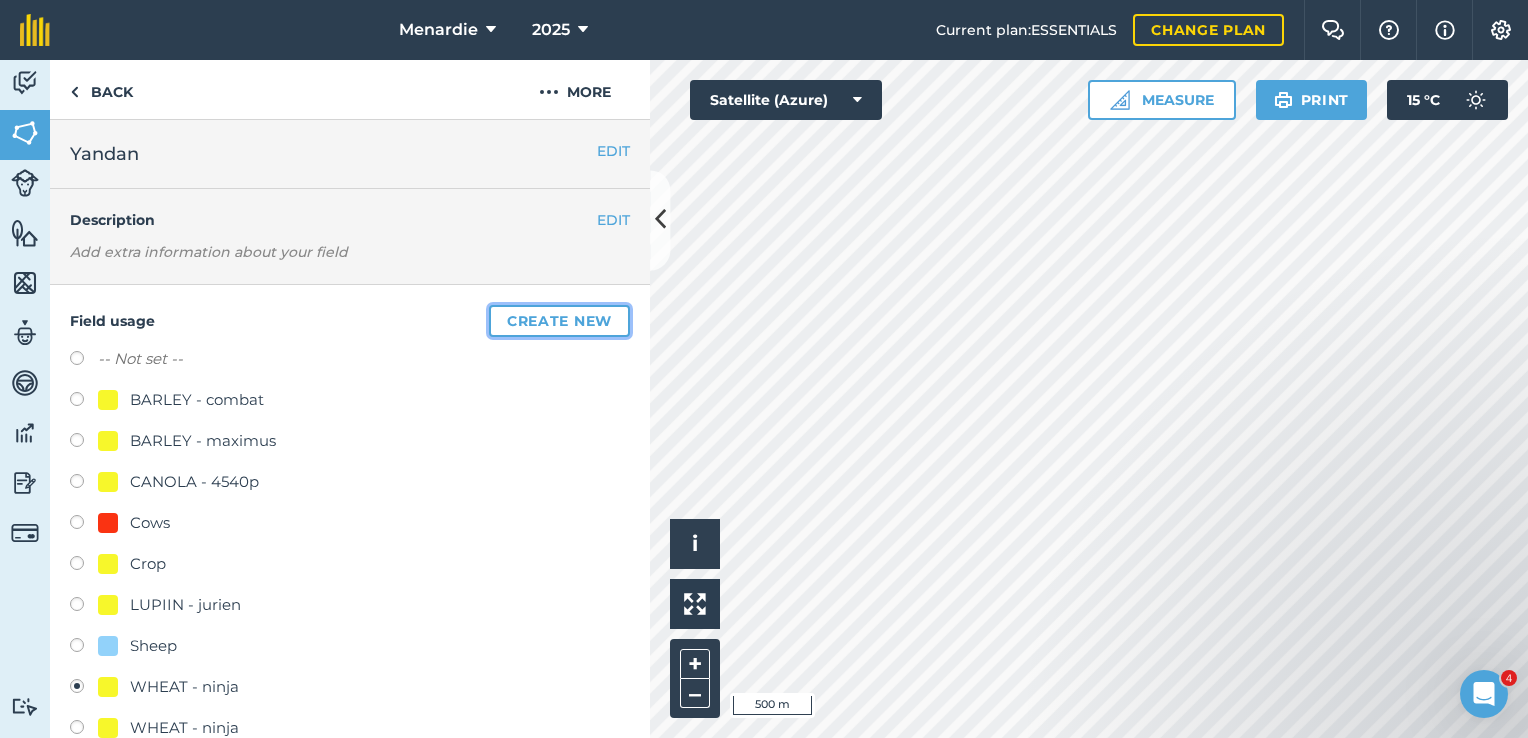 click on "Create new" at bounding box center (559, 321) 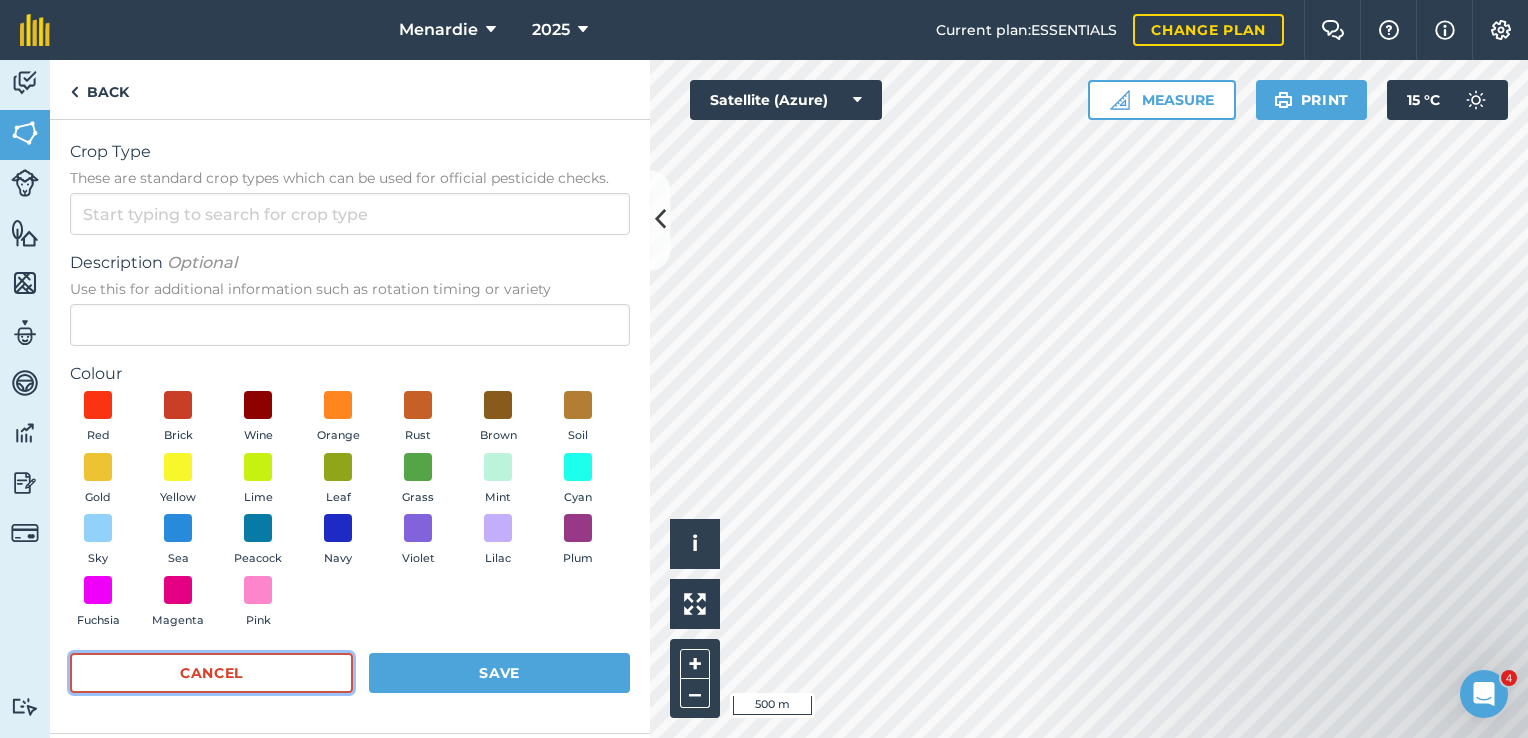 click on "Cancel" at bounding box center [211, 673] 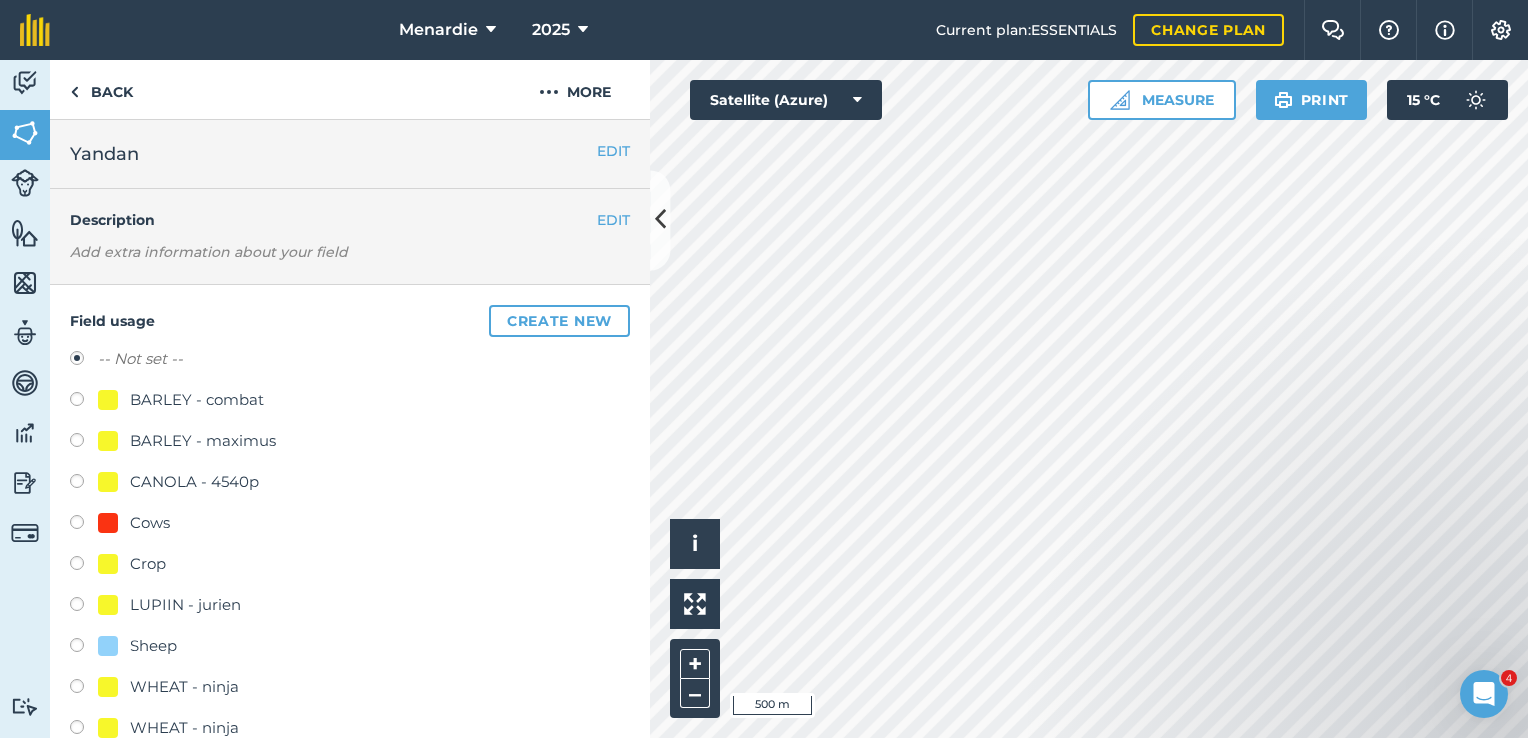 click at bounding box center [84, 689] 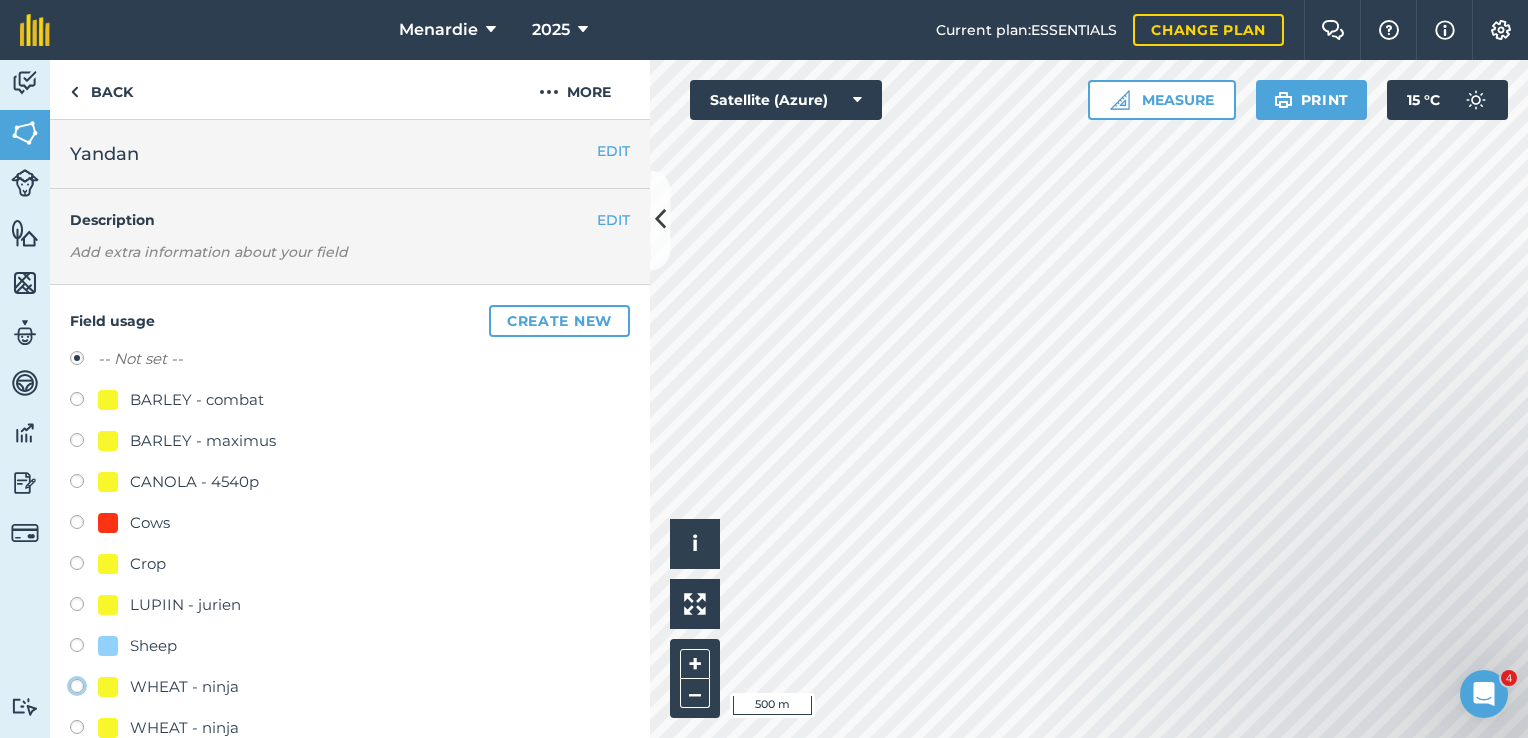 click on "WHEAT - ninja" at bounding box center [-9923, 685] 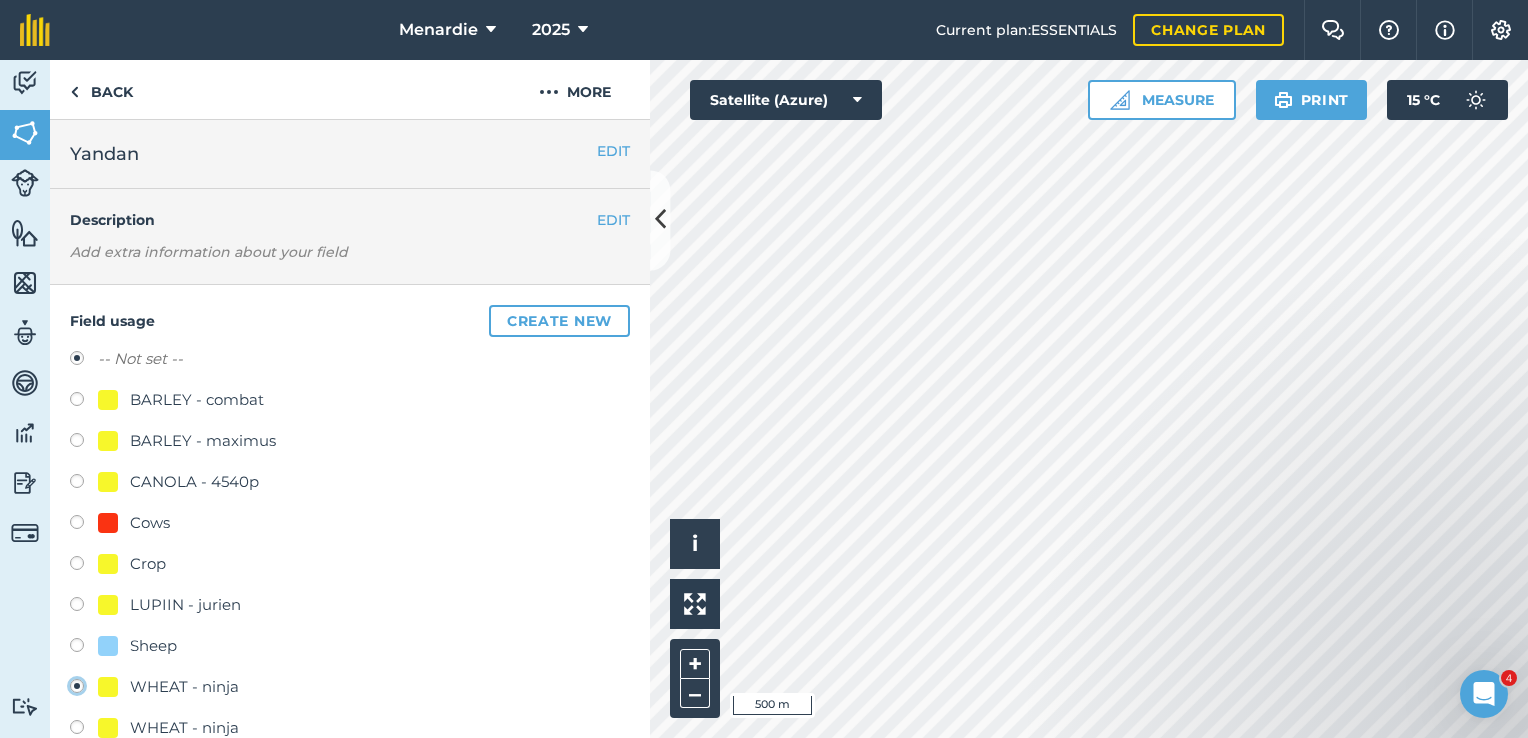 radio on "true" 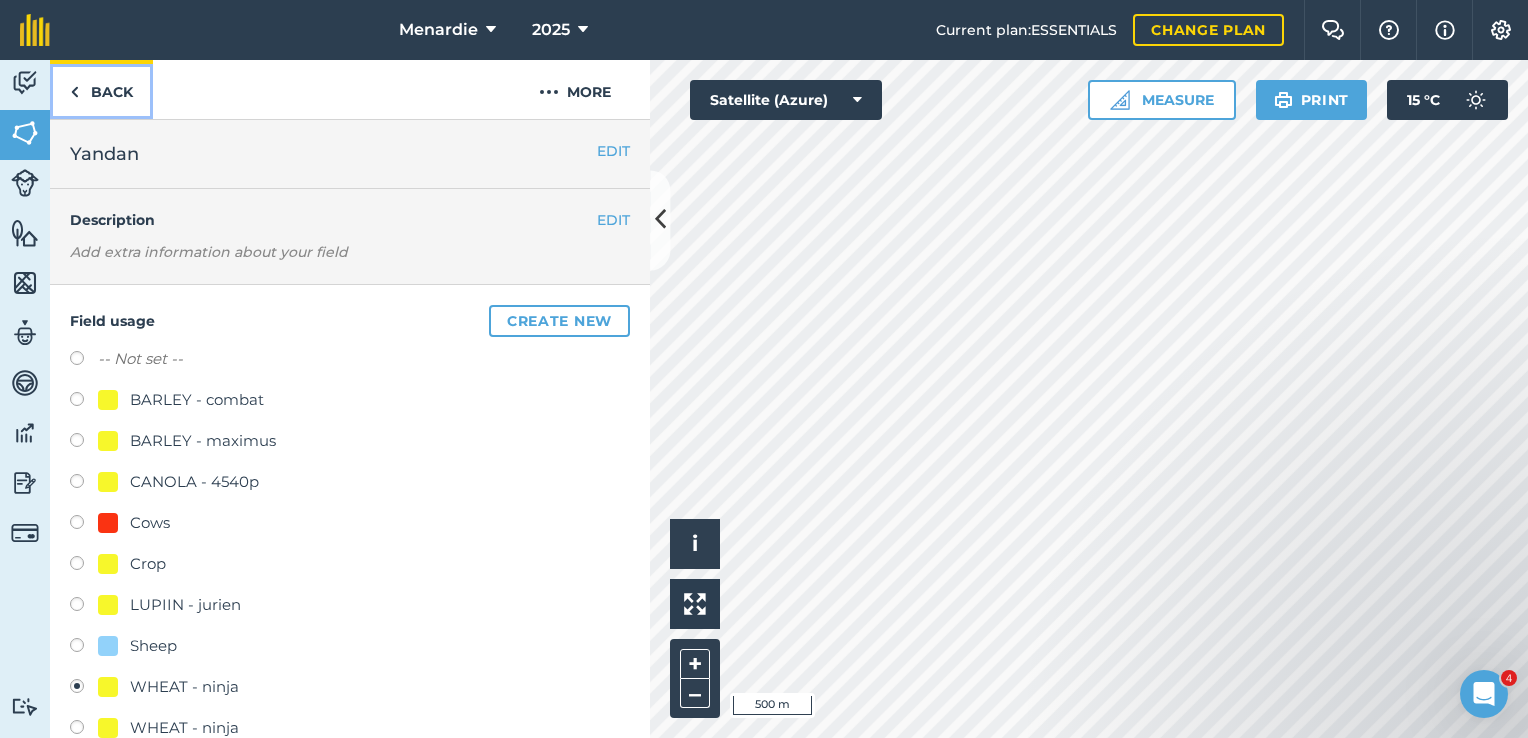 click on "Back" at bounding box center (101, 89) 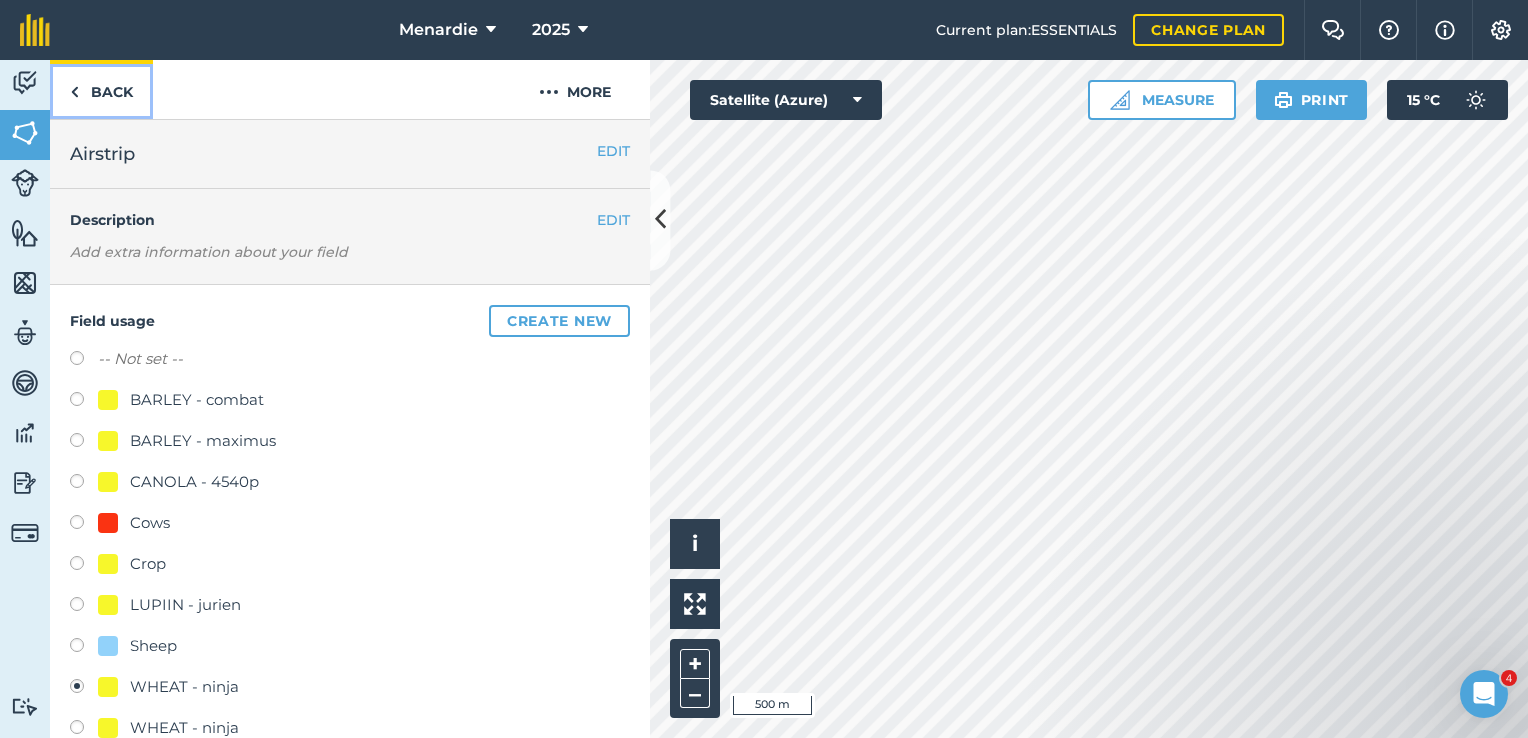 scroll, scrollTop: 300, scrollLeft: 0, axis: vertical 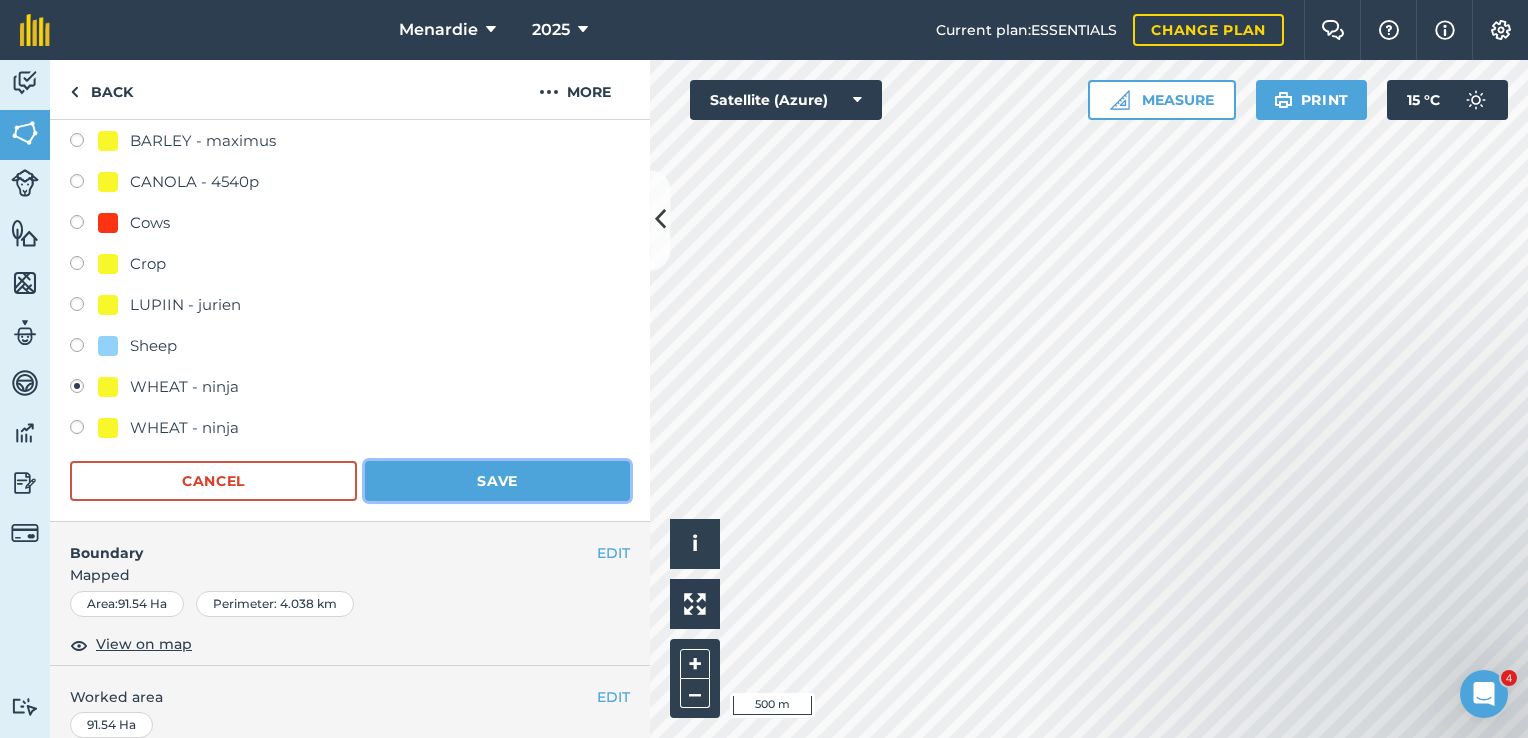 click on "Save" at bounding box center [497, 481] 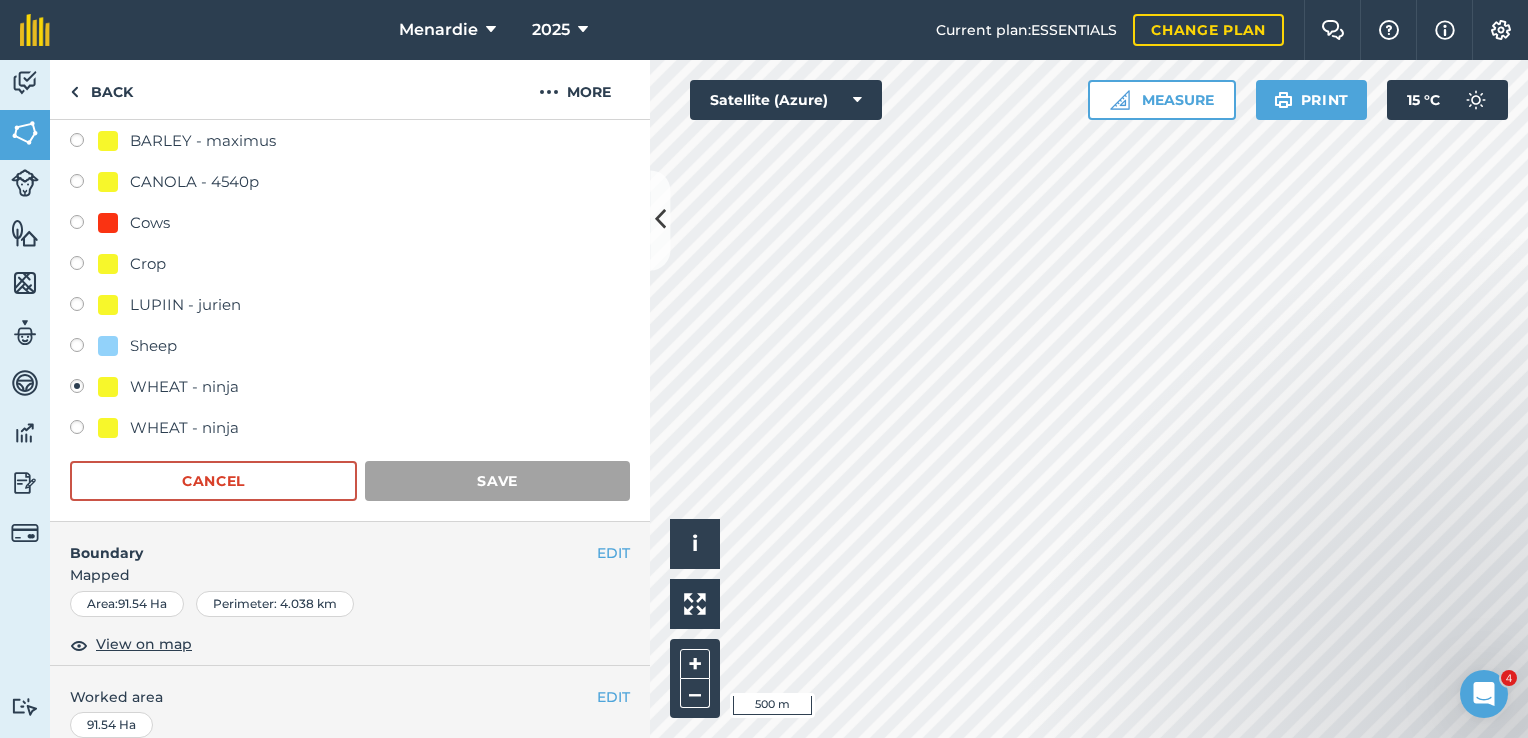 scroll, scrollTop: 256, scrollLeft: 0, axis: vertical 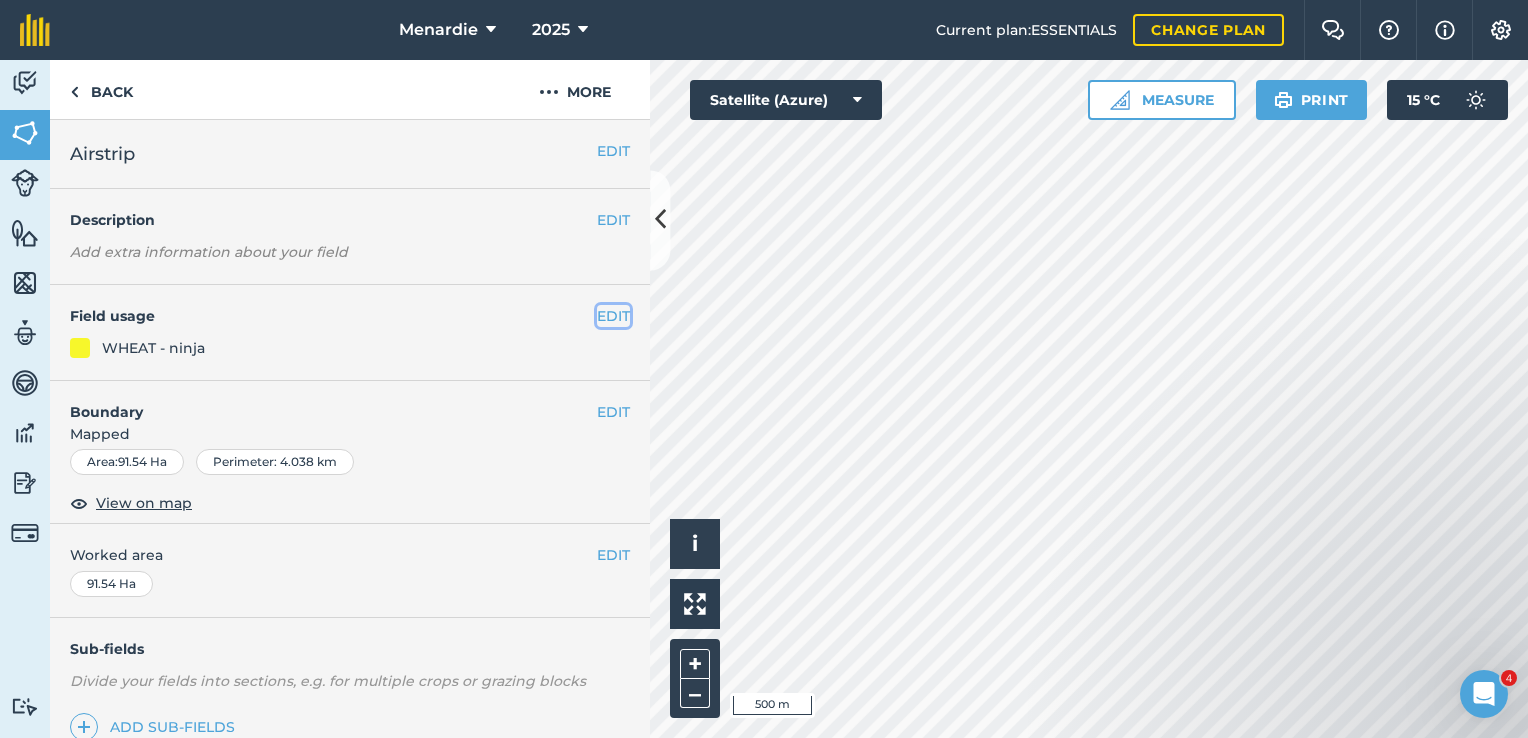 click on "EDIT" at bounding box center [613, 316] 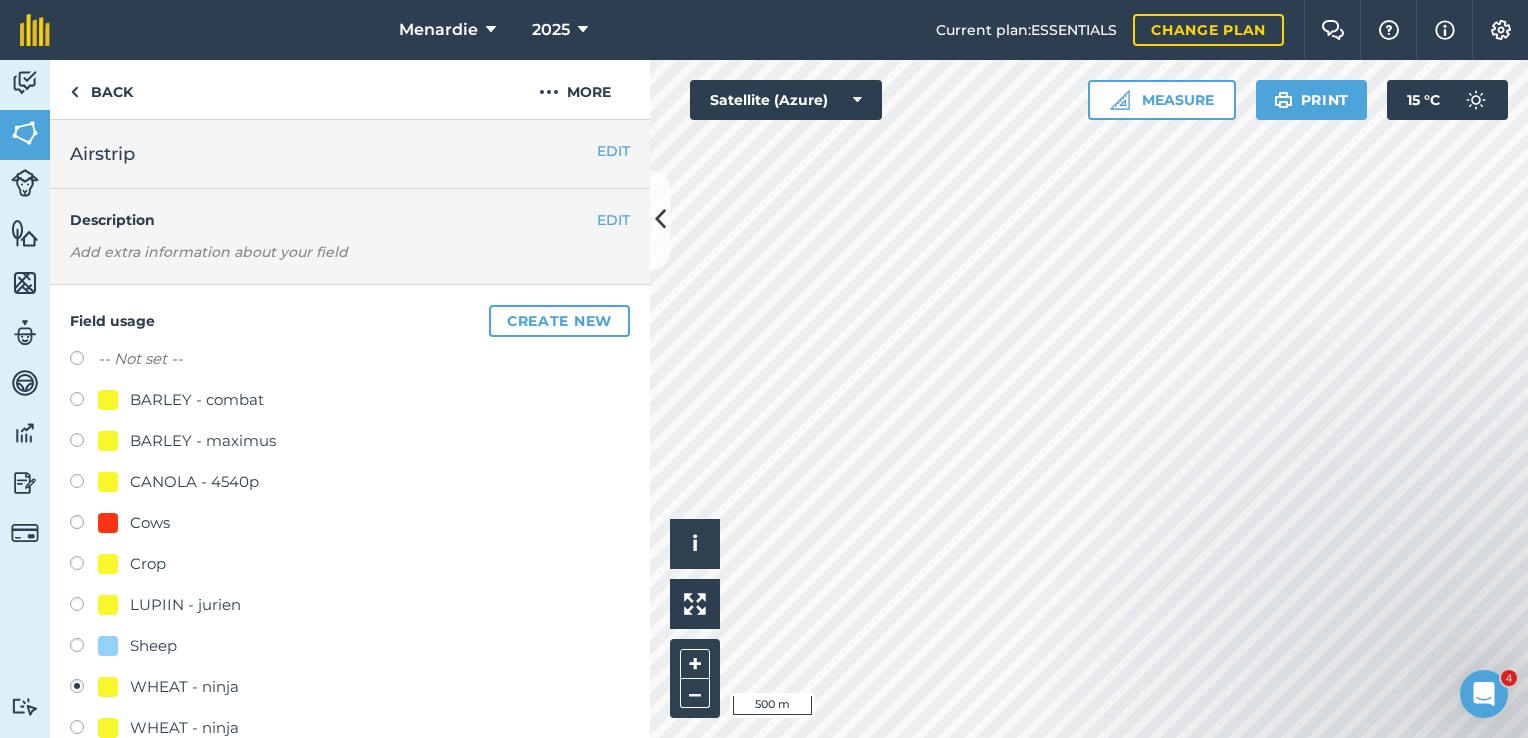 click at bounding box center (84, 648) 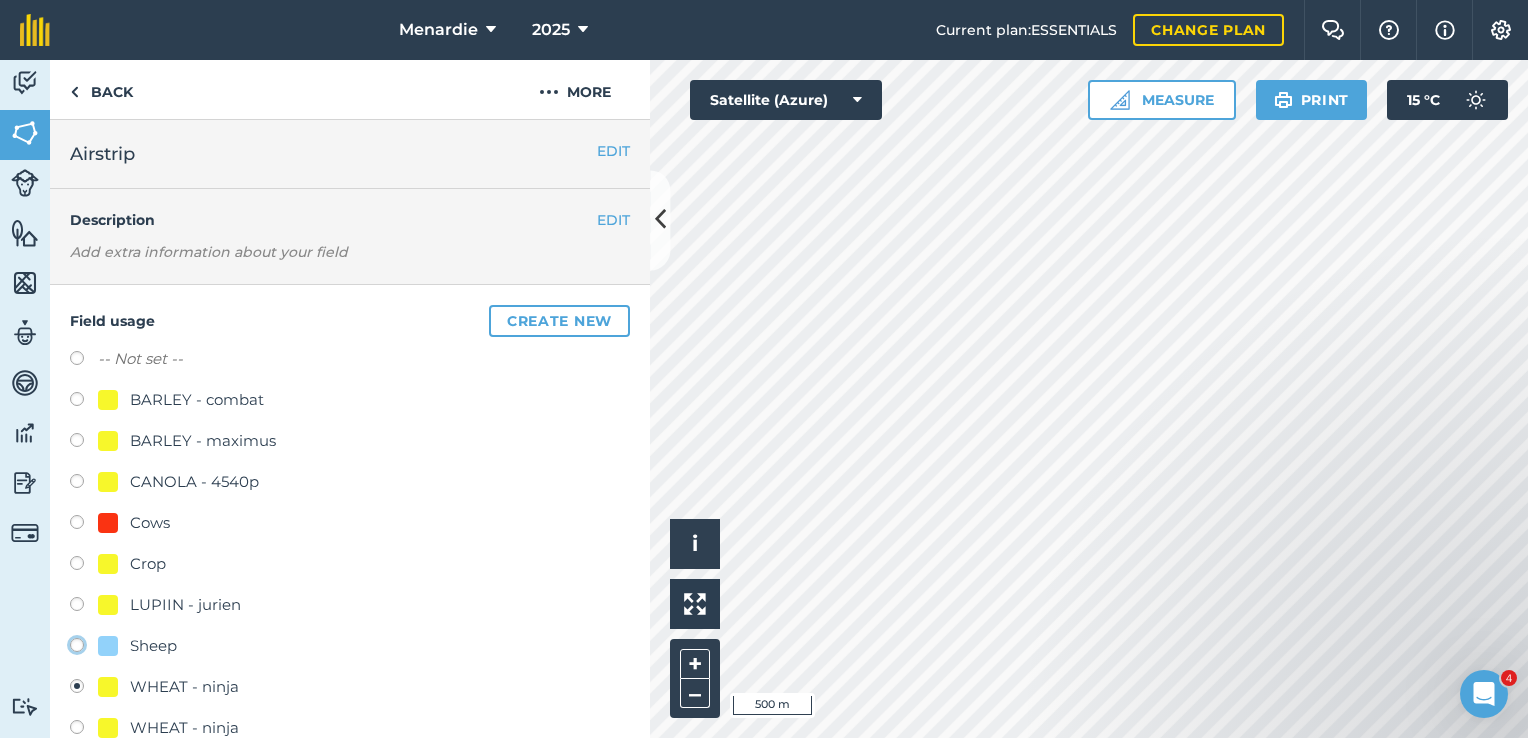 click on "Sheep" at bounding box center [-9923, 644] 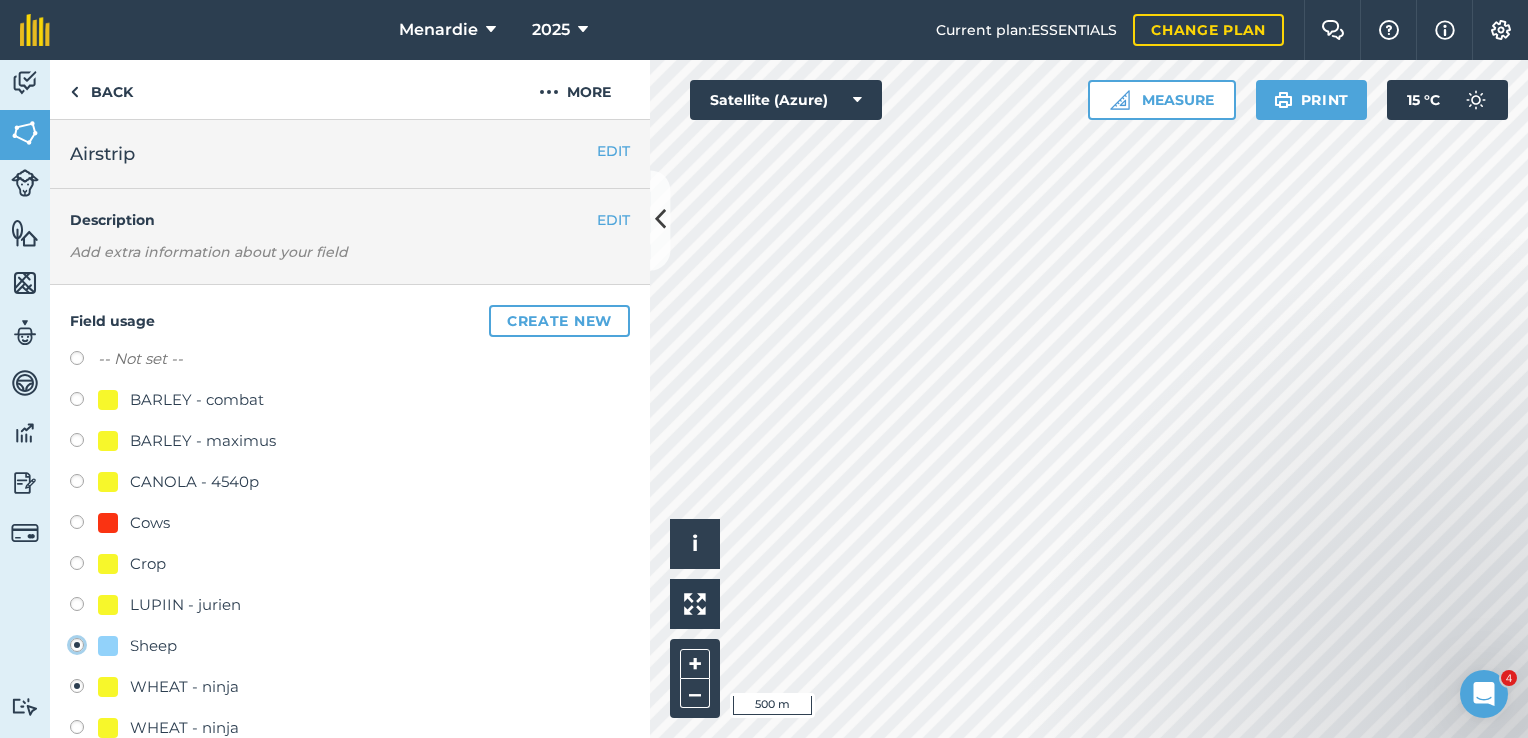radio on "true" 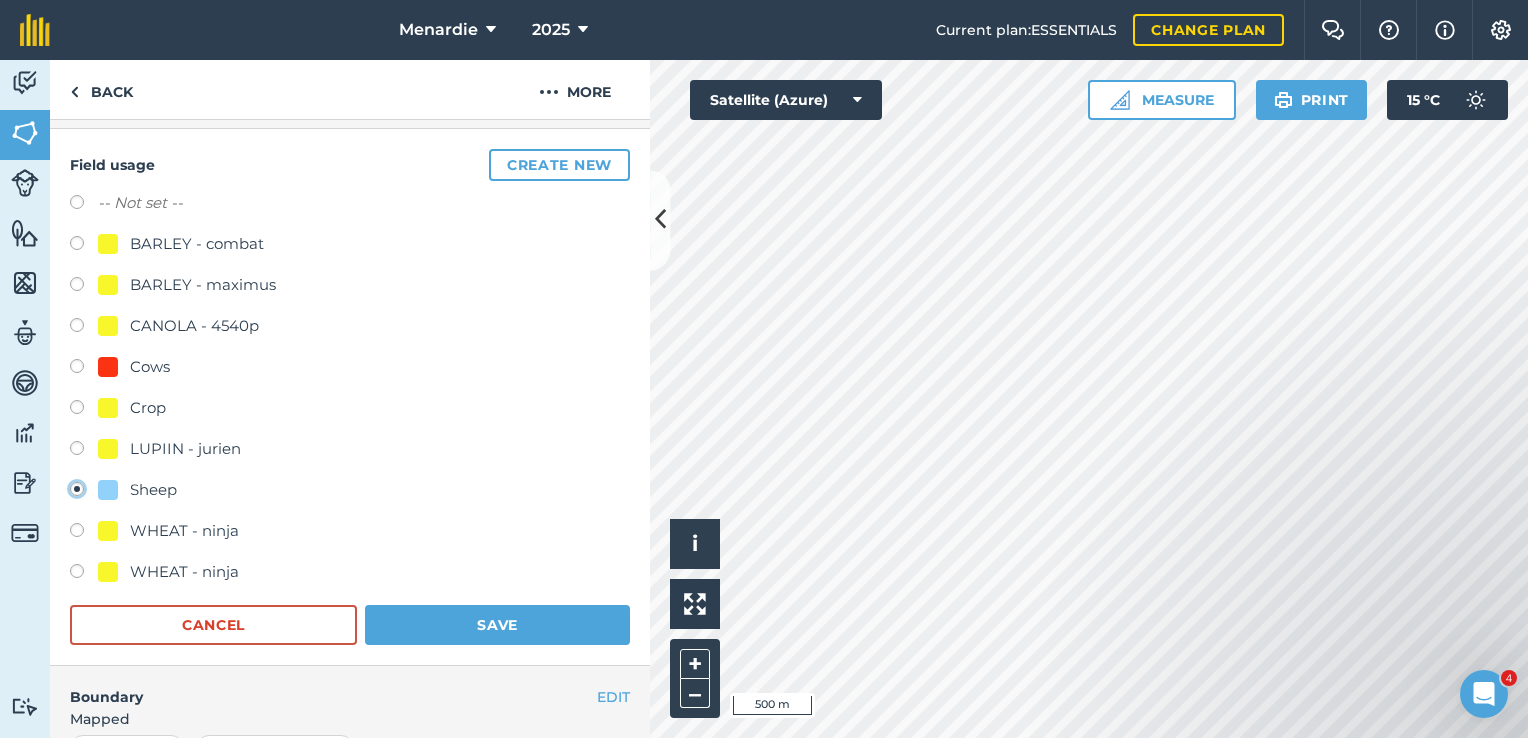 scroll, scrollTop: 300, scrollLeft: 0, axis: vertical 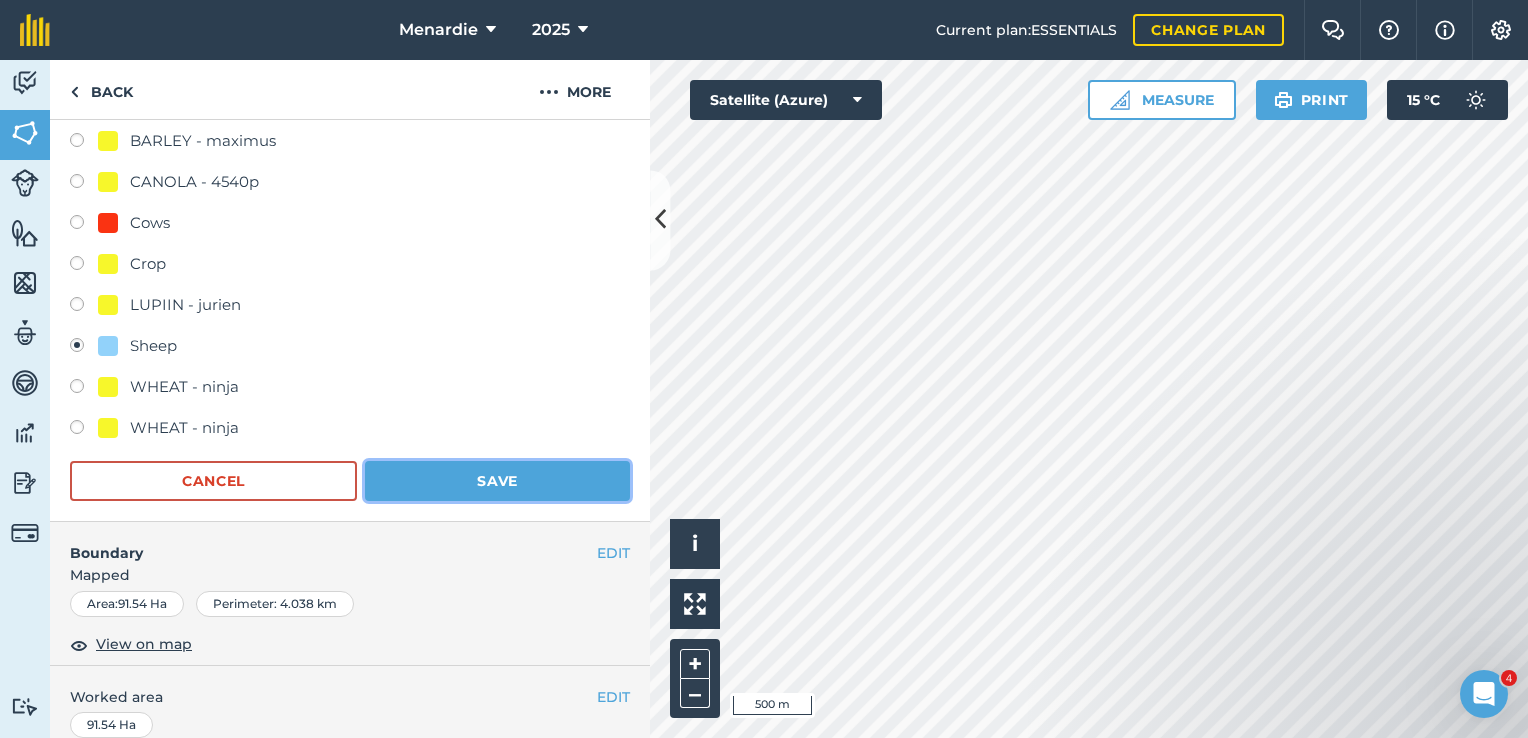 click on "Save" at bounding box center (497, 481) 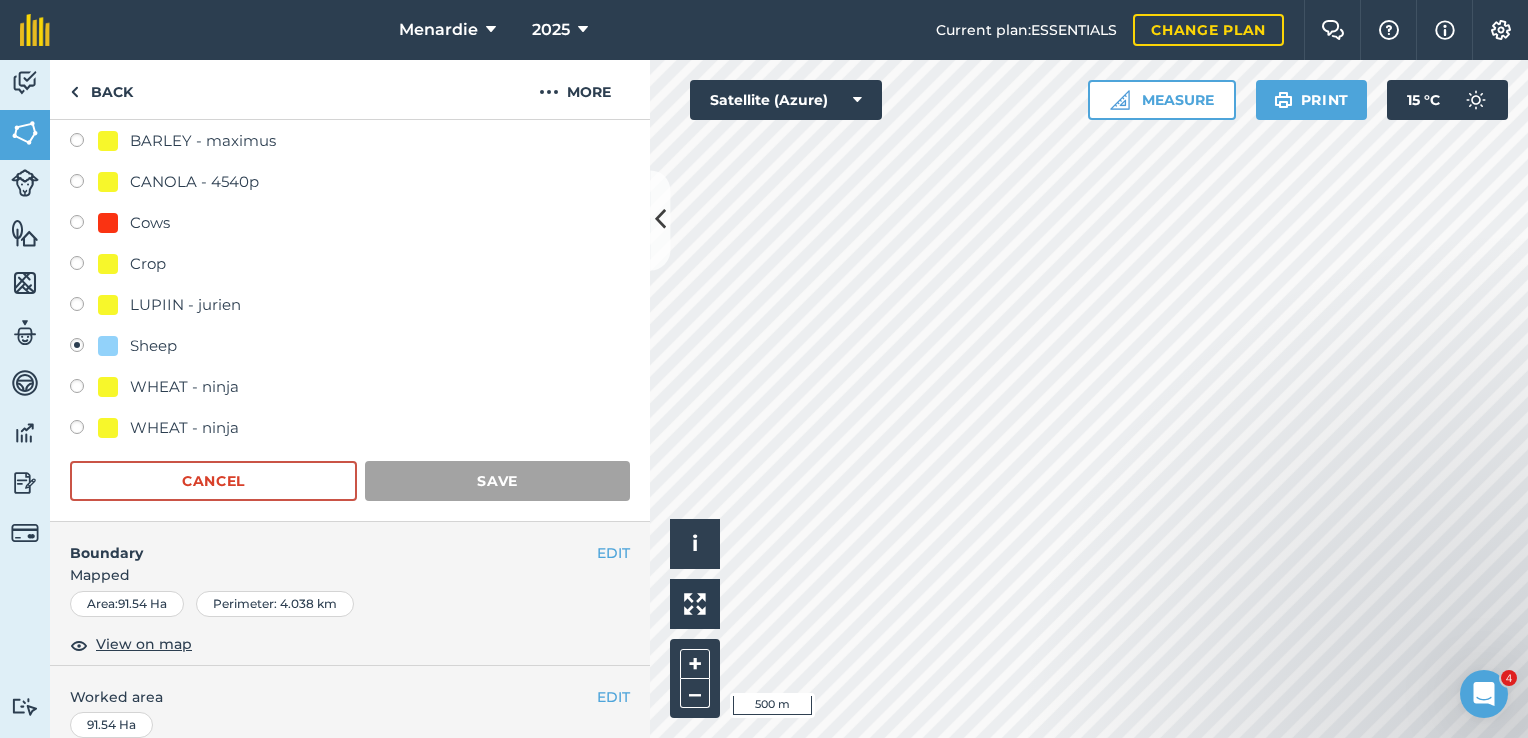 scroll, scrollTop: 256, scrollLeft: 0, axis: vertical 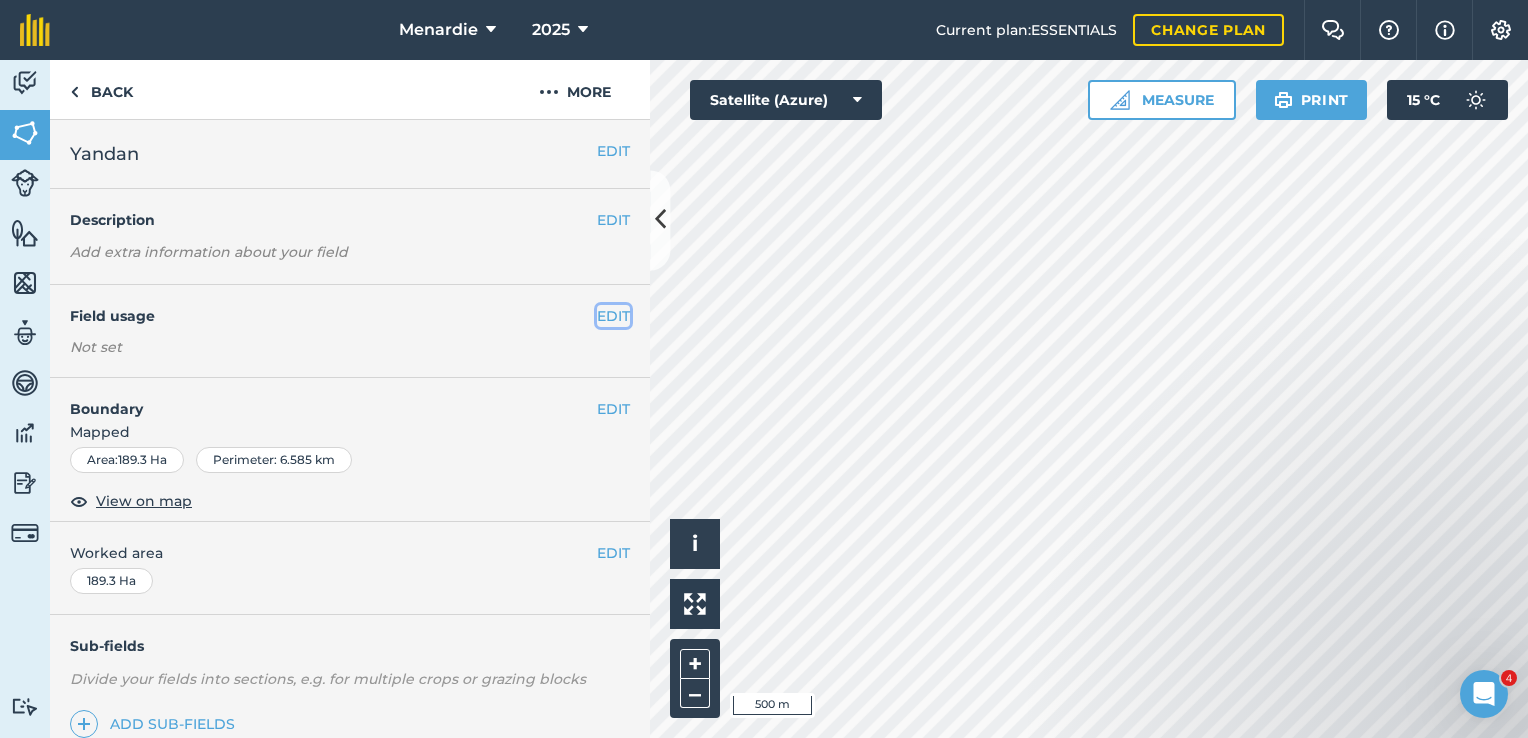 click on "EDIT" at bounding box center (613, 316) 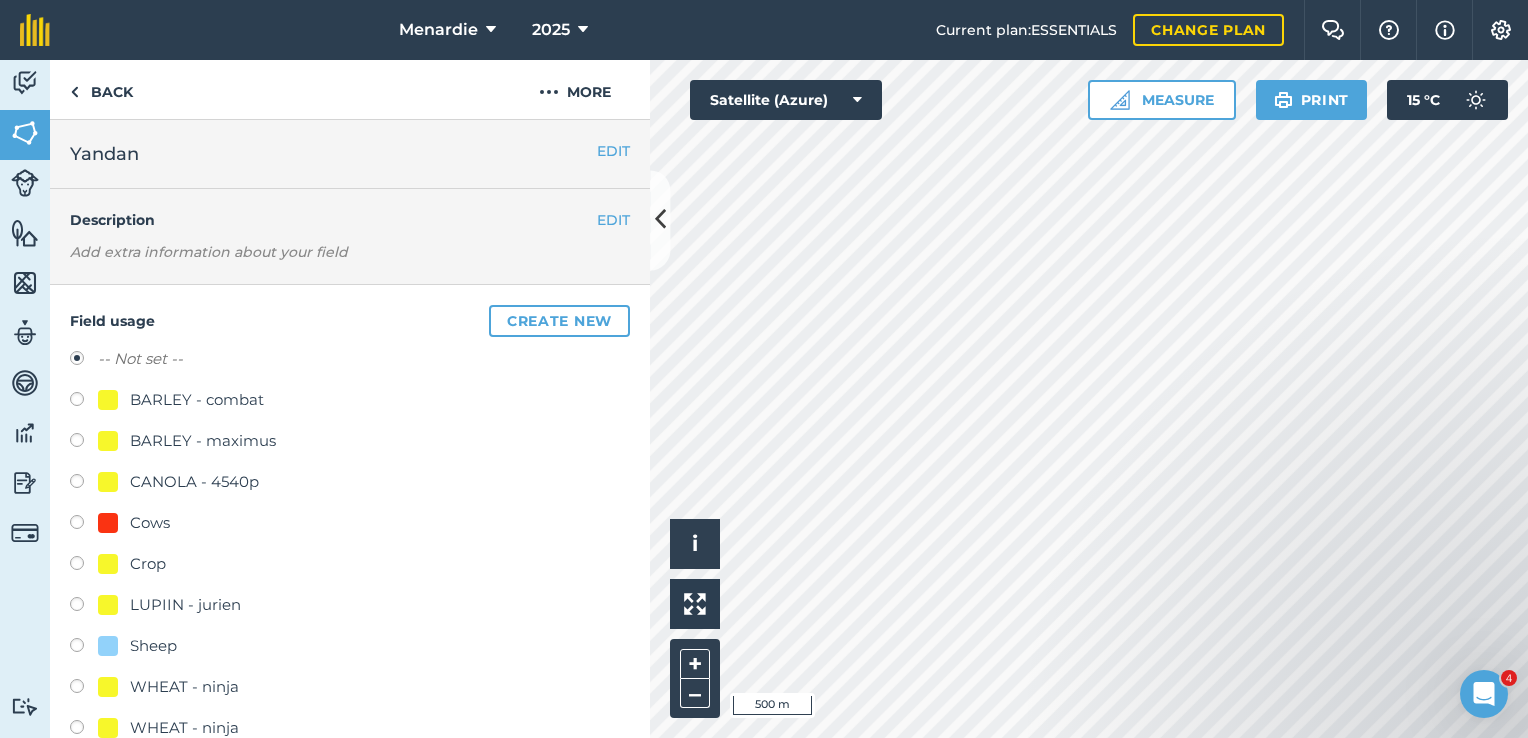 click at bounding box center [84, 689] 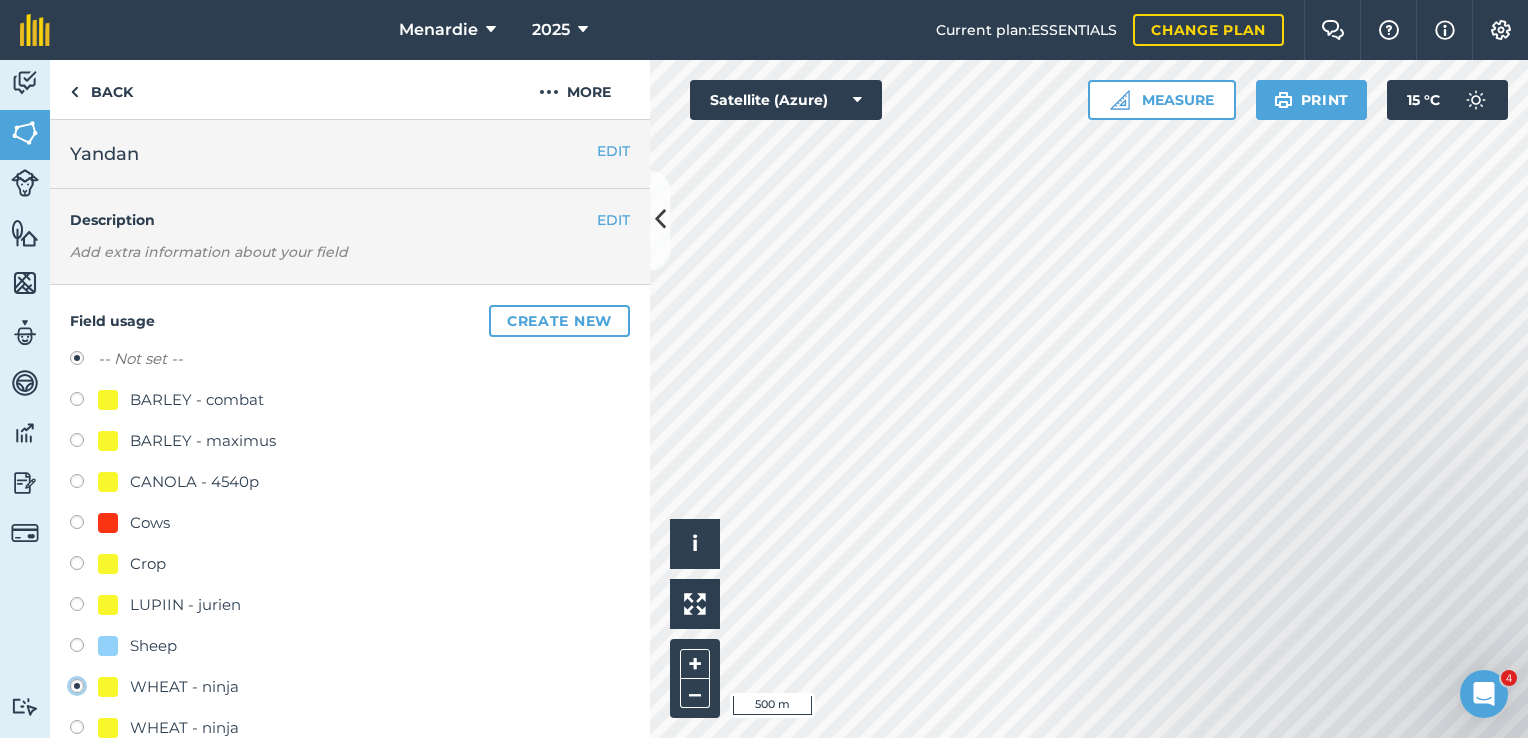 radio on "true" 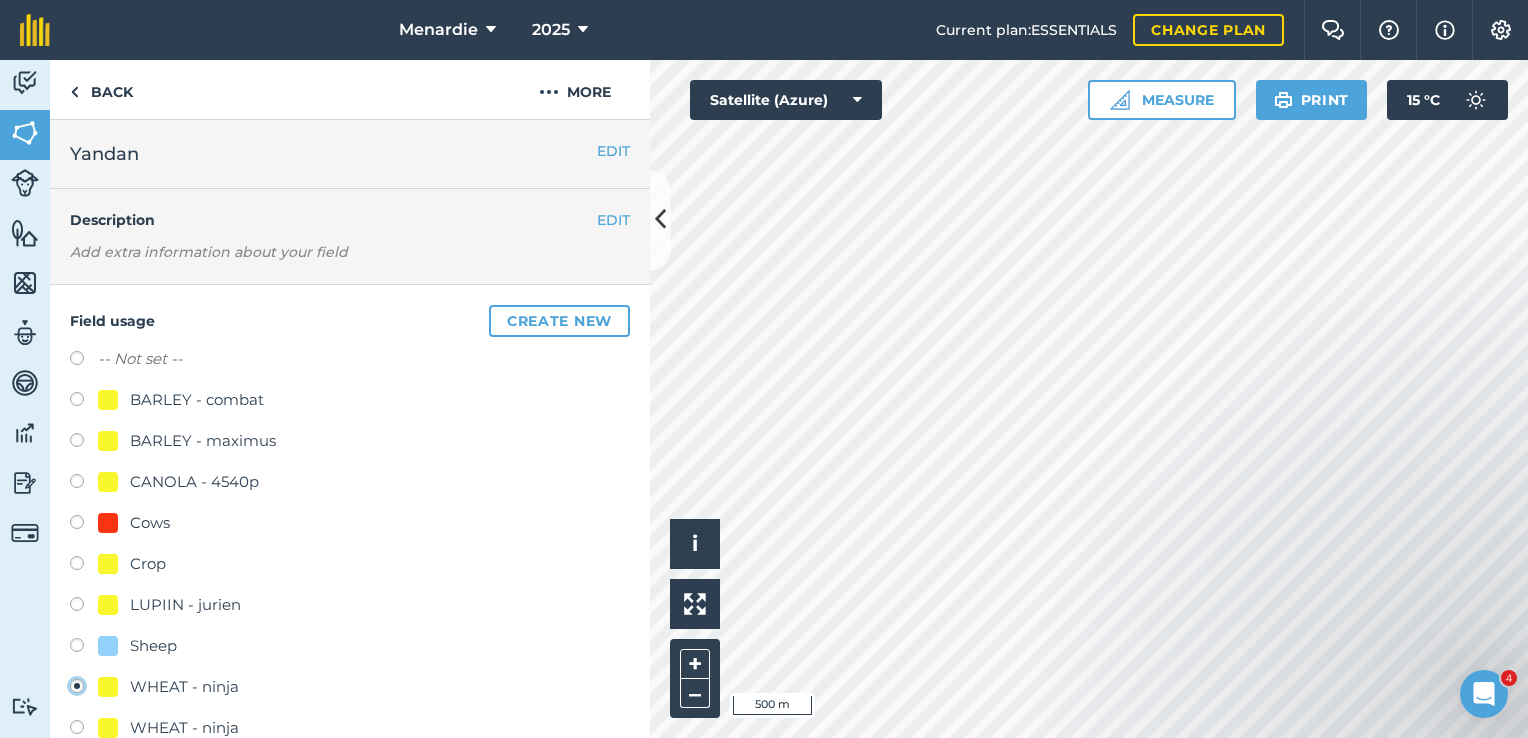scroll, scrollTop: 200, scrollLeft: 0, axis: vertical 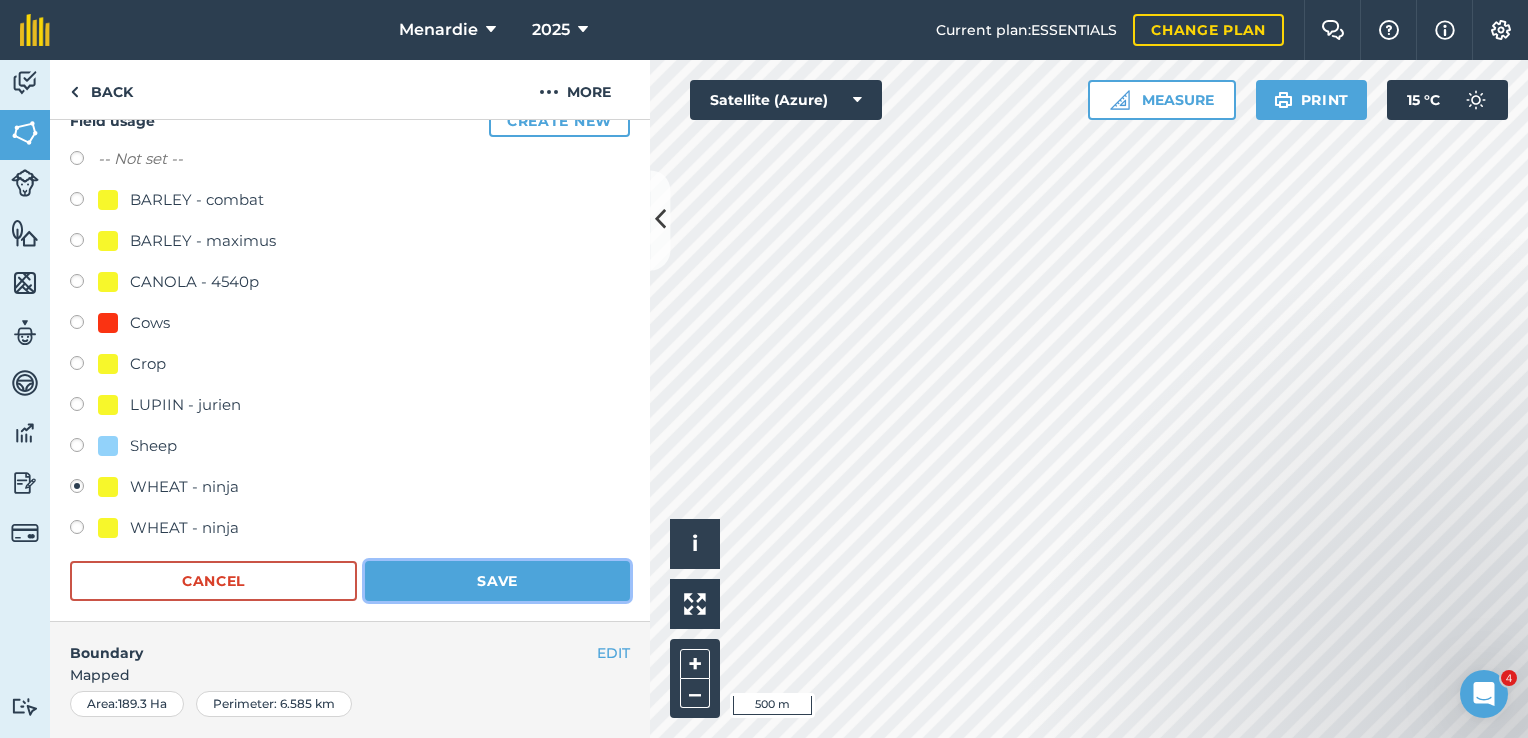 click on "Save" at bounding box center (497, 581) 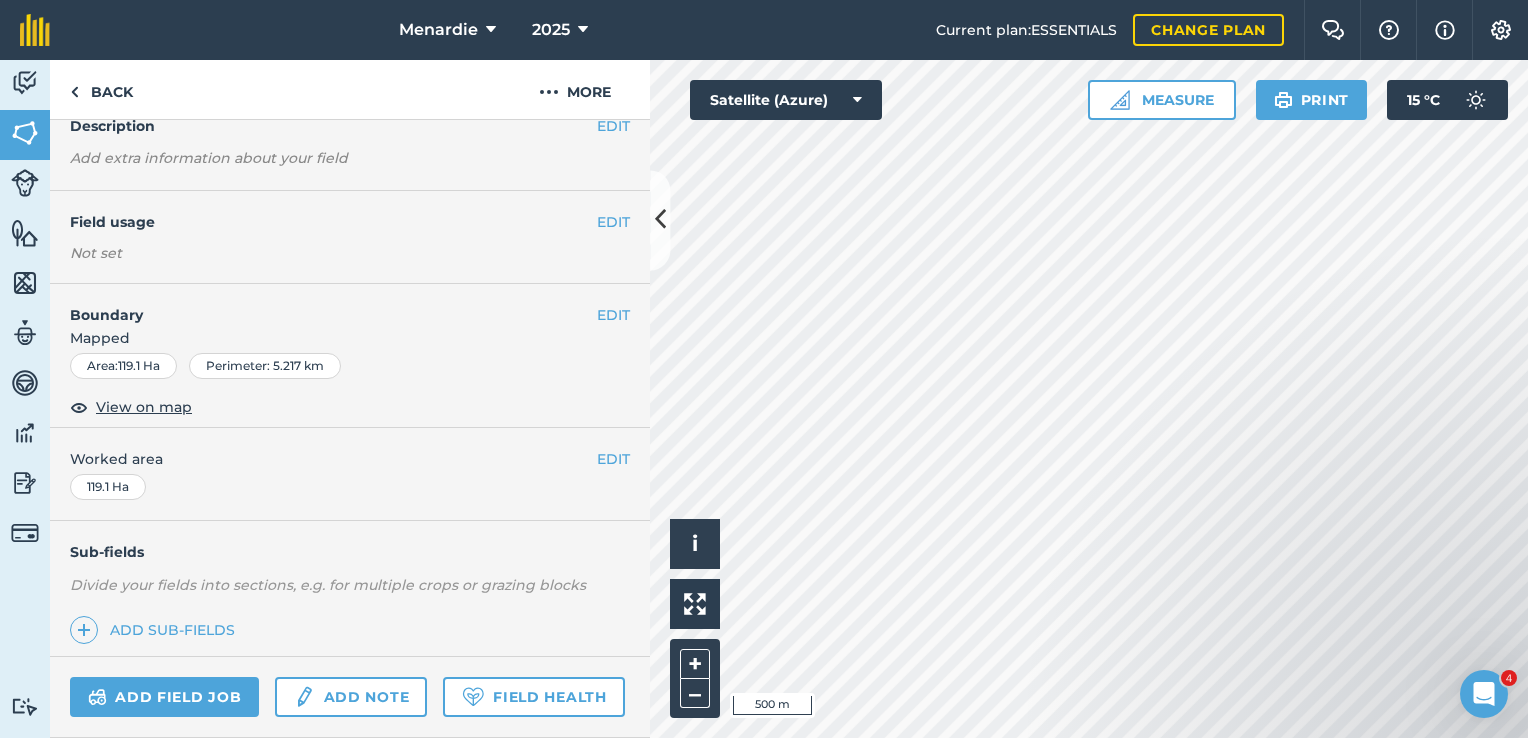 scroll, scrollTop: 0, scrollLeft: 0, axis: both 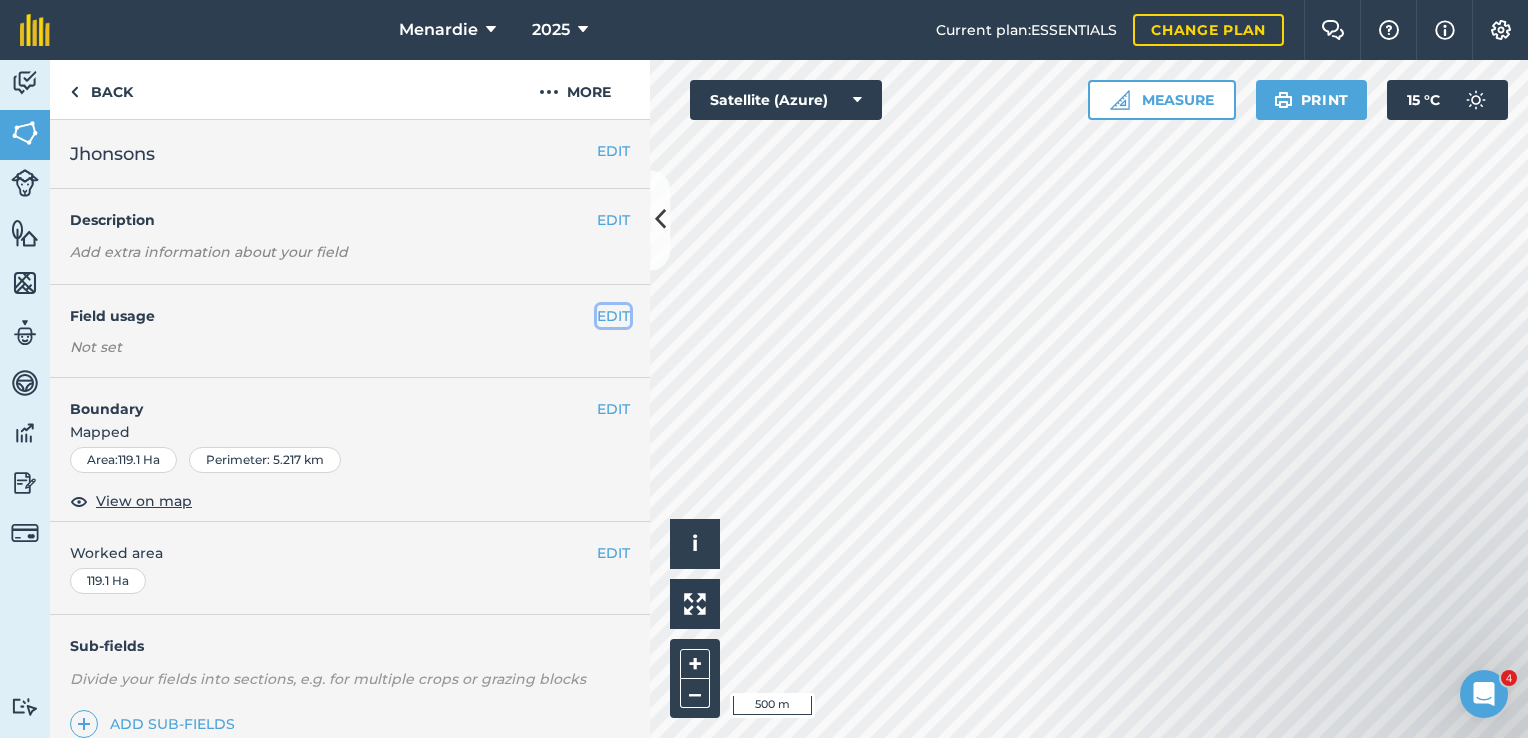 click on "EDIT" at bounding box center (613, 316) 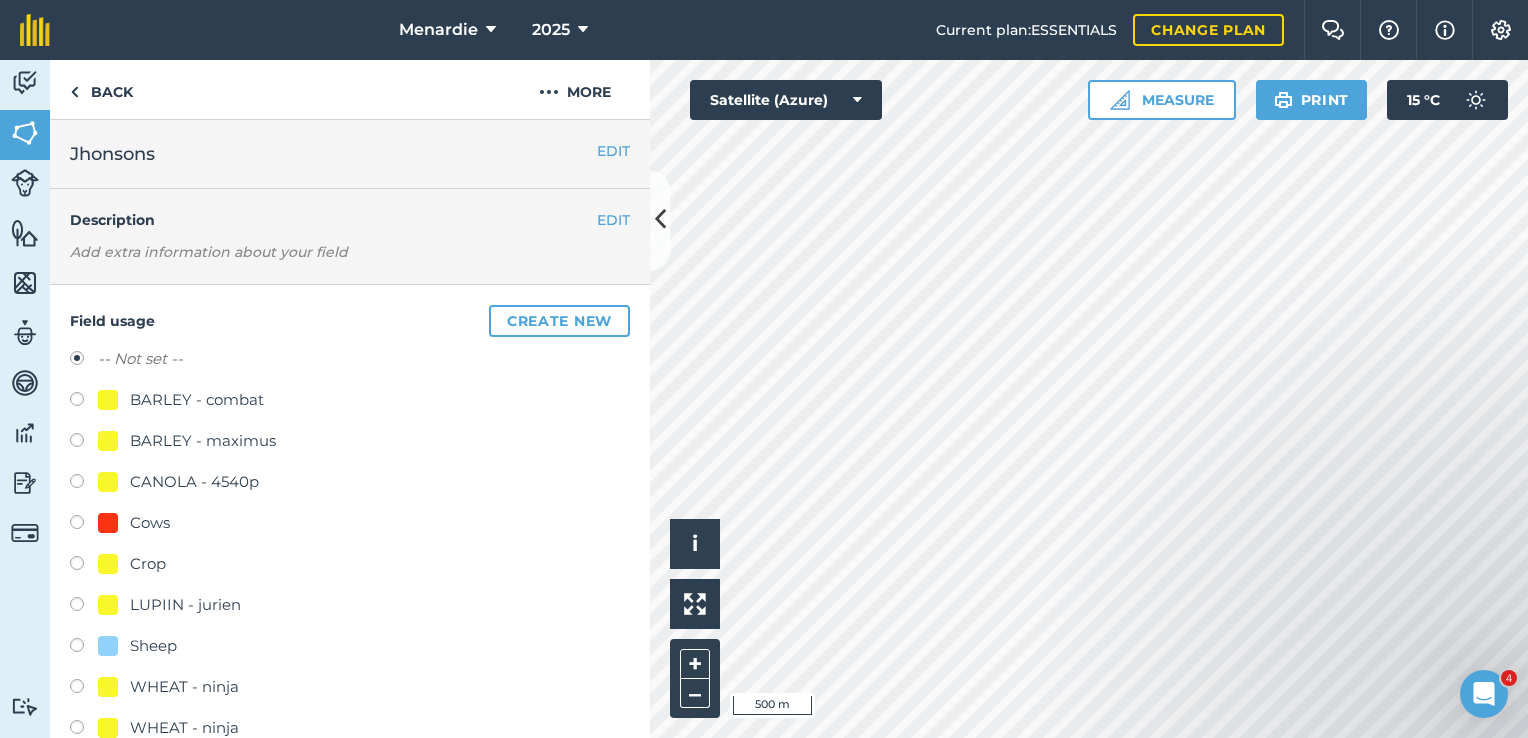 click at bounding box center (84, 648) 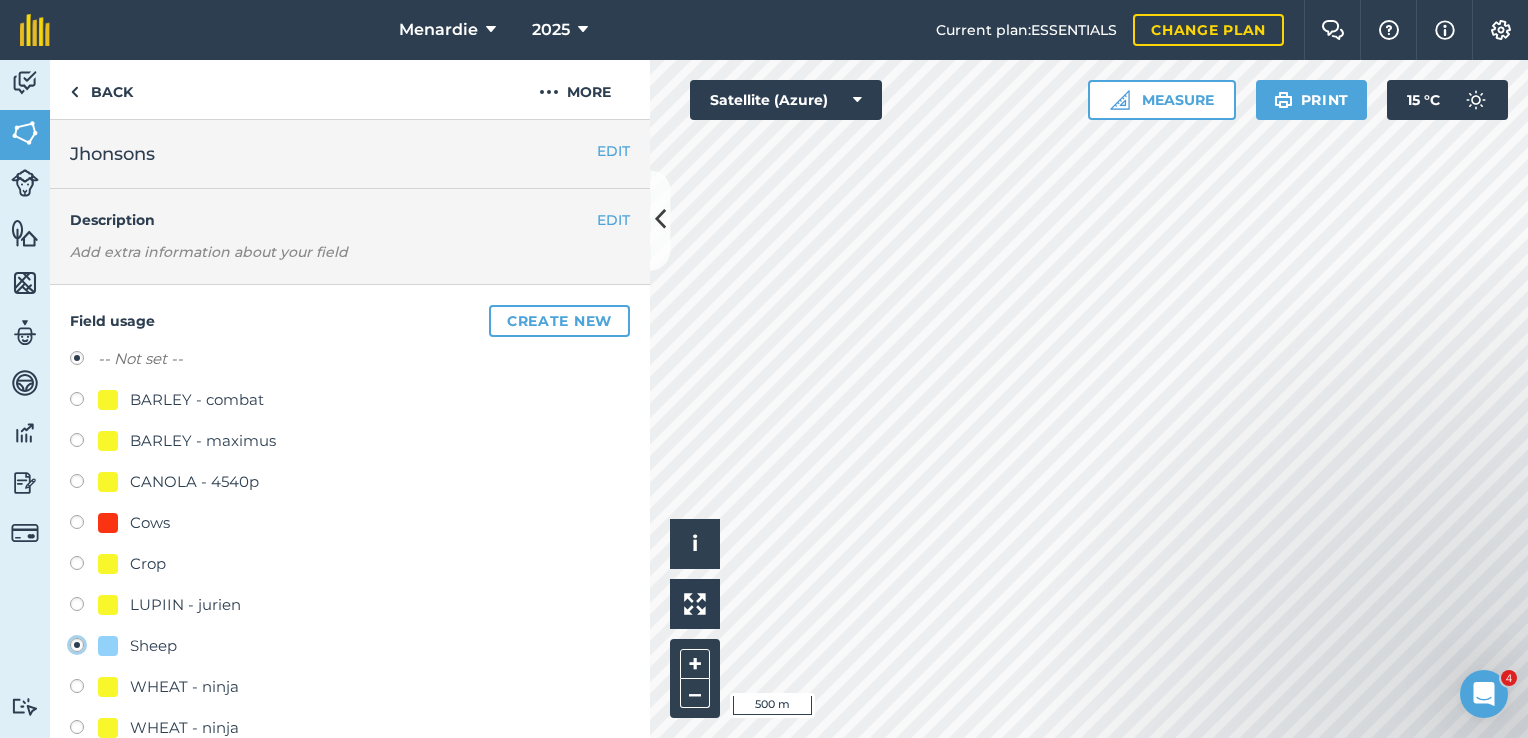 radio on "true" 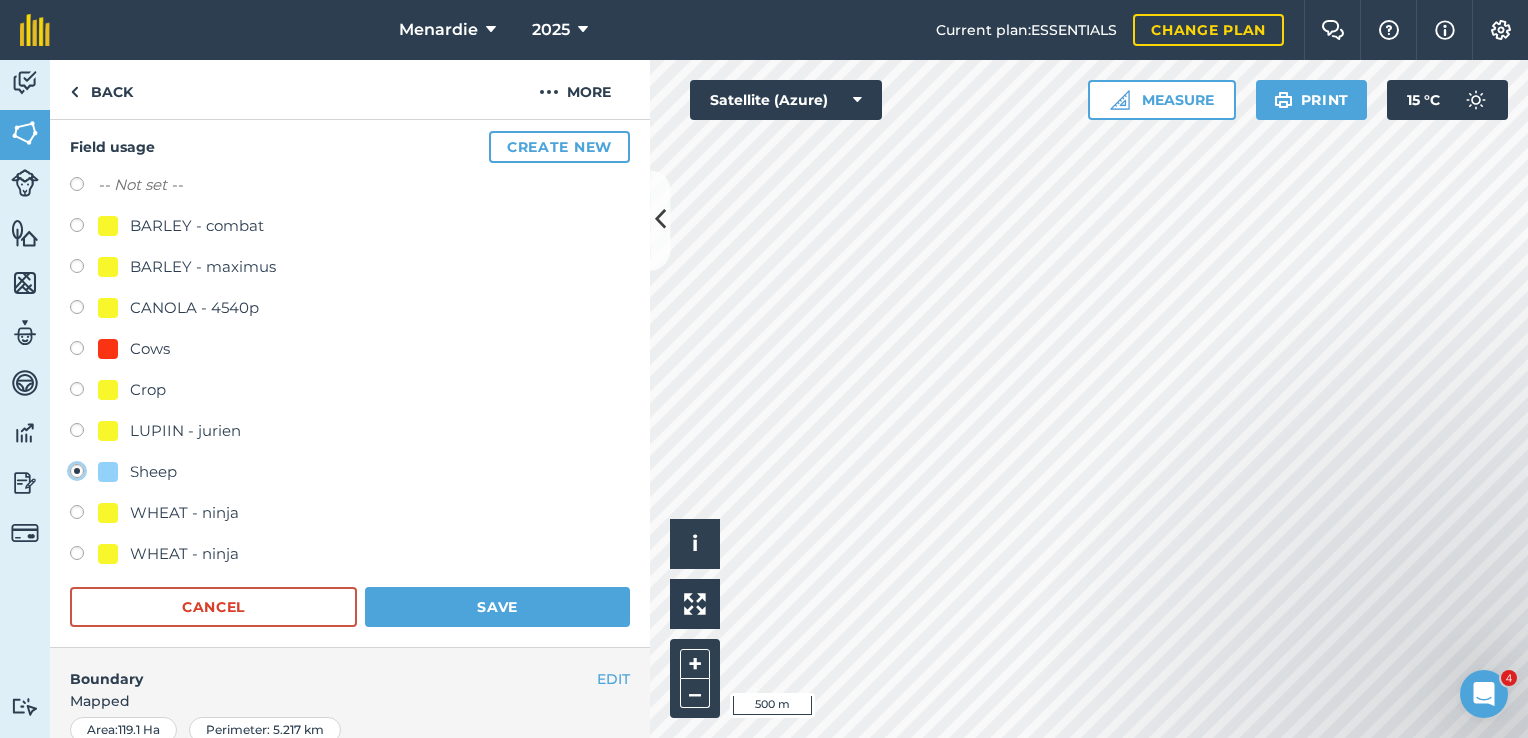 scroll, scrollTop: 300, scrollLeft: 0, axis: vertical 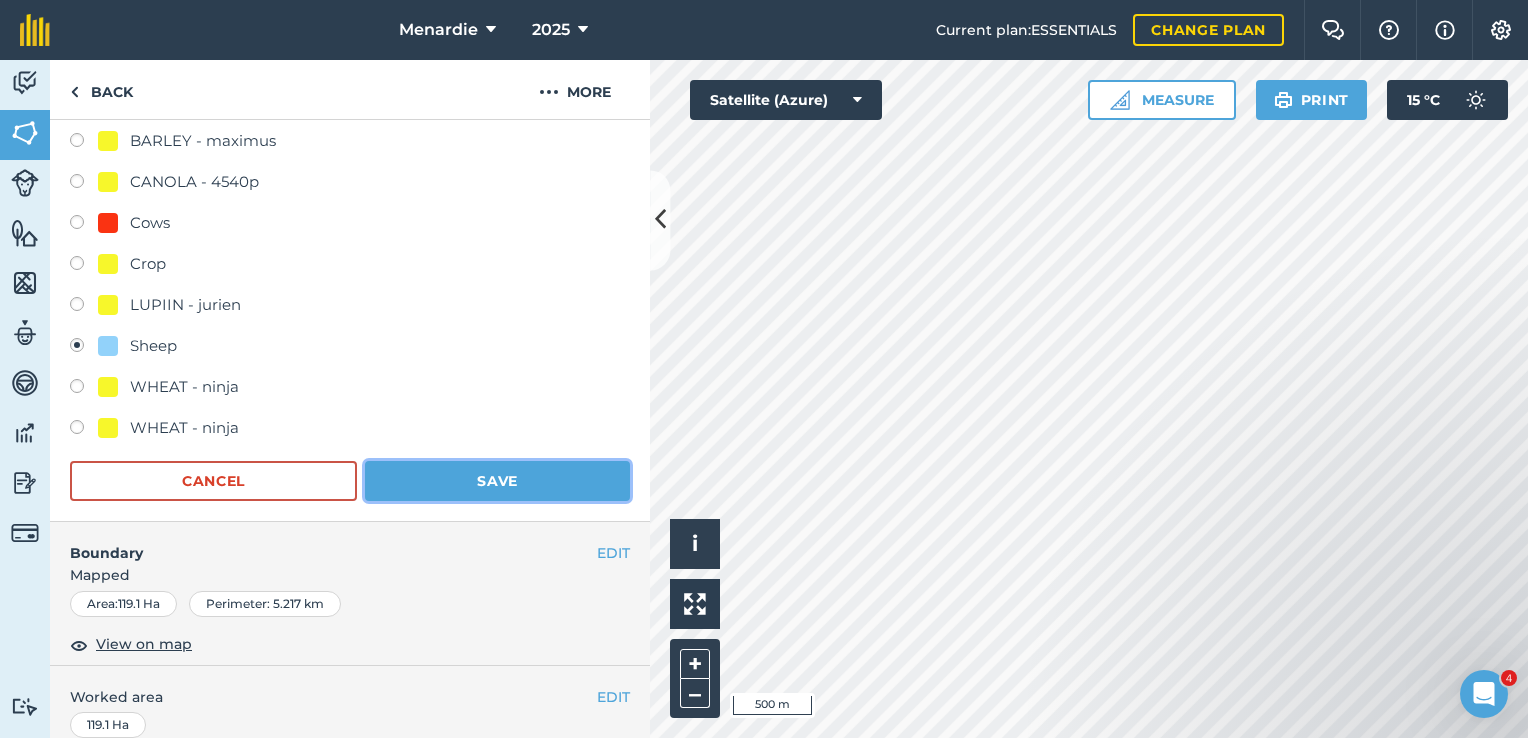 click on "Save" at bounding box center (497, 481) 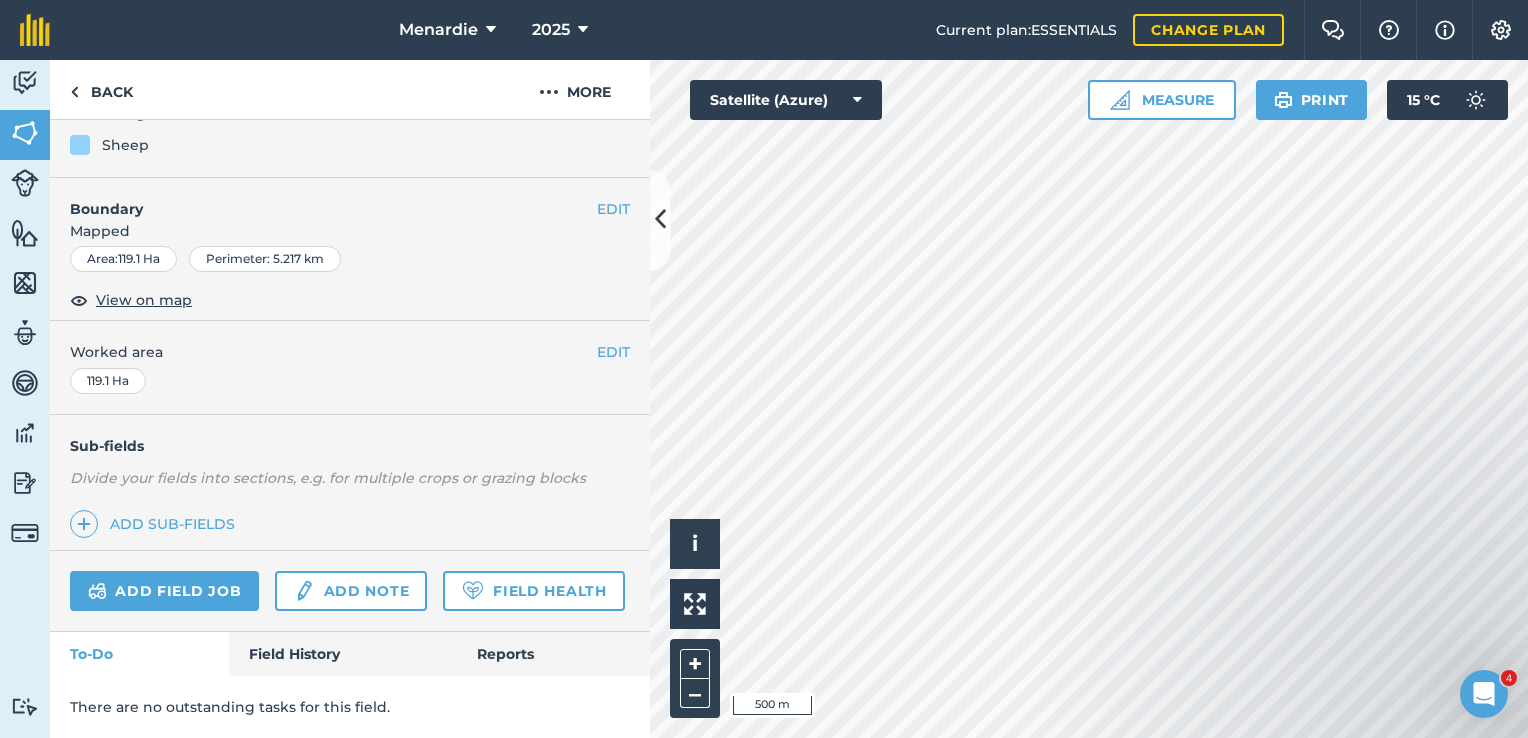 scroll, scrollTop: 256, scrollLeft: 0, axis: vertical 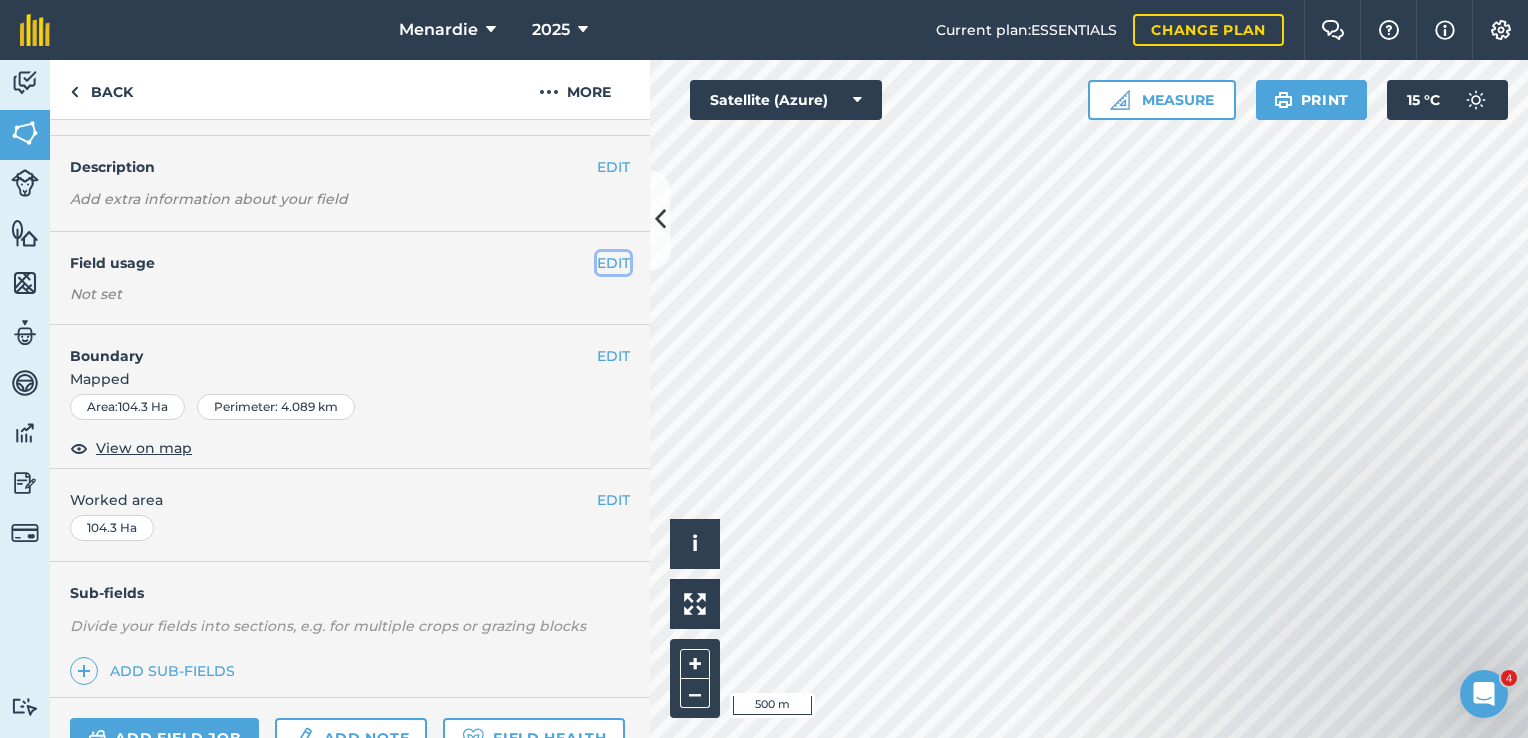 click on "EDIT" at bounding box center (613, 263) 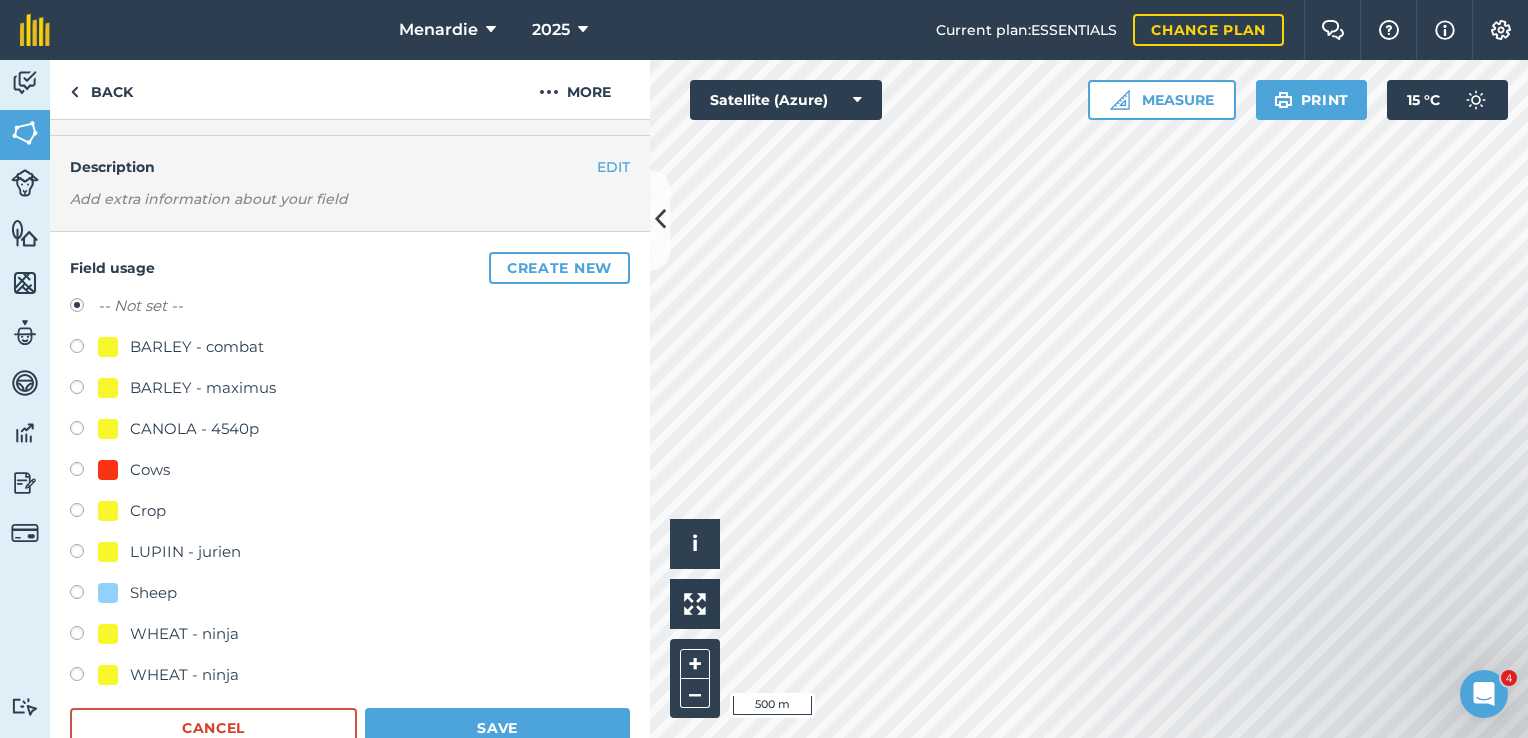 click at bounding box center [84, 554] 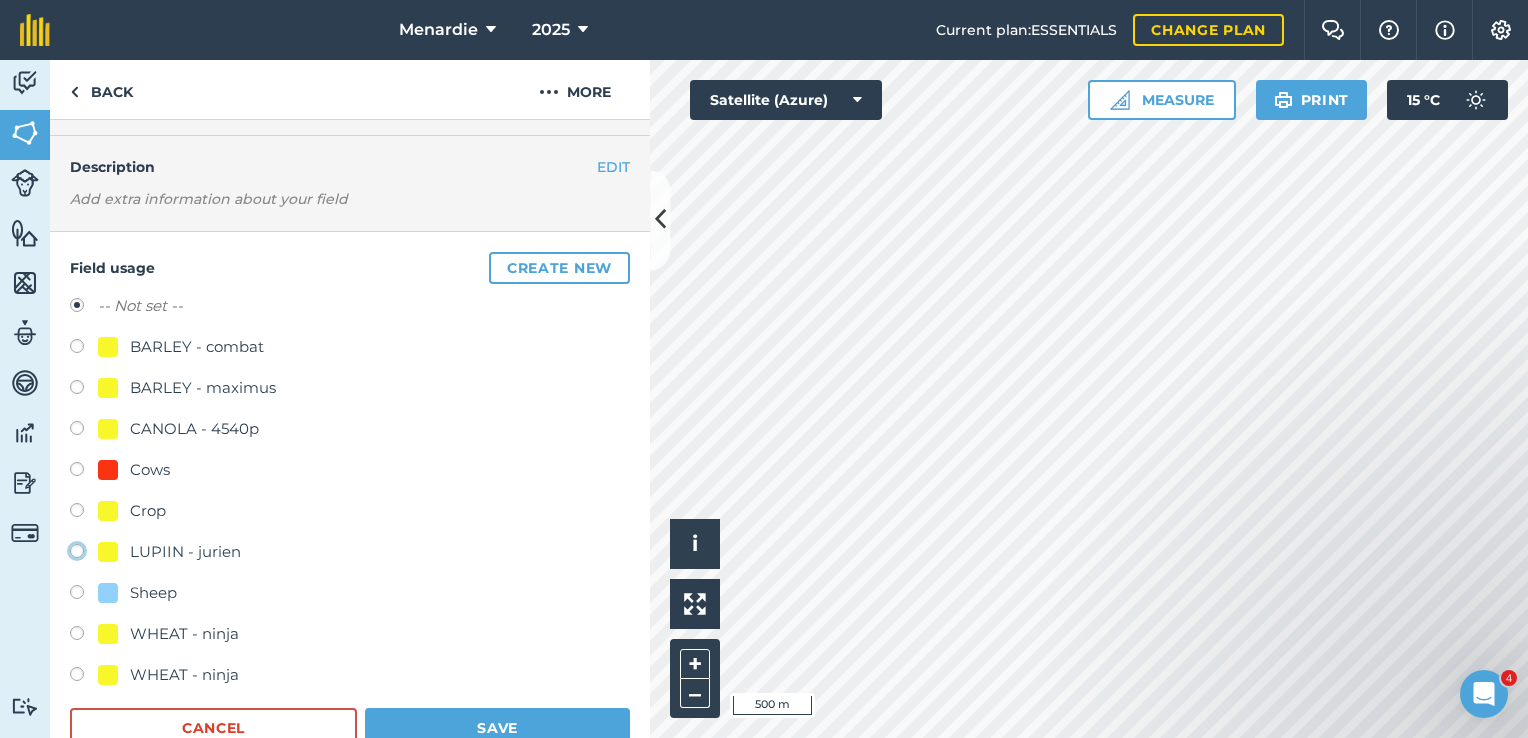 click on "LUPIIN - jurien" at bounding box center [-9923, 550] 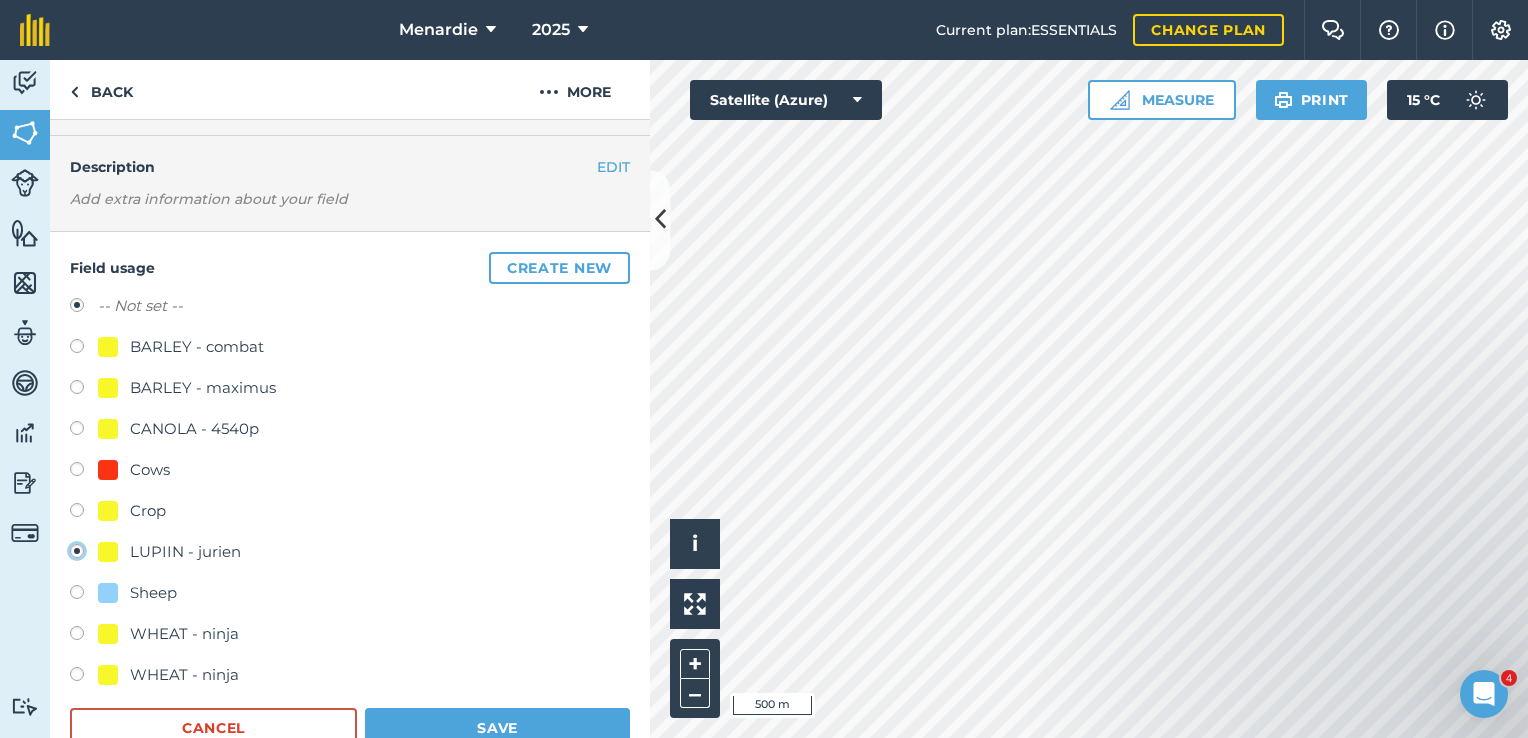radio on "true" 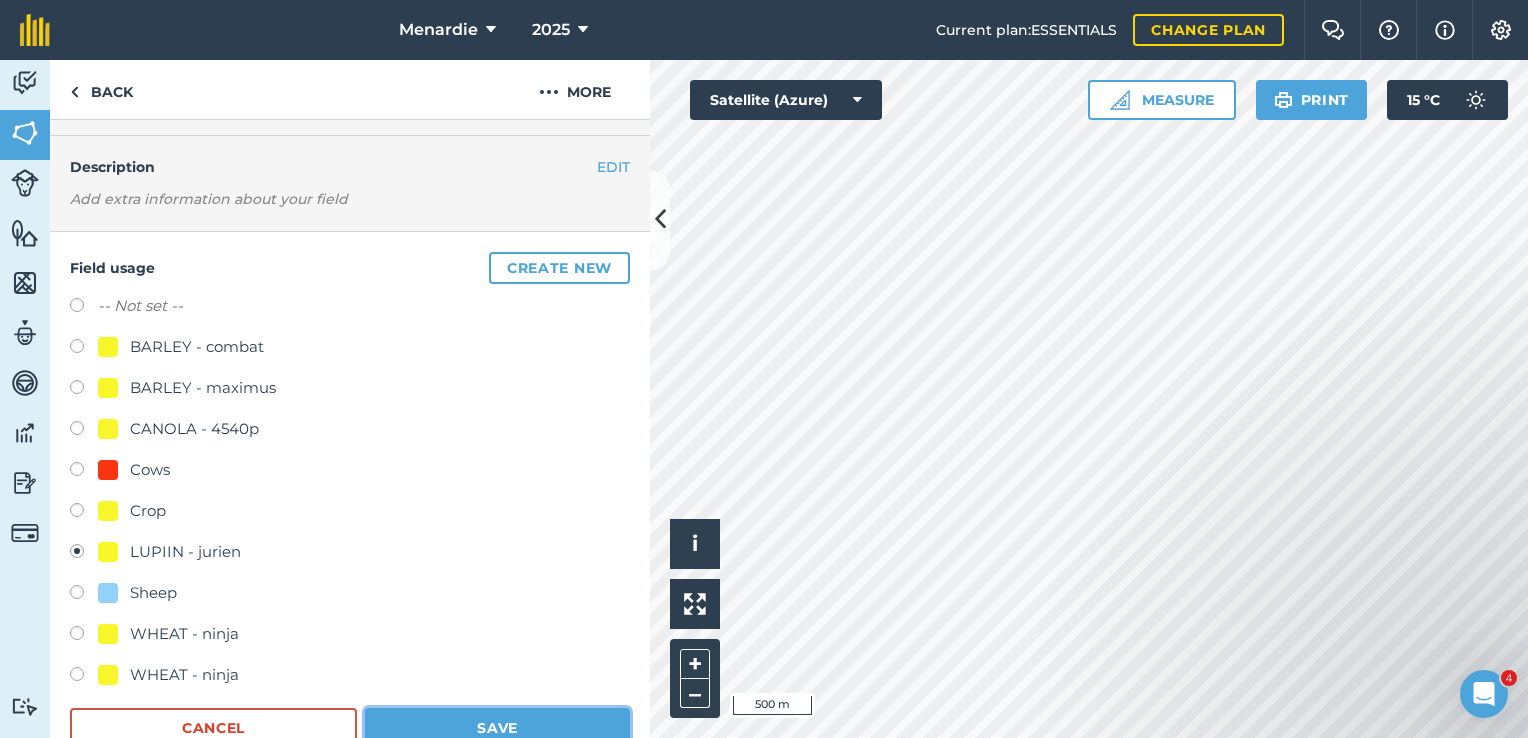 click on "Save" at bounding box center (497, 728) 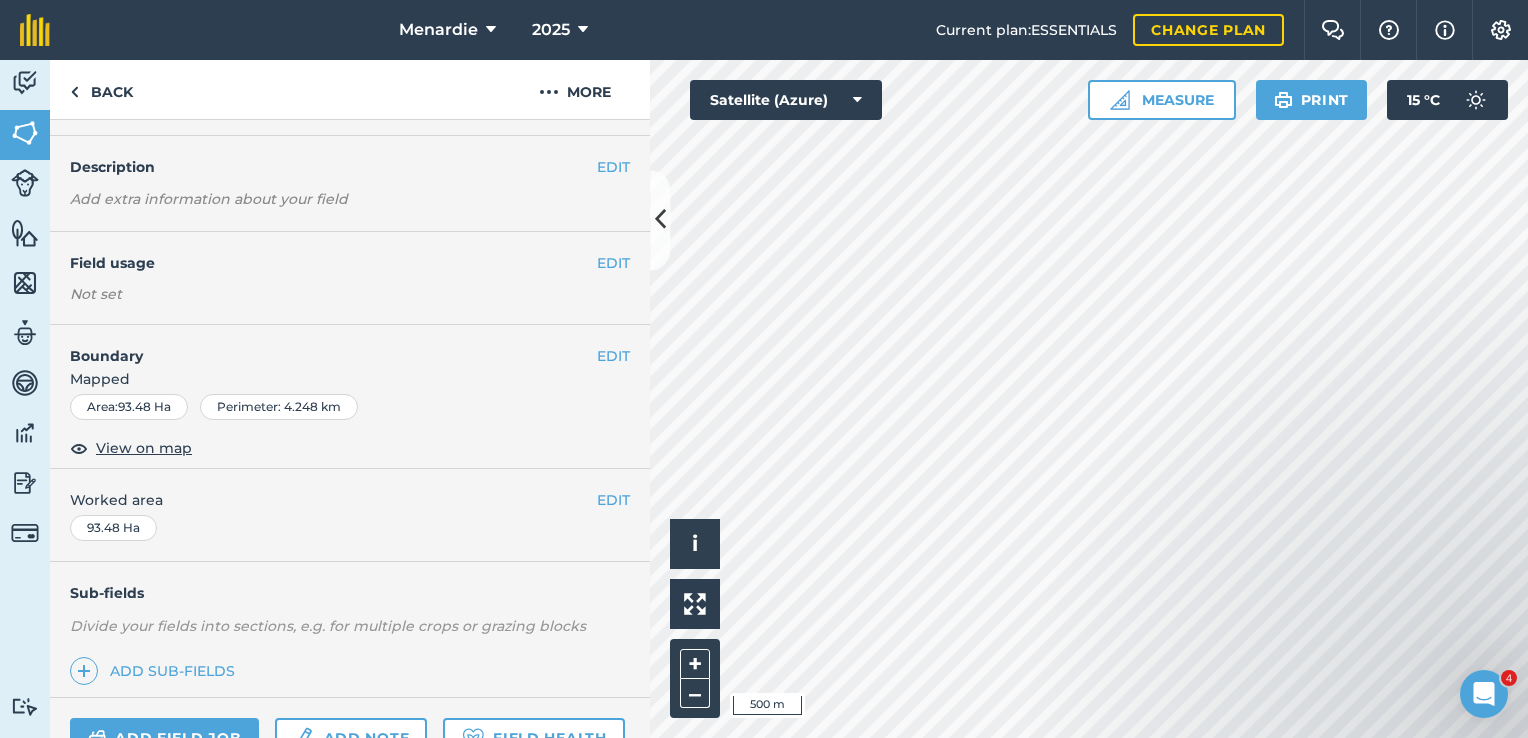 click on "EDIT Field usage Not set" at bounding box center (350, 278) 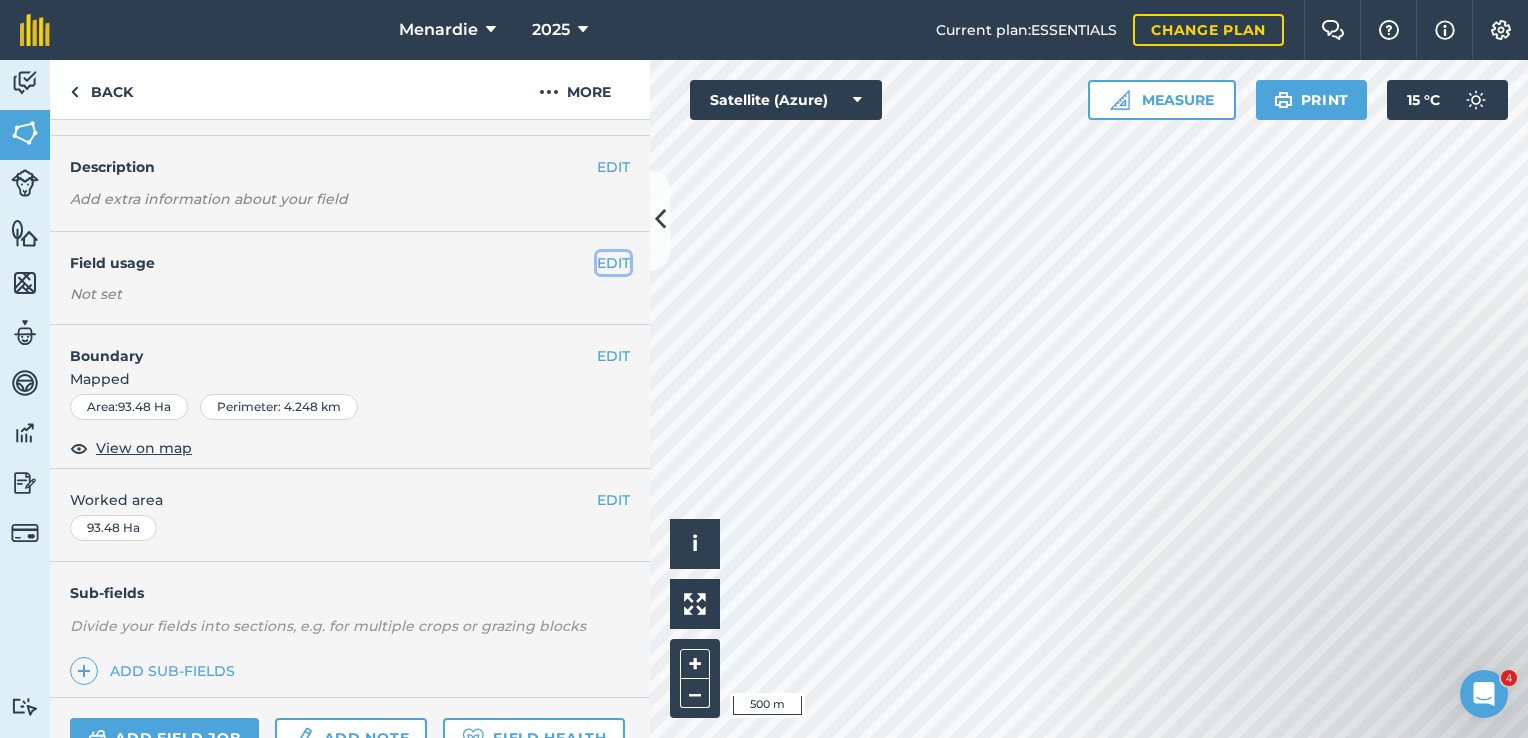 click on "EDIT" at bounding box center [613, 263] 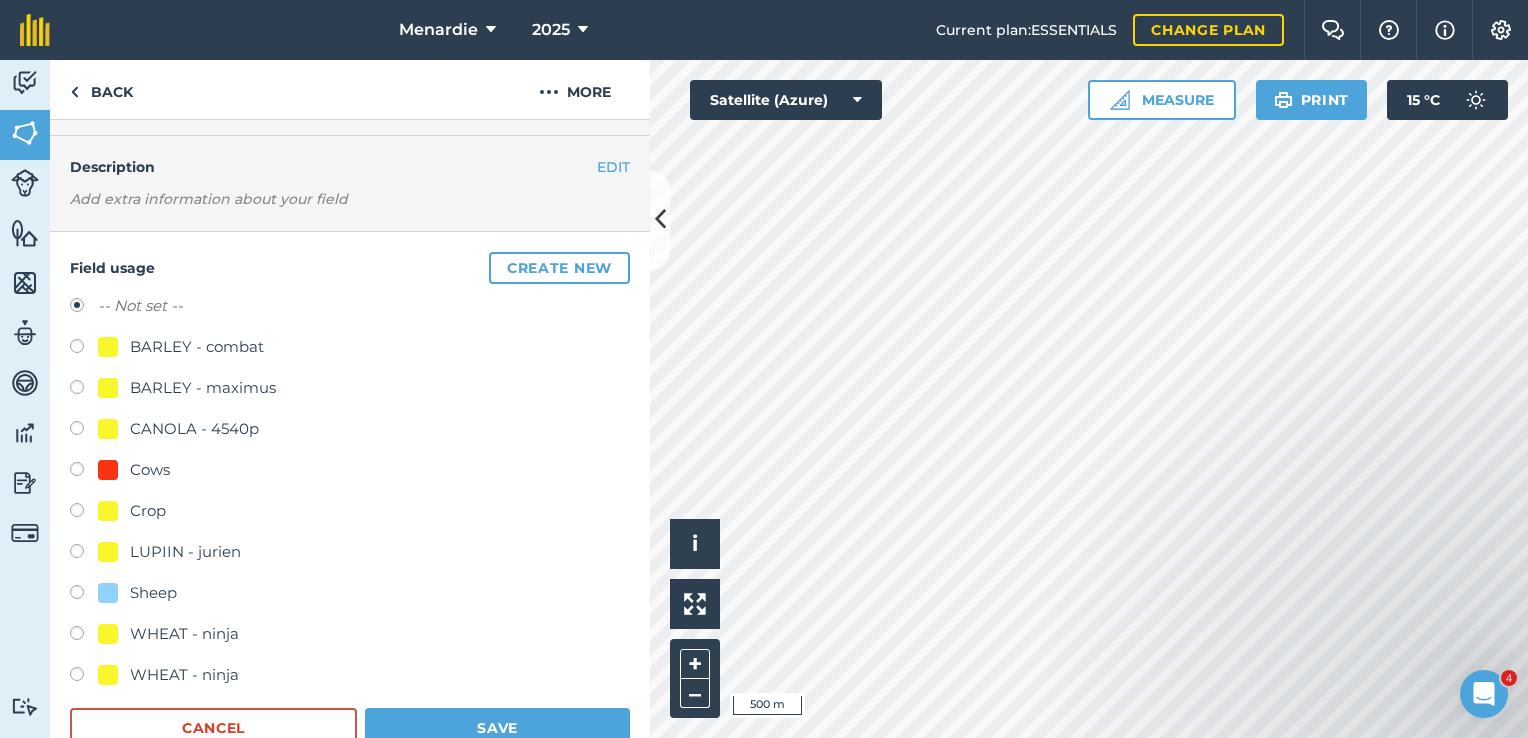 scroll, scrollTop: 153, scrollLeft: 0, axis: vertical 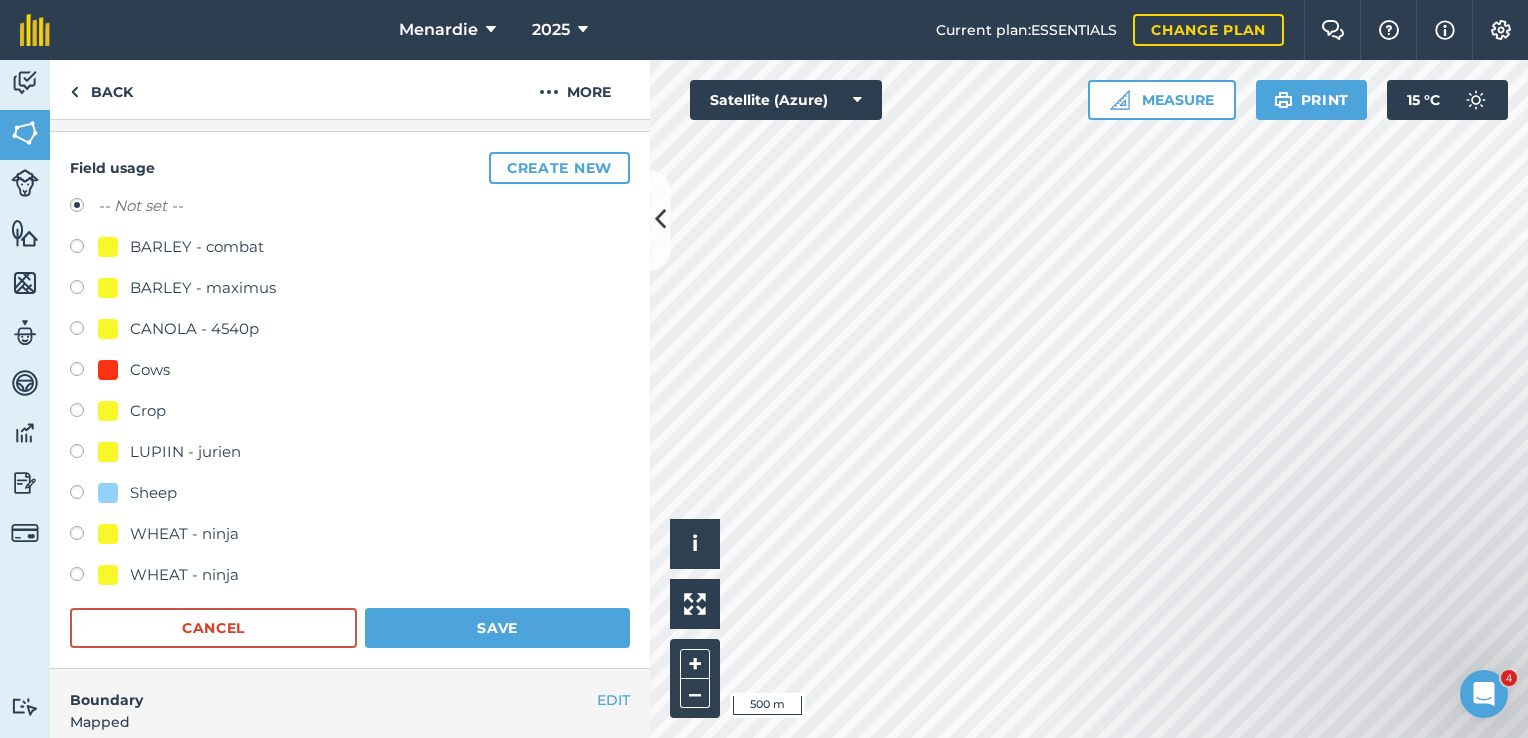 click at bounding box center [84, 331] 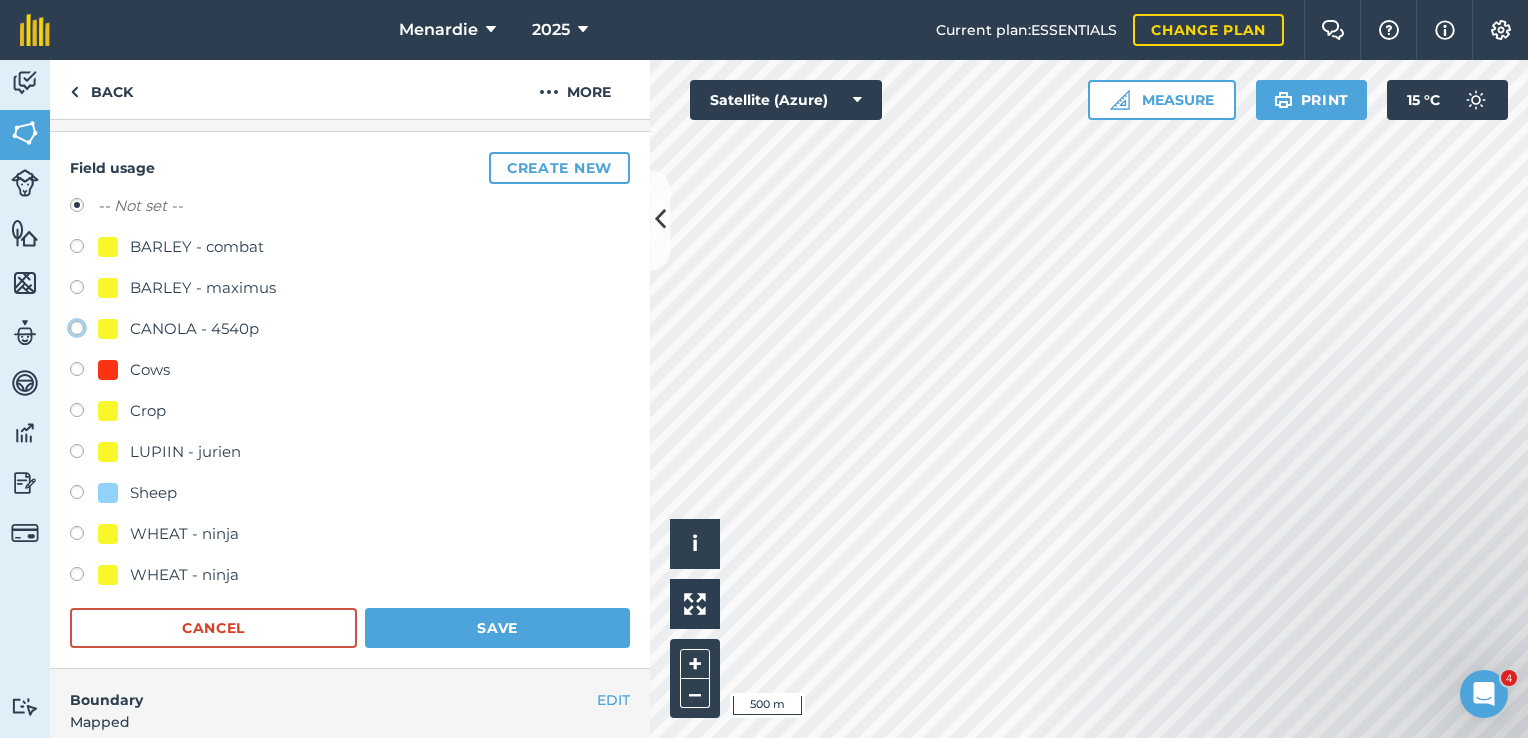 click on "CANOLA - 4540p" at bounding box center (-9923, 327) 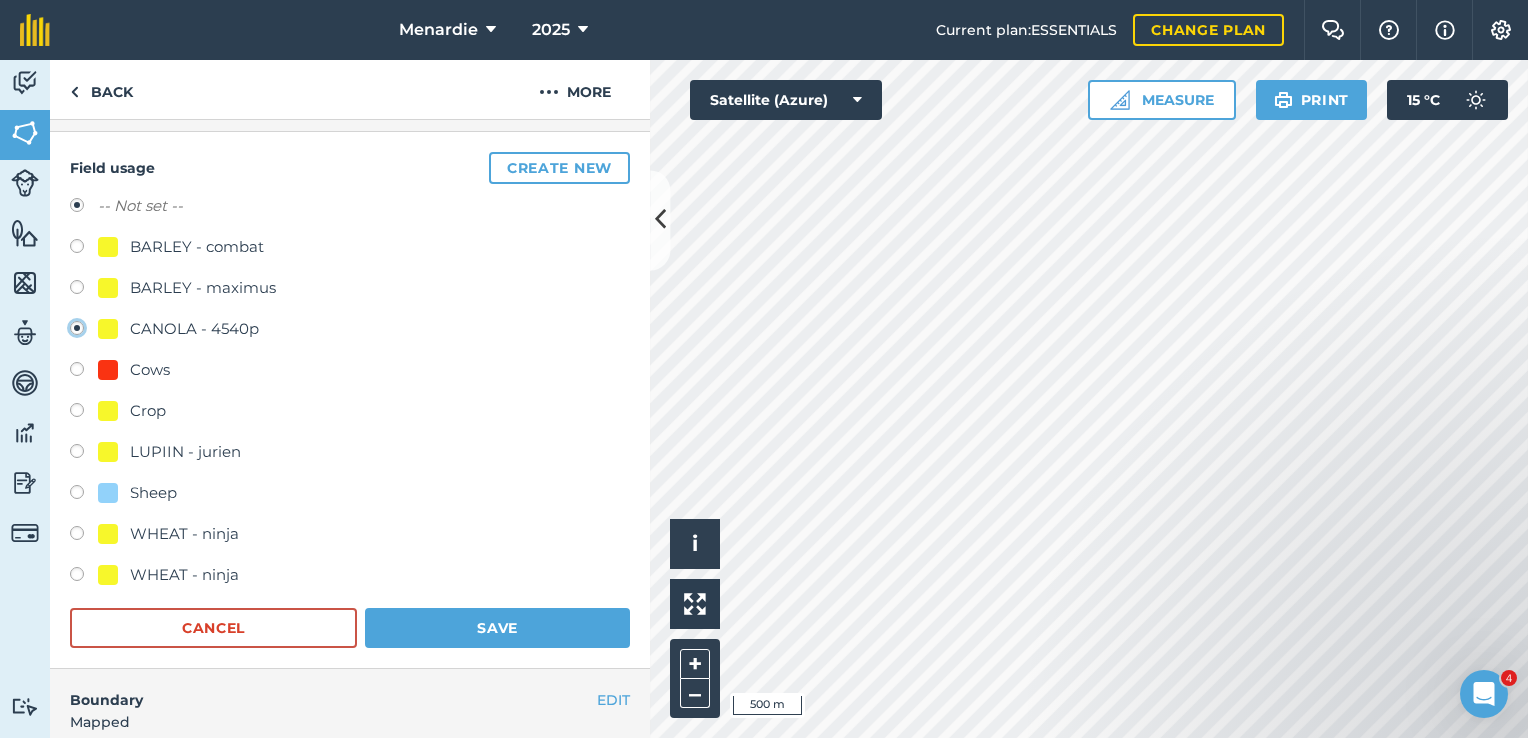 radio on "true" 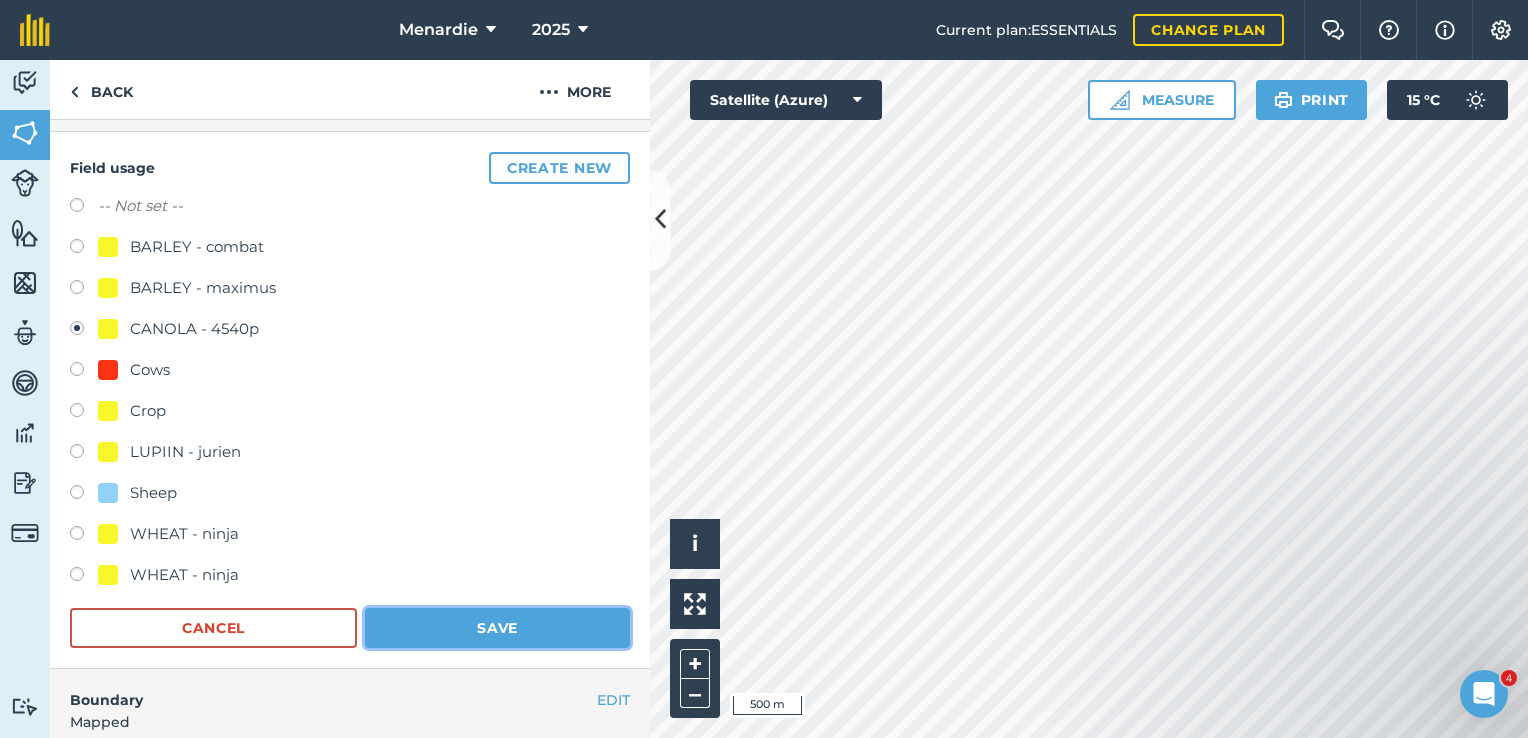 click on "Save" at bounding box center (497, 628) 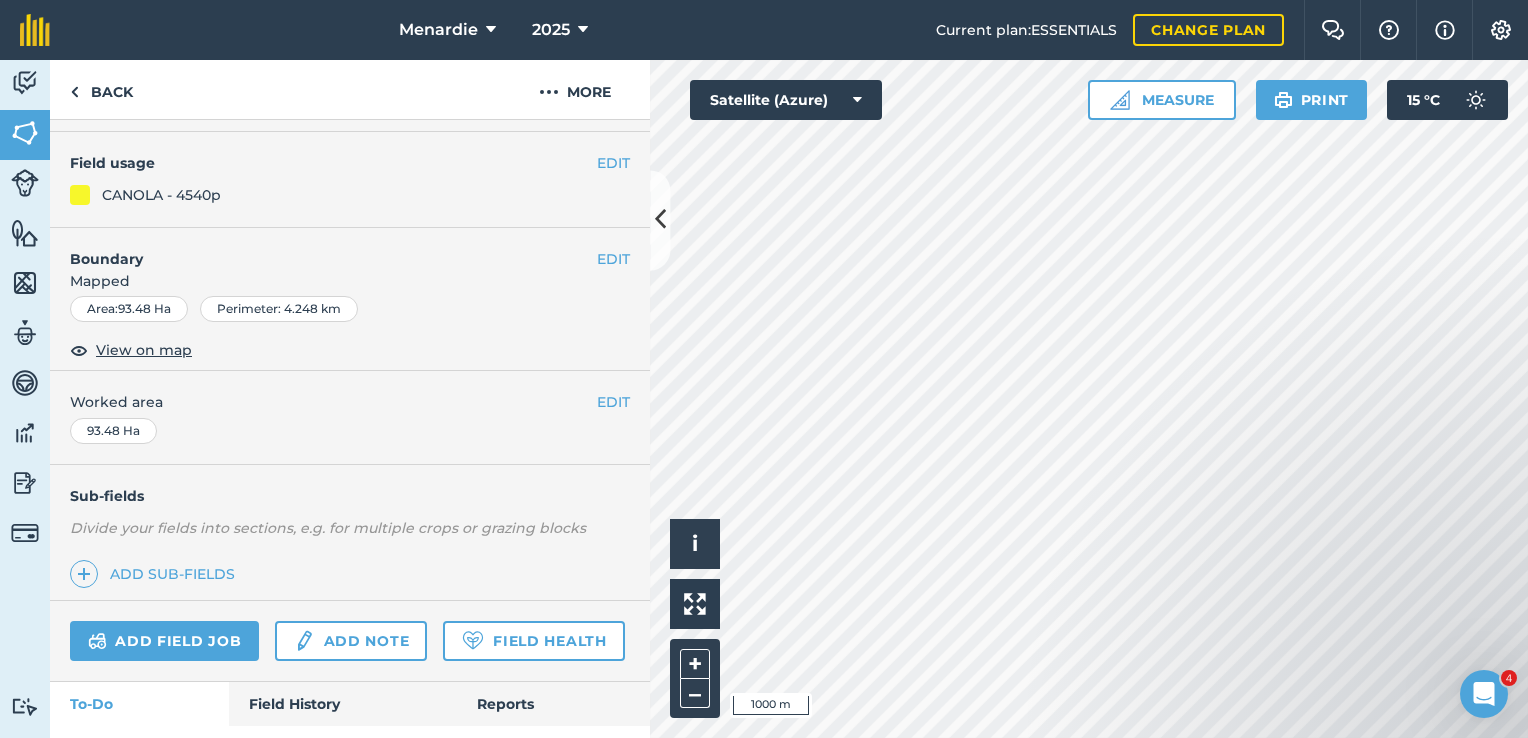 drag, startPoint x: 1268, startPoint y: 675, endPoint x: 1265, endPoint y: 564, distance: 111.040535 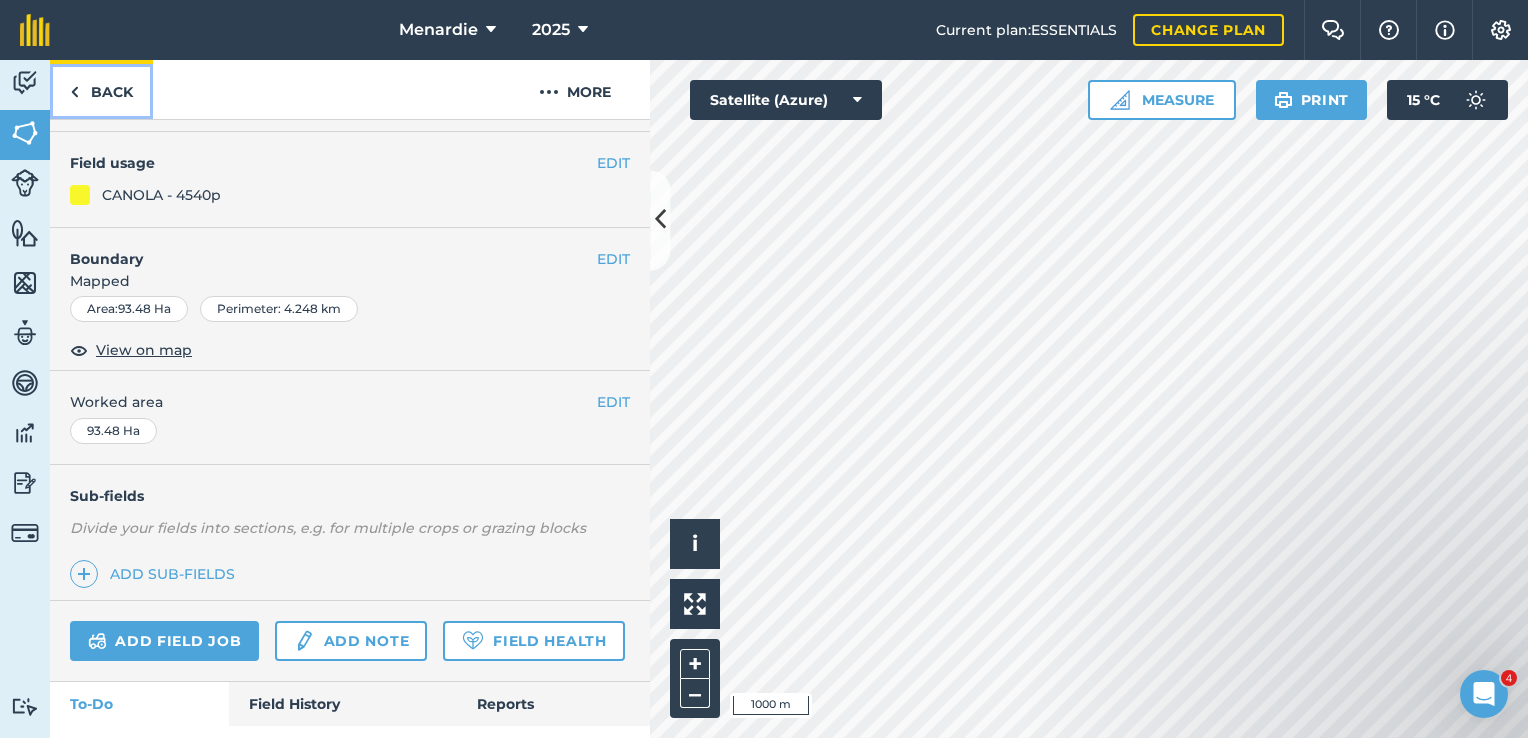 click on "Back" at bounding box center [101, 89] 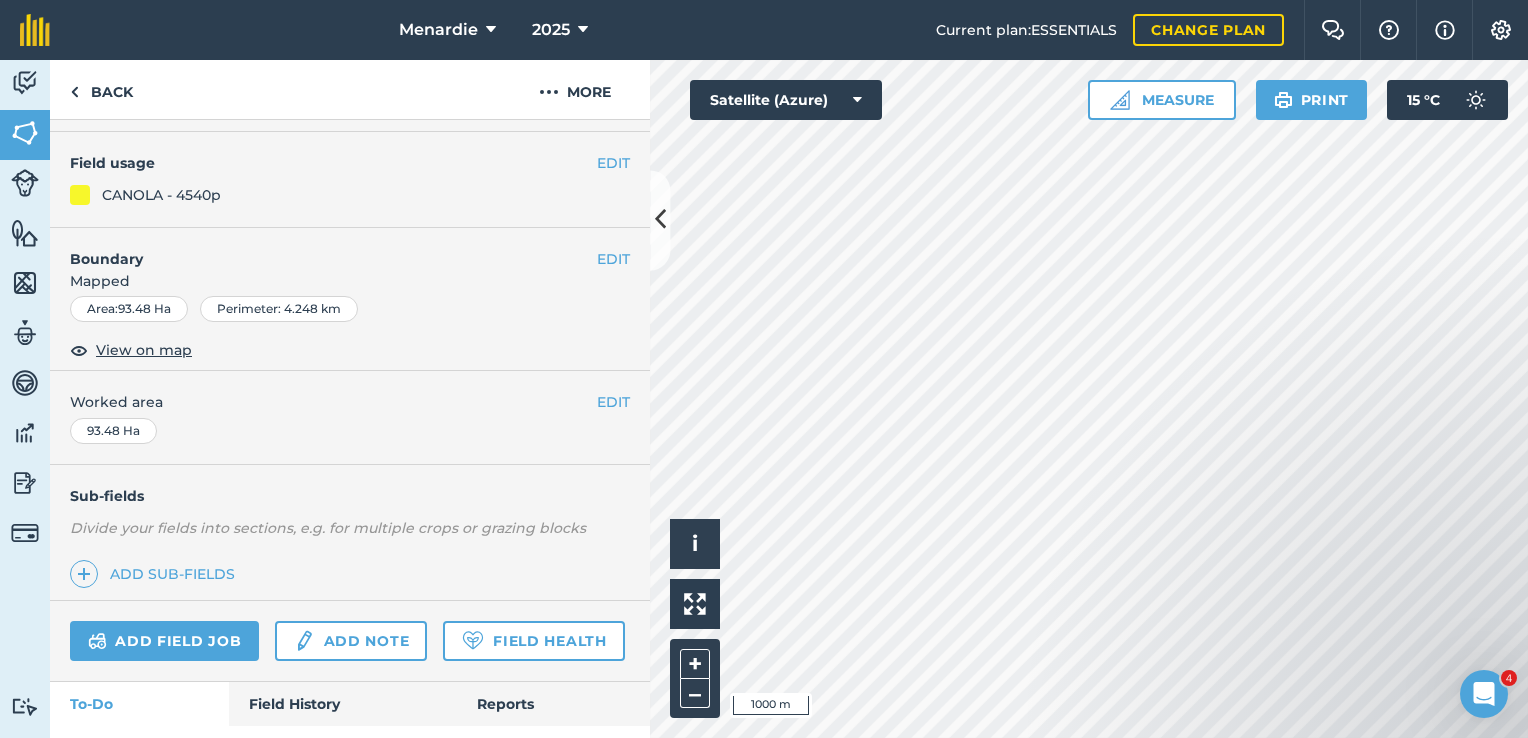 click at bounding box center [1328, 627] 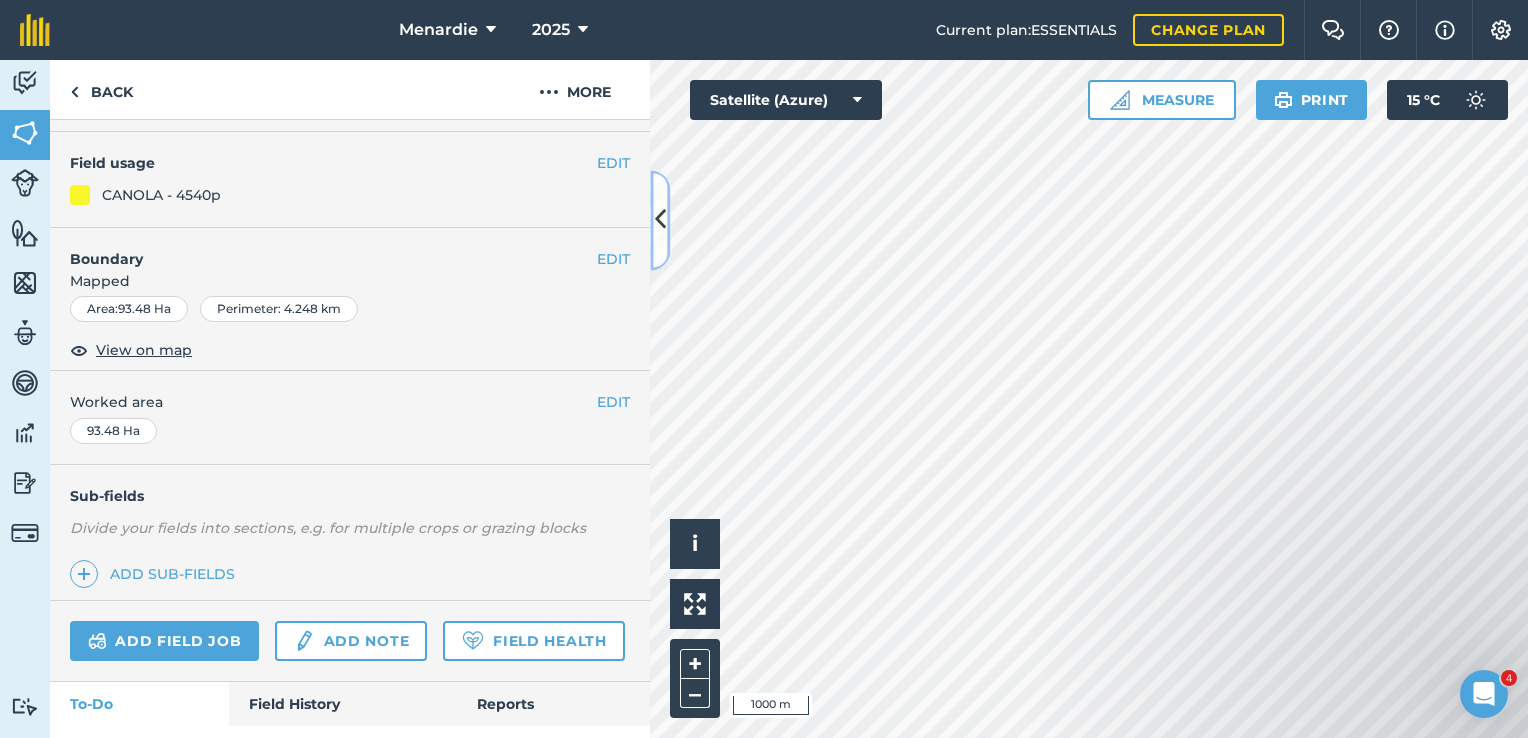 click at bounding box center [660, 220] 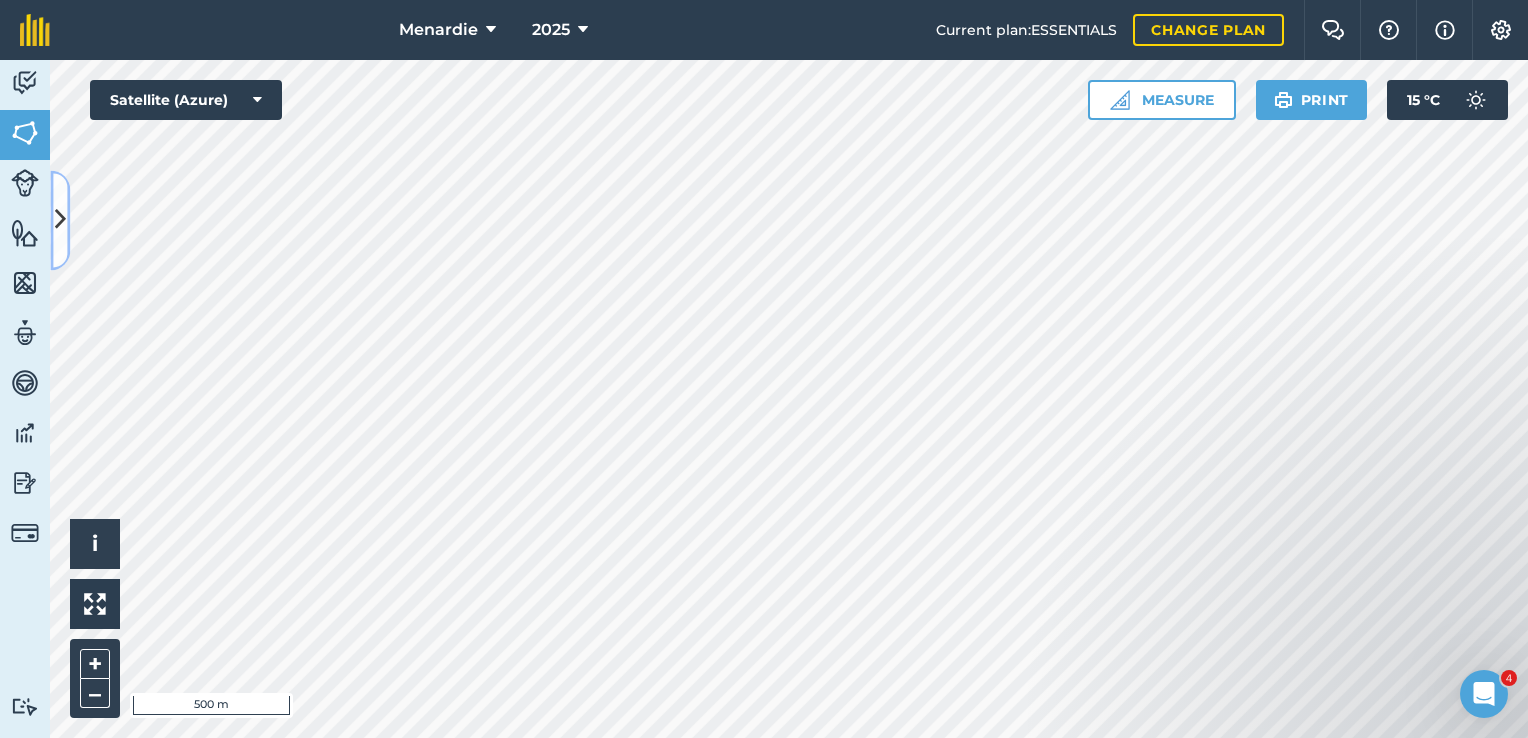 click at bounding box center (60, 220) 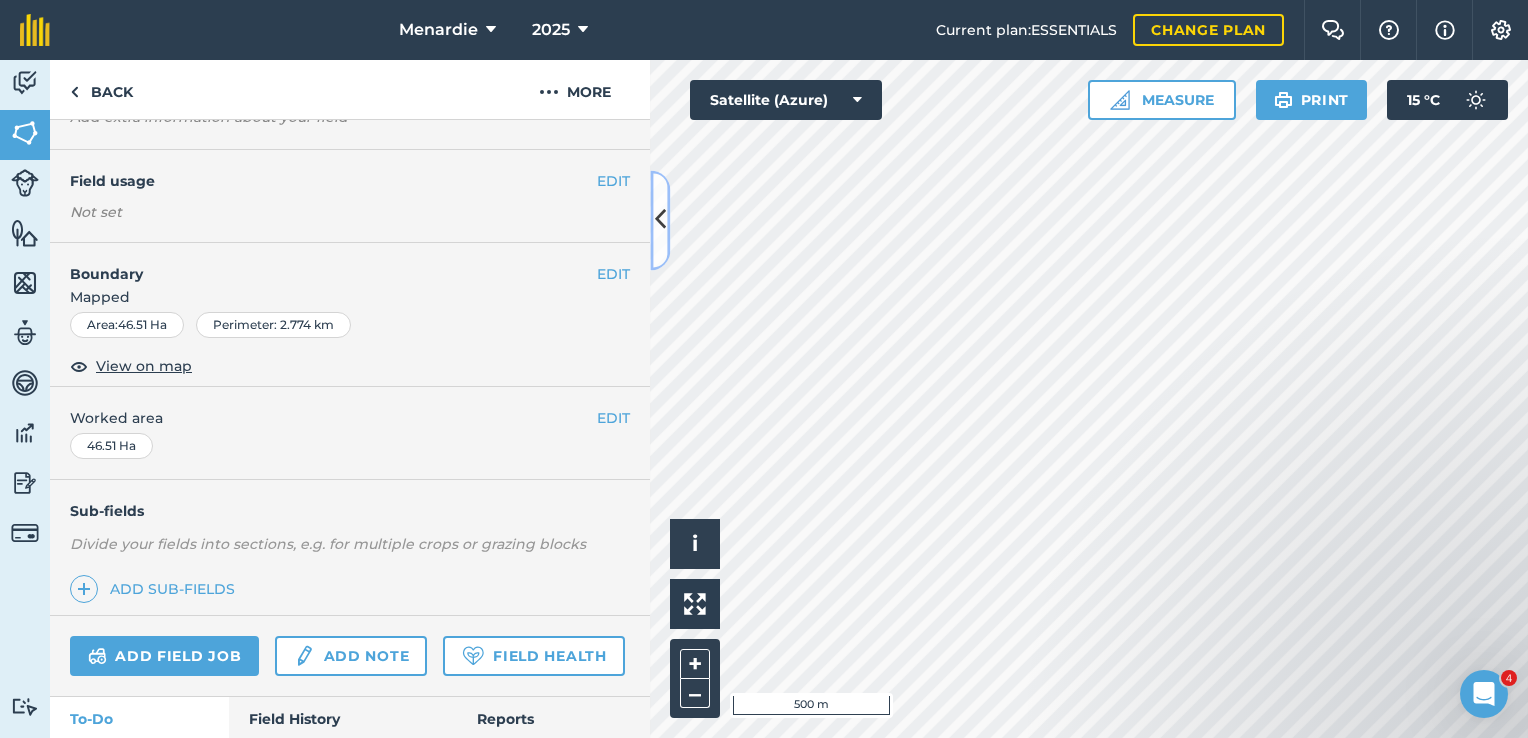 scroll, scrollTop: 0, scrollLeft: 0, axis: both 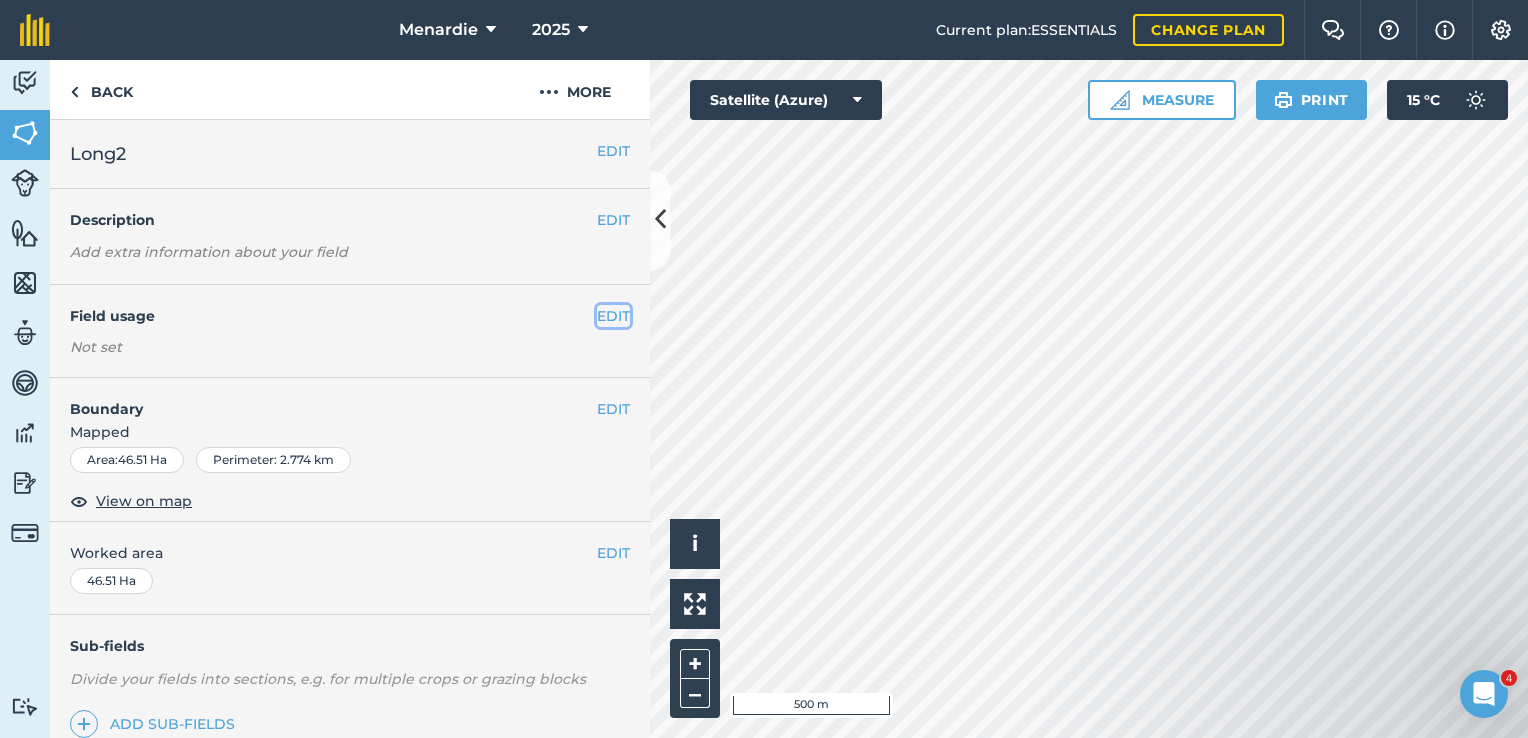 click on "EDIT" at bounding box center [613, 316] 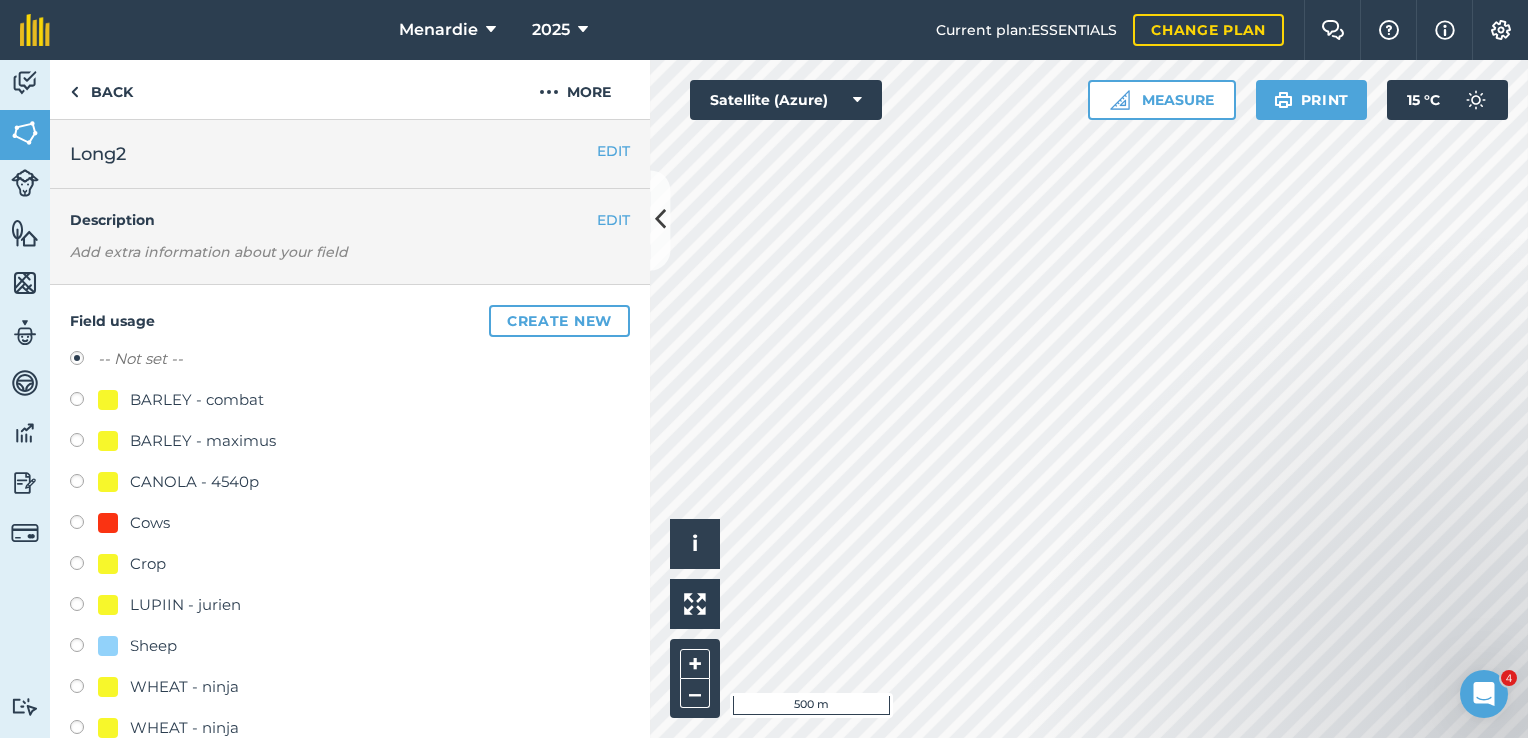 click at bounding box center (84, 484) 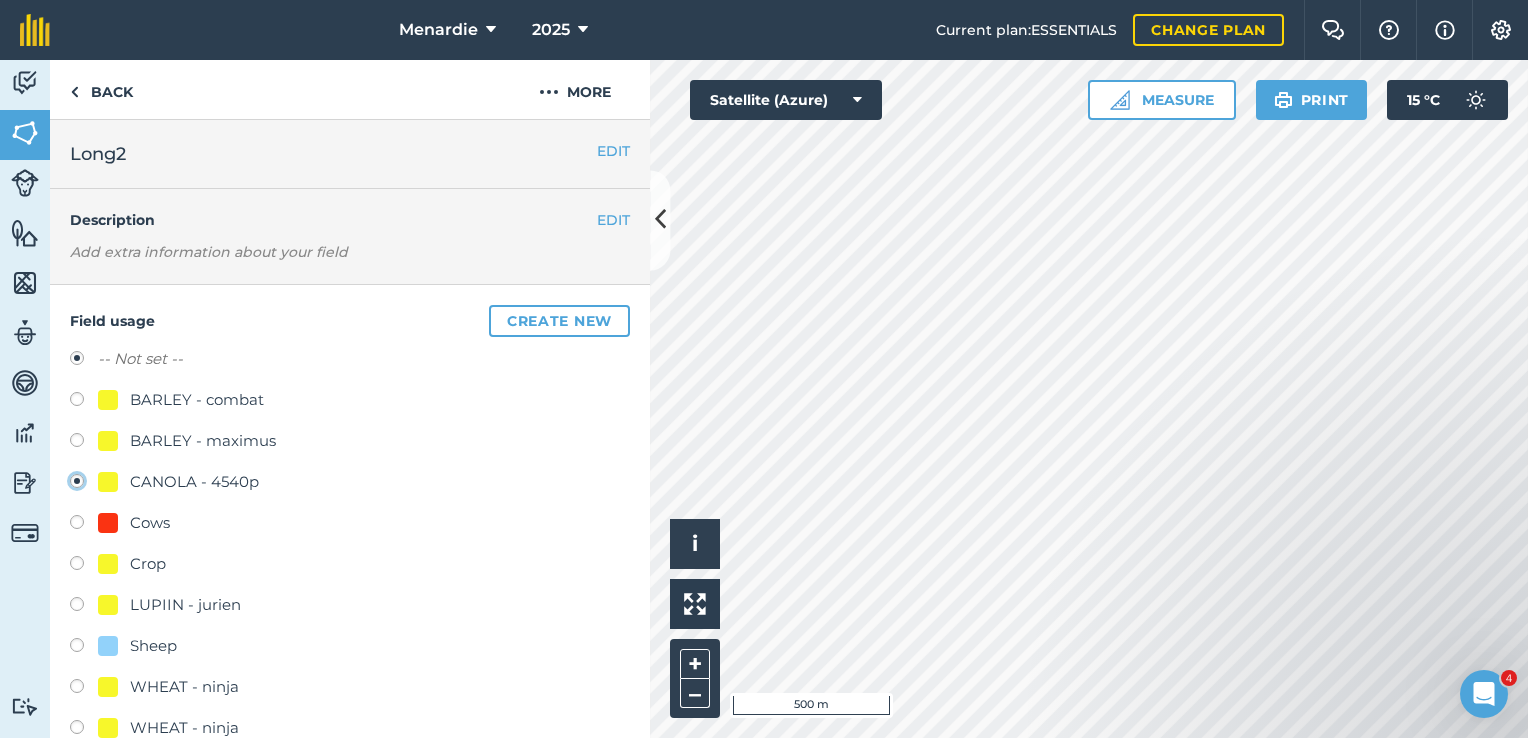 radio on "true" 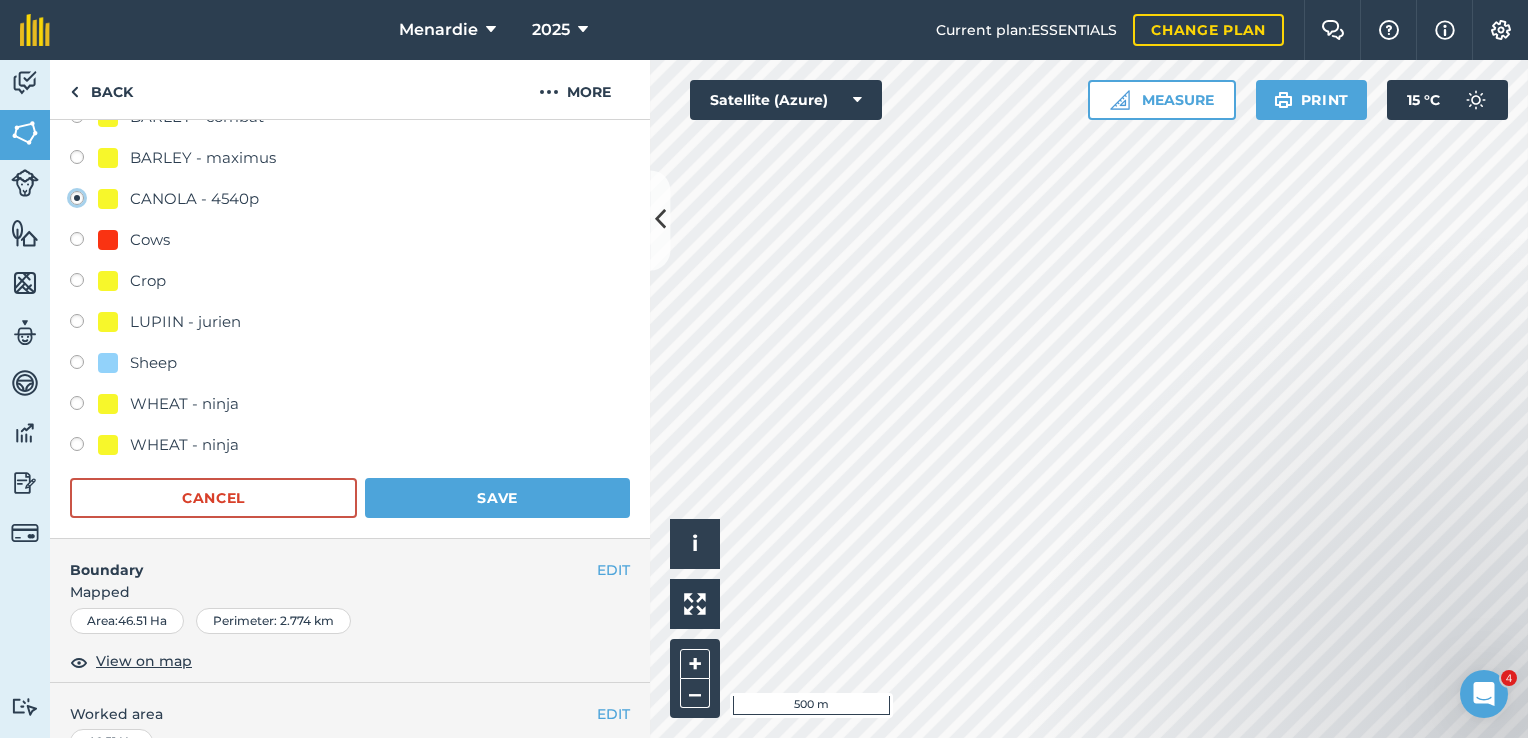 scroll, scrollTop: 300, scrollLeft: 0, axis: vertical 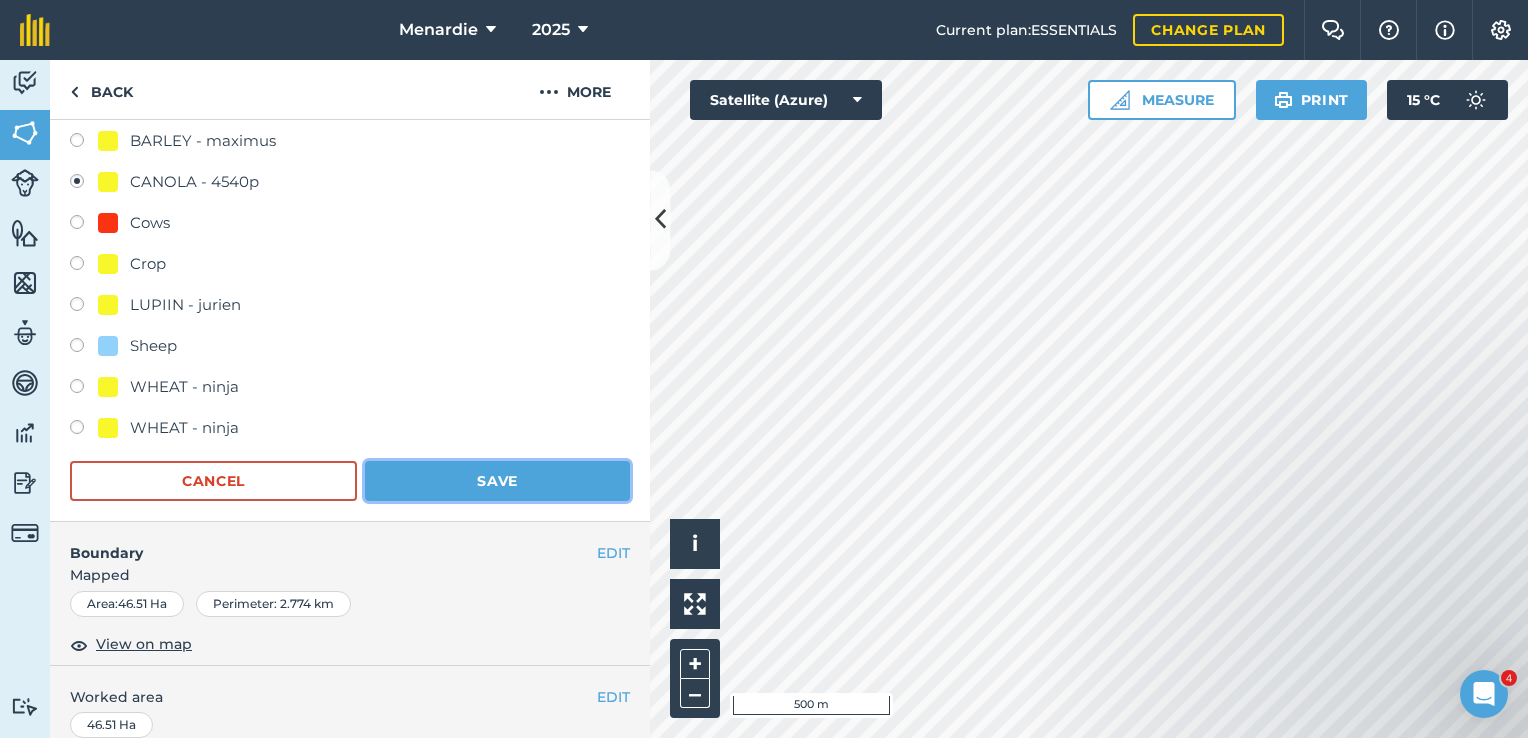 click on "Save" at bounding box center (497, 481) 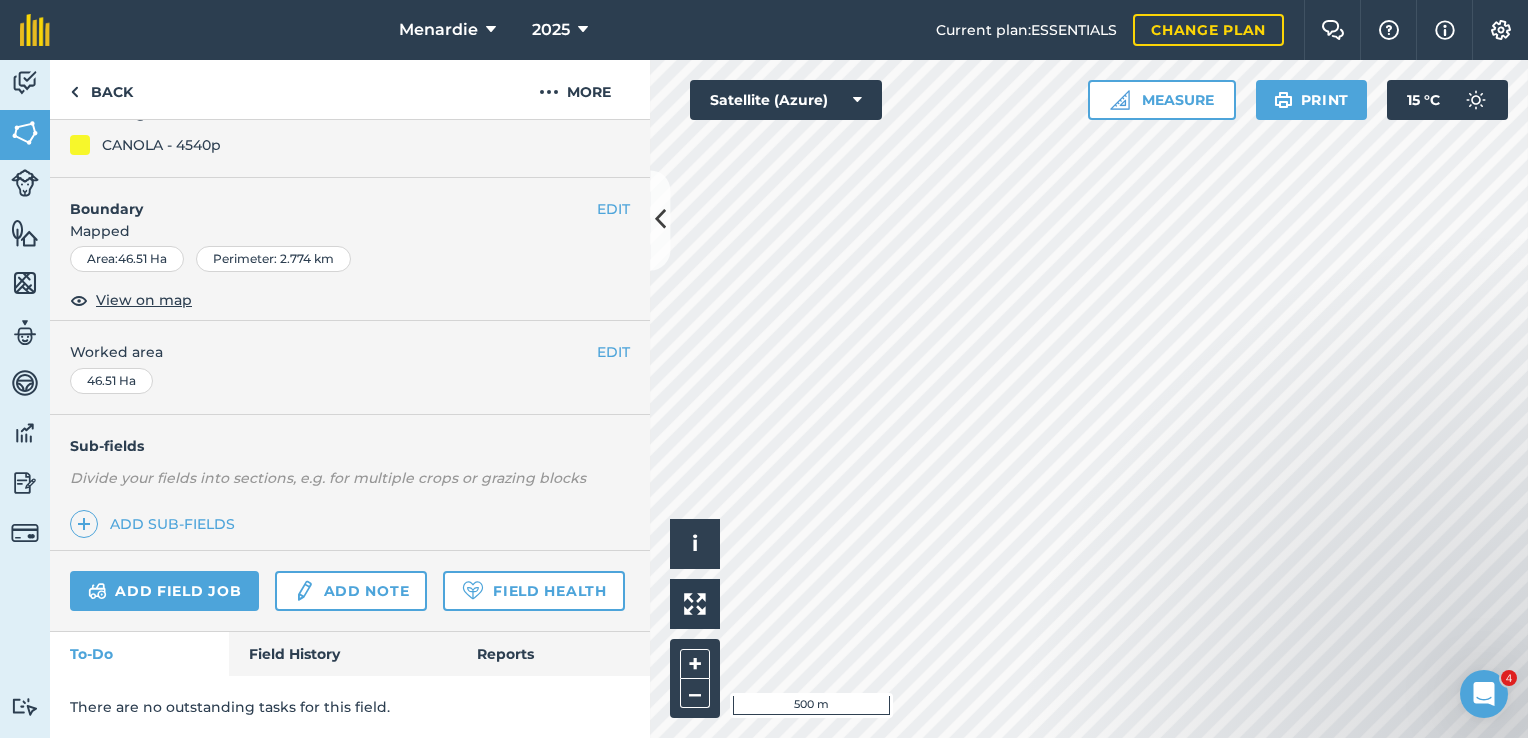 scroll, scrollTop: 256, scrollLeft: 0, axis: vertical 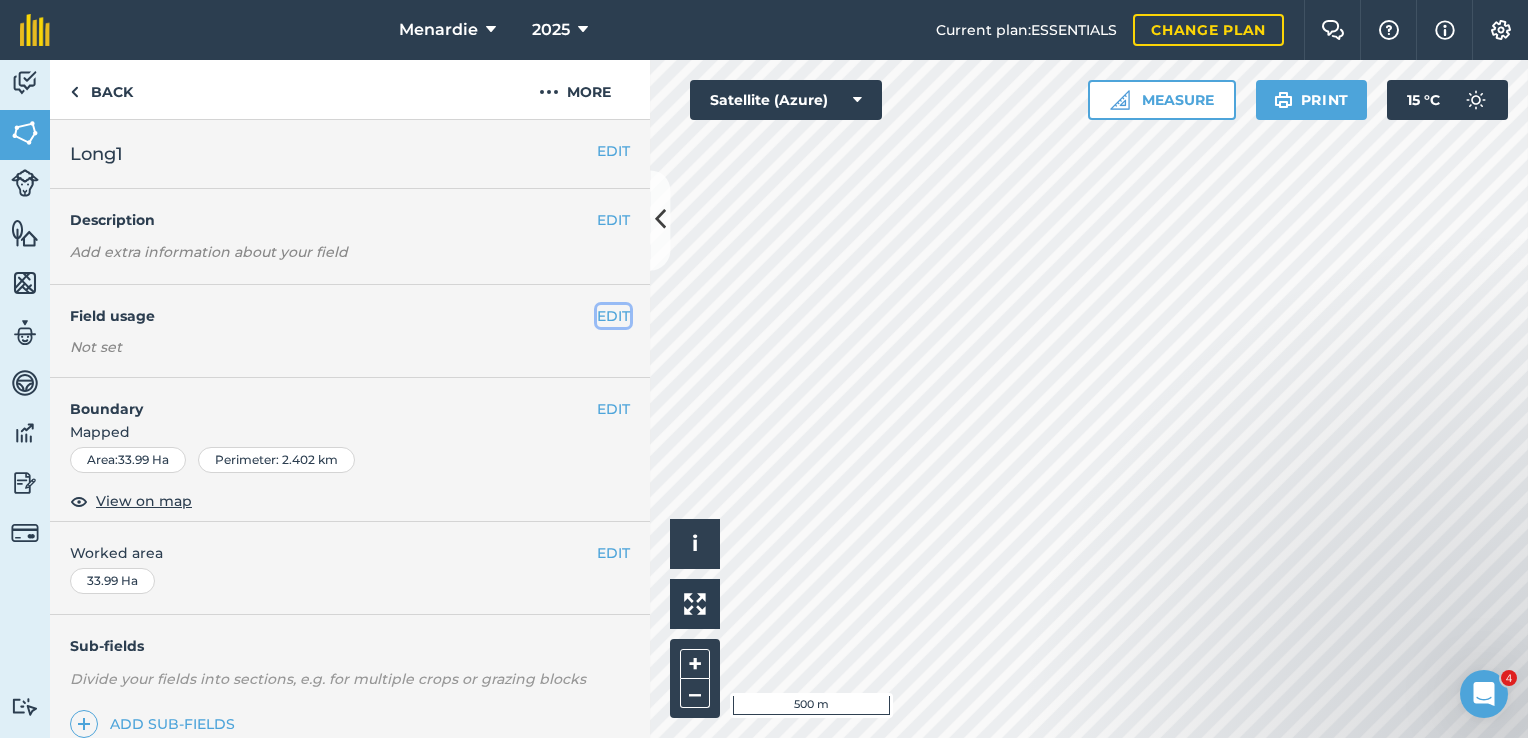 click on "EDIT" at bounding box center (613, 316) 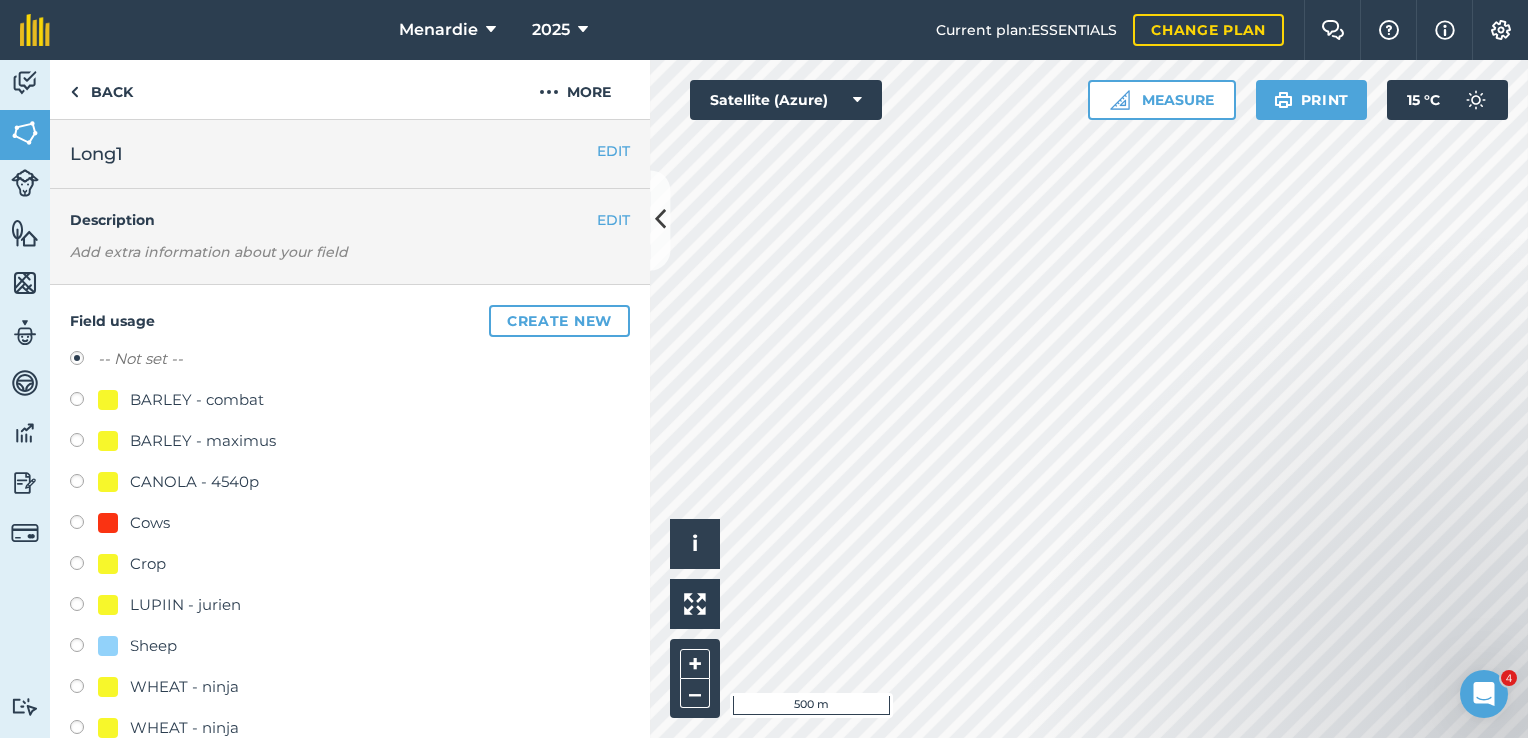 click at bounding box center (84, 648) 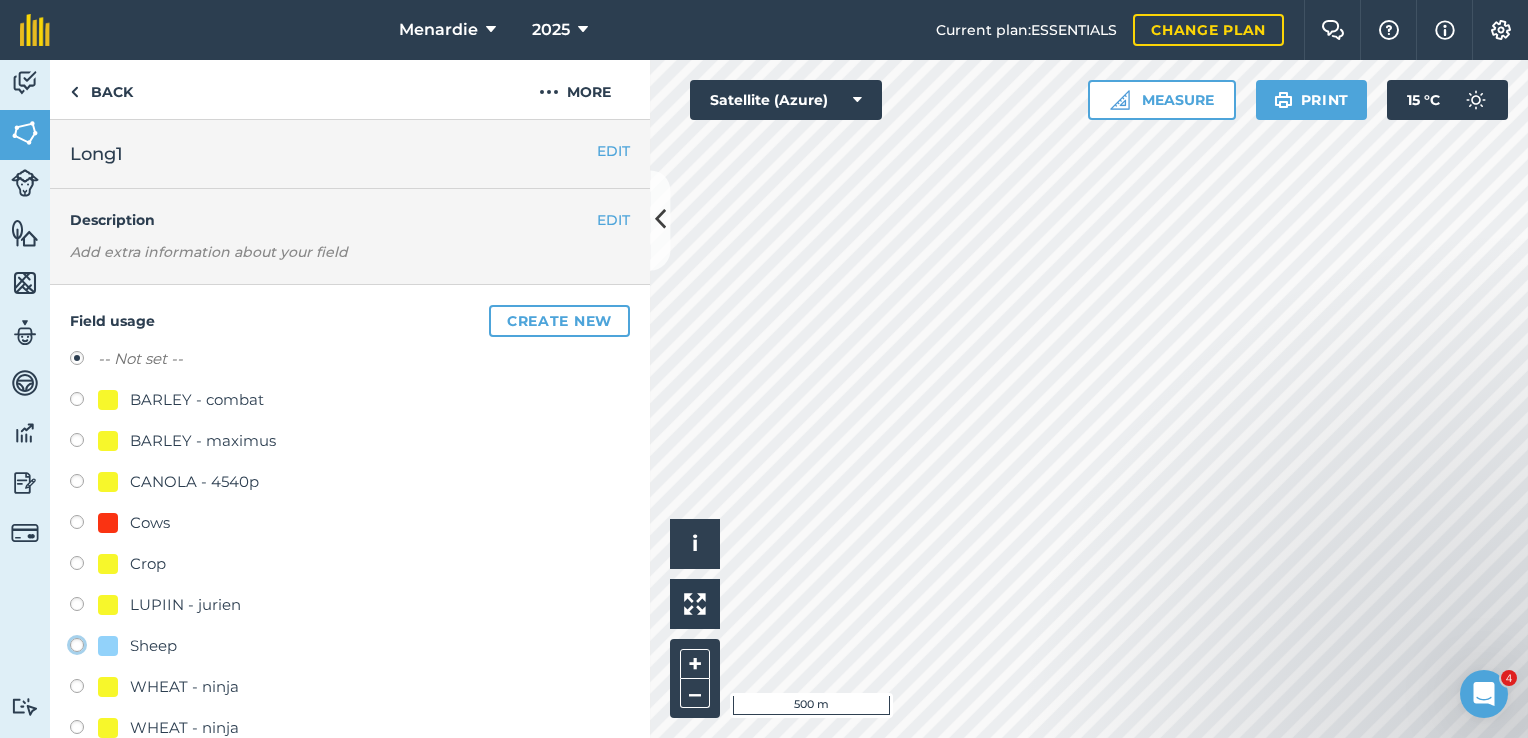 click on "Sheep" at bounding box center (-9923, 644) 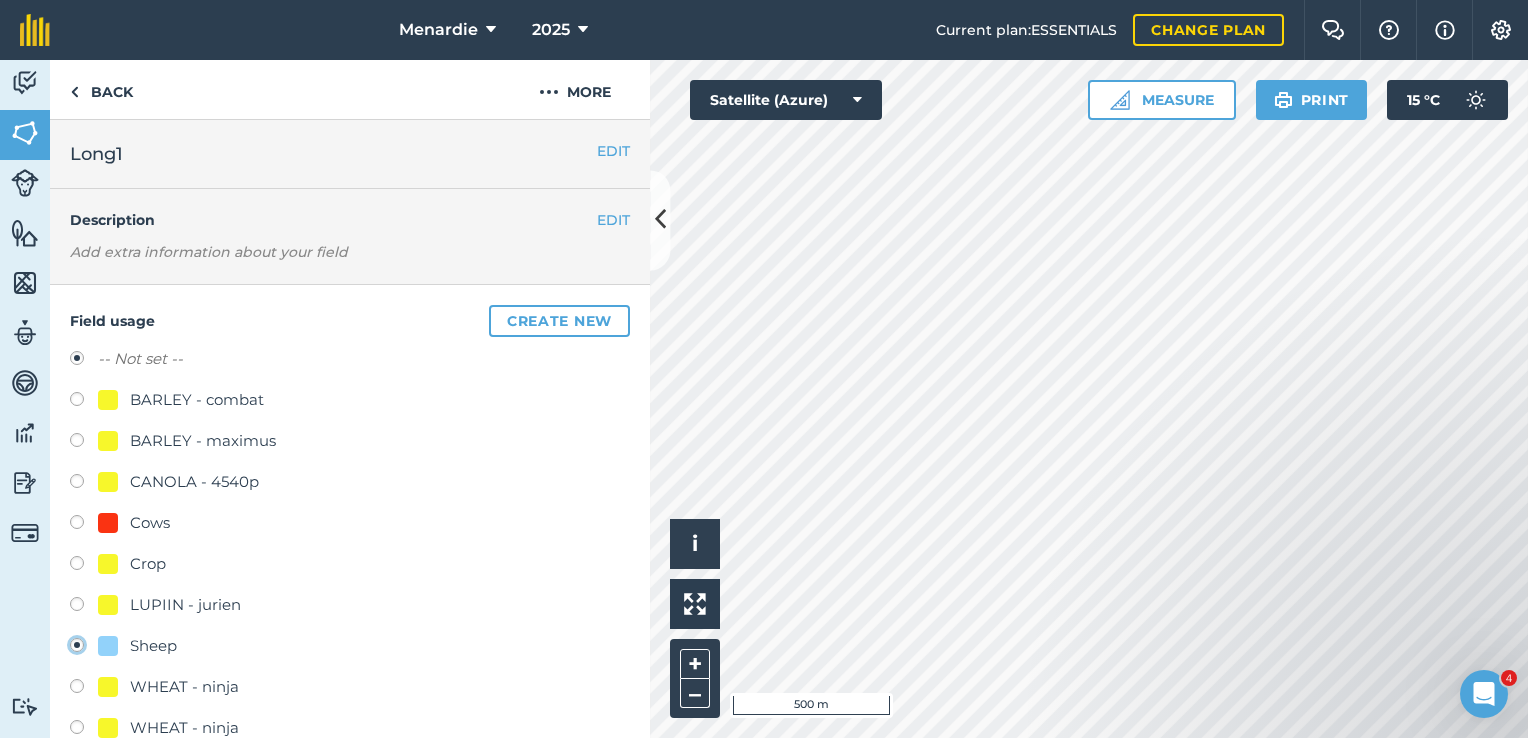 radio on "true" 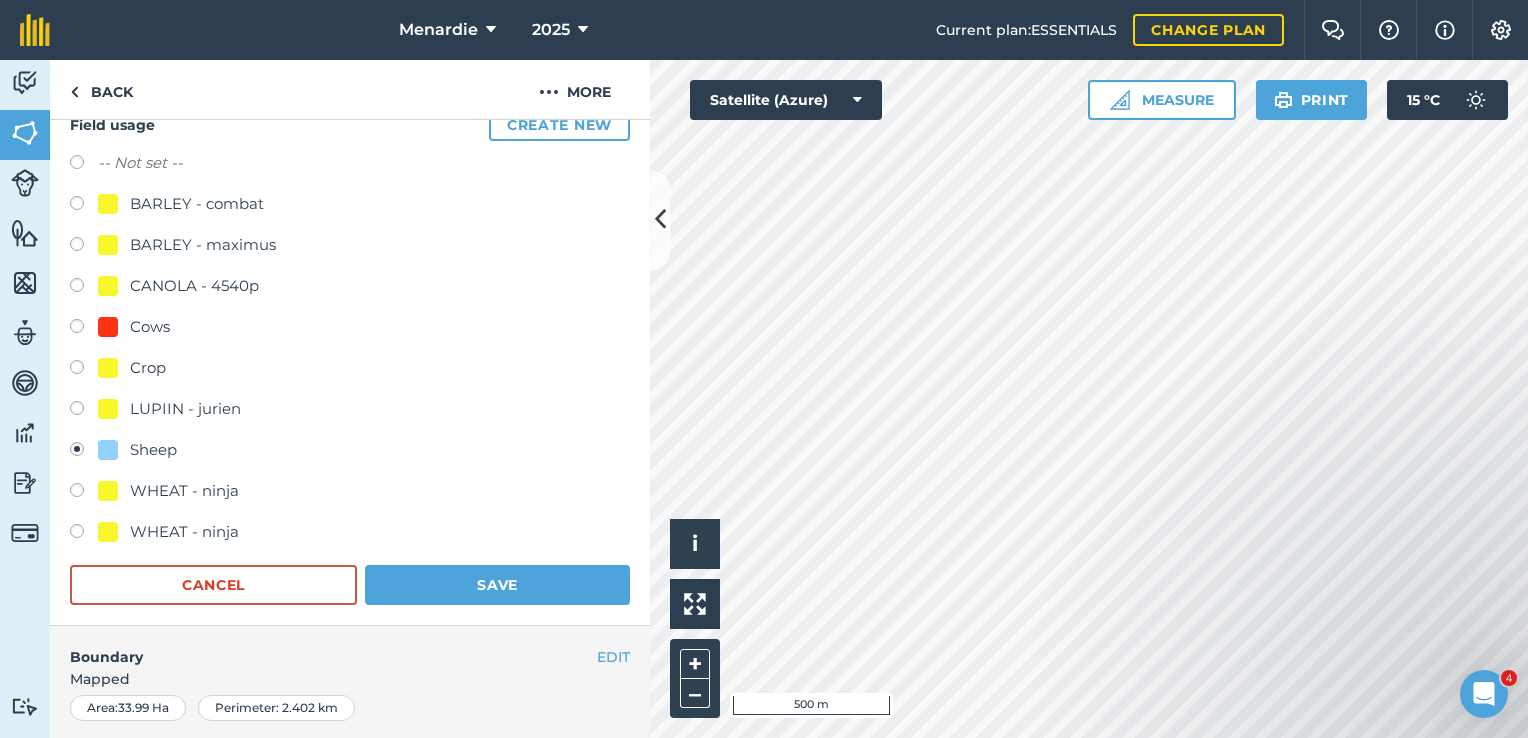 scroll, scrollTop: 200, scrollLeft: 0, axis: vertical 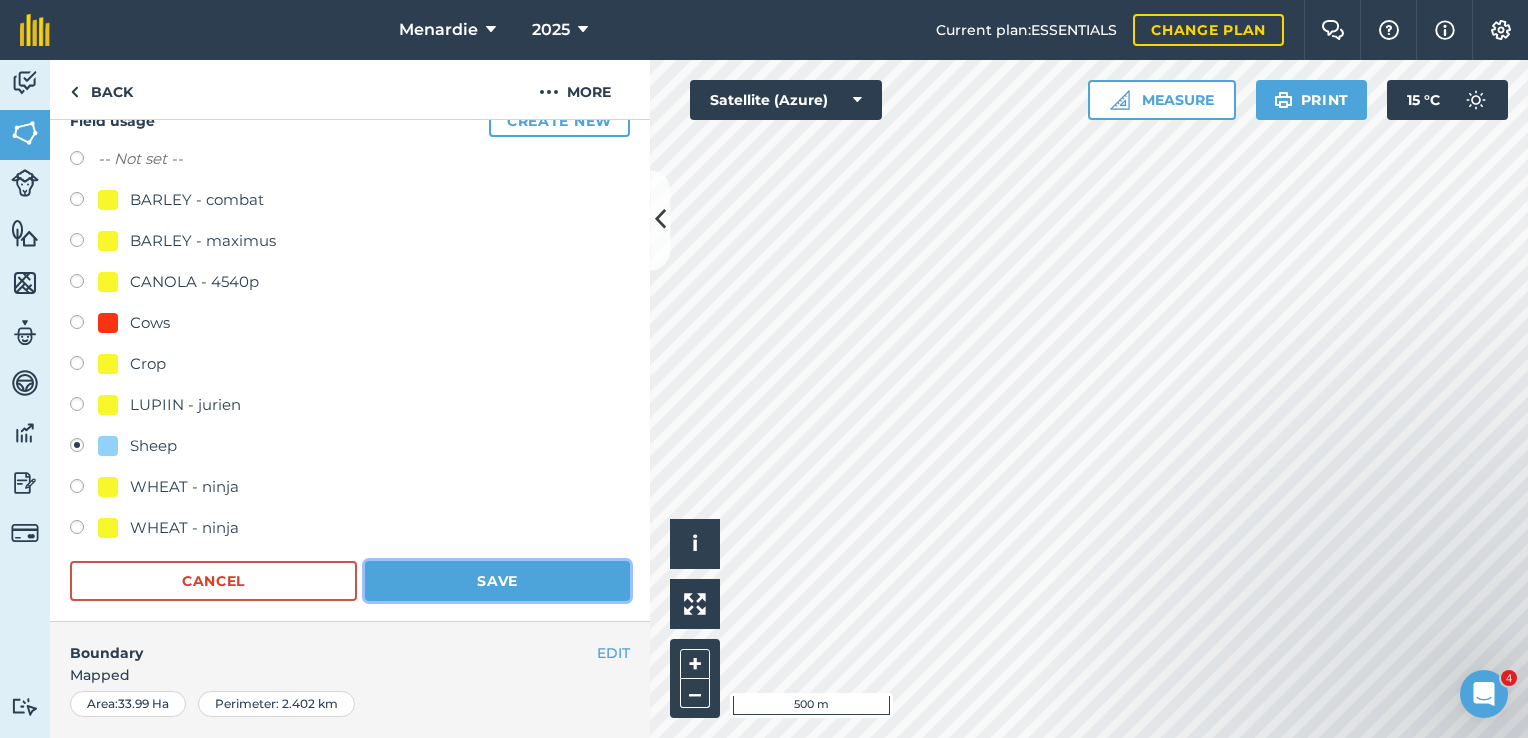 click on "Save" at bounding box center (497, 581) 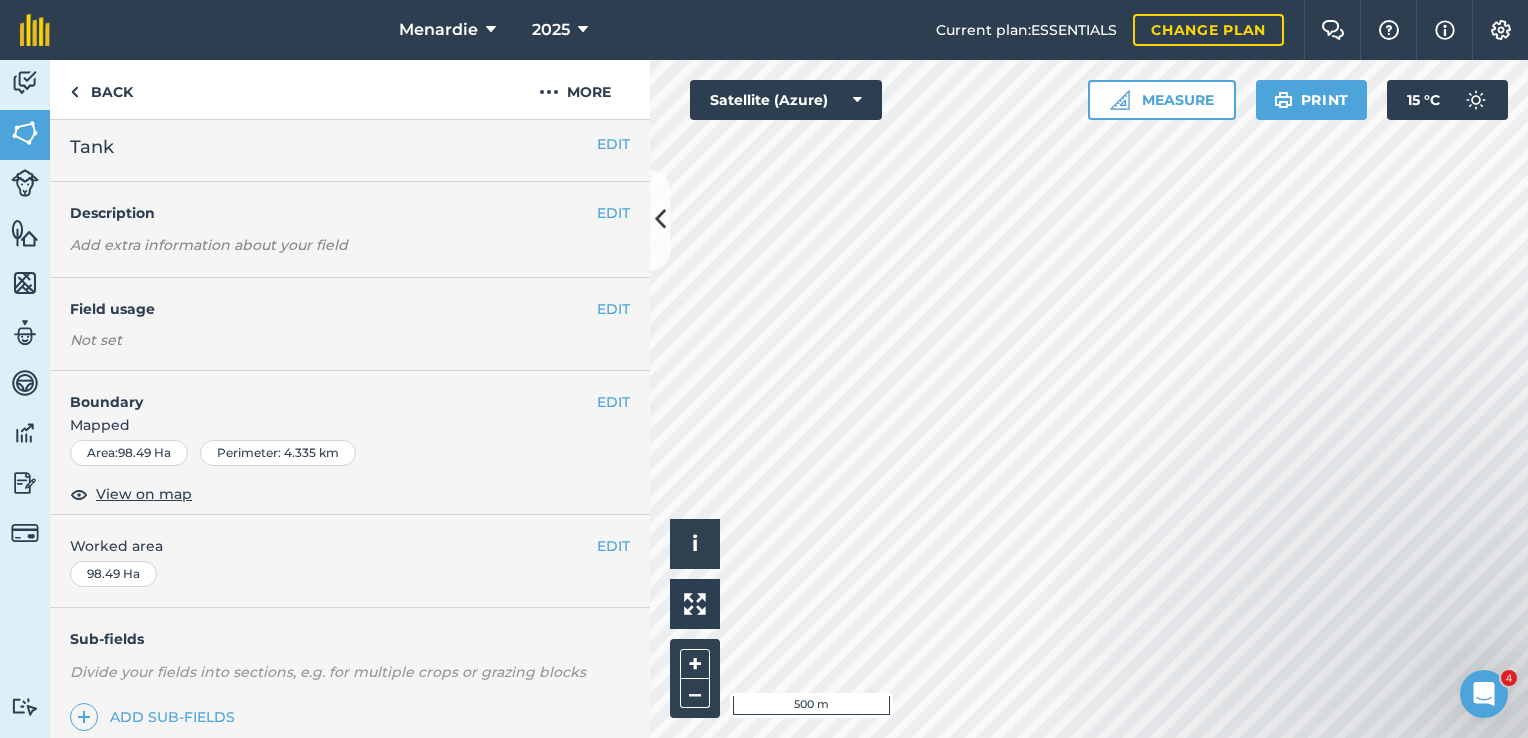 scroll, scrollTop: 0, scrollLeft: 0, axis: both 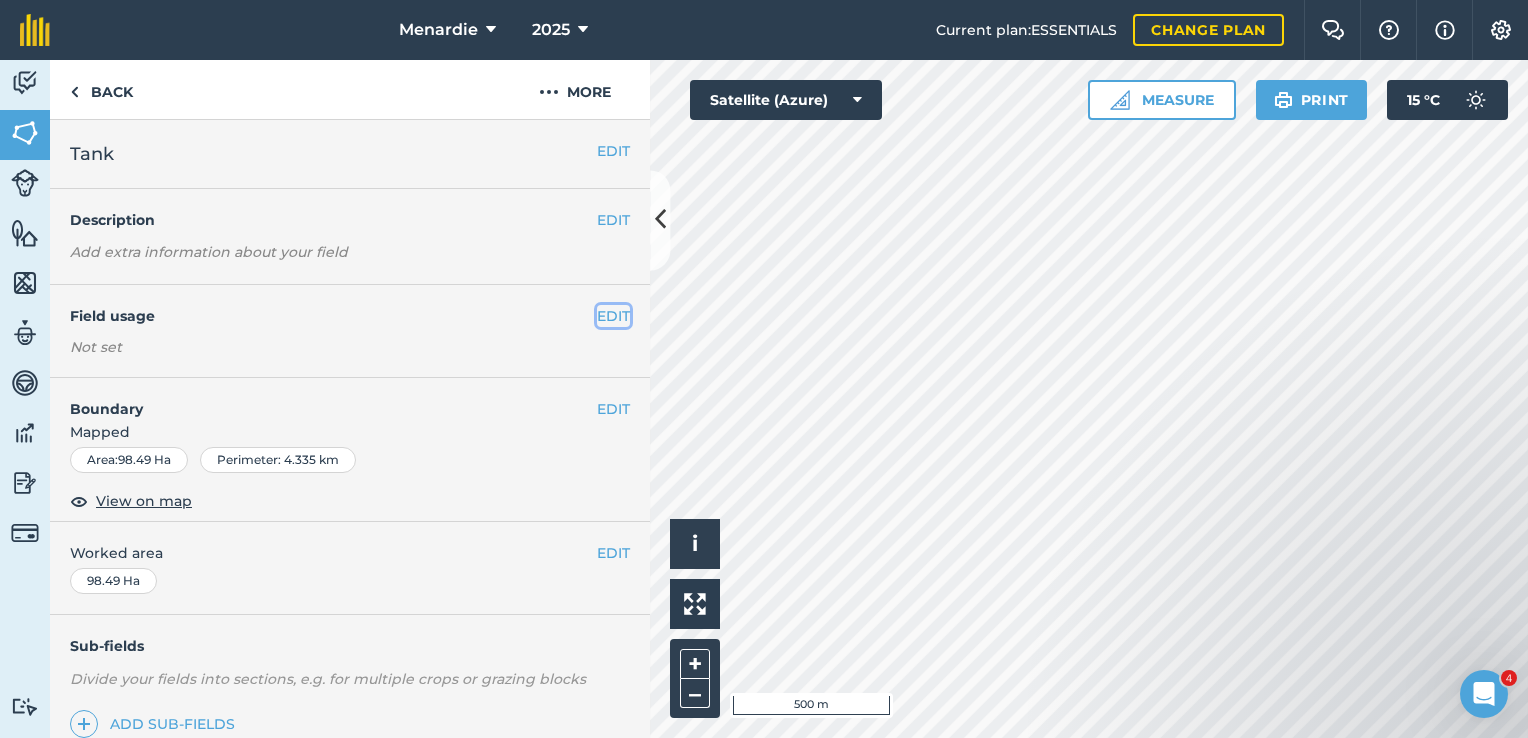 click on "EDIT" at bounding box center [613, 316] 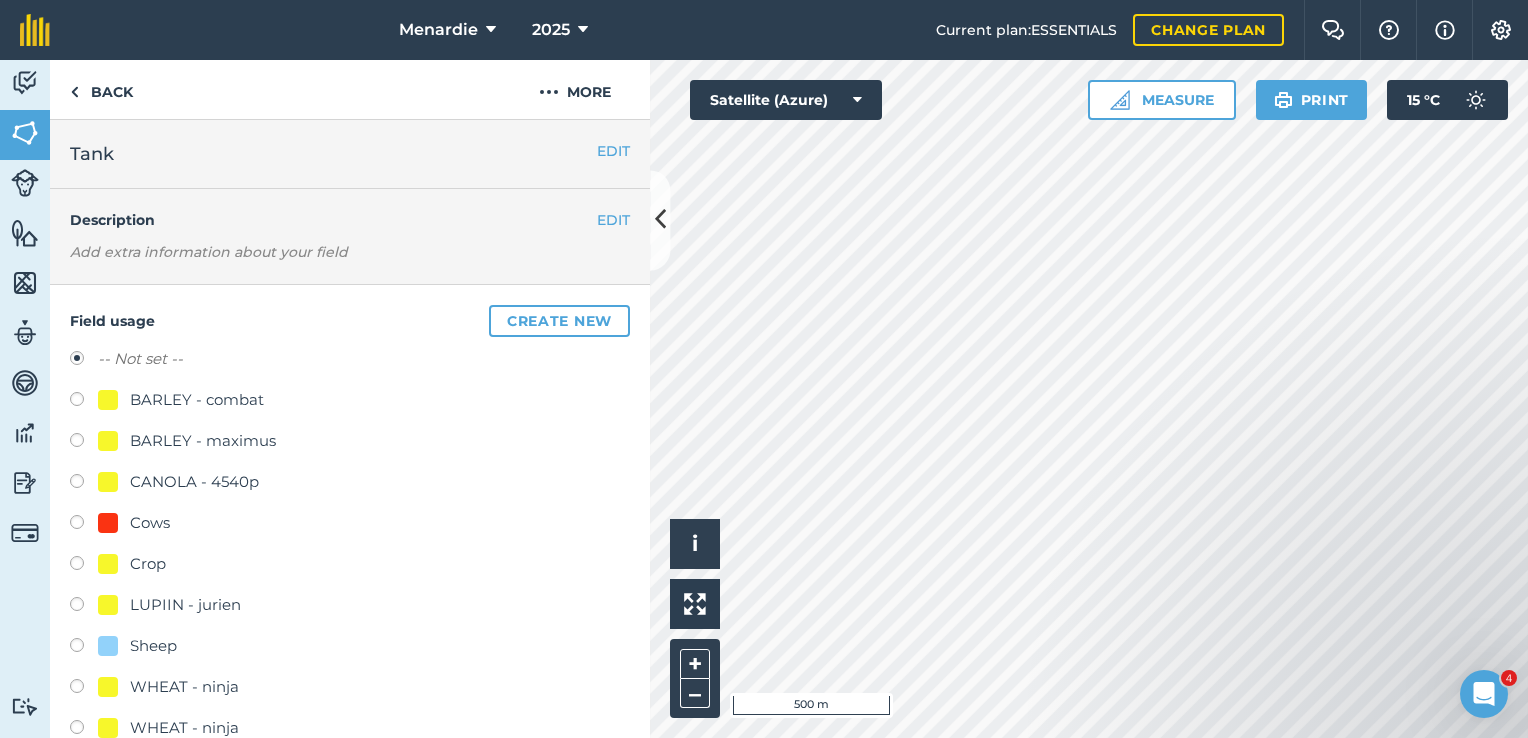 click at bounding box center (84, 607) 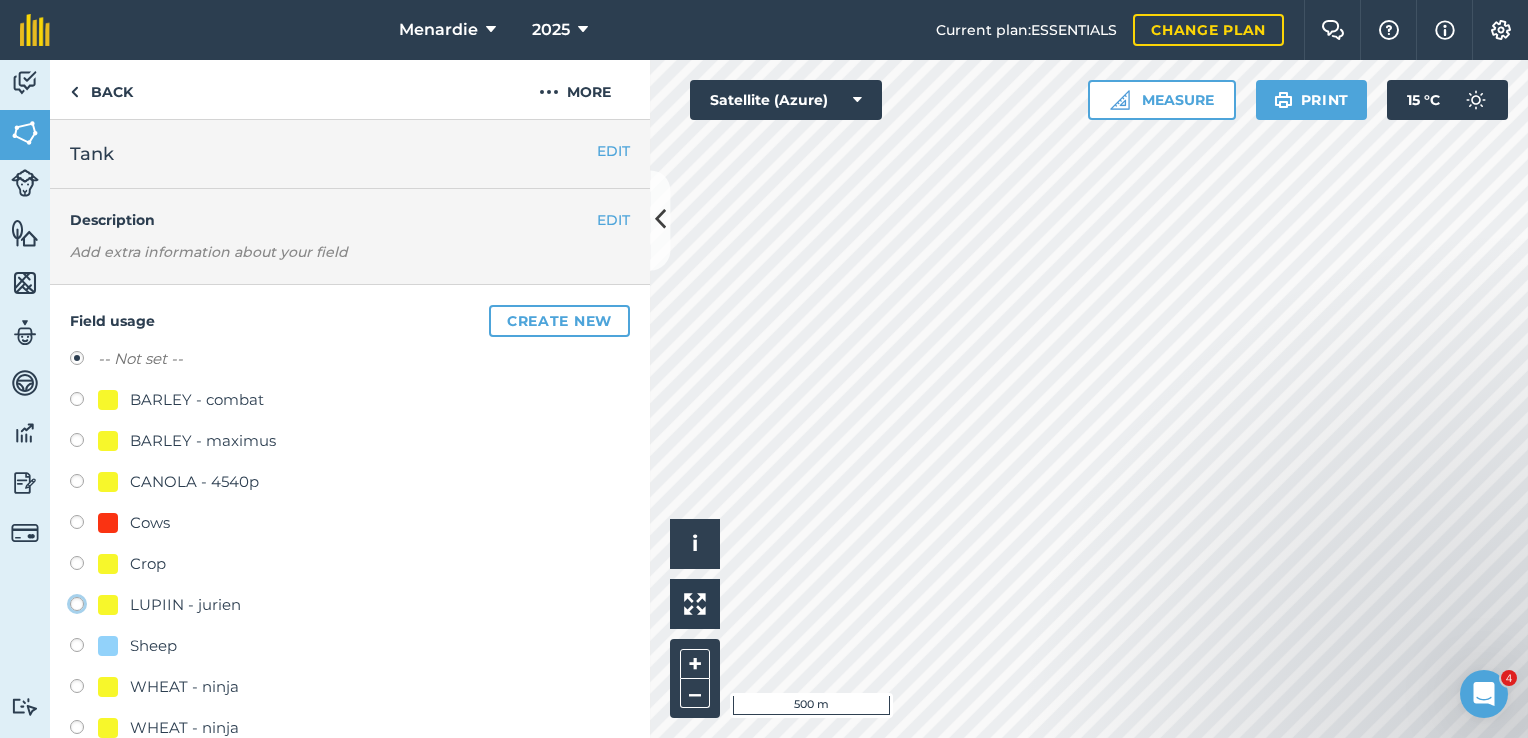 click on "LUPIIN - jurien" at bounding box center [-9923, 603] 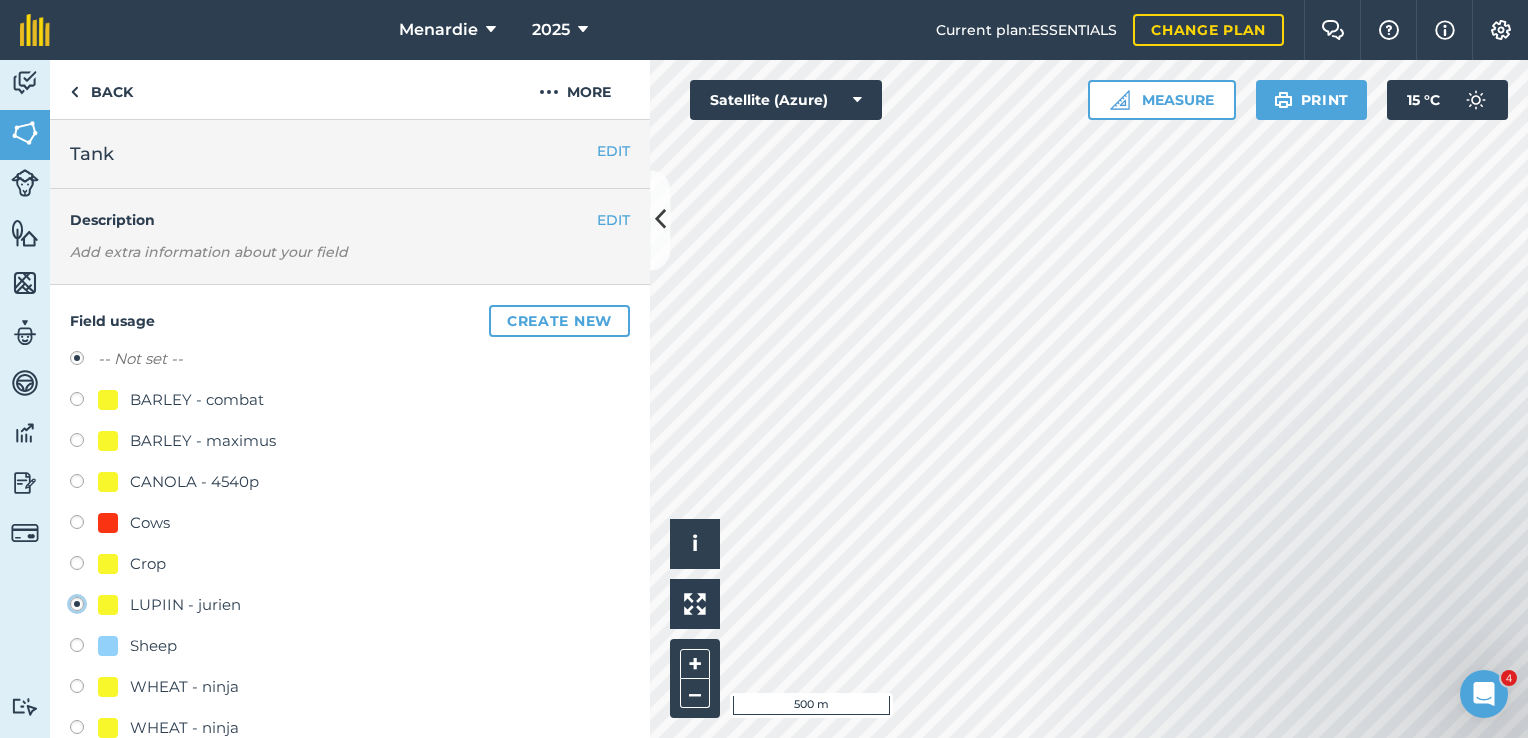 radio on "true" 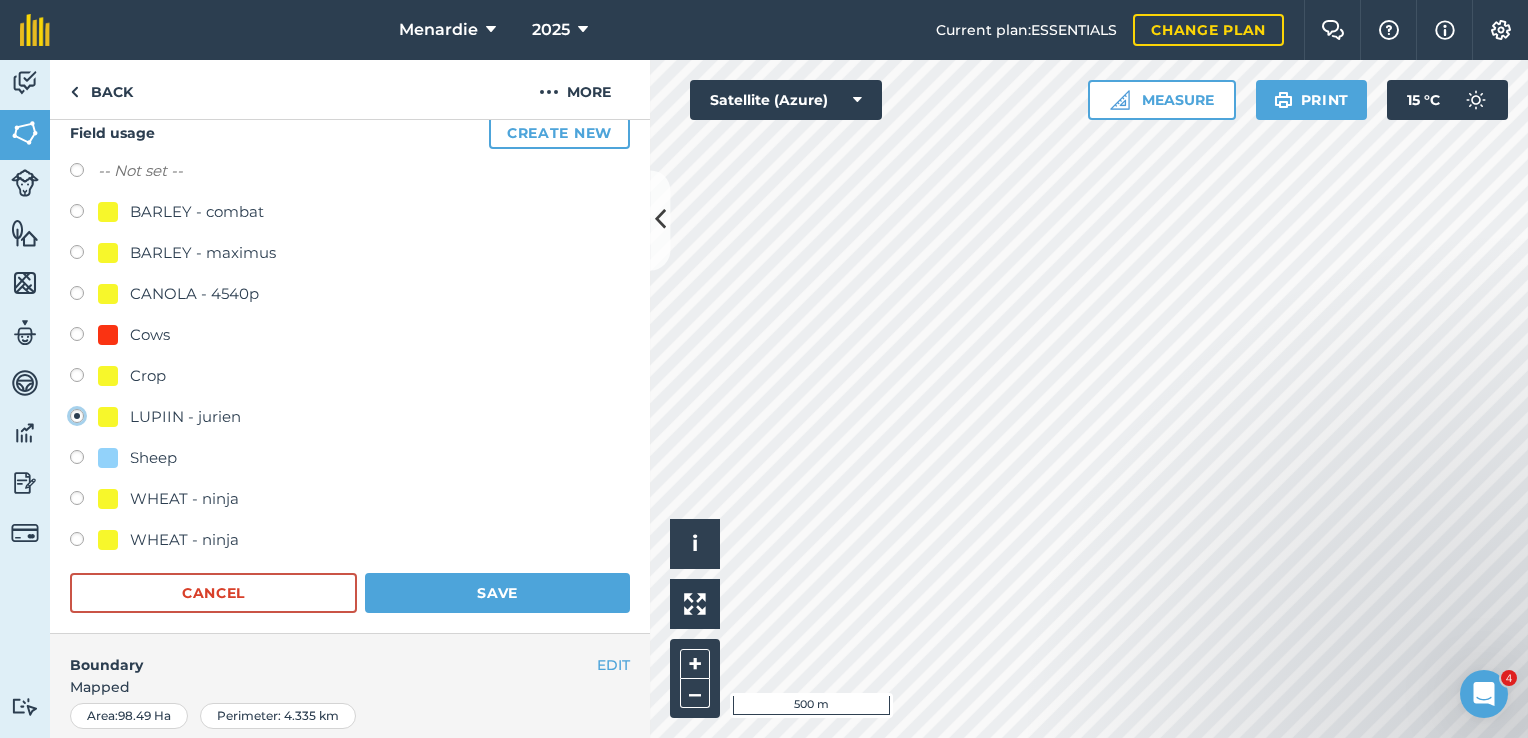 scroll, scrollTop: 200, scrollLeft: 0, axis: vertical 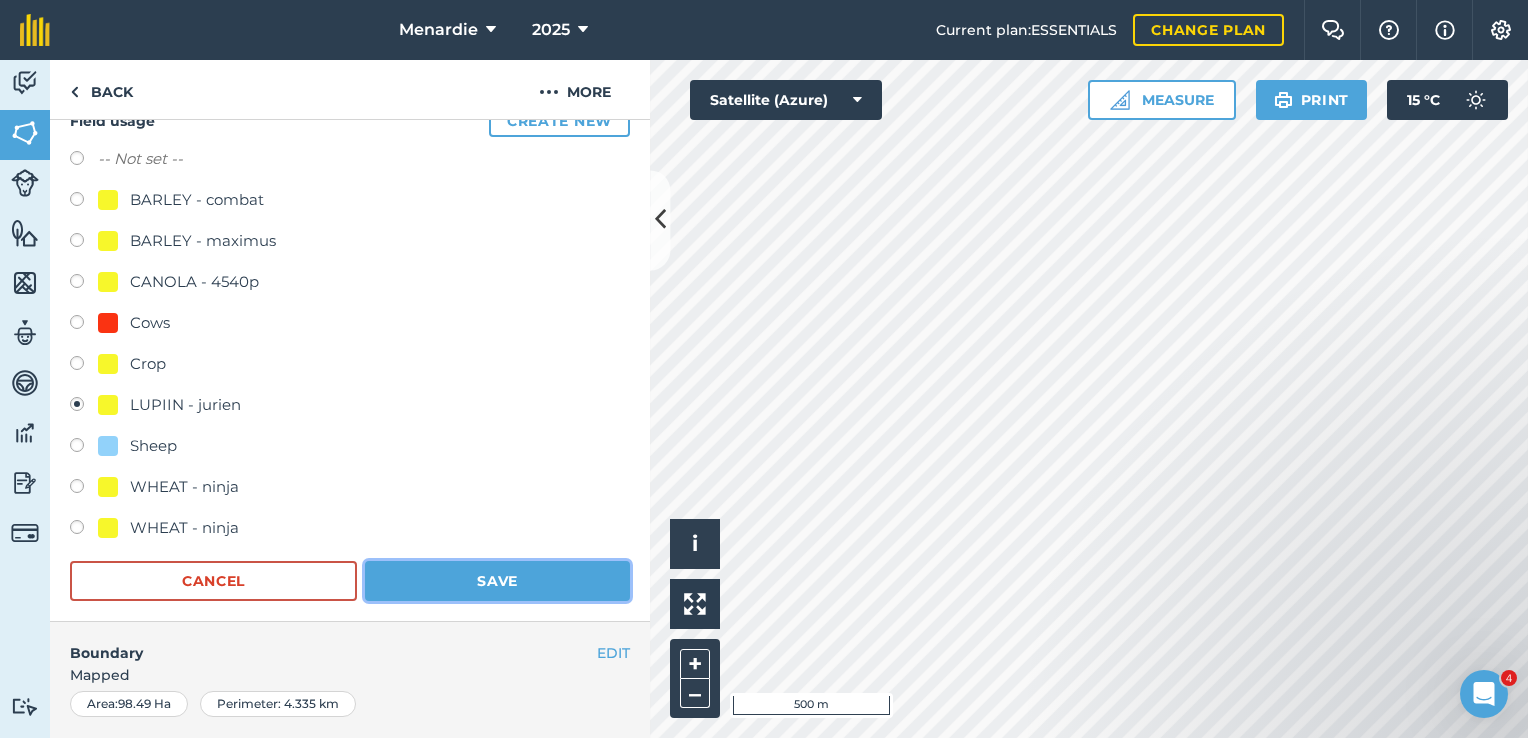 click on "Save" at bounding box center [497, 581] 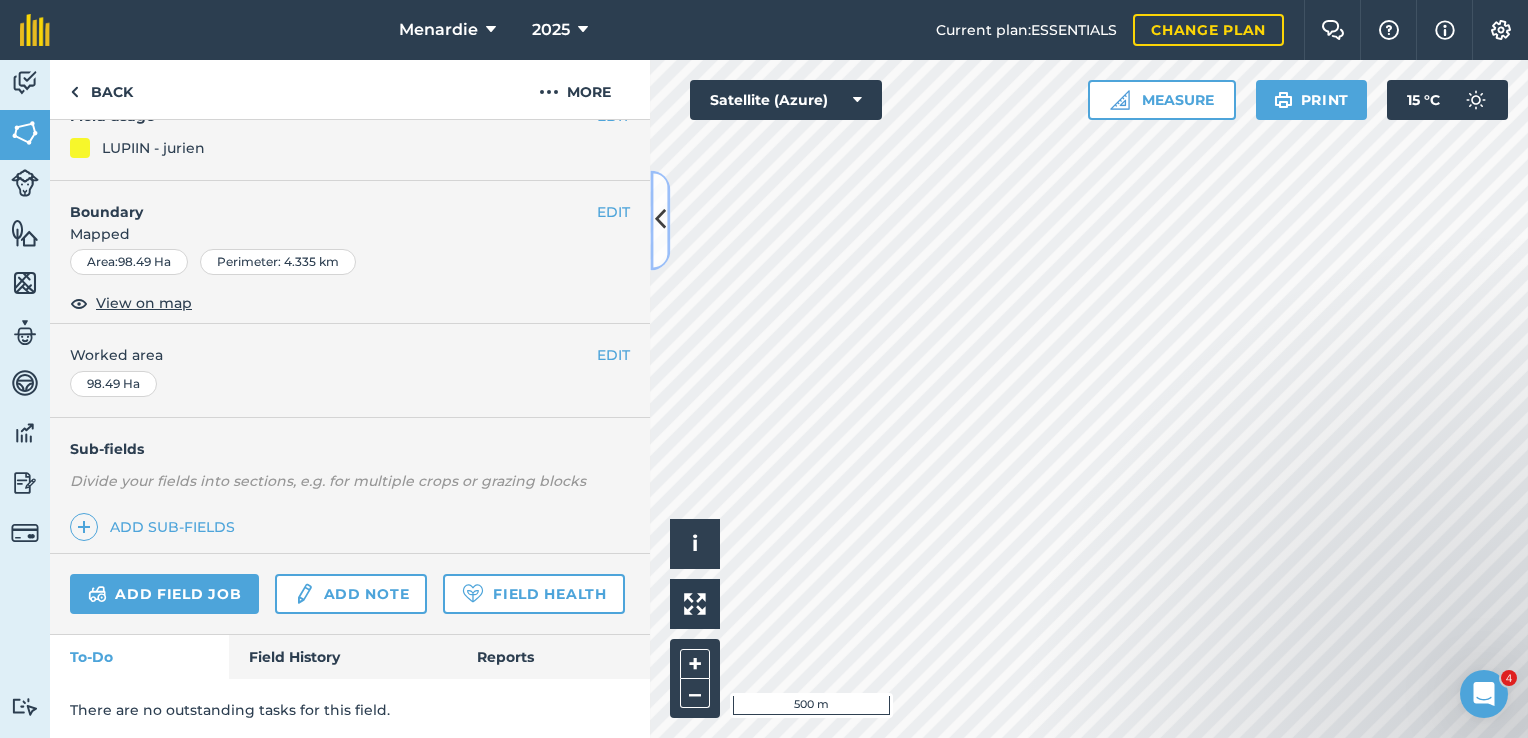 click at bounding box center [660, 220] 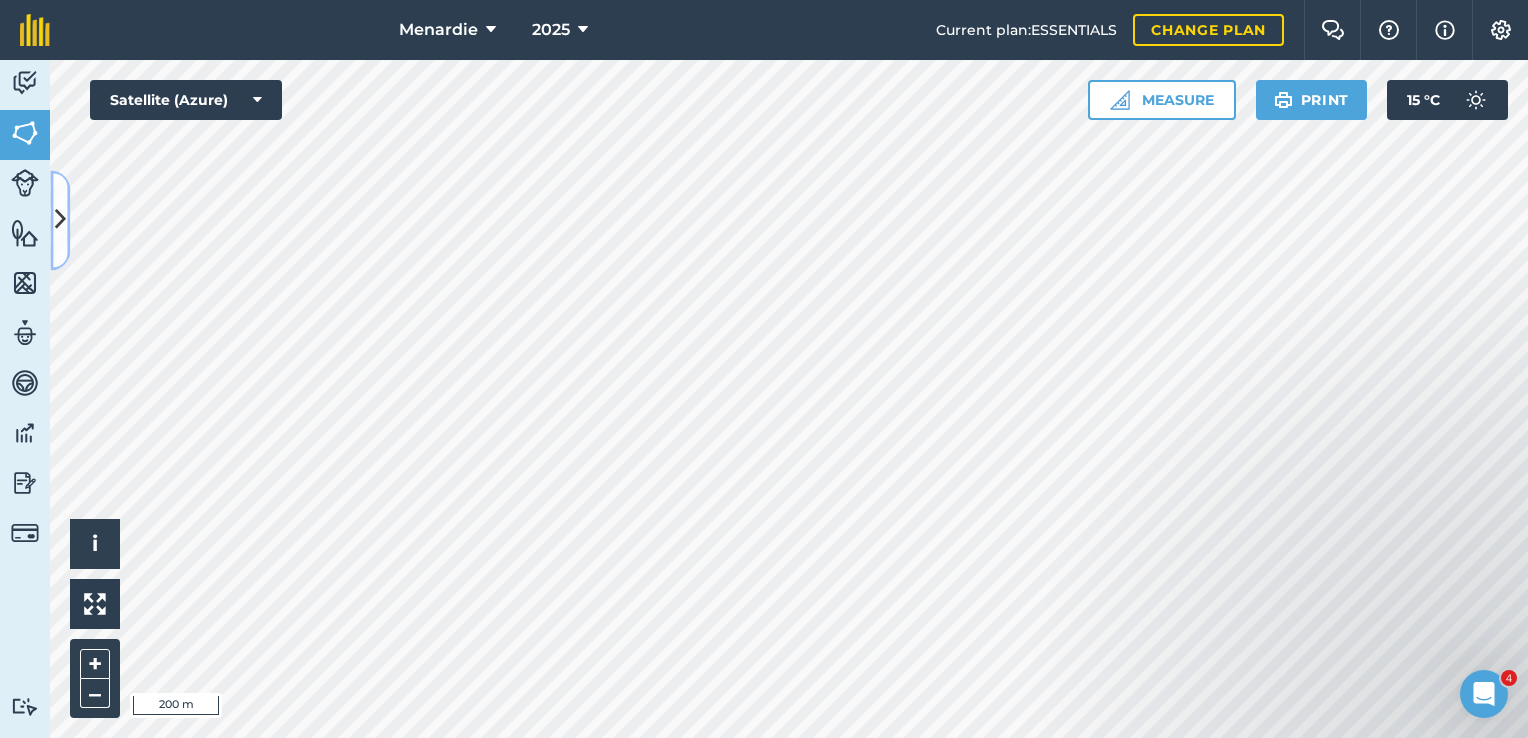 click at bounding box center [60, 220] 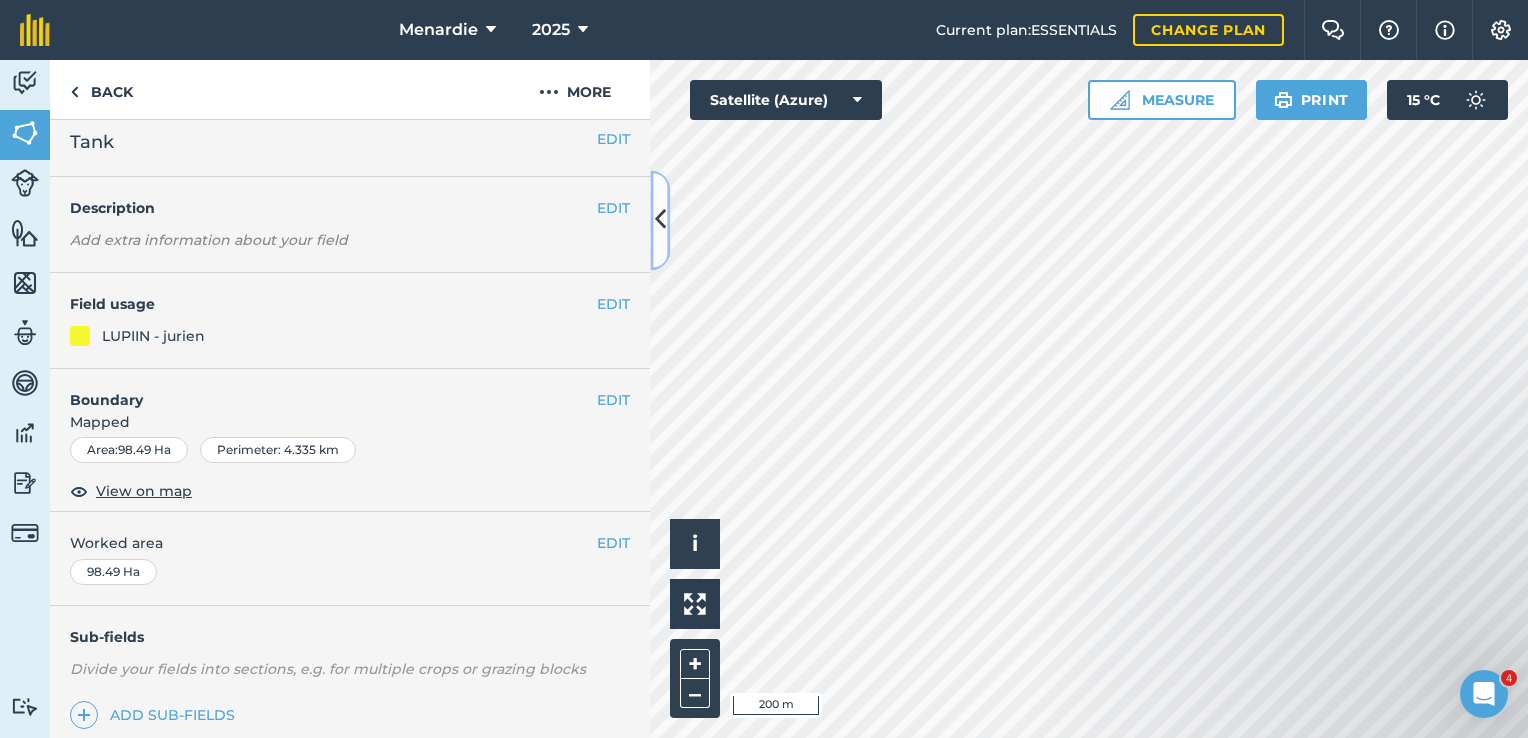 scroll, scrollTop: 0, scrollLeft: 0, axis: both 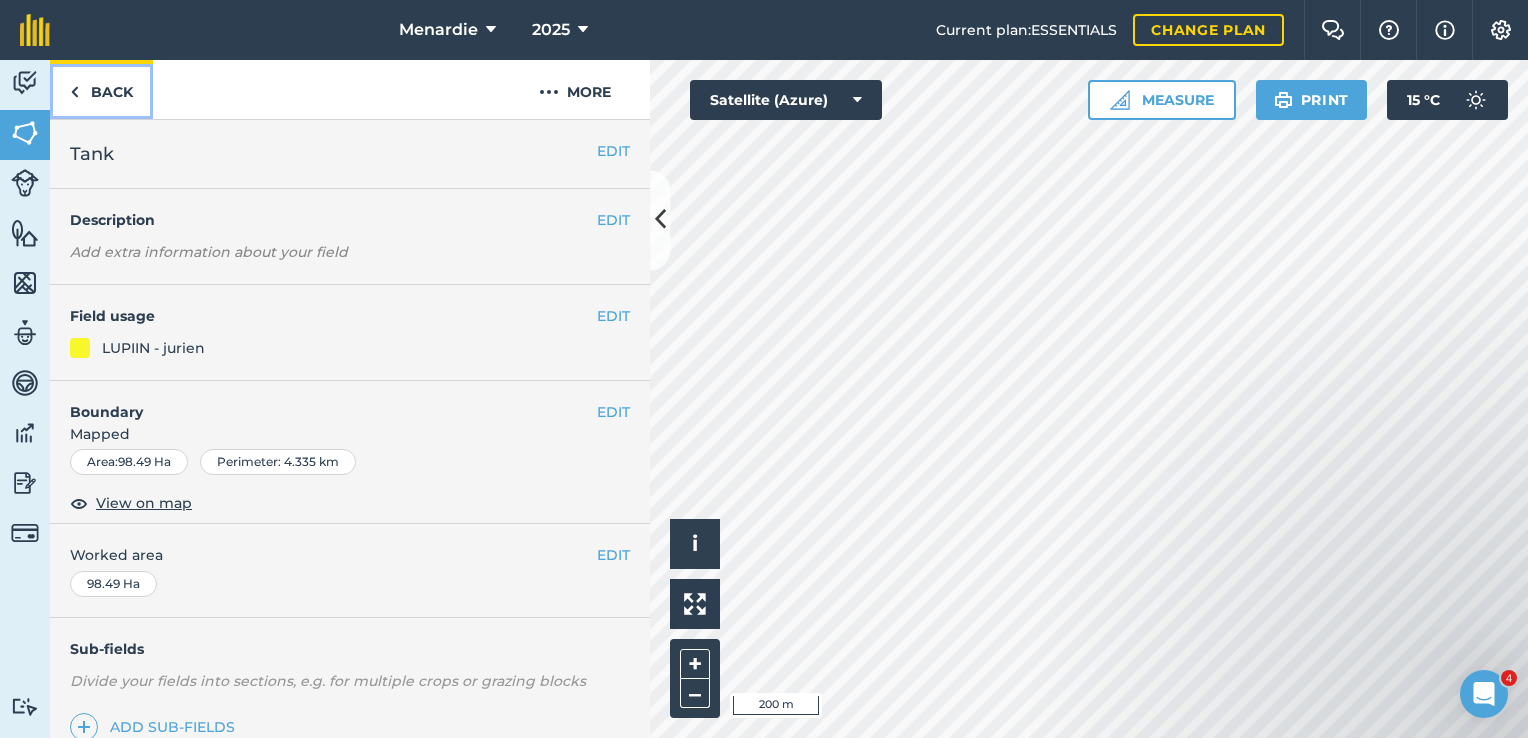 click on "Back" at bounding box center [101, 89] 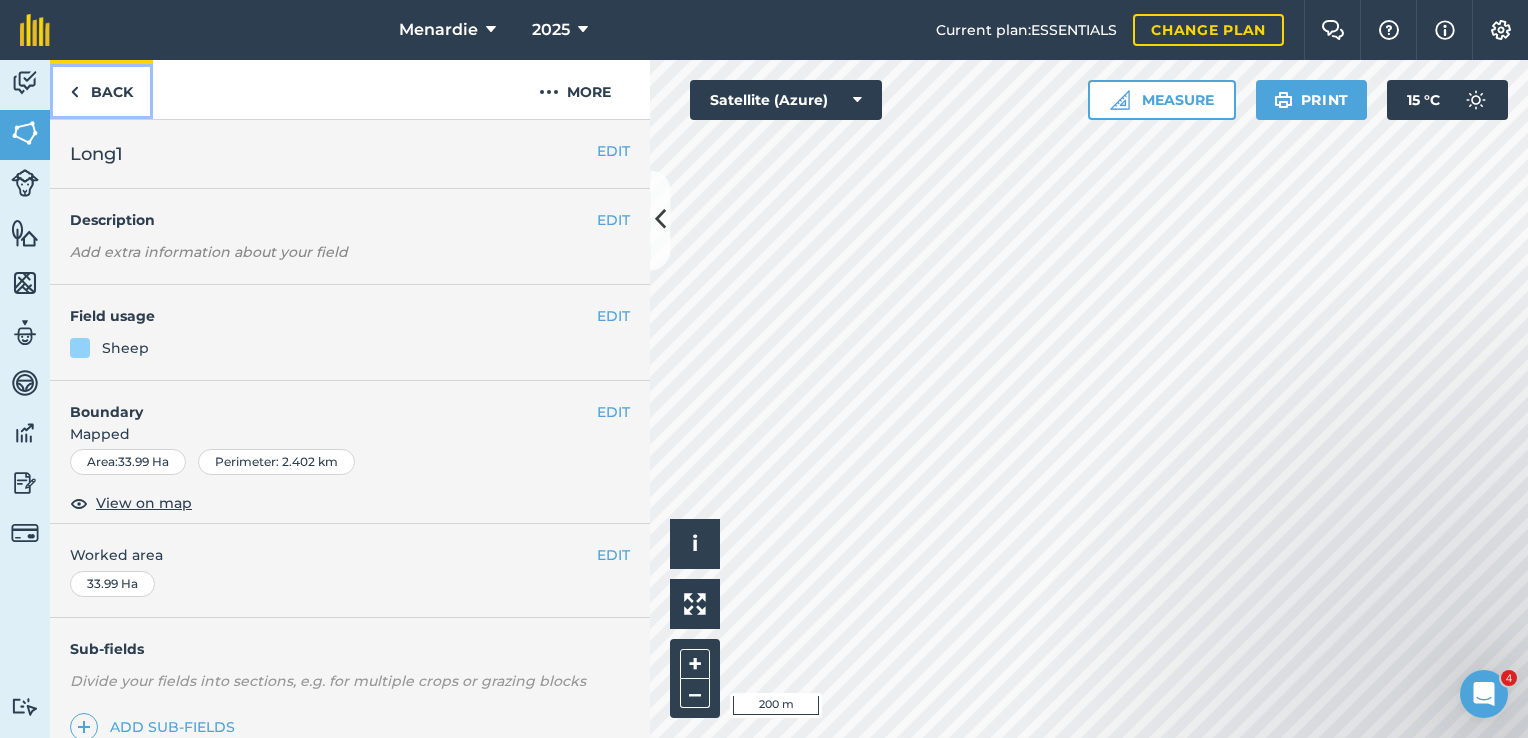 click on "Back" at bounding box center [101, 89] 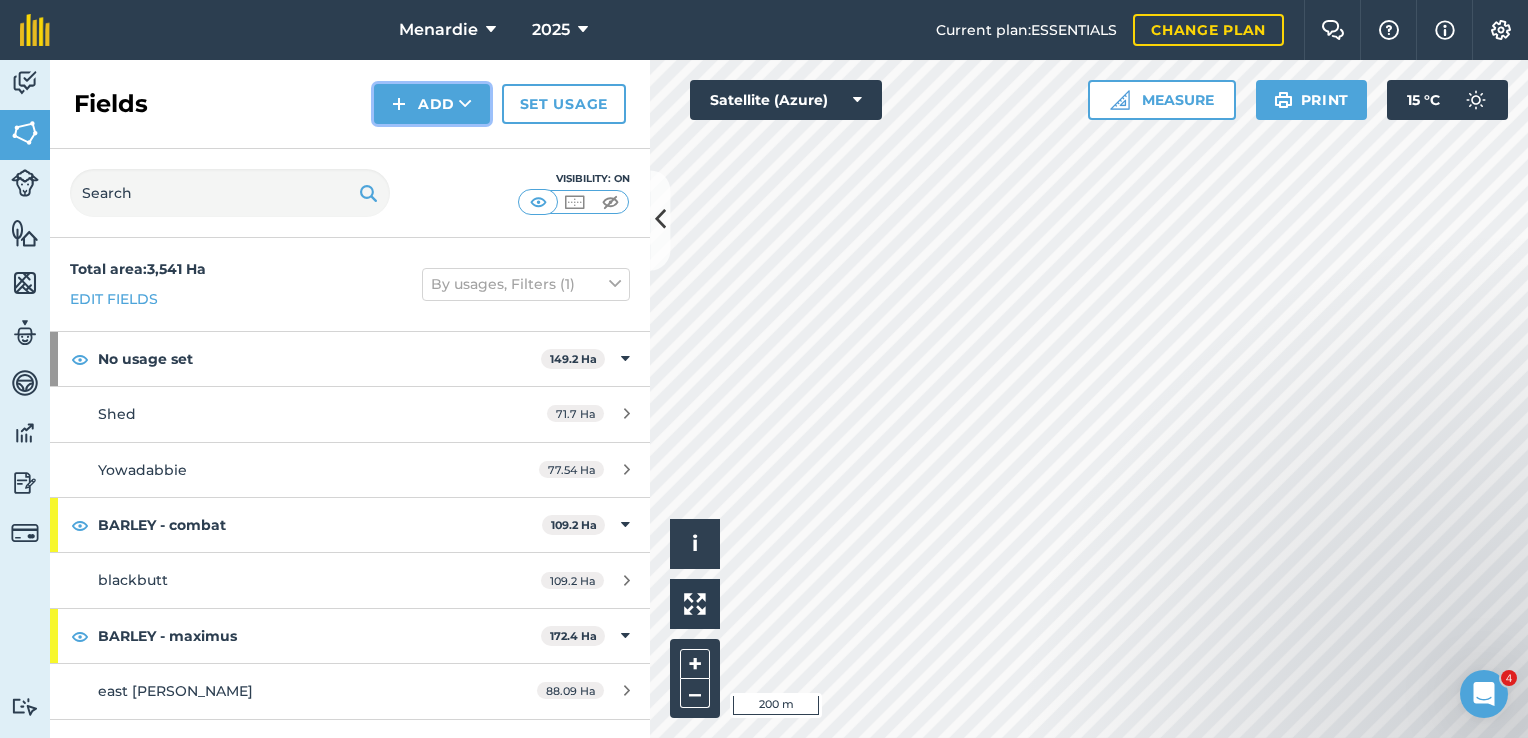 click on "Add" at bounding box center [432, 104] 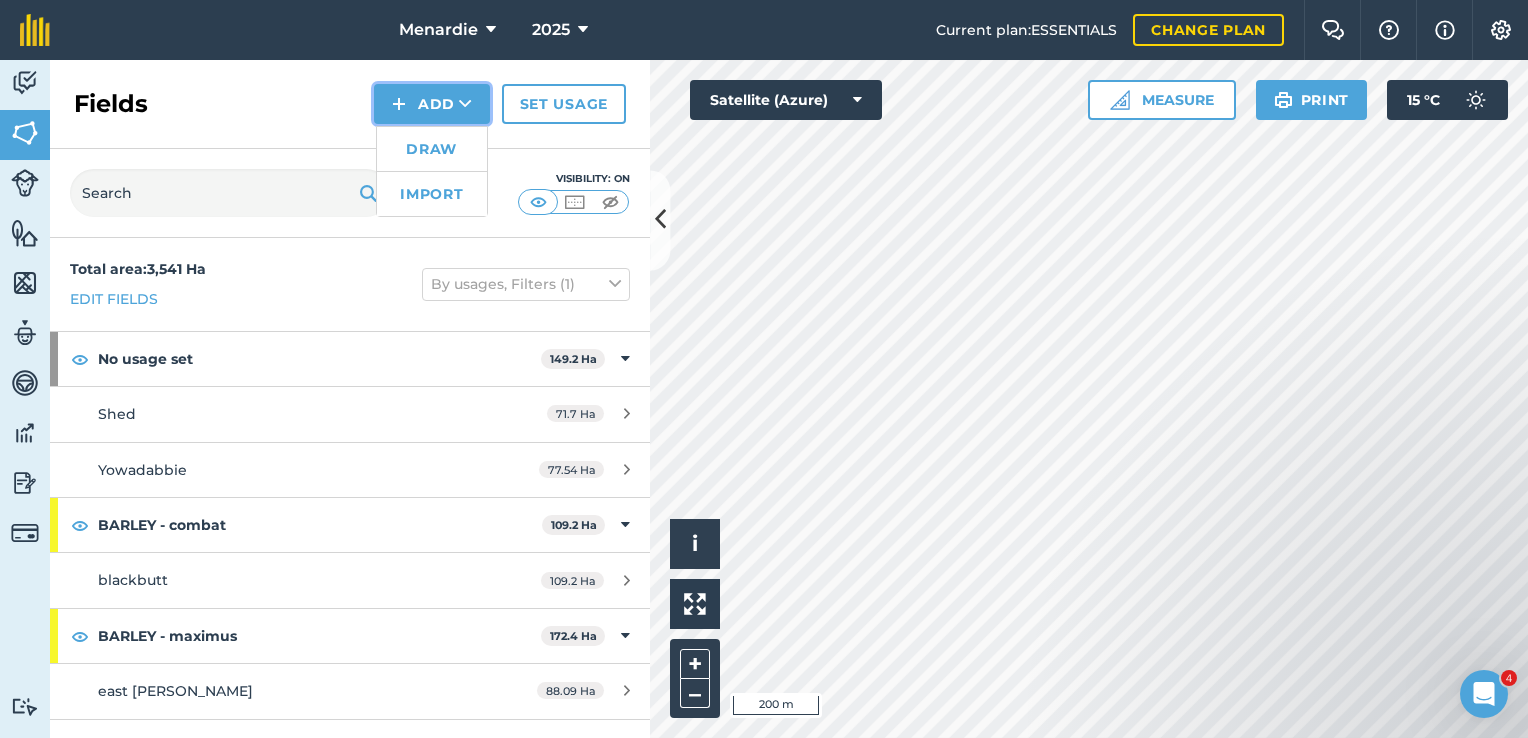 click on "Add   Draw Import" at bounding box center [432, 104] 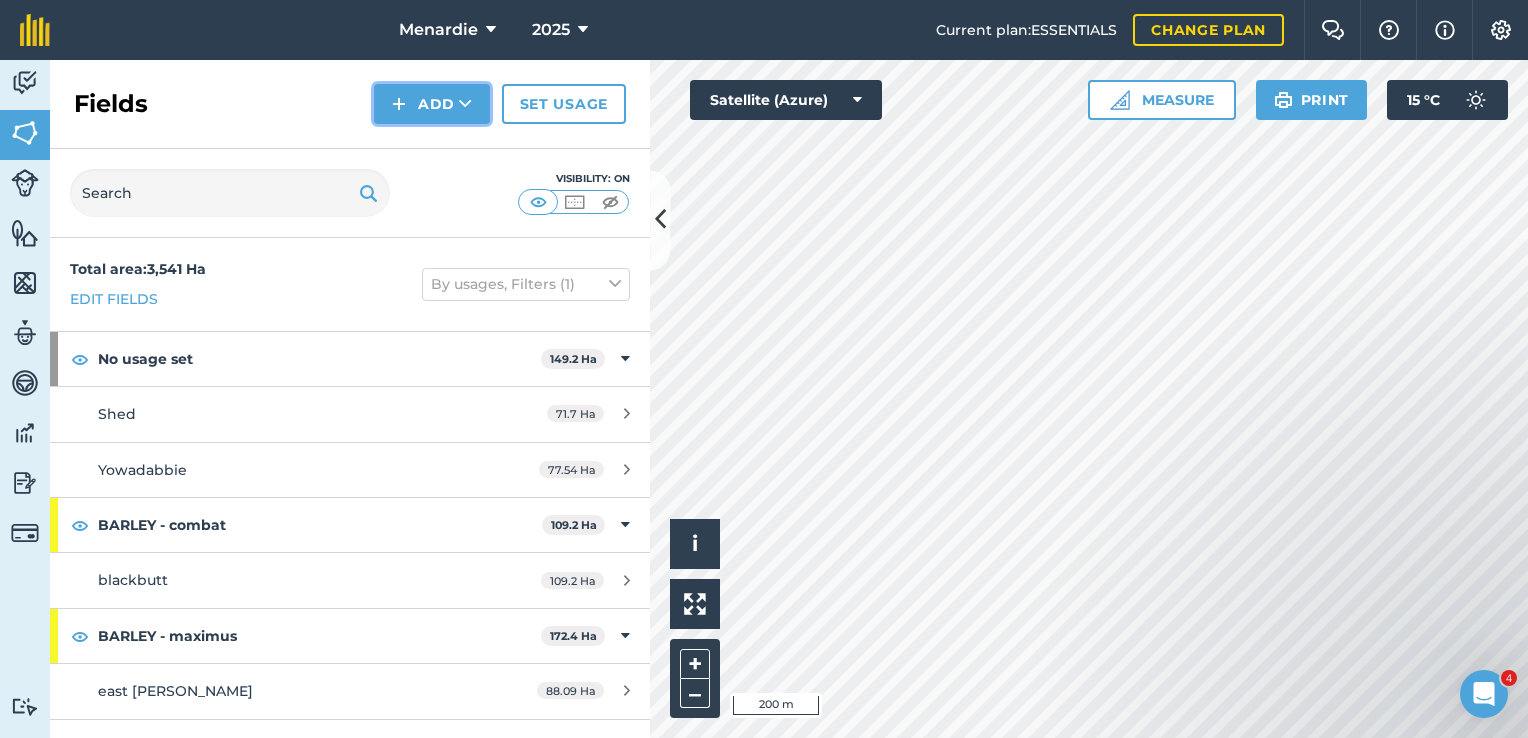 click on "Add" at bounding box center (432, 104) 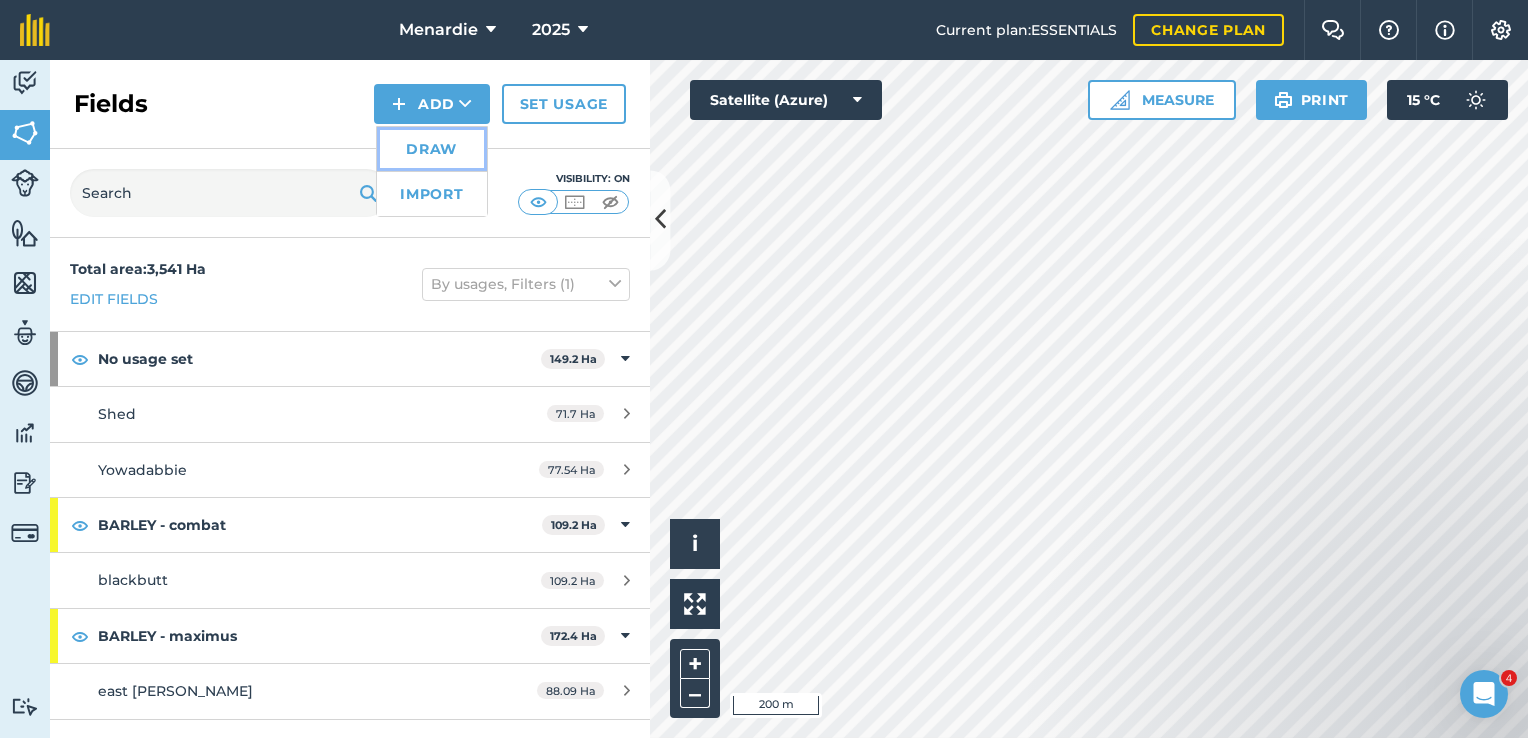 click on "Draw" at bounding box center (432, 149) 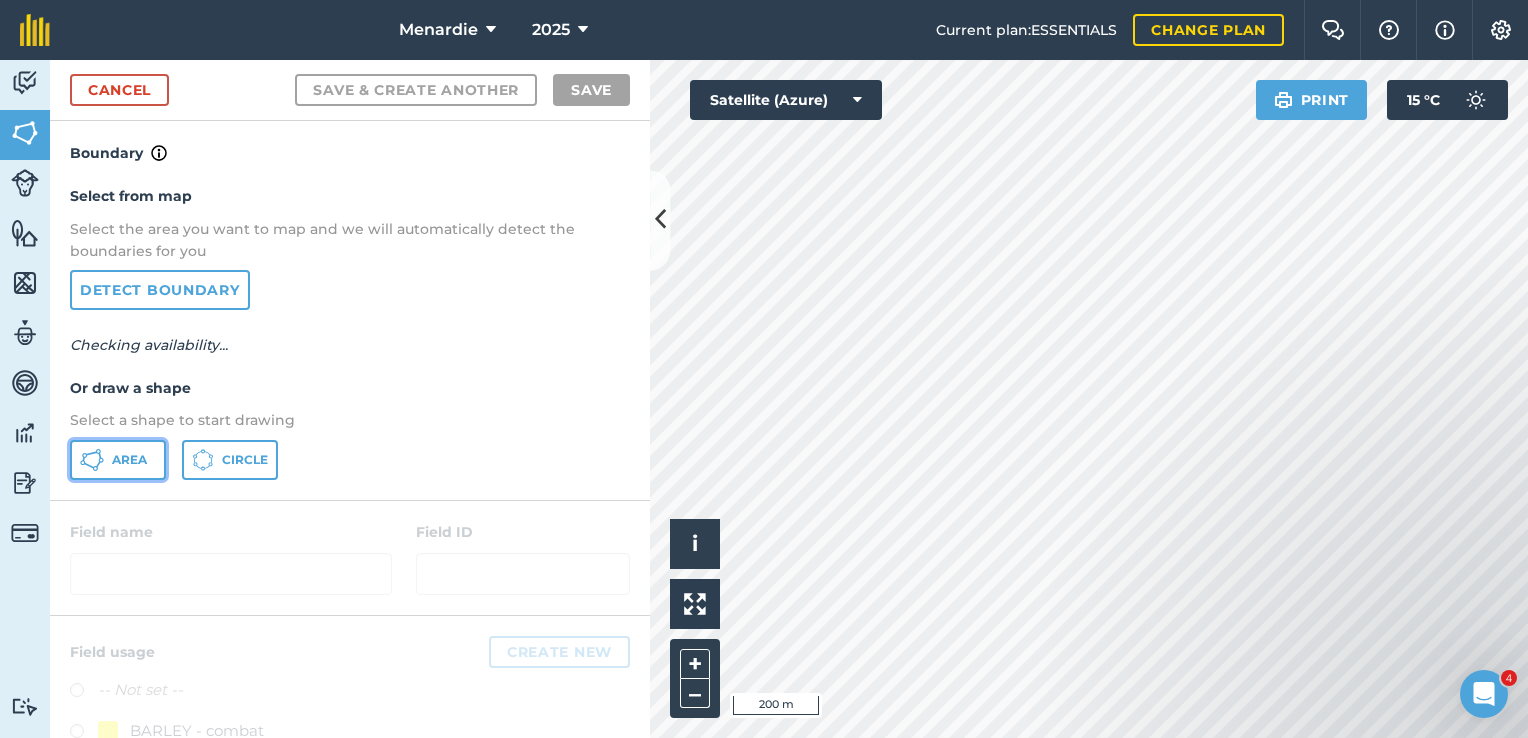 click on "Area" at bounding box center [118, 460] 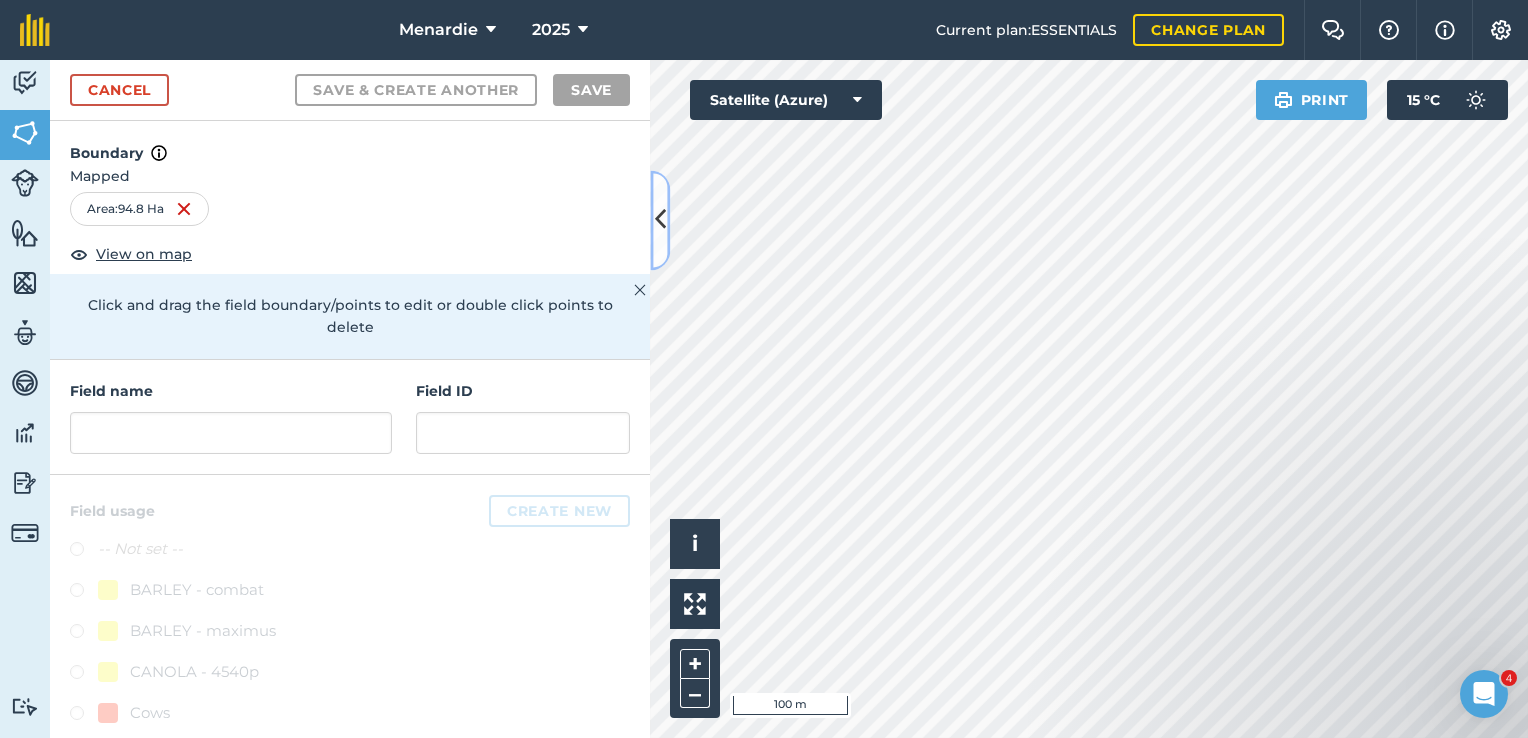 click at bounding box center (660, 220) 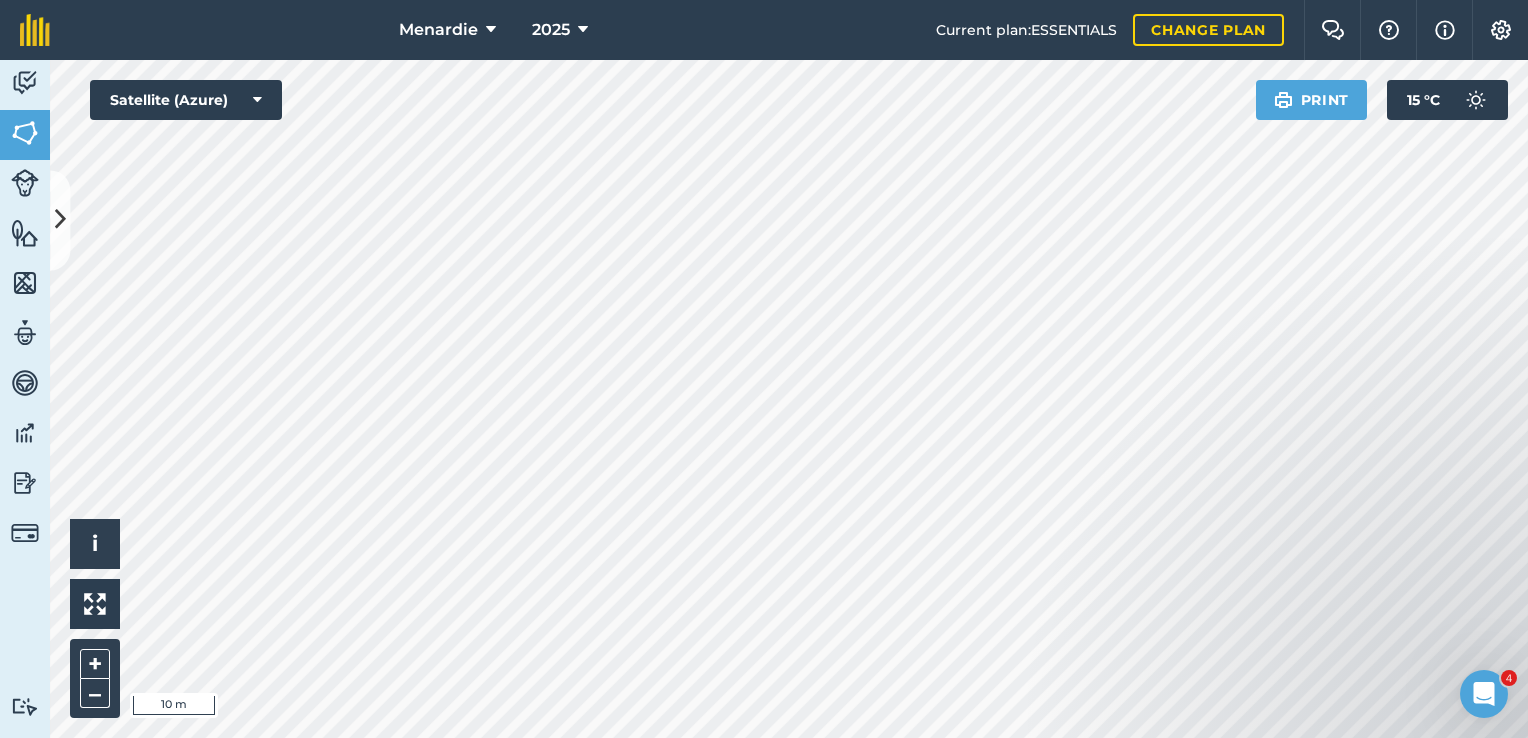 drag, startPoint x: 1191, startPoint y: 580, endPoint x: 761, endPoint y: 476, distance: 442.398 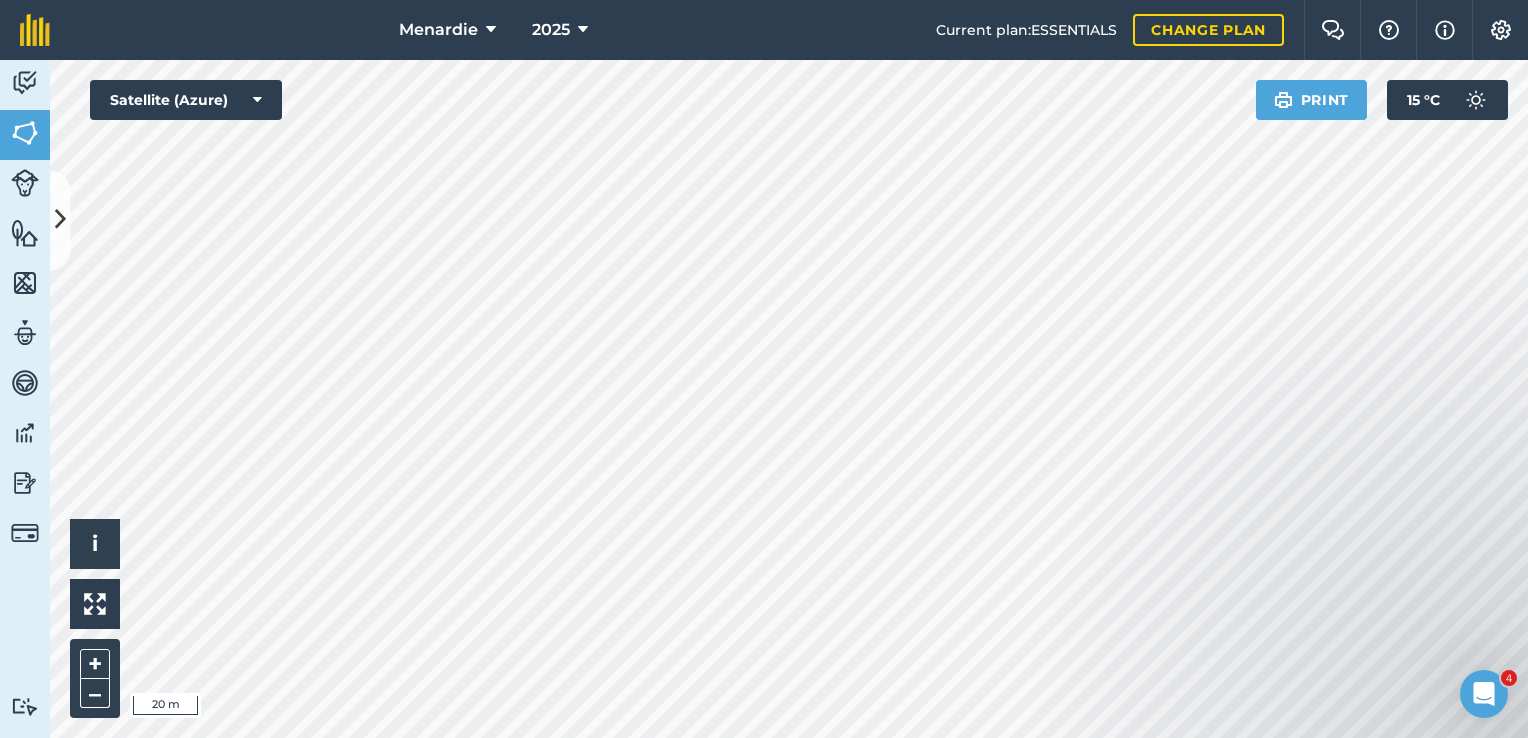 click on "Menardie 2025 Current plan :  ESSENTIALS   Change plan Farm Chat Help Info Settings Menardie  -  2025 Reproduced with the permission of  Microsoft Printed on  [DATE] Field usages No usage set BARLEY - combat BARLEY - maximus CANOLA - 4540p Cows Crop LUPIIN - jurien Sheep WHEAT - ninja WHEAT - ninja Feature types Trees Water Activity Fields Livestock Features Maps Team Vehicles Data Reporting Billing Tutorials Tutorials Cancel Save & Create Another Save Boundary   Mapped Area :  94.03   Ha   View on map Click and drag the field boundary/points to edit or double click points to delete Field name Field ID Field usage   Create new -- Not set -- BARLEY - combat BARLEY - maximus CANOLA - 4540p Cows Crop LUPIIN - jurien Sheep WHEAT - ninja WHEAT - ninja Click to start drawing i © 2025 TomTom, Microsoft 20 m + – Satellite (Azure) Print 15   ° C
4" at bounding box center [764, 369] 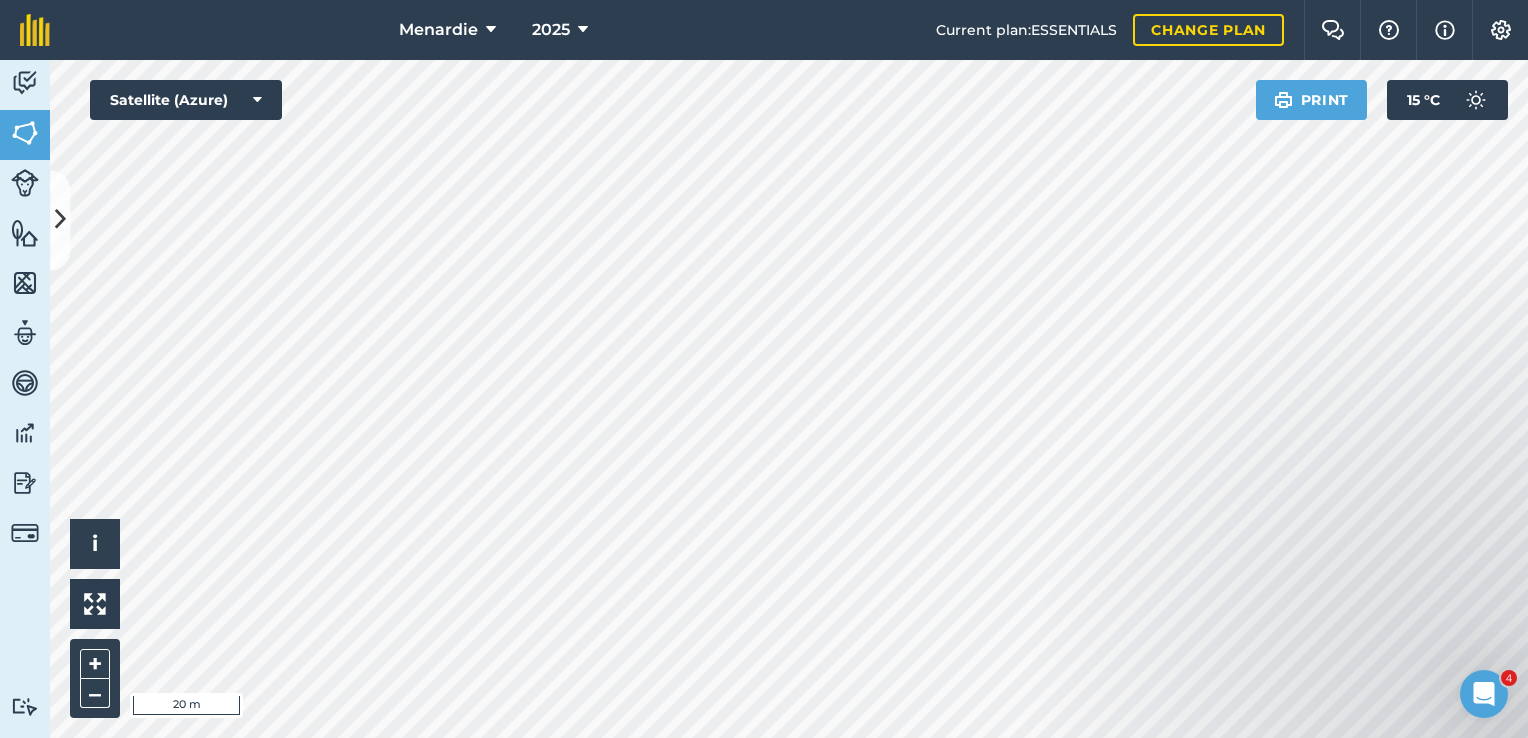 click on "Menardie 2025 Current plan :  ESSENTIALS   Change plan Farm Chat Help Info Settings Menardie  -  2025 Reproduced with the permission of  Microsoft Printed on  [DATE] Field usages No usage set BARLEY - combat BARLEY - maximus CANOLA - 4540p Cows Crop LUPIIN - jurien Sheep WHEAT - ninja WHEAT - ninja Feature types Trees Water Activity Fields Livestock Features Maps Team Vehicles Data Reporting Billing Tutorials Tutorials Cancel Save & Create Another Save Boundary   Mapped Area :  94.26   Ha   View on map Click and drag the field boundary/points to edit or double click points to delete Field name Field ID Field usage   Create new -- Not set -- BARLEY - combat BARLEY - maximus CANOLA - 4540p Cows Crop LUPIIN - jurien Sheep WHEAT - ninja WHEAT - ninja Click to start drawing i © 2025 TomTom, Microsoft 20 m + – Satellite (Azure) Print 15   ° C
4" at bounding box center (764, 369) 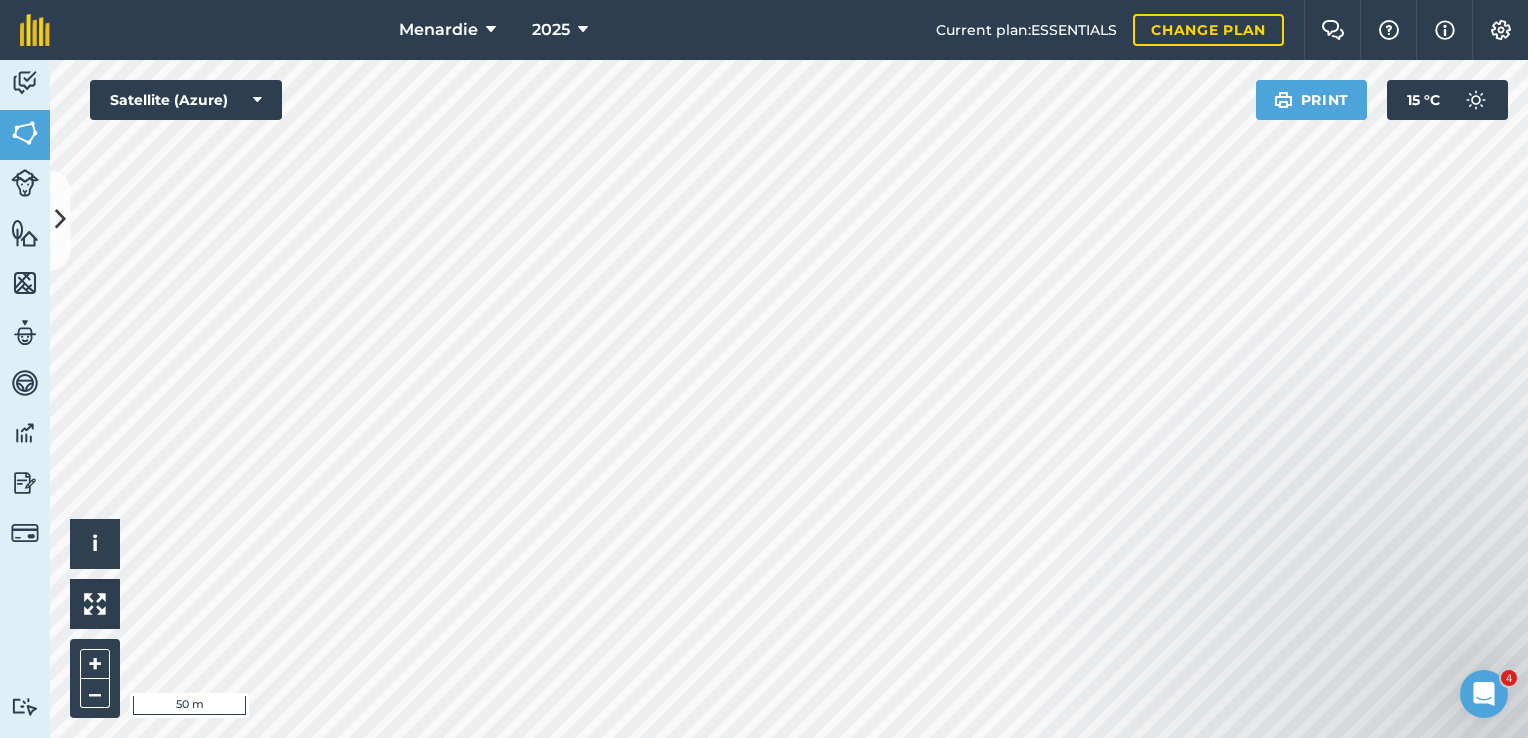 click on "Menardie 2025 Current plan :  ESSENTIALS   Change plan Farm Chat Help Info Settings Menardie  -  2025 Reproduced with the permission of  Microsoft Printed on  [DATE] Field usages No usage set BARLEY - combat BARLEY - maximus CANOLA - 4540p Cows Crop LUPIIN - jurien Sheep WHEAT - ninja WHEAT - ninja Feature types Trees Water Activity Fields Livestock Features Maps Team Vehicles Data Reporting Billing Tutorials Tutorials Cancel Save & Create Another Save Boundary   Mapped Area :  95.39   Ha   View on map Click and drag the field boundary/points to edit or double click points to delete Field name Field ID Field usage   Create new -- Not set -- BARLEY - combat BARLEY - maximus CANOLA - 4540p Cows Crop LUPIIN - jurien Sheep WHEAT - ninja WHEAT - ninja Click to start drawing i © 2025 TomTom, Microsoft 50 m + – Satellite (Azure) Print 15   ° C" at bounding box center [764, 369] 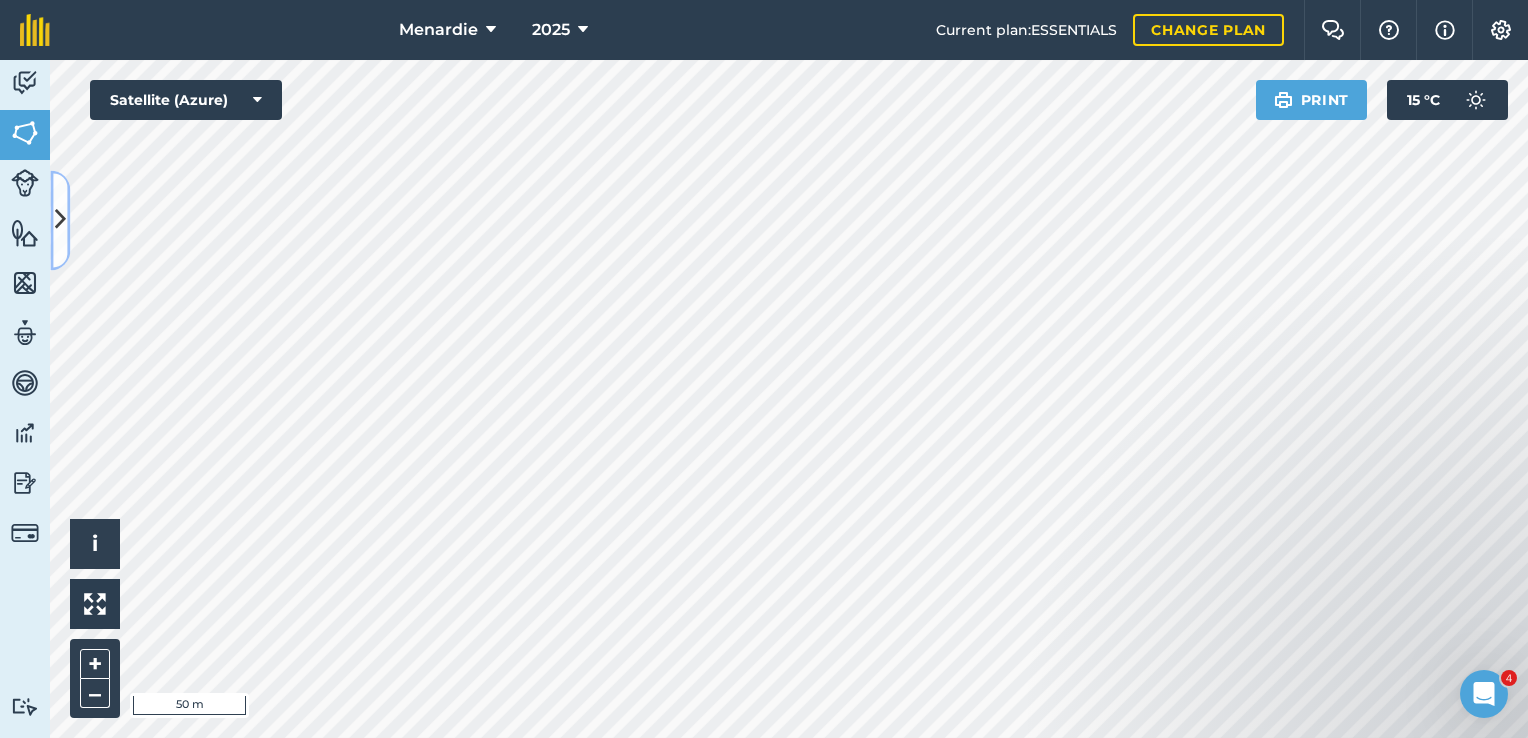 click at bounding box center [60, 220] 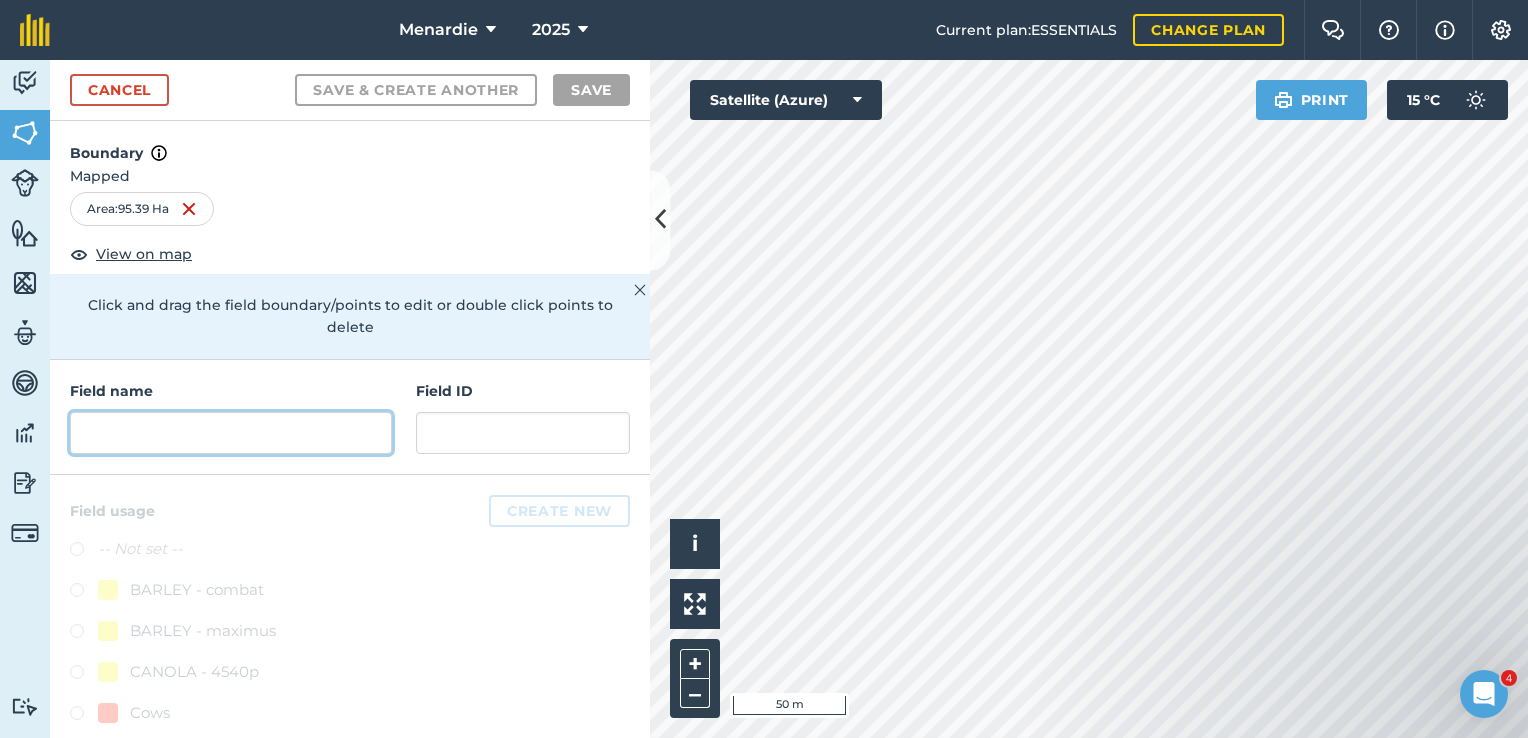 click at bounding box center [231, 433] 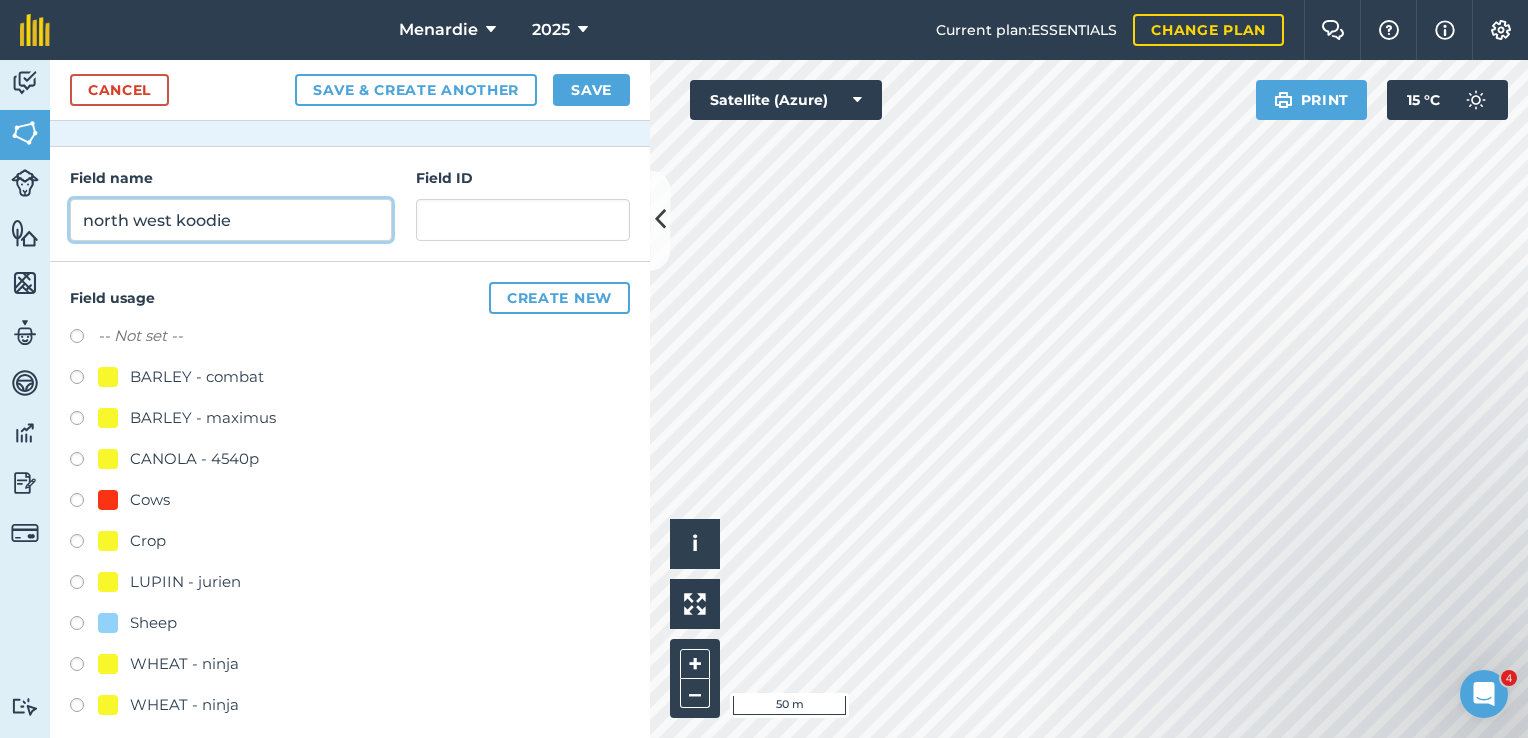 scroll, scrollTop: 227, scrollLeft: 0, axis: vertical 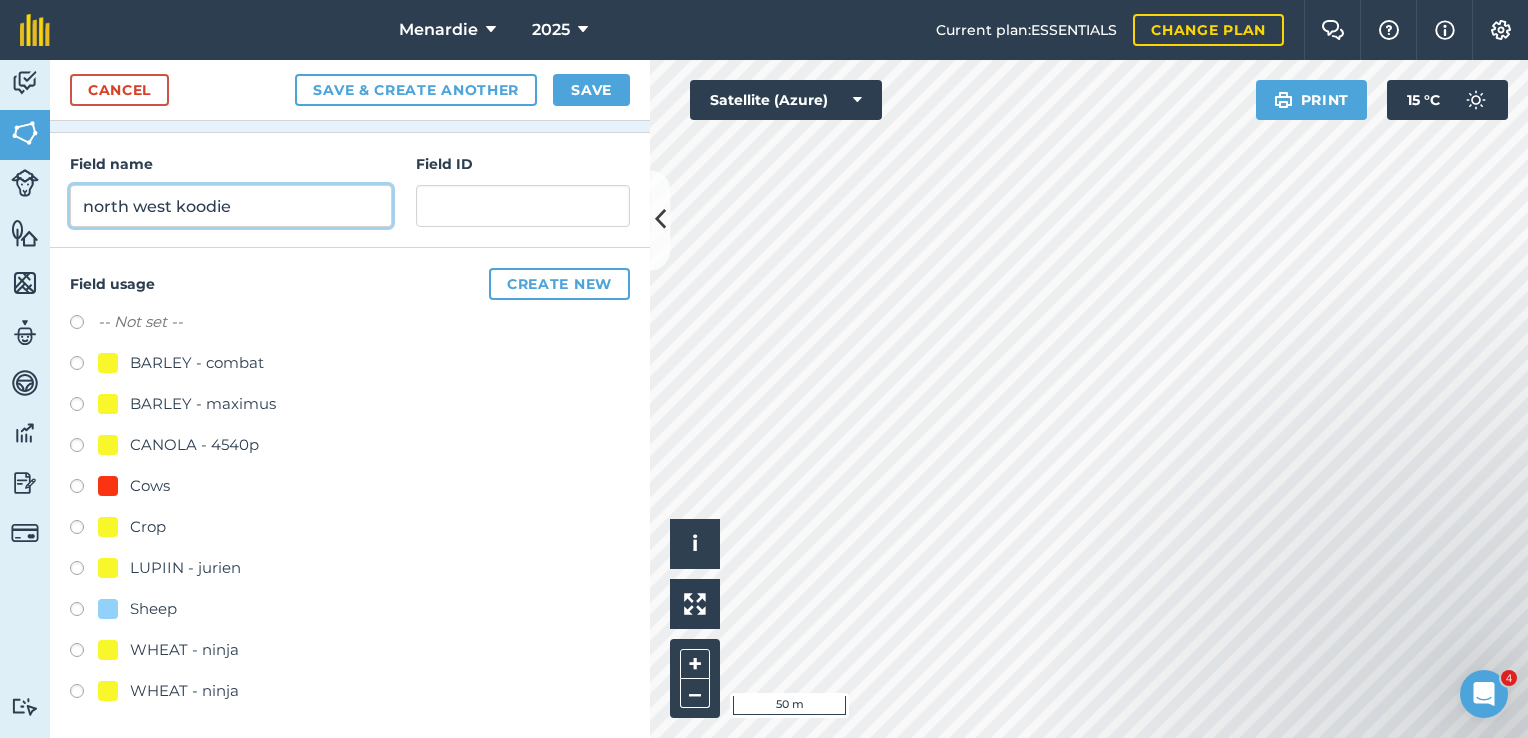 type on "north west koodie" 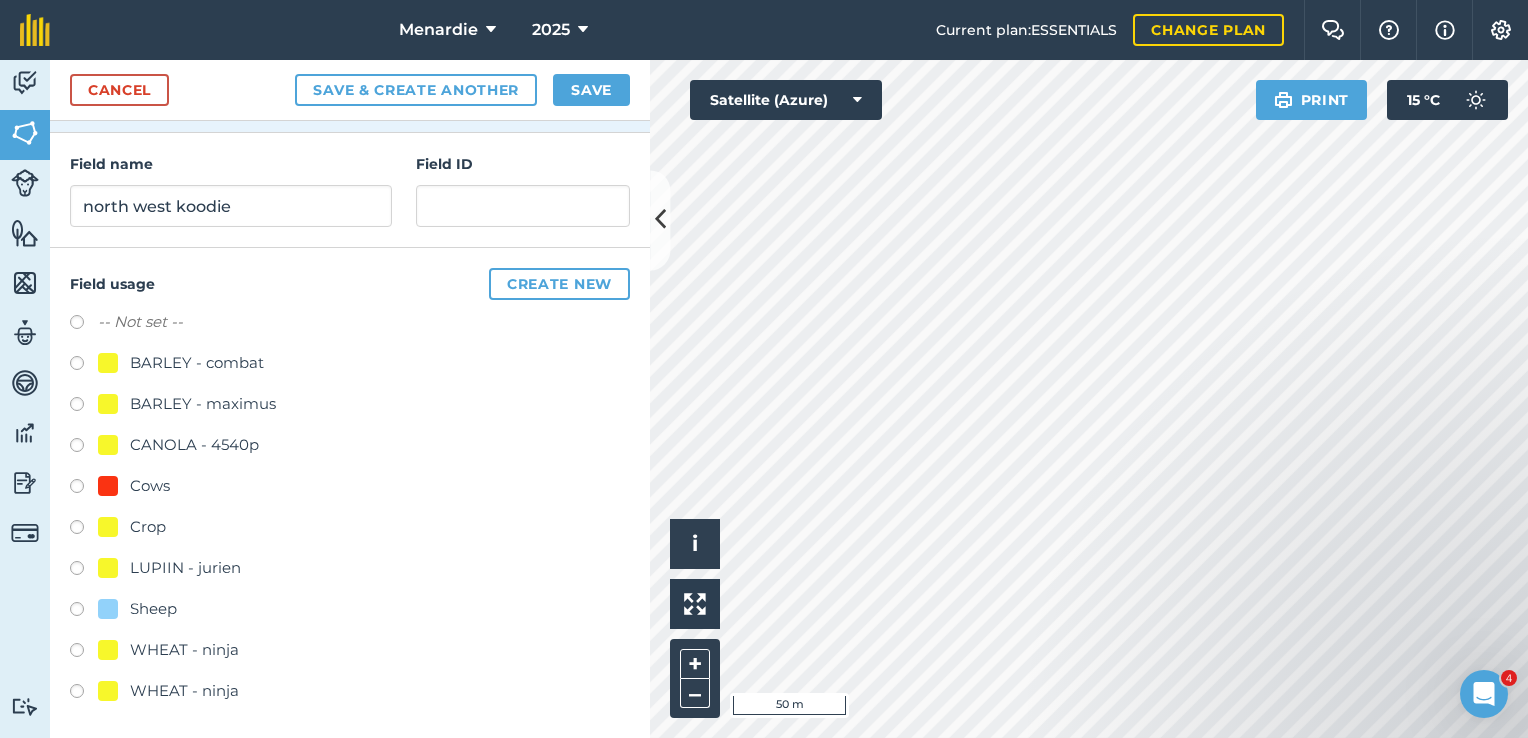 click at bounding box center (84, 612) 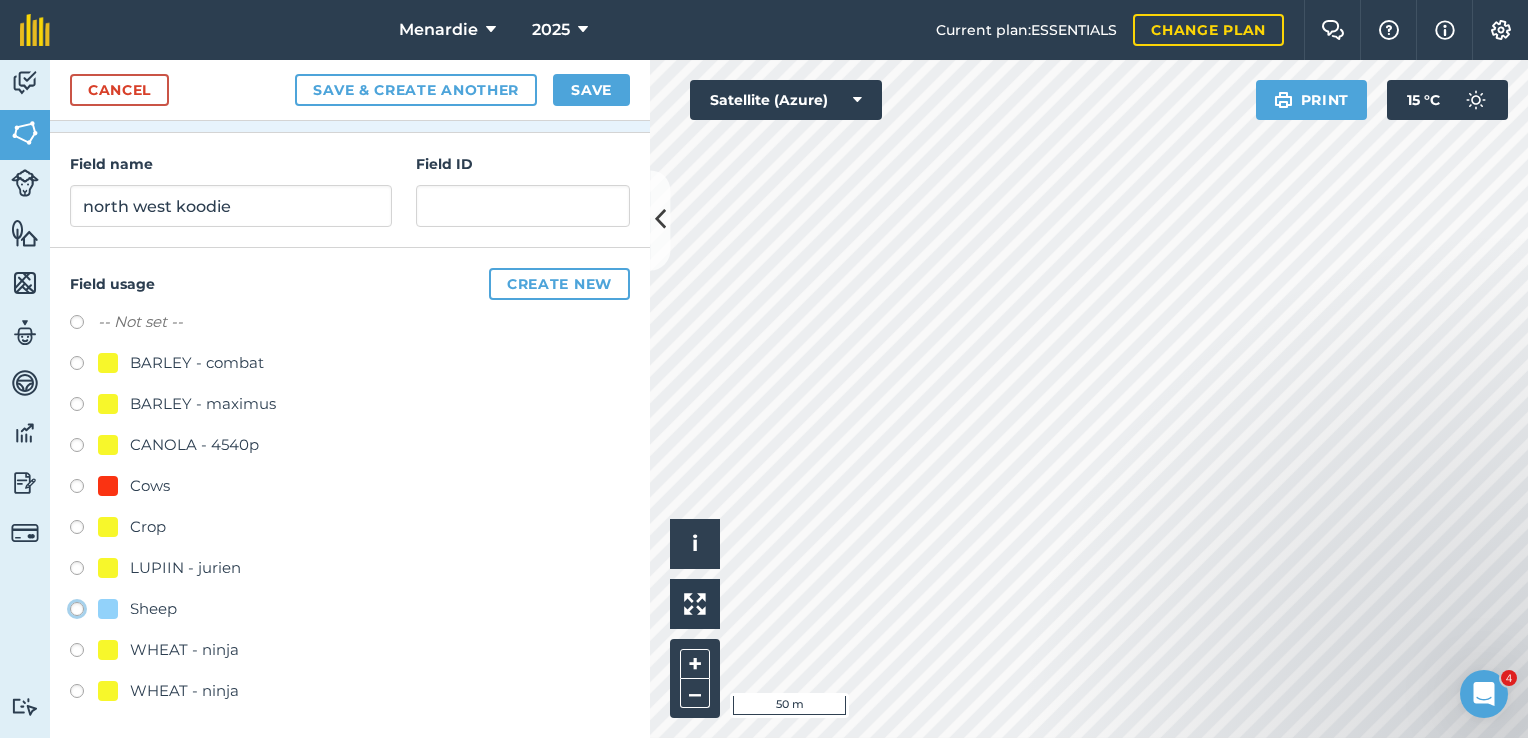 click on "Sheep" at bounding box center [-9923, 608] 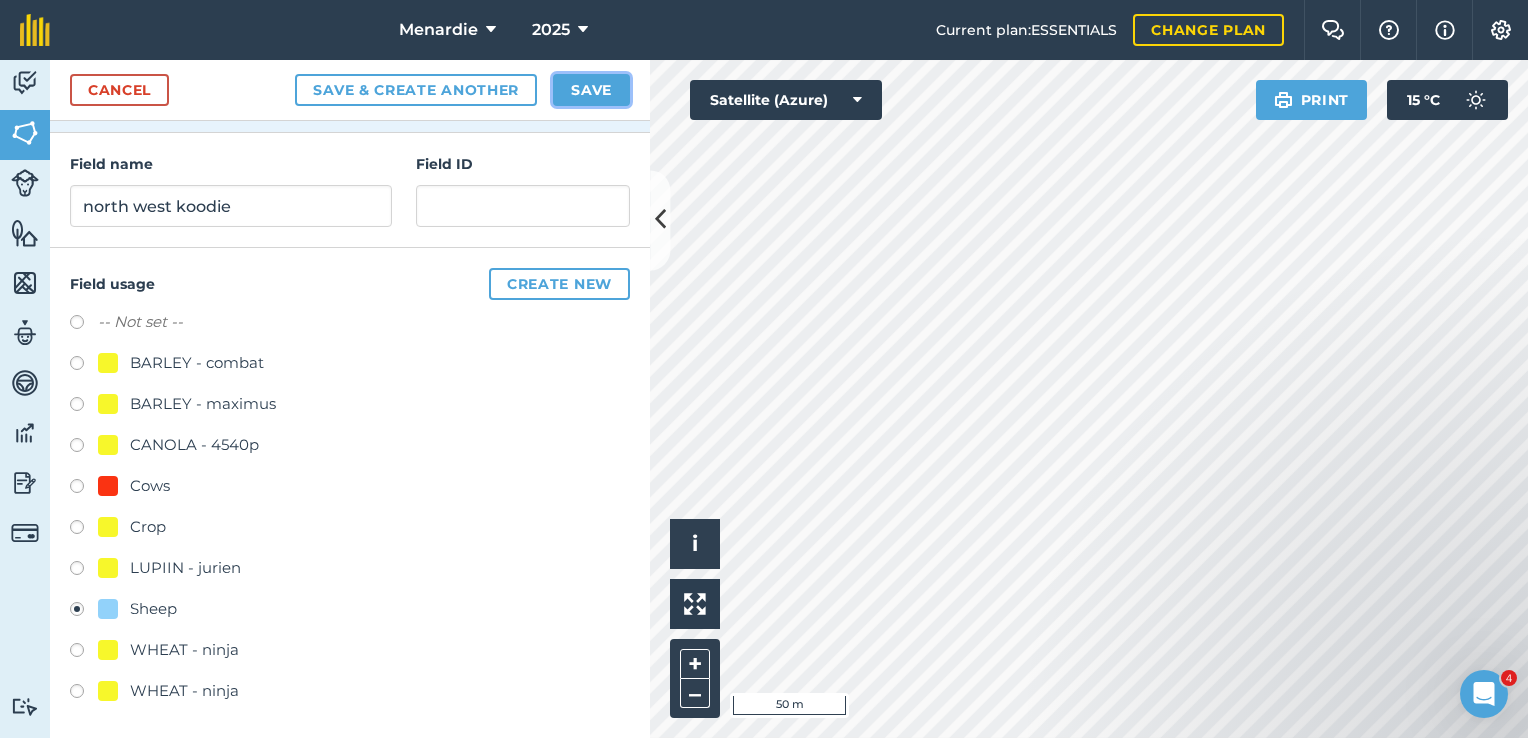 click on "Save" at bounding box center (591, 90) 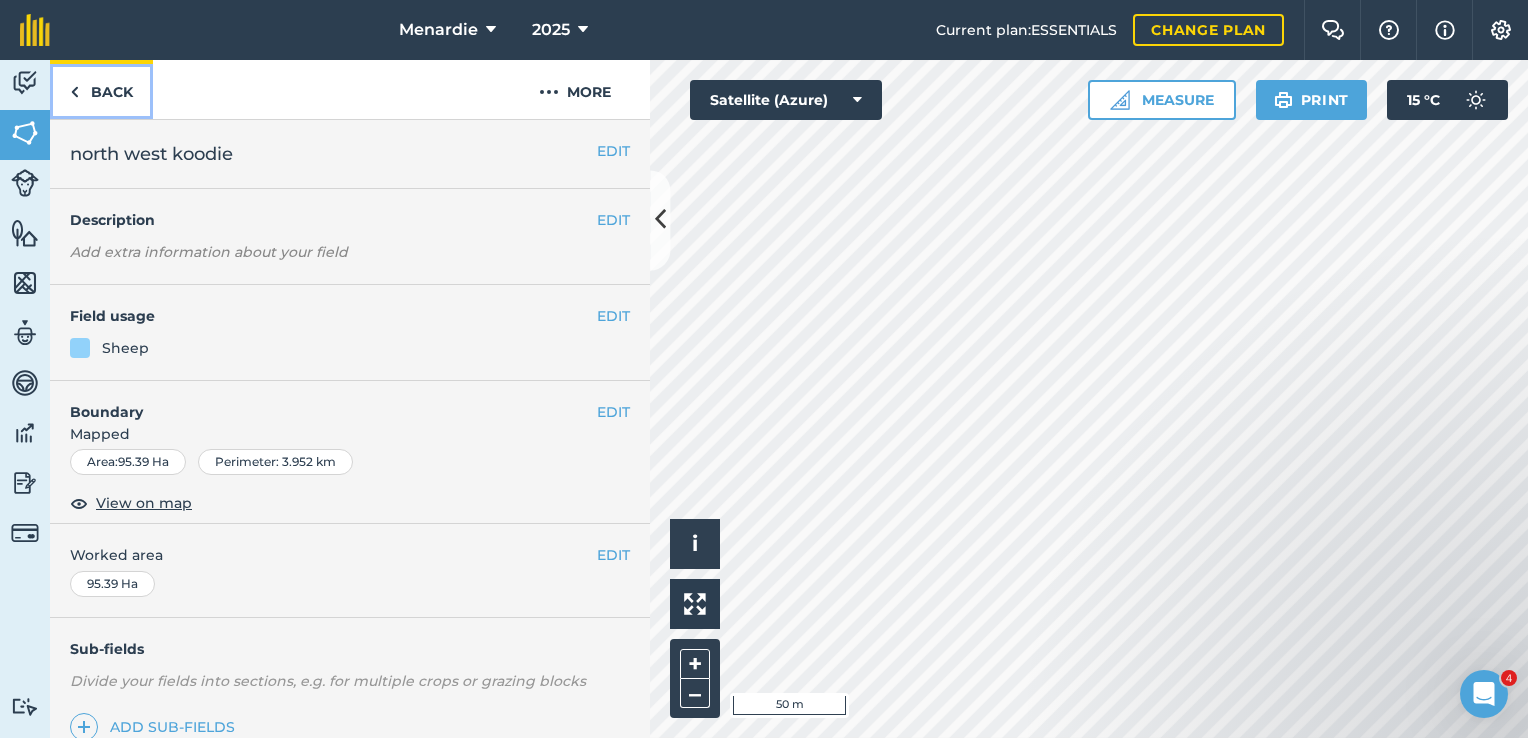 click on "Back" at bounding box center (101, 89) 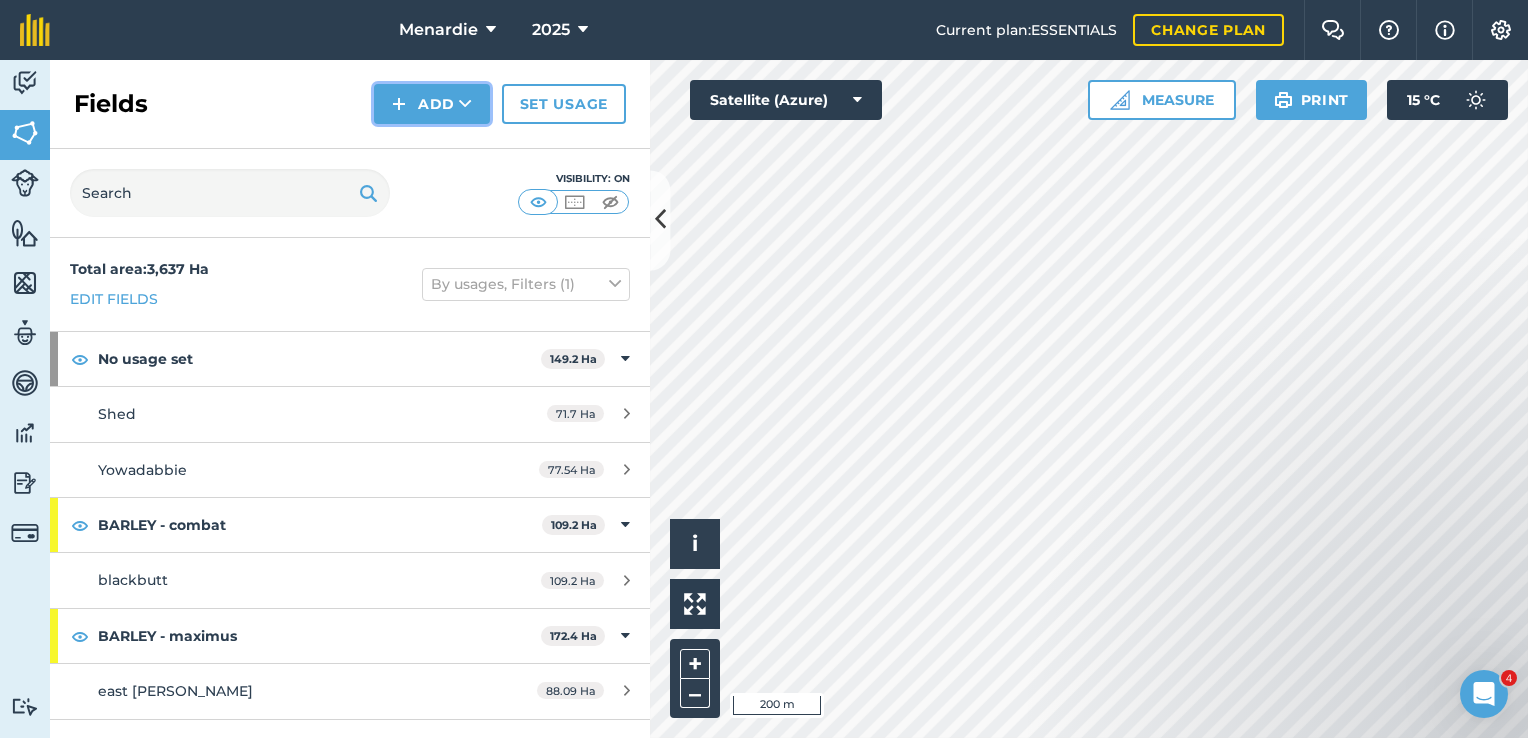 click on "Add" at bounding box center [432, 104] 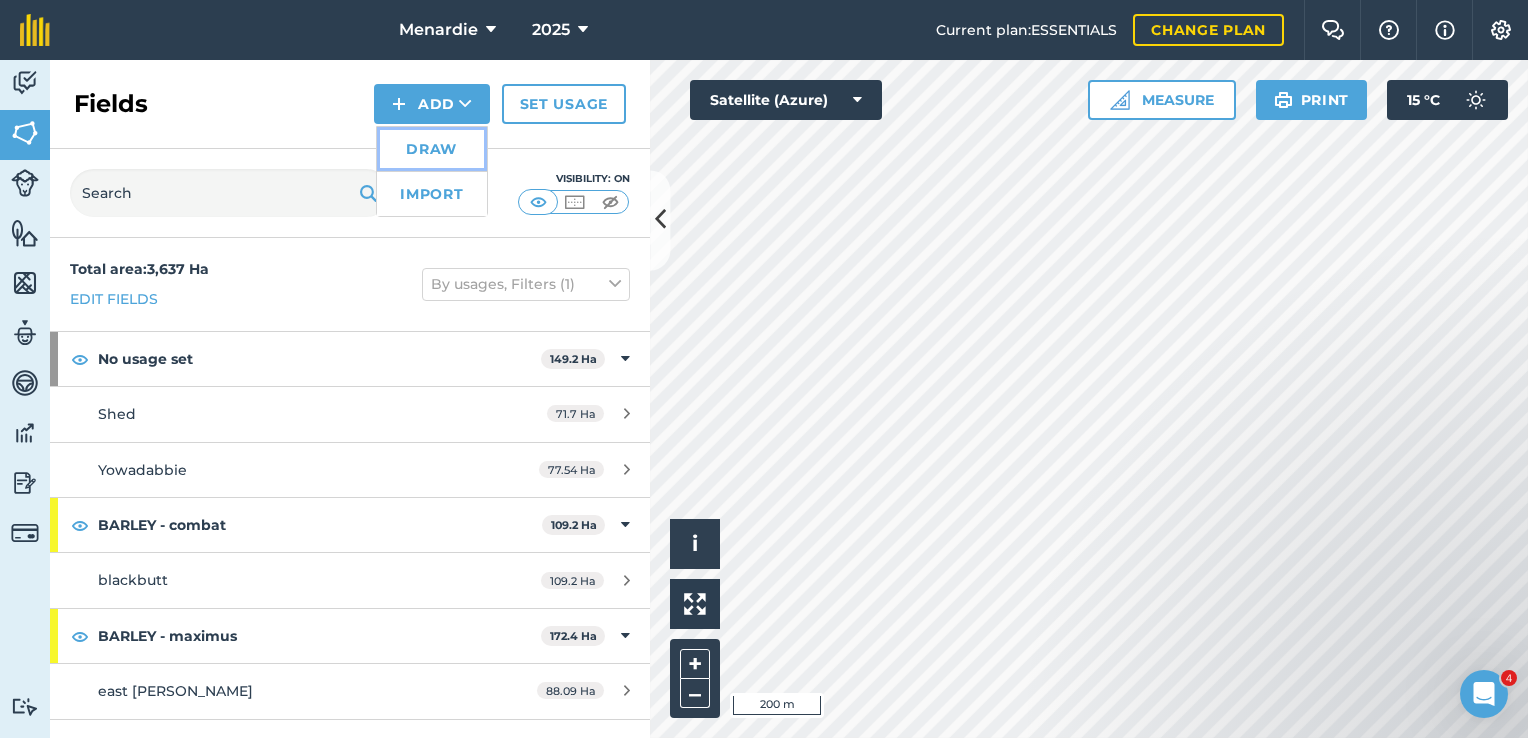 click on "Draw" at bounding box center [432, 149] 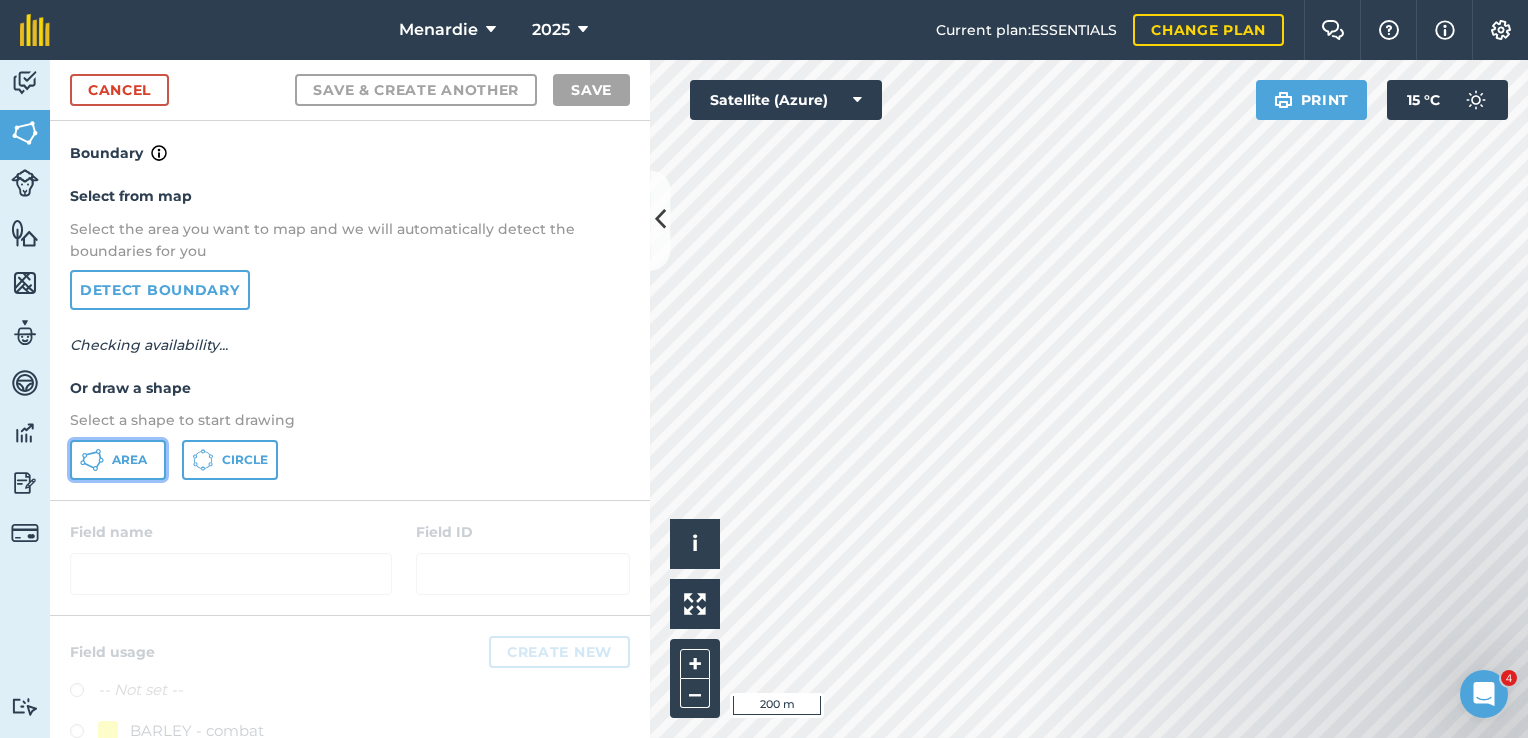 click on "Area" at bounding box center [118, 460] 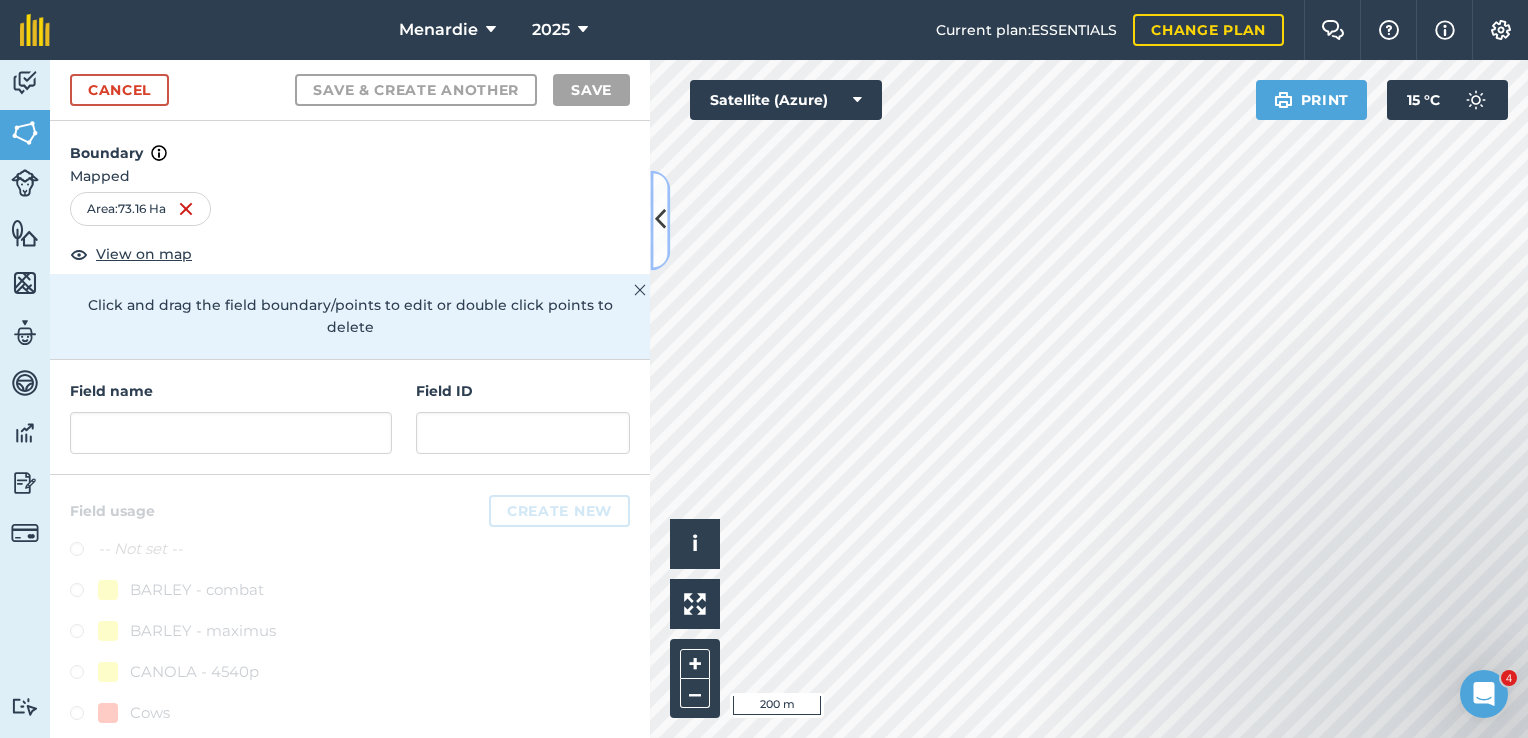 click at bounding box center [660, 220] 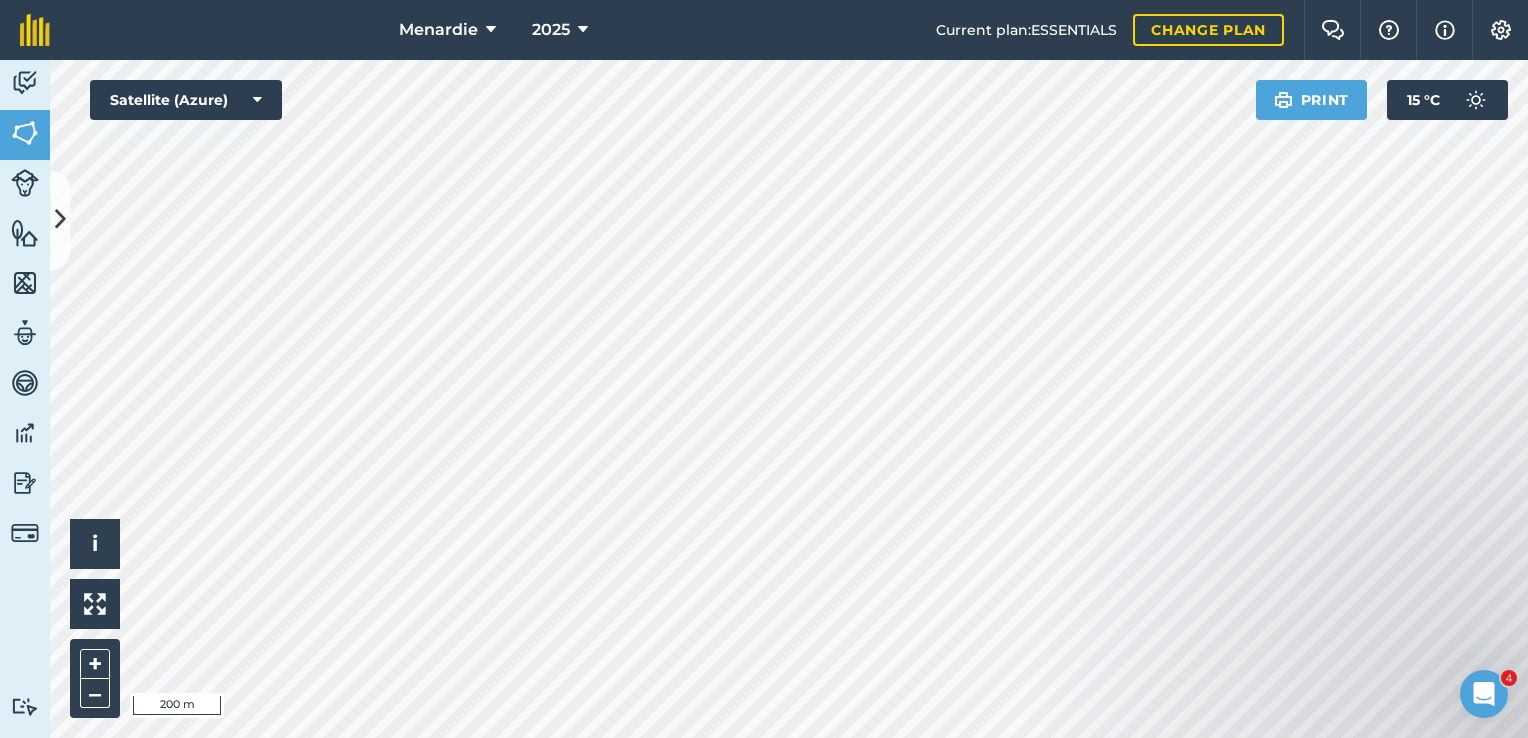 click on "Menardie 2025 Current plan :  ESSENTIALS   Change plan Farm Chat Help Info Settings Menardie  -  2025 Reproduced with the permission of  Microsoft Printed on  [DATE] Field usages No usage set BARLEY - combat BARLEY - maximus CANOLA - 4540p Cows Crop LUPIIN - jurien Sheep WHEAT - ninja WHEAT - ninja Feature types Trees Water Activity Fields Livestock Features Maps Team Vehicles Data Reporting Billing Tutorials Tutorials Cancel Save & Create Another Save Boundary   Mapped Area :  73.16   Ha   View on map Click and drag the field boundary/points to edit or double click points to delete Field name Field ID Field usage   Create new -- Not set -- BARLEY - combat BARLEY - maximus CANOLA - 4540p Cows Crop LUPIIN - jurien Sheep WHEAT - ninja WHEAT - ninja Click to start drawing i © 2025 TomTom, Microsoft 200 m + – Satellite (Azure) Print 15   ° C
4" at bounding box center [764, 369] 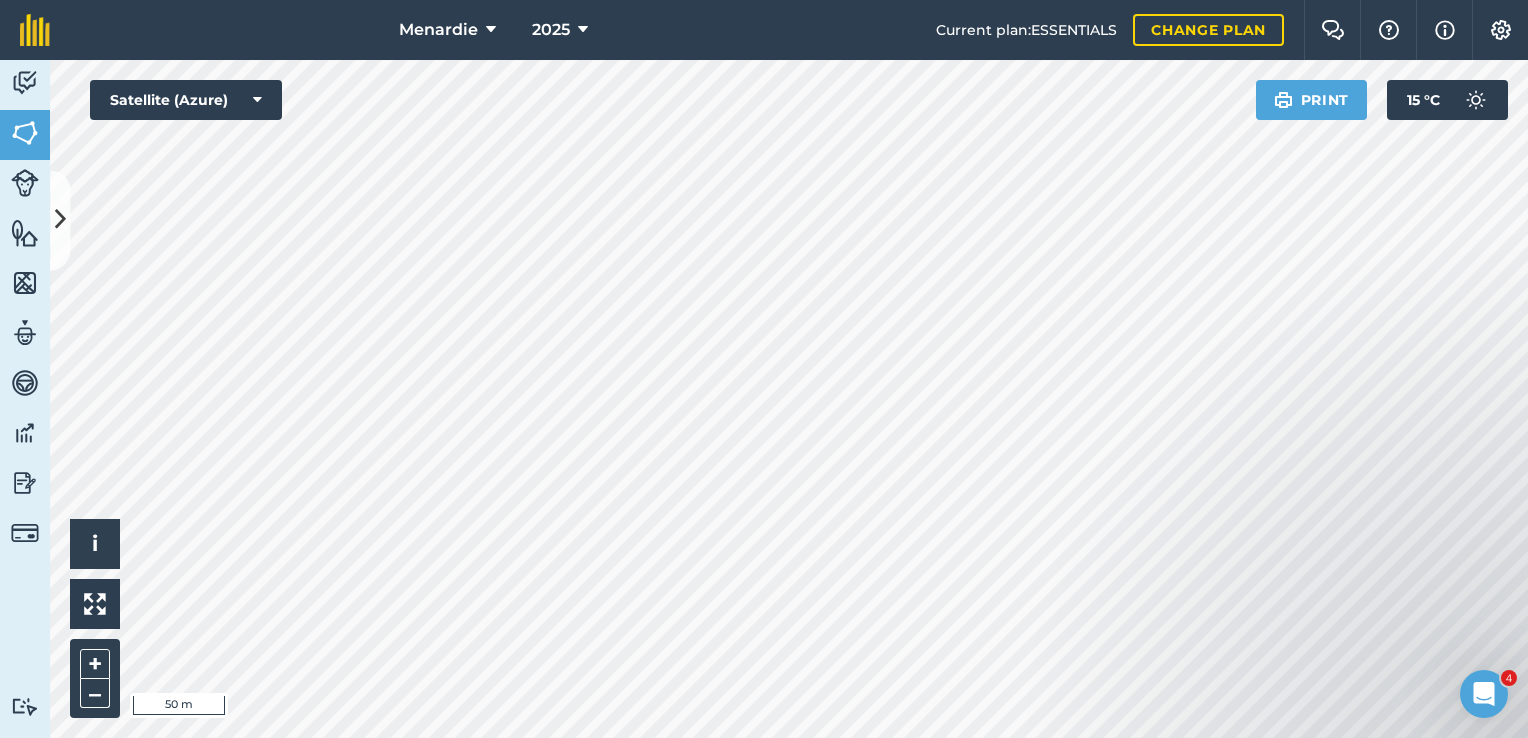drag, startPoint x: 1197, startPoint y: 578, endPoint x: 1122, endPoint y: 260, distance: 326.72464 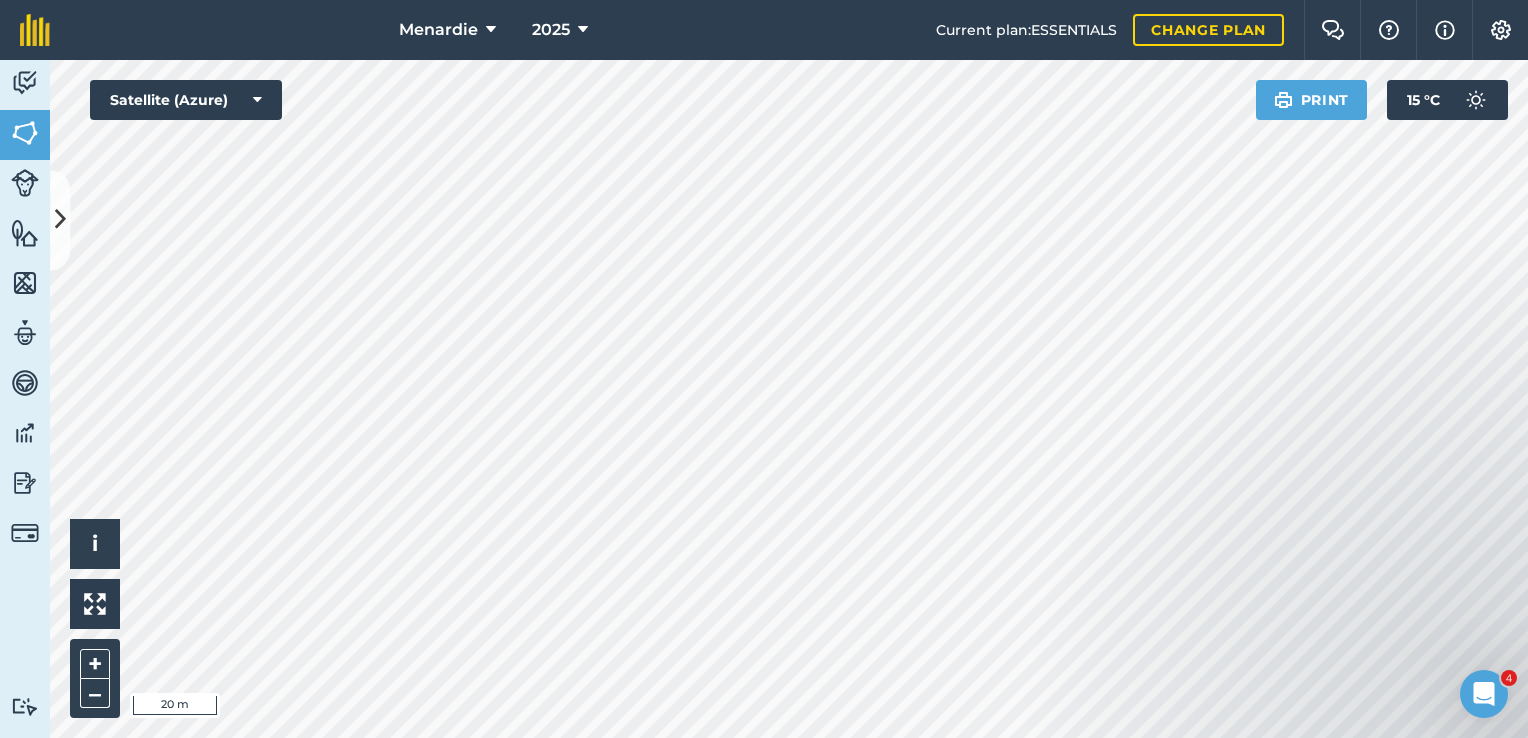 click on "Menardie 2025 Current plan :  ESSENTIALS   Change plan Farm Chat Help Info Settings Menardie  -  2025 Reproduced with the permission of  Microsoft Printed on  [DATE] Field usages No usage set BARLEY - combat BARLEY - maximus CANOLA - 4540p Cows Crop LUPIIN - jurien Sheep WHEAT - ninja WHEAT - ninja Feature types Trees Water Activity Fields Livestock Features Maps Team Vehicles Data Reporting Billing Tutorials Tutorials Cancel Save & Create Another Save Boundary   Mapped Area :  77.08   Ha   View on map Click and drag the field boundary/points to edit or double click points to delete Field name Field ID Field usage   Create new -- Not set -- BARLEY - combat BARLEY - maximus CANOLA - 4540p Cows Crop LUPIIN - jurien Sheep WHEAT - ninja WHEAT - ninja Click to start drawing i © 2025 TomTom, Microsoft 20 m + – Satellite (Azure) Print 15   ° C
4" at bounding box center (764, 369) 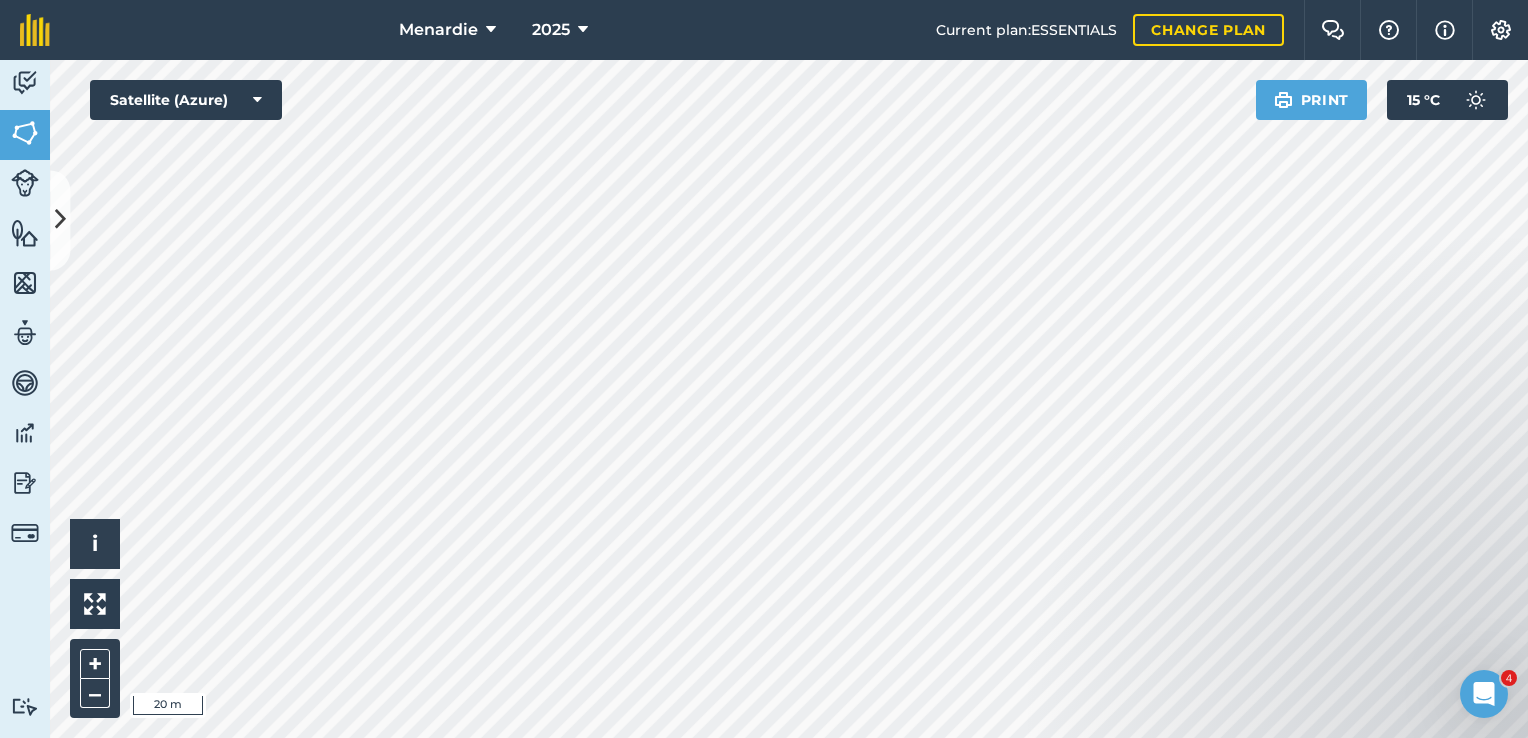 drag, startPoint x: 1165, startPoint y: 669, endPoint x: 755, endPoint y: 313, distance: 542.98804 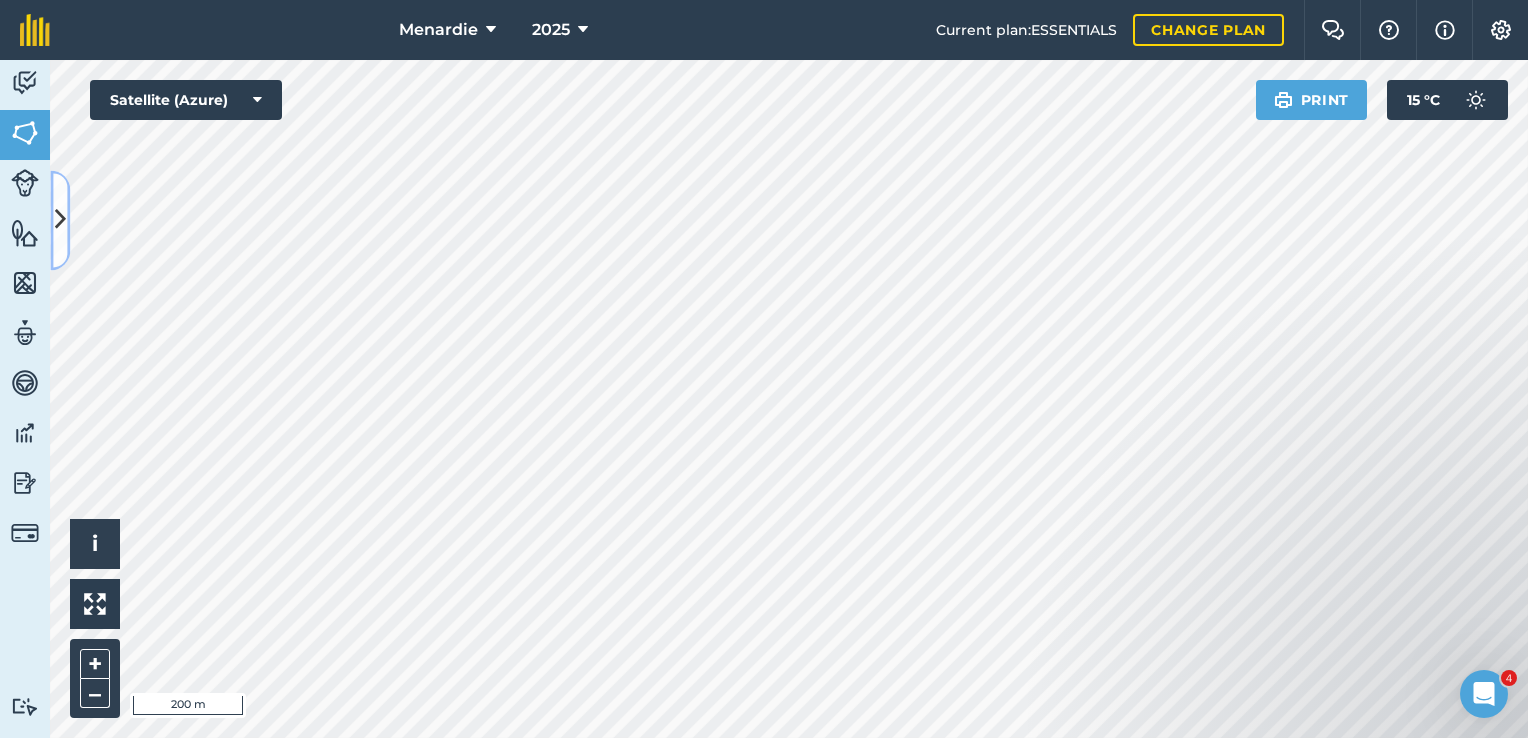 click at bounding box center (60, 220) 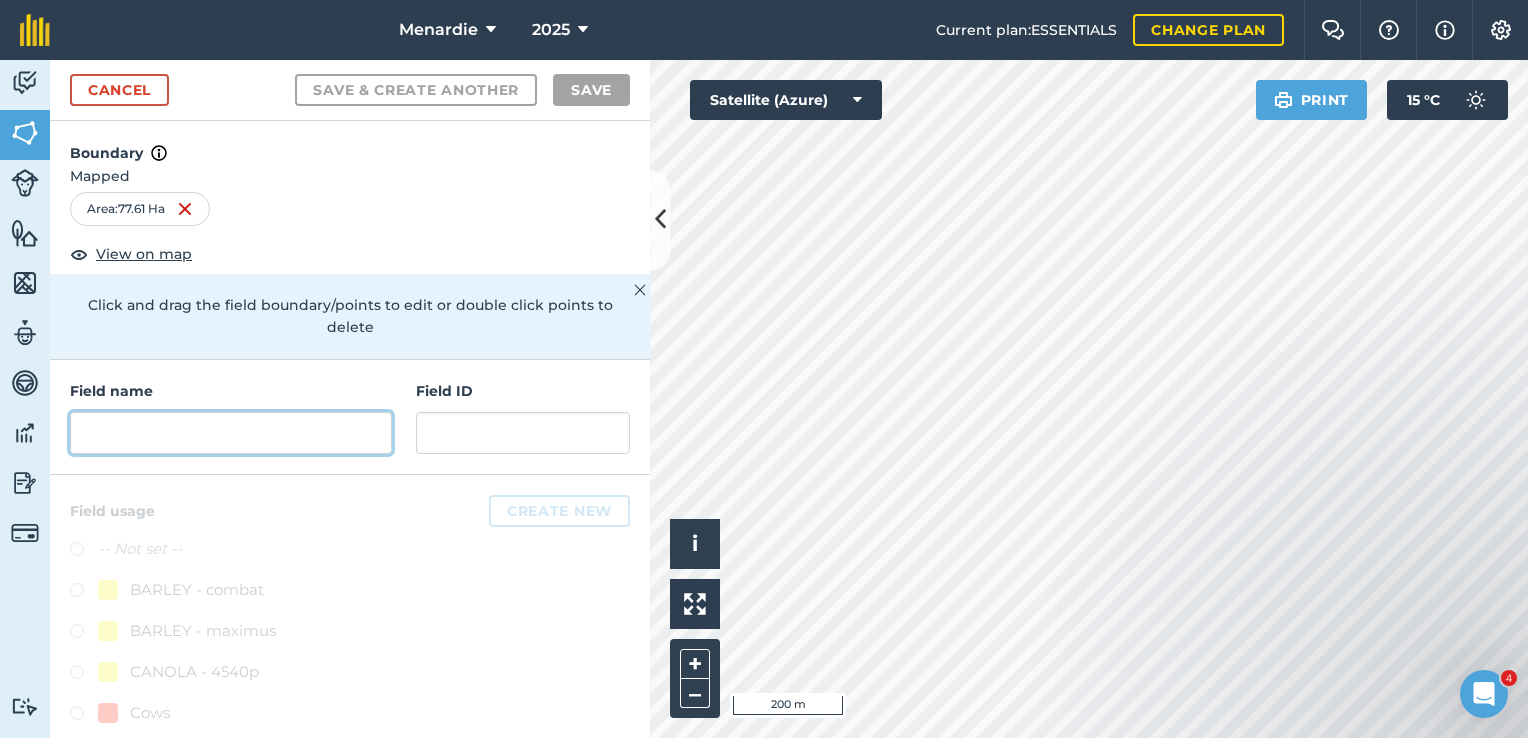 click at bounding box center (231, 433) 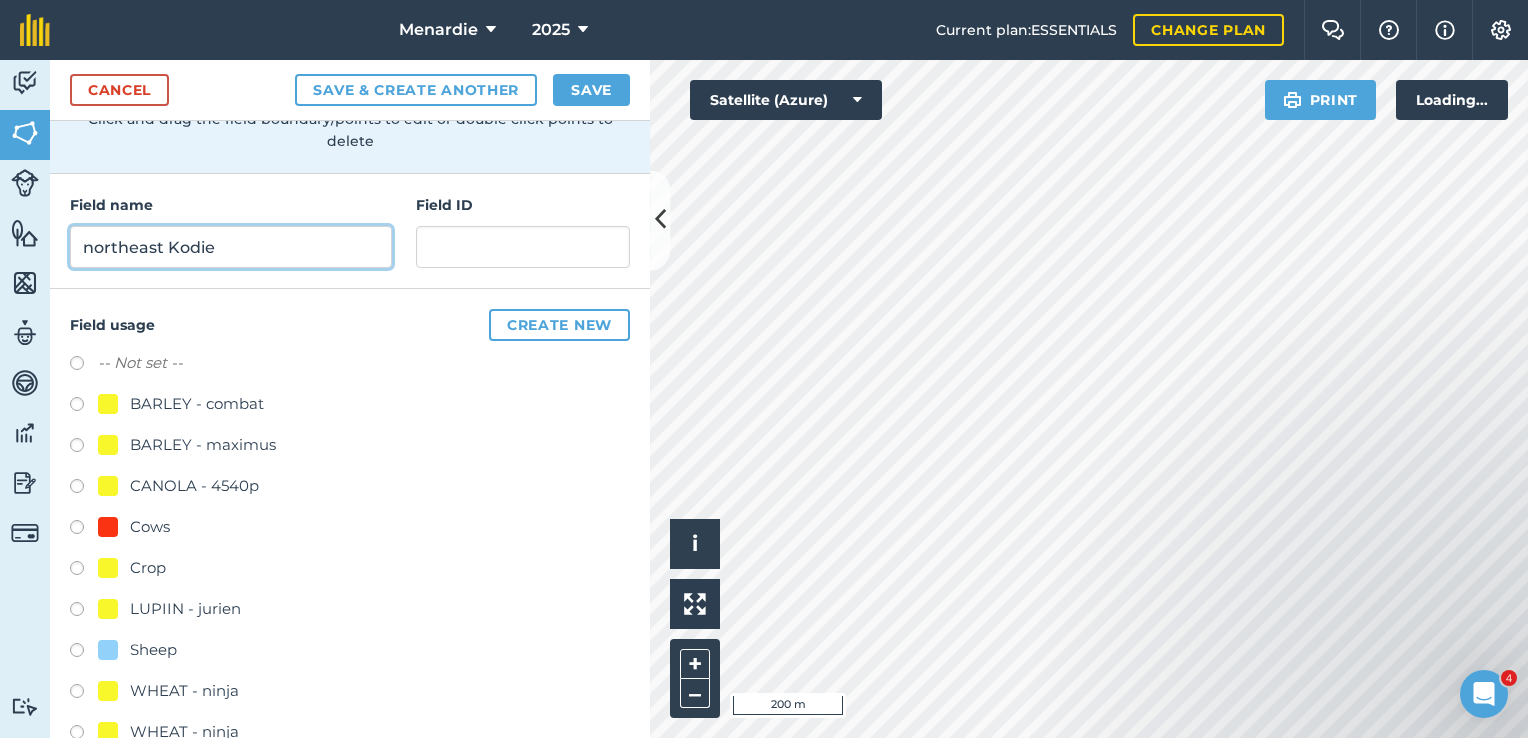 scroll, scrollTop: 200, scrollLeft: 0, axis: vertical 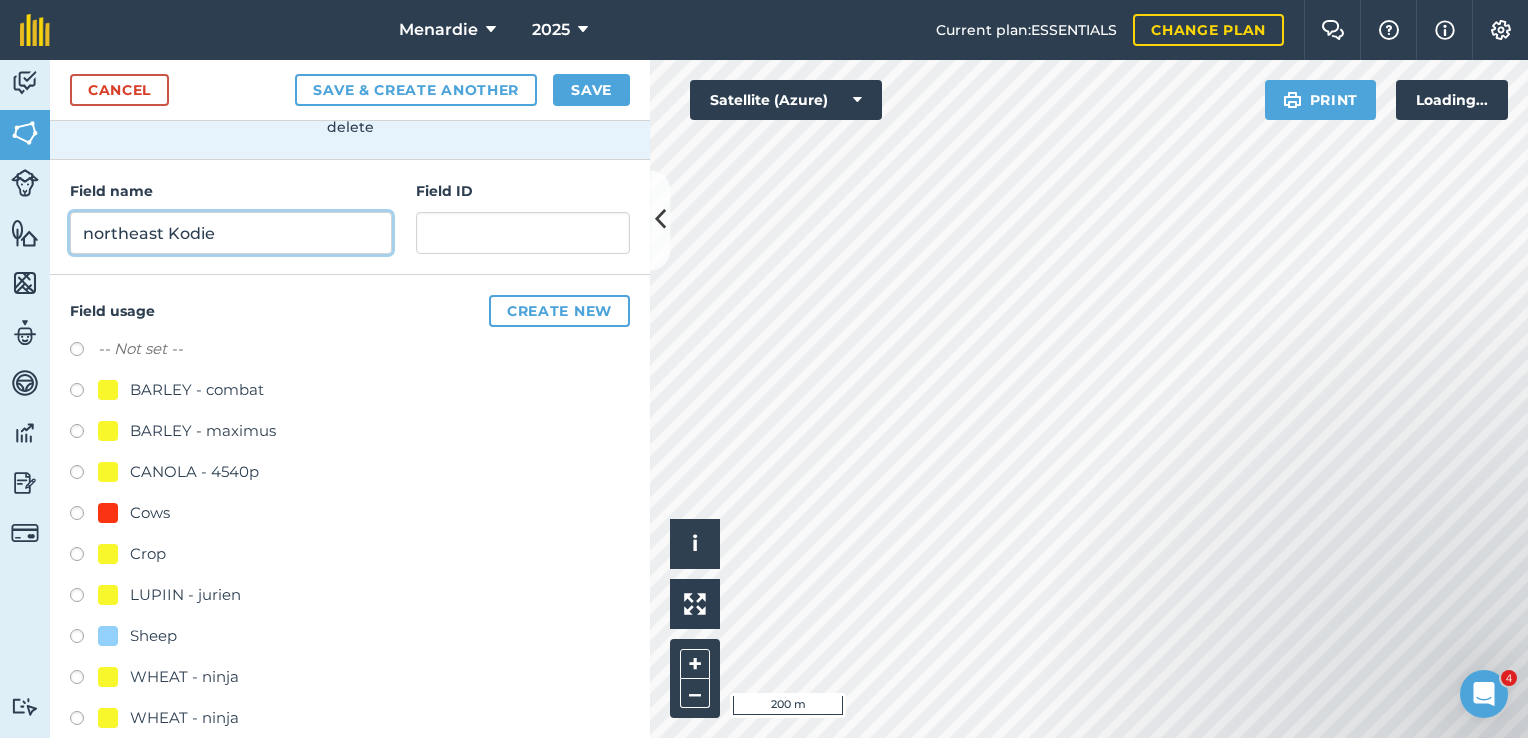 type on "northeast Kodie" 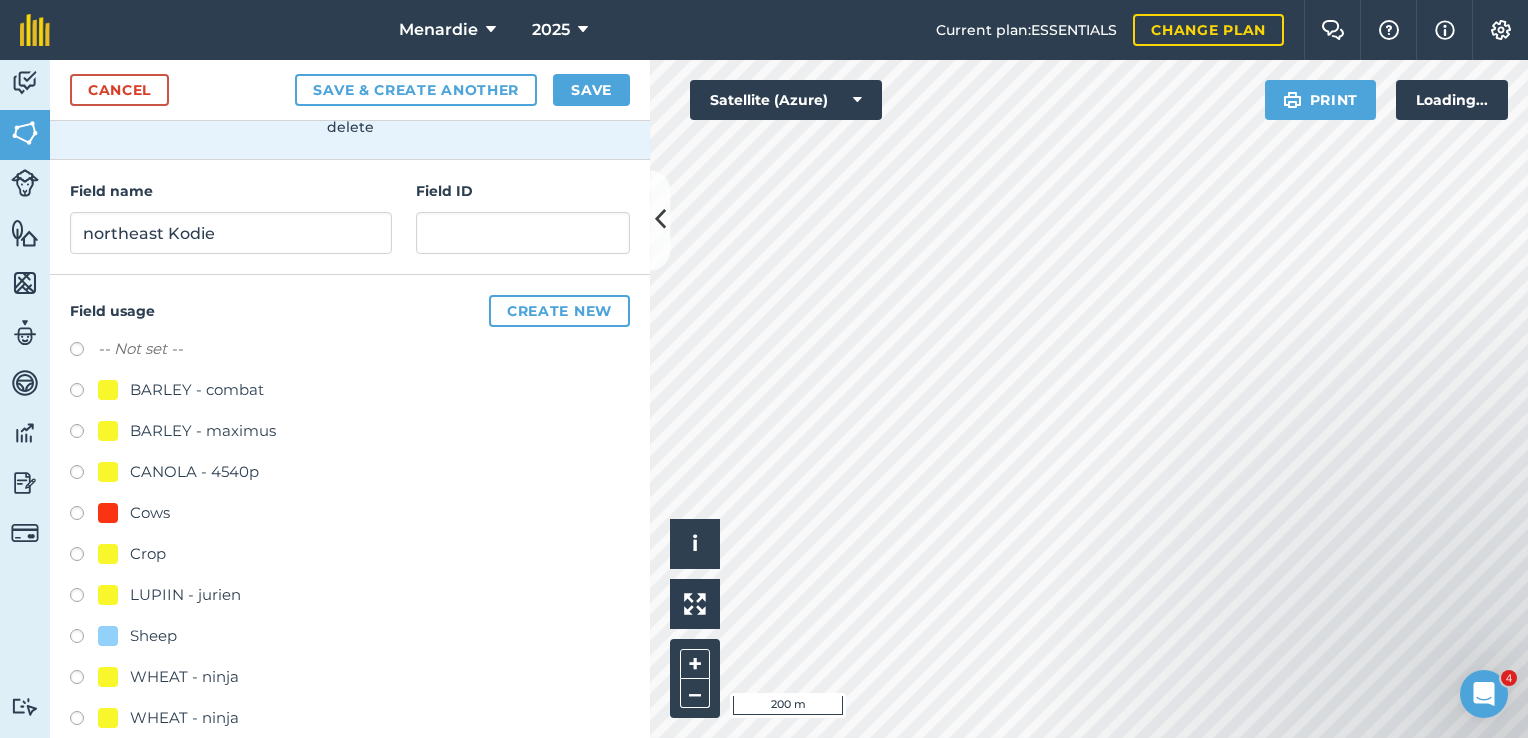 click at bounding box center (84, 639) 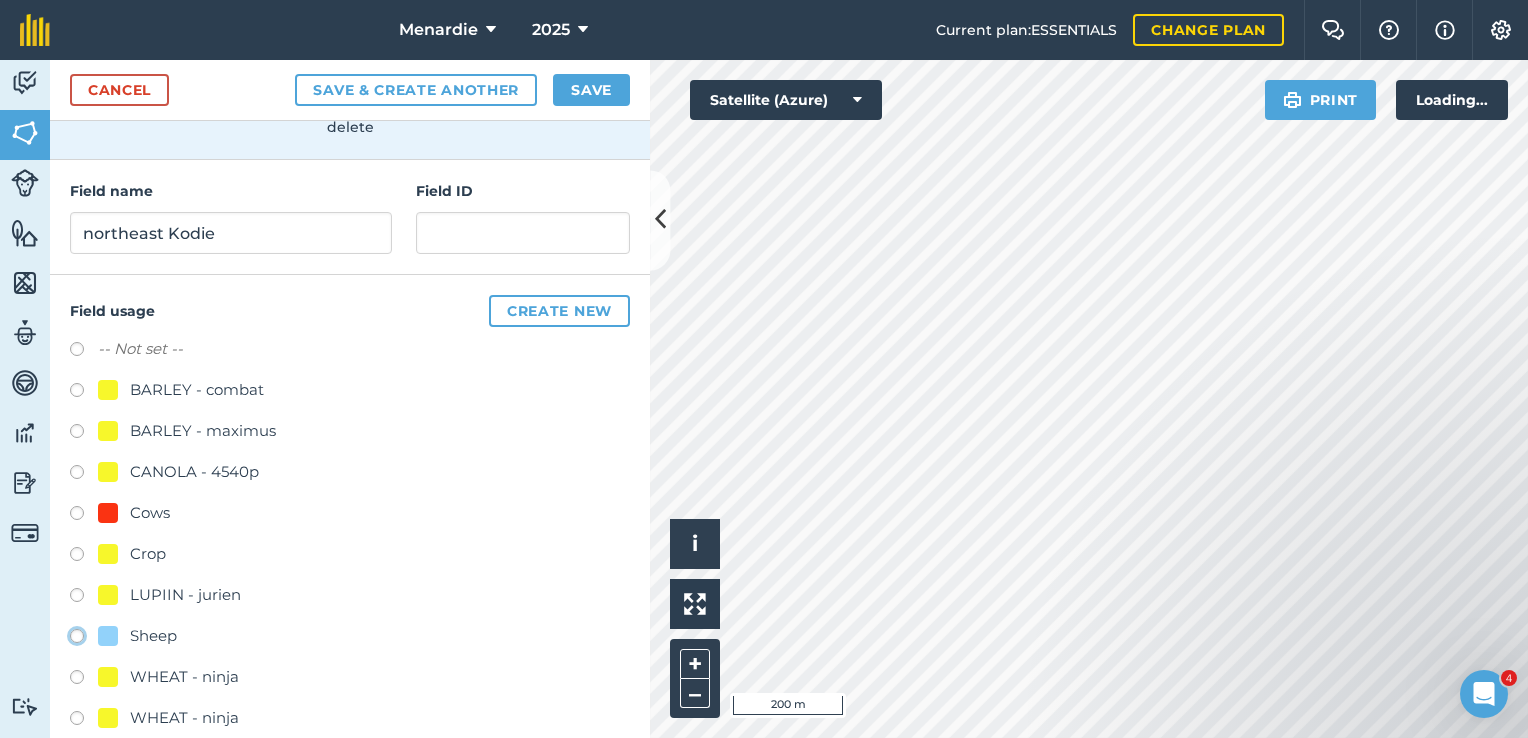 click on "Sheep" at bounding box center (-9923, 635) 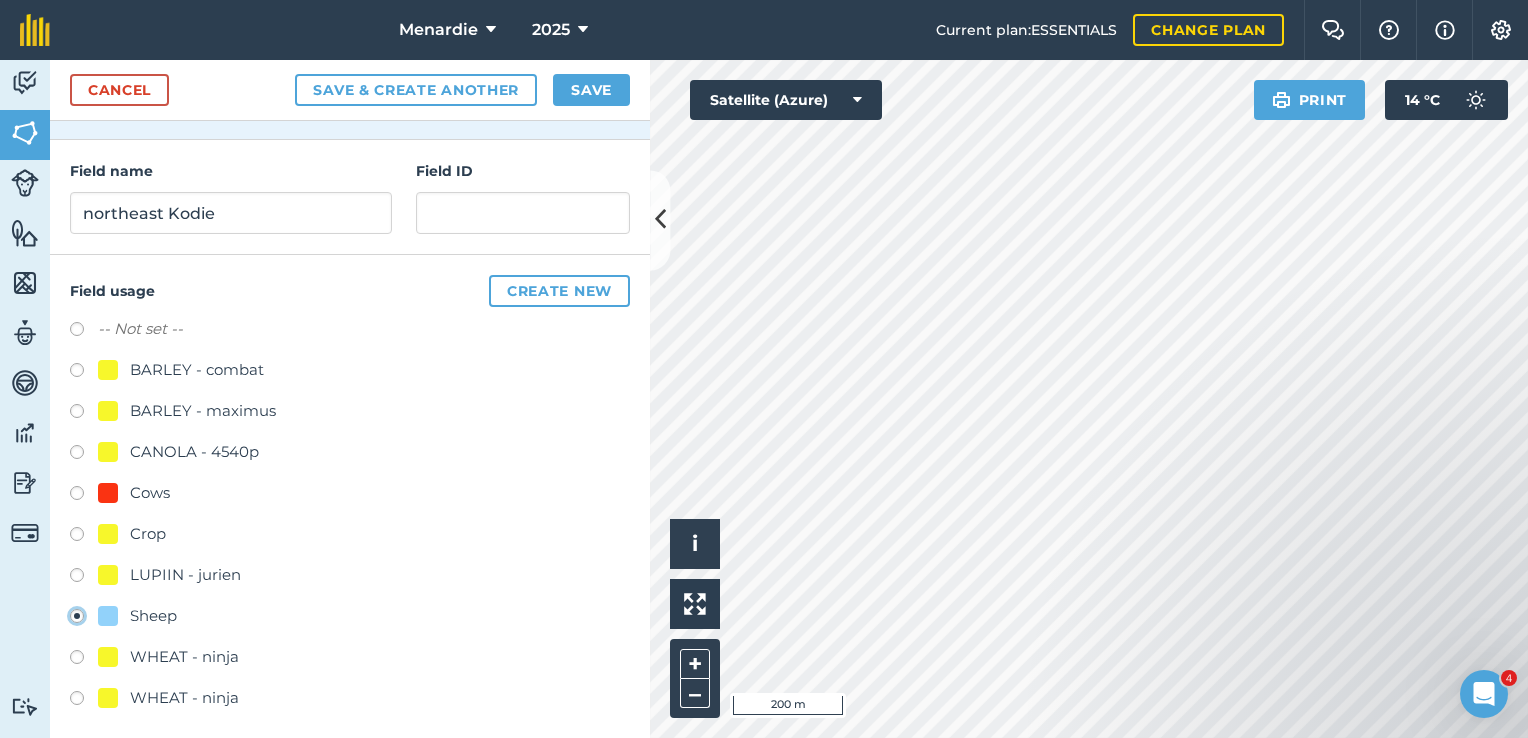 scroll, scrollTop: 227, scrollLeft: 0, axis: vertical 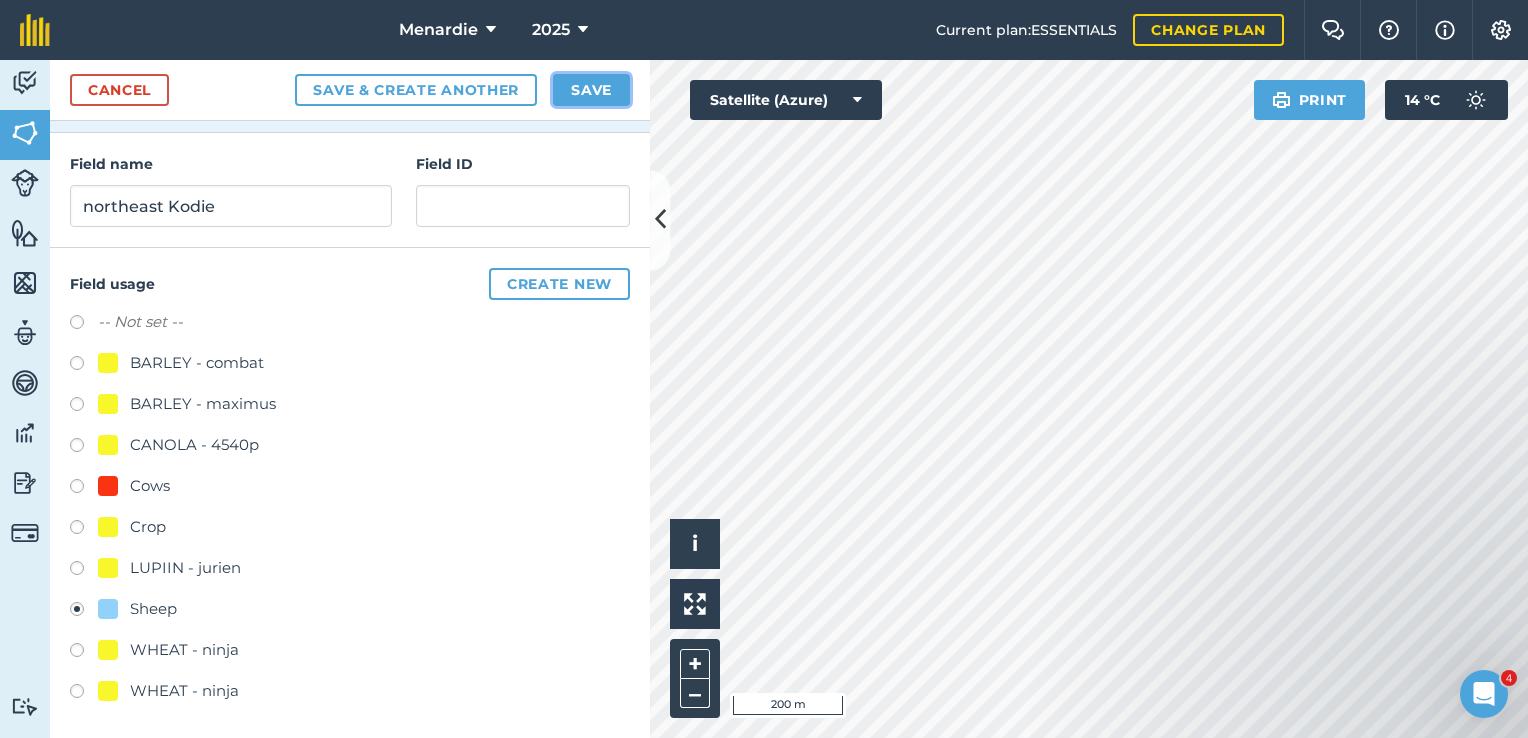 drag, startPoint x: 566, startPoint y: 90, endPoint x: 564, endPoint y: 110, distance: 20.09975 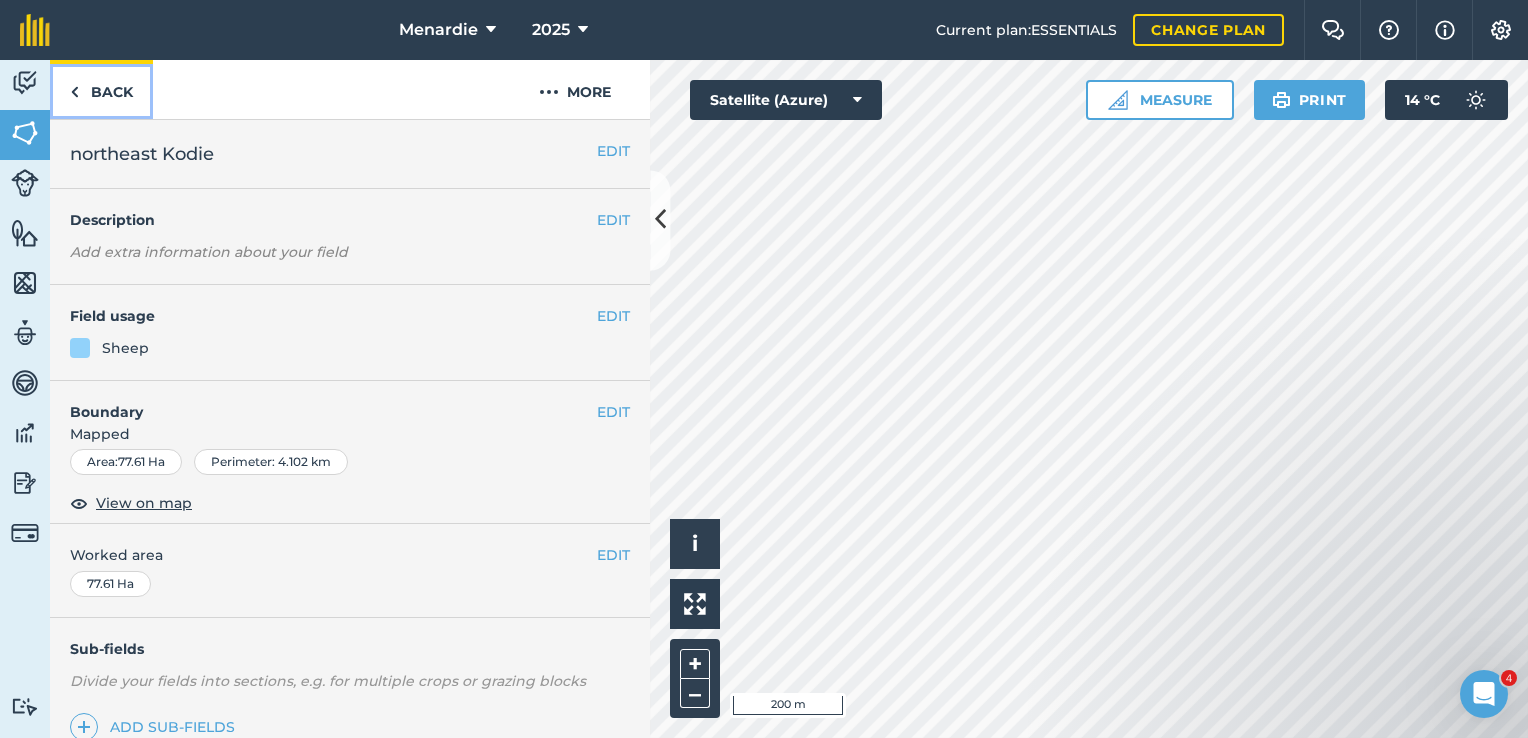 click on "Back" at bounding box center [101, 89] 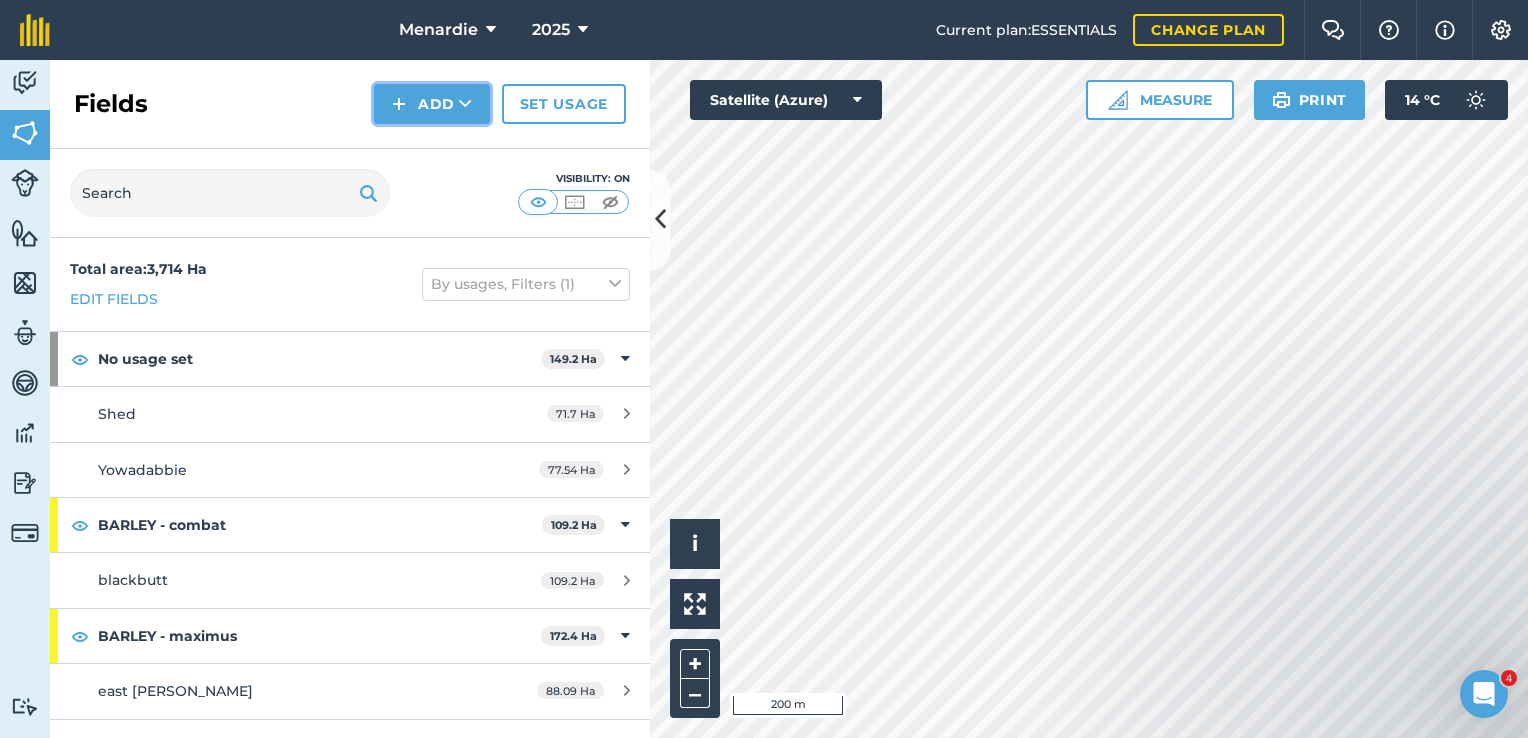 click on "Add" at bounding box center [432, 104] 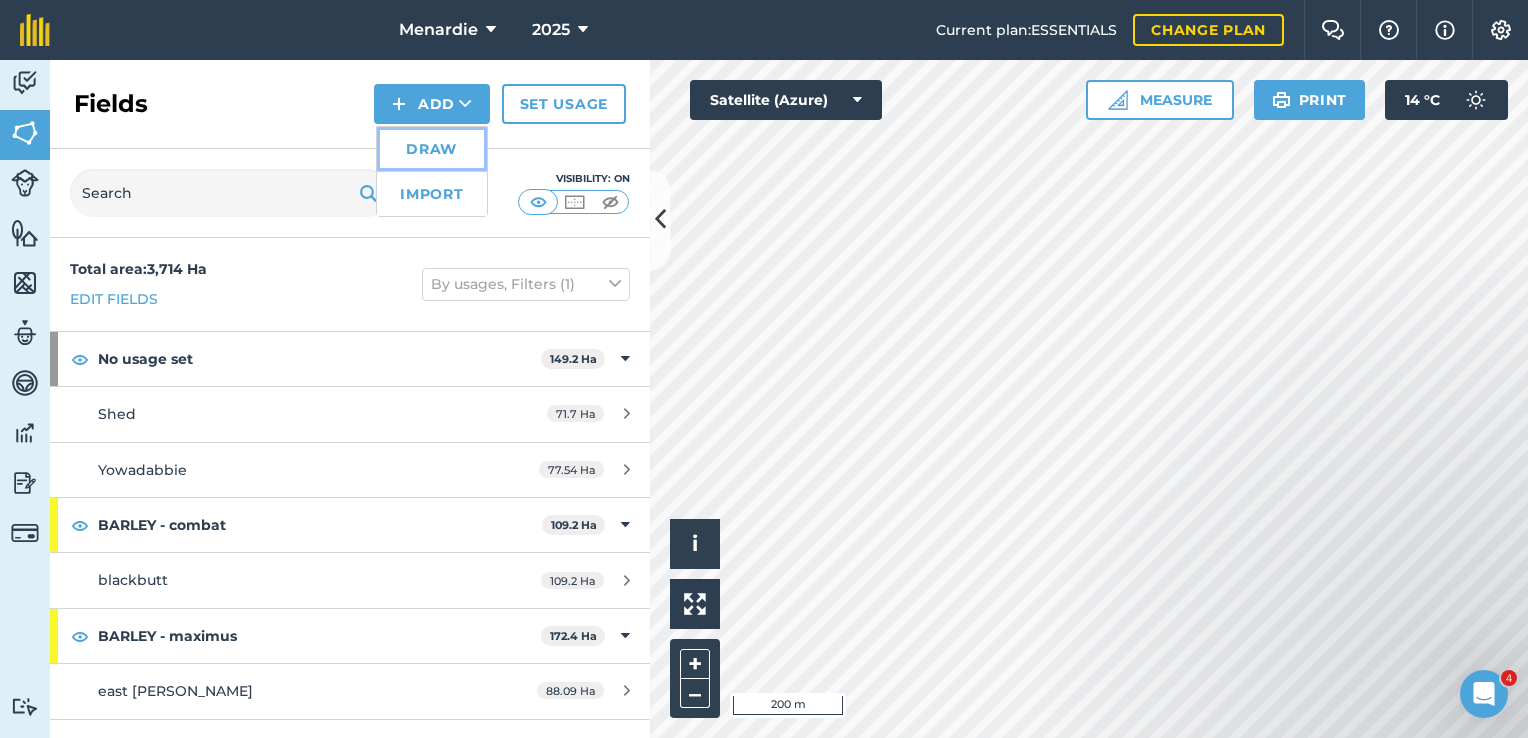 click on "Draw" at bounding box center (432, 149) 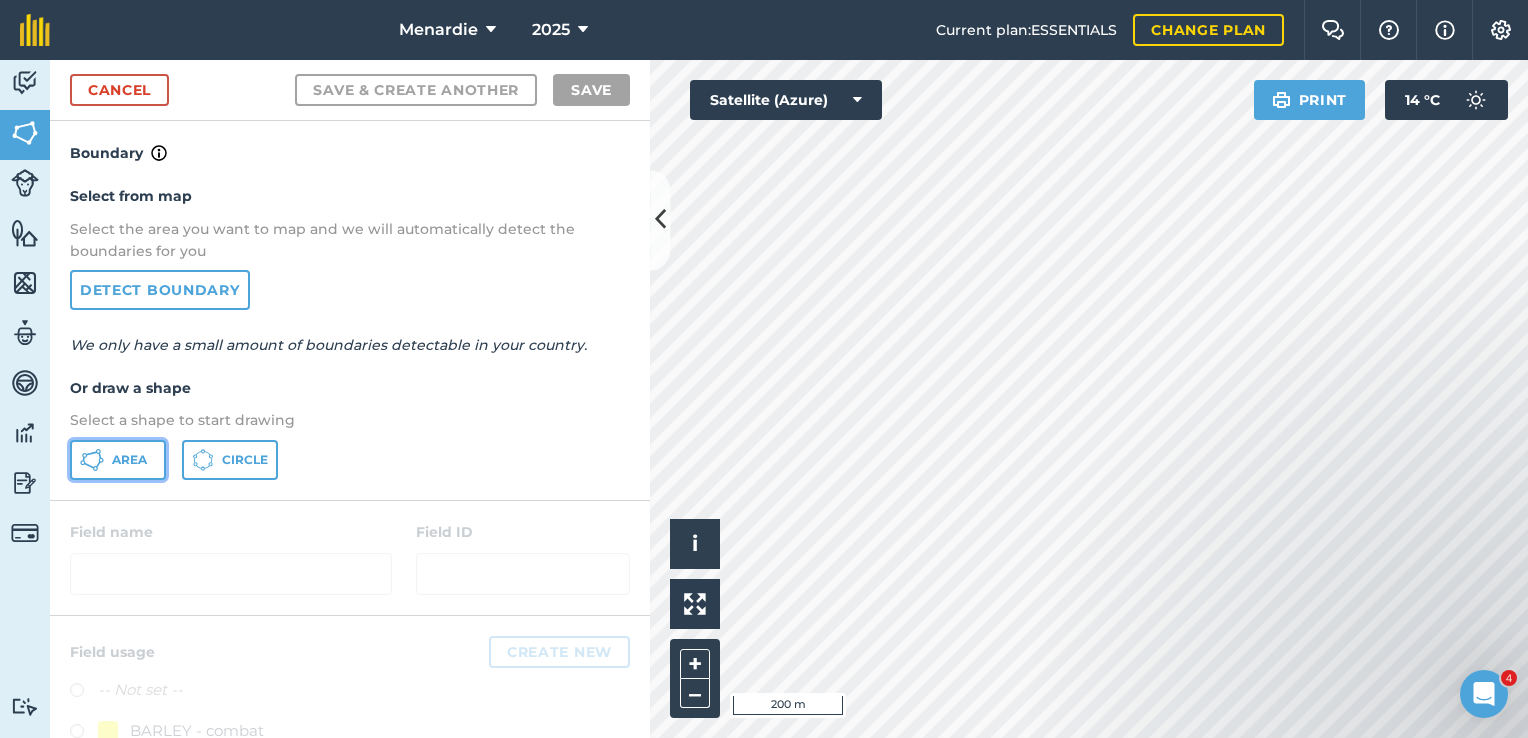 click on "Area" at bounding box center (129, 460) 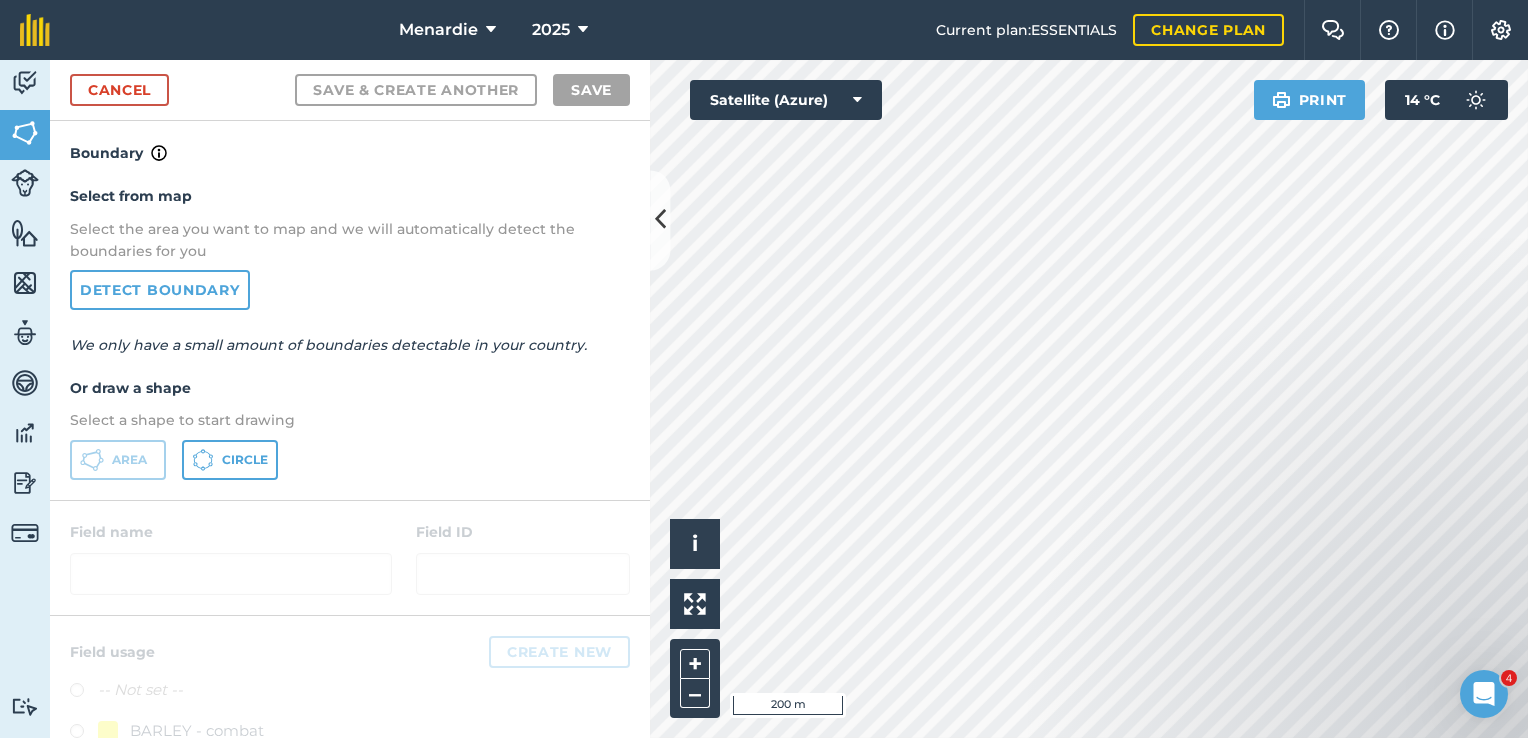 click at bounding box center [1328, 627] 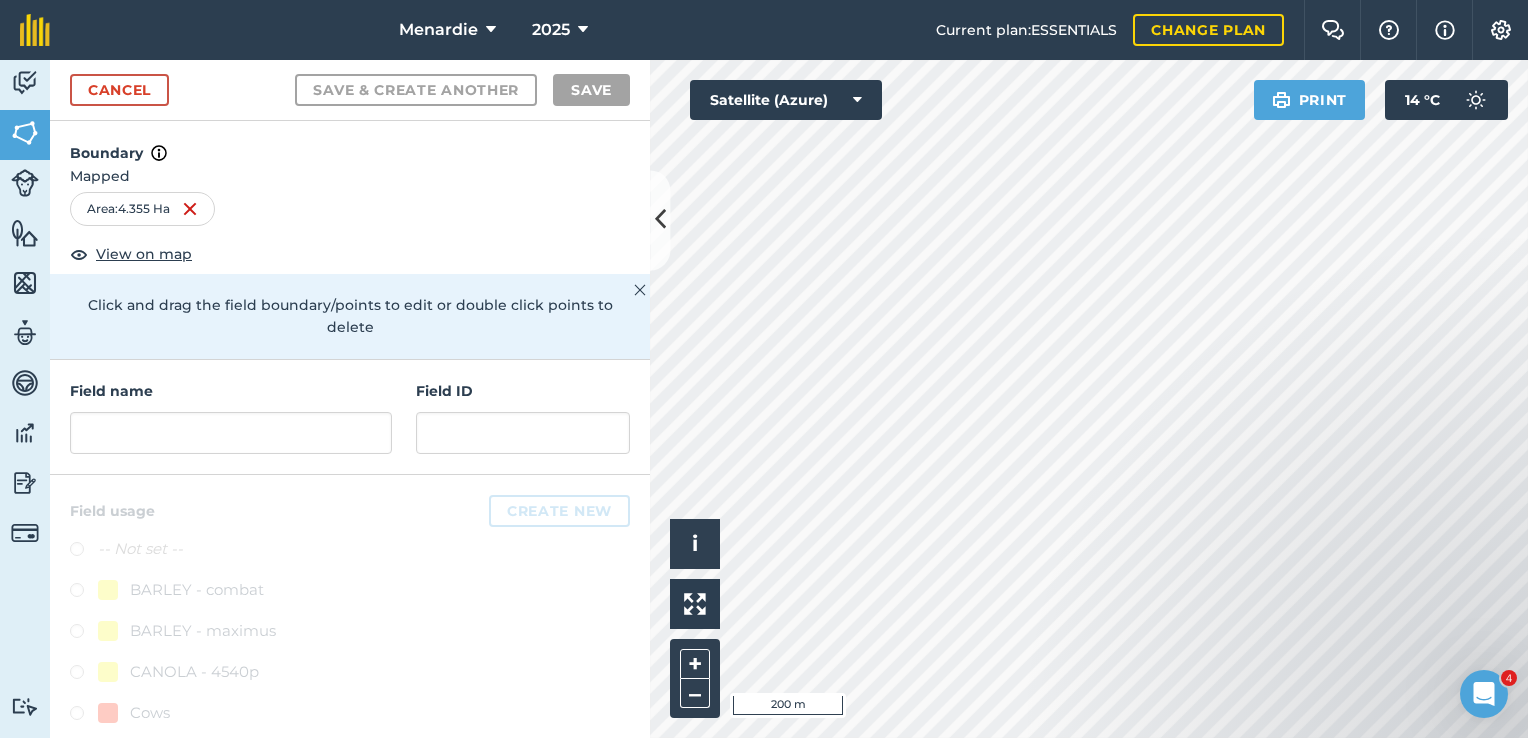 drag, startPoint x: 1350, startPoint y: 592, endPoint x: 1179, endPoint y: 362, distance: 286.6025 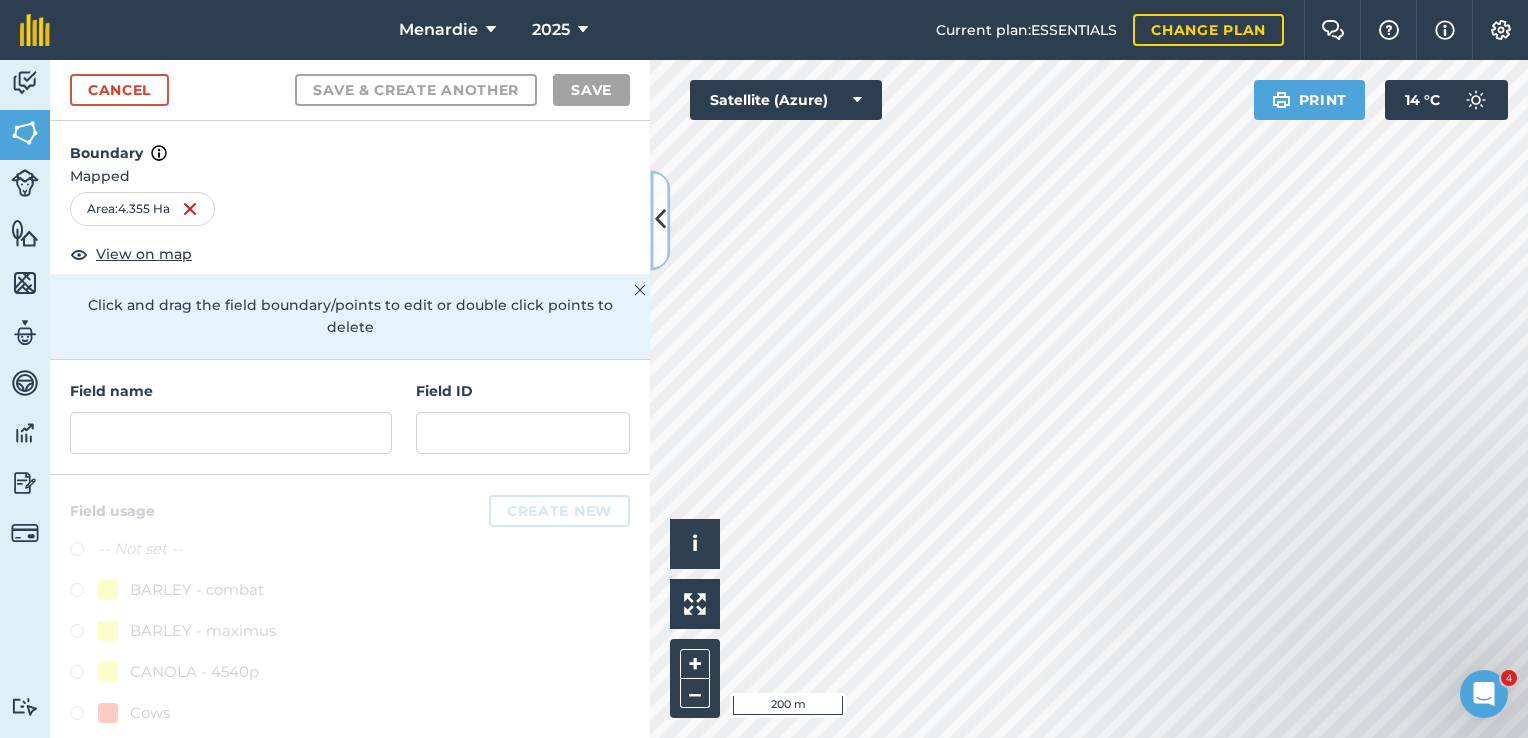 click at bounding box center (660, 220) 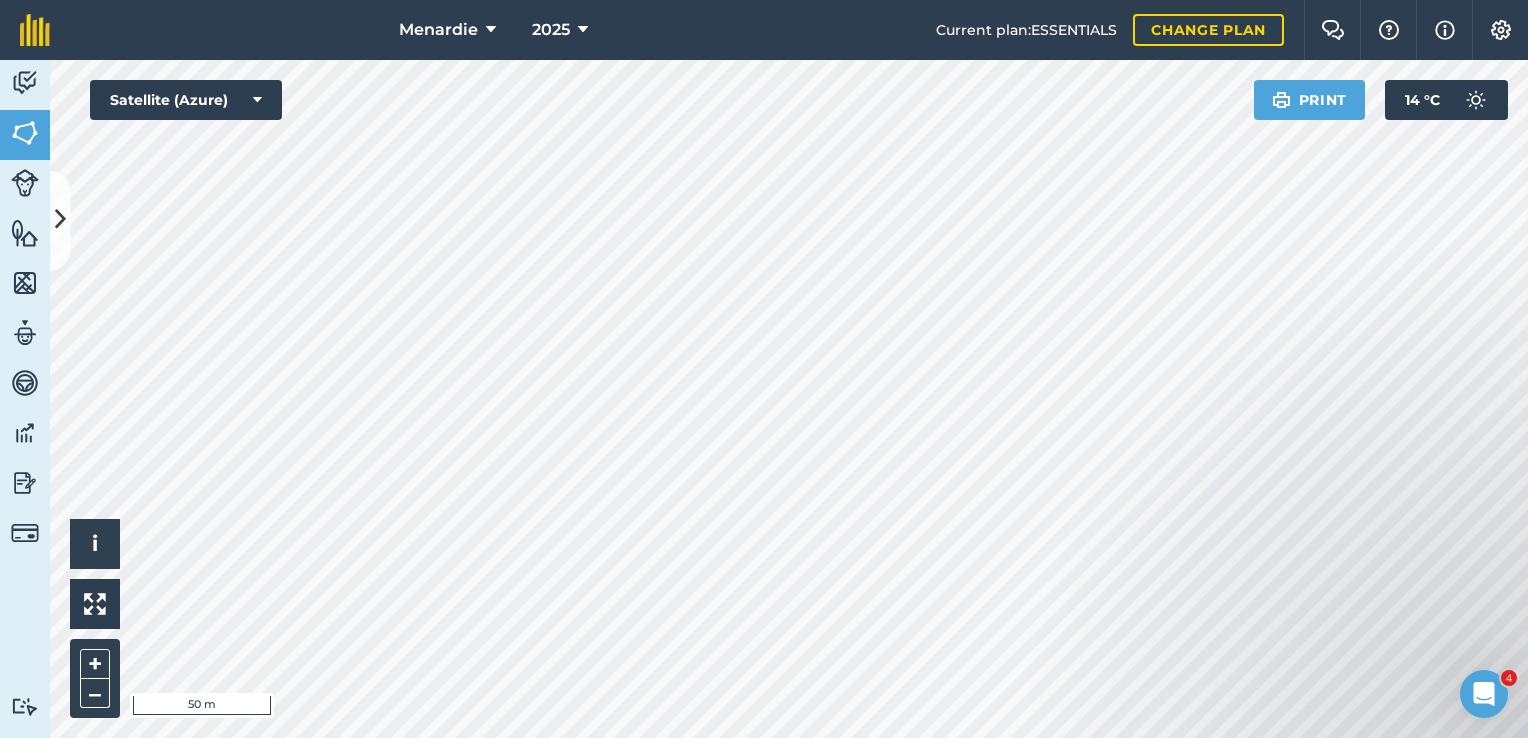 drag, startPoint x: 1167, startPoint y: 620, endPoint x: 1186, endPoint y: 591, distance: 34.669872 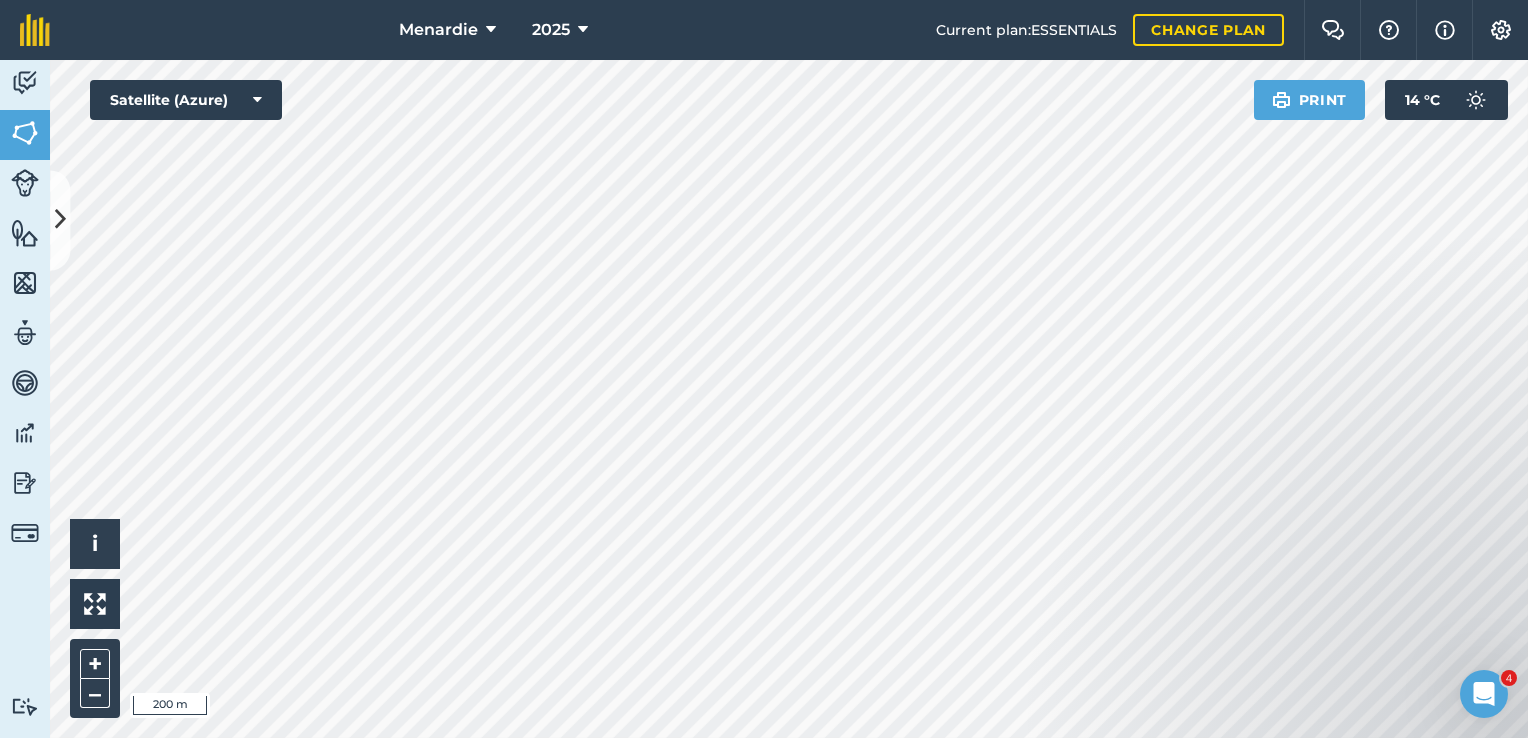 drag, startPoint x: 1327, startPoint y: 547, endPoint x: 1325, endPoint y: 568, distance: 21.095022 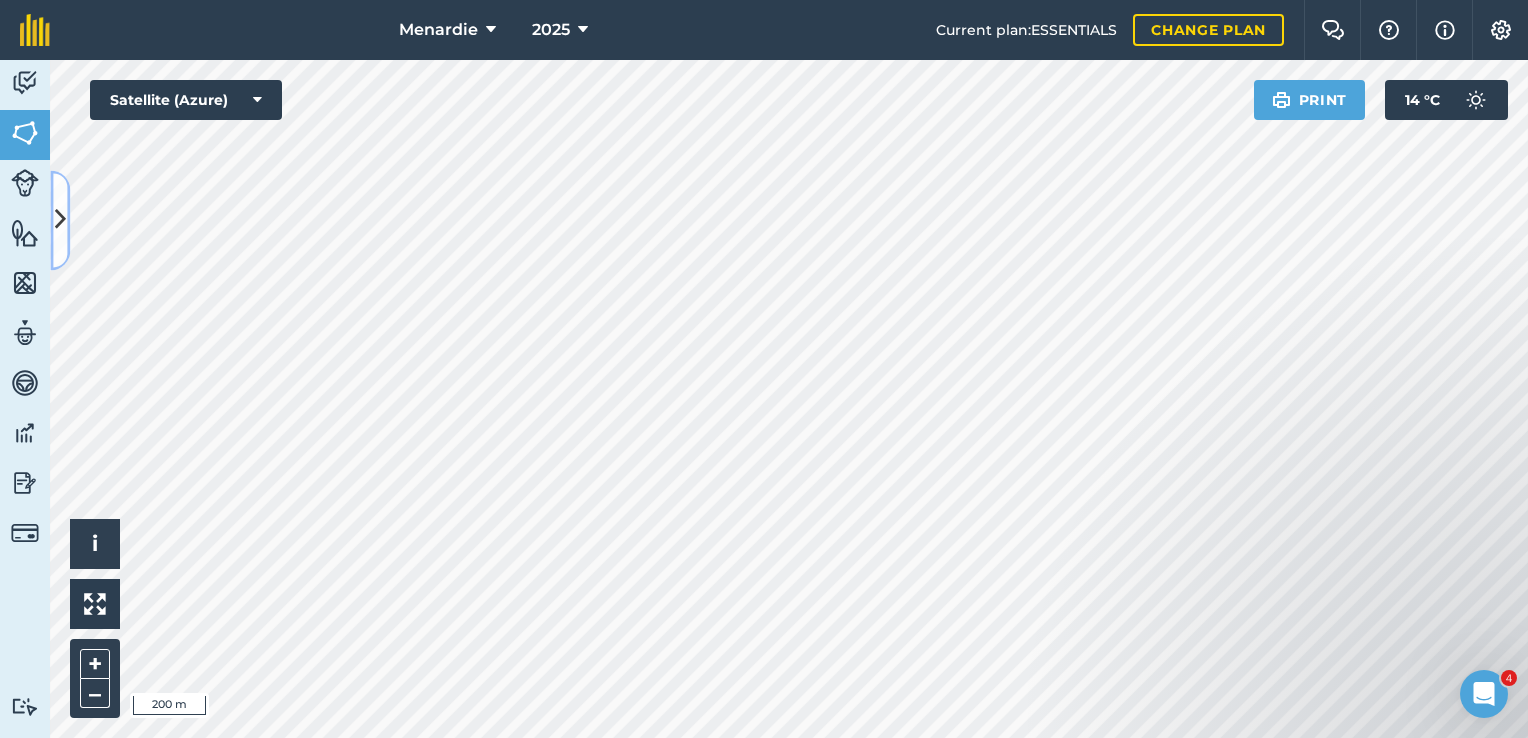 click at bounding box center (60, 220) 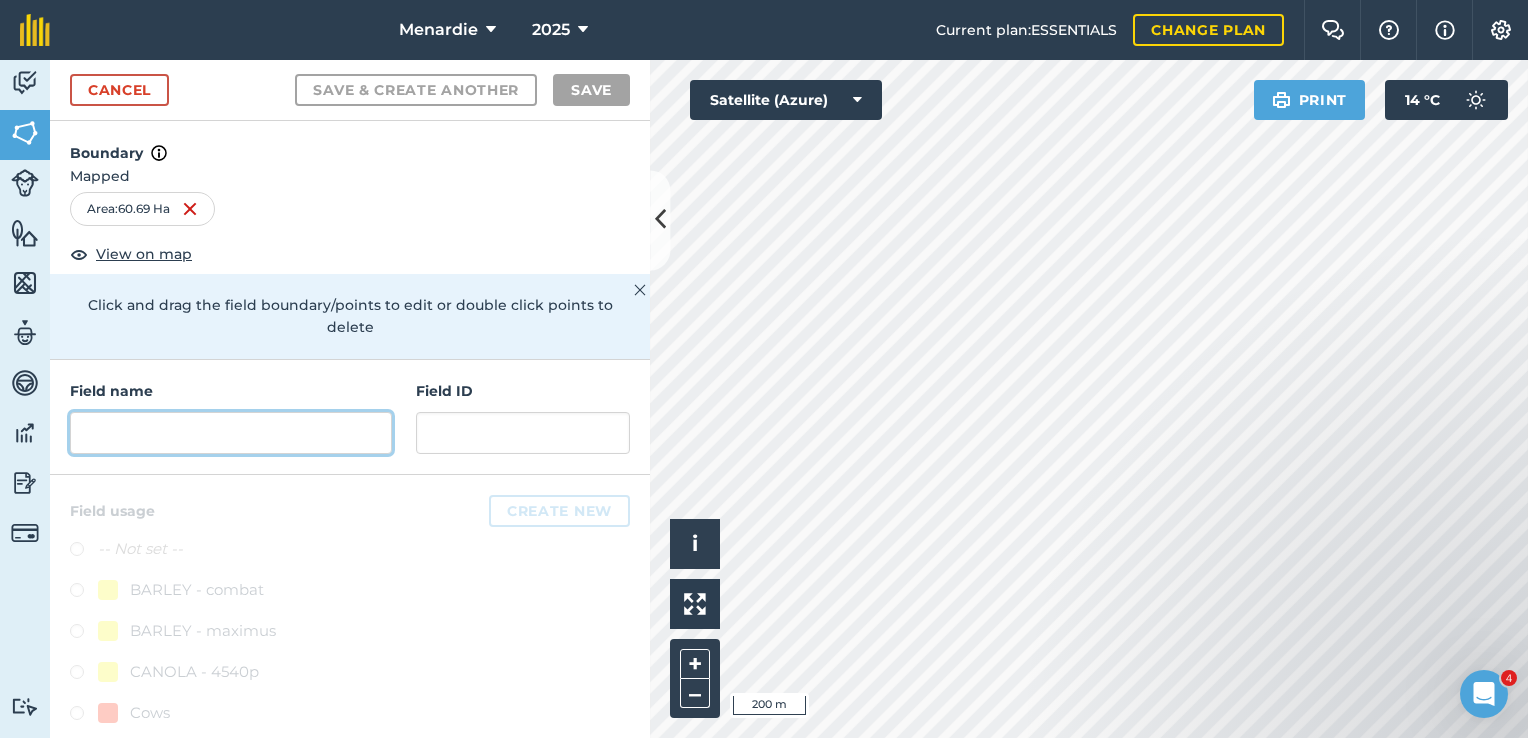 click at bounding box center [231, 433] 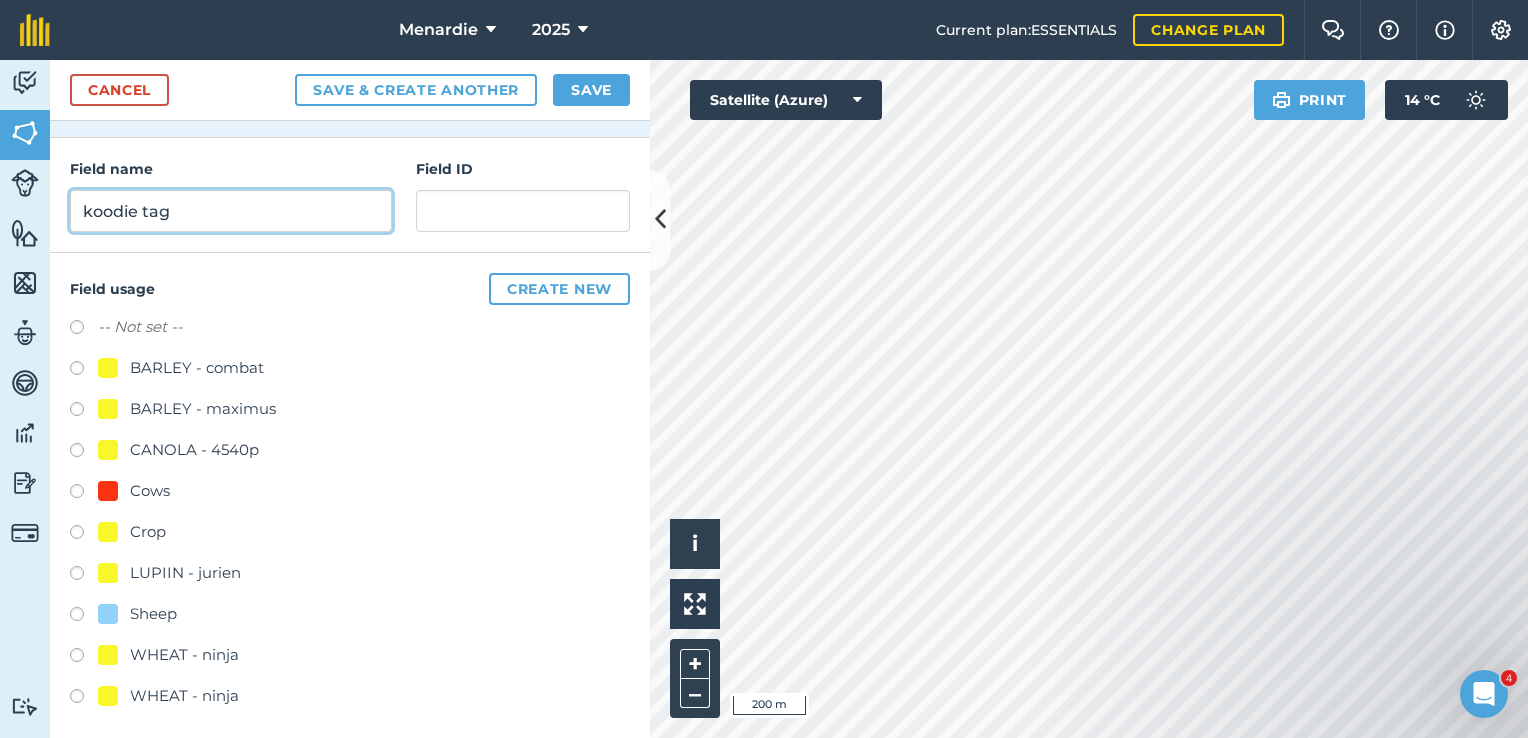 scroll, scrollTop: 227, scrollLeft: 0, axis: vertical 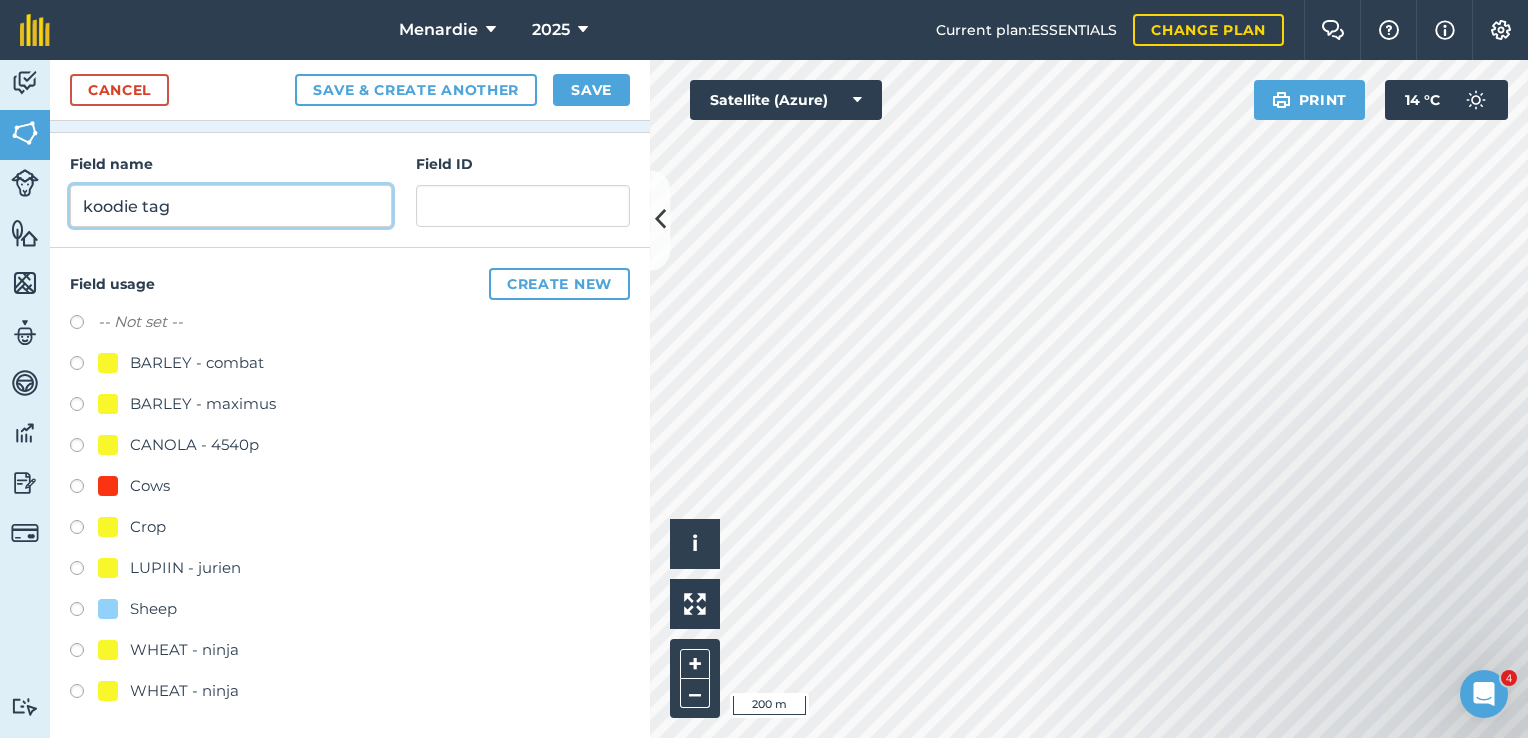 type on "koodie tag" 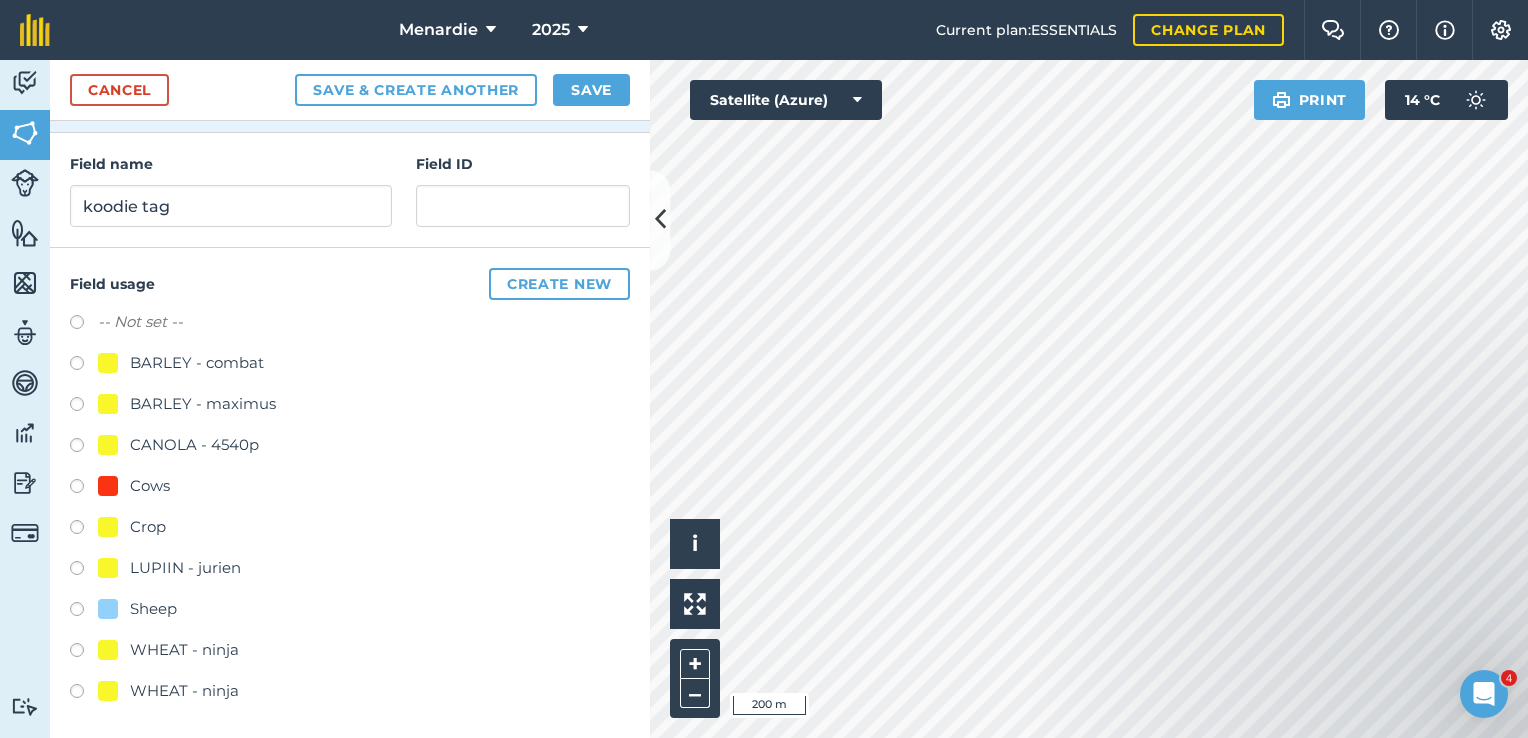 click at bounding box center (84, 612) 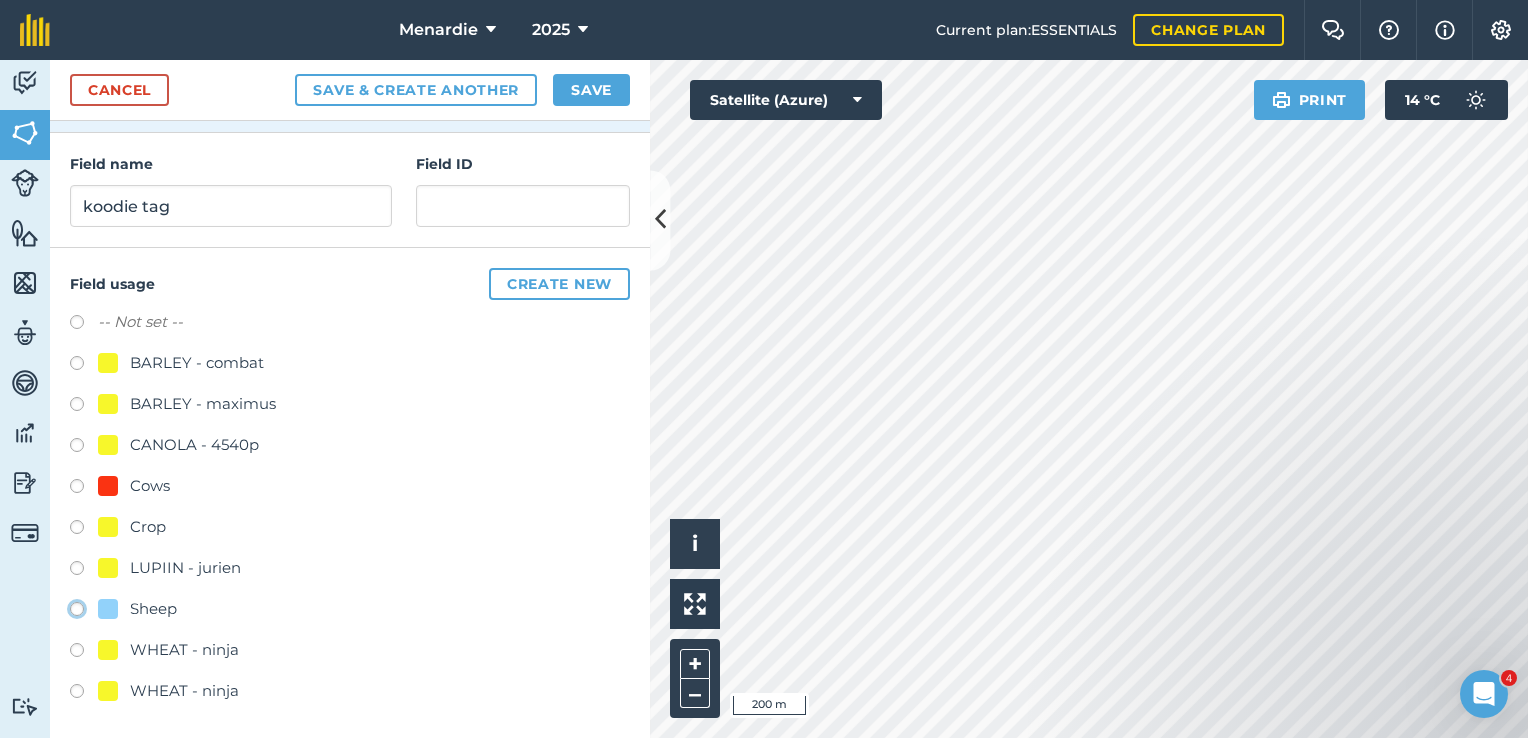 click on "Sheep" at bounding box center [-9923, 608] 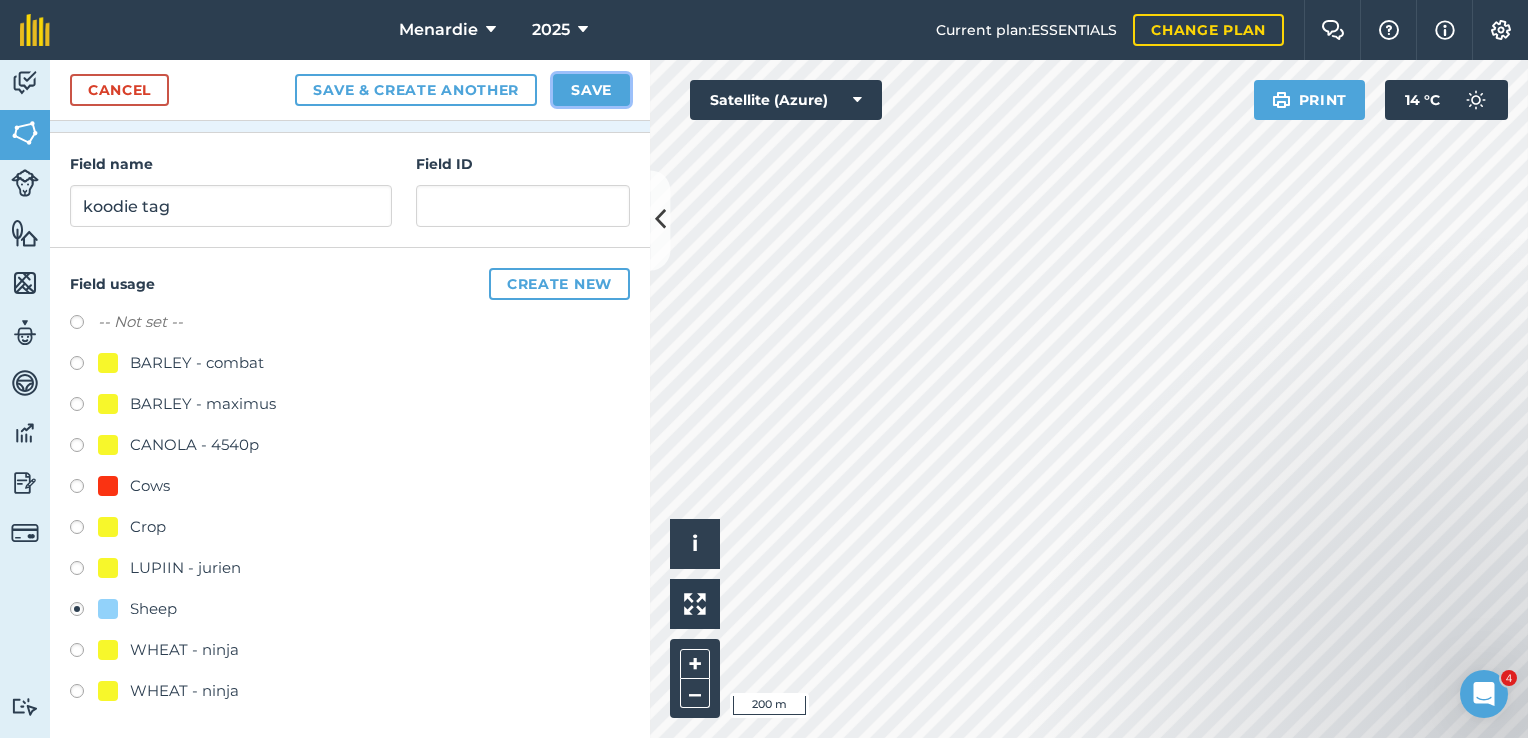 click on "Save" at bounding box center [591, 90] 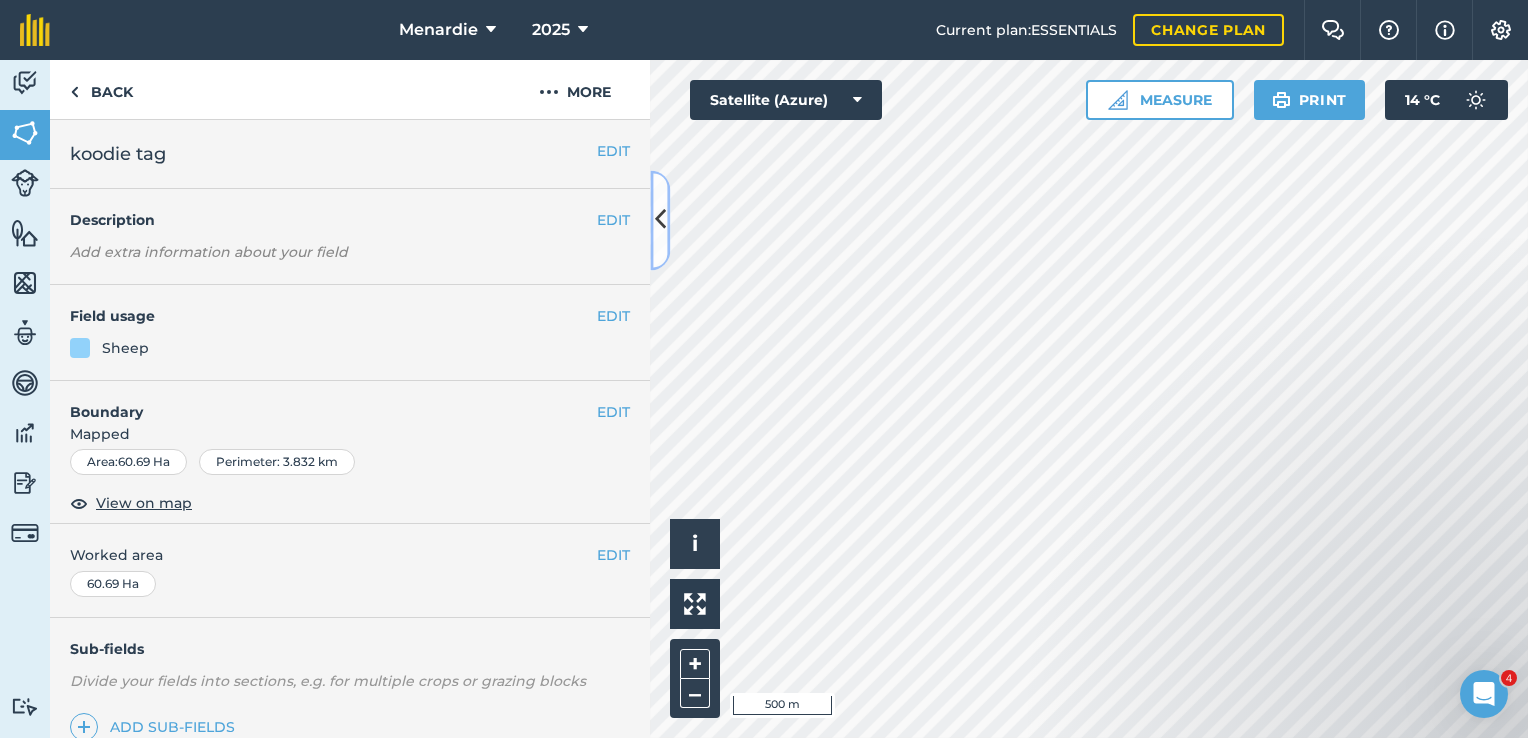 click at bounding box center [660, 220] 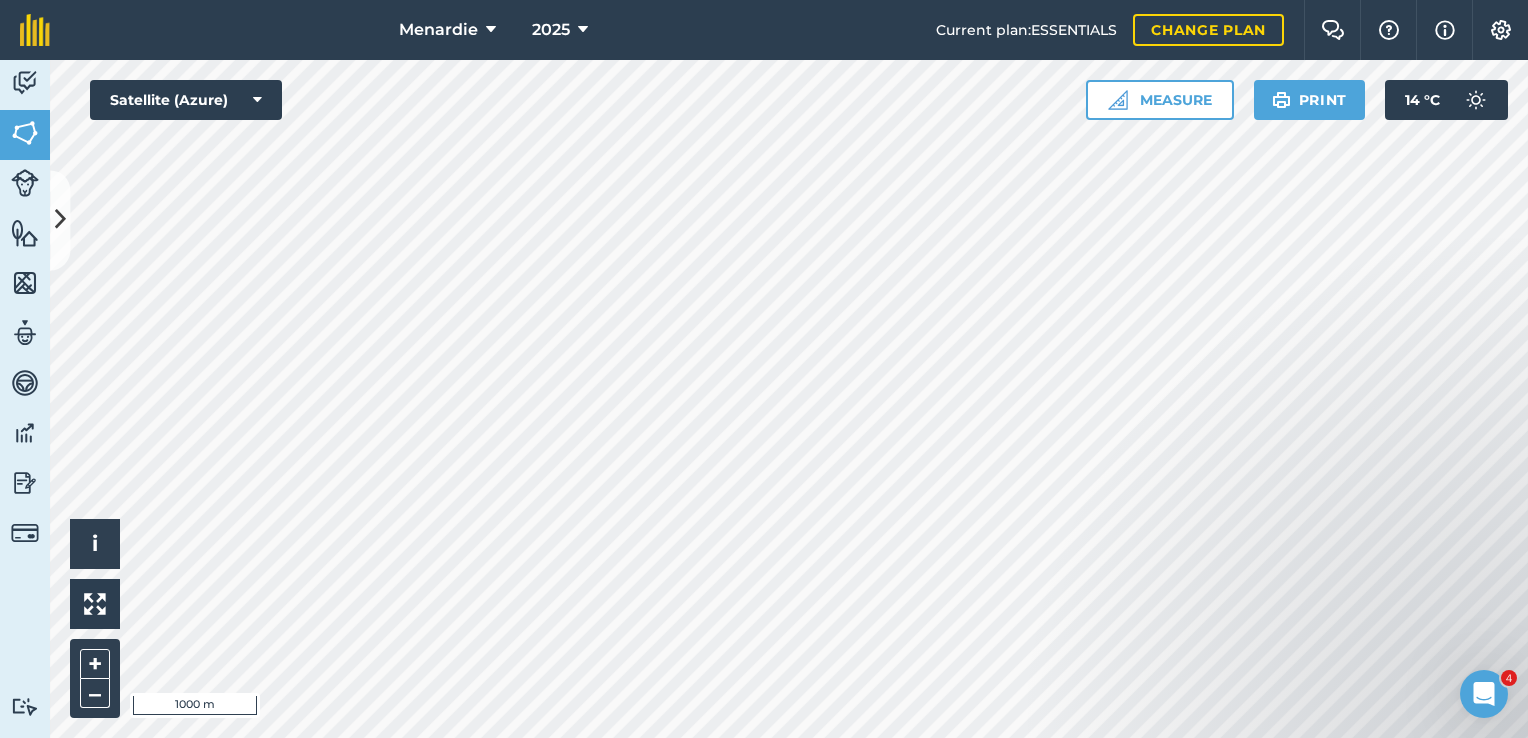 drag, startPoint x: 1178, startPoint y: 552, endPoint x: 1182, endPoint y: 380, distance: 172.04651 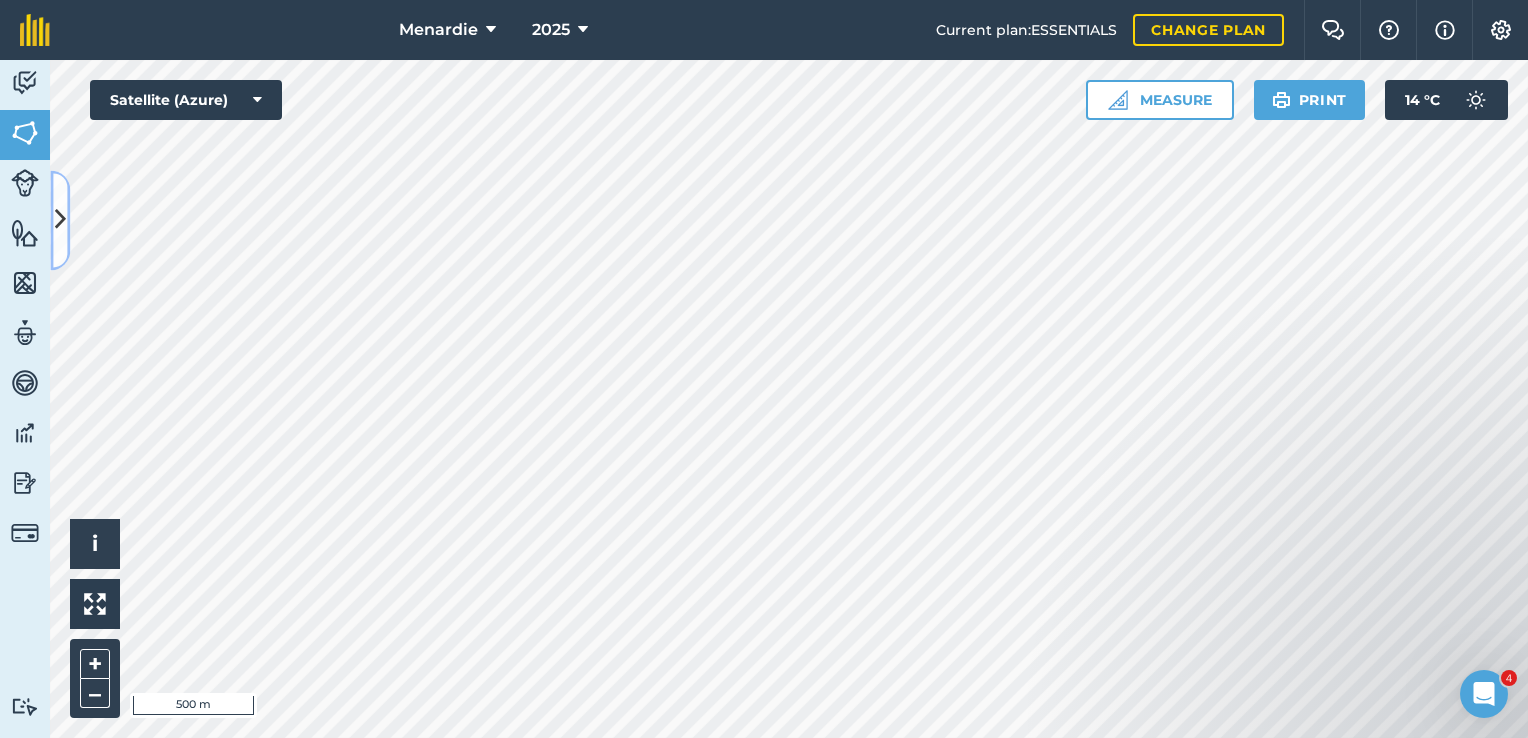 click at bounding box center (60, 220) 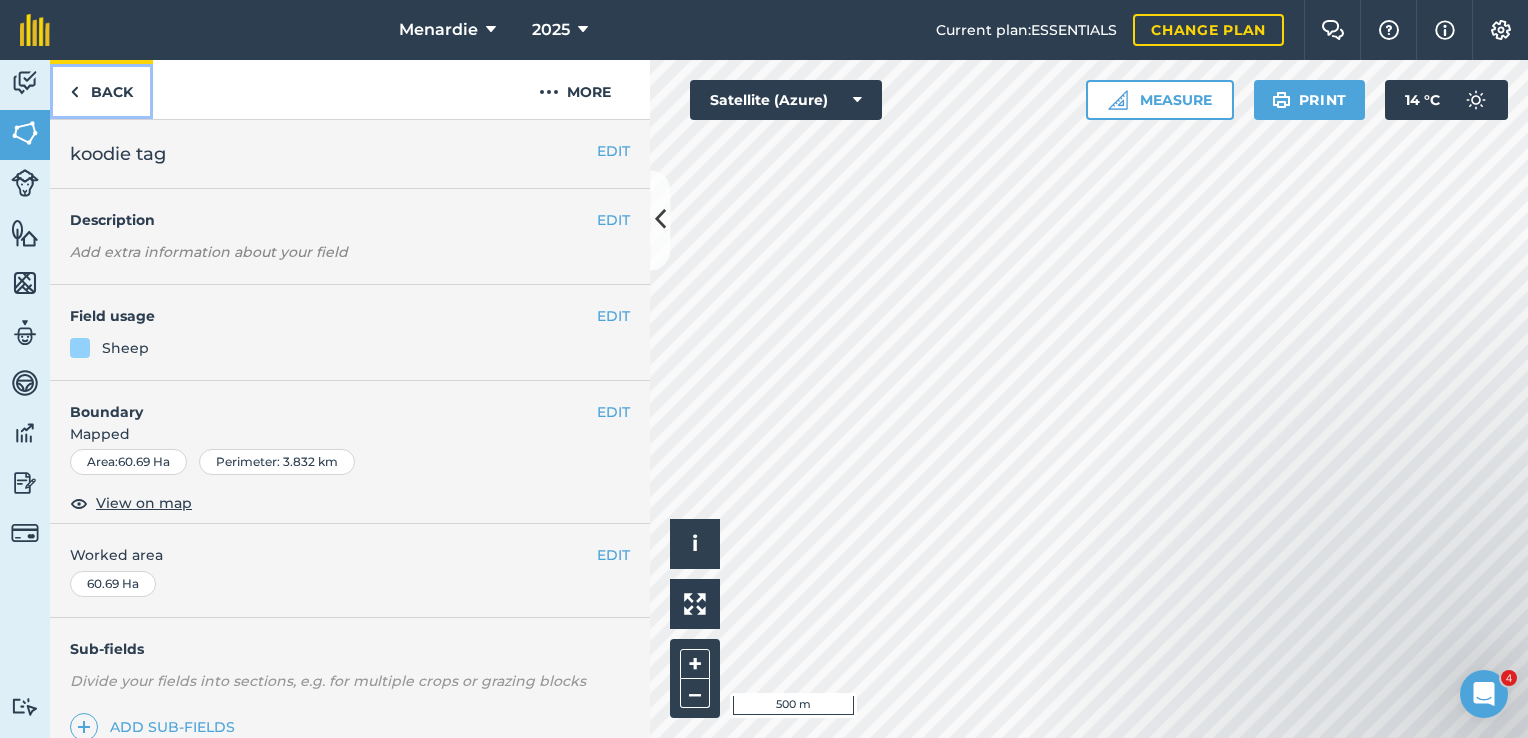 click on "Back" at bounding box center [101, 89] 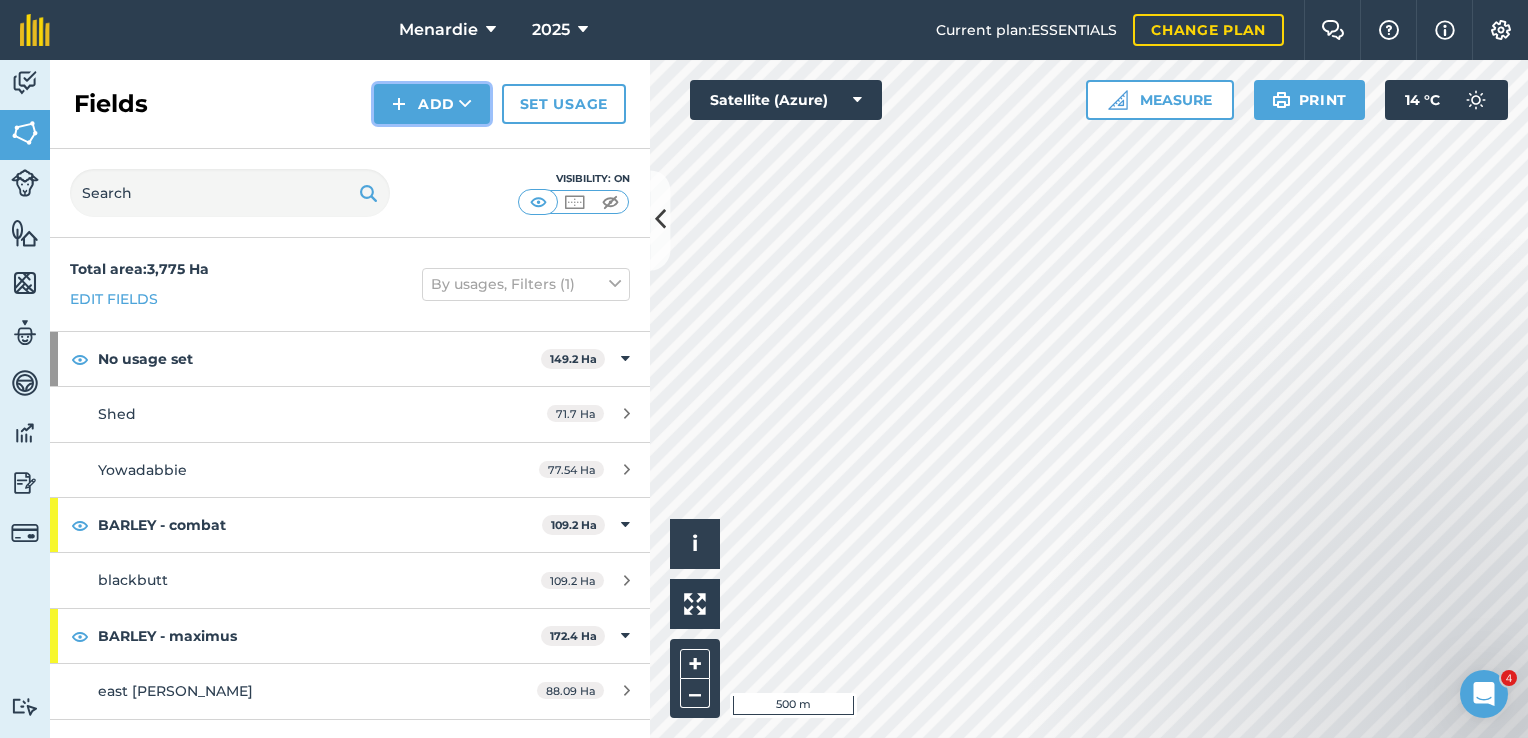 click on "Add" at bounding box center [432, 104] 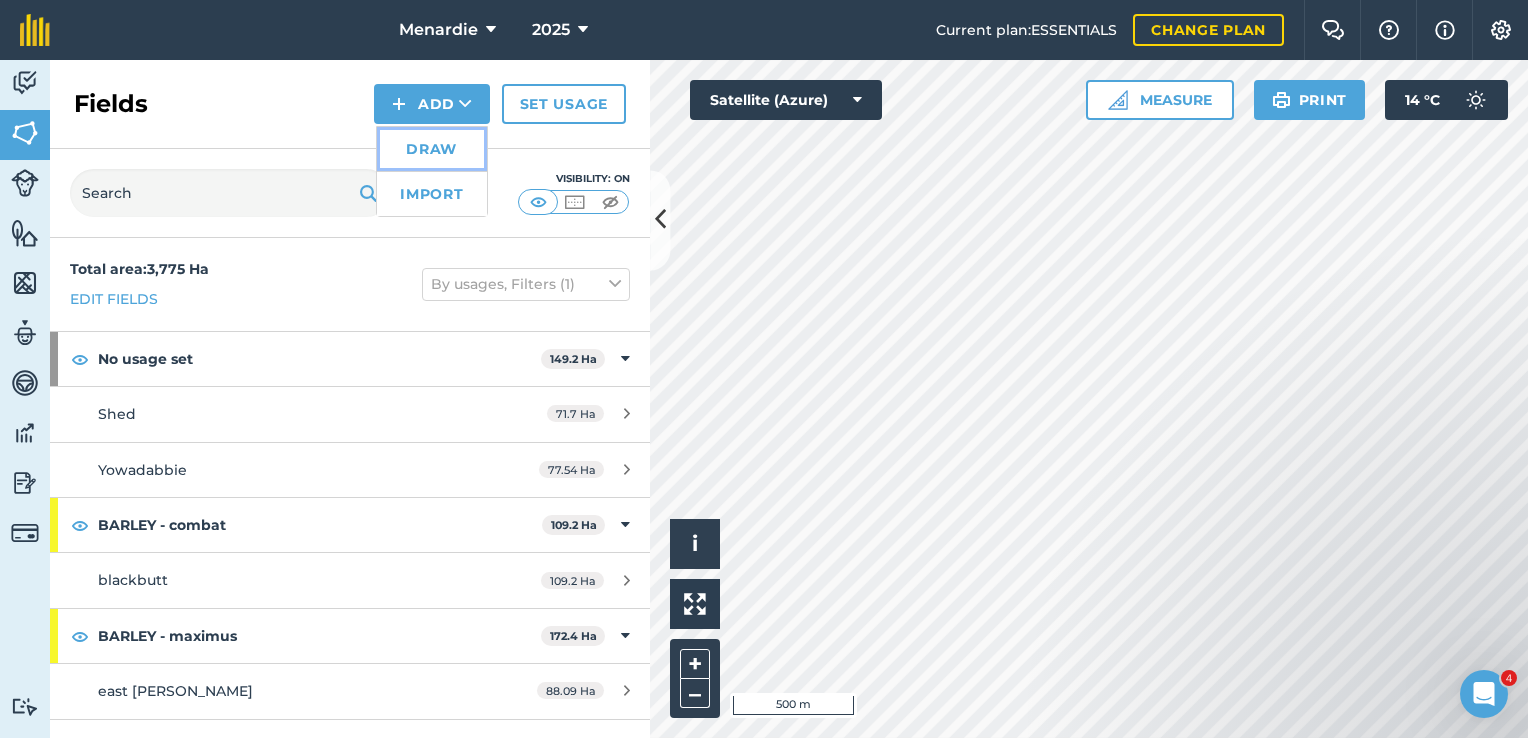 click on "Draw" at bounding box center (432, 149) 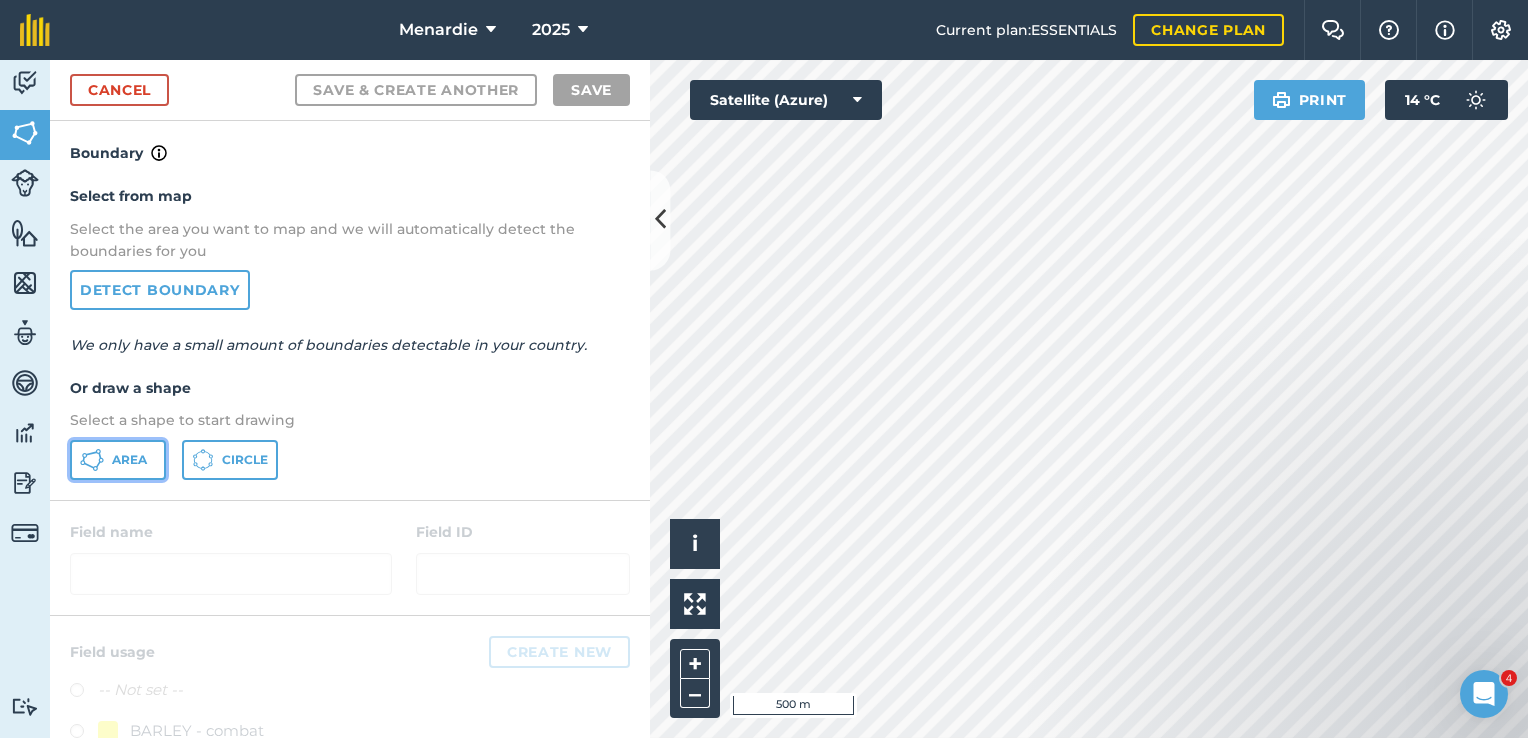drag, startPoint x: 137, startPoint y: 460, endPoint x: 164, endPoint y: 471, distance: 29.15476 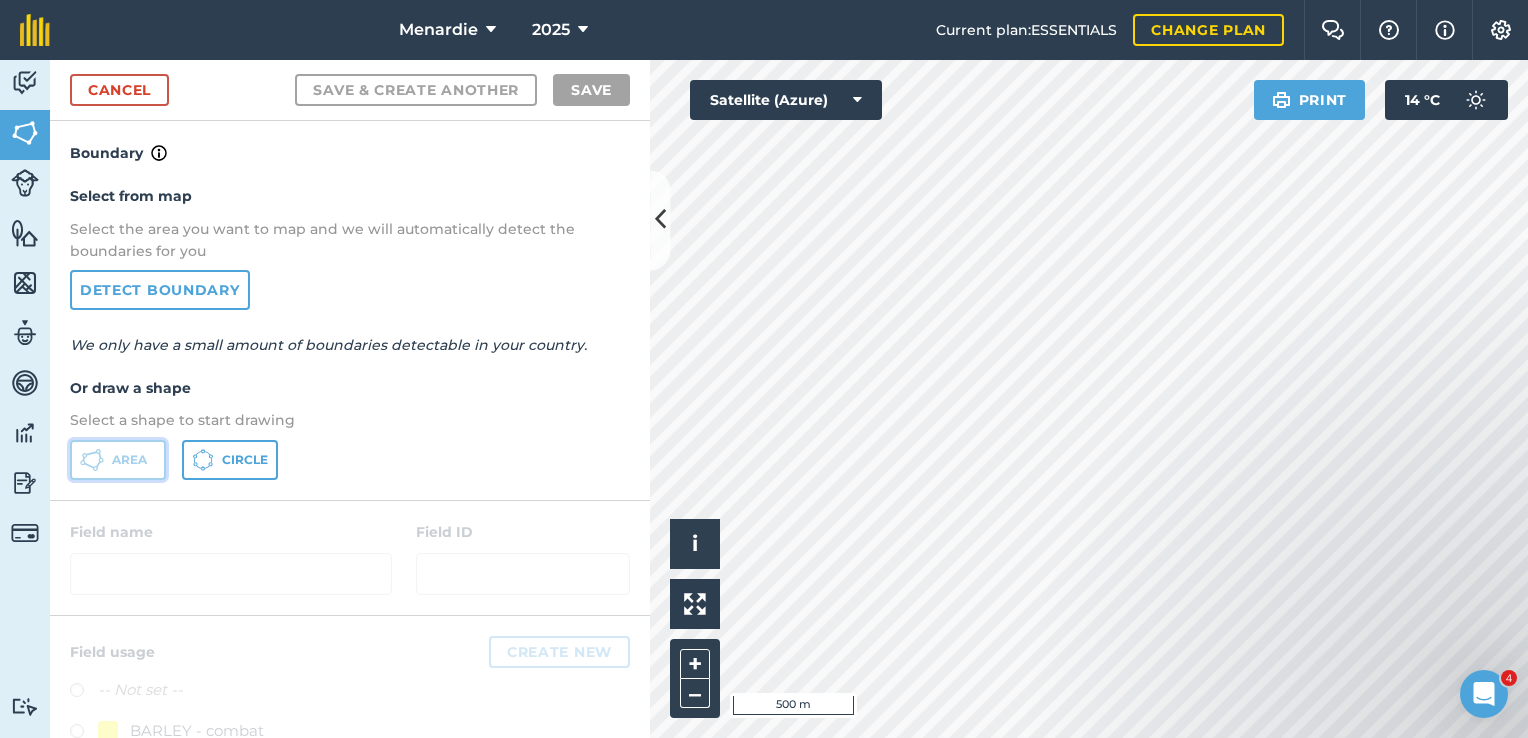click on "Area" at bounding box center [129, 460] 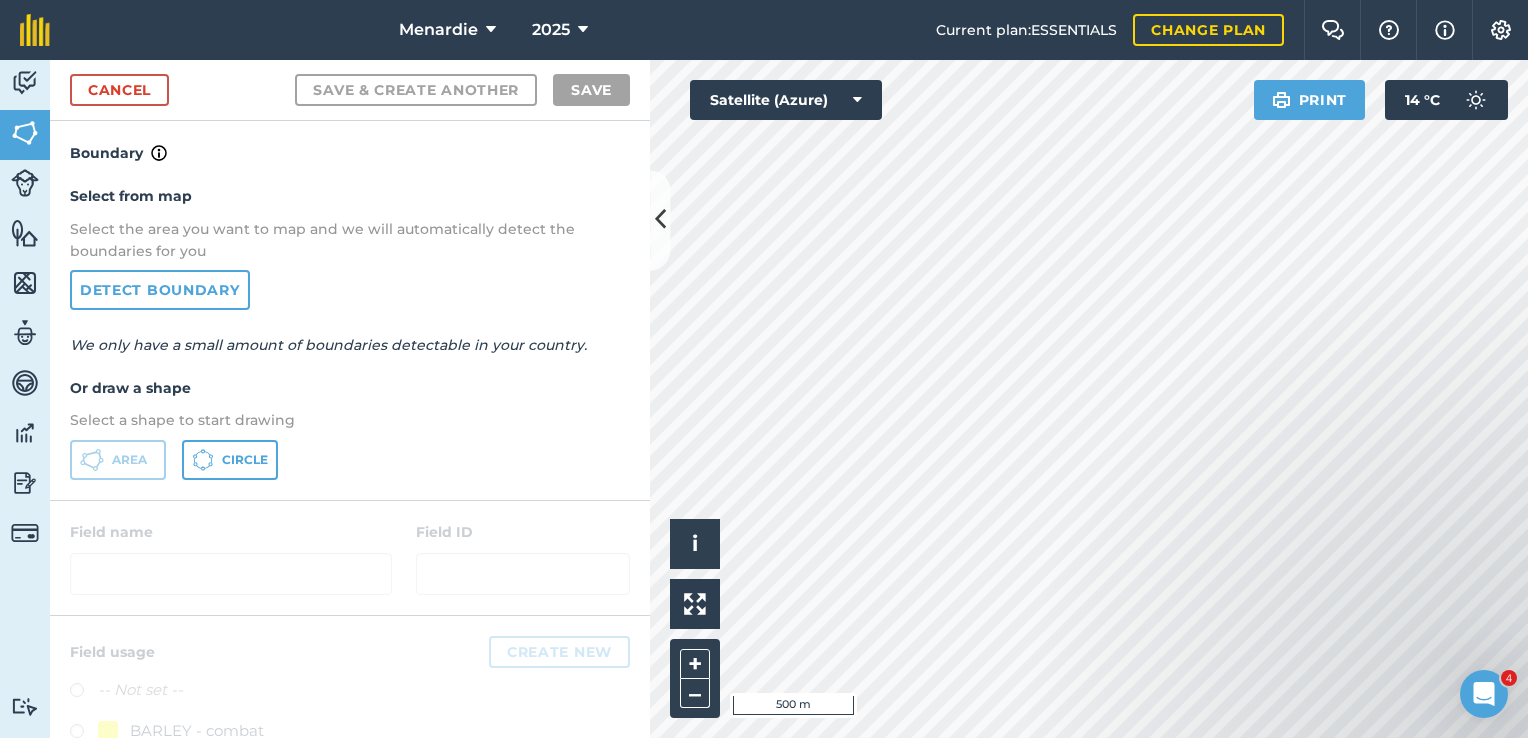 click at bounding box center (1328, 627) 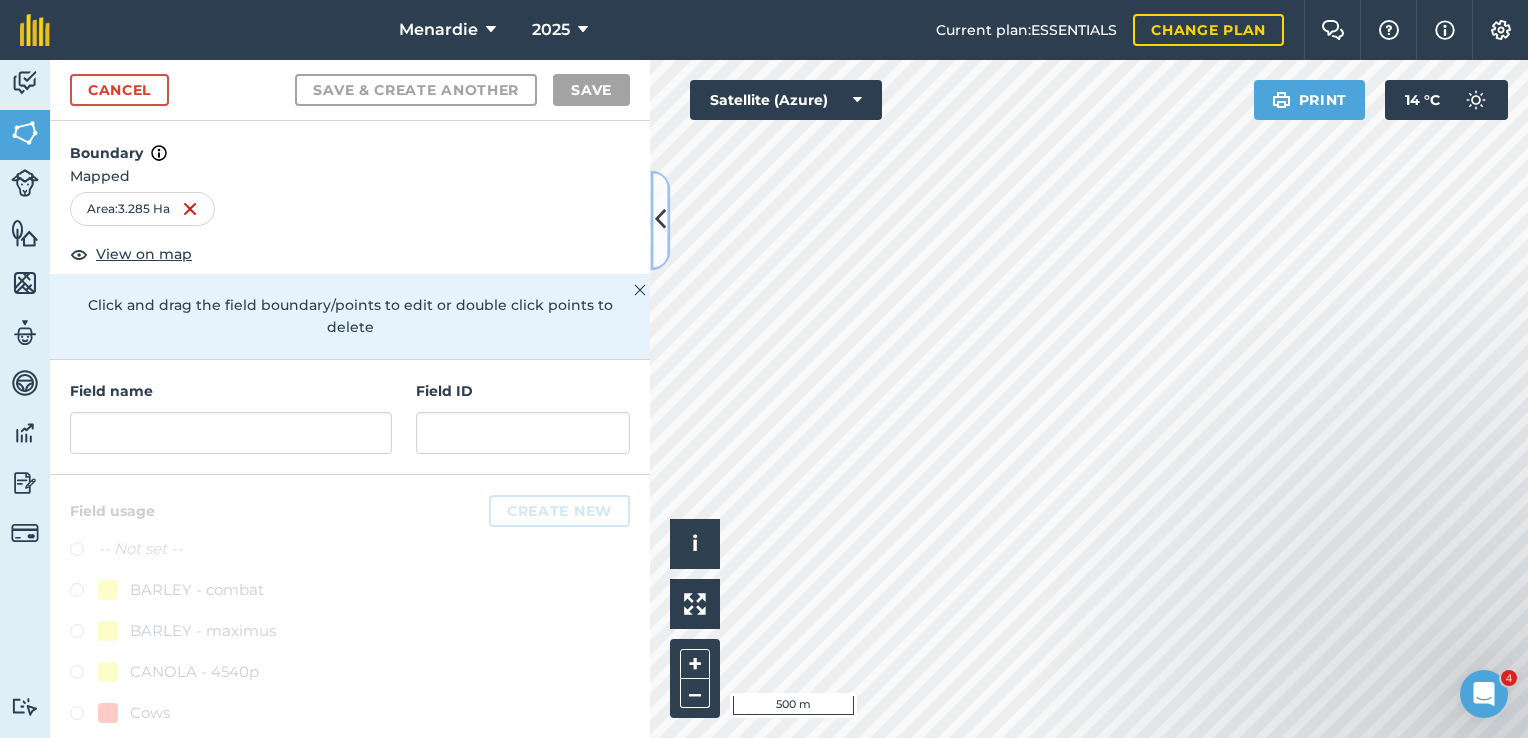 click at bounding box center (660, 220) 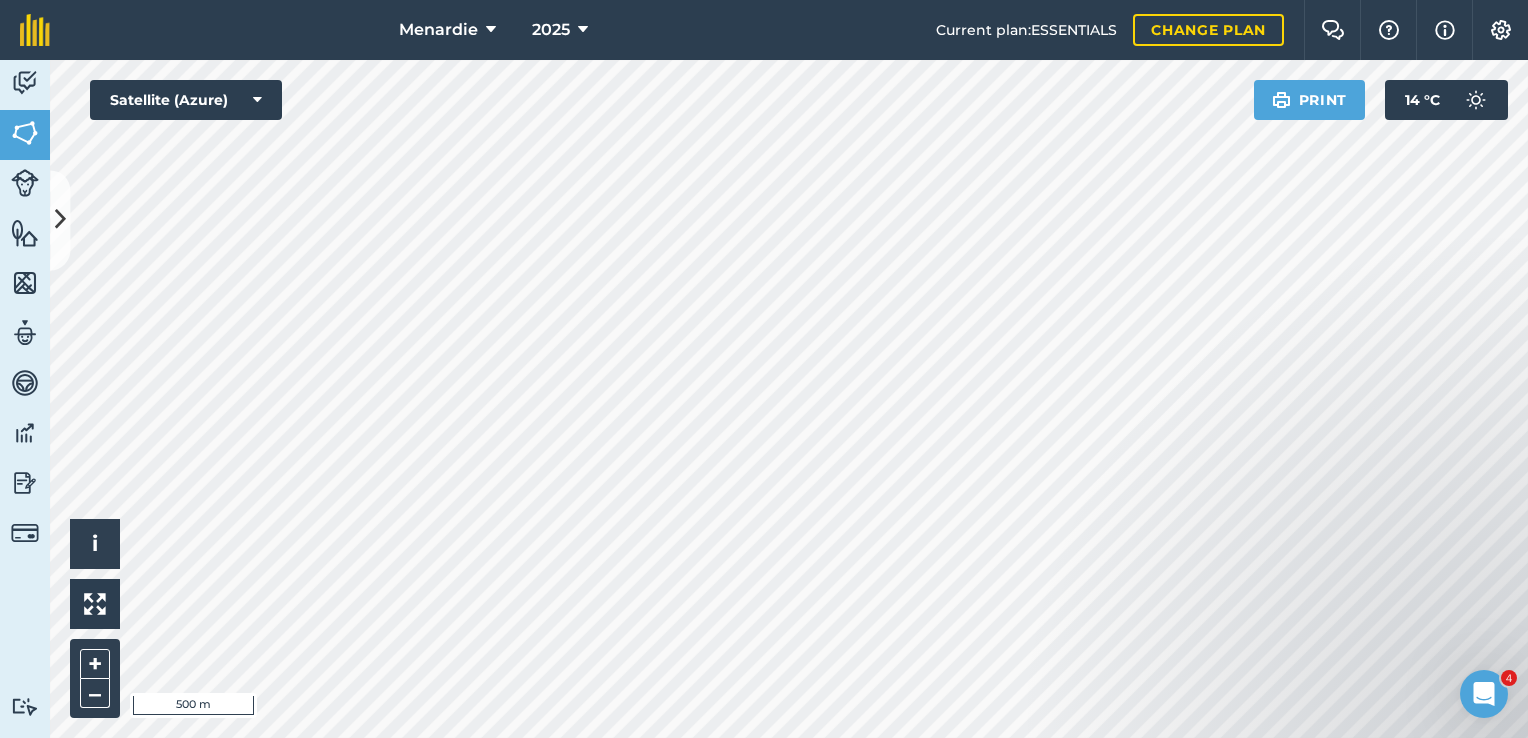 drag, startPoint x: 1136, startPoint y: 602, endPoint x: 1139, endPoint y: 455, distance: 147.03061 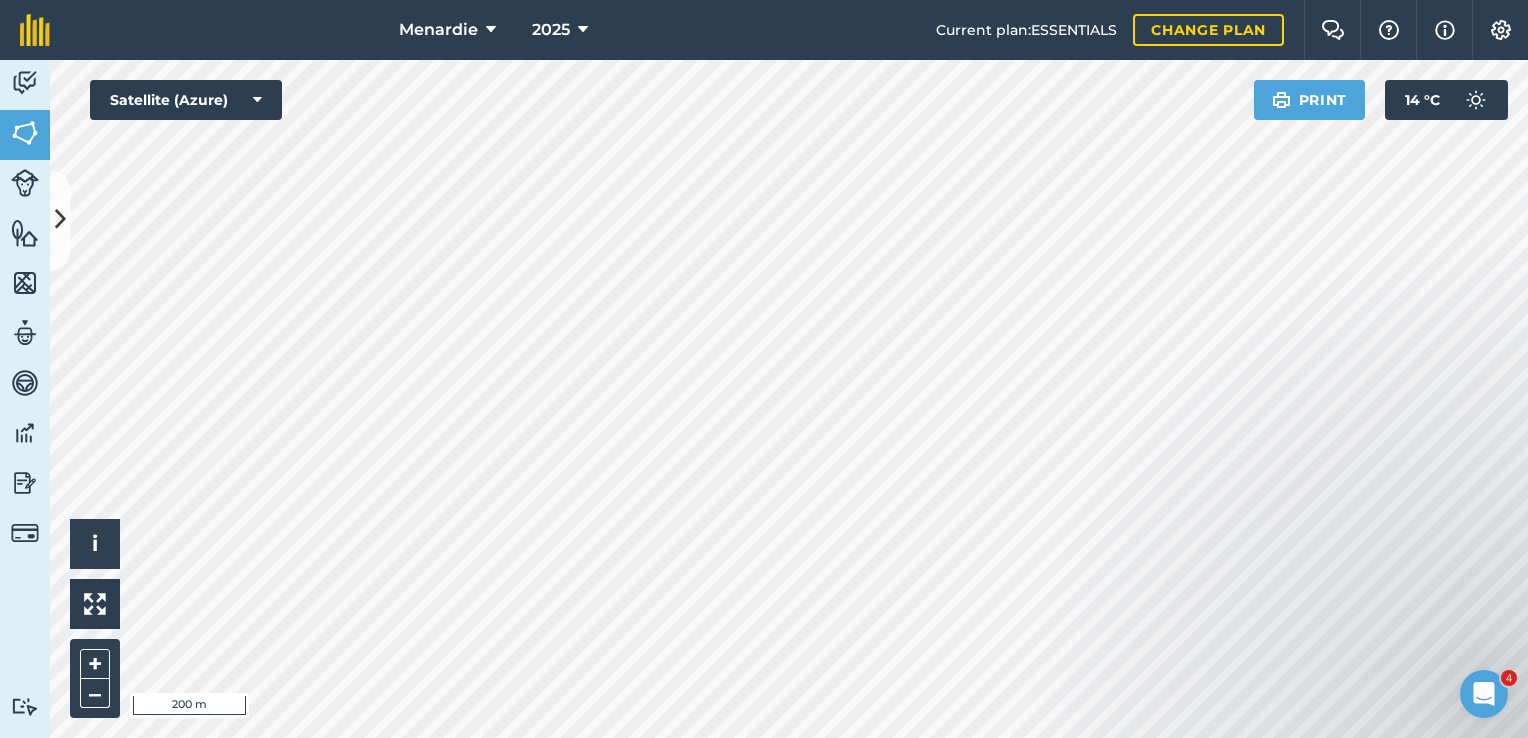 click on "Menardie 2025 Current plan :  ESSENTIALS   Change plan Farm Chat Help Info Settings Menardie  -  2025 Reproduced with the permission of  Microsoft Printed on  [DATE] Field usages No usage set BARLEY - combat BARLEY - maximus CANOLA - 4540p Cows Crop LUPIIN - jurien Sheep WHEAT - ninja WHEAT - ninja Feature types Trees Water Activity Fields Livestock Features Maps Team Vehicles Data Reporting Billing Tutorials Tutorials Cancel Save & Create Another Save Boundary   Mapped Area :  31.84   Ha   View on map Click and drag the field boundary/points to edit or double click points to delete Field name Field ID Field usage   Create new -- Not set -- BARLEY - combat BARLEY - maximus CANOLA - 4540p Cows Crop LUPIIN - jurien Sheep WHEAT - ninja WHEAT - ninja Click to start drawing i © 2025 TomTom, Microsoft 200 m + – Satellite (Azure) Print 14   ° C
4" at bounding box center (764, 369) 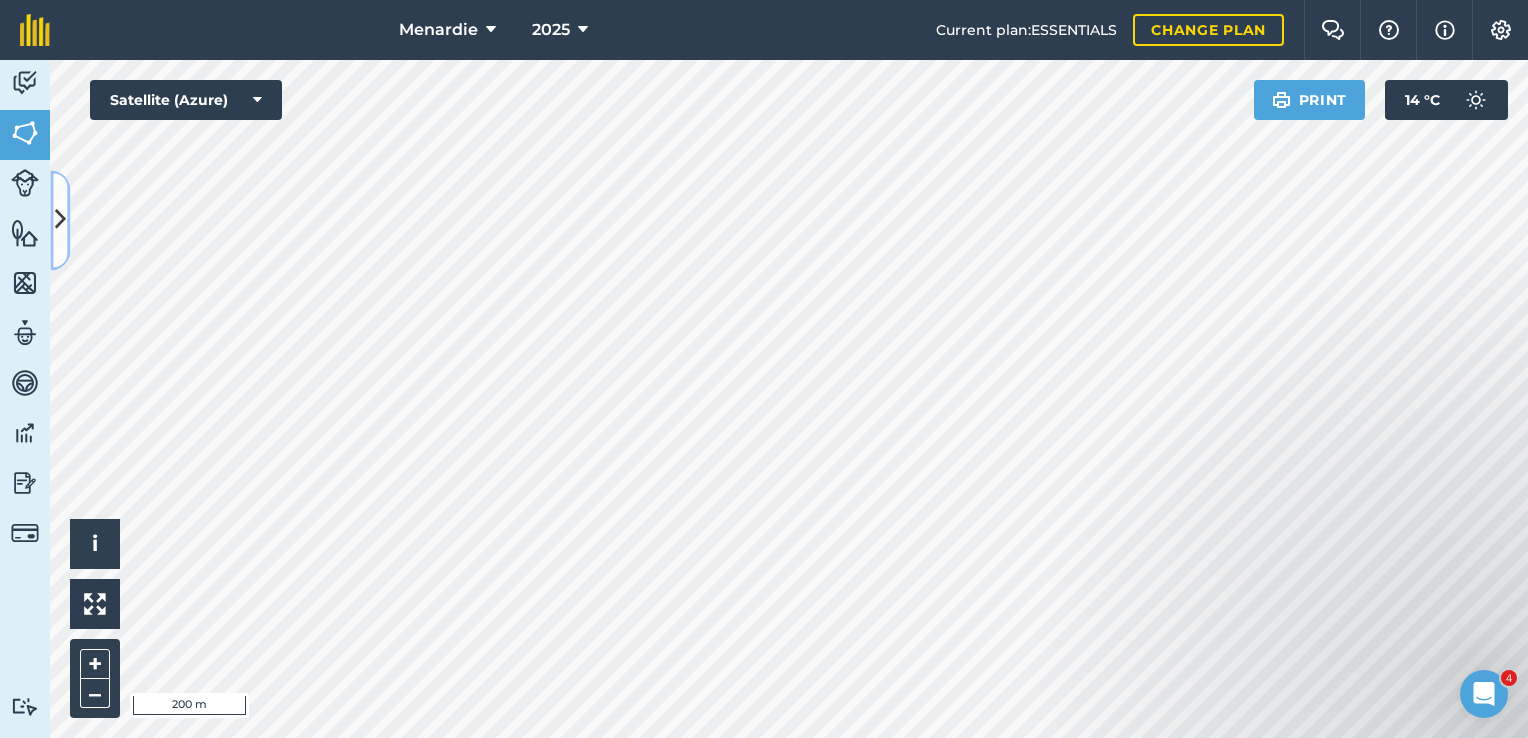 click at bounding box center (60, 220) 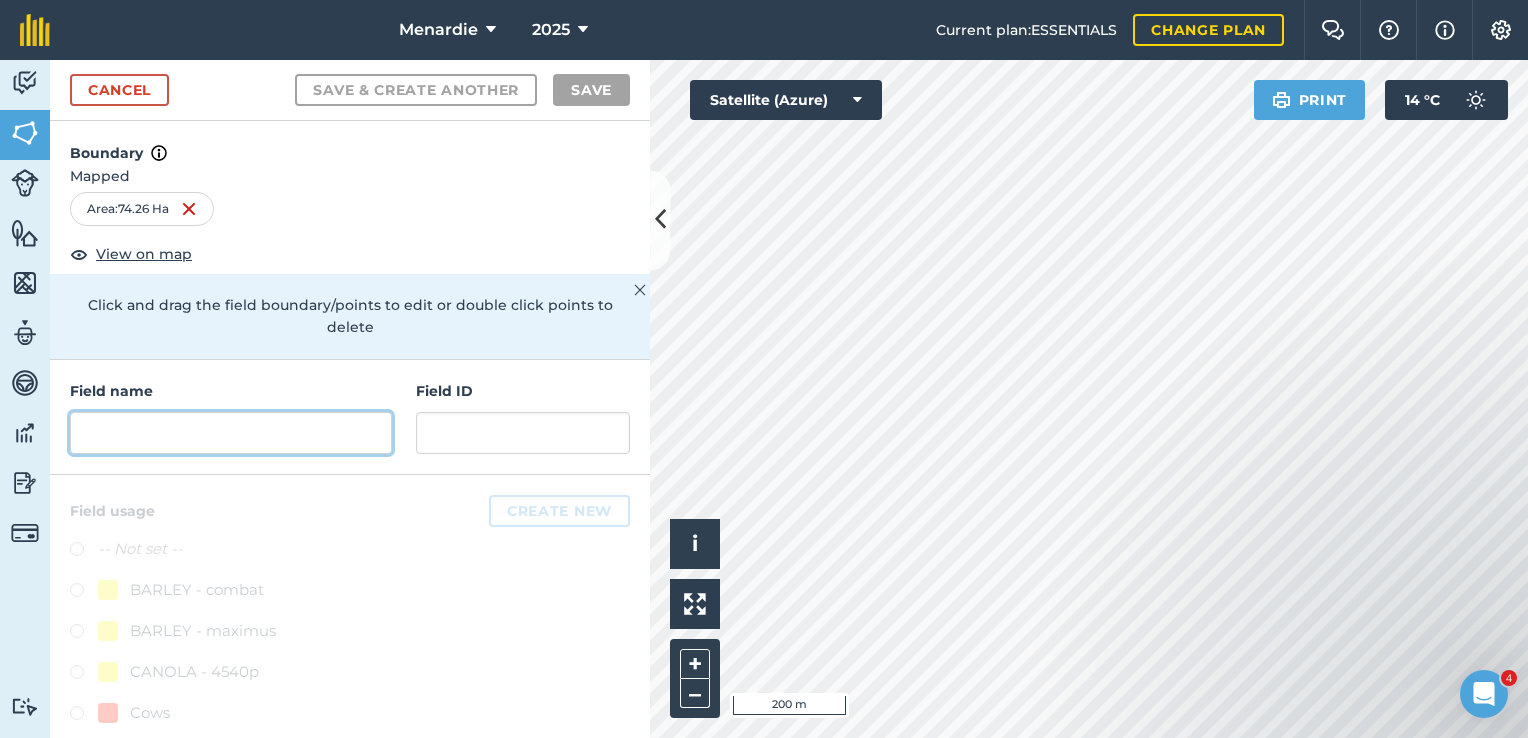 click at bounding box center (231, 433) 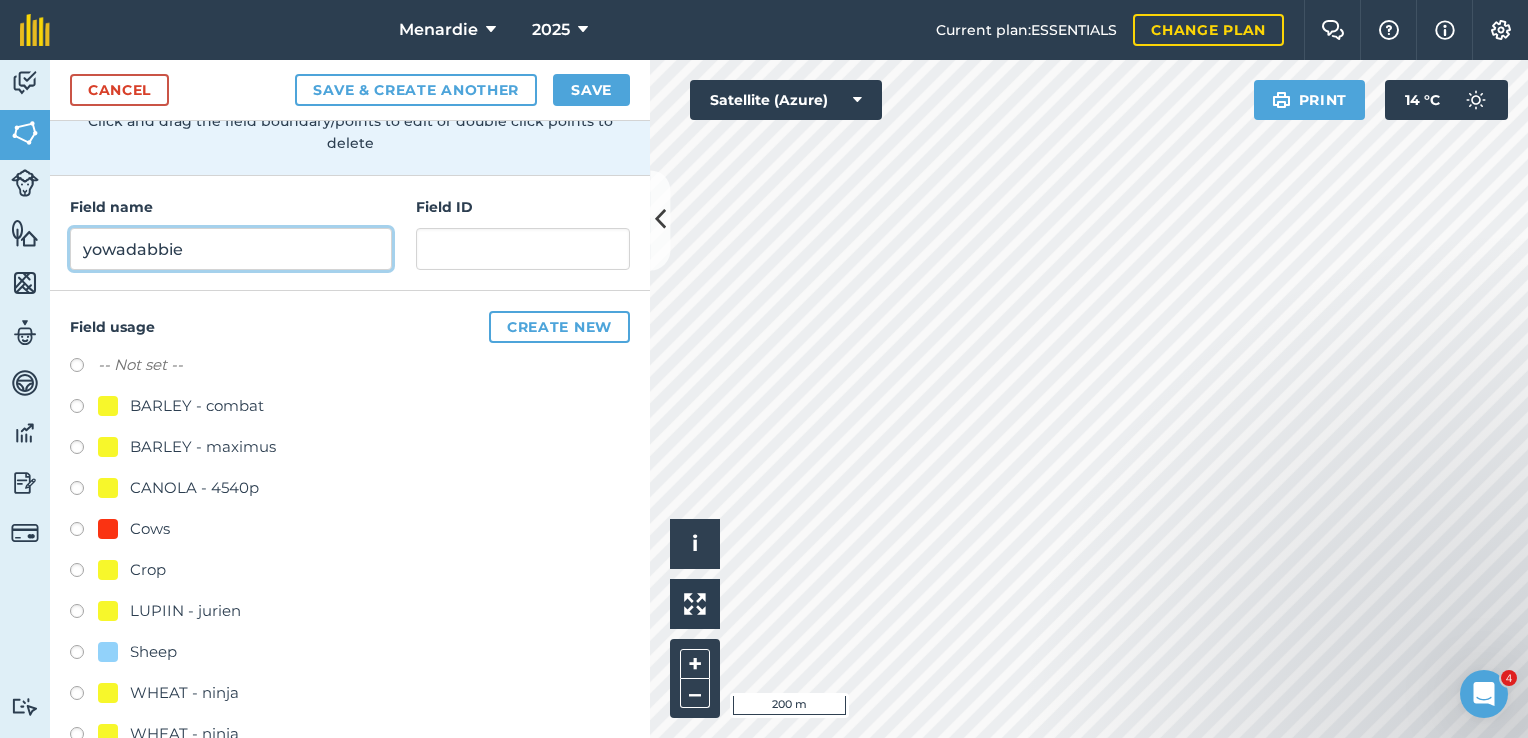 scroll, scrollTop: 200, scrollLeft: 0, axis: vertical 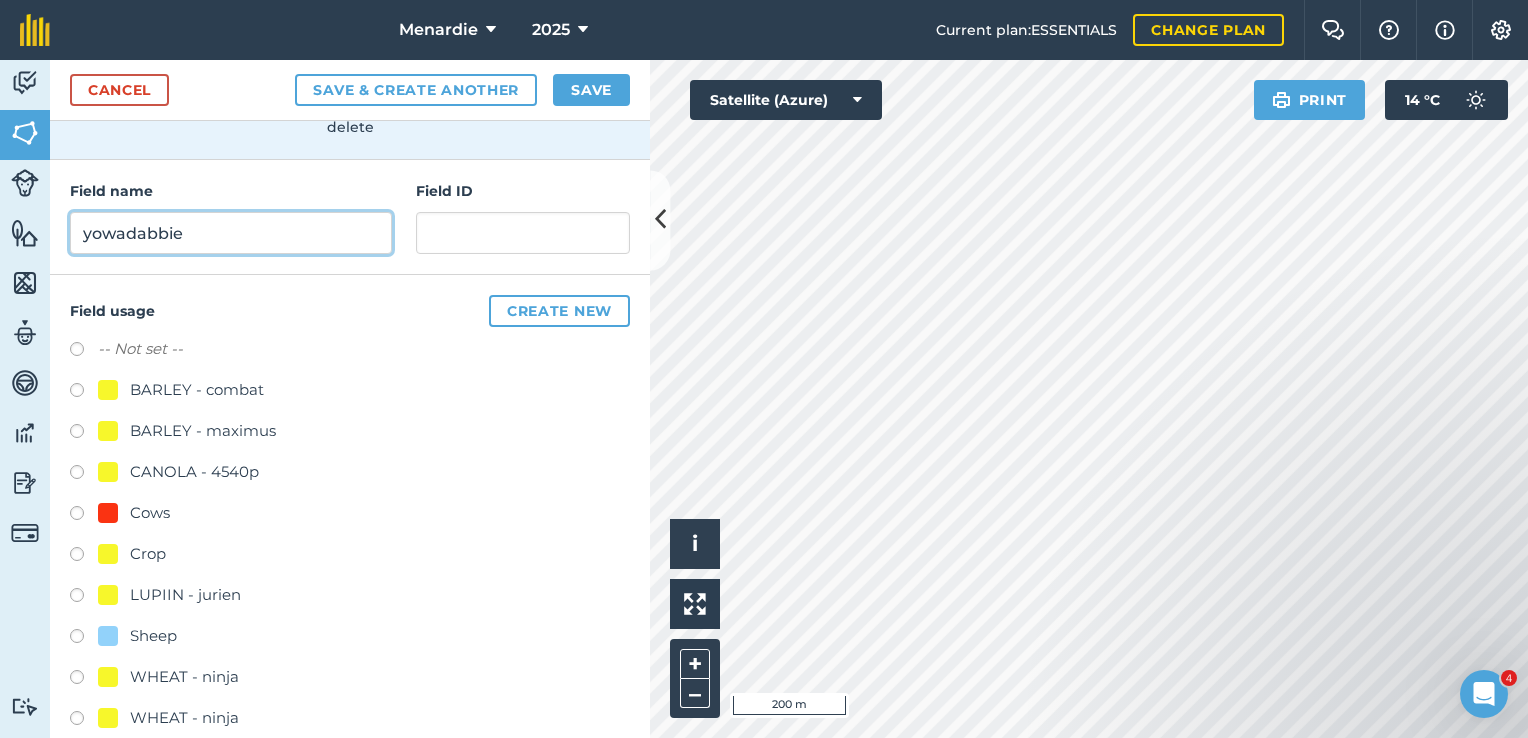 type on "yowadabbie" 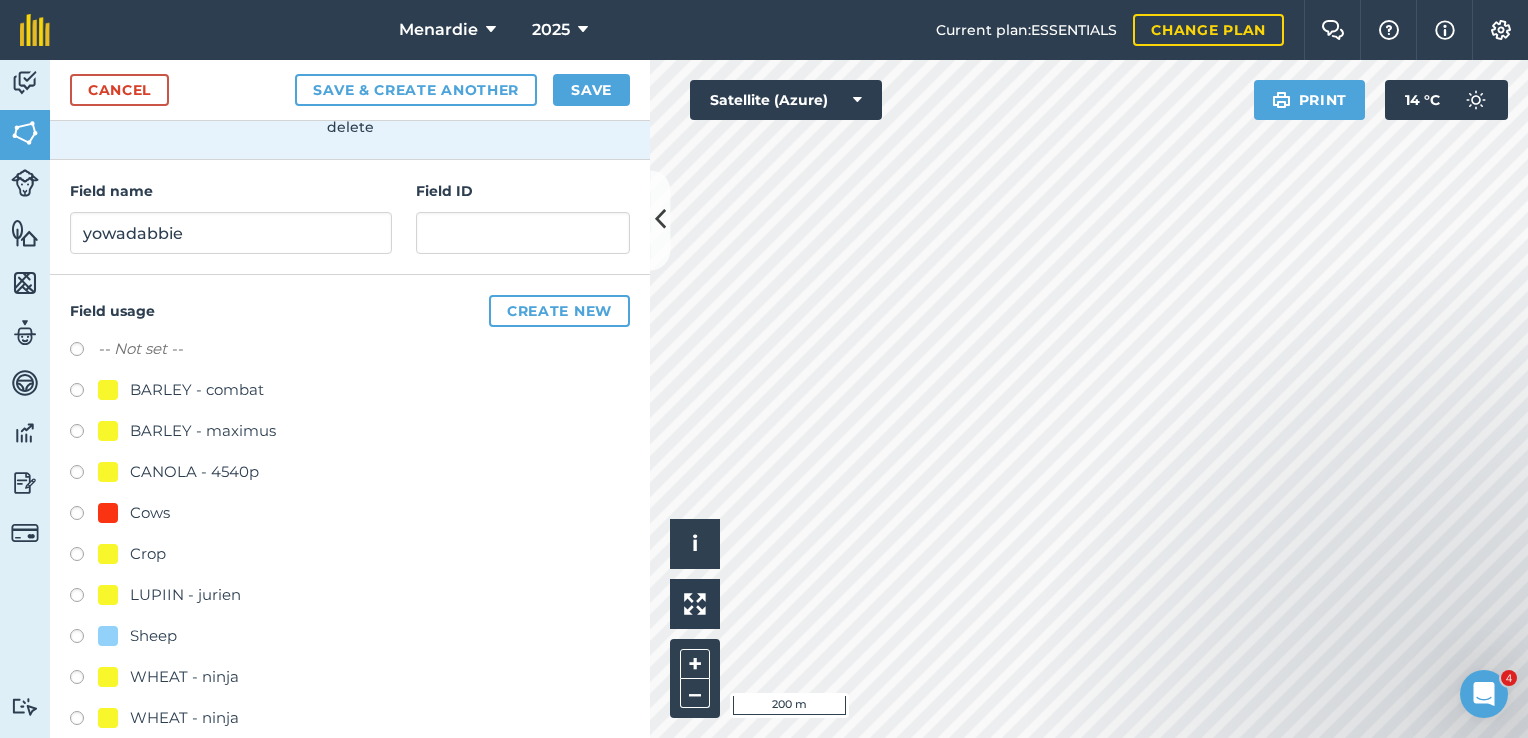 click at bounding box center (84, 639) 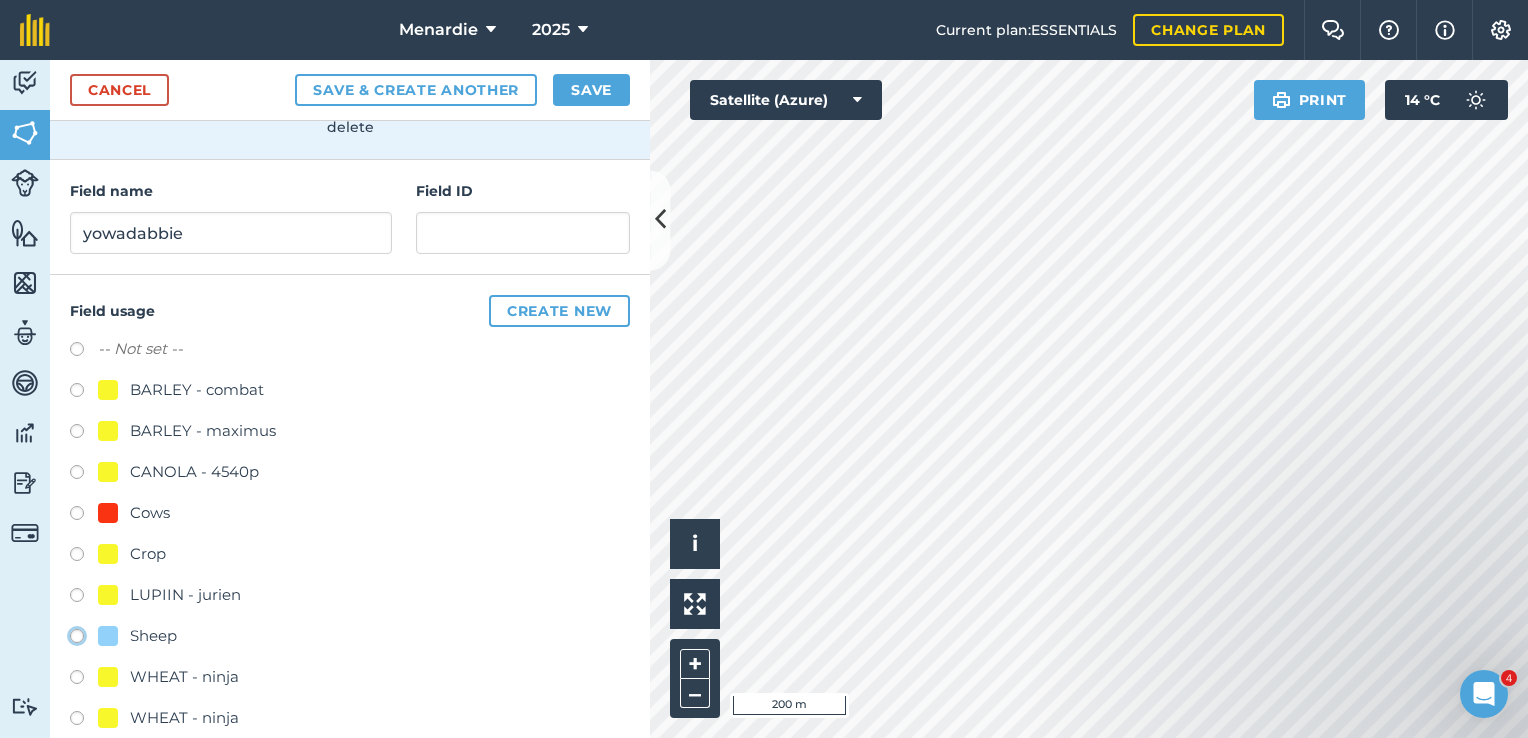 click on "Sheep" at bounding box center [-9923, 635] 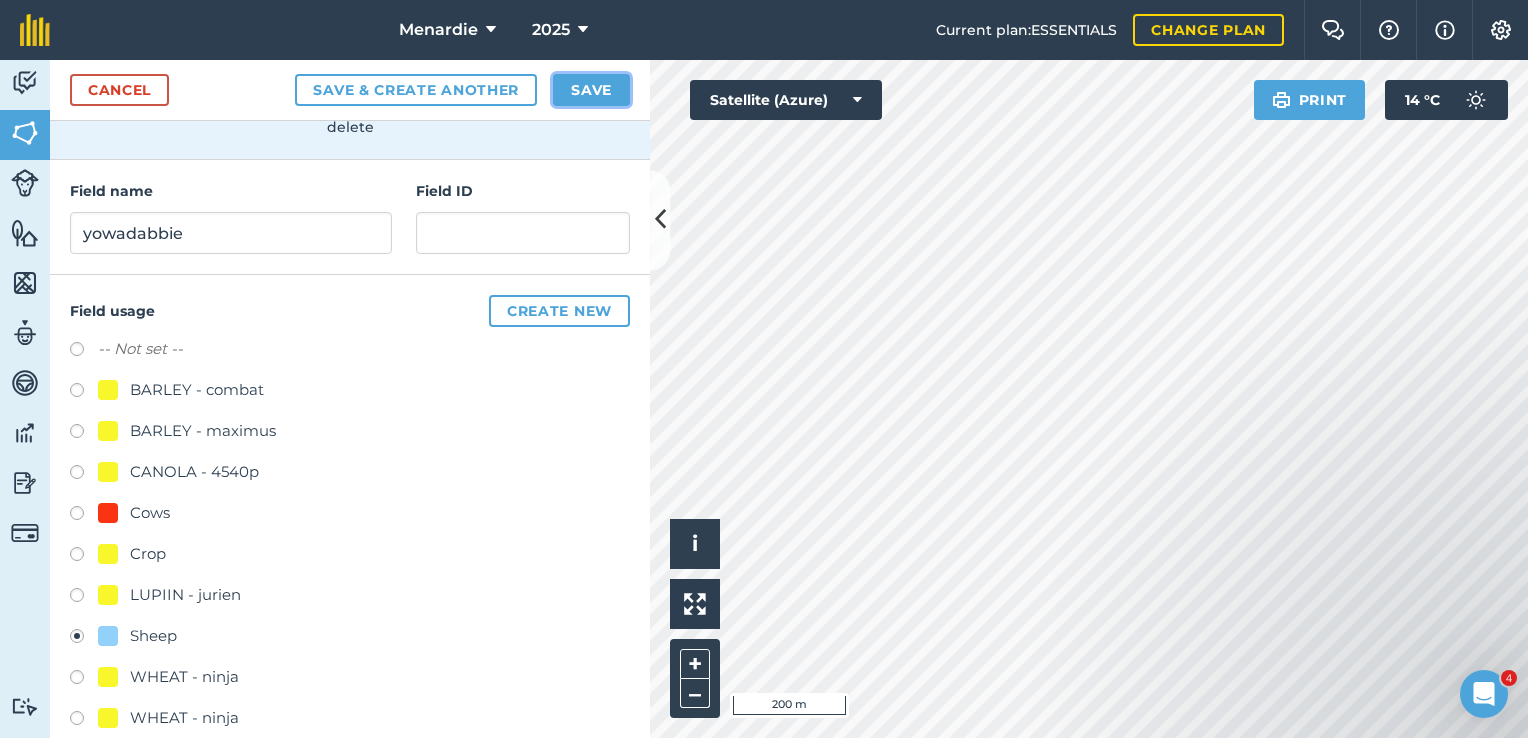 click on "Save" at bounding box center [591, 90] 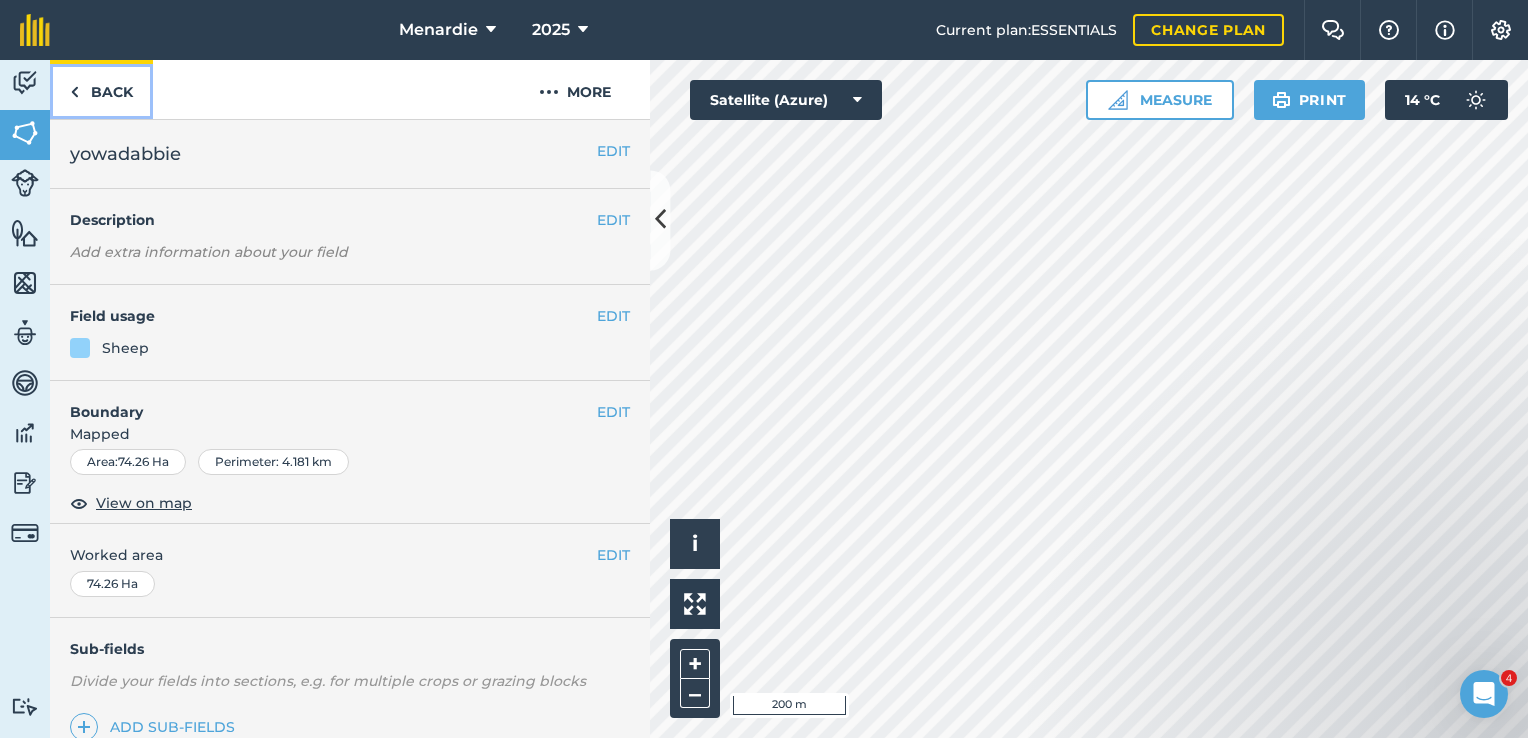 click on "Back" at bounding box center [101, 89] 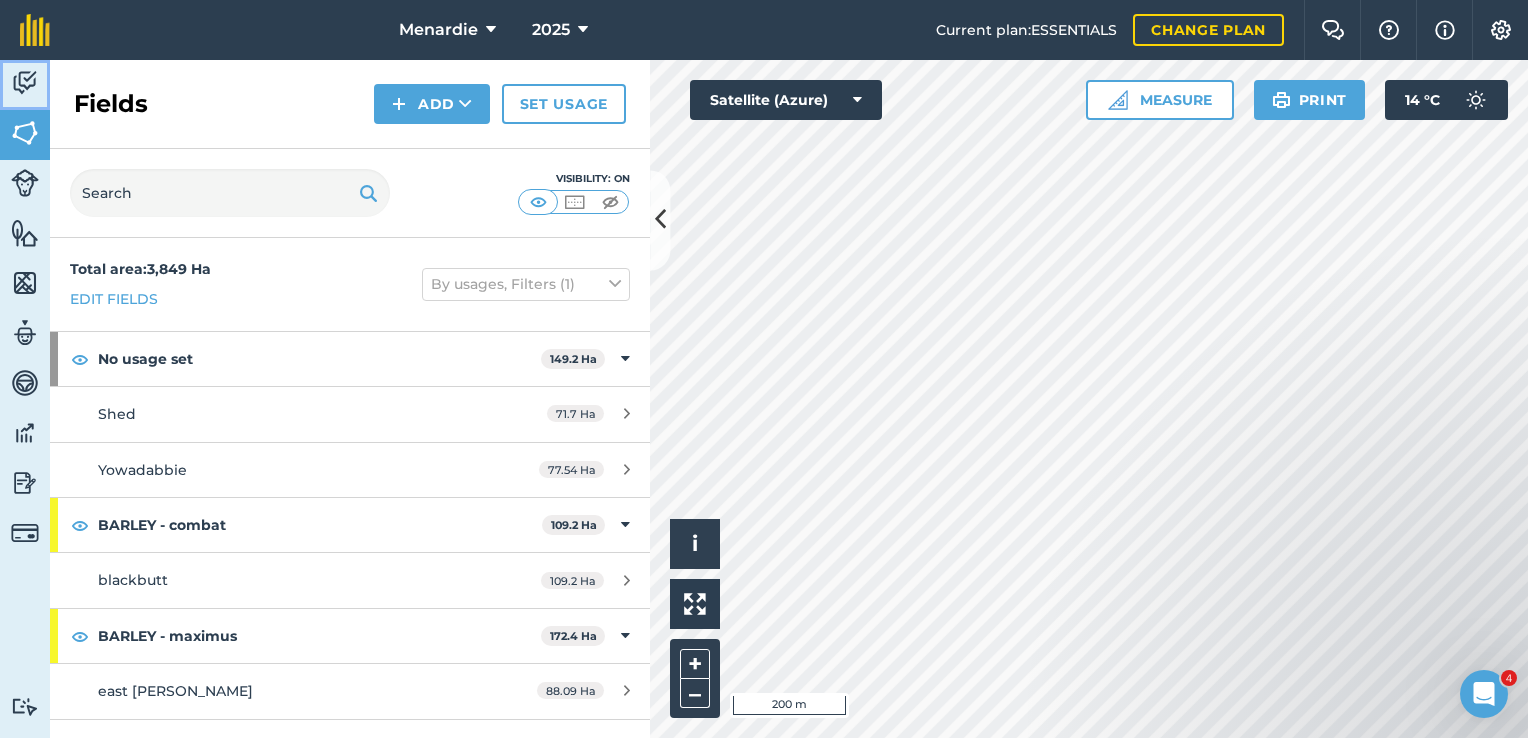 click at bounding box center (25, 83) 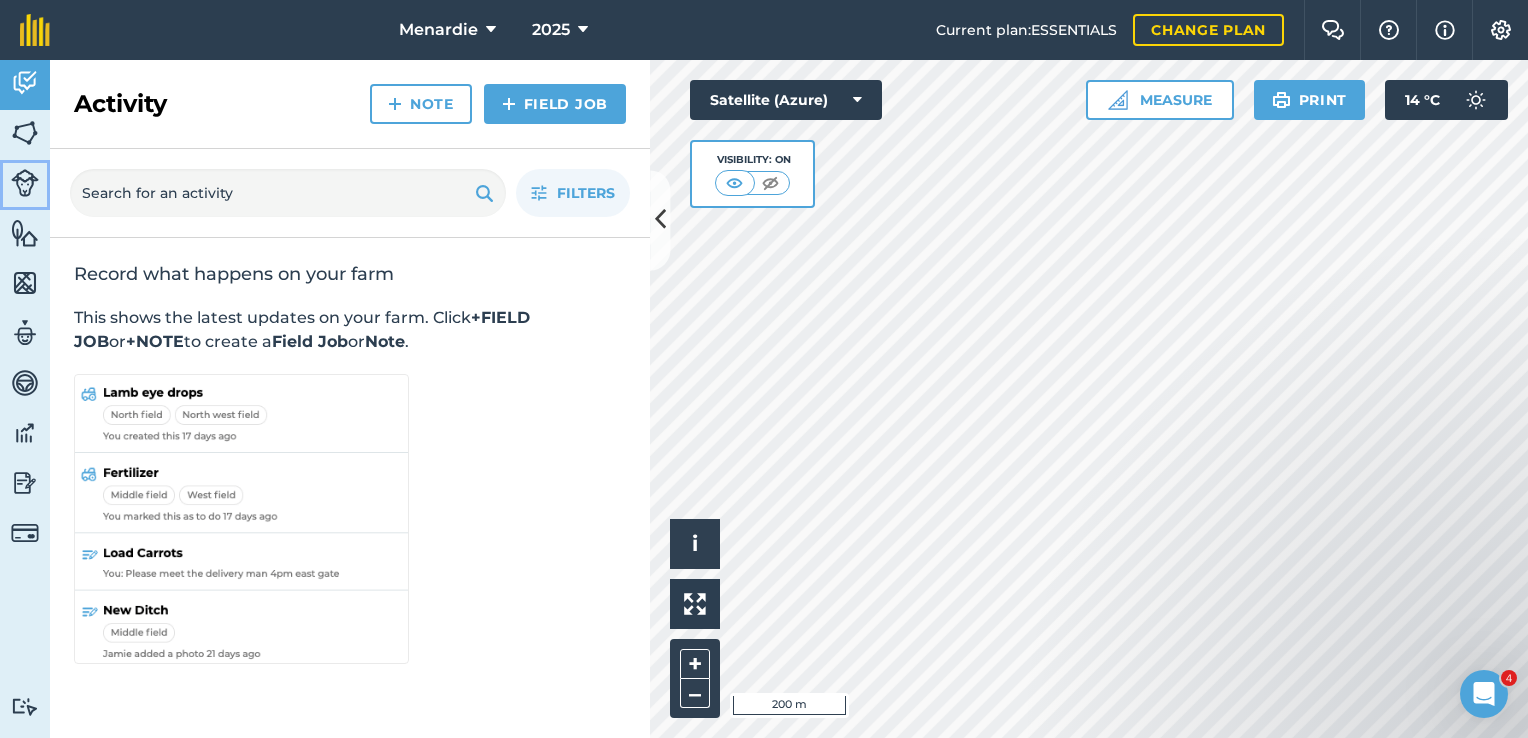 click at bounding box center (25, 183) 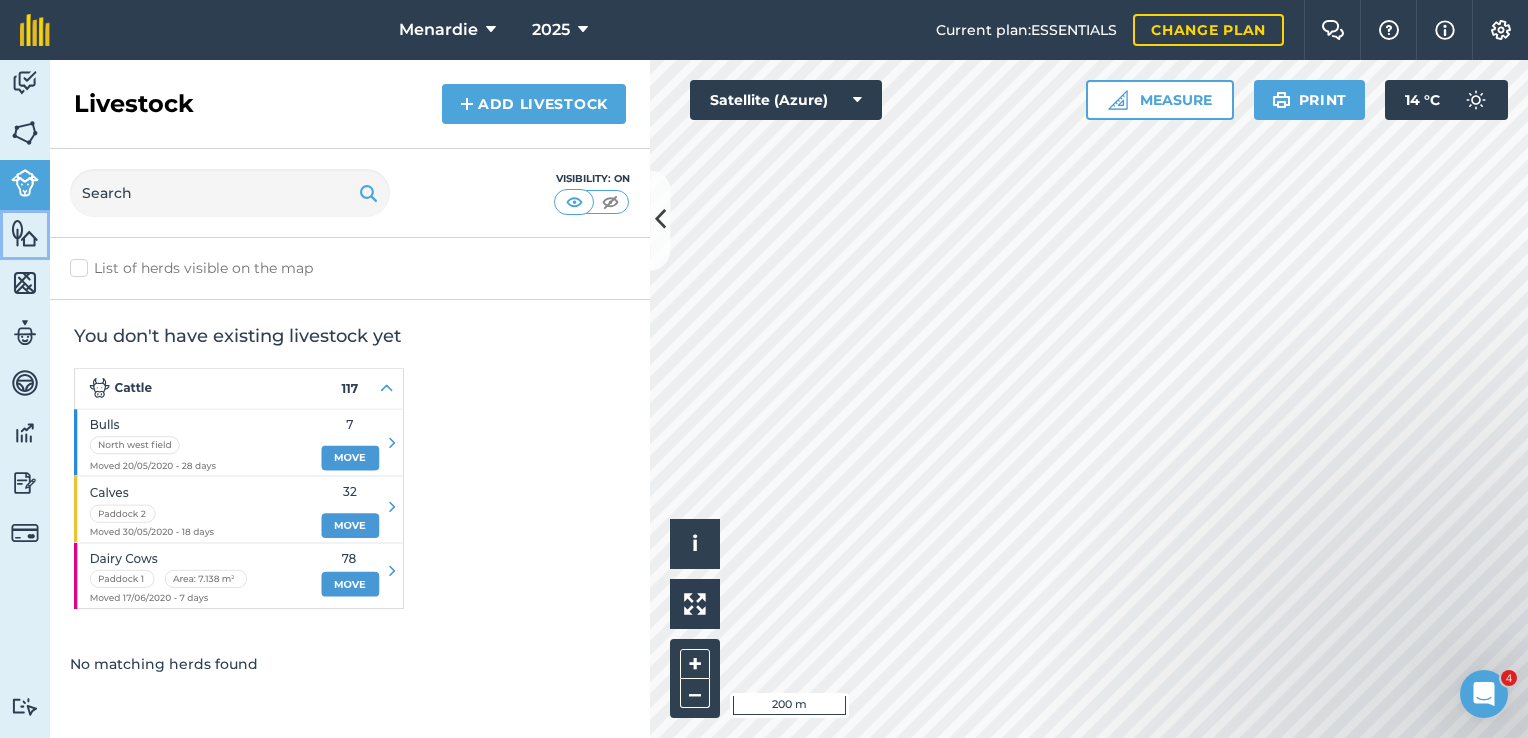 click at bounding box center [25, 233] 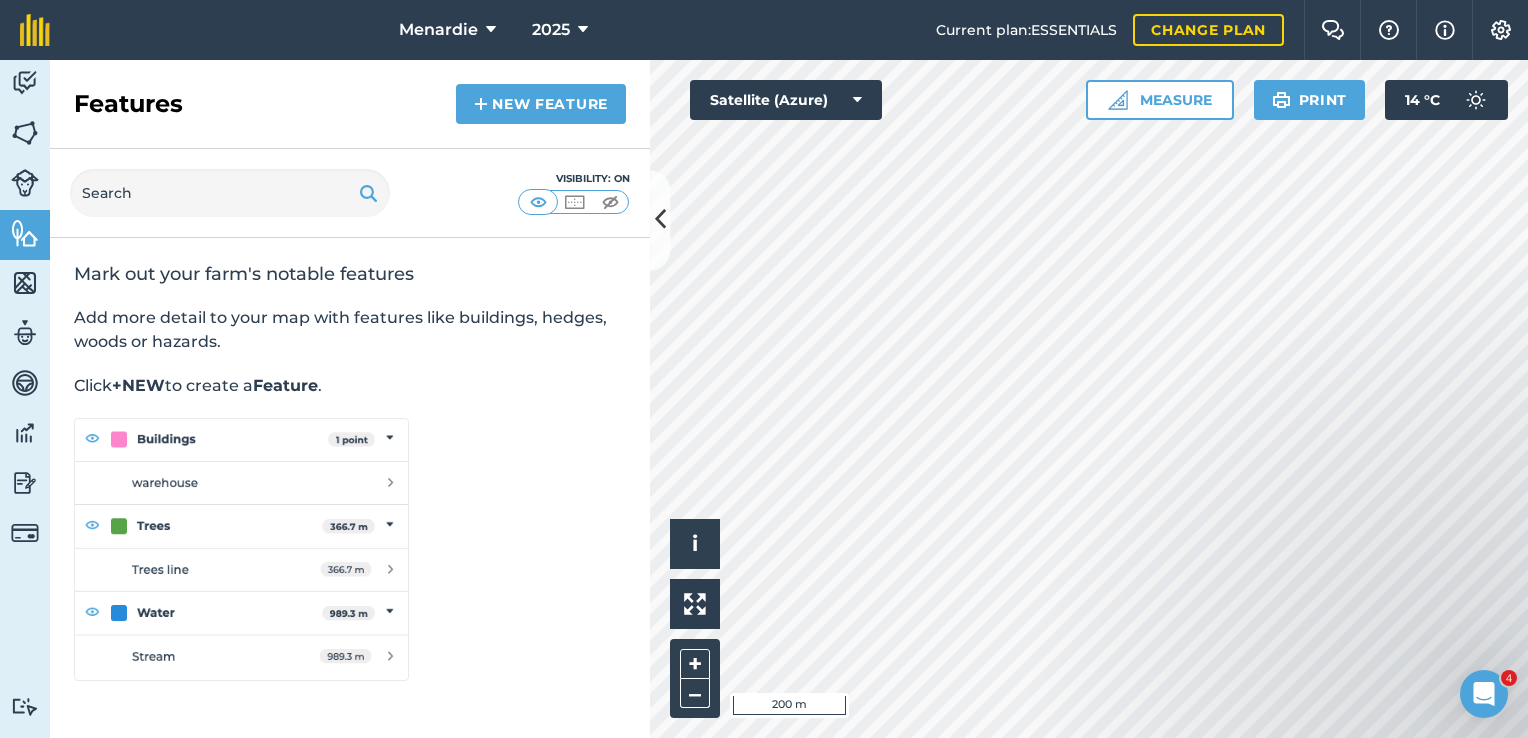 click at bounding box center [241, 549] 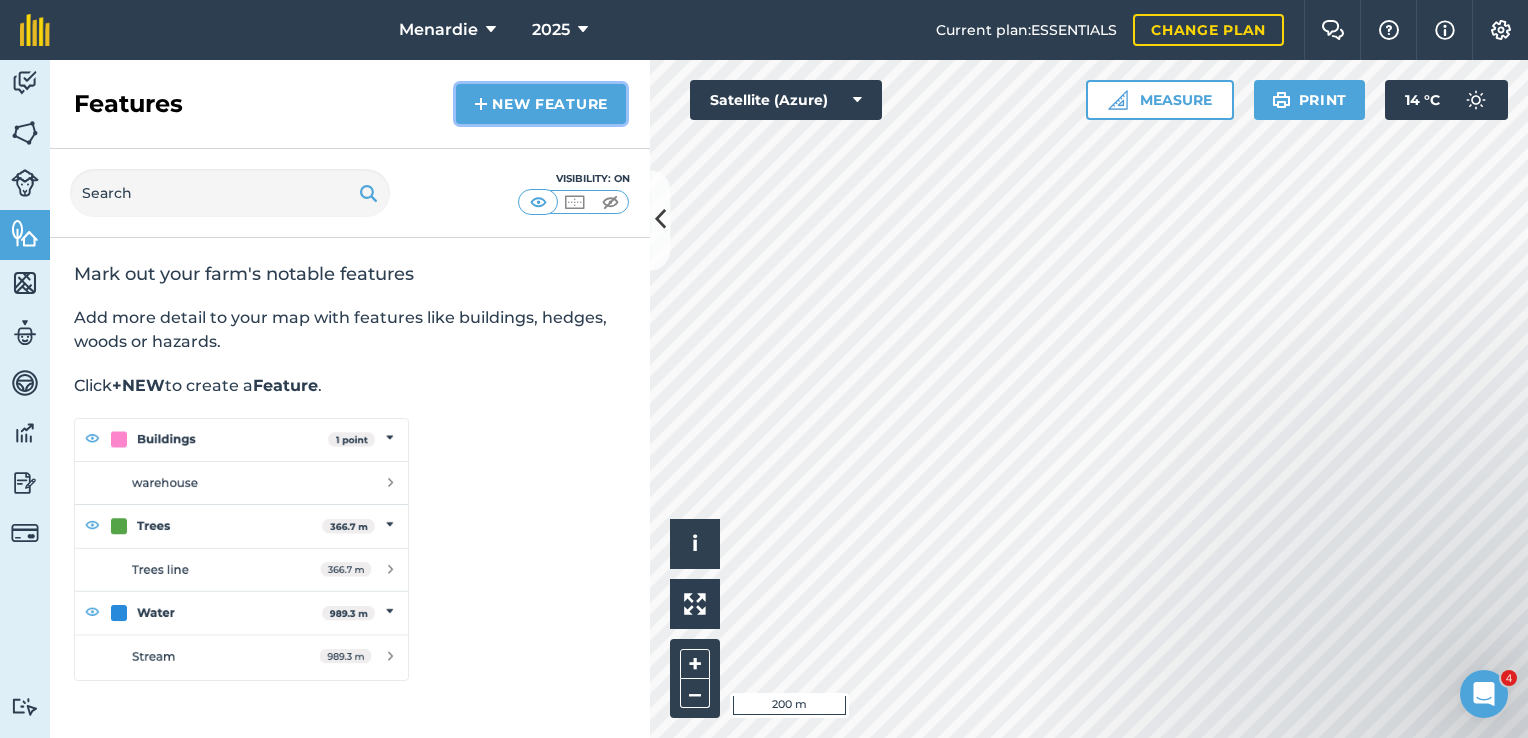 click on "New feature" at bounding box center (541, 104) 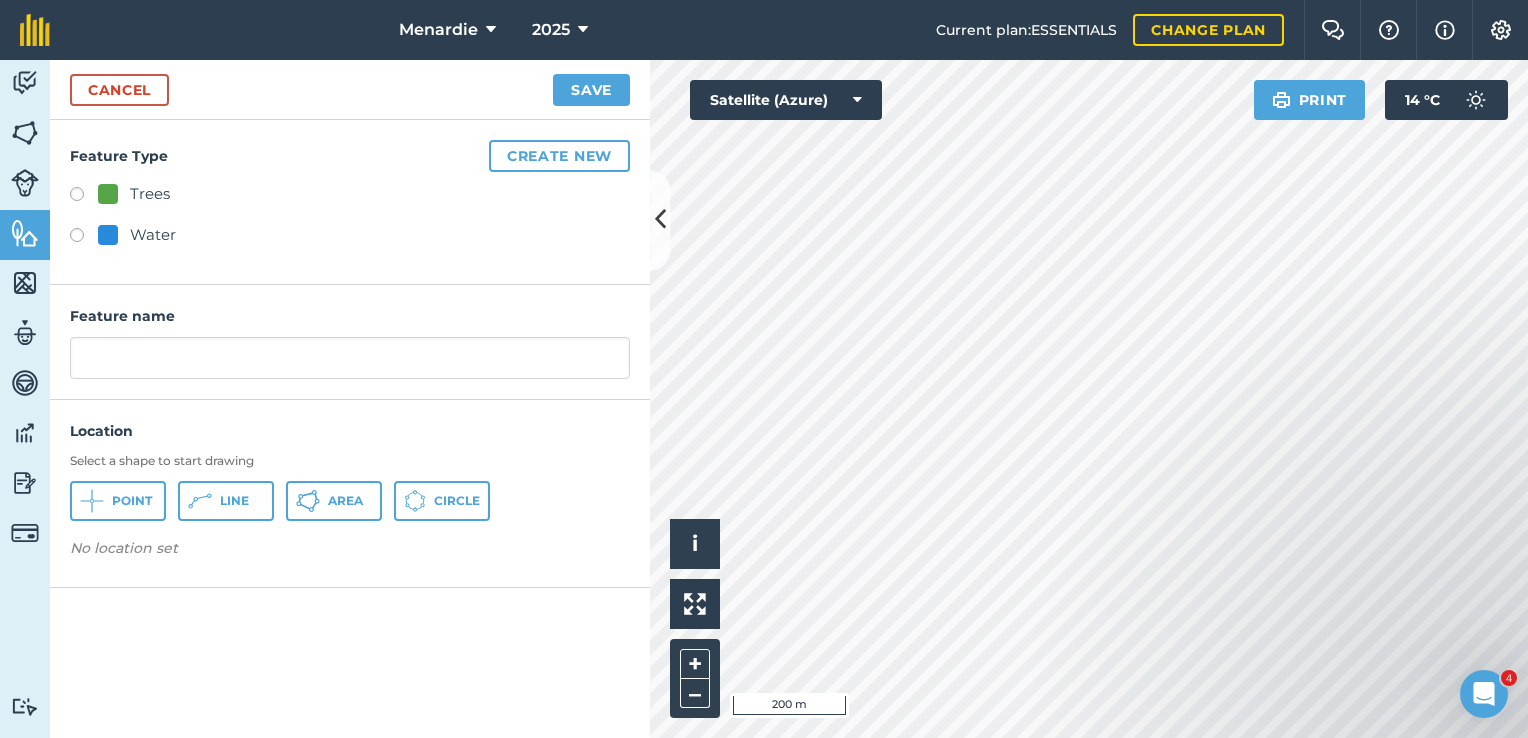 click on "Menardie 2025 Current plan :  ESSENTIALS   Change plan Farm Chat Help Info Settings Menardie  -  2025 Reproduced with the permission of  Microsoft Printed on  [DATE] Field usages No usage set BARLEY - combat BARLEY - maximus CANOLA - 4540p Cows Crop LUPIIN - jurien Sheep WHEAT - ninja WHEAT - ninja Feature types Trees Water Activity Fields Livestock Features Maps Team Vehicles Data Reporting Billing Tutorials Tutorials Cancel Save Feature Type   Create new Trees Water Feature name Location Select a shape to start drawing Point Line Area Circle No location set Click to start drawing i © 2025 TomTom, Microsoft 200 m + – Satellite (Azure) Print 14   ° C
4" at bounding box center (764, 369) 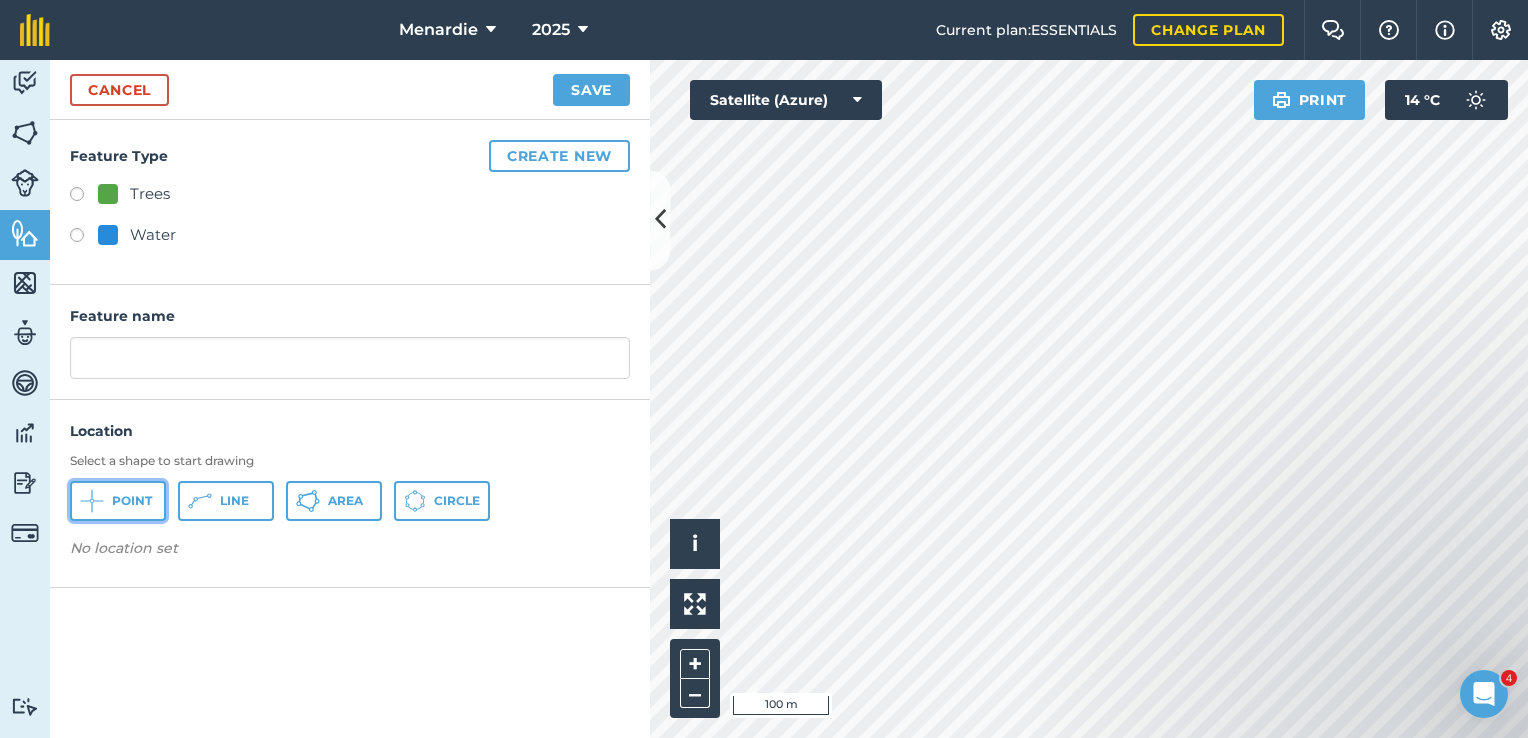 click 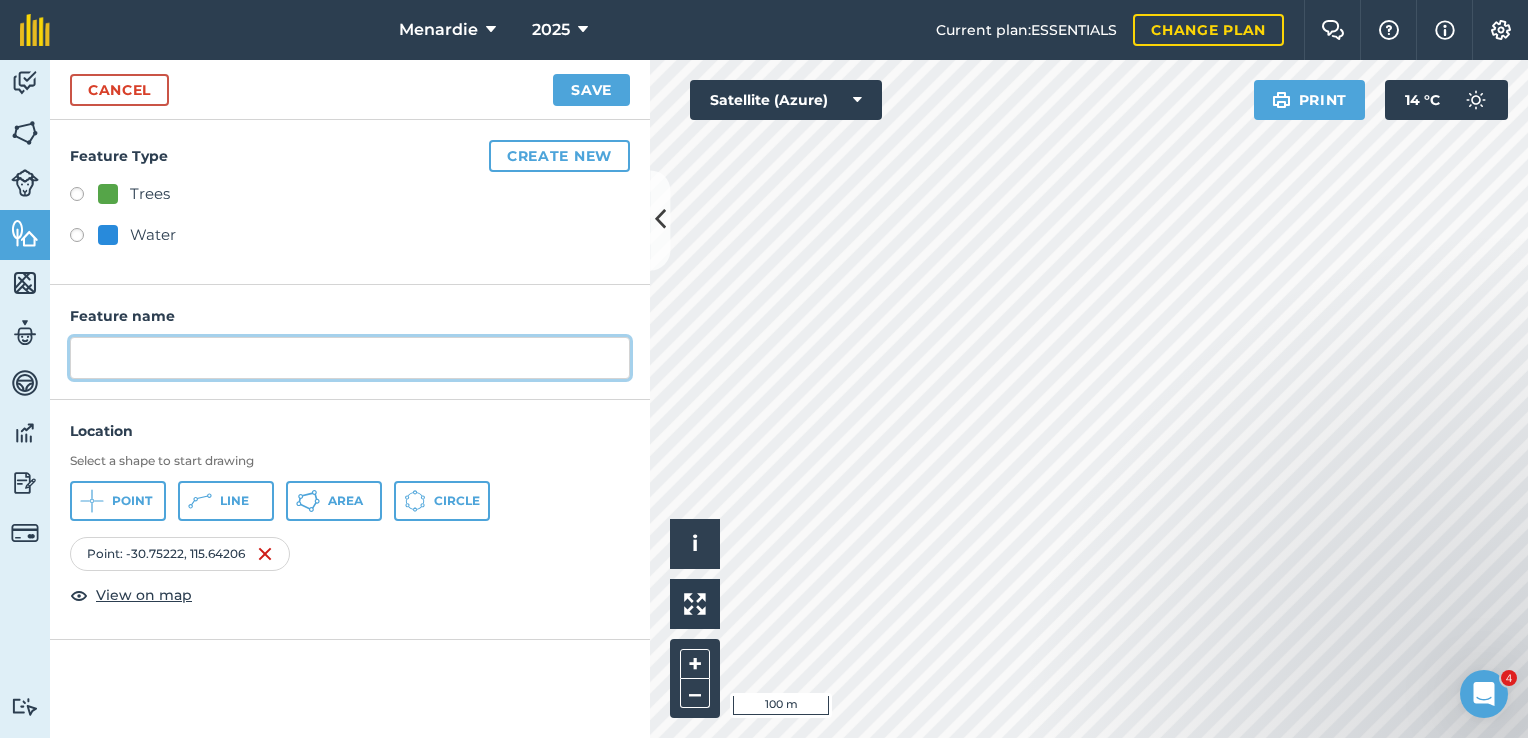 click at bounding box center (350, 358) 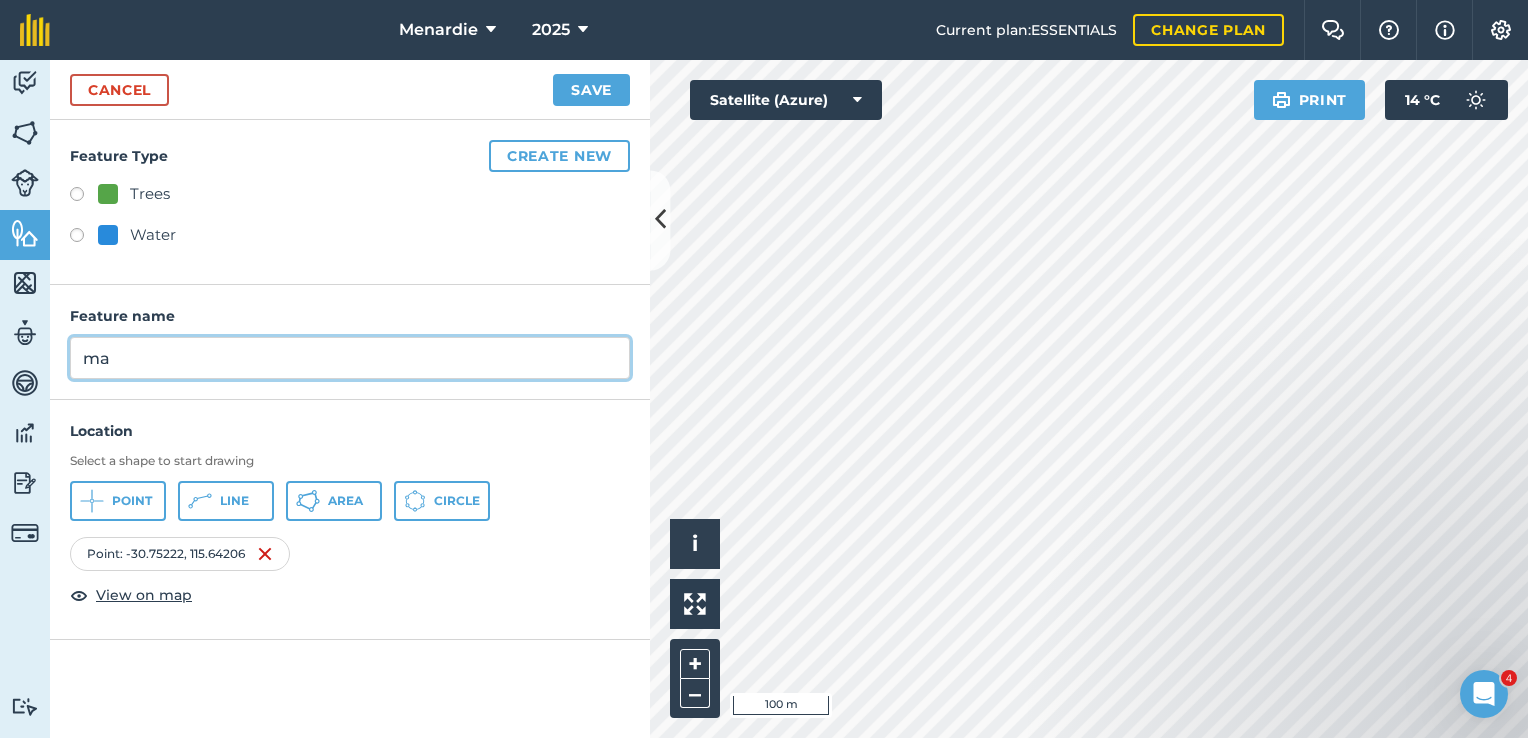 type on "m" 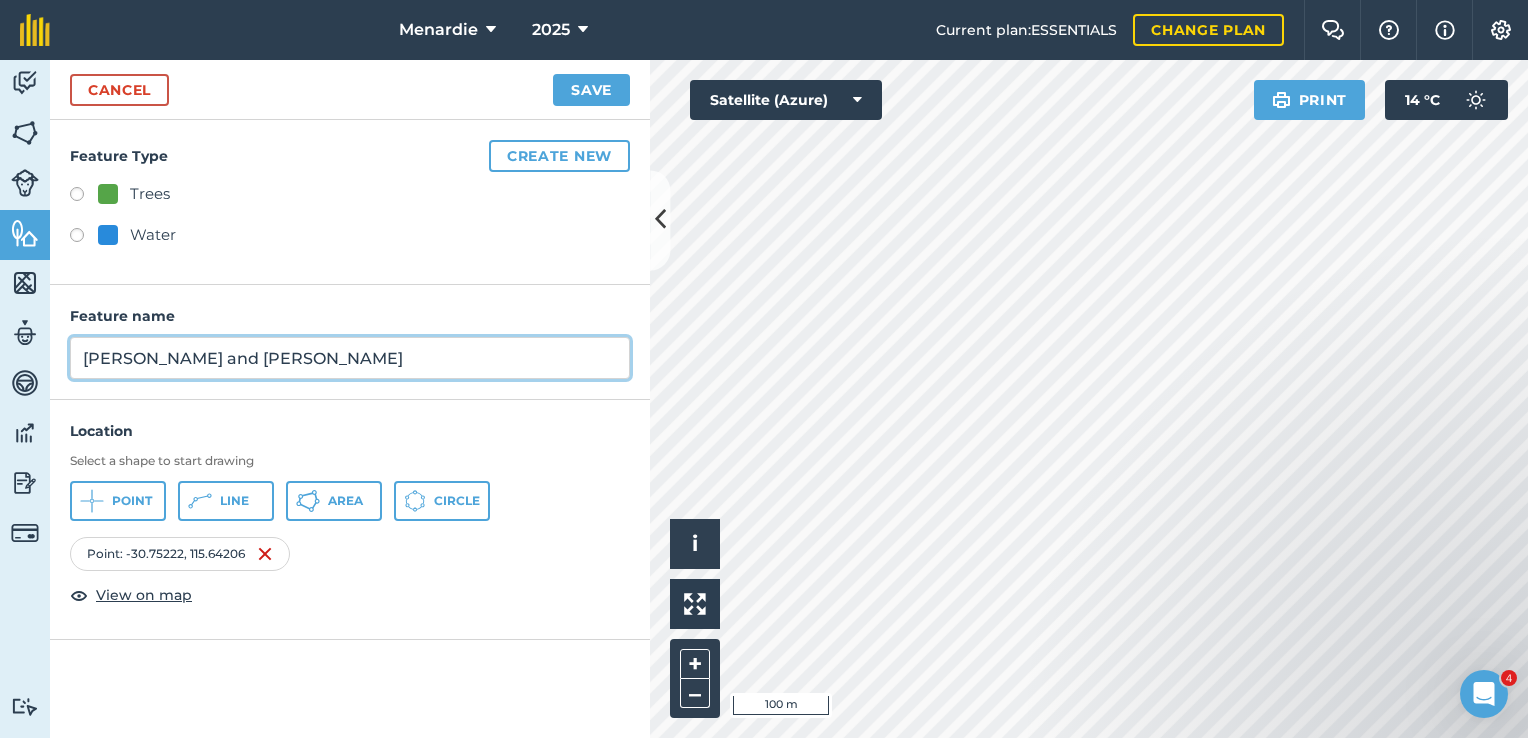 type on "[PERSON_NAME] and [PERSON_NAME]" 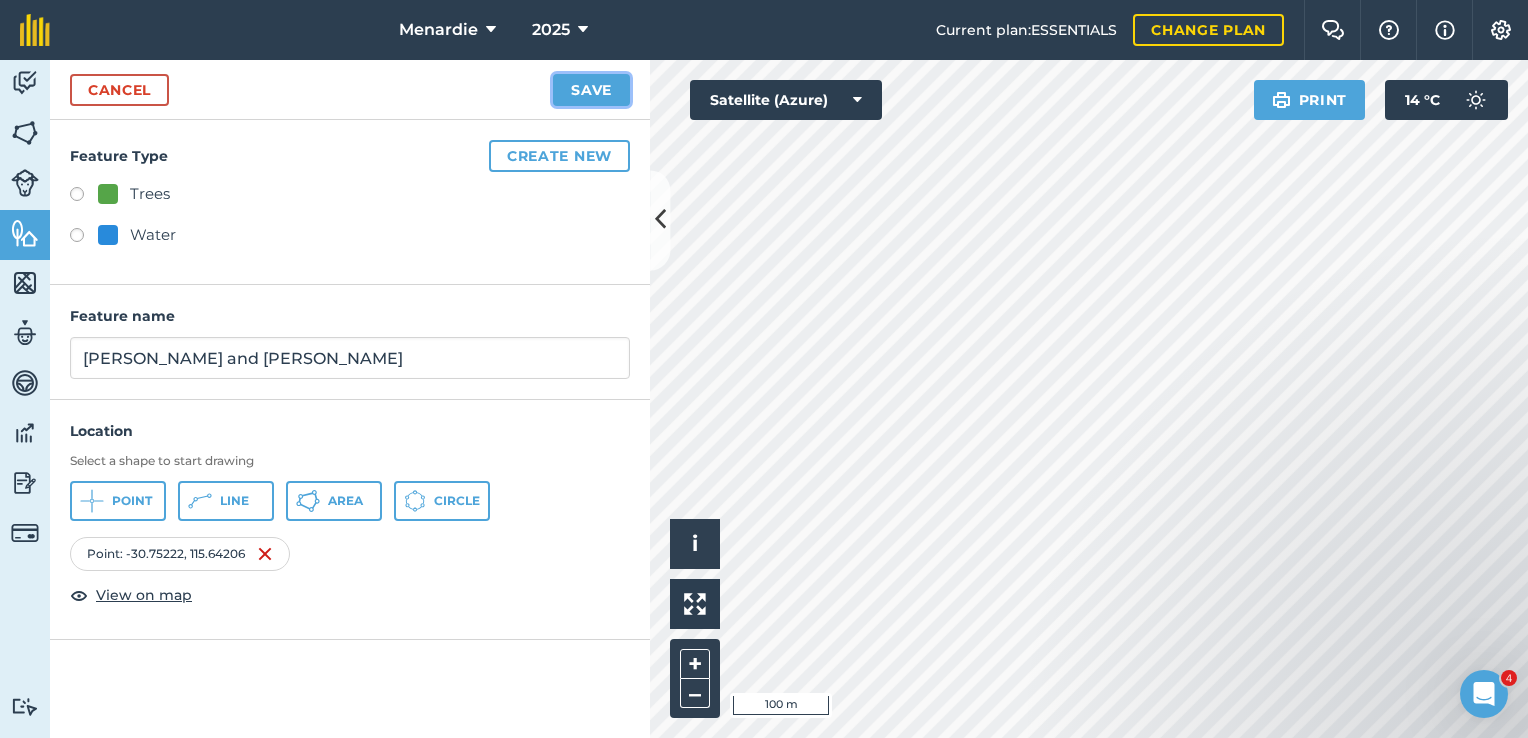 click on "Save" at bounding box center [591, 90] 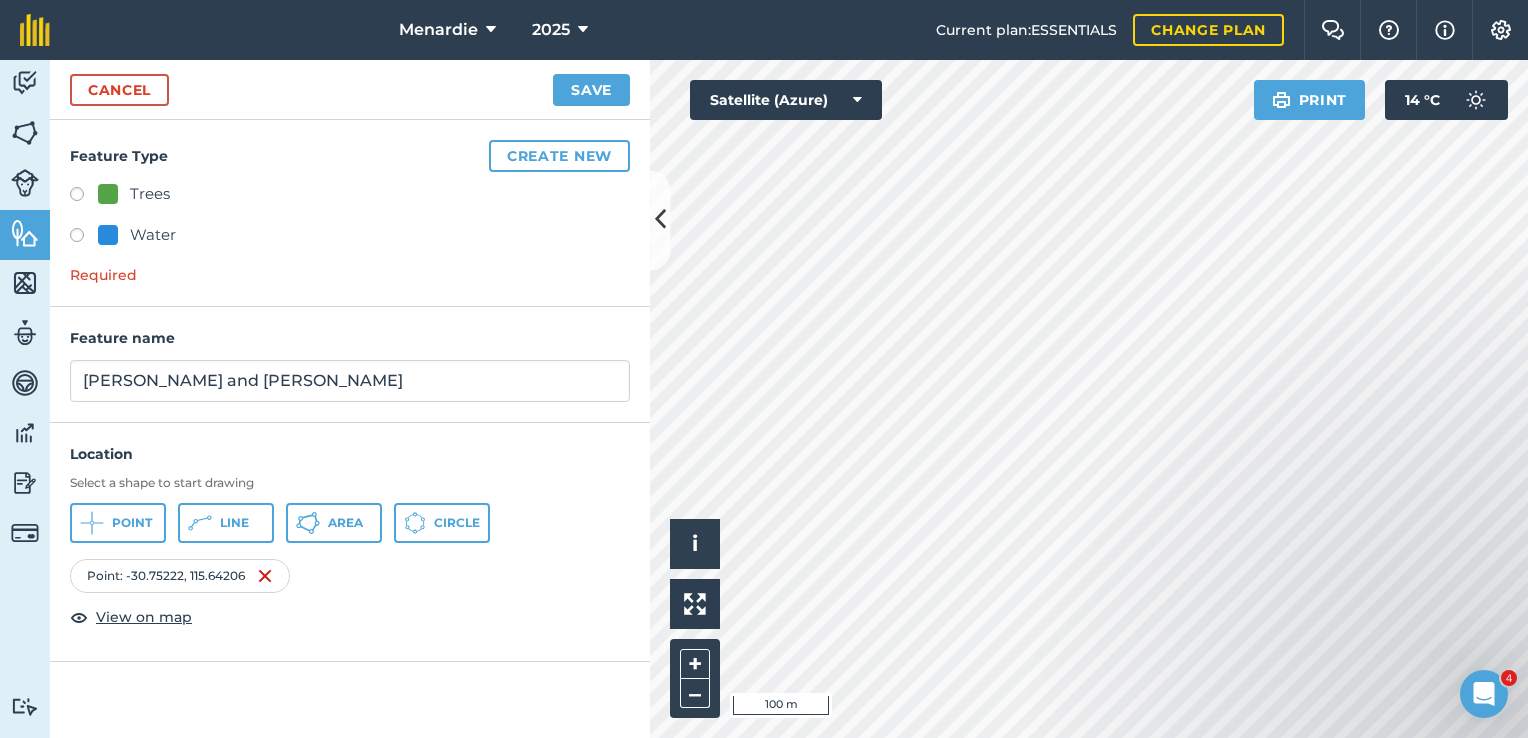 click at bounding box center [84, 238] 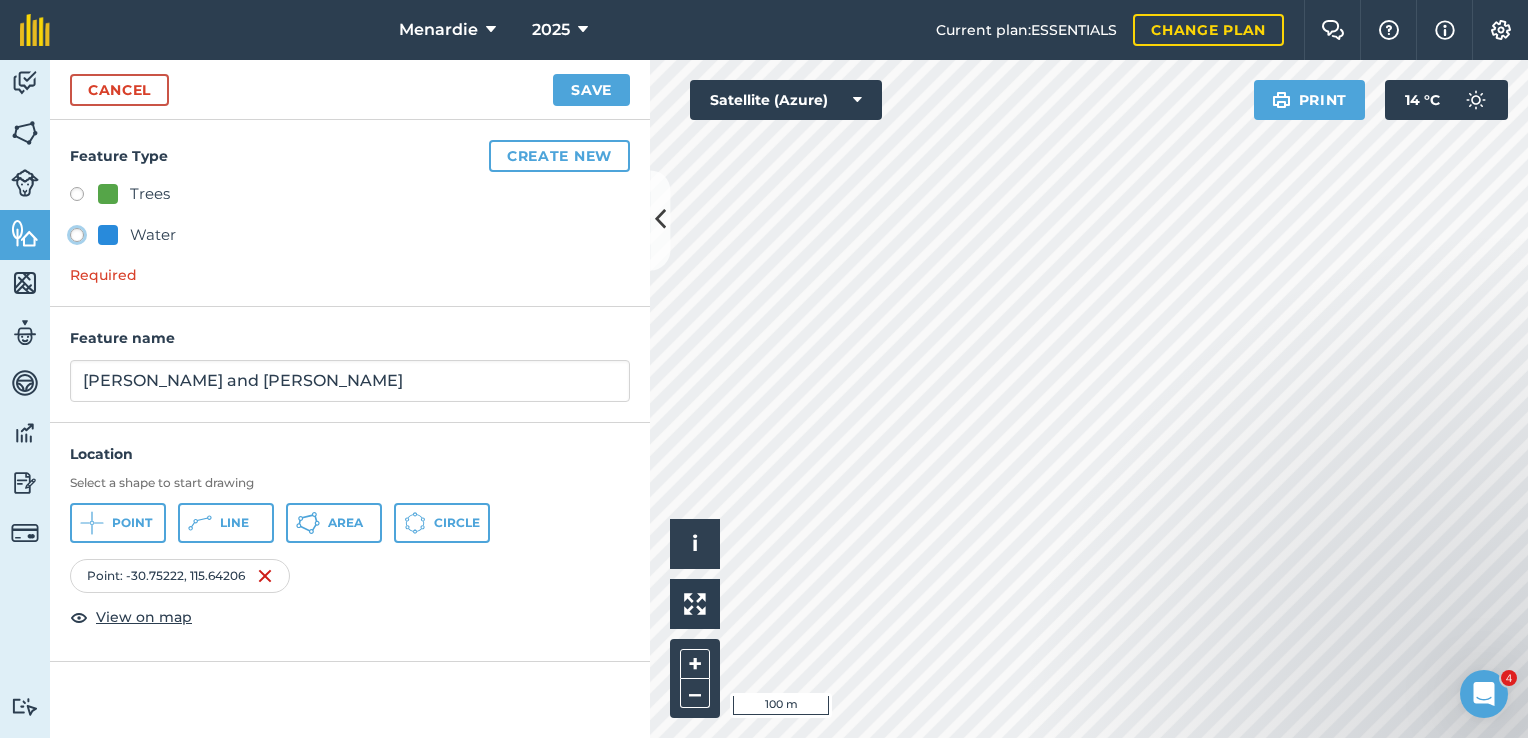 click on "Water" at bounding box center [-9923, 234] 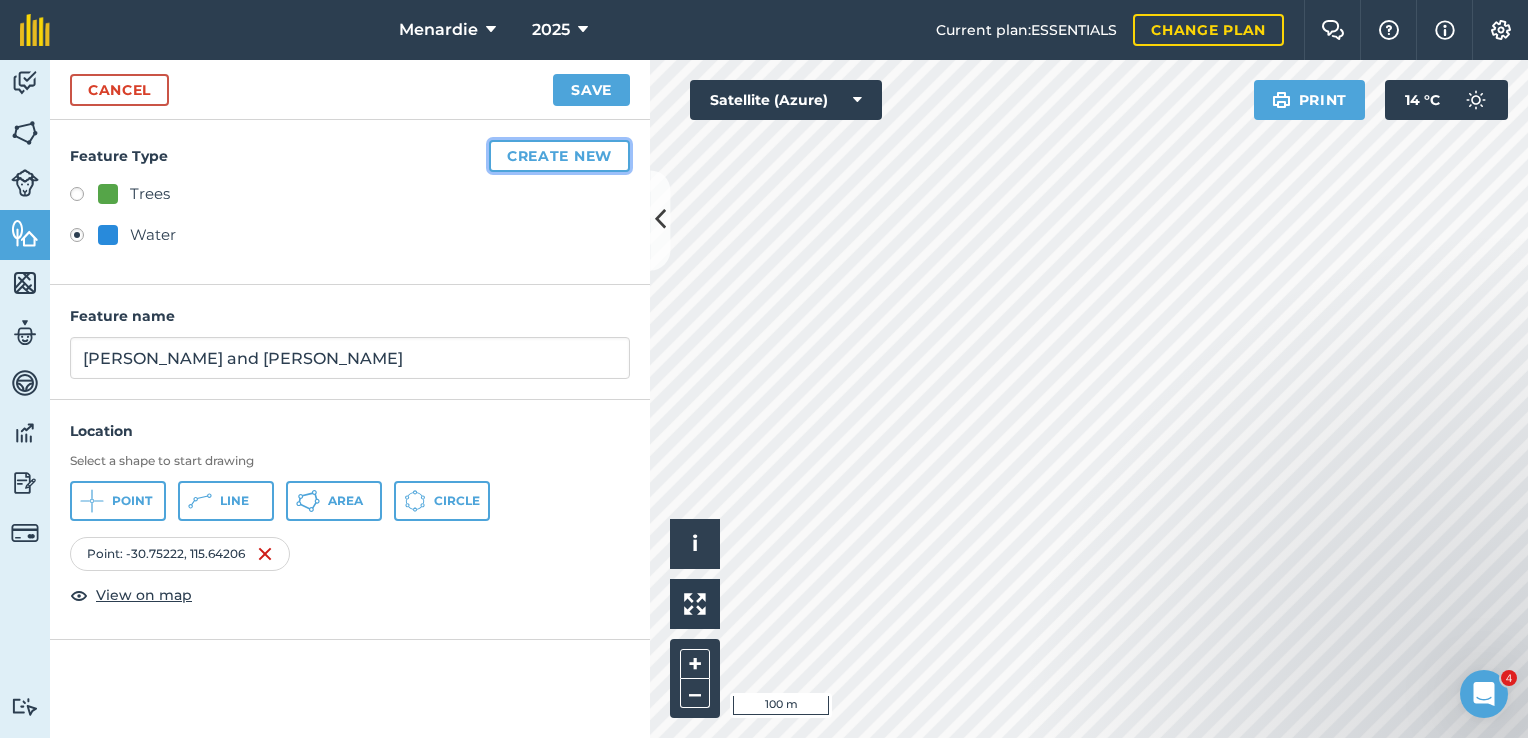 click on "Create new" at bounding box center (559, 156) 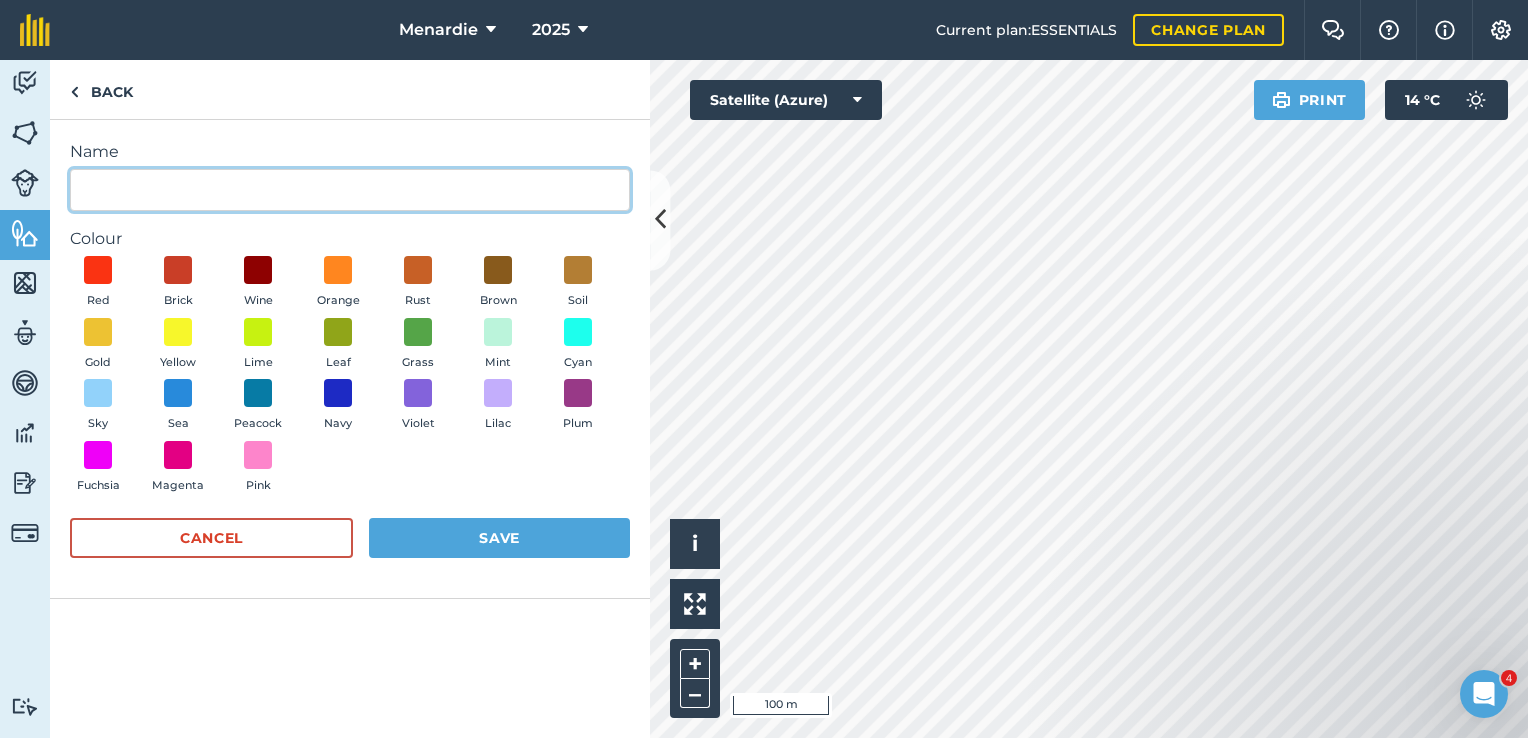 click on "Name" at bounding box center [350, 190] 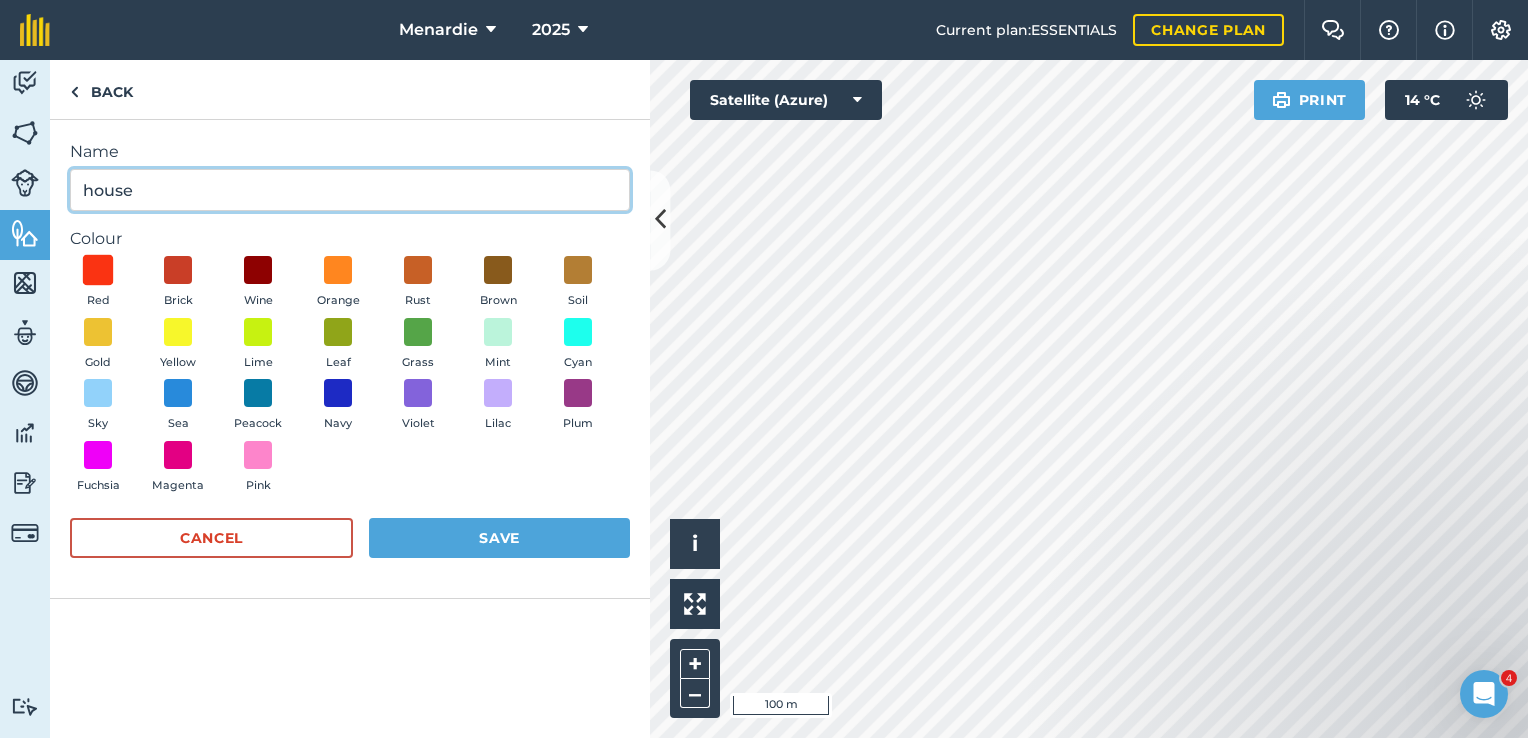 type on "house" 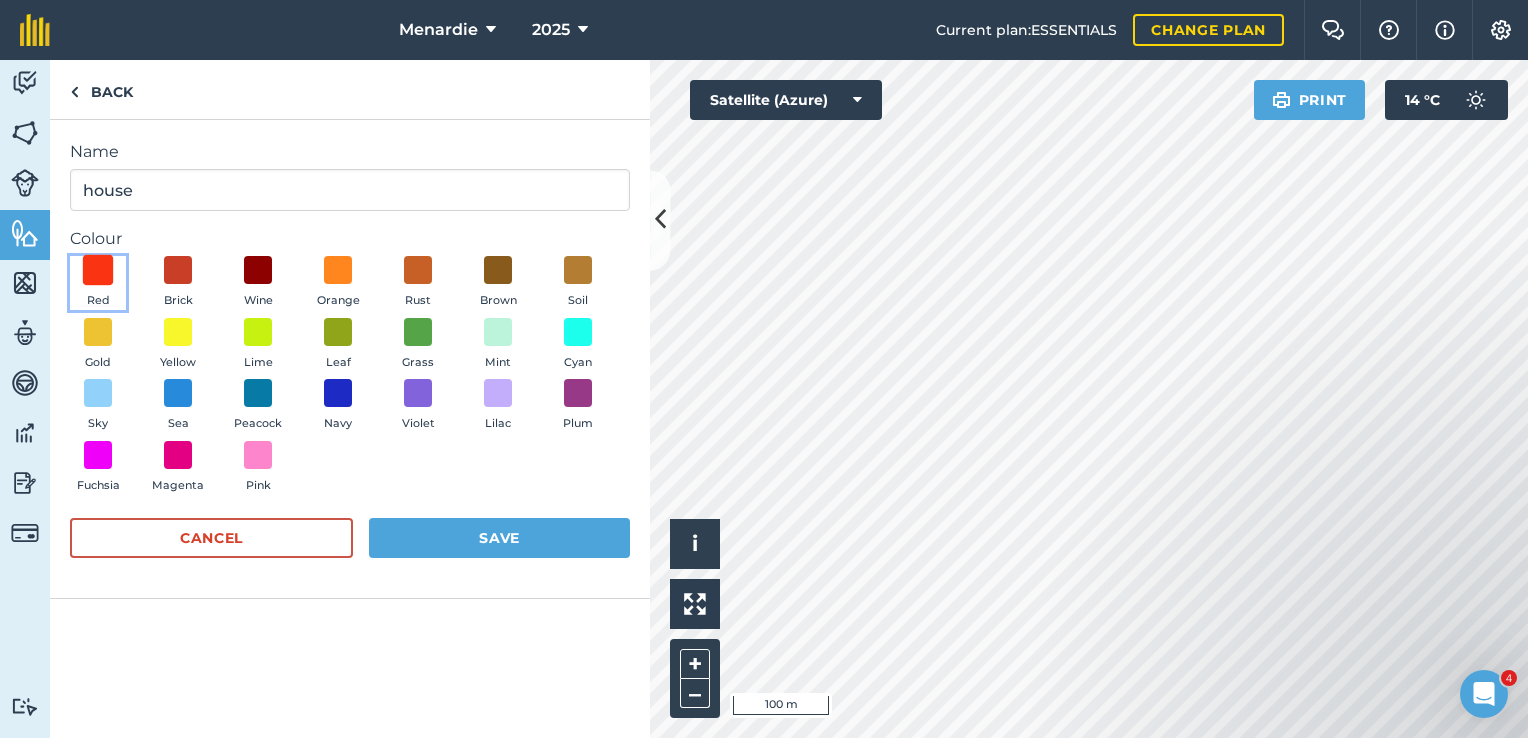 click at bounding box center (98, 270) 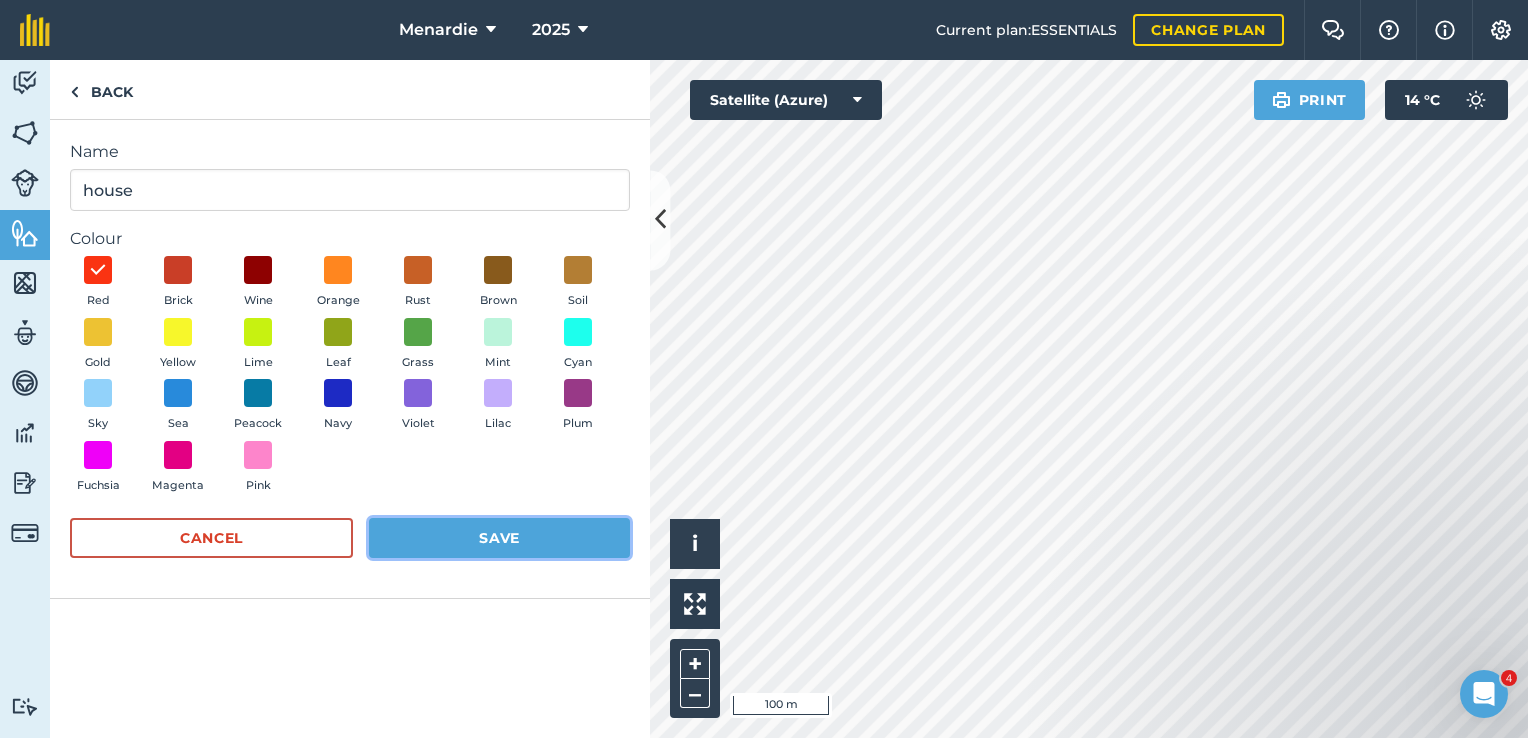 click on "Save" at bounding box center [499, 538] 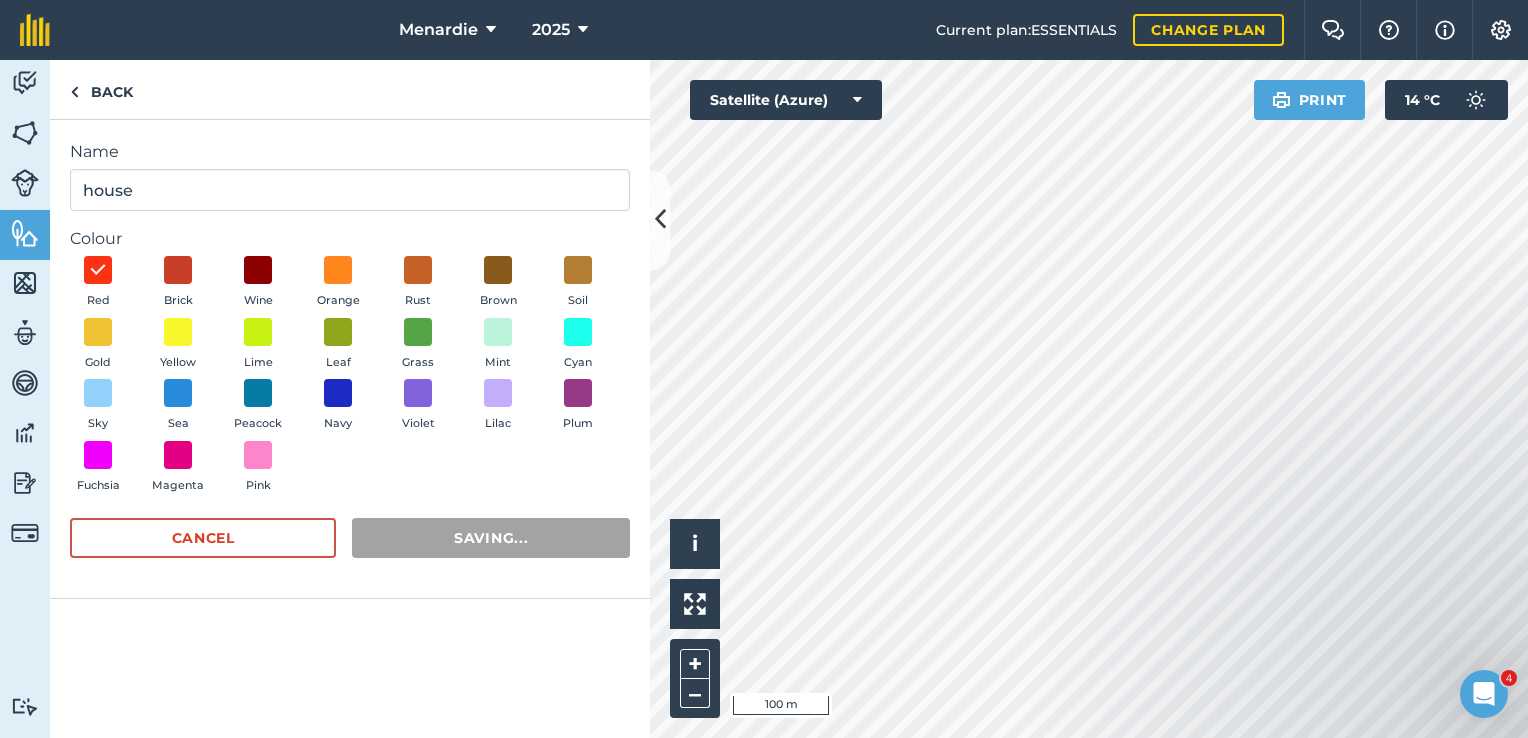 radio on "false" 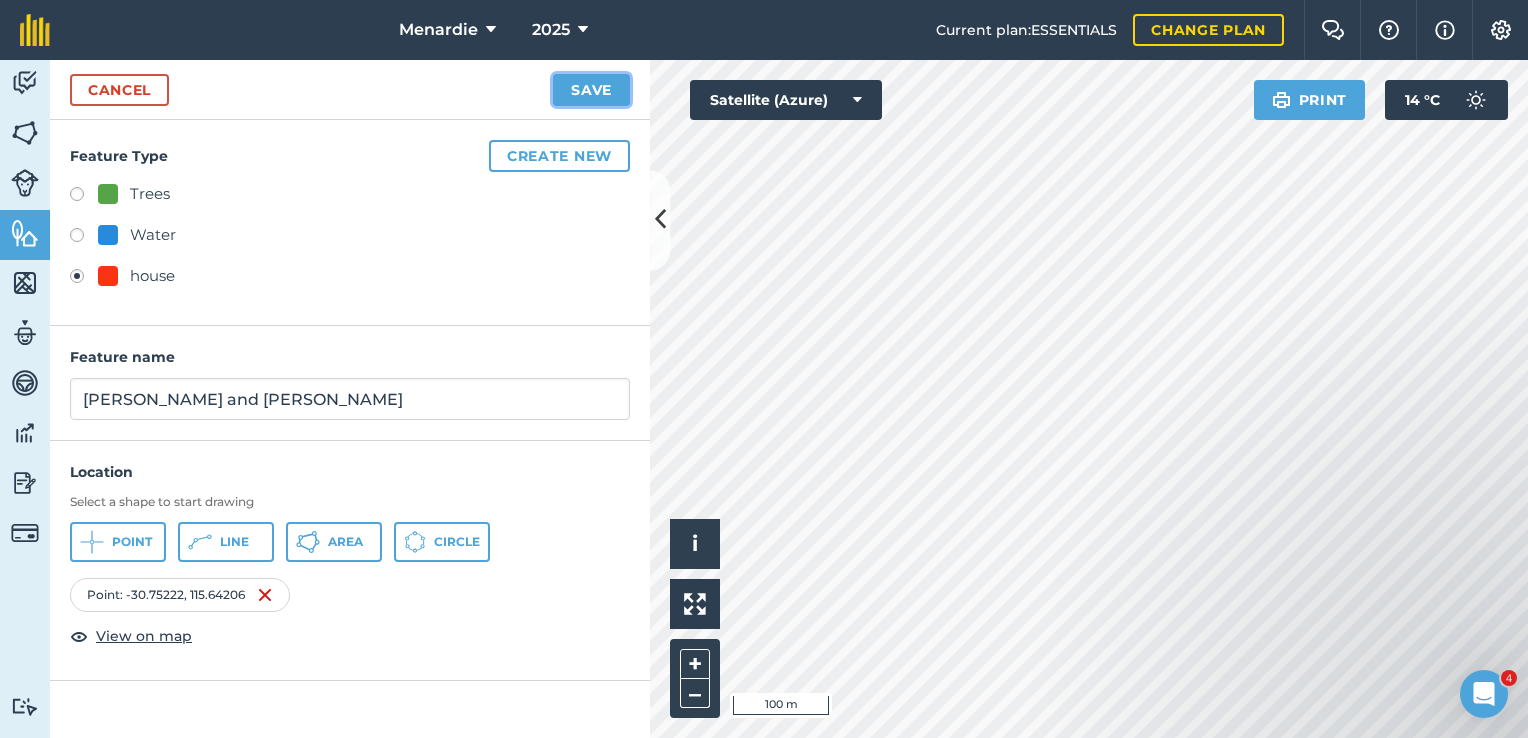 click on "Save" at bounding box center [591, 90] 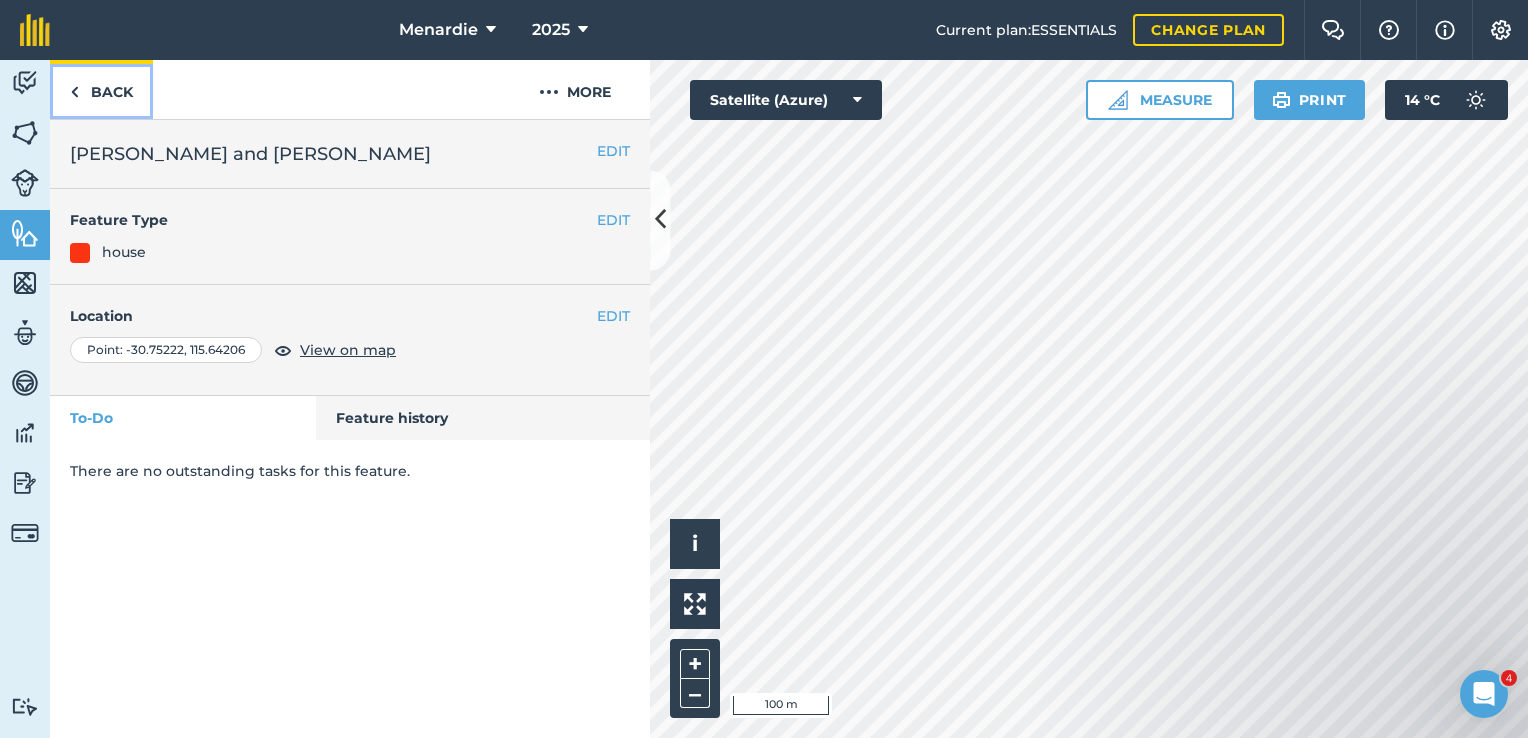 click at bounding box center (74, 92) 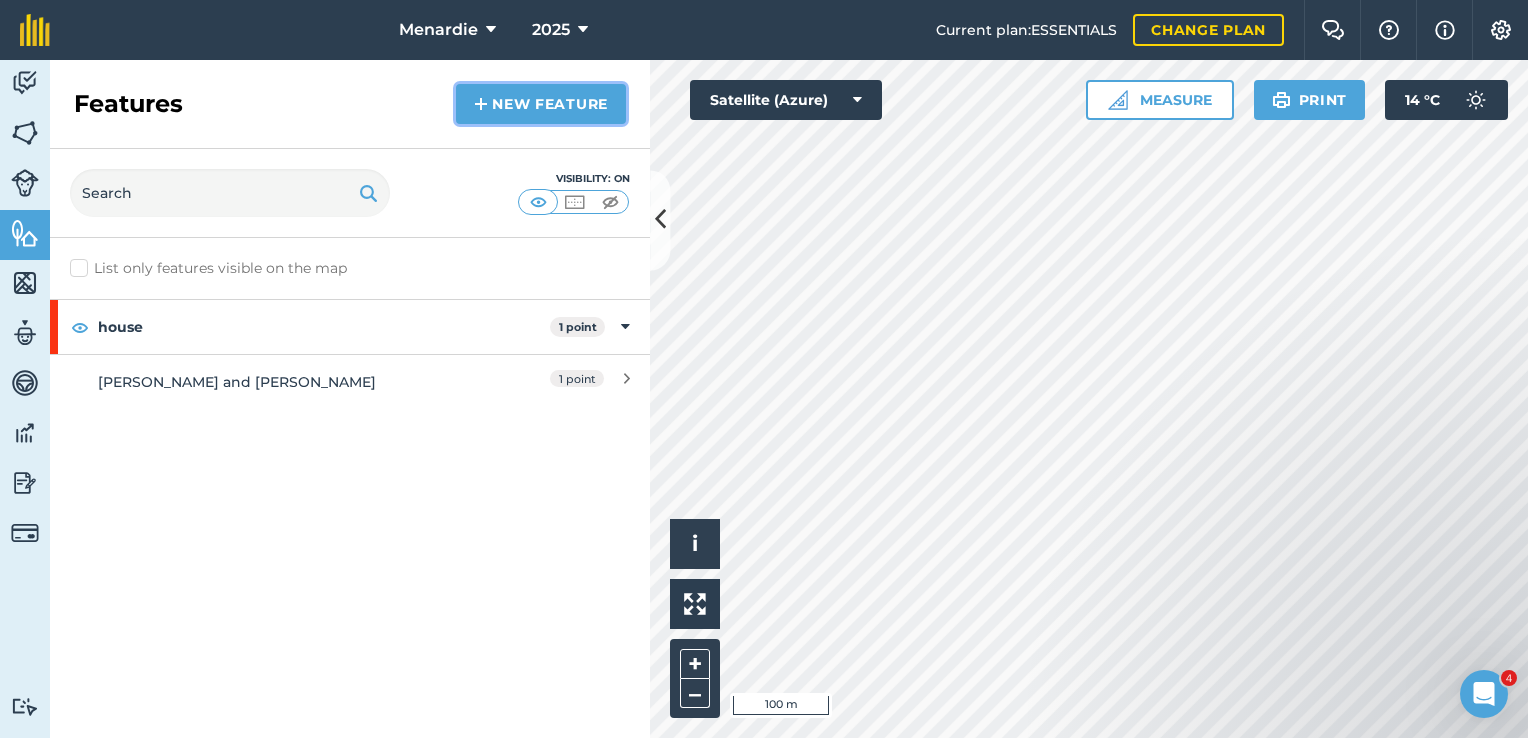click on "New feature" at bounding box center (541, 104) 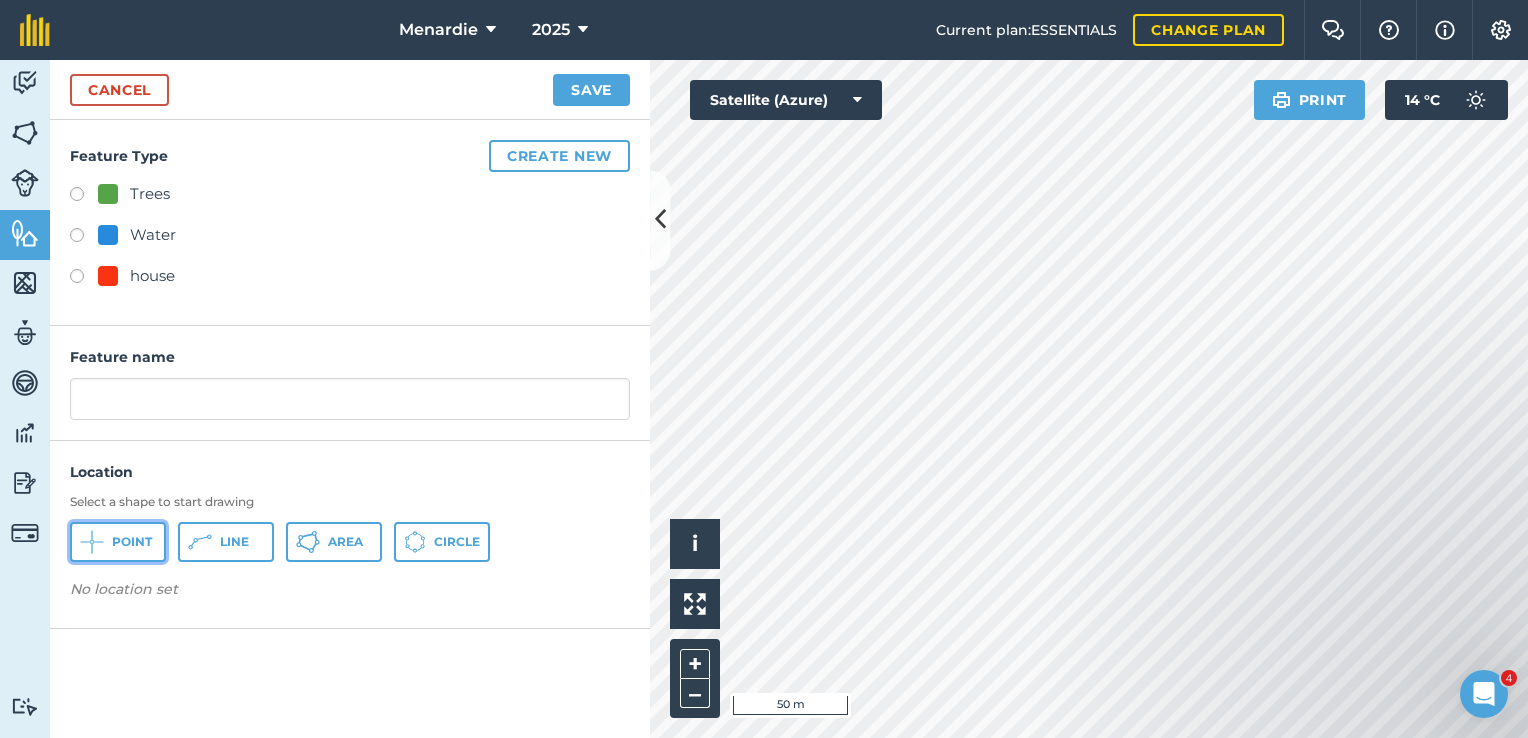 click on "Point" at bounding box center [118, 542] 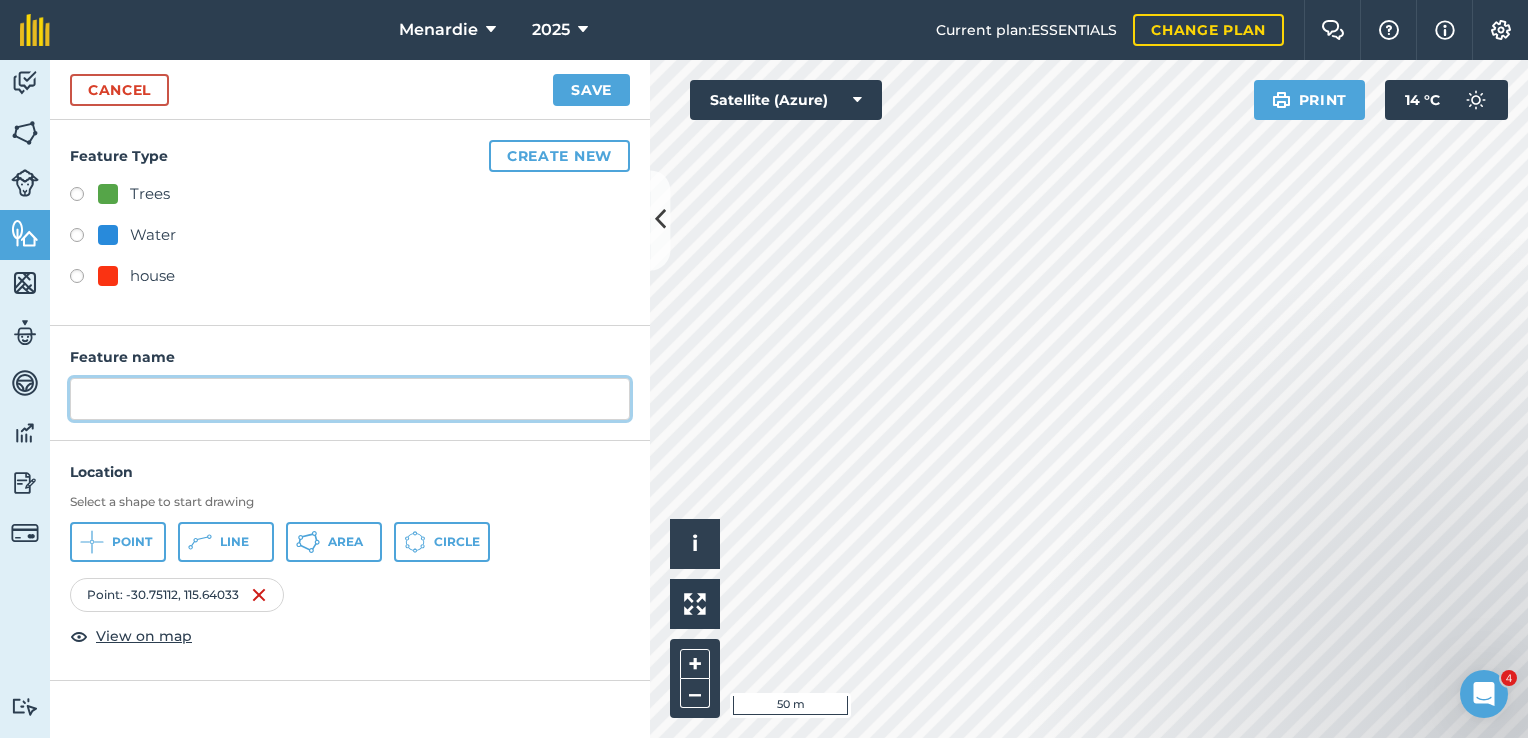 click at bounding box center [350, 399] 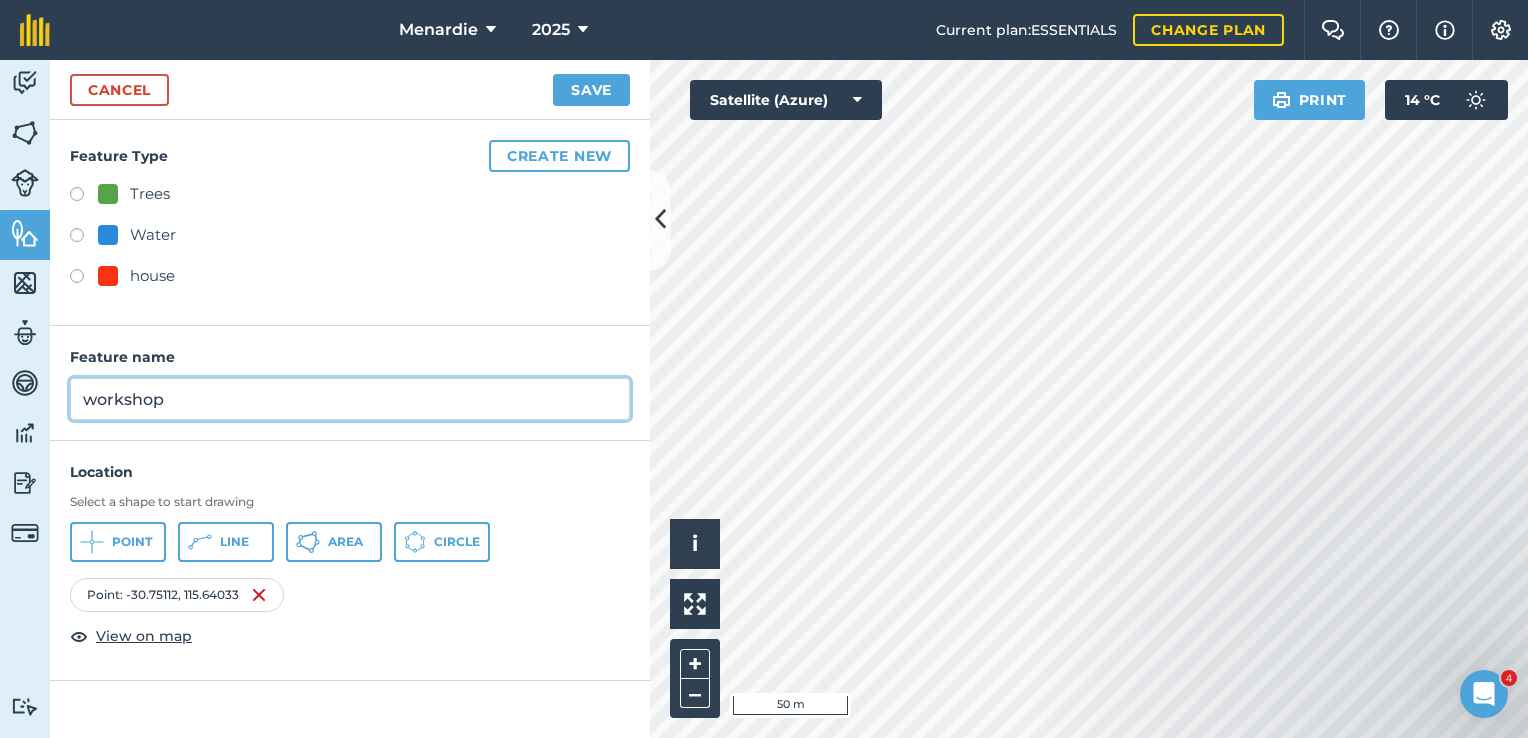type on "workshop" 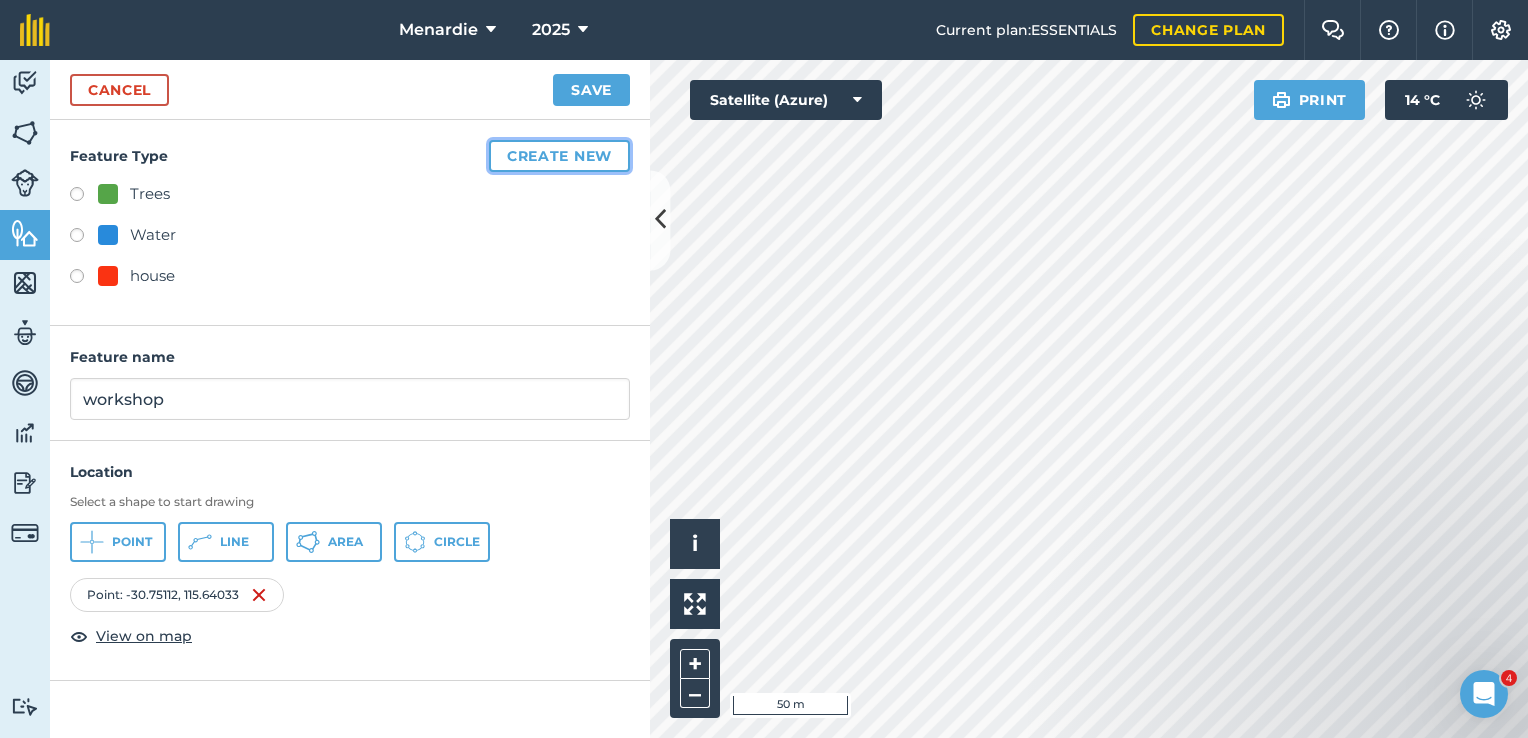 click on "Create new" at bounding box center (559, 156) 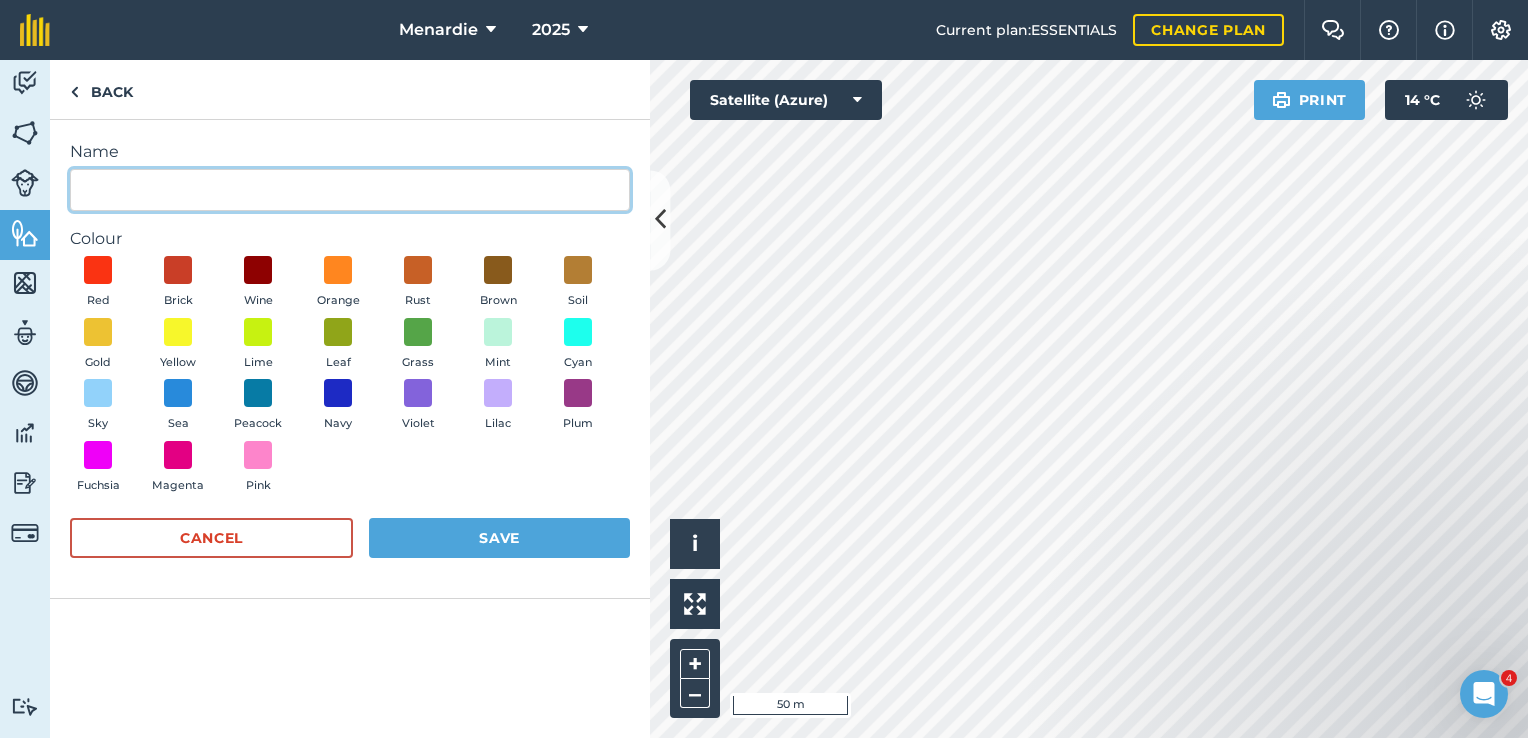 click on "Name" at bounding box center (350, 190) 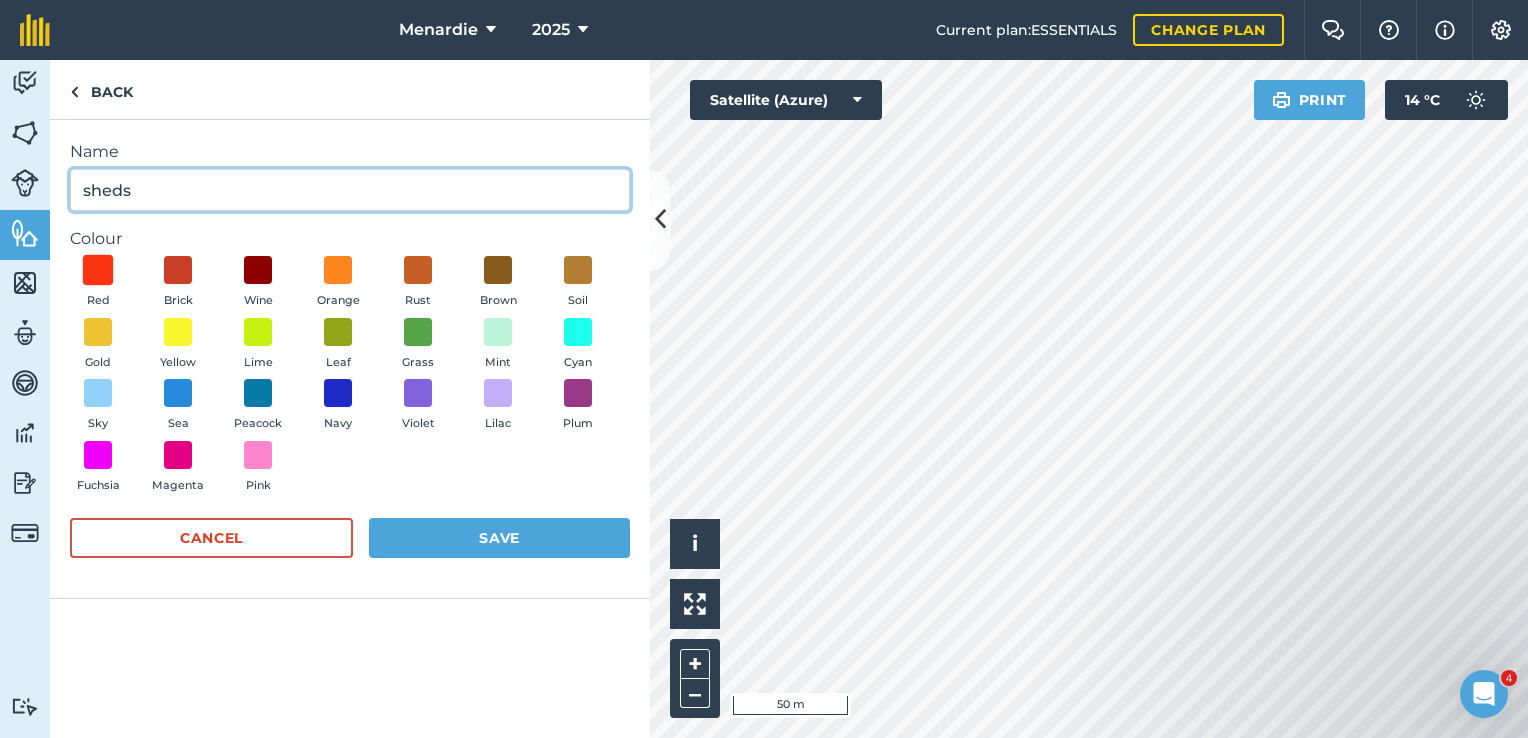 type on "sheds" 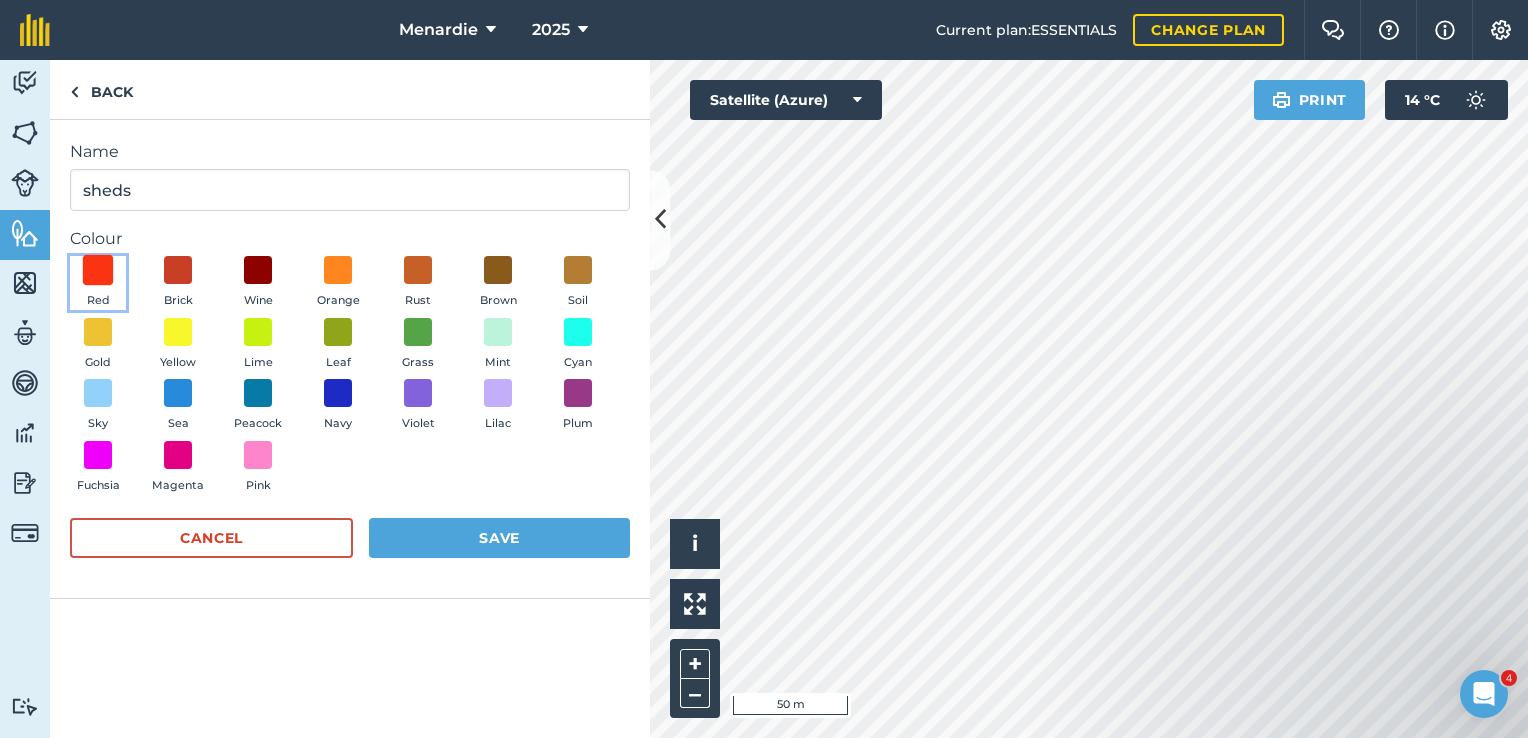 click at bounding box center [98, 270] 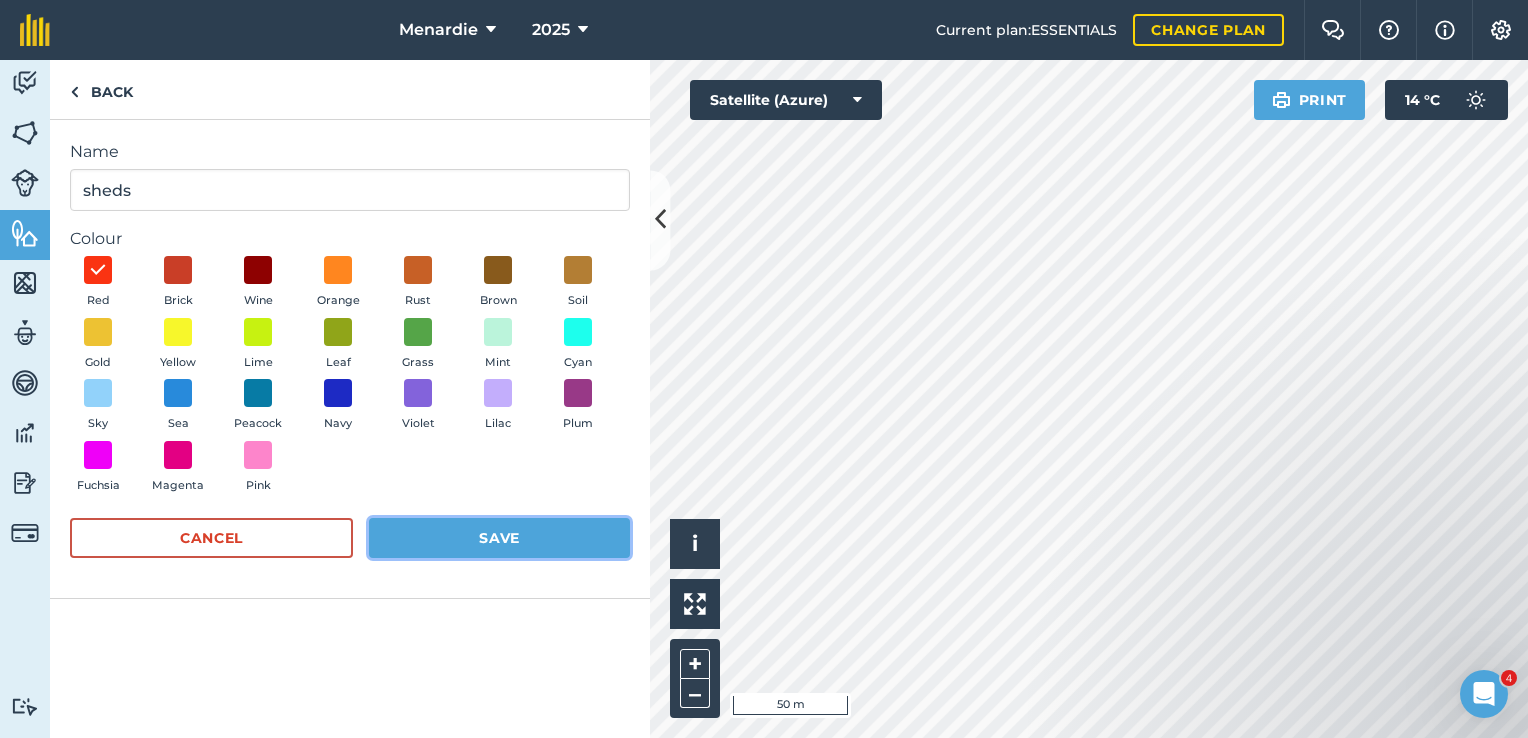 click on "Save" at bounding box center [499, 538] 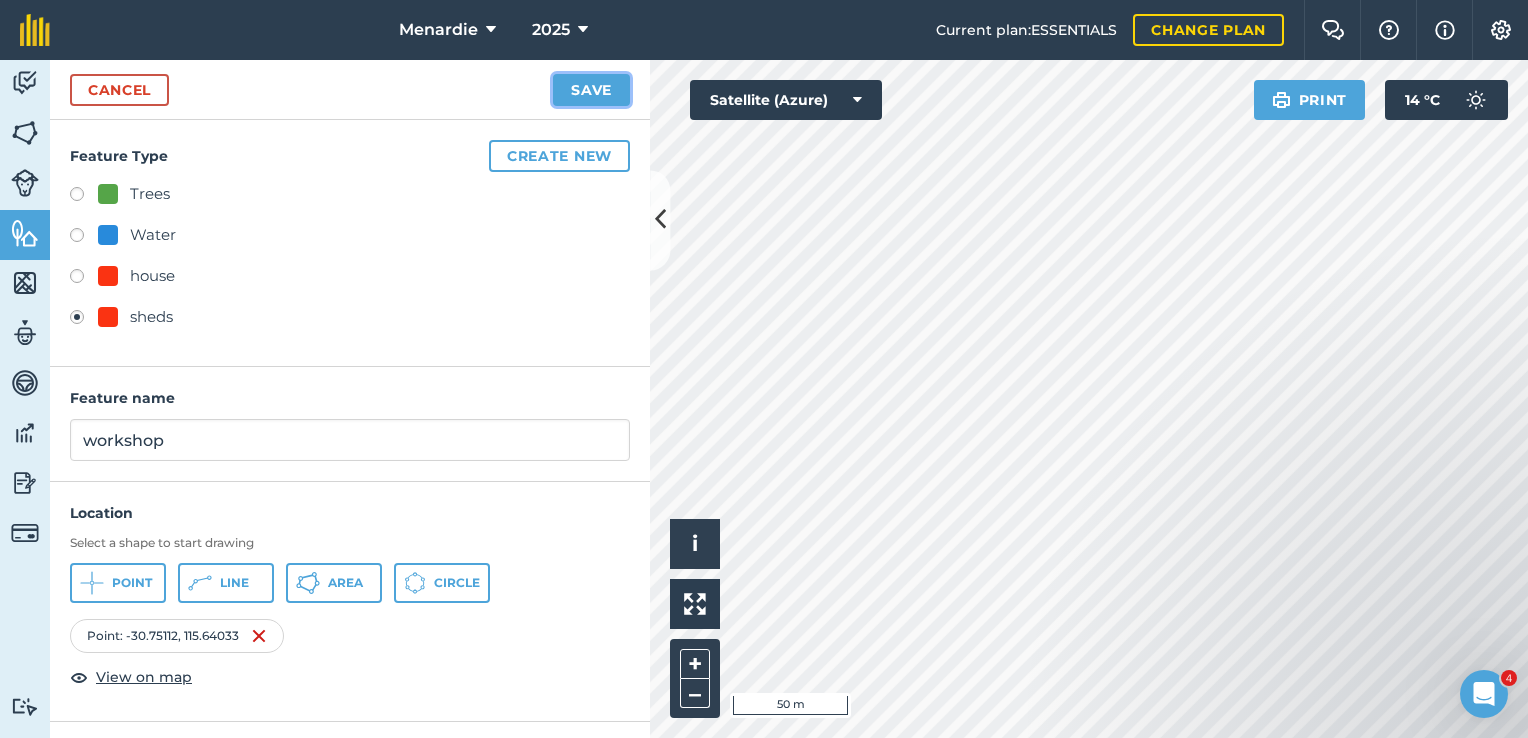 click on "Save" at bounding box center [591, 90] 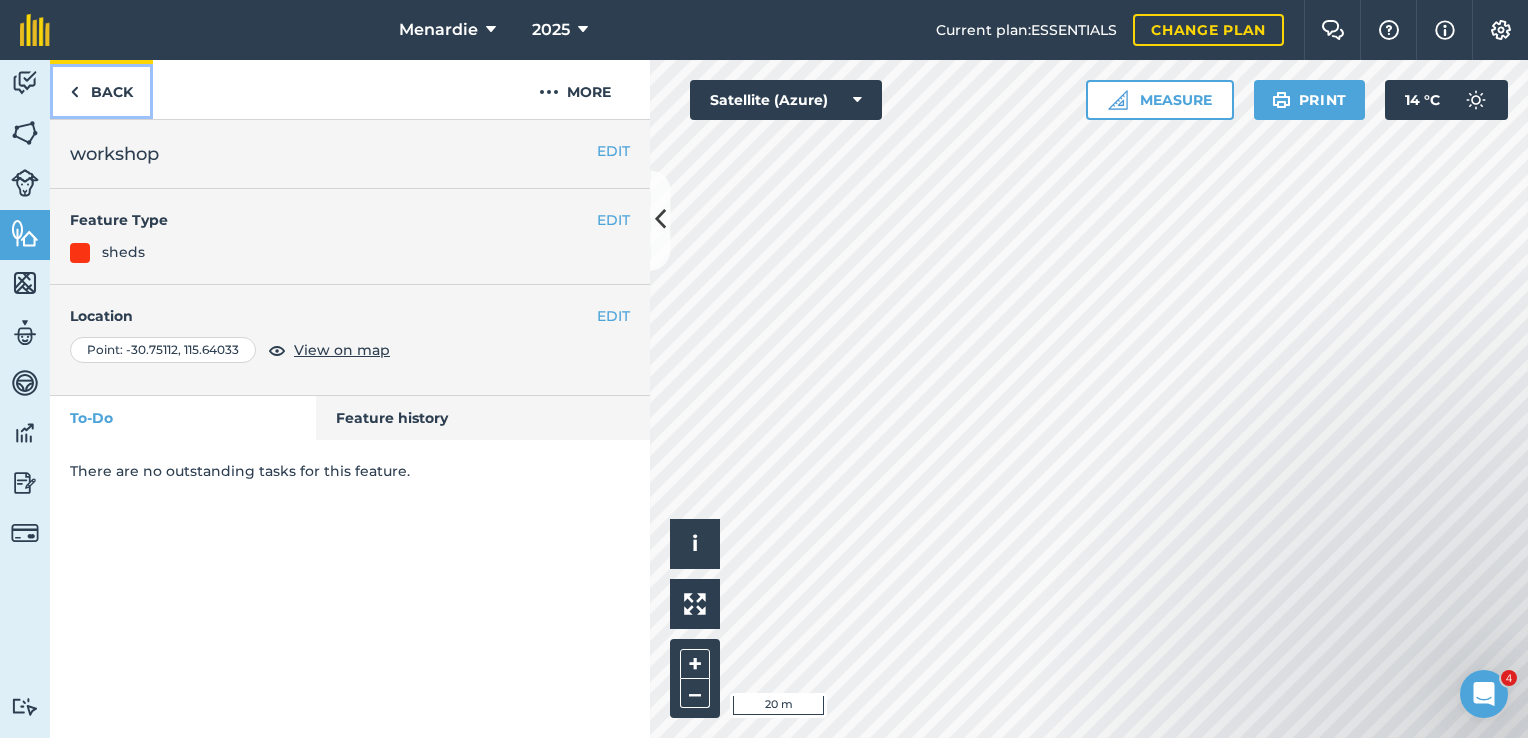 click on "Back" at bounding box center (101, 89) 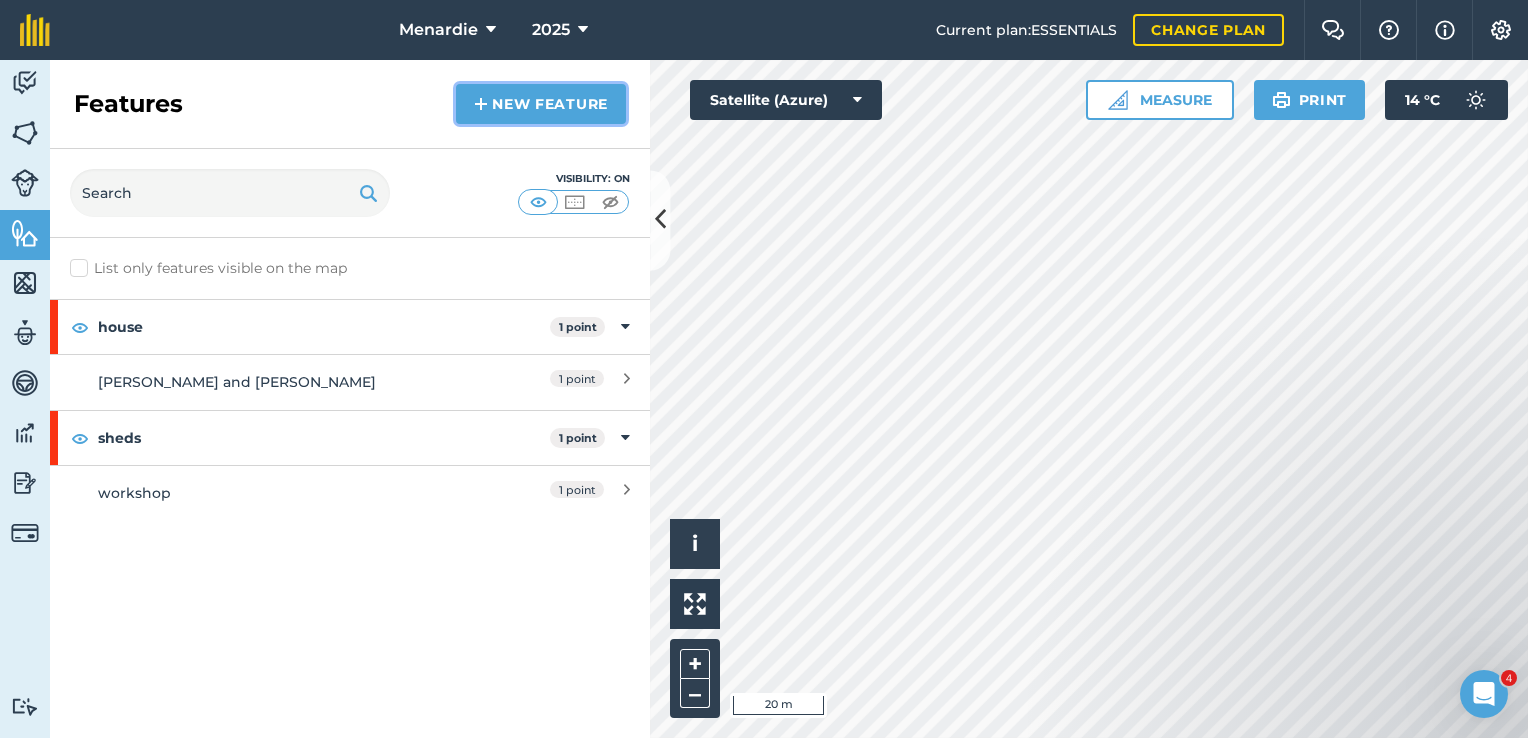 click on "New feature" at bounding box center [541, 104] 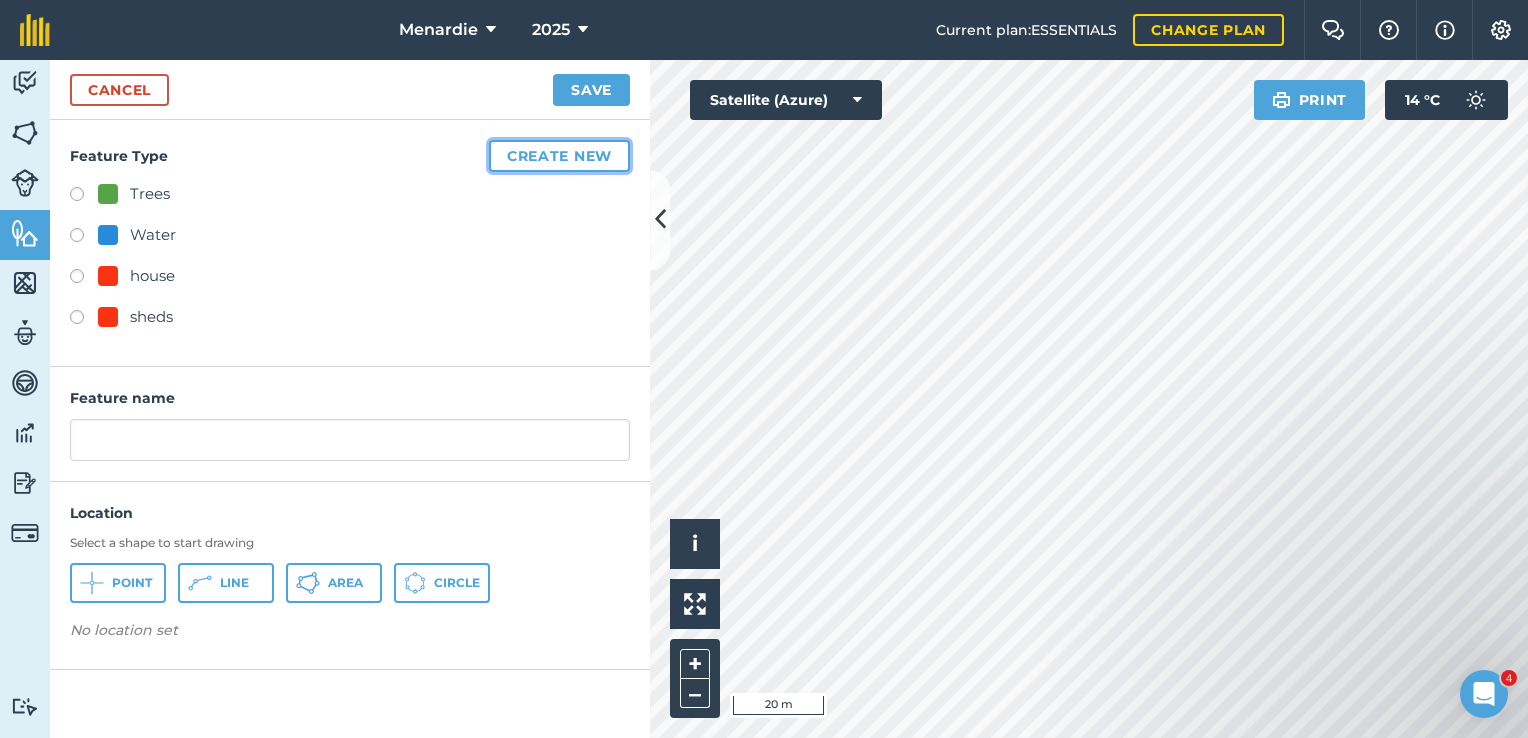 click on "Create new" at bounding box center [559, 156] 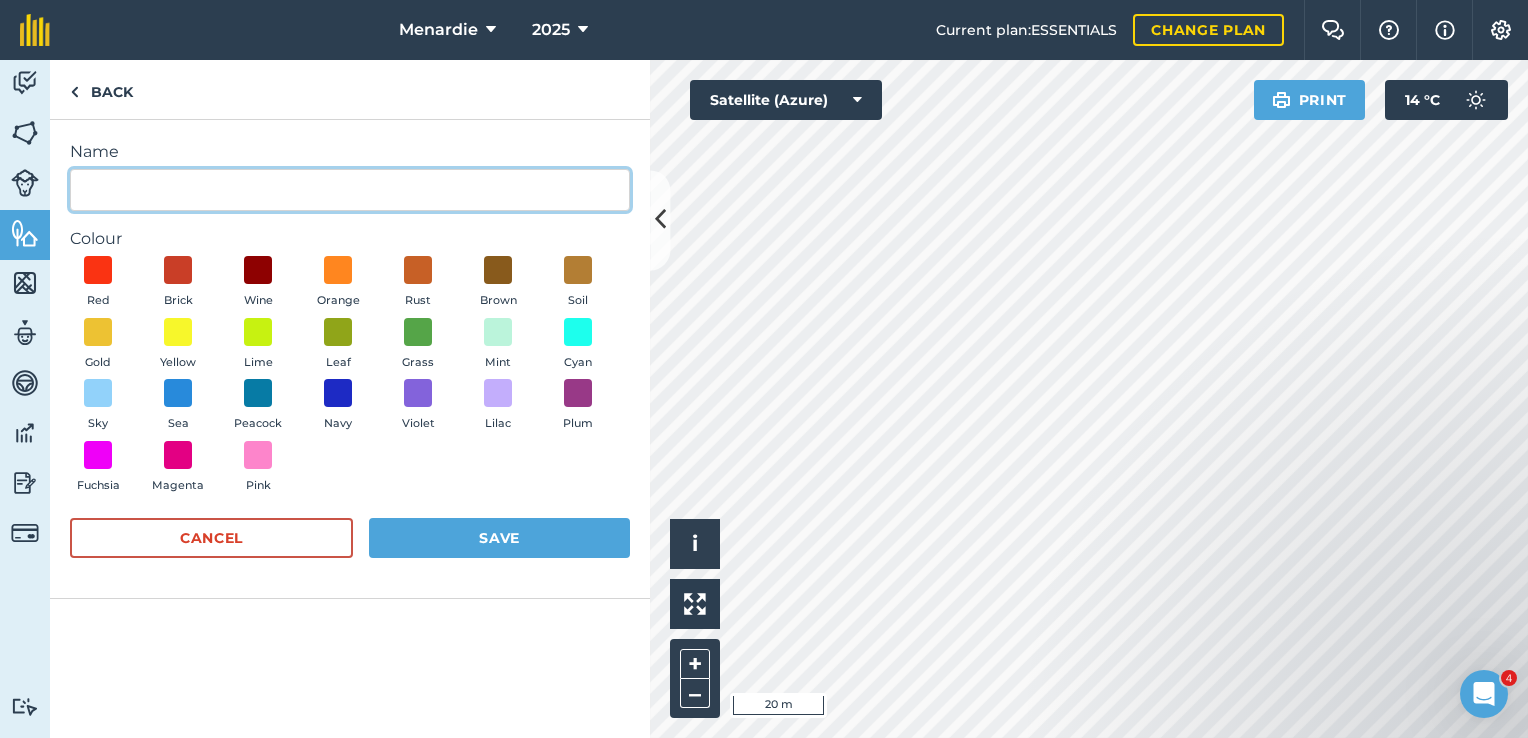 click on "Name" at bounding box center [350, 190] 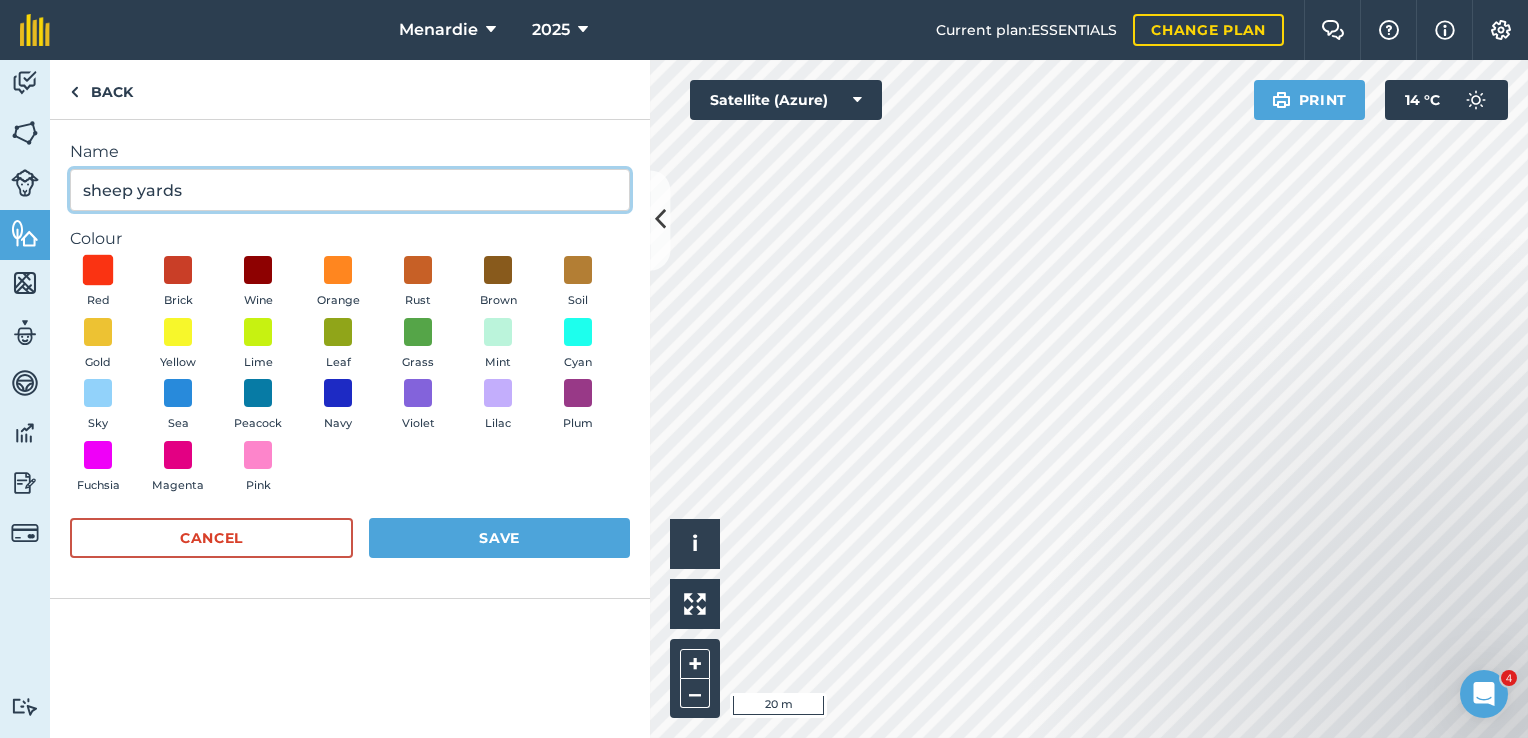 type on "sheep yards" 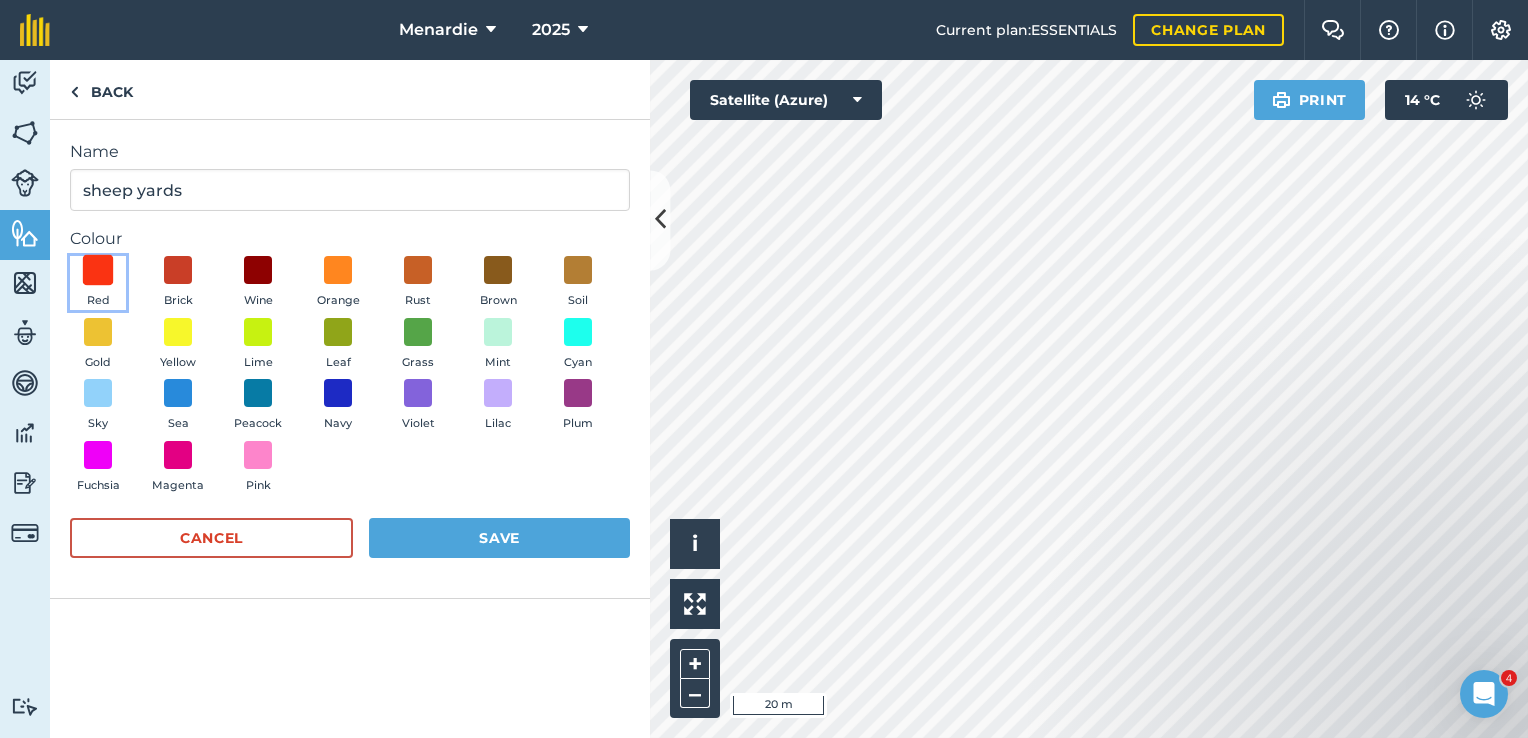 click at bounding box center [98, 270] 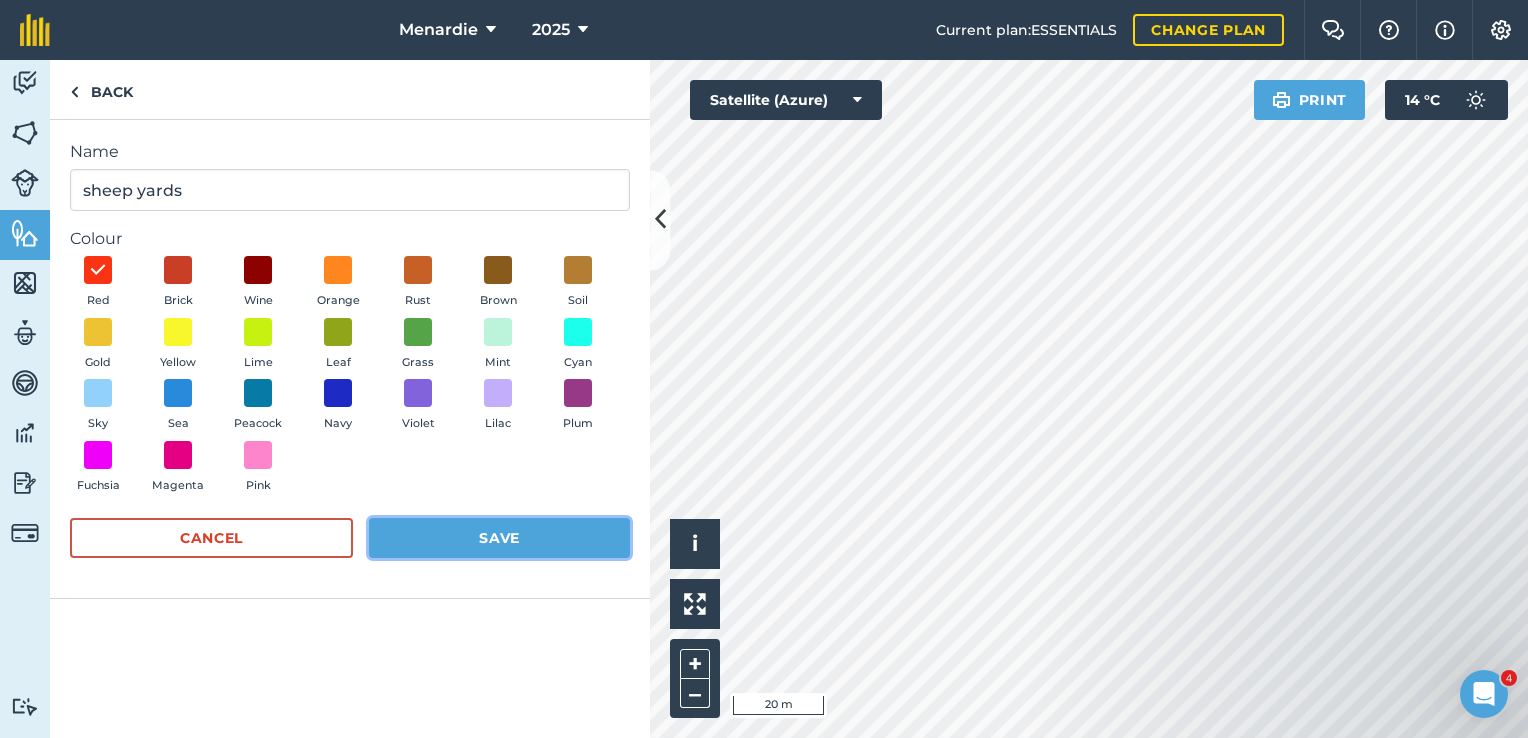 click on "Save" at bounding box center [499, 538] 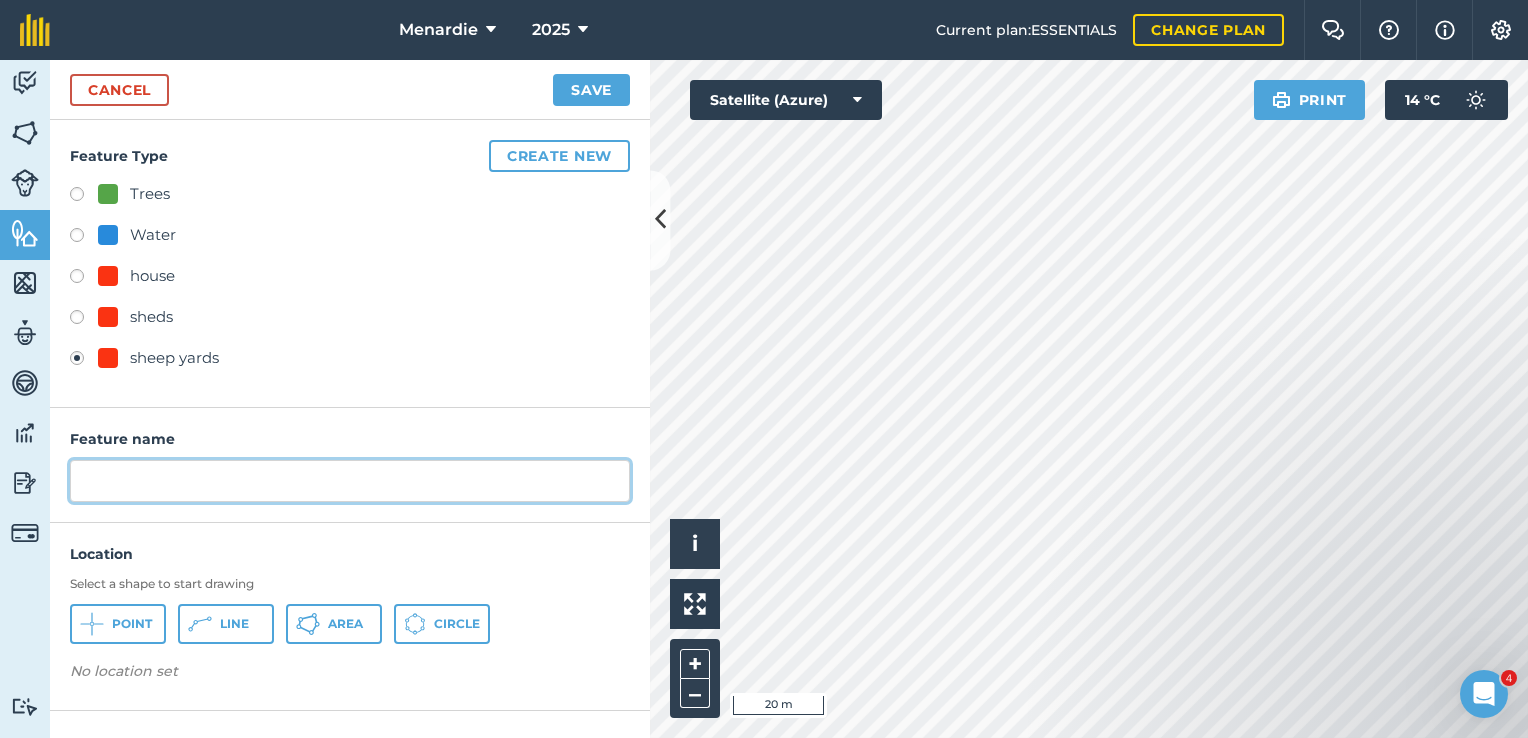 click at bounding box center (350, 481) 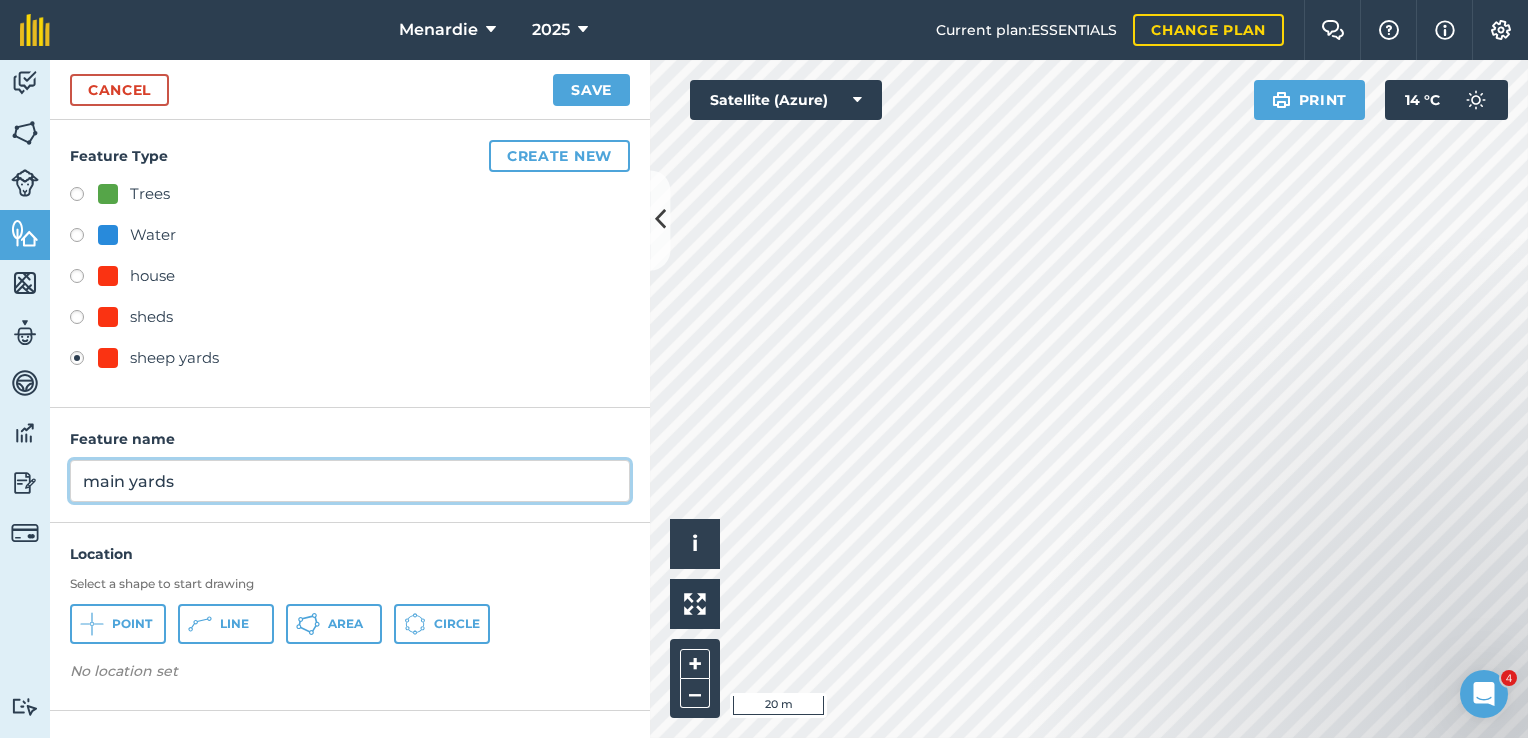 type on "main yards" 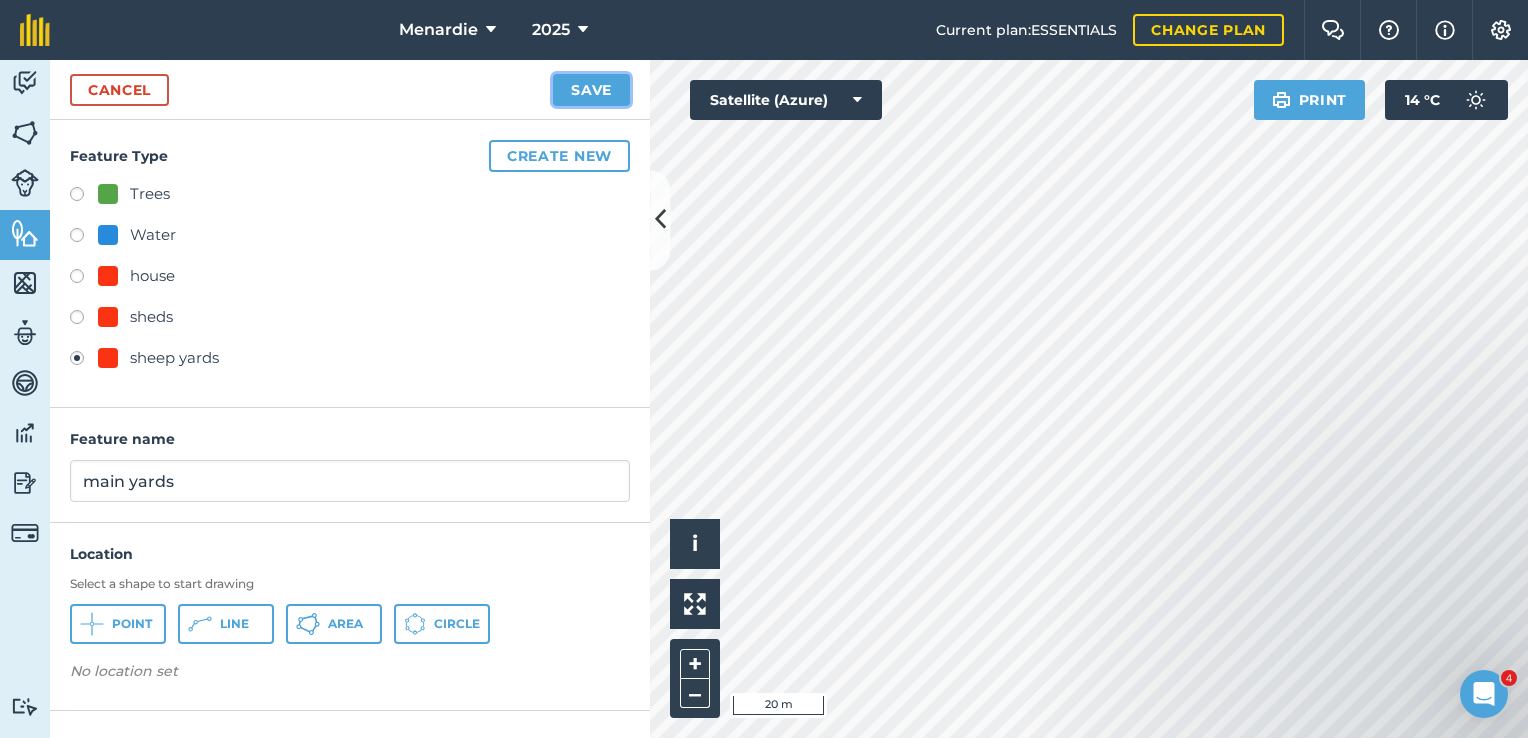 click on "Save" at bounding box center (591, 90) 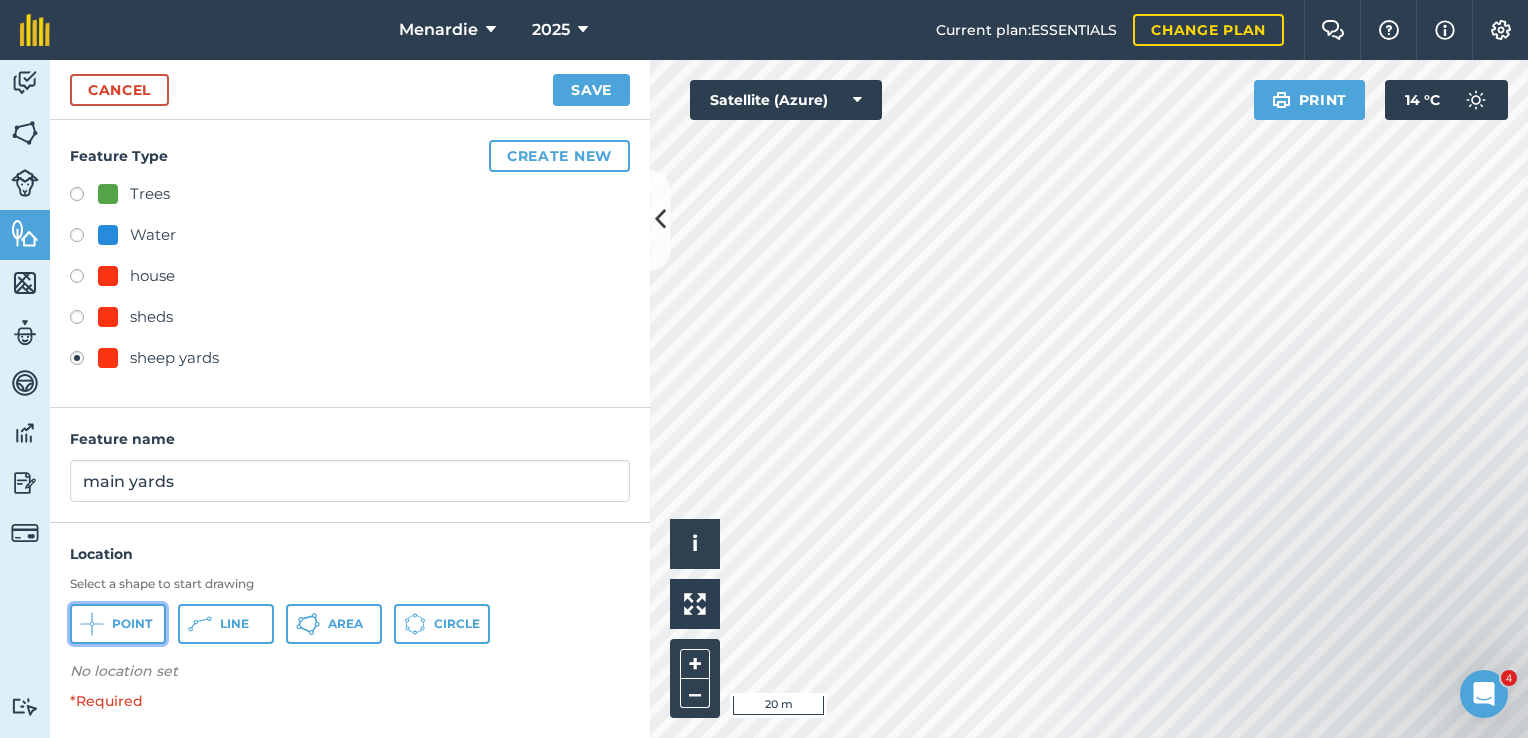 click on "Point" at bounding box center (118, 624) 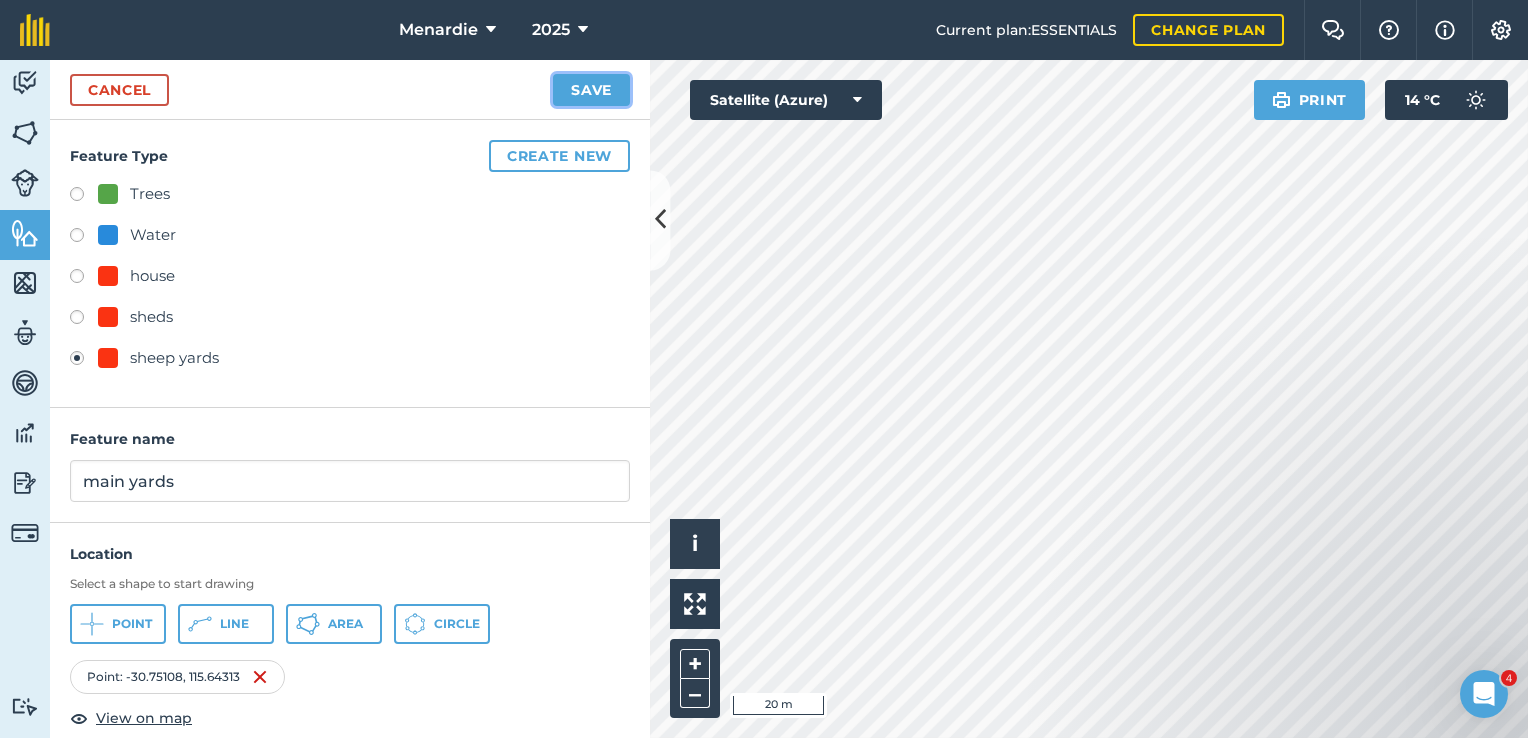 click on "Save" at bounding box center (591, 90) 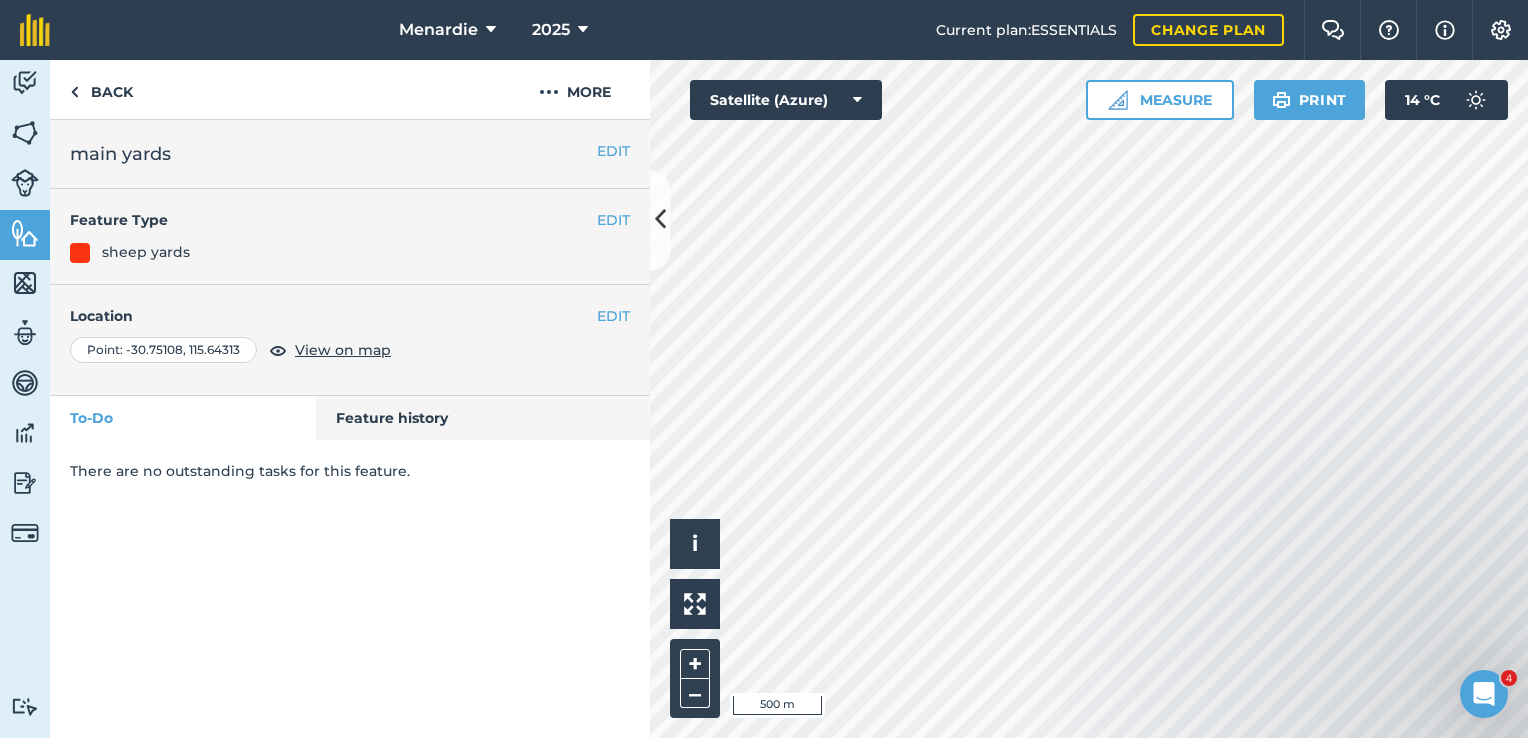 drag, startPoint x: 1414, startPoint y: 553, endPoint x: 1091, endPoint y: 518, distance: 324.89075 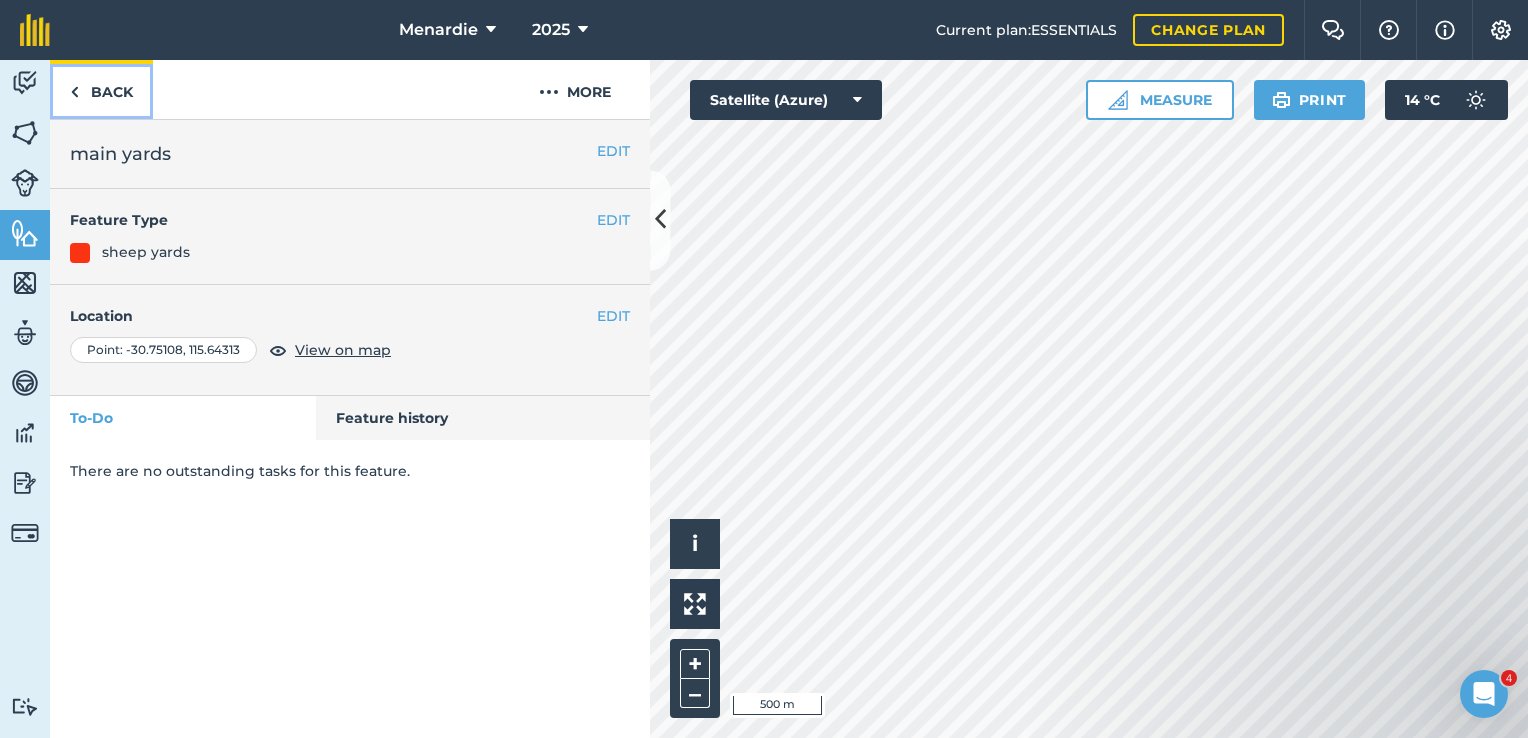 click on "Back" at bounding box center (101, 89) 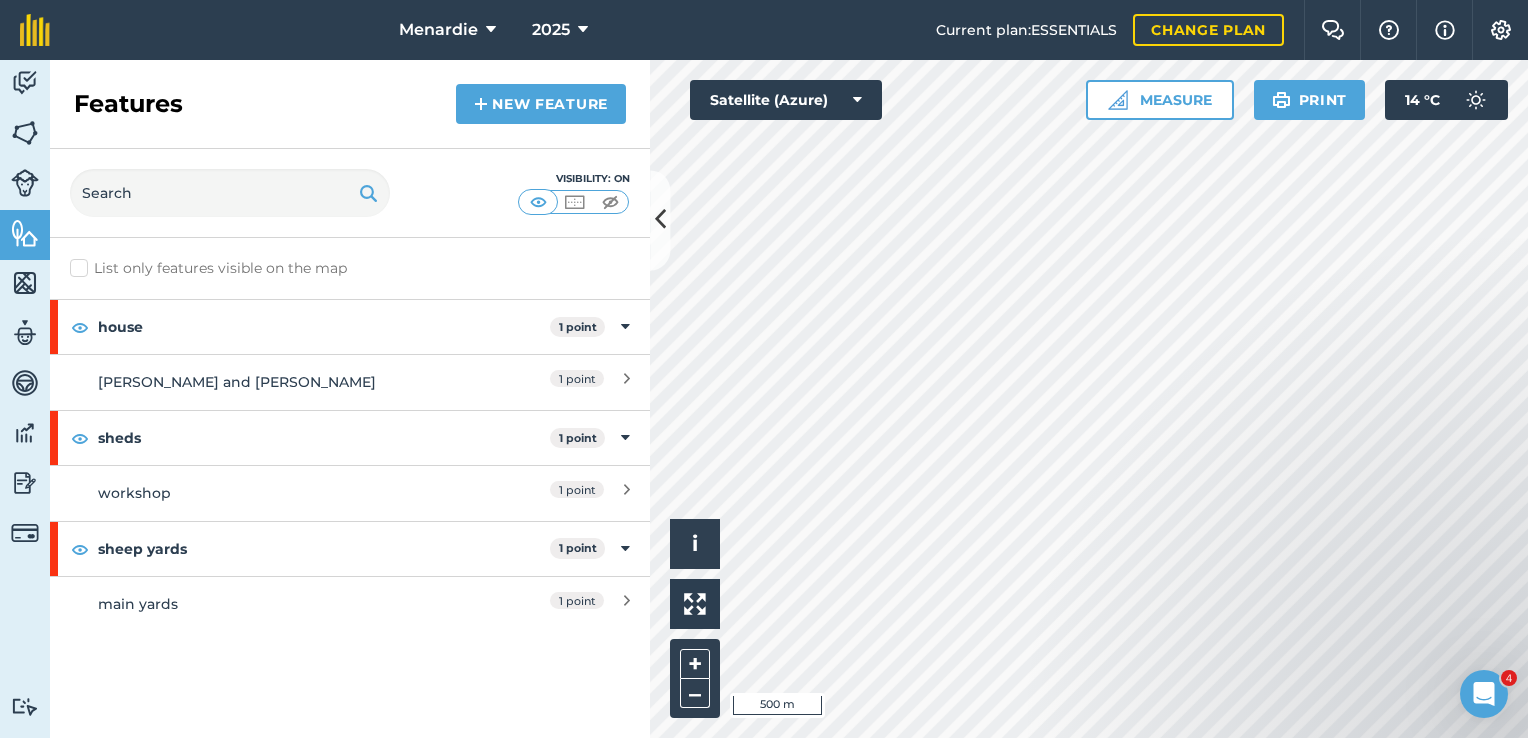 drag, startPoint x: 1417, startPoint y: 562, endPoint x: 1082, endPoint y: 554, distance: 335.09552 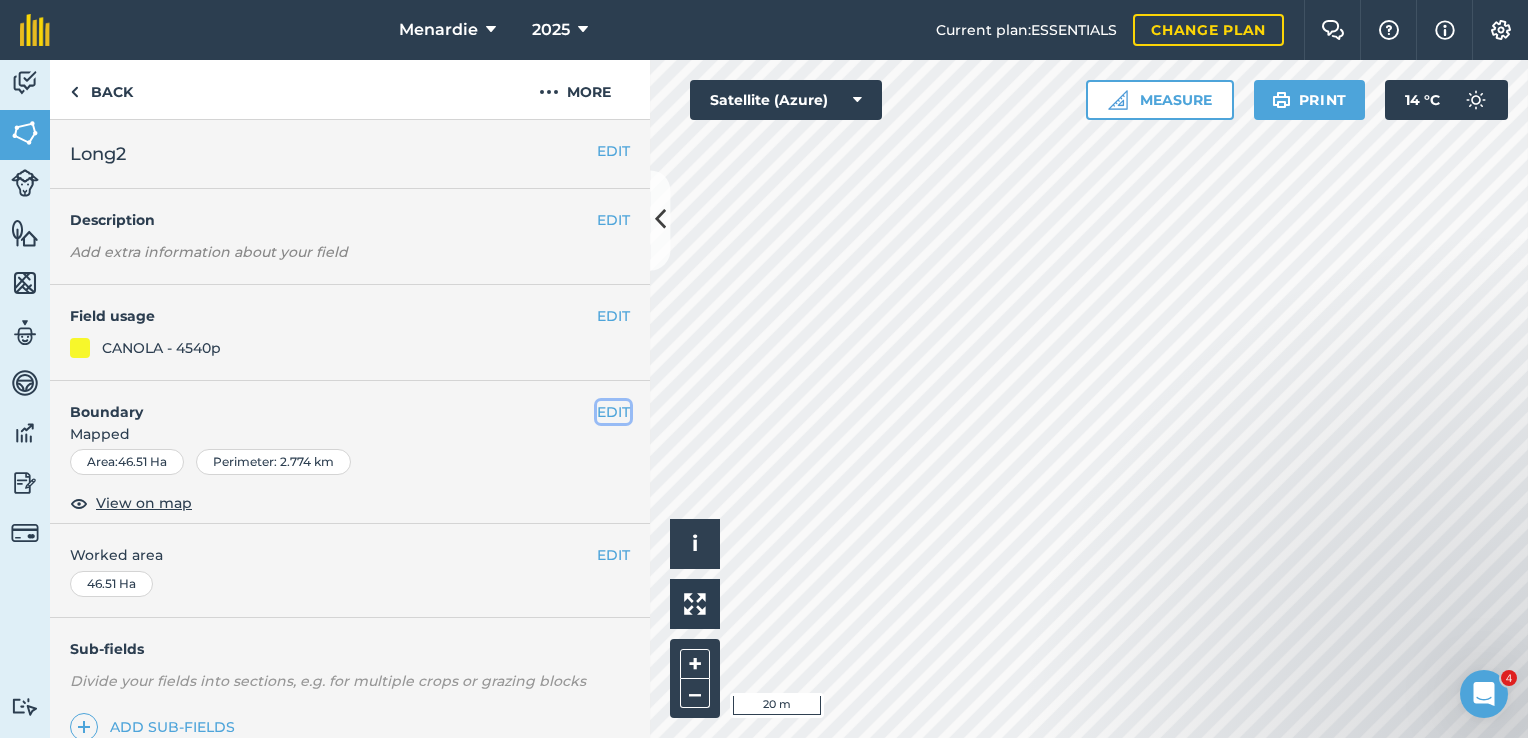 click on "EDIT" at bounding box center (613, 412) 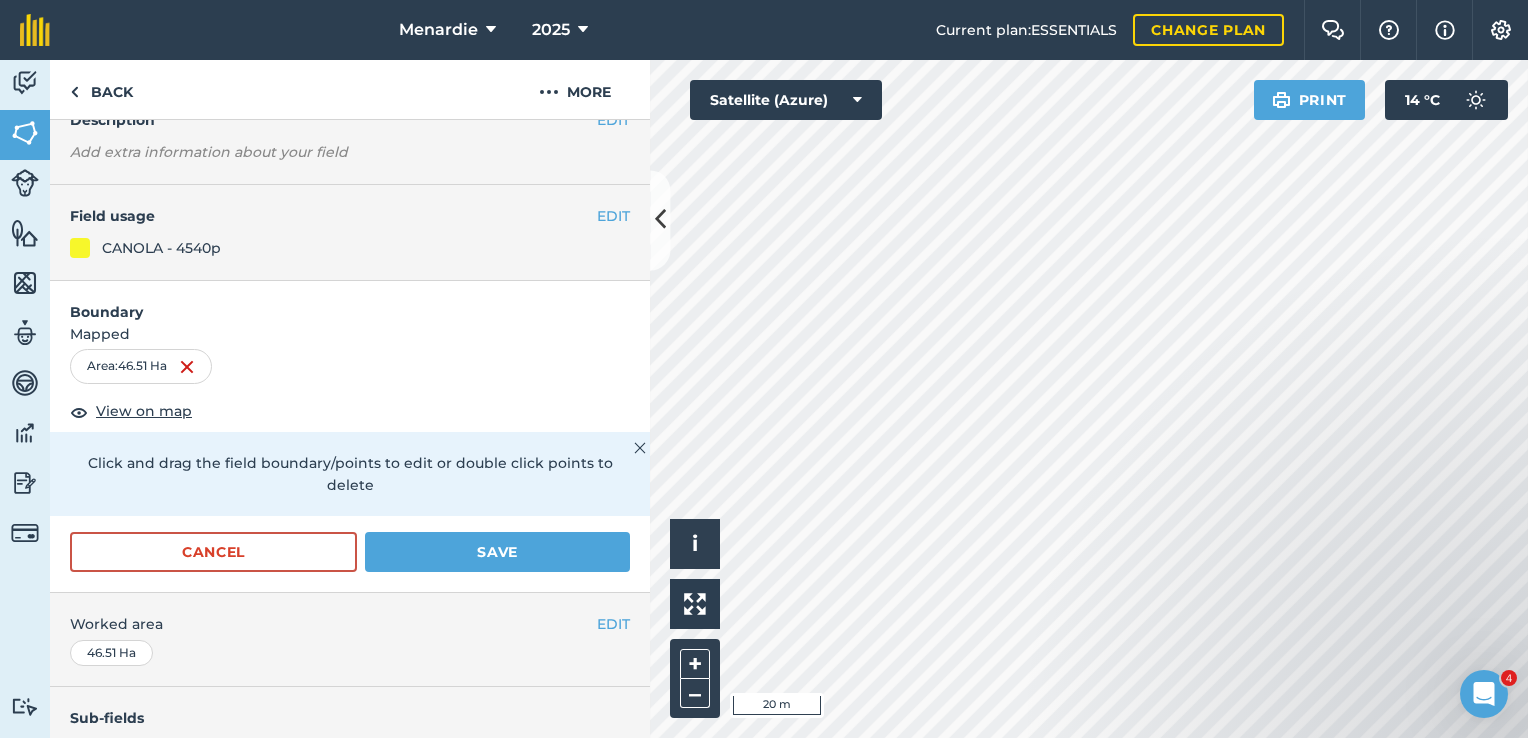 scroll, scrollTop: 200, scrollLeft: 0, axis: vertical 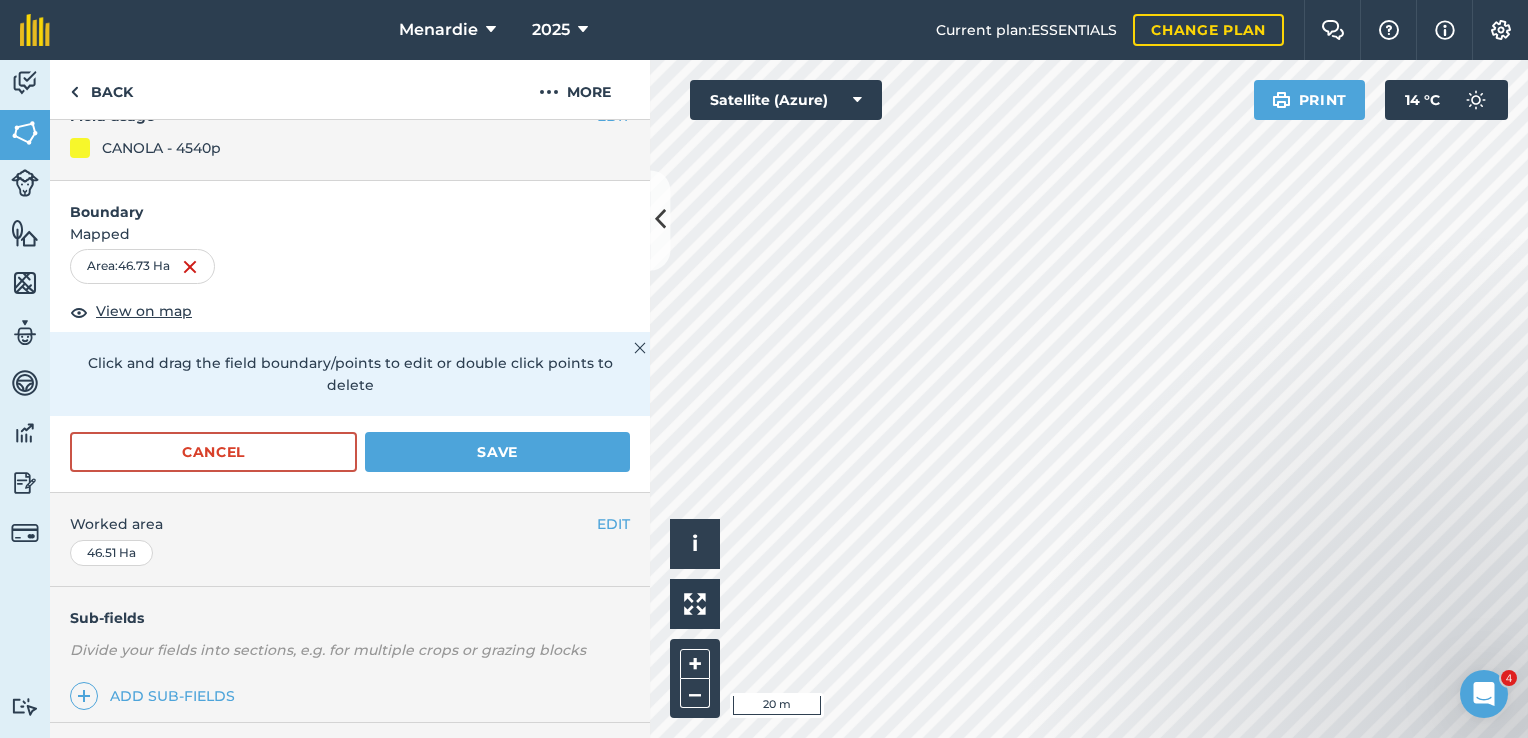 drag, startPoint x: 1140, startPoint y: 563, endPoint x: 1139, endPoint y: 348, distance: 215.00232 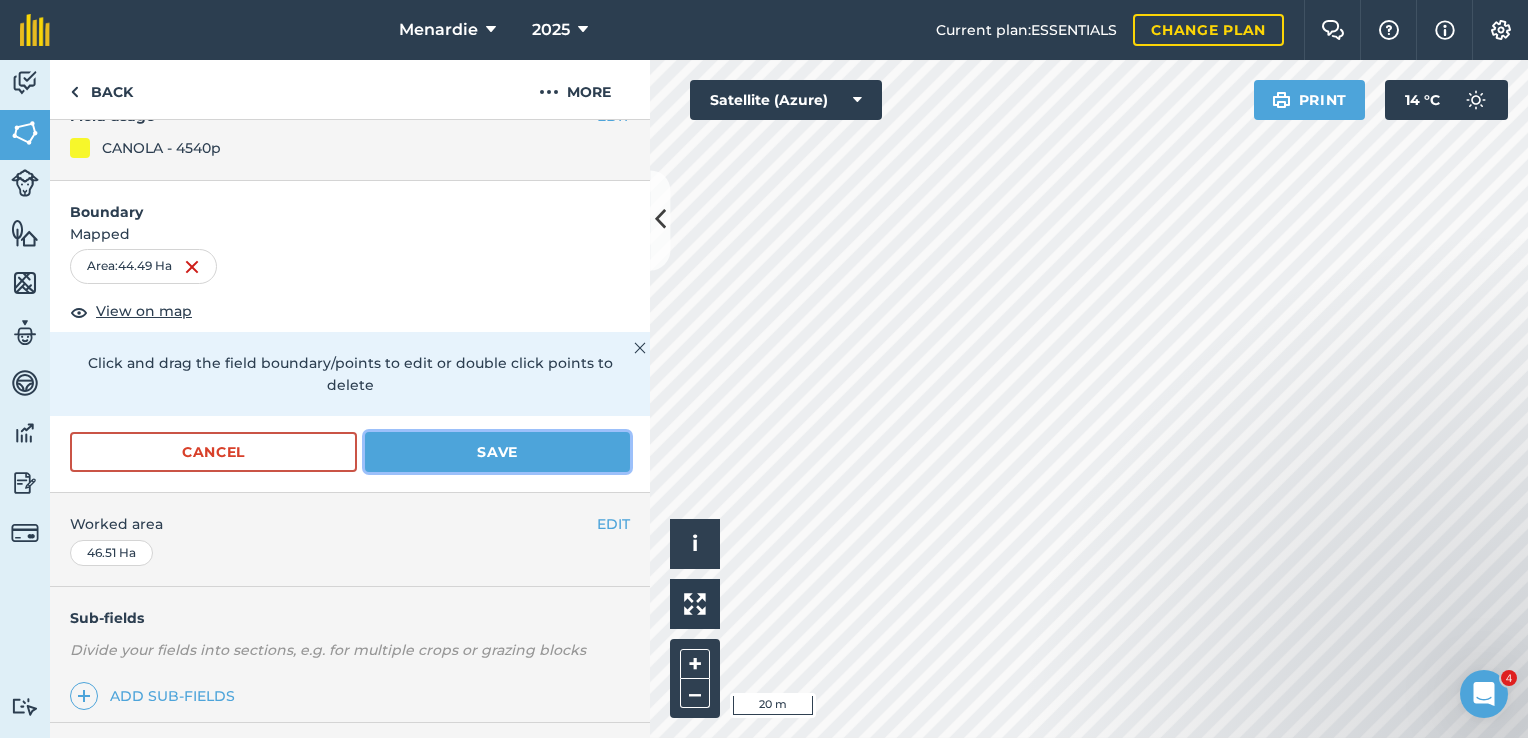 click on "Save" at bounding box center [497, 452] 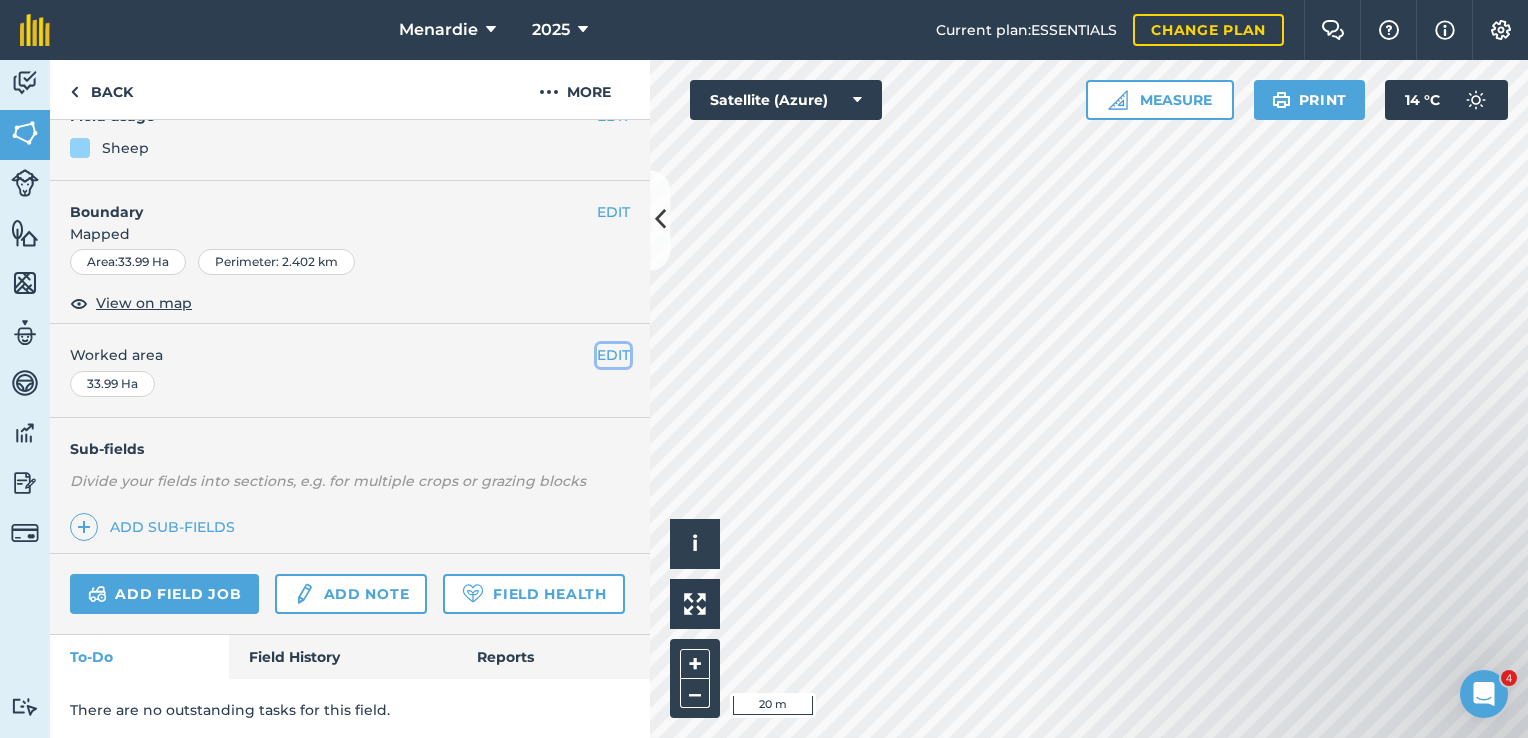 click on "EDIT" at bounding box center (613, 355) 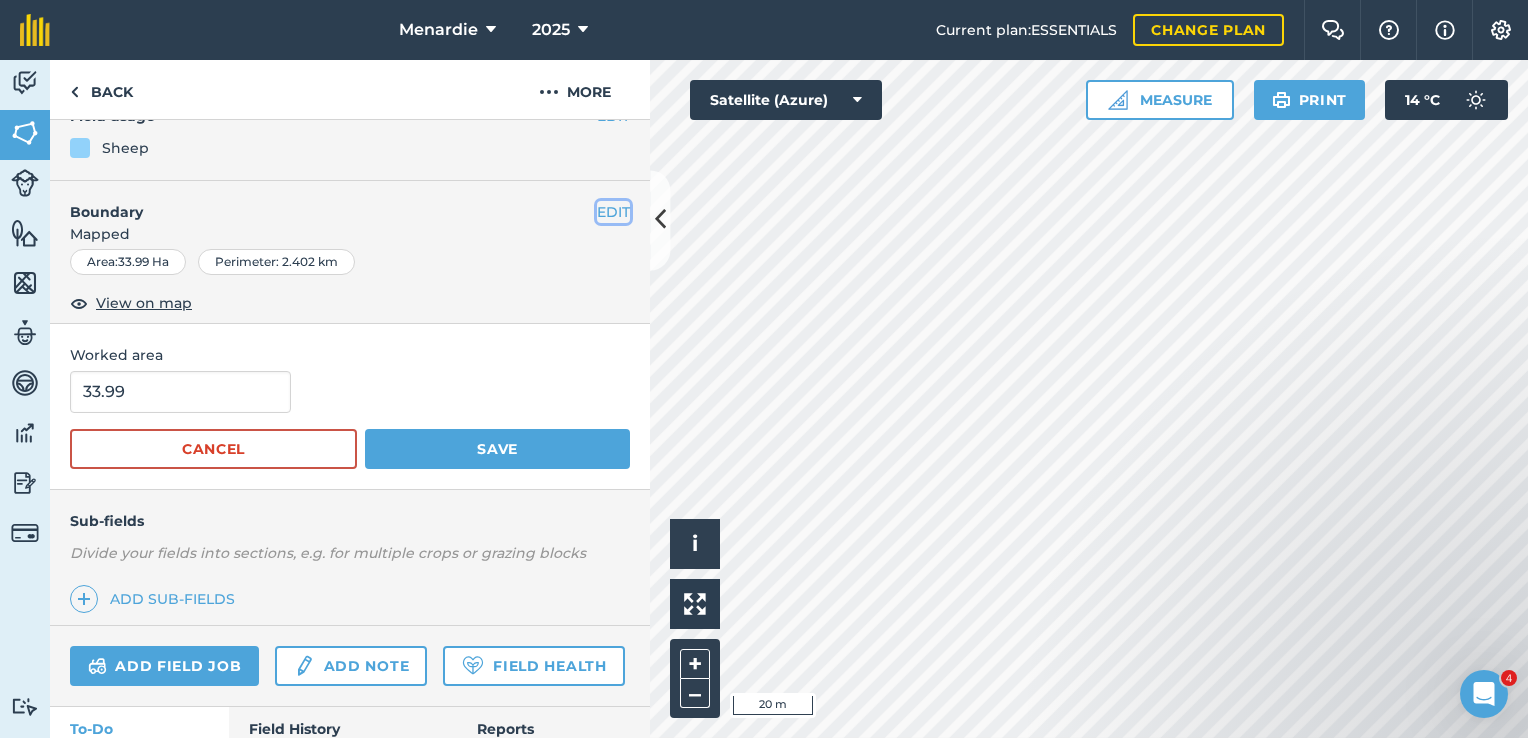 click on "EDIT" at bounding box center [613, 212] 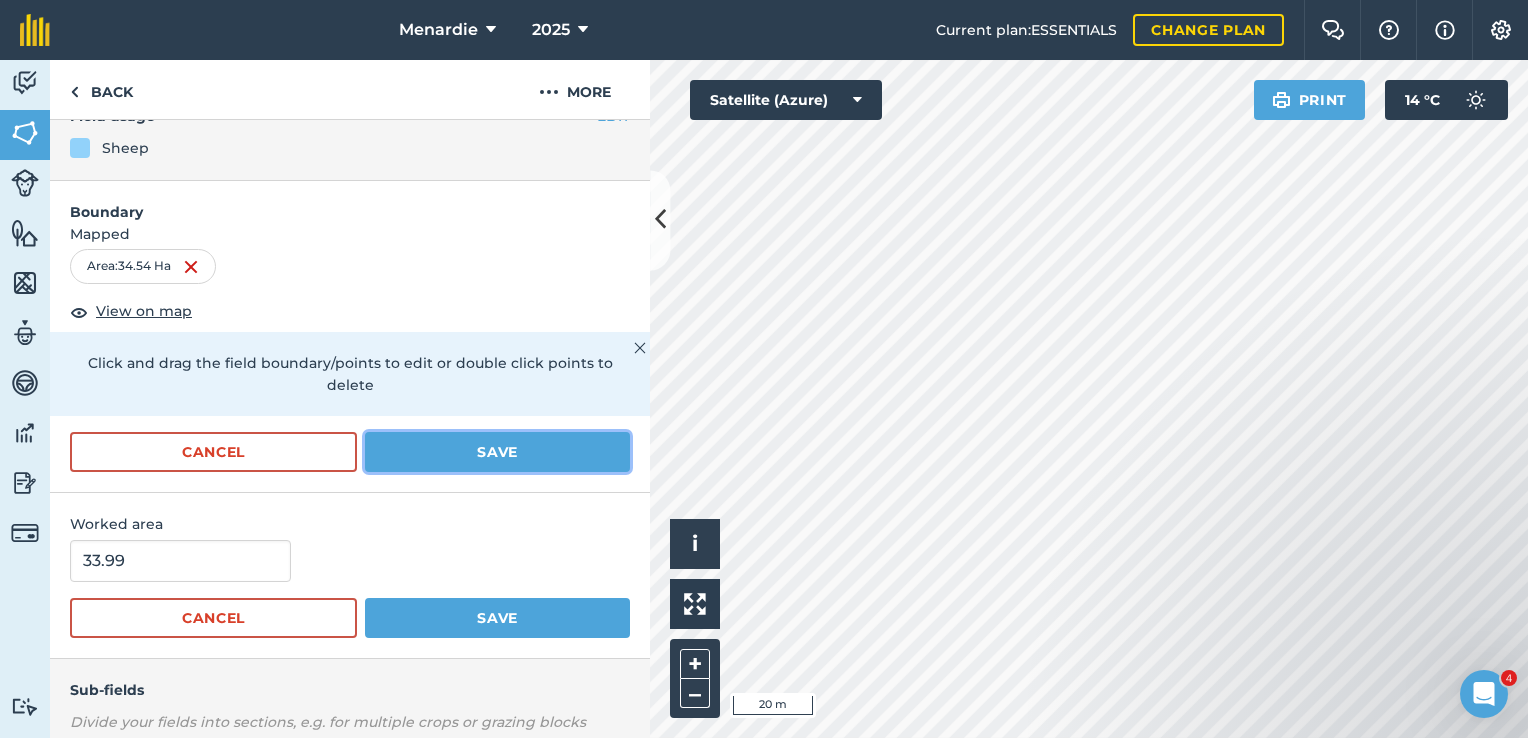 click on "Save" at bounding box center (497, 452) 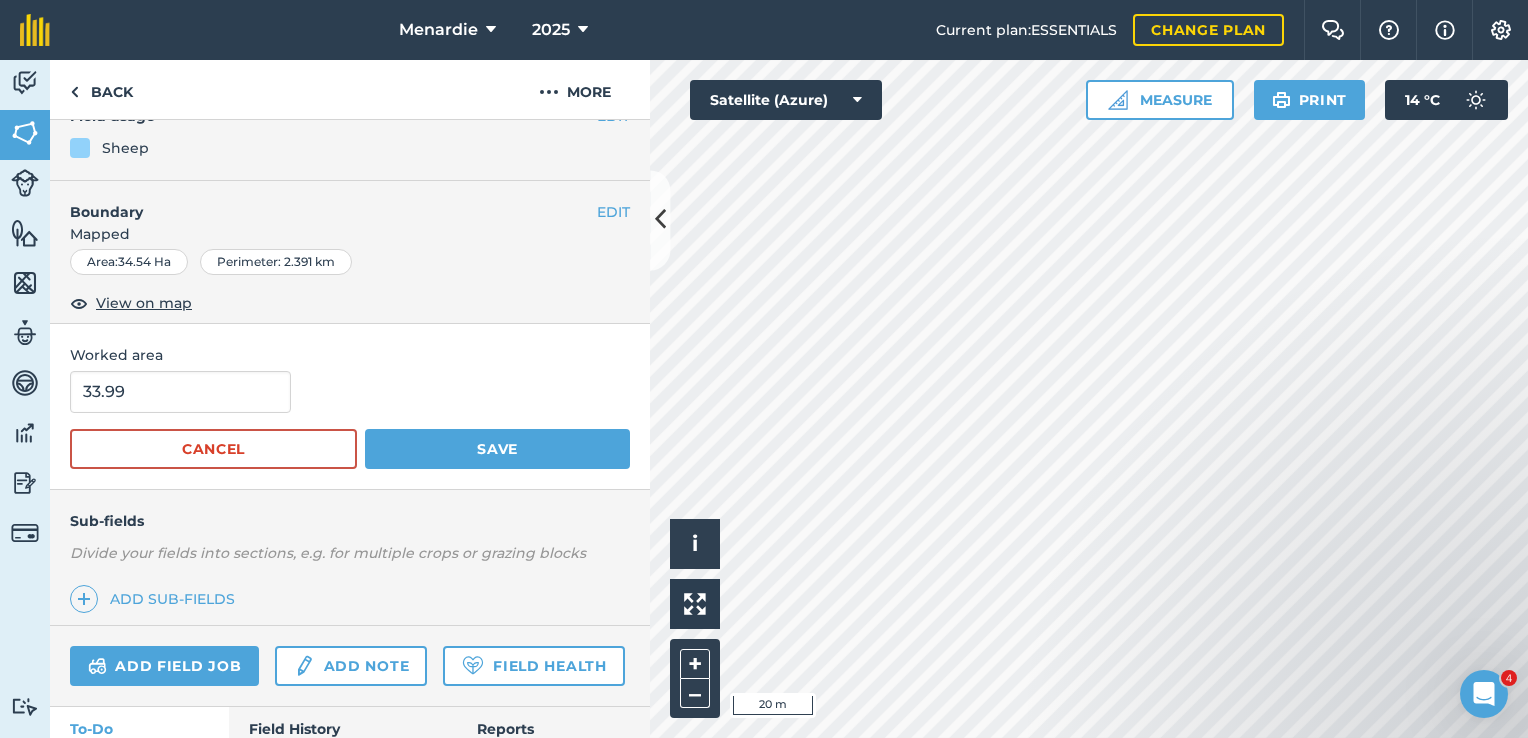 click on "Sub-fields   Divide your fields into sections, e.g. for multiple crops or grazing blocks   Add sub-fields" at bounding box center (350, 558) 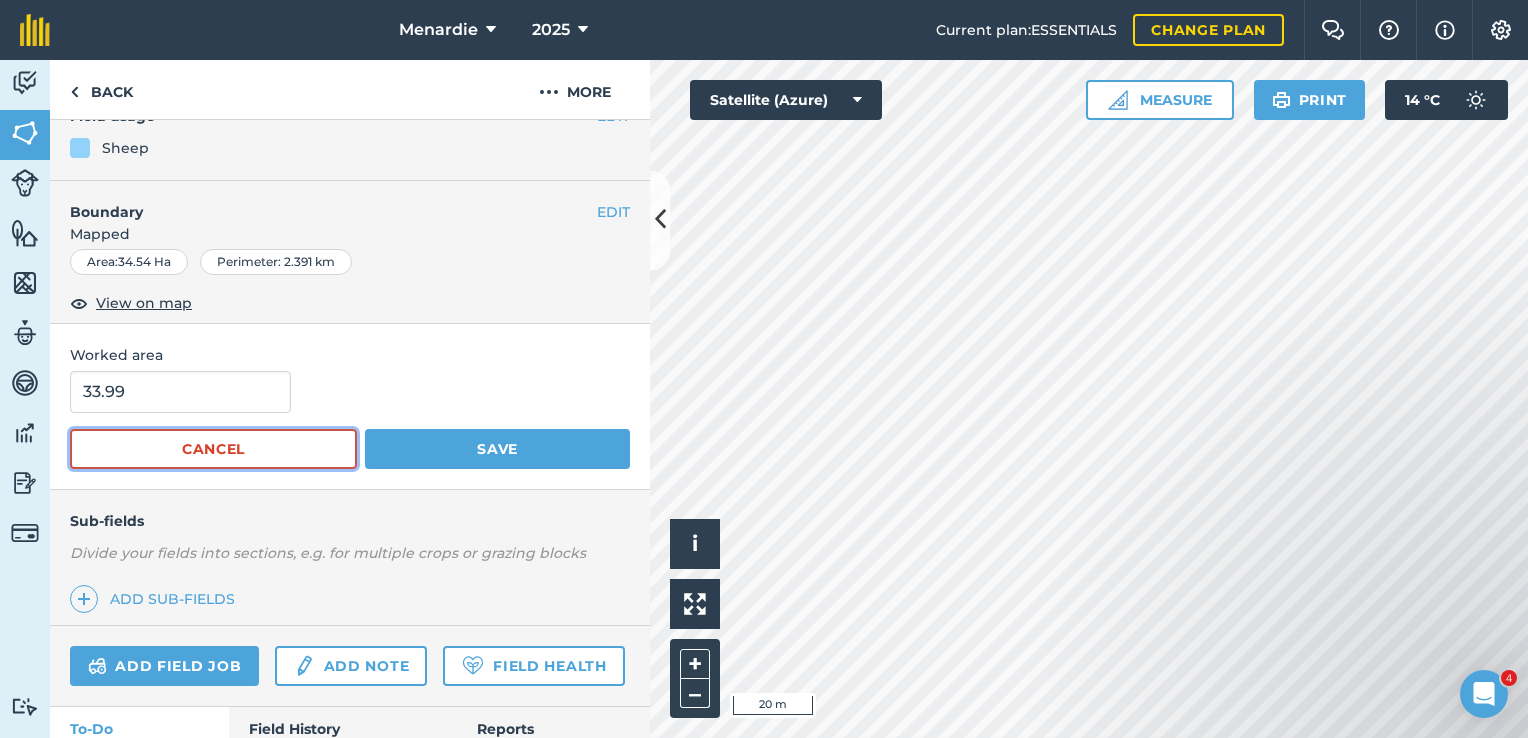 click on "Cancel" at bounding box center (213, 449) 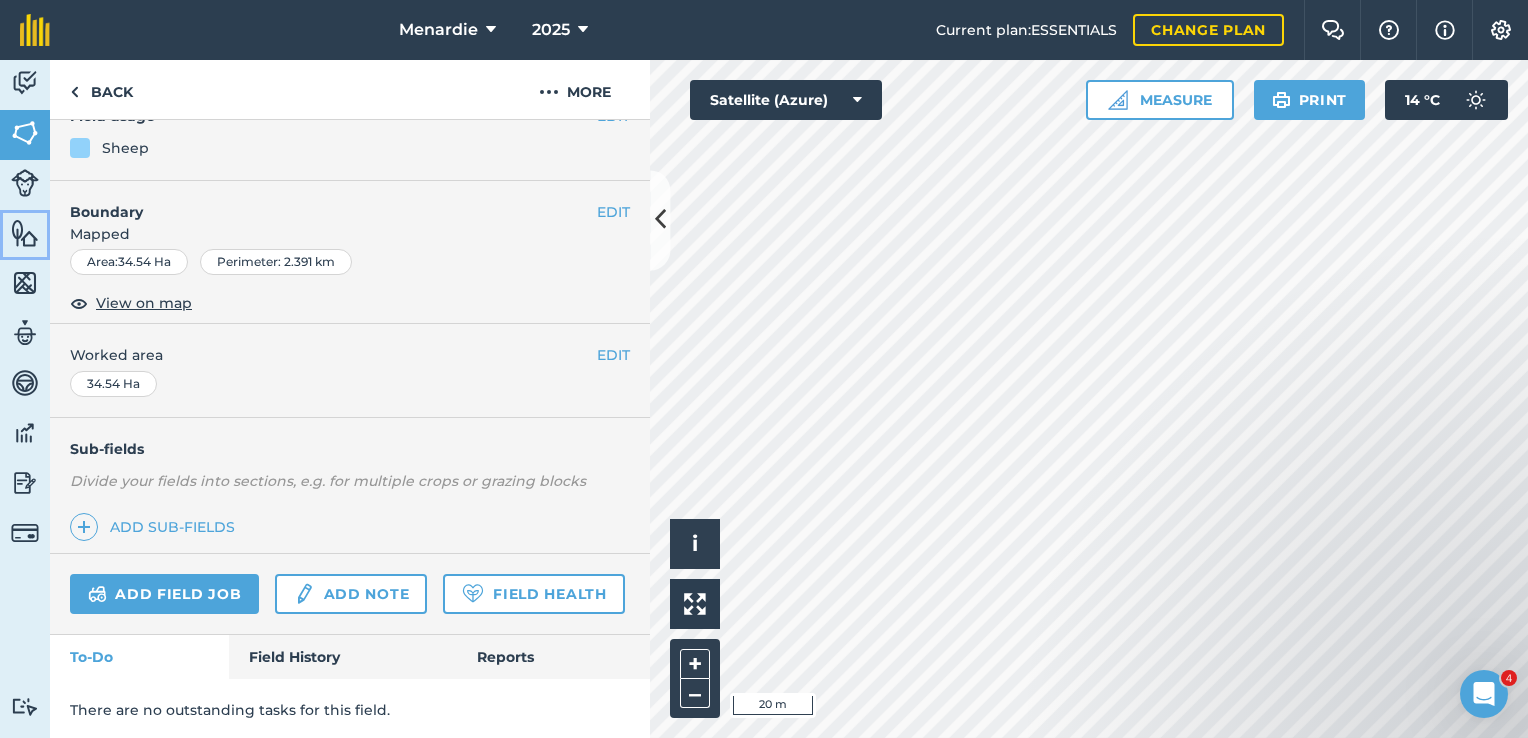 click on "Features" at bounding box center (25, 235) 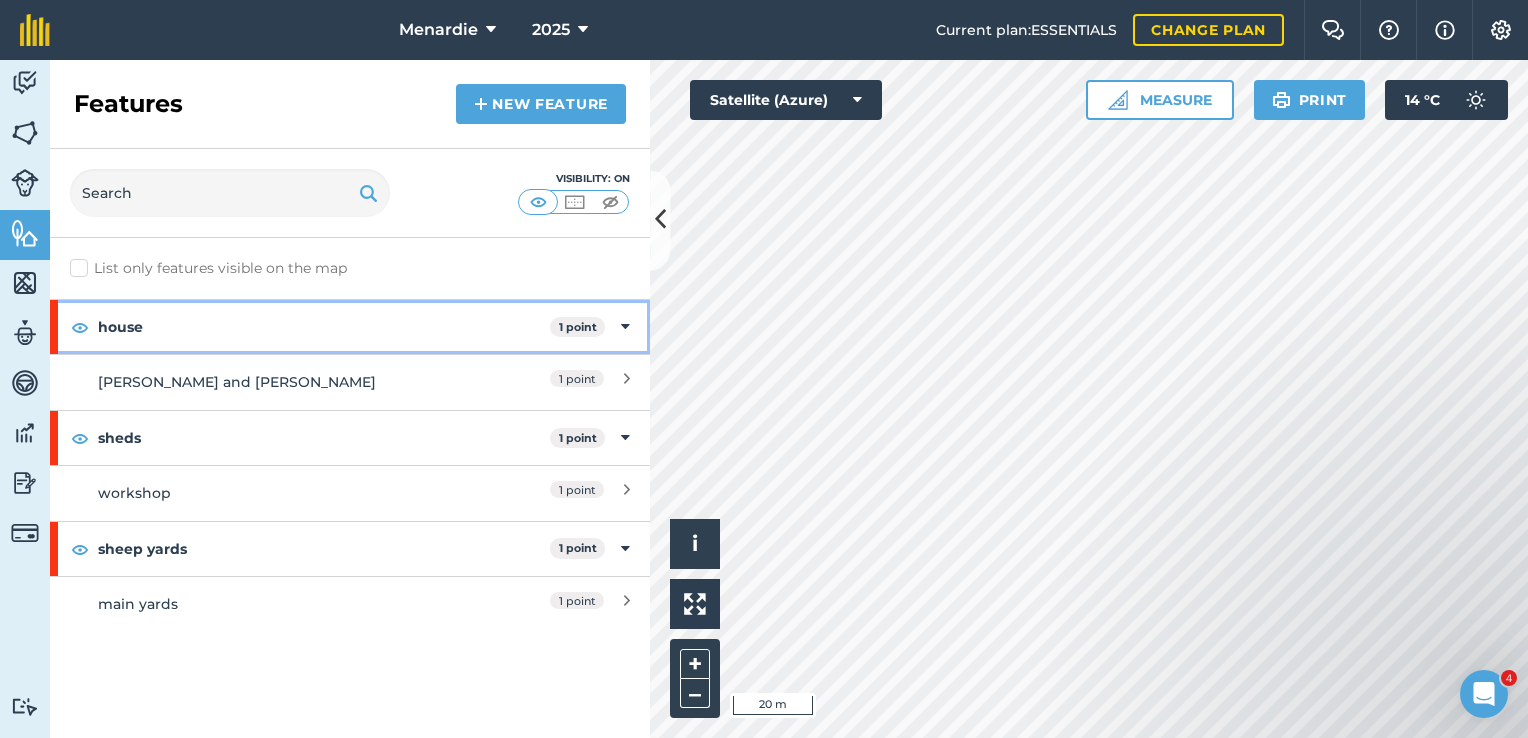 click on "house" at bounding box center [324, 327] 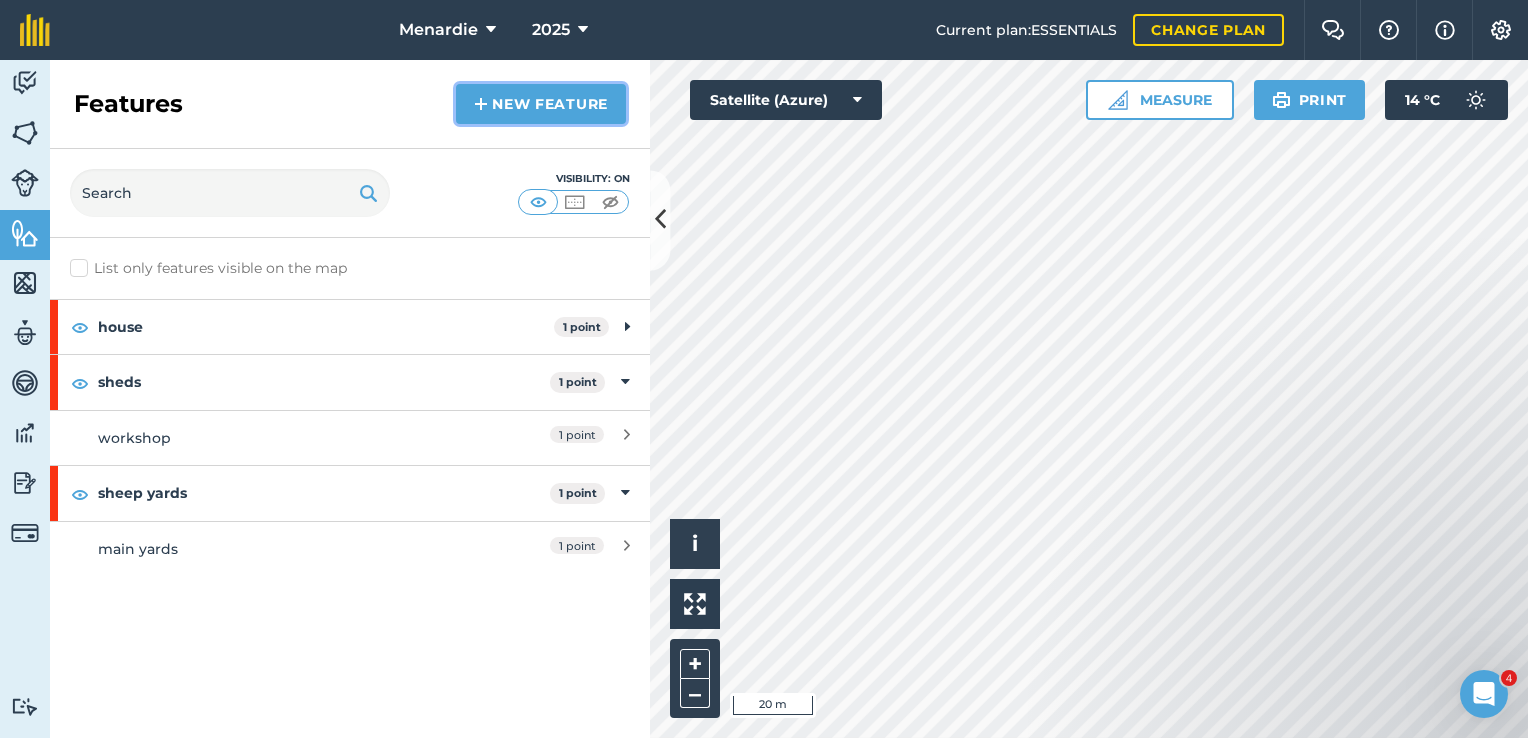 click on "New feature" at bounding box center [541, 104] 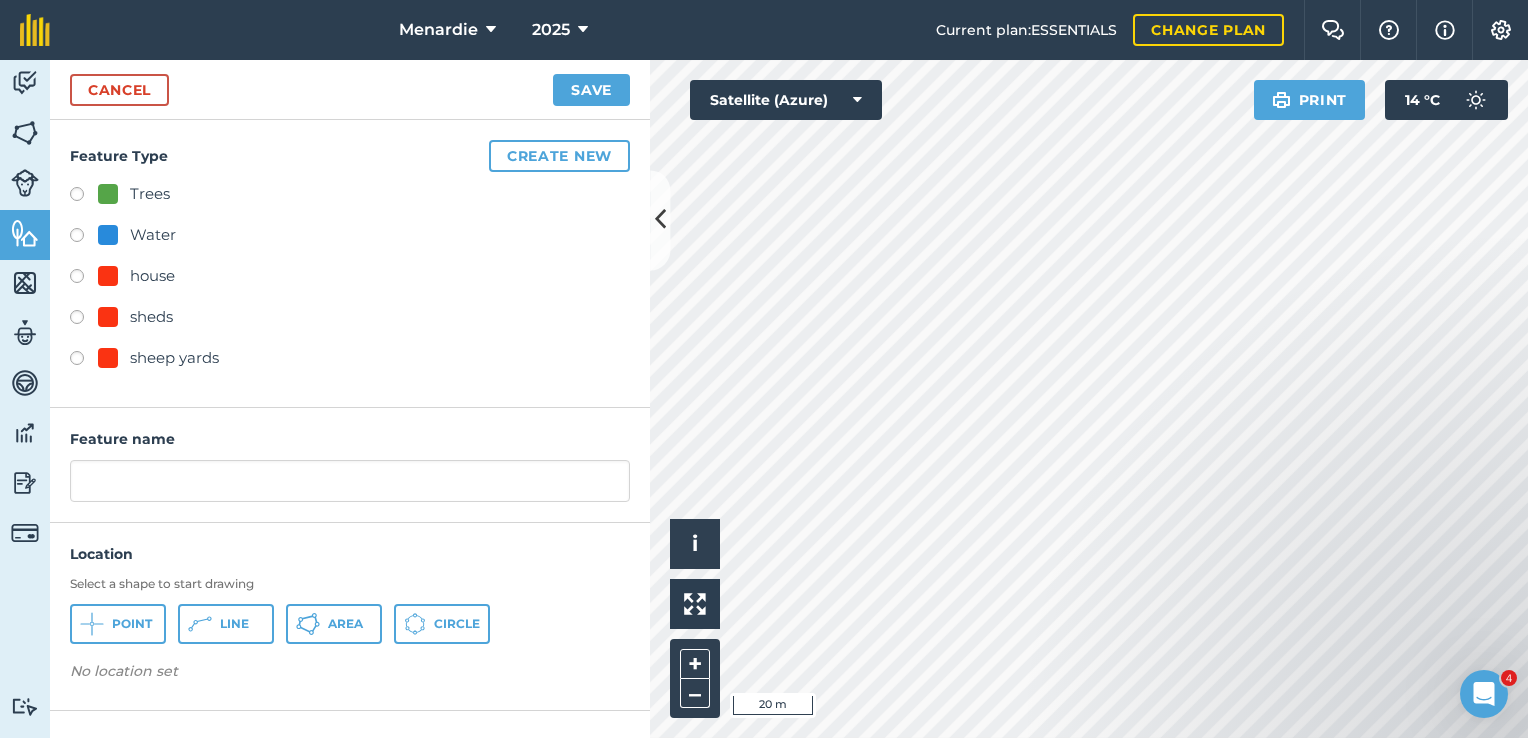 click at bounding box center (84, 279) 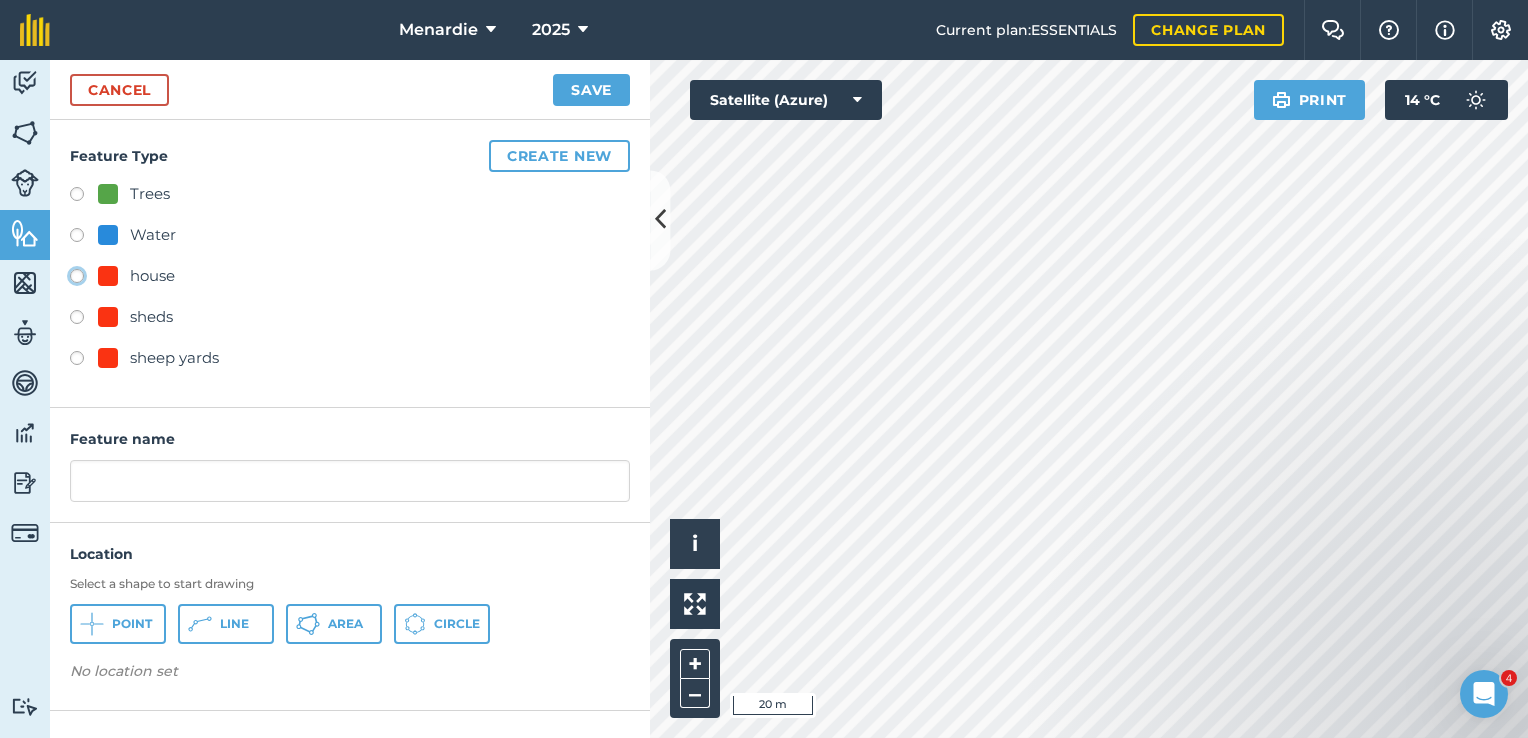 click on "house" at bounding box center [-9923, 275] 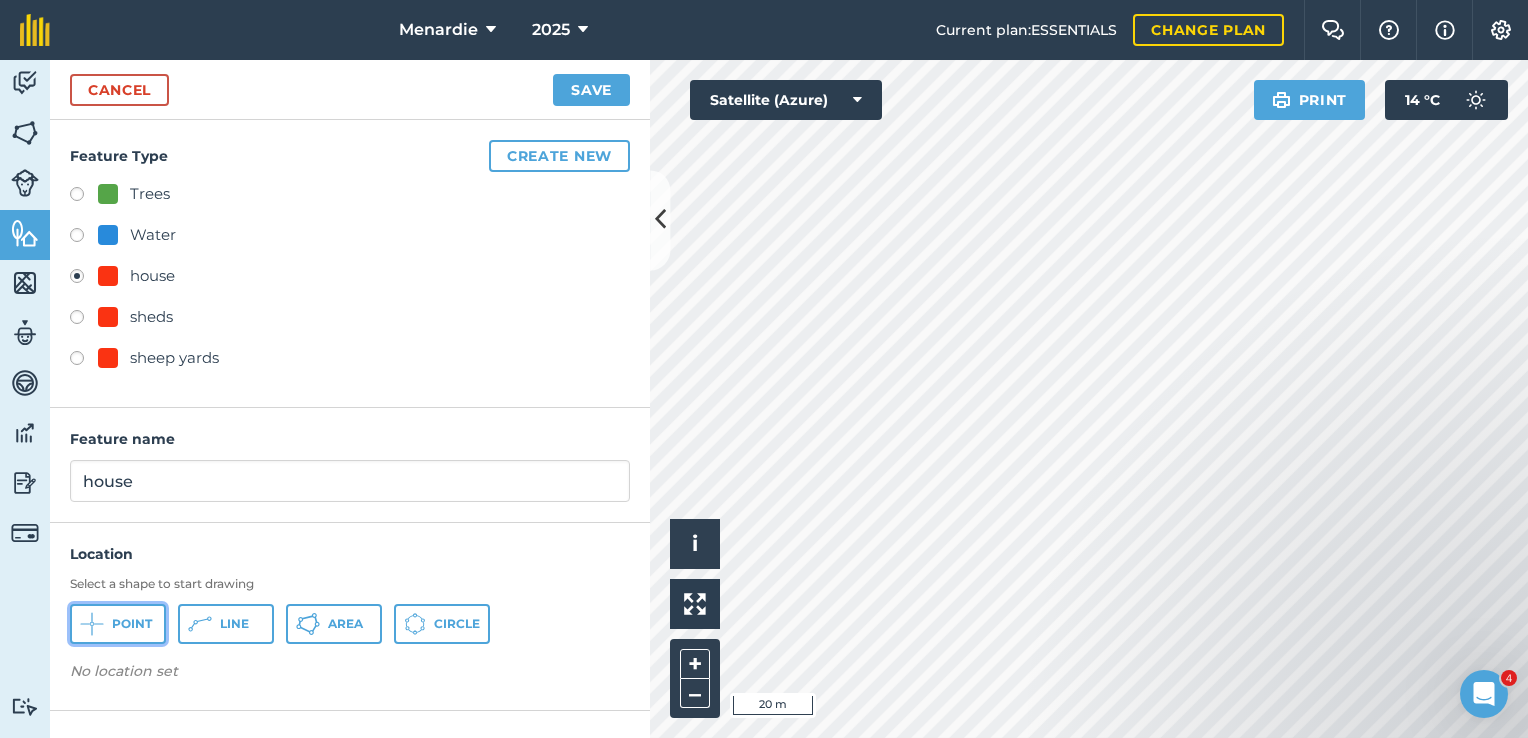 click on "Point" at bounding box center (118, 624) 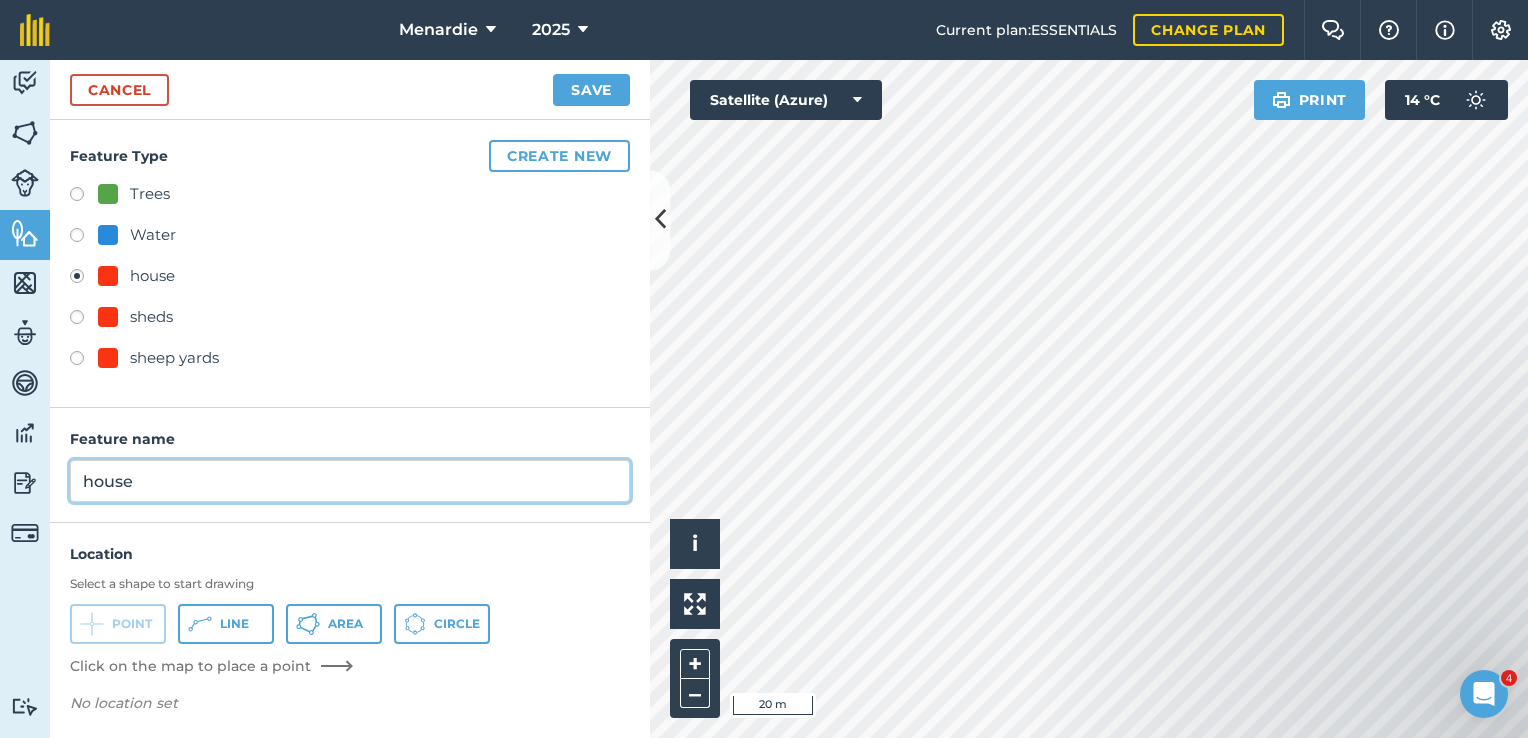 click on "house" at bounding box center [350, 481] 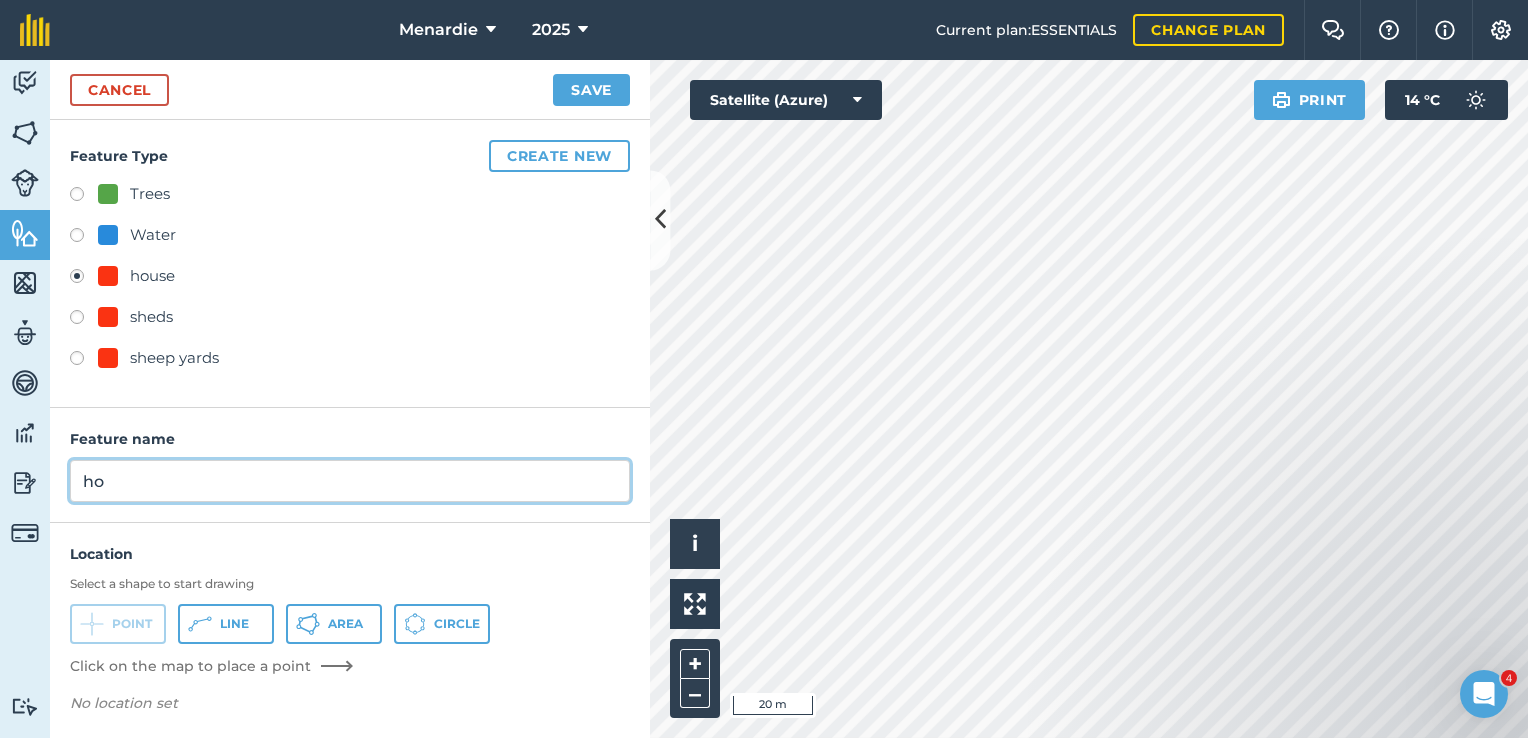 type on "h" 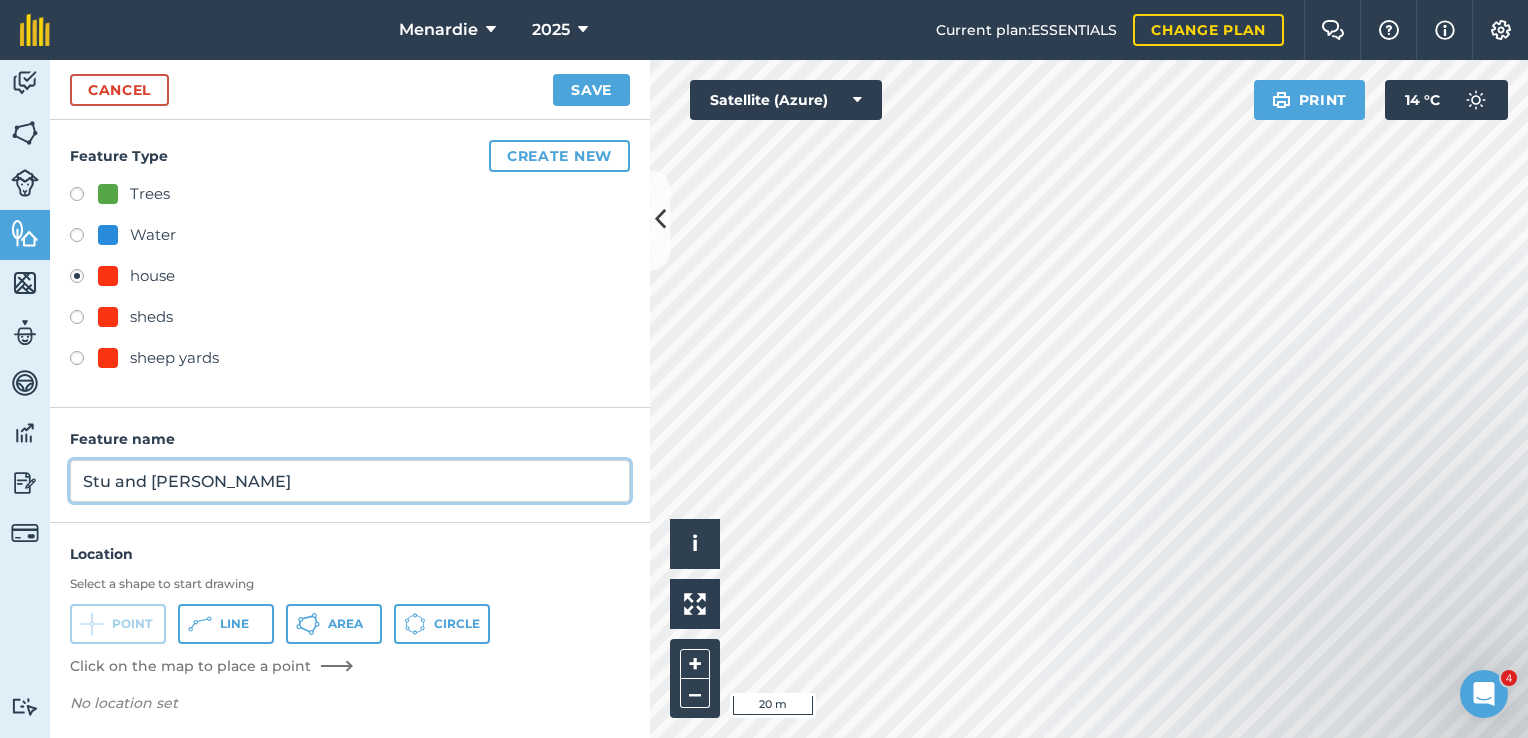 type on "Stu and [PERSON_NAME]" 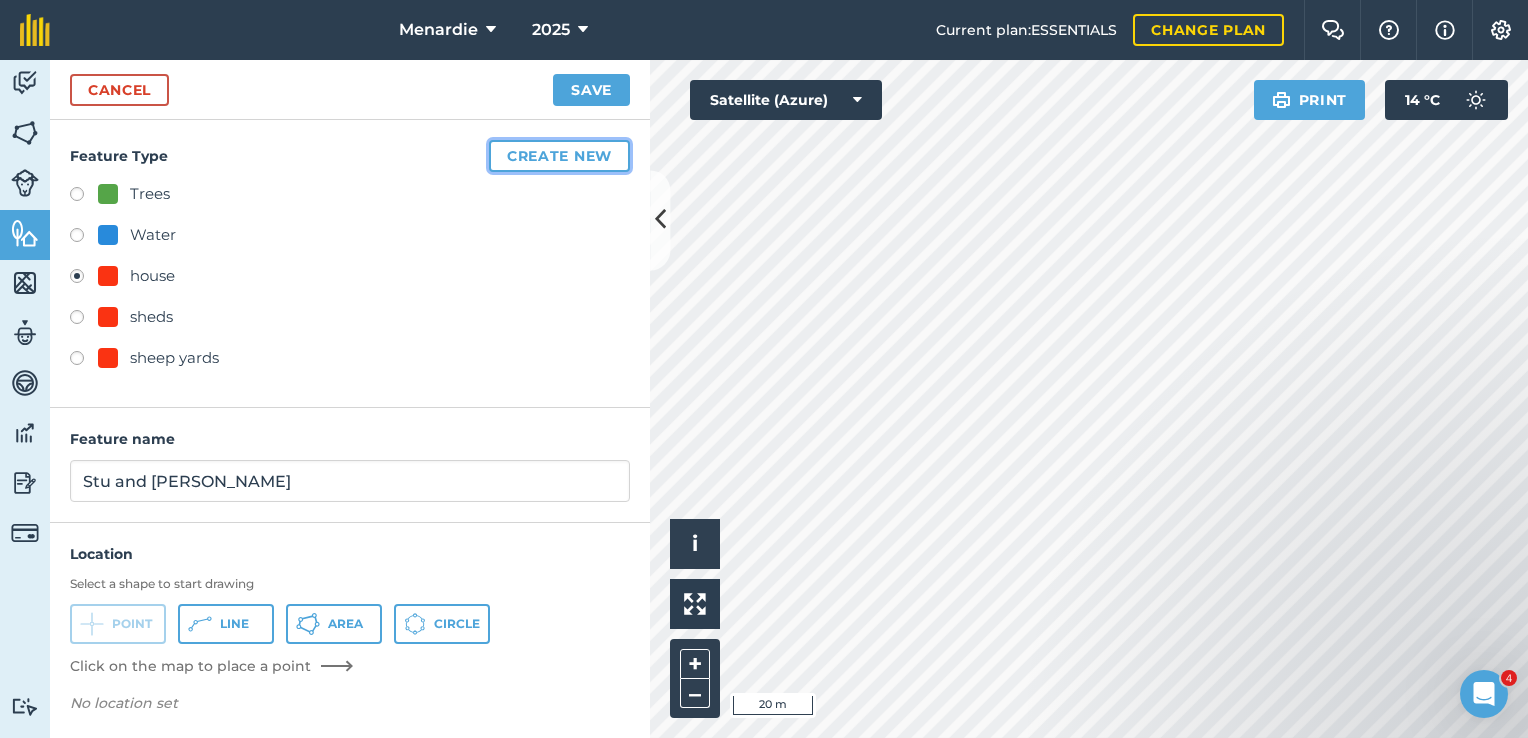 click on "Create new" at bounding box center (559, 156) 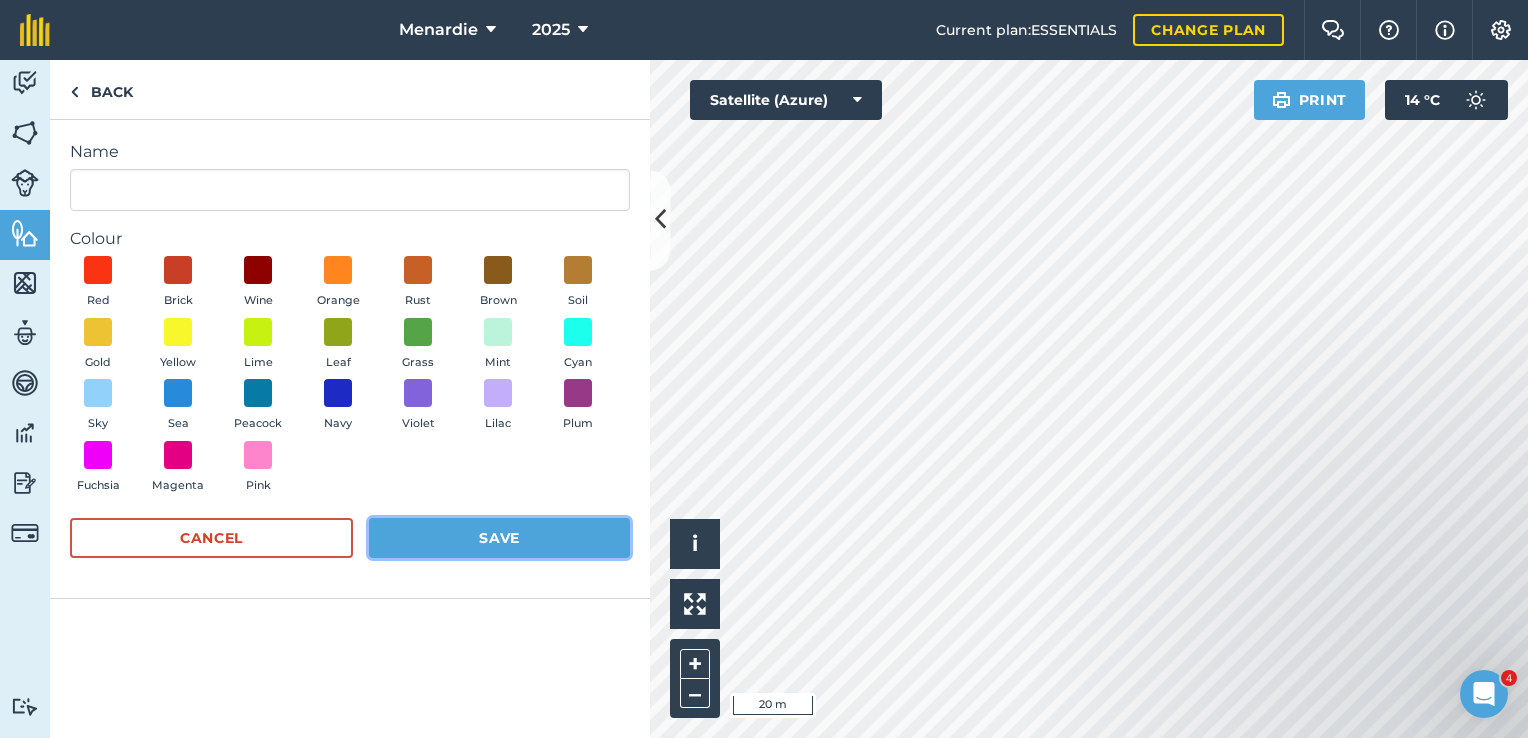 click on "Save" at bounding box center (499, 538) 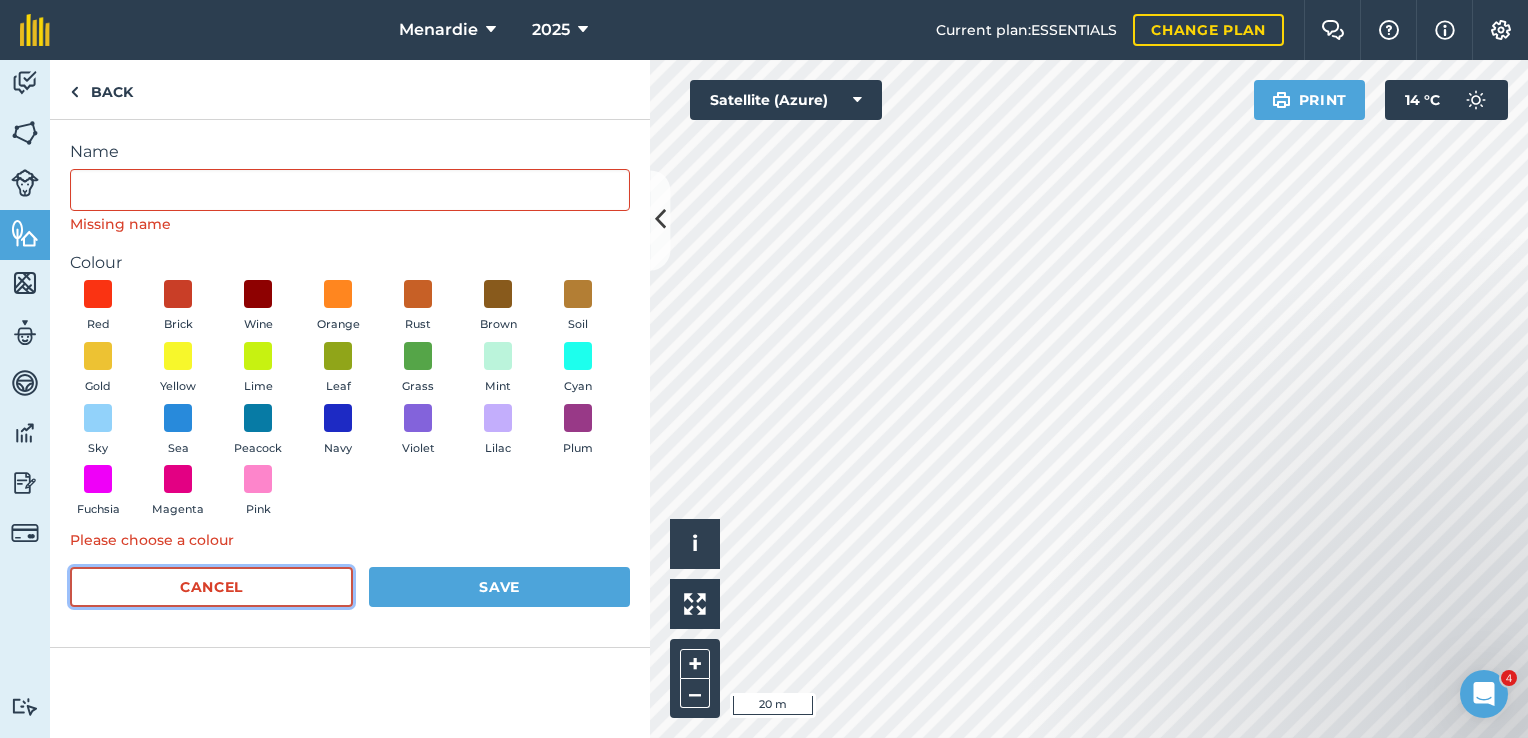 click on "Cancel" at bounding box center (211, 587) 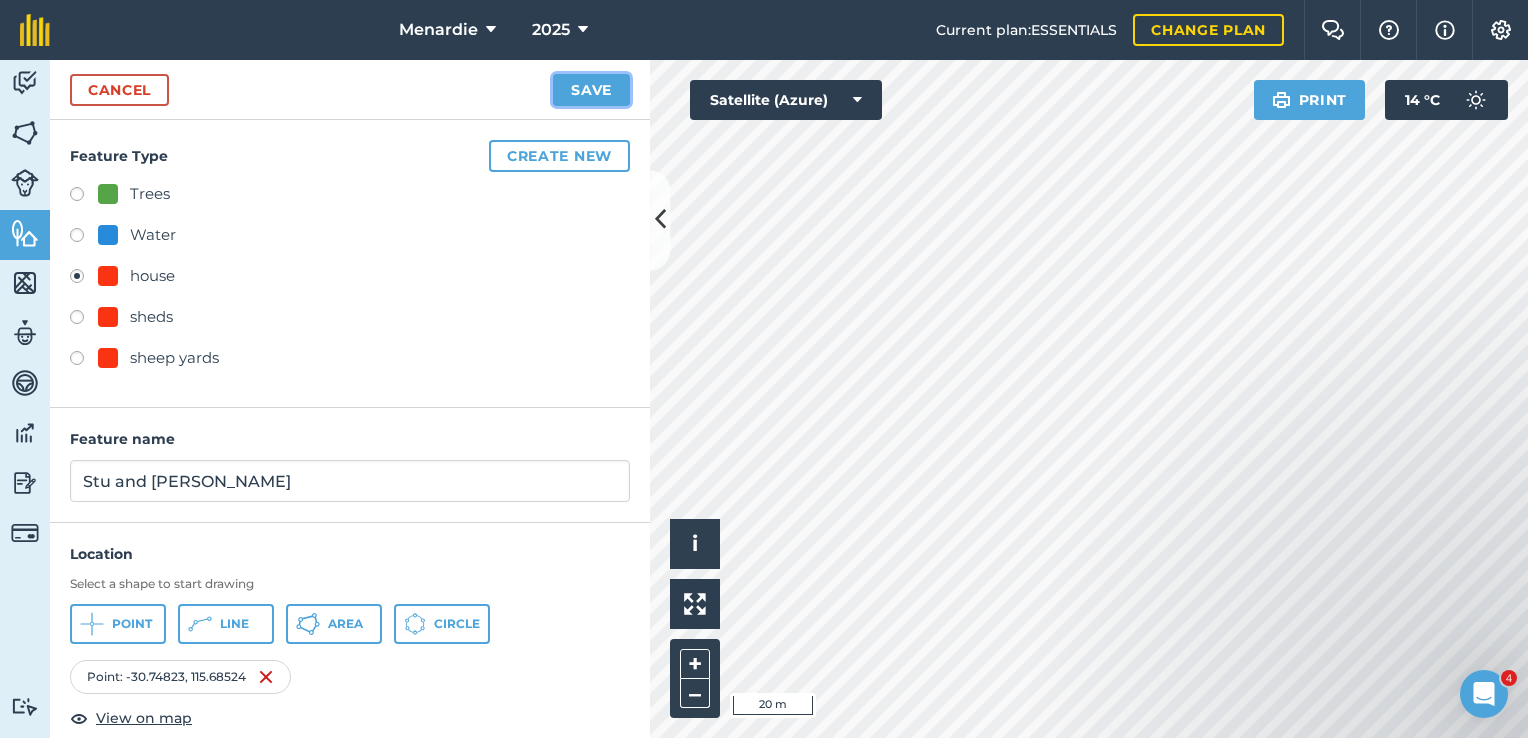 click on "Save" at bounding box center (591, 90) 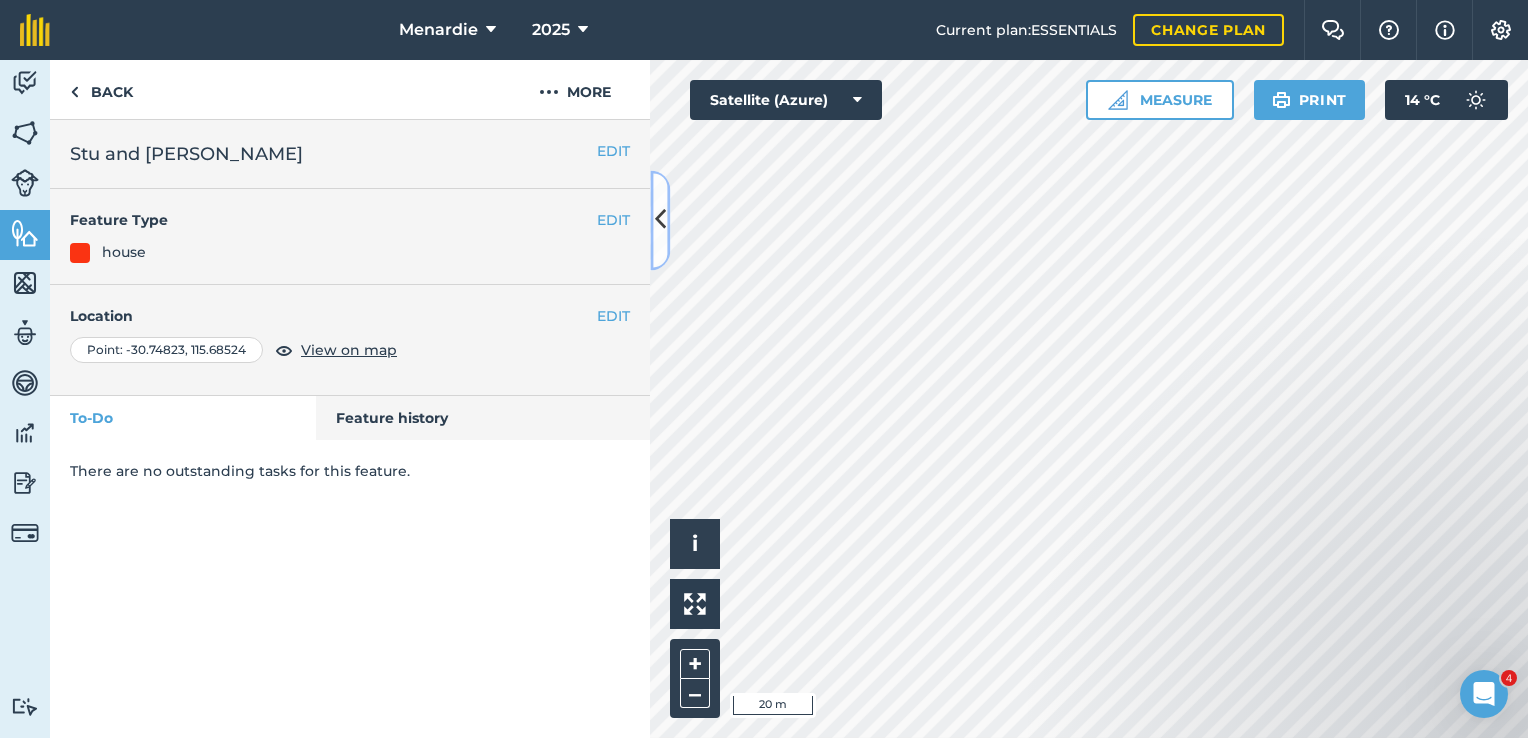 click at bounding box center [660, 220] 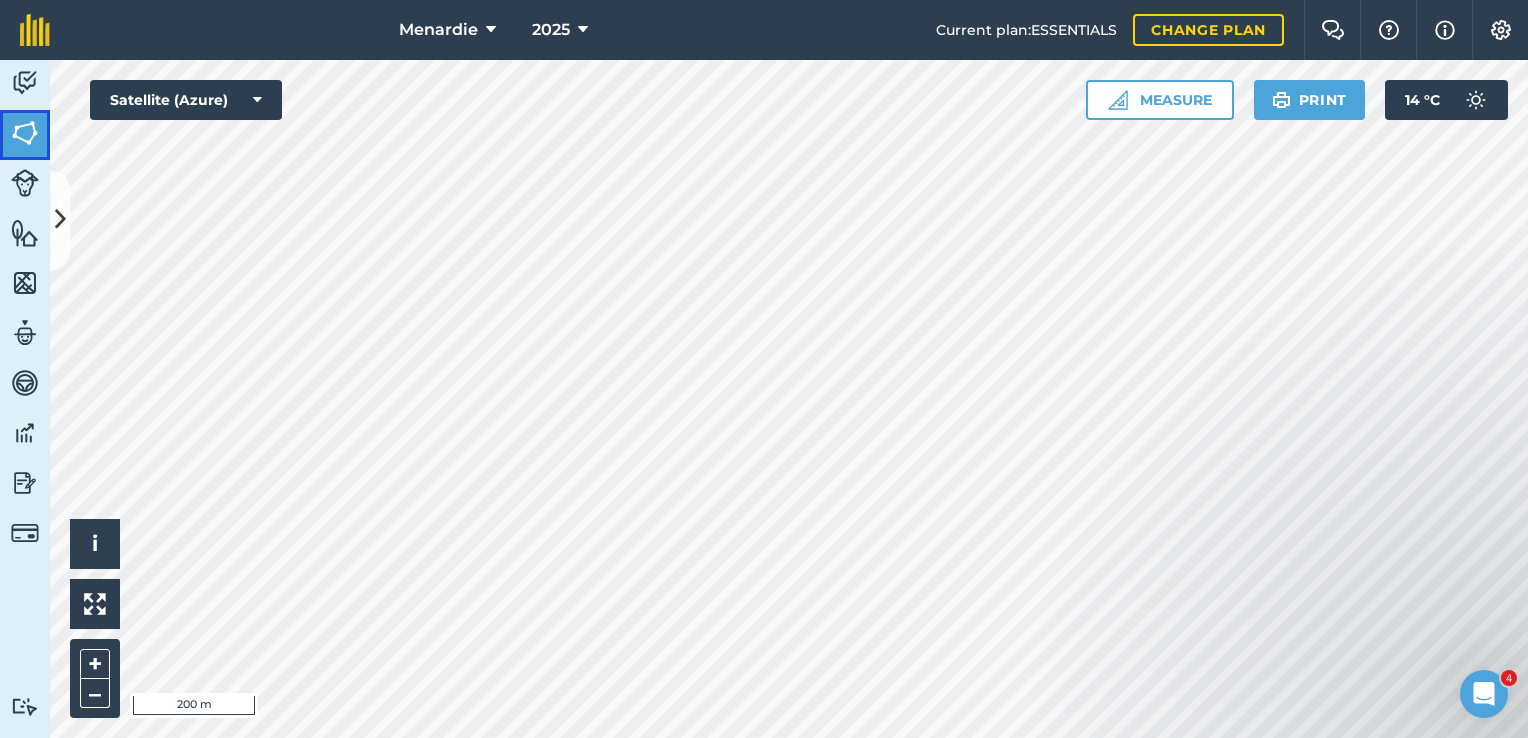 click at bounding box center (25, 133) 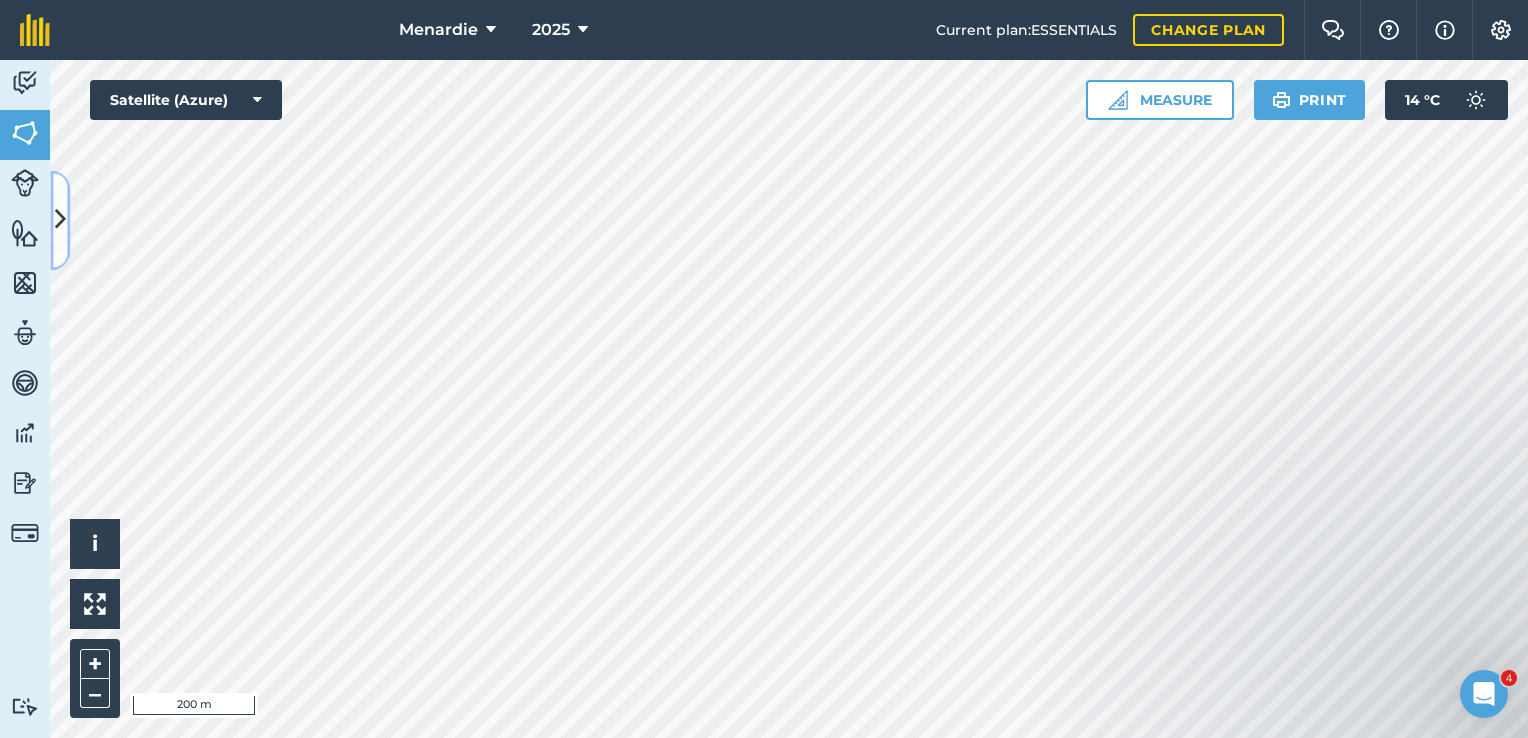 click at bounding box center [60, 220] 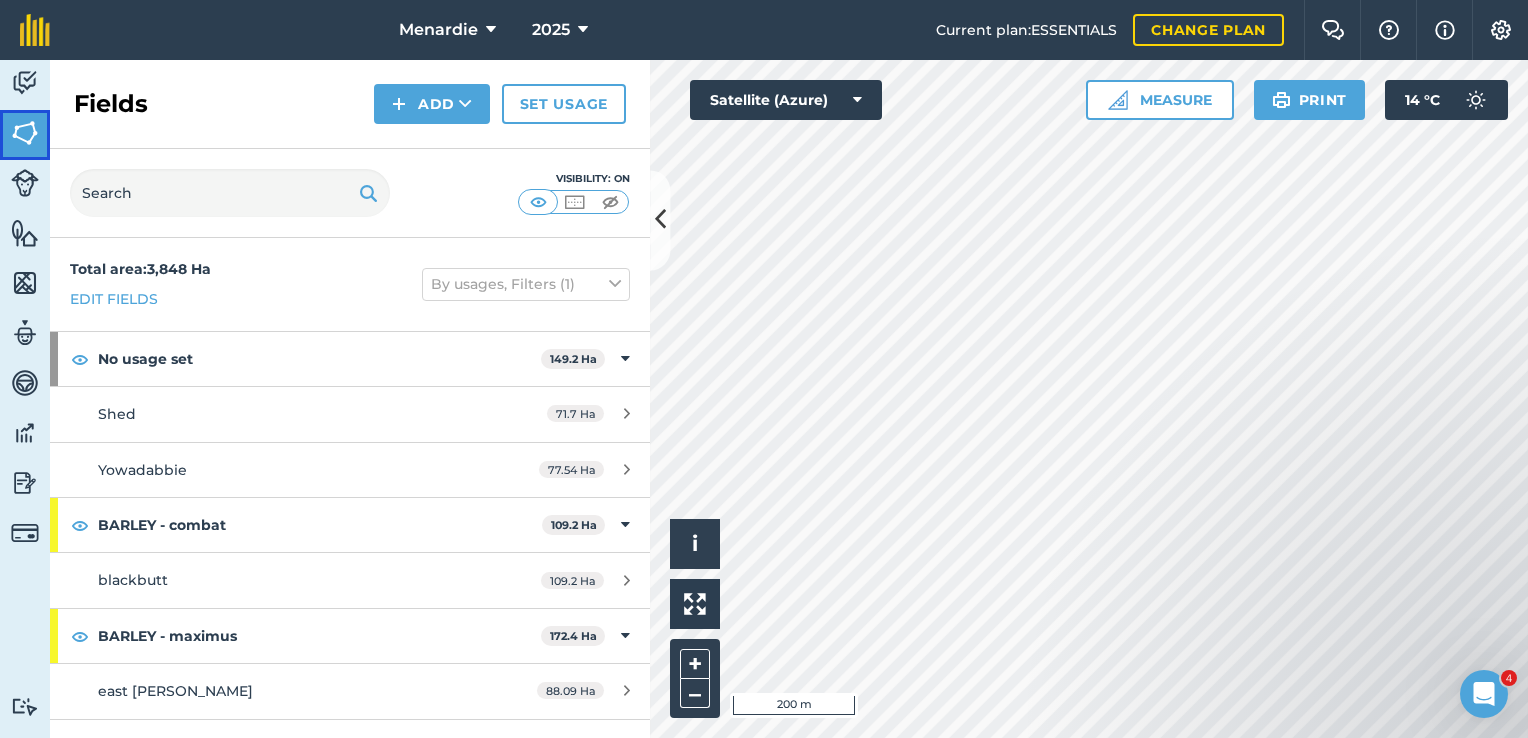 click on "Fields" at bounding box center (25, 135) 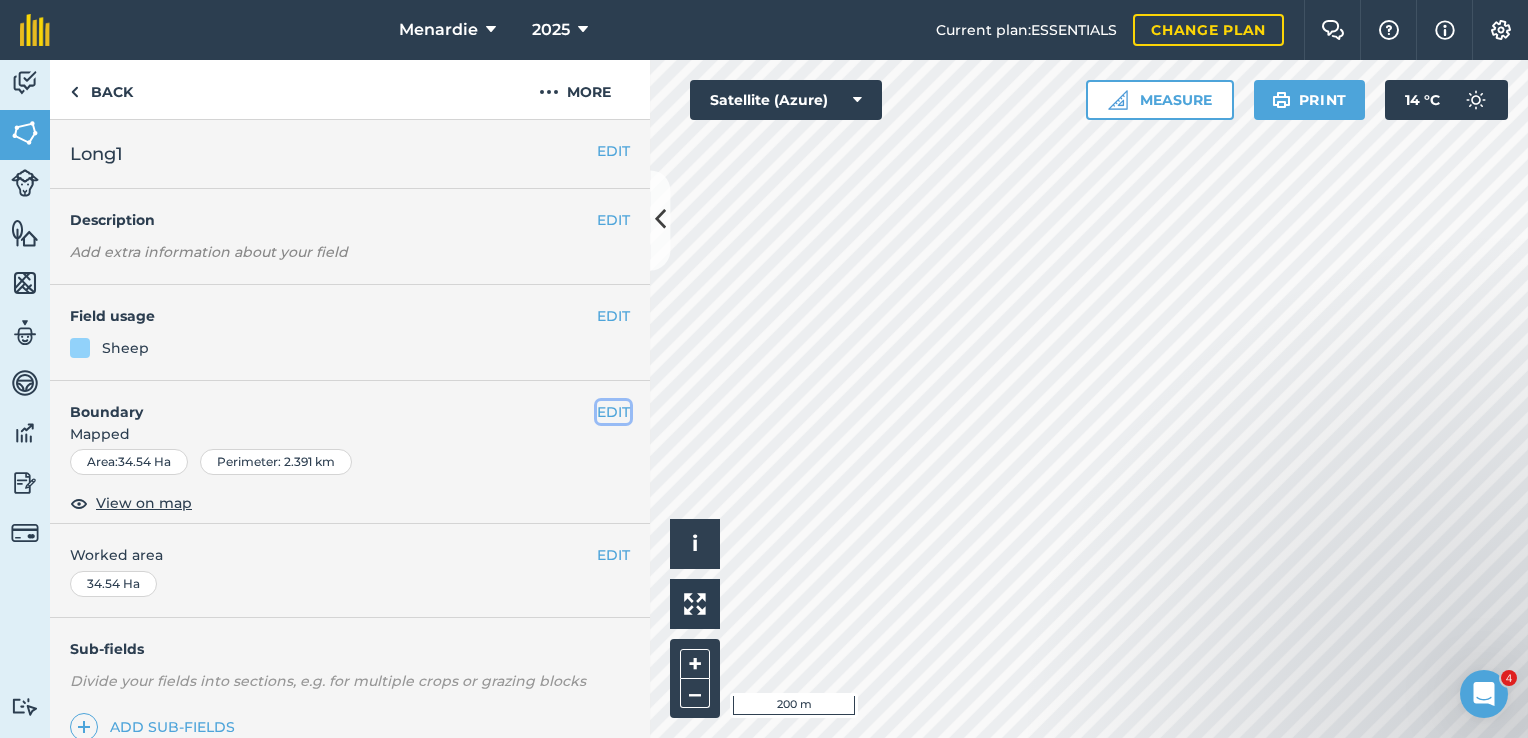 click on "EDIT" at bounding box center (613, 412) 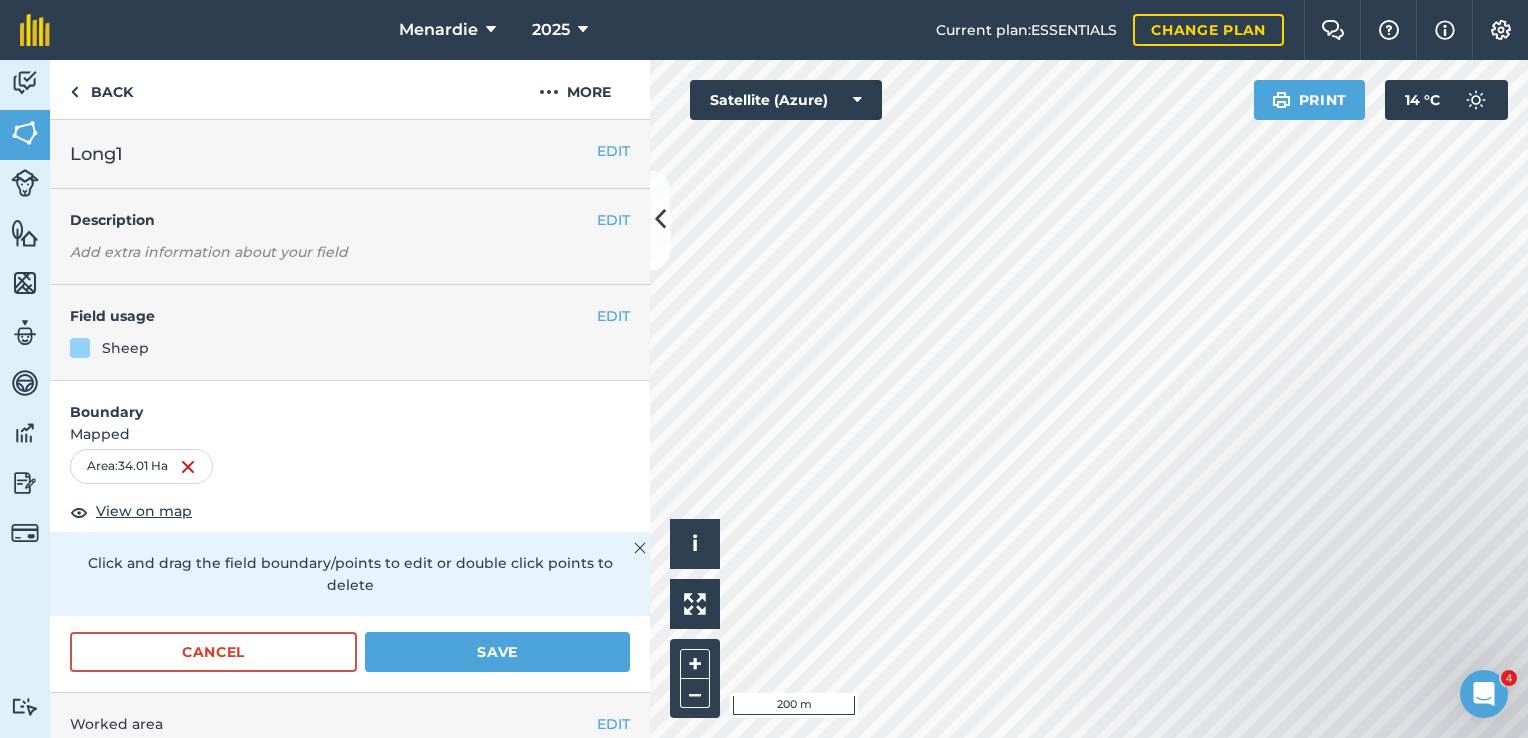 drag, startPoint x: 1294, startPoint y: 640, endPoint x: 1126, endPoint y: 640, distance: 168 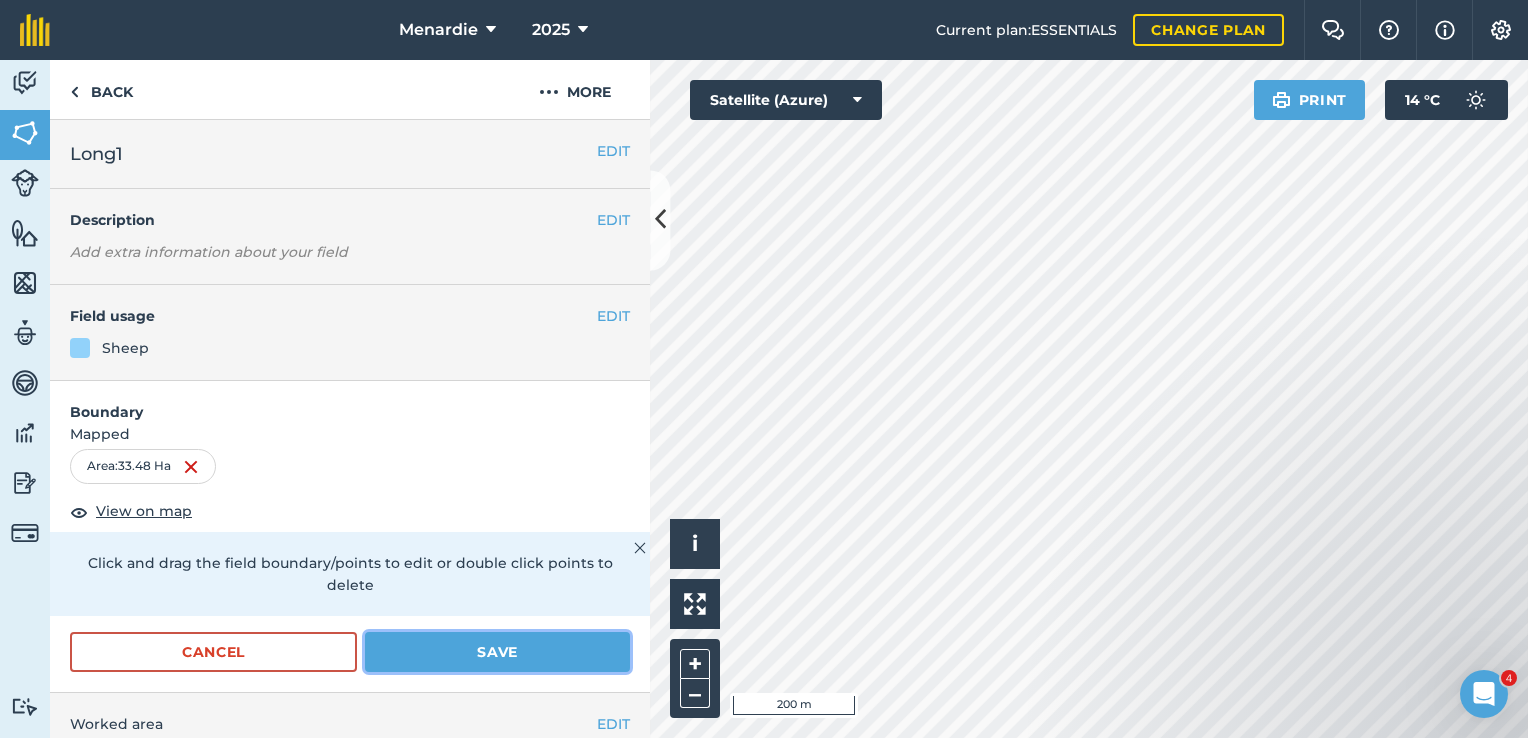 click on "Save" at bounding box center [497, 652] 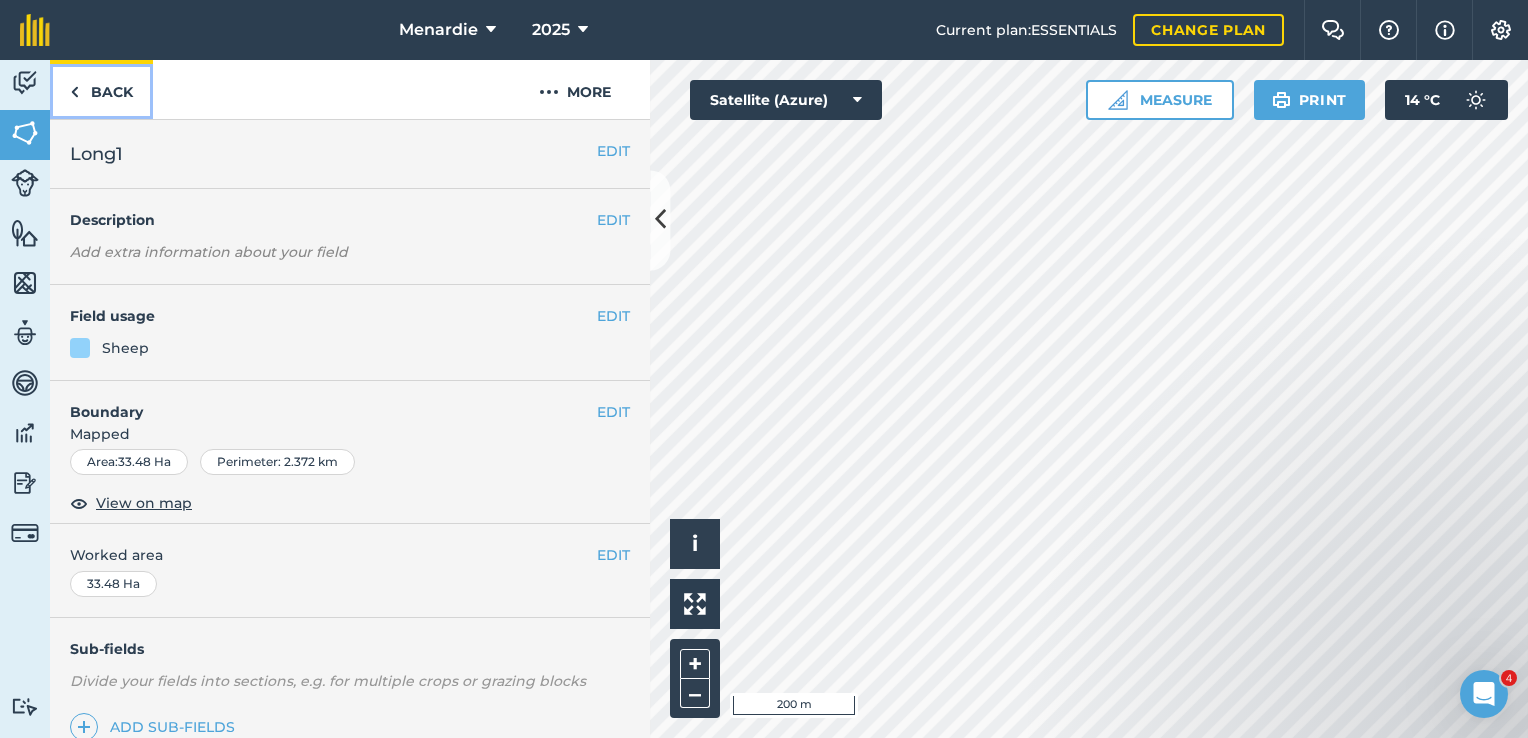 click on "Back" at bounding box center (101, 89) 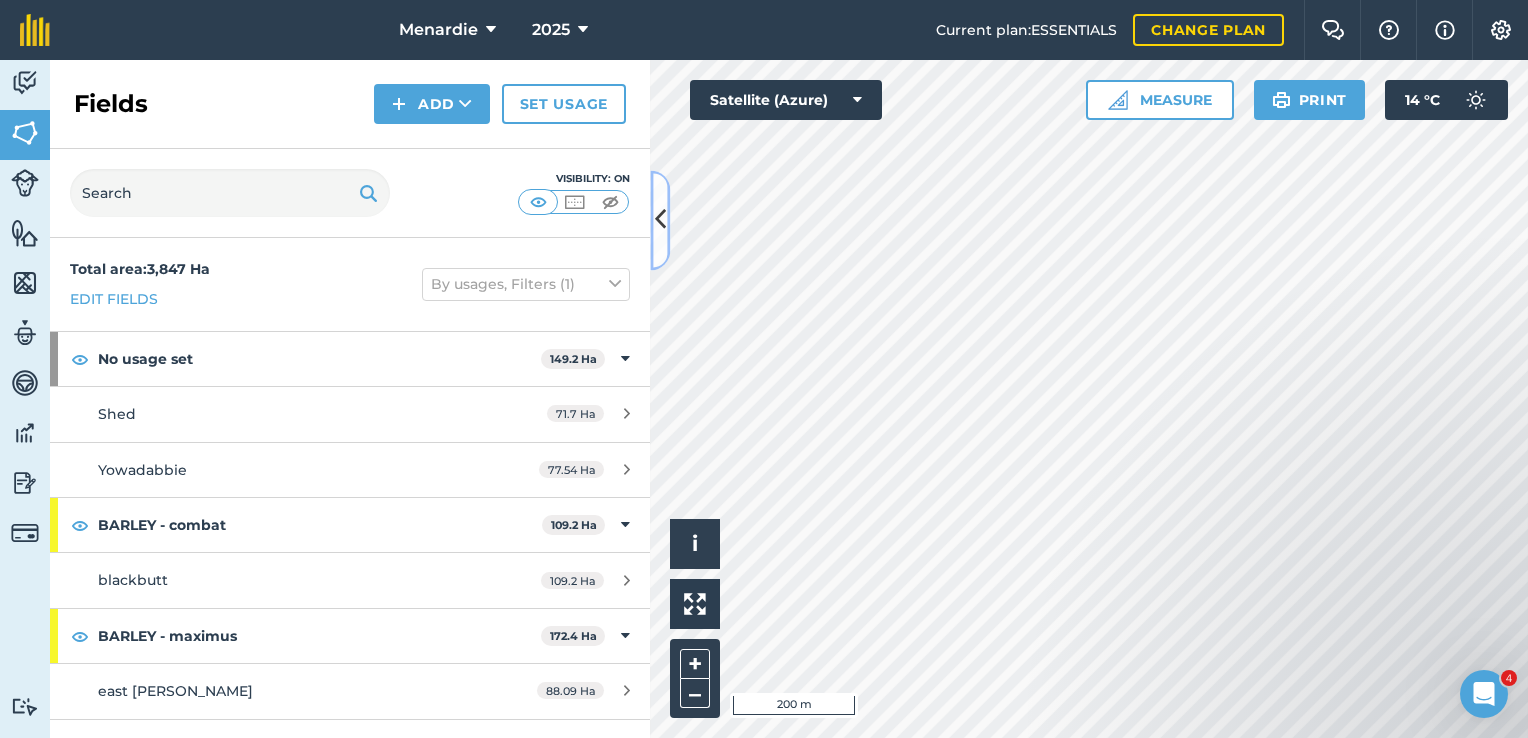 click at bounding box center (660, 220) 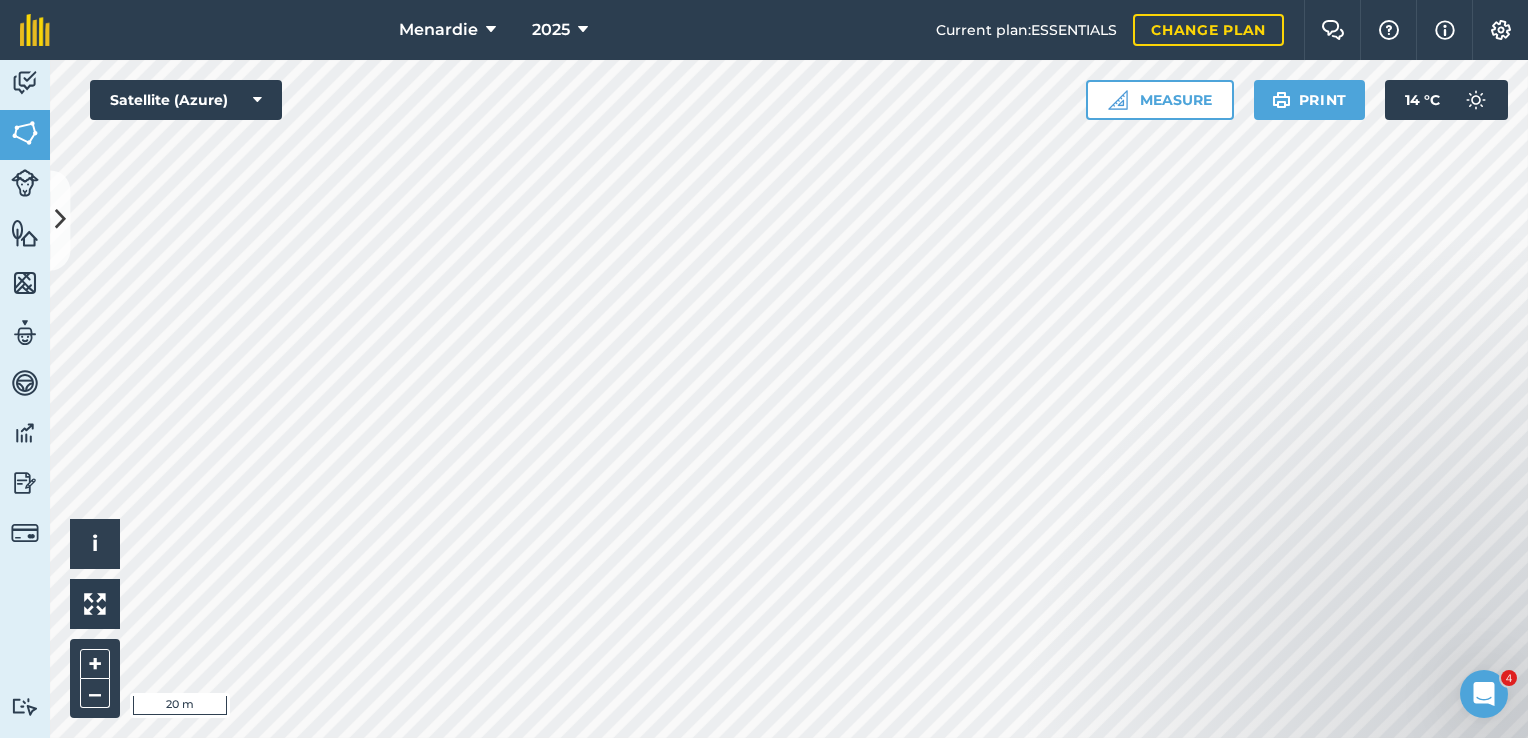 click on "Menardie 2025 Current plan :  ESSENTIALS   Change plan Farm Chat Help Info Settings Menardie  -  2025 Reproduced with the permission of  Microsoft Printed on  [DATE] Field usages No usage set BARLEY - combat BARLEY - maximus CANOLA - 4540p Cows Crop LUPIIN - jurien Sheep WHEAT - ninja WHEAT - ninja Feature types Trees Water house sheds sheep yards Activity Fields Livestock Features Maps Team Vehicles Data Reporting Billing Tutorials Tutorials Fields   Add   Set usage Visibility: On Total area :  3,847   Ha Edit fields By usages, Filters (1) No usage set 149.2   Ha Shed 71.7   Ha [GEOGRAPHIC_DATA] 77.54   [PERSON_NAME] - combat 109.2   Ha blackbutt 109.2   [PERSON_NAME] - maximus 172.4   Ha east [PERSON_NAME] 88.09   [PERSON_NAME] 84.28   Ha CANOLA - 4540p 413.8   Ha camp 51.01   Ha Henties 93.48   Ha log 52.84   Ha Long2 44.49   Ha wedges 89.92   Ha west 82.06   Ha LUPIIN - jurien 299.6   Ha E shed 104.3   [PERSON_NAME]  96.84   Ha Tank 98.49   Ha Sheep 1,941   Ha Airstrip 91.54   Ha blackbutt tag 22.34   Ha gravel pit" at bounding box center [764, 369] 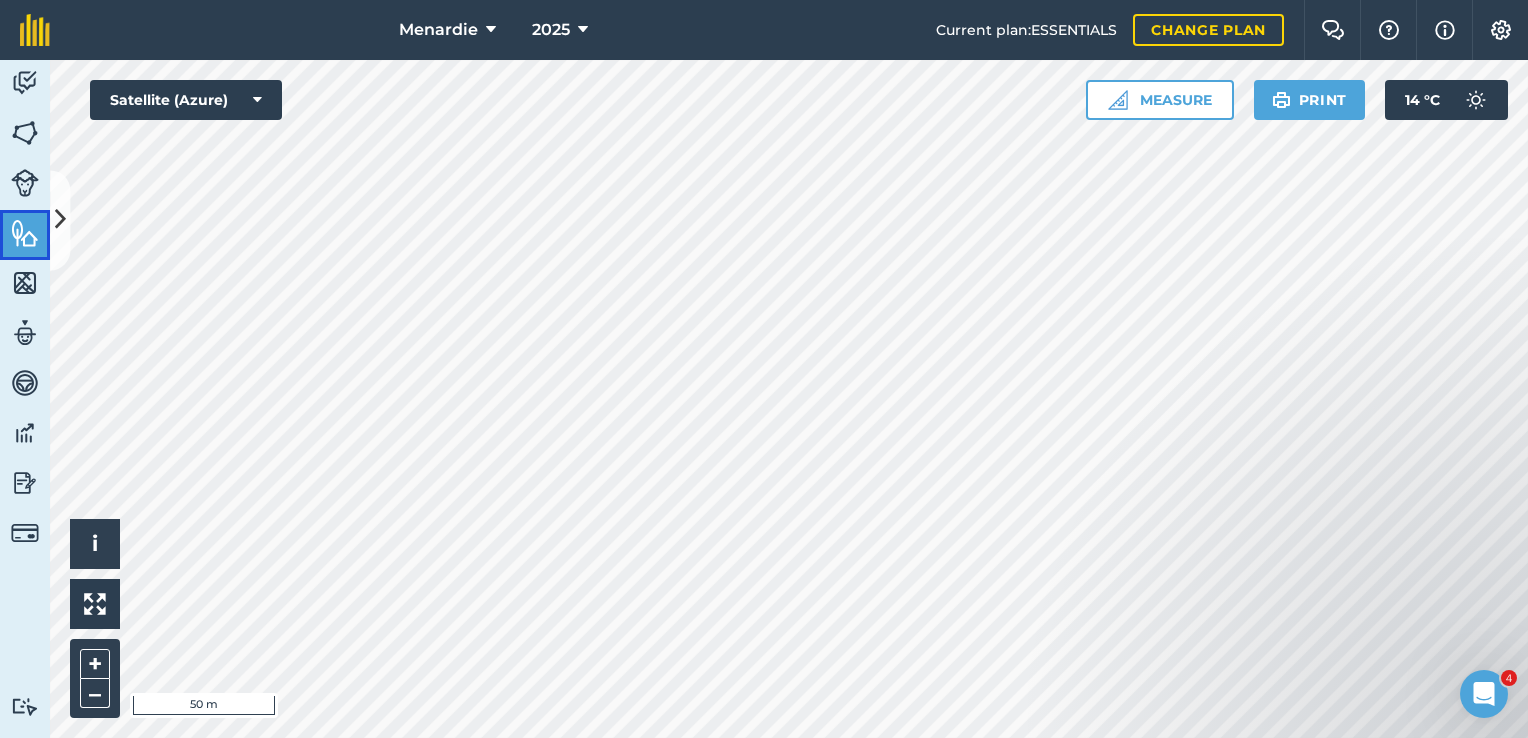 click at bounding box center [25, 233] 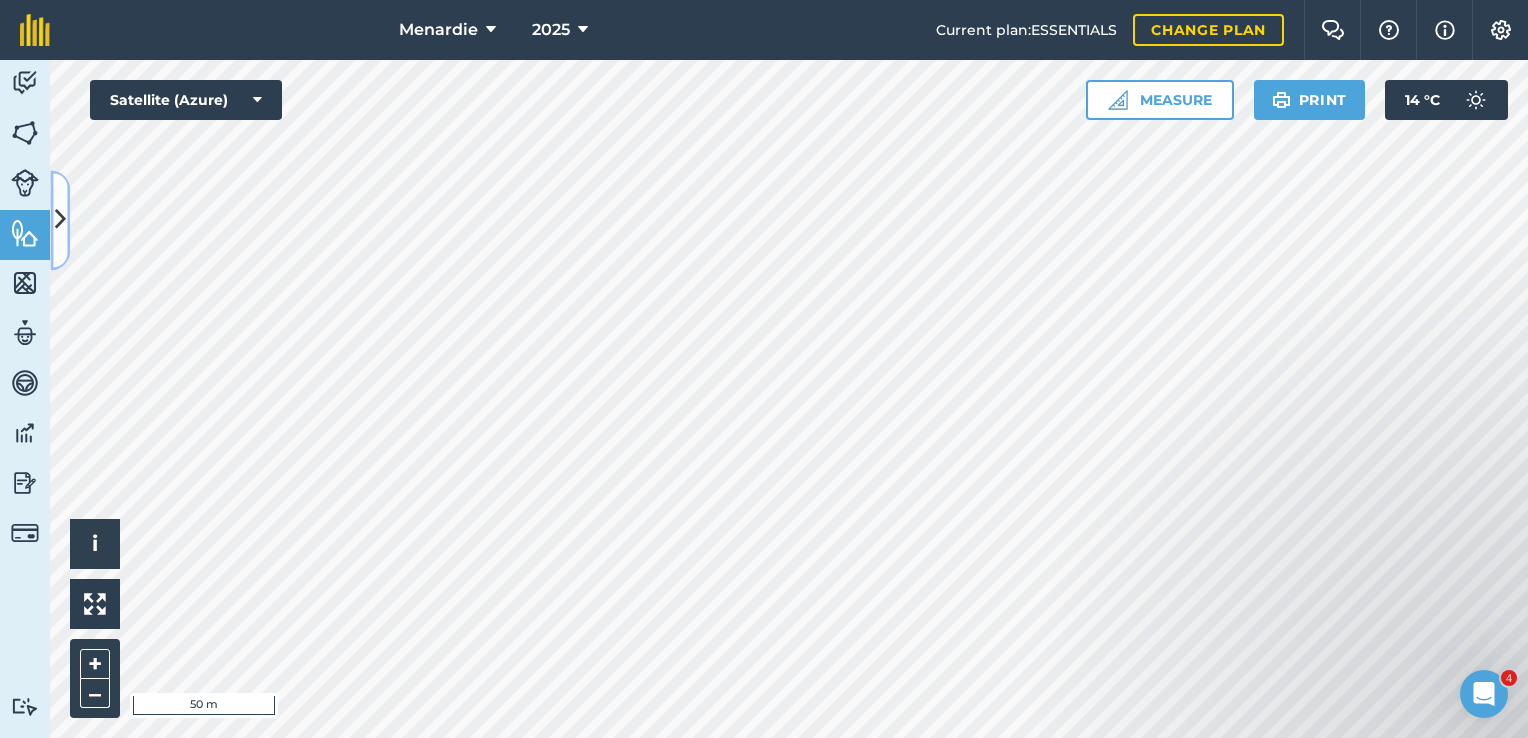 click at bounding box center [60, 220] 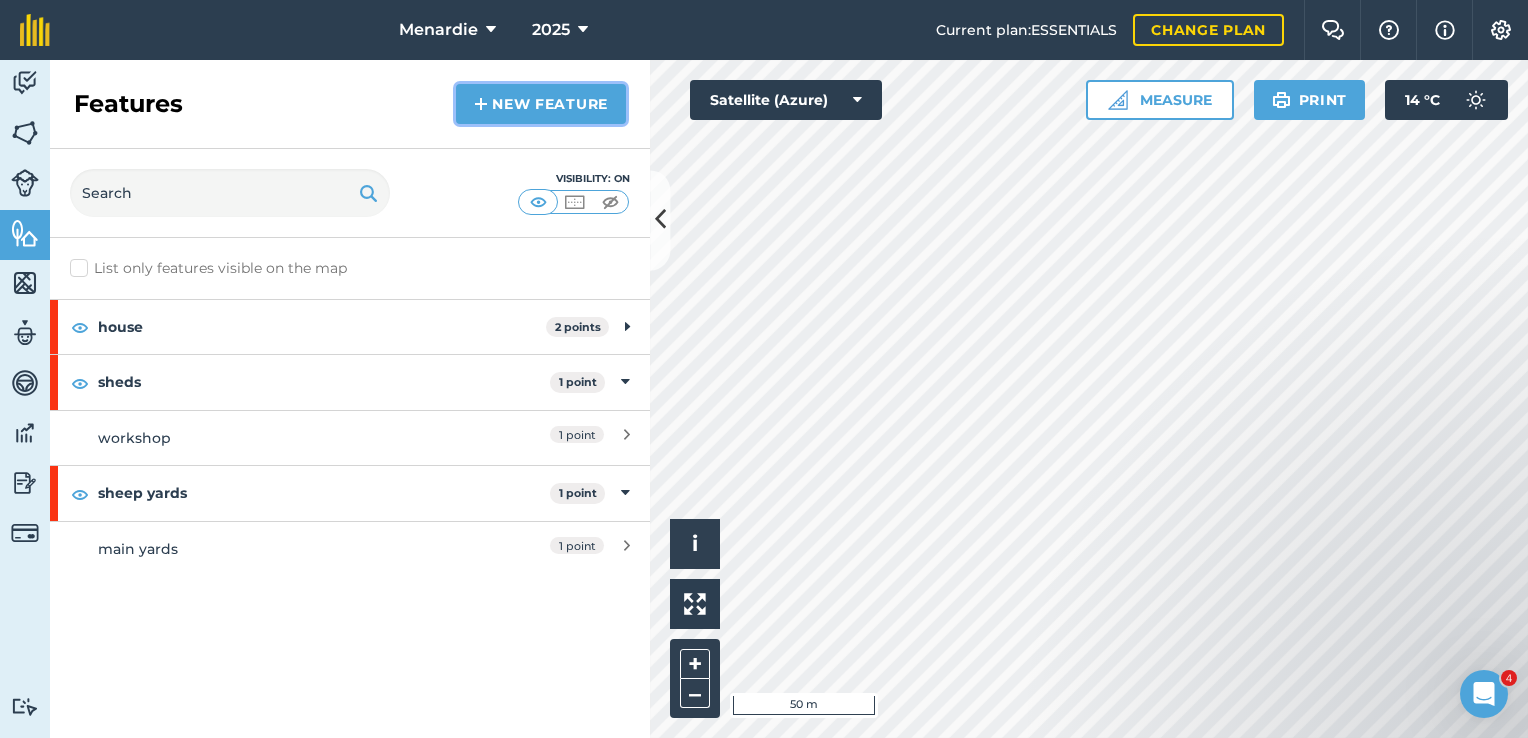 click on "New feature" at bounding box center [541, 104] 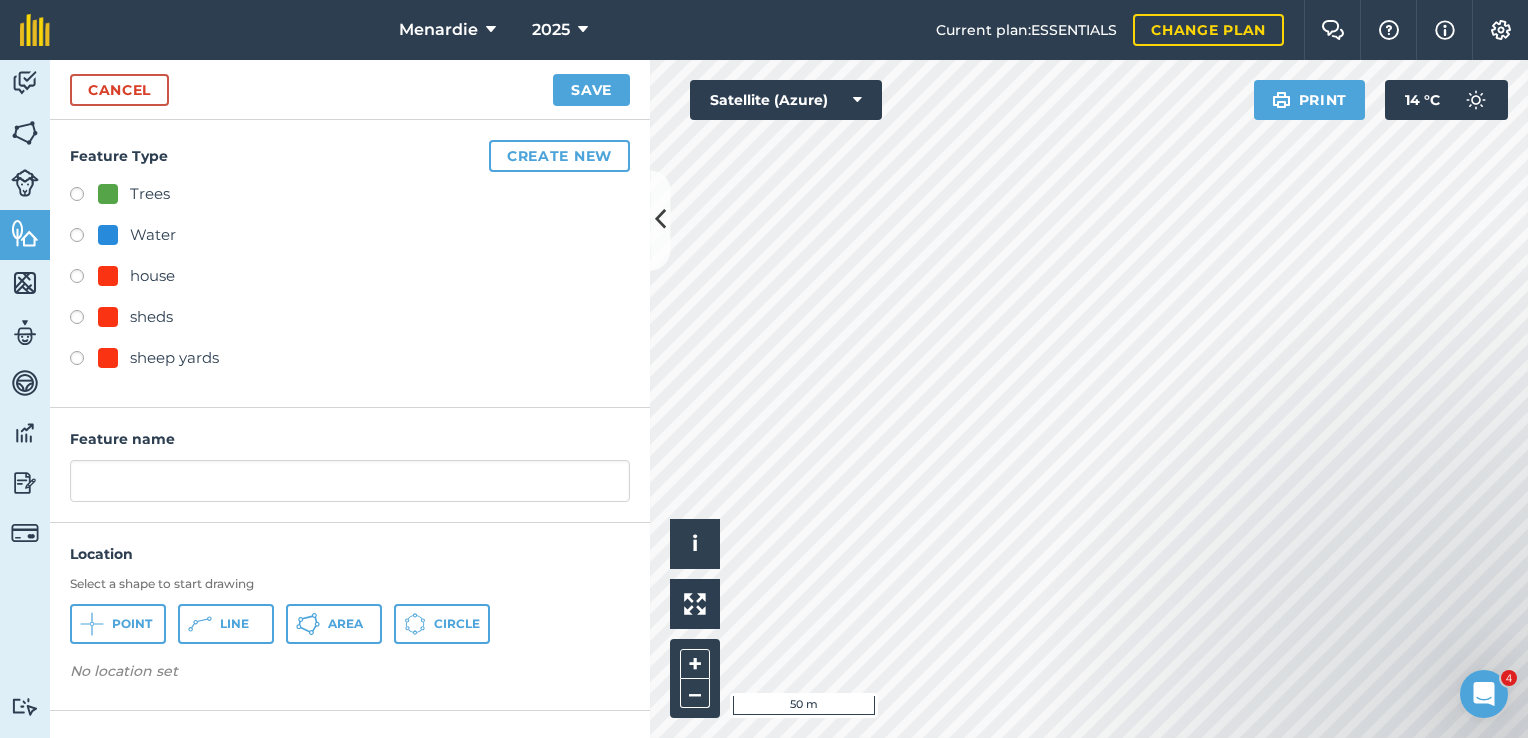 click at bounding box center (84, 279) 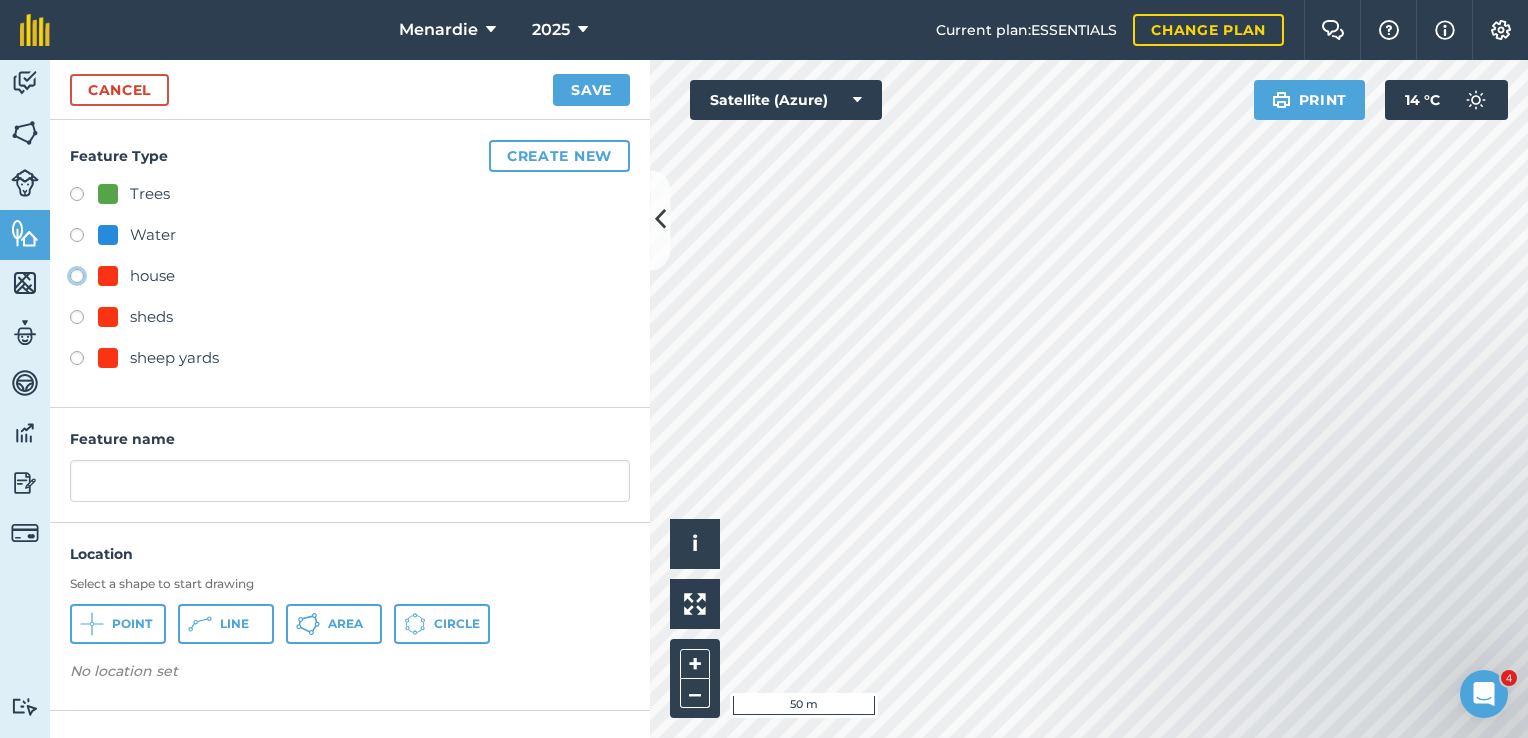click on "house" at bounding box center [-9923, 275] 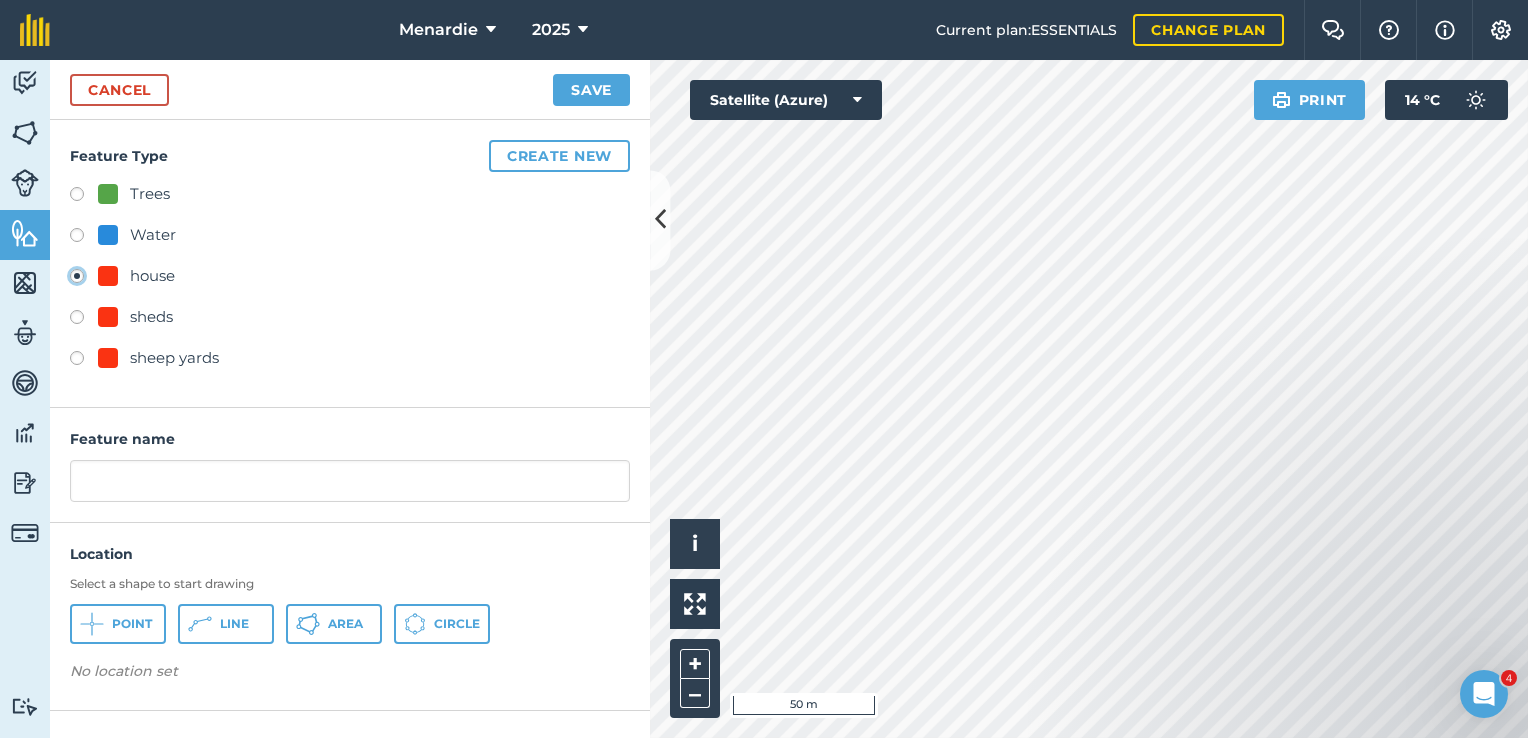 type on "house" 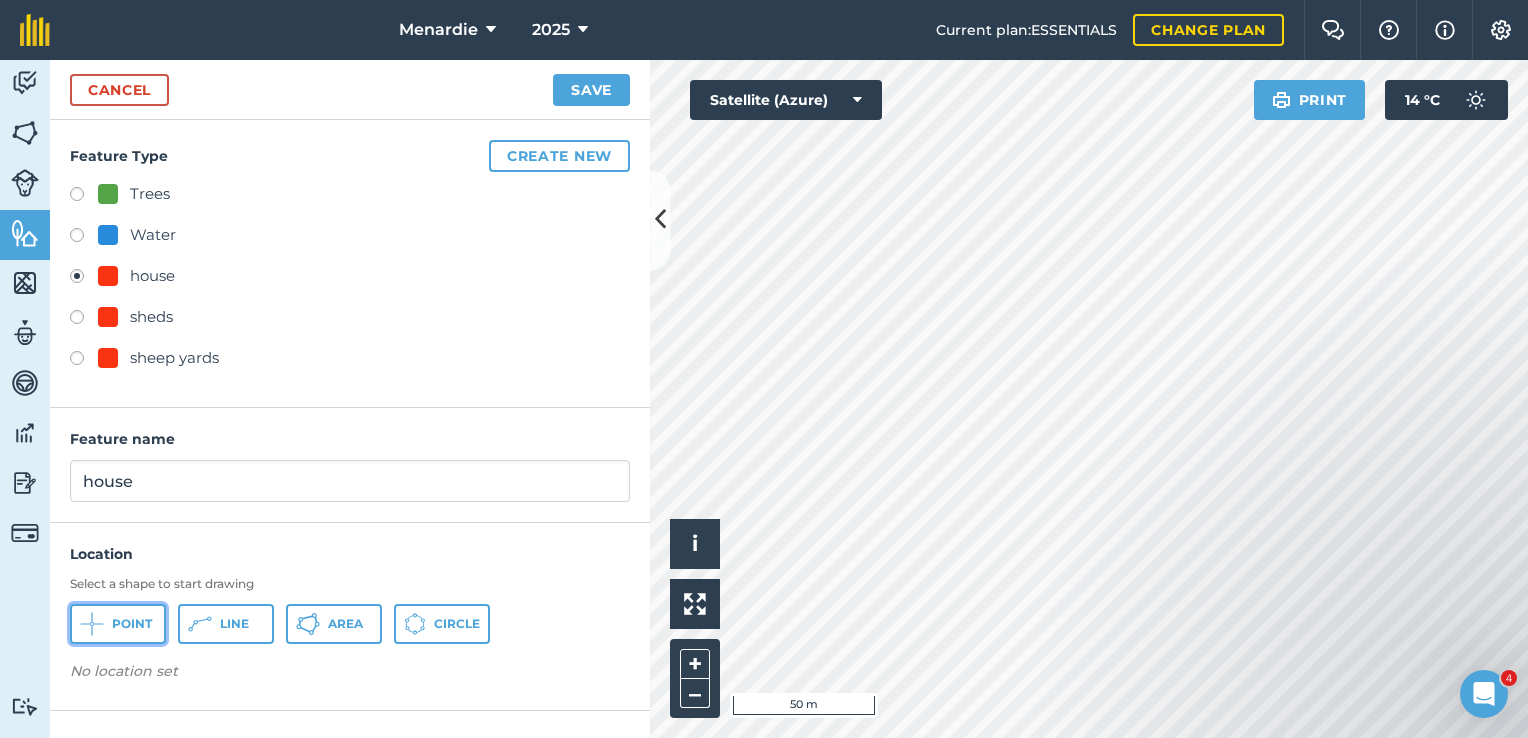click on "Point" at bounding box center [132, 624] 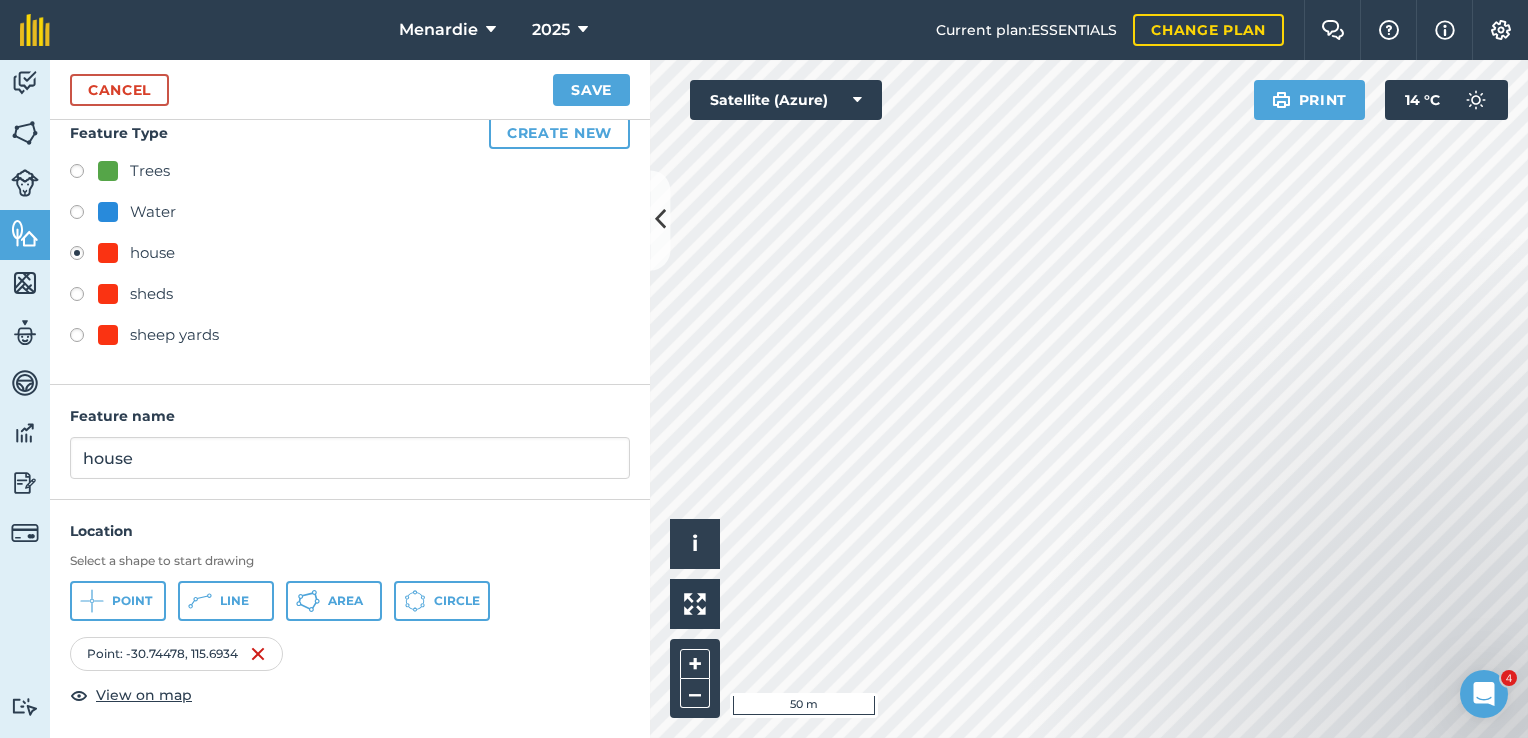 scroll, scrollTop: 0, scrollLeft: 0, axis: both 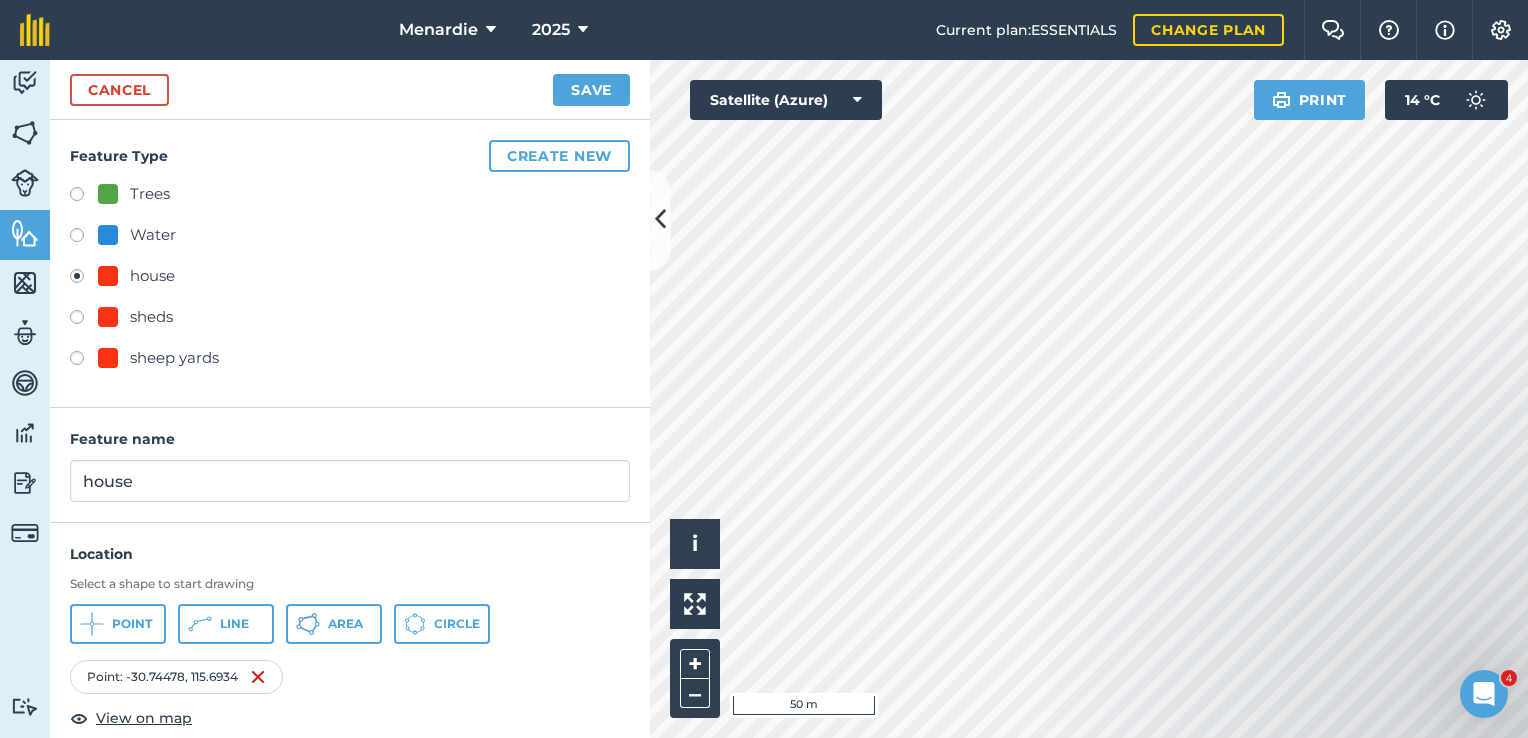 click at bounding box center (84, 279) 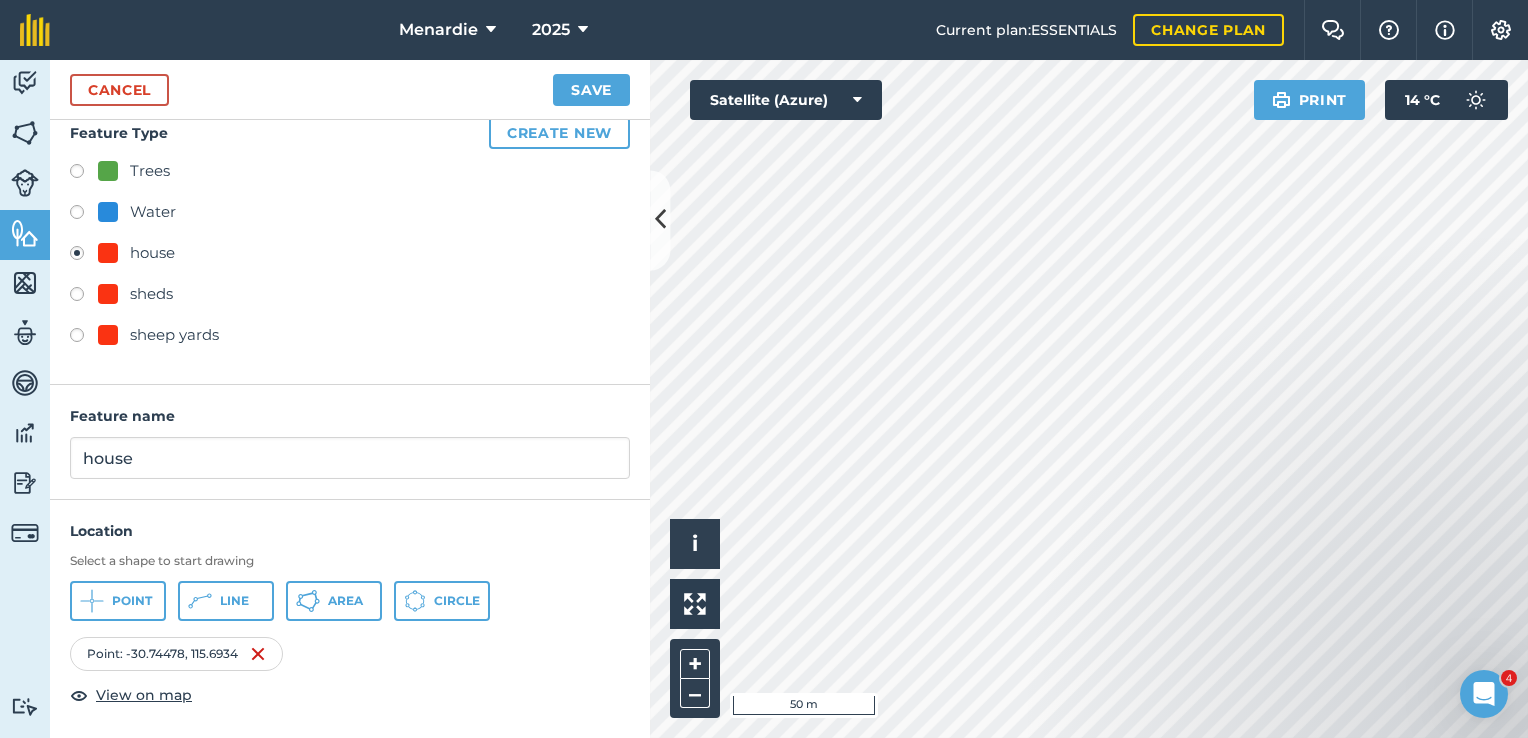 scroll, scrollTop: 0, scrollLeft: 0, axis: both 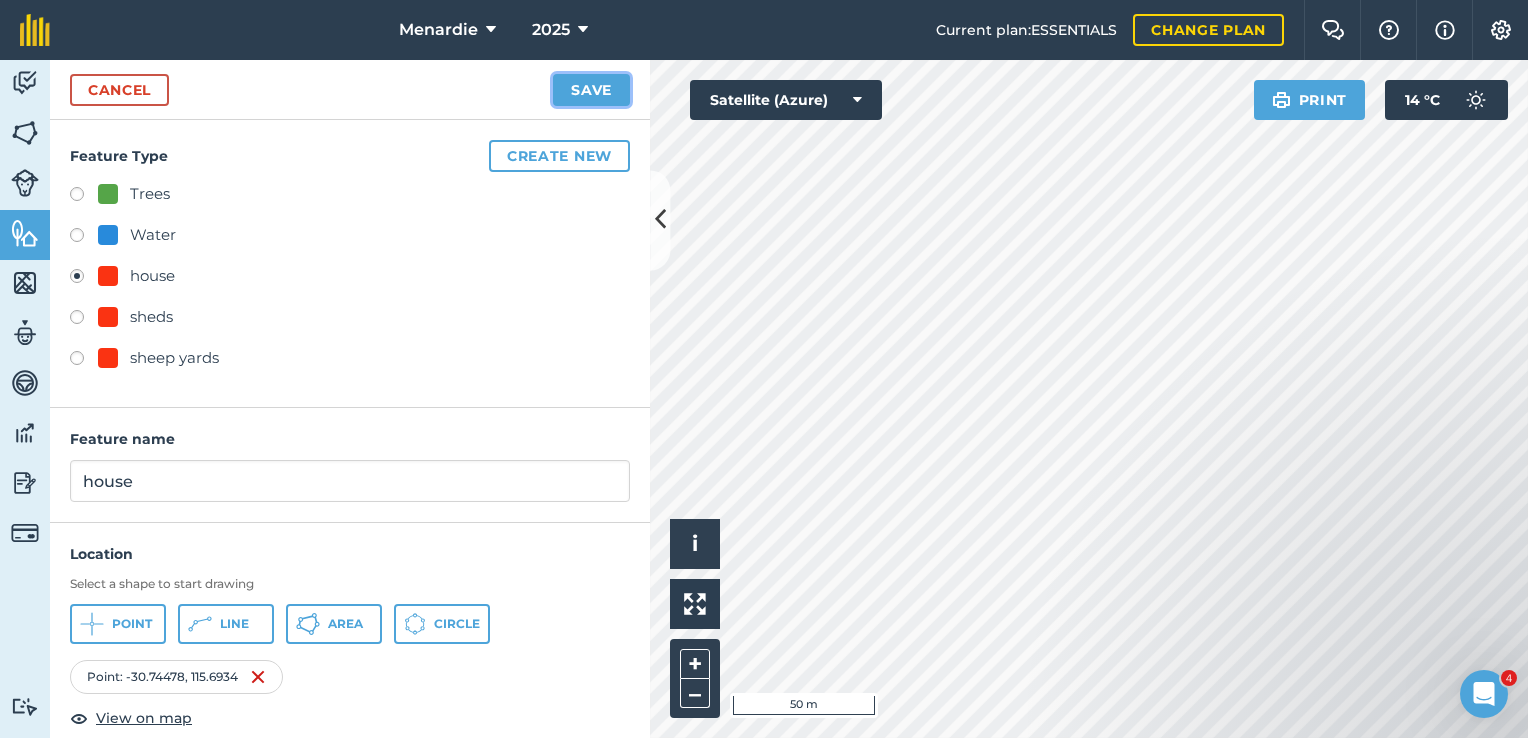 click on "Save" at bounding box center [591, 90] 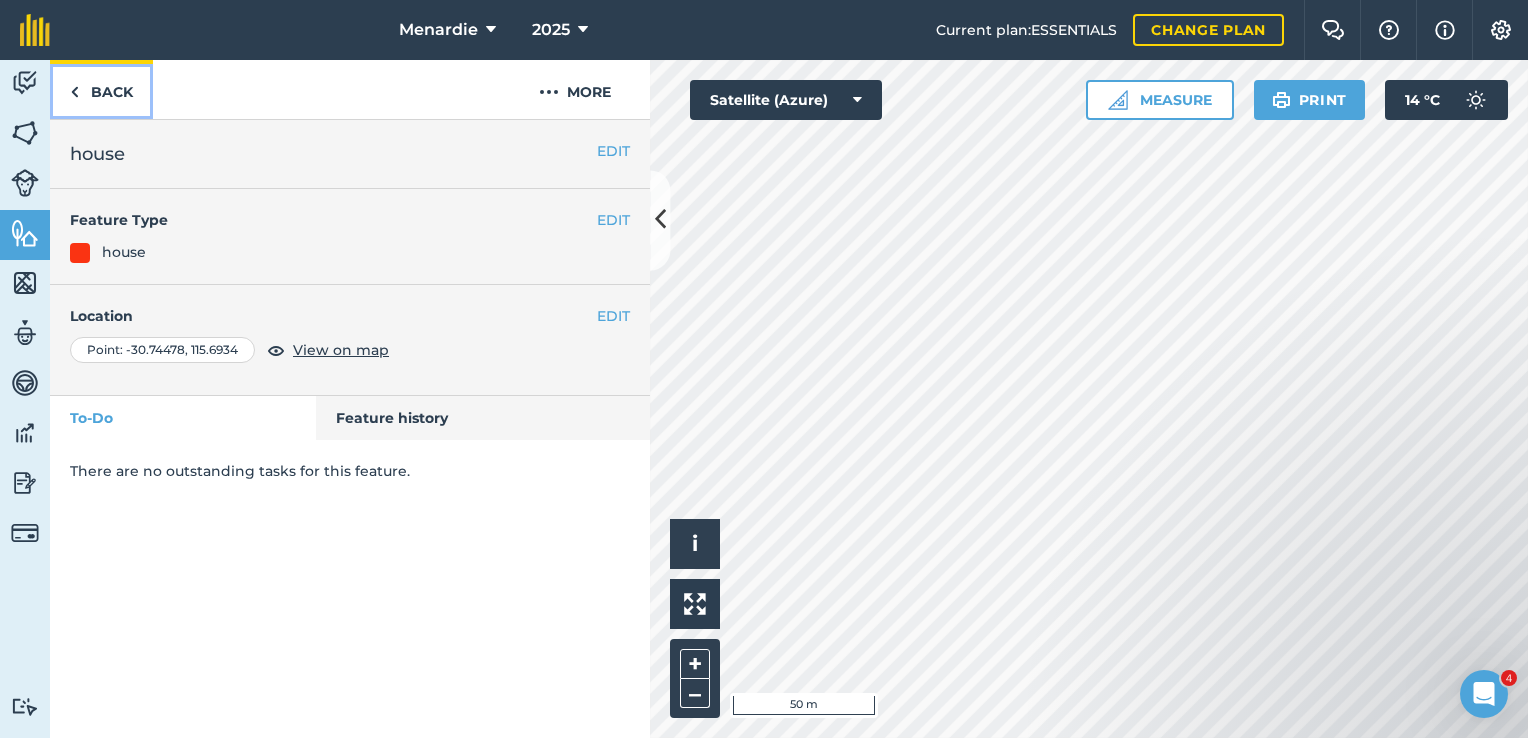 click on "Back" at bounding box center (101, 89) 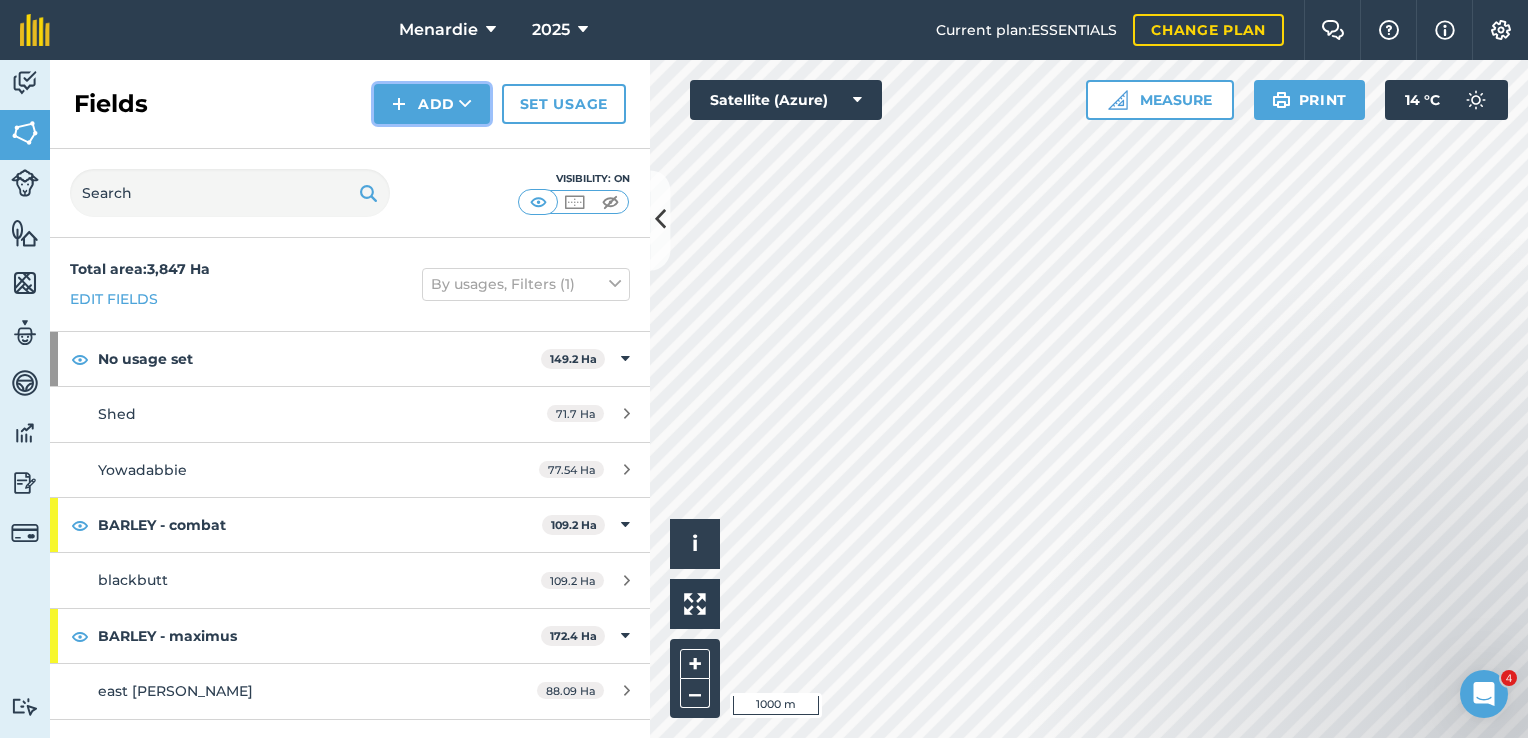 click on "Add" at bounding box center (432, 104) 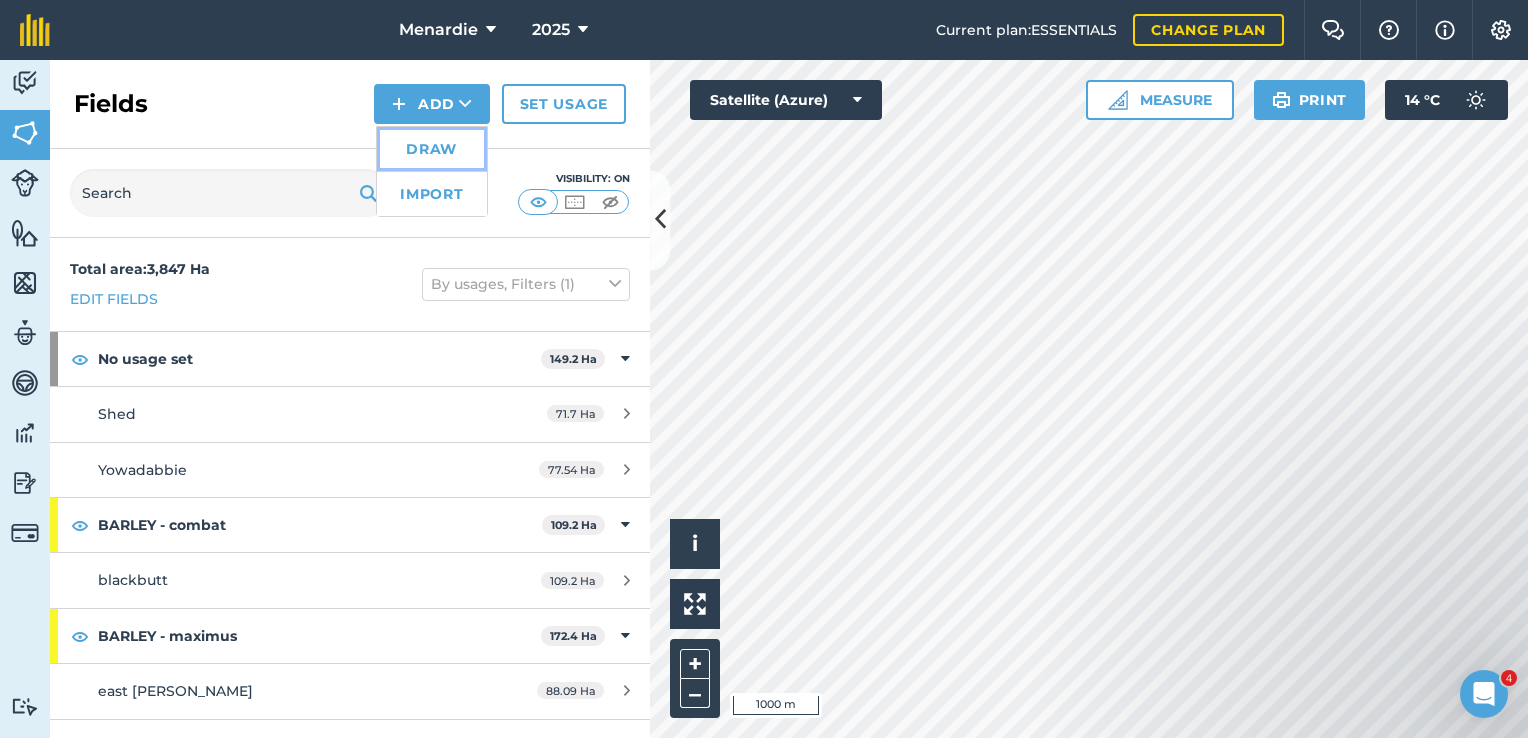click on "Draw" at bounding box center (432, 149) 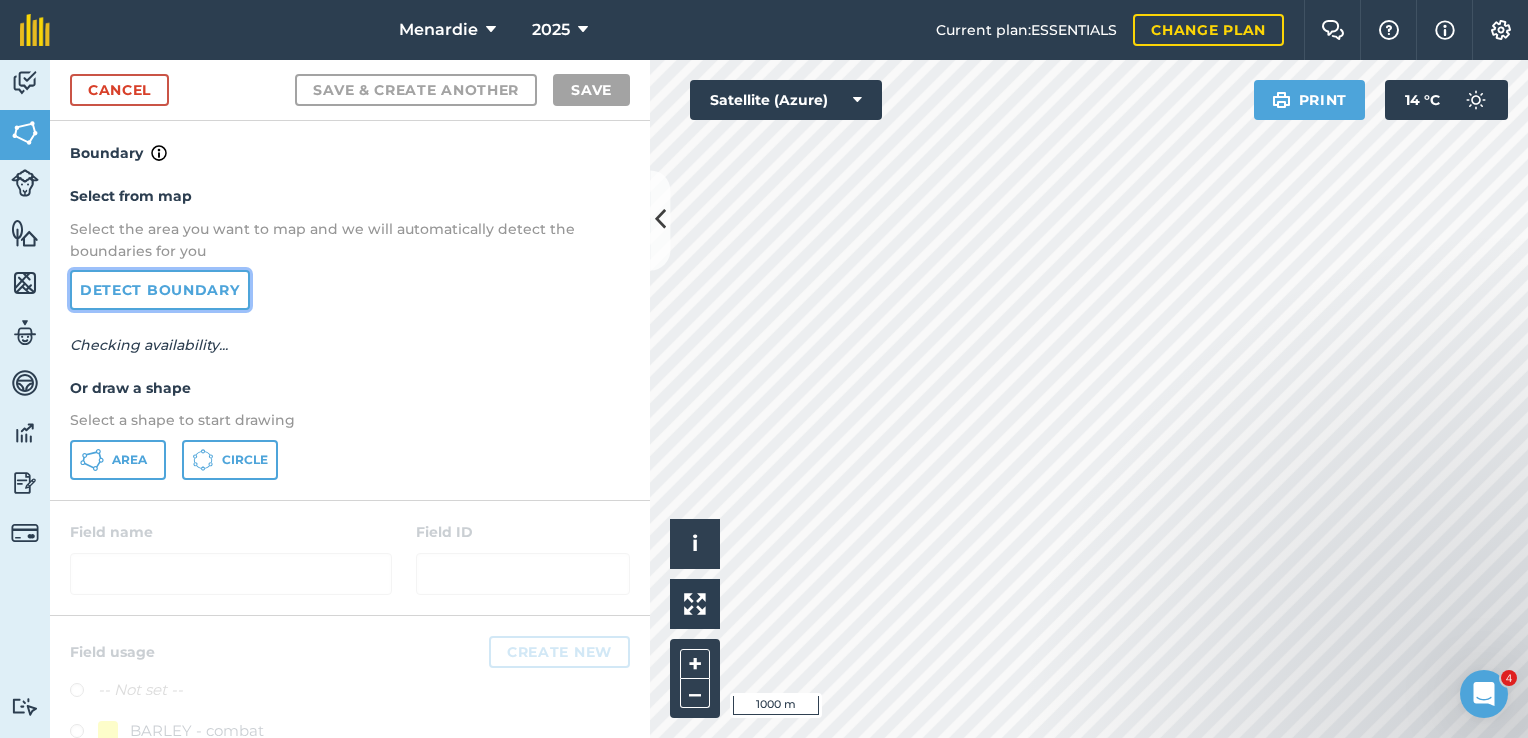 click on "Detect boundary" at bounding box center (160, 290) 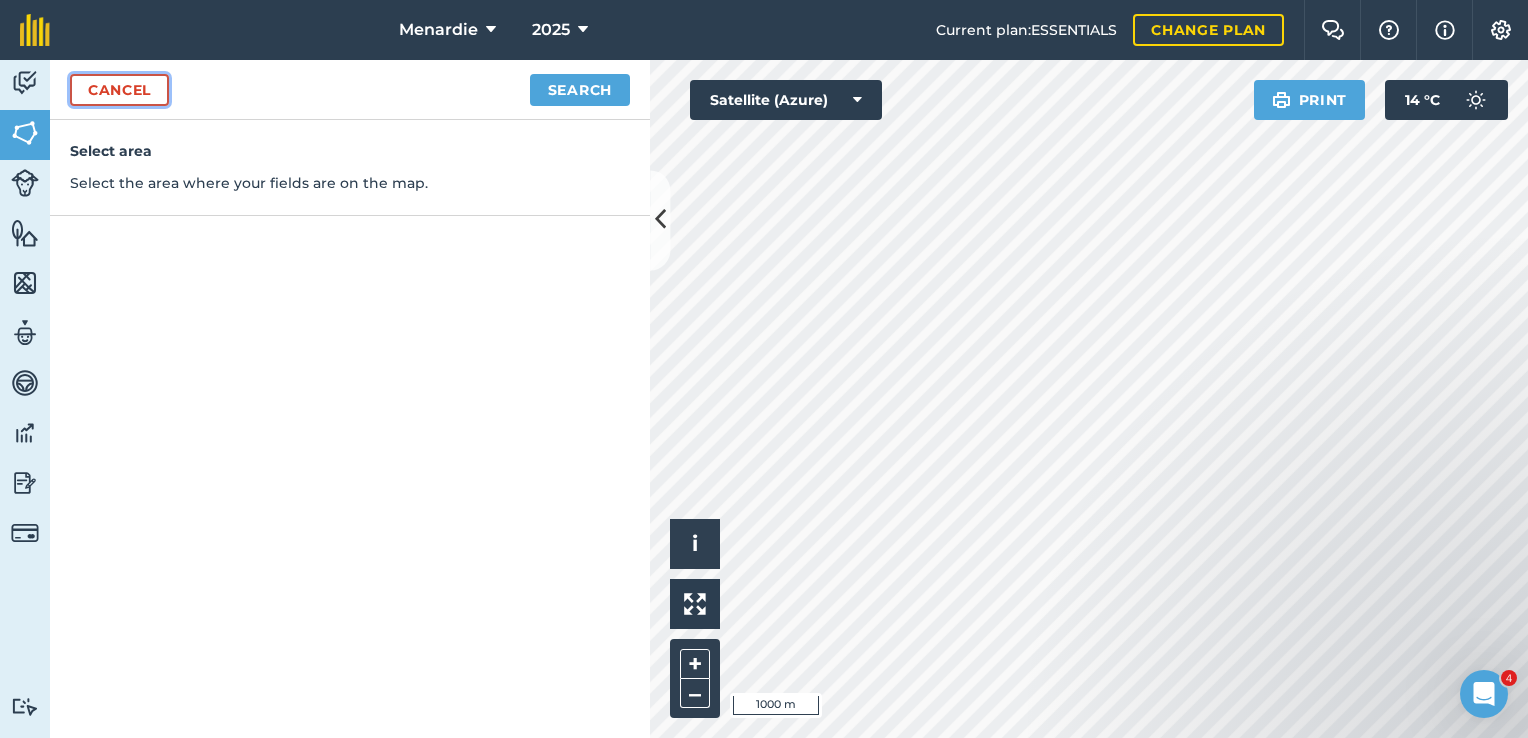 click on "Cancel" at bounding box center [119, 90] 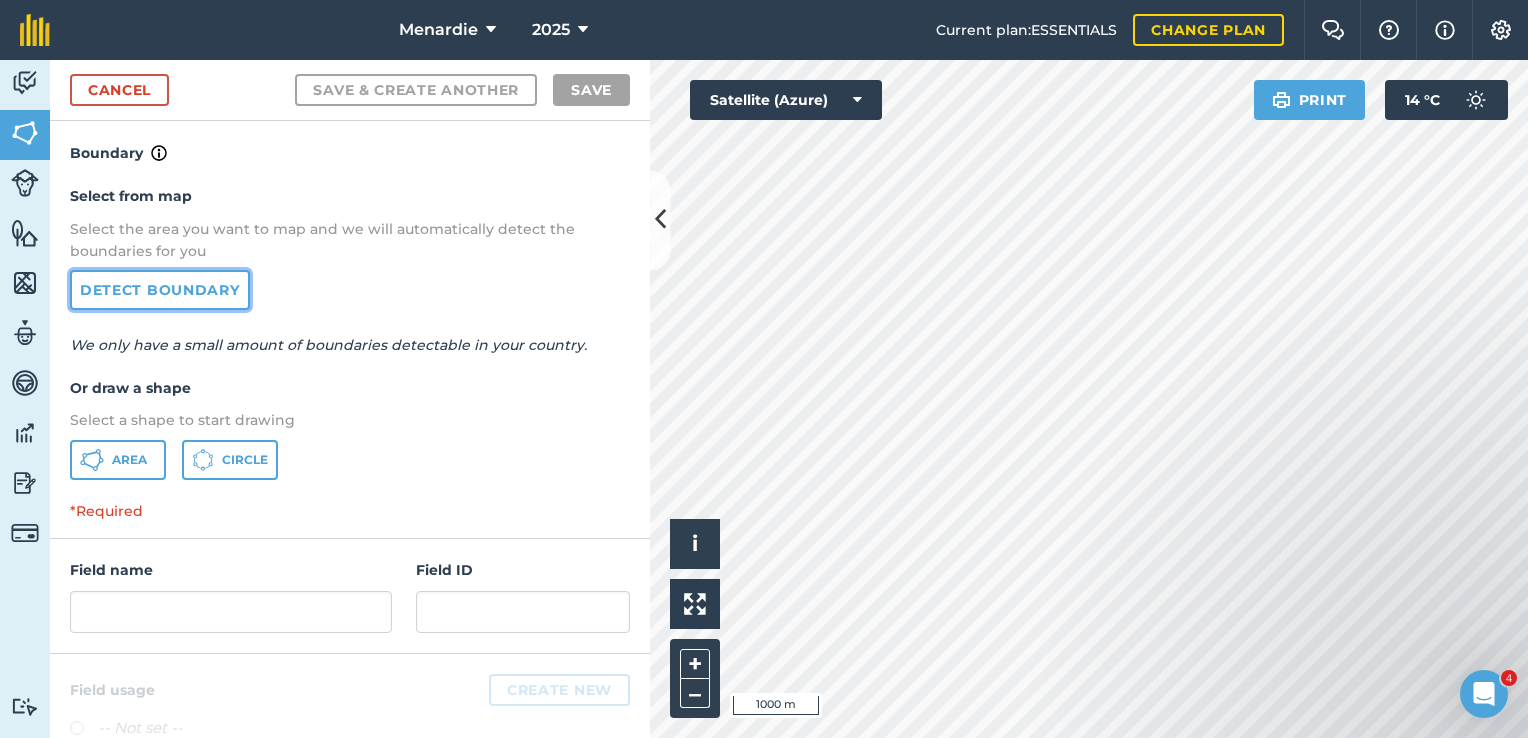 click on "Detect boundary" at bounding box center (160, 290) 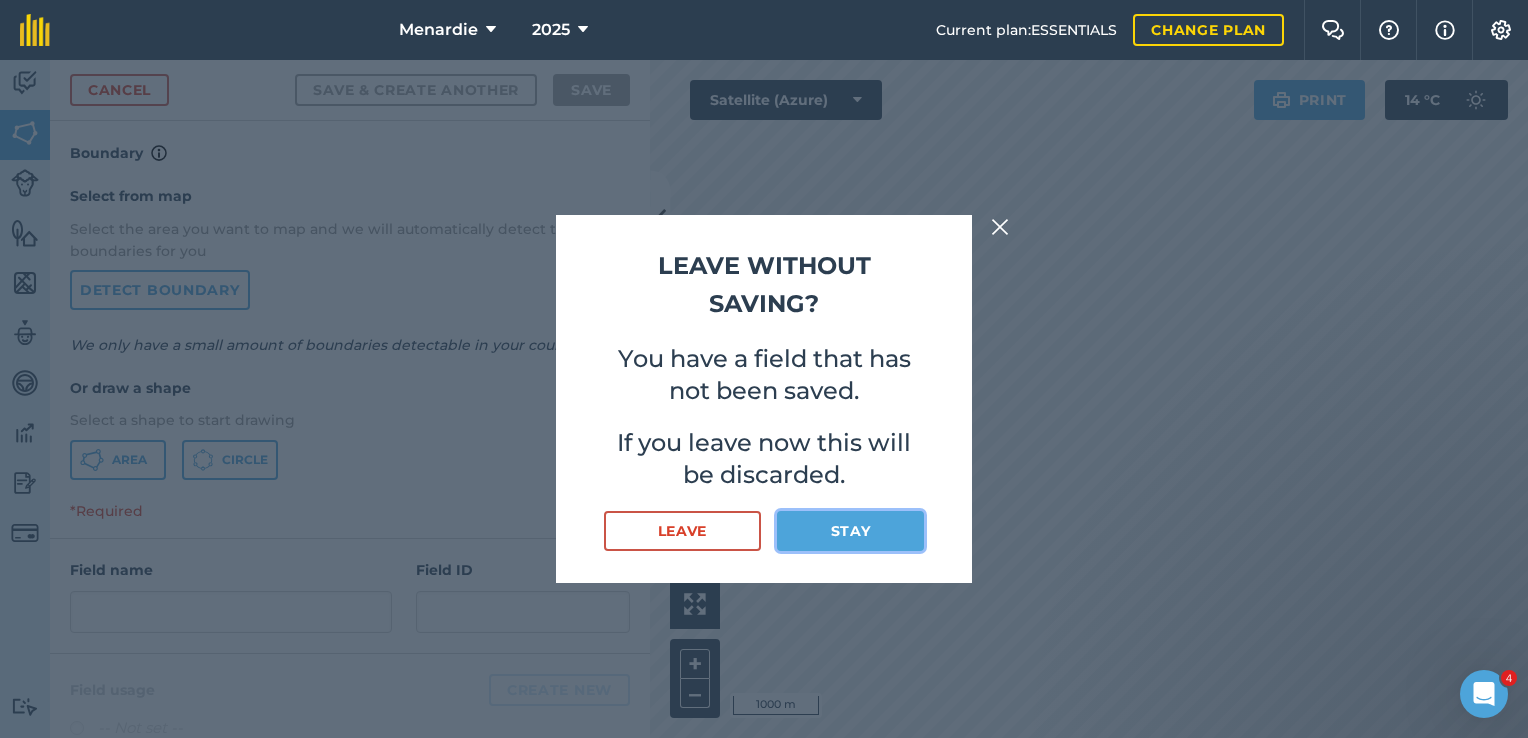click on "Stay" at bounding box center [850, 531] 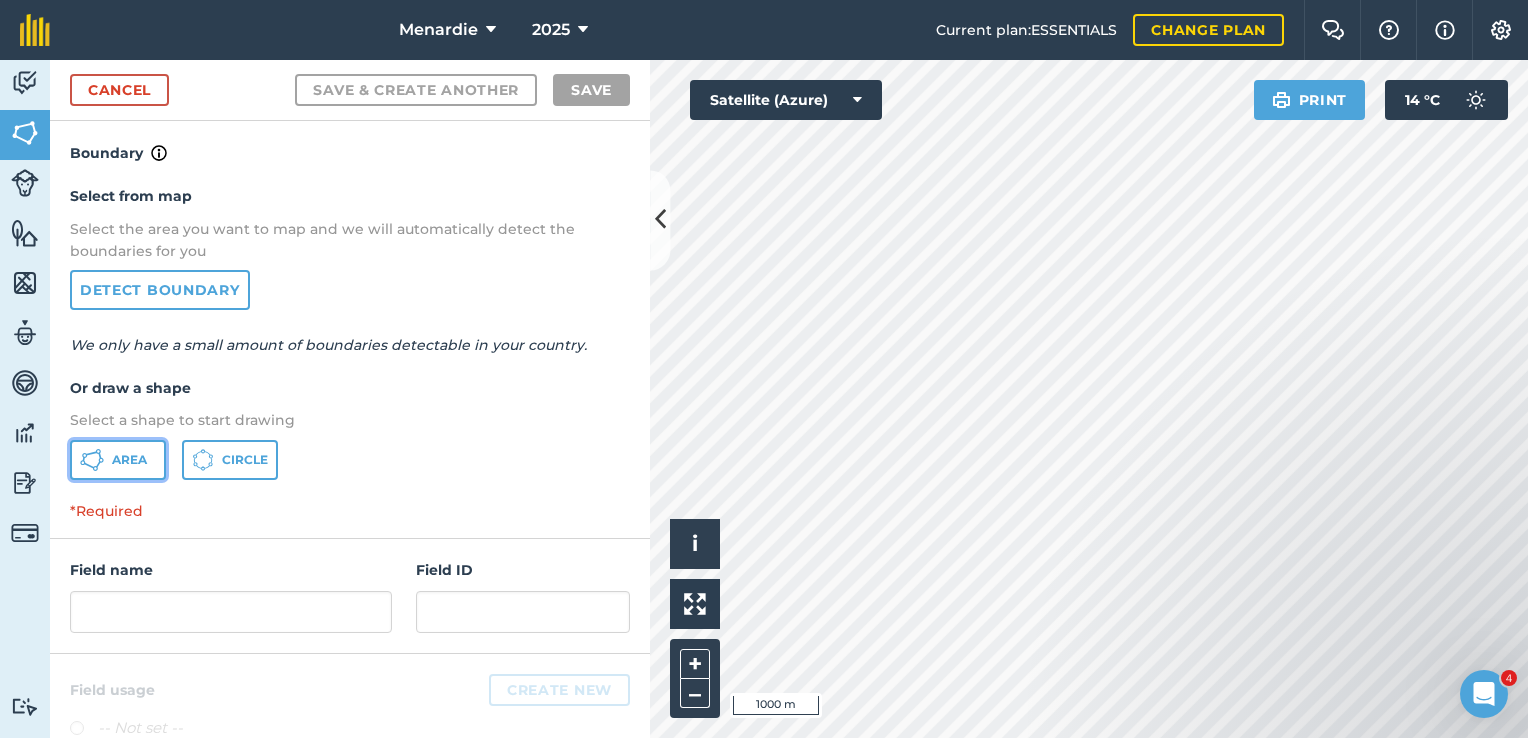 click on "Area" at bounding box center (129, 460) 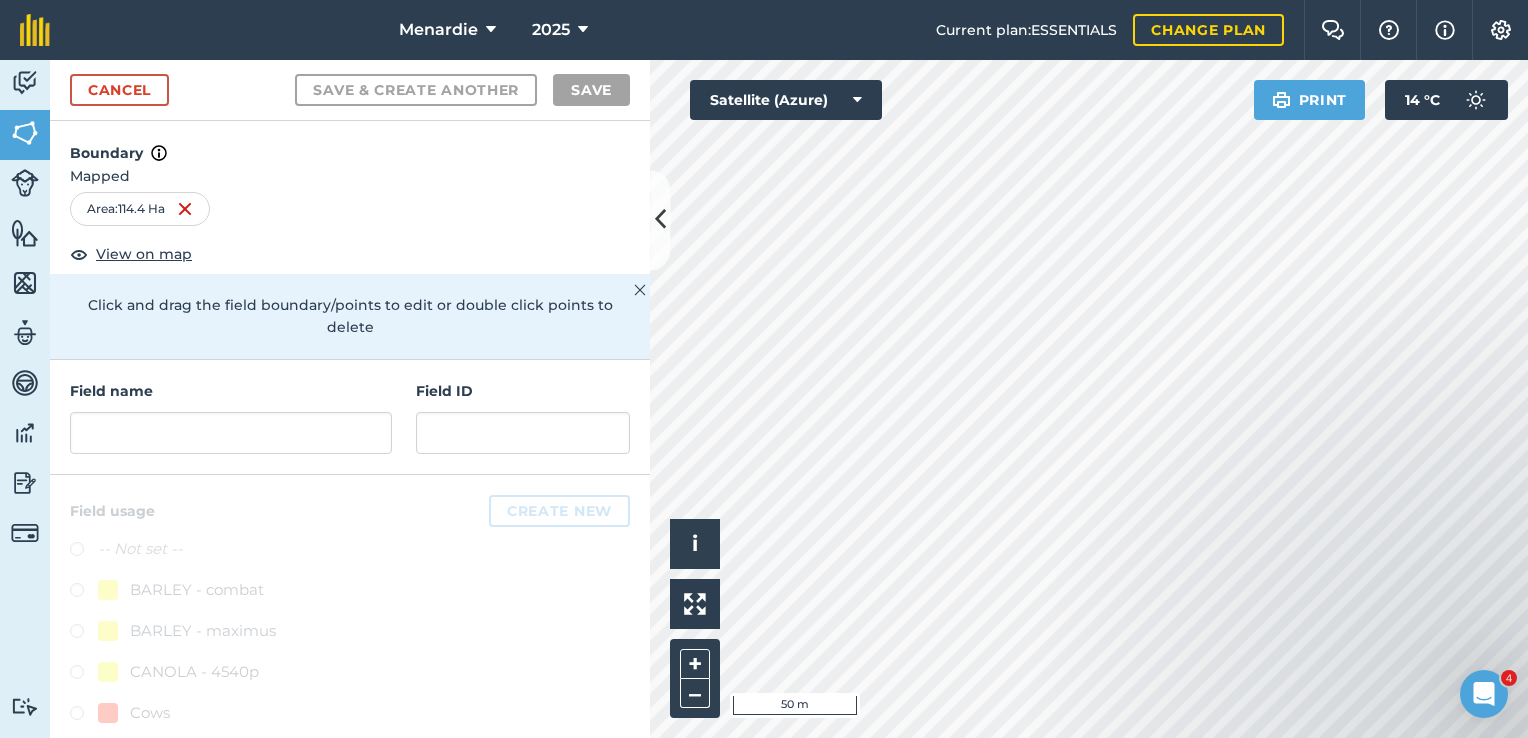 click on "Menardie 2025 Current plan :  ESSENTIALS   Change plan Farm Chat Help Info Settings Menardie  -  2025 Reproduced with the permission of  Microsoft Printed on  [DATE] Field usages No usage set BARLEY - combat BARLEY - maximus CANOLA - 4540p Cows Crop LUPIIN - jurien Sheep WHEAT - ninja WHEAT - ninja Feature types Trees Water house sheds sheep yards Activity Fields Livestock Features Maps Team Vehicles Data Reporting Billing Tutorials Tutorials Cancel Save & Create Another Save Boundary   Mapped Area :  114.4   Ha   View on map Click and drag the field boundary/points to edit or double click points to delete Field name Field ID Field usage   Create new -- Not set -- BARLEY - combat BARLEY - maximus CANOLA - 4540p Cows Crop LUPIIN - jurien Sheep WHEAT - ninja WHEAT - ninja Click to start drawing i © 2025 TomTom, Microsoft 50 m + – Satellite (Azure) Print 14   ° C
4" at bounding box center [764, 369] 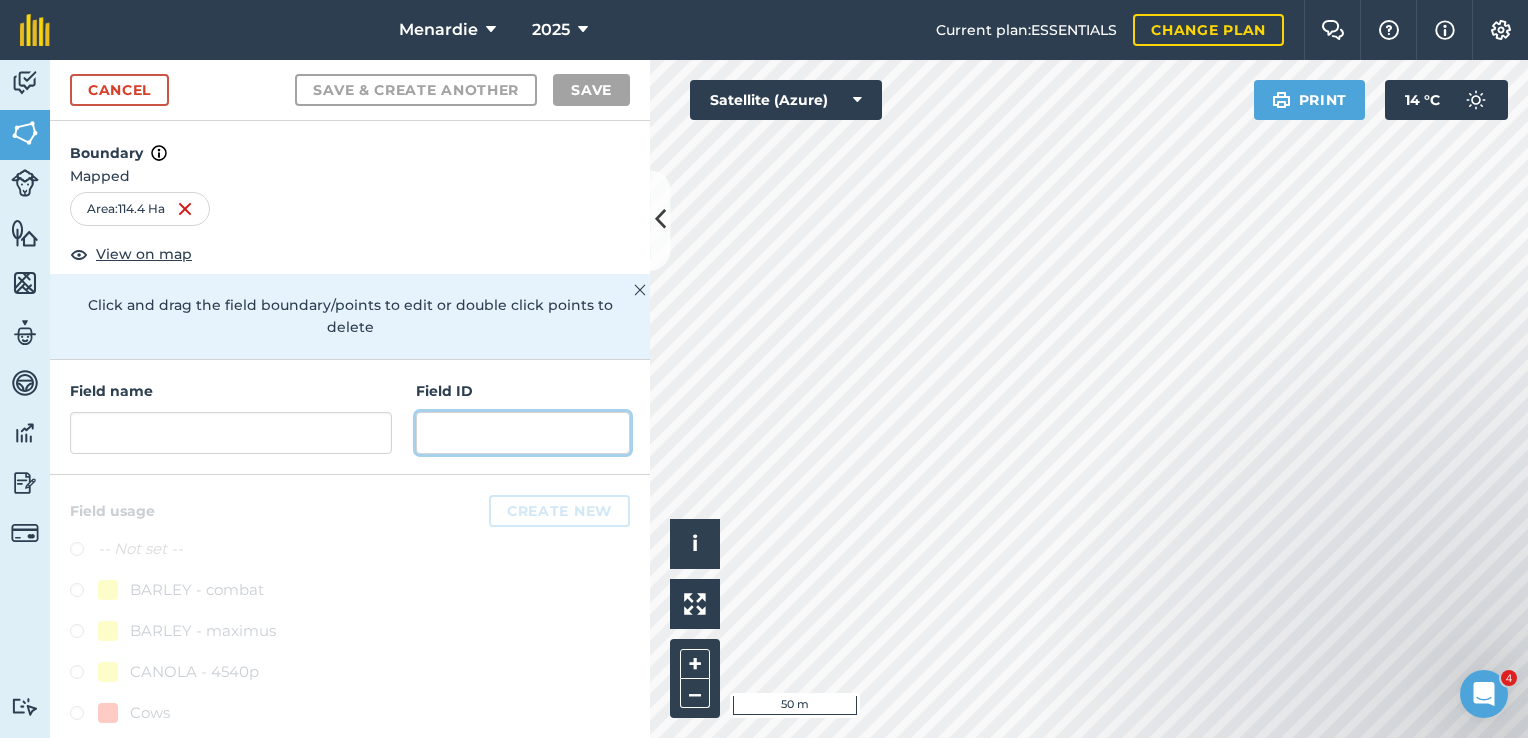 click on "Activity Fields Livestock Features Maps Team Vehicles Data Reporting Billing Tutorials Tutorials Cancel Save & Create Another Save Boundary   Mapped Area :  114.4   Ha   View on map Click and drag the field boundary/points to edit or double click points to delete Field name Field ID Field usage   Create new -- Not set -- BARLEY - combat BARLEY - maximus CANOLA - 4540p Cows Crop LUPIIN - jurien Sheep WHEAT - ninja WHEAT - ninja Click to start drawing i © 2025 TomTom, Microsoft 50 m + – Satellite (Azure) Print 14   ° C" at bounding box center (764, 399) 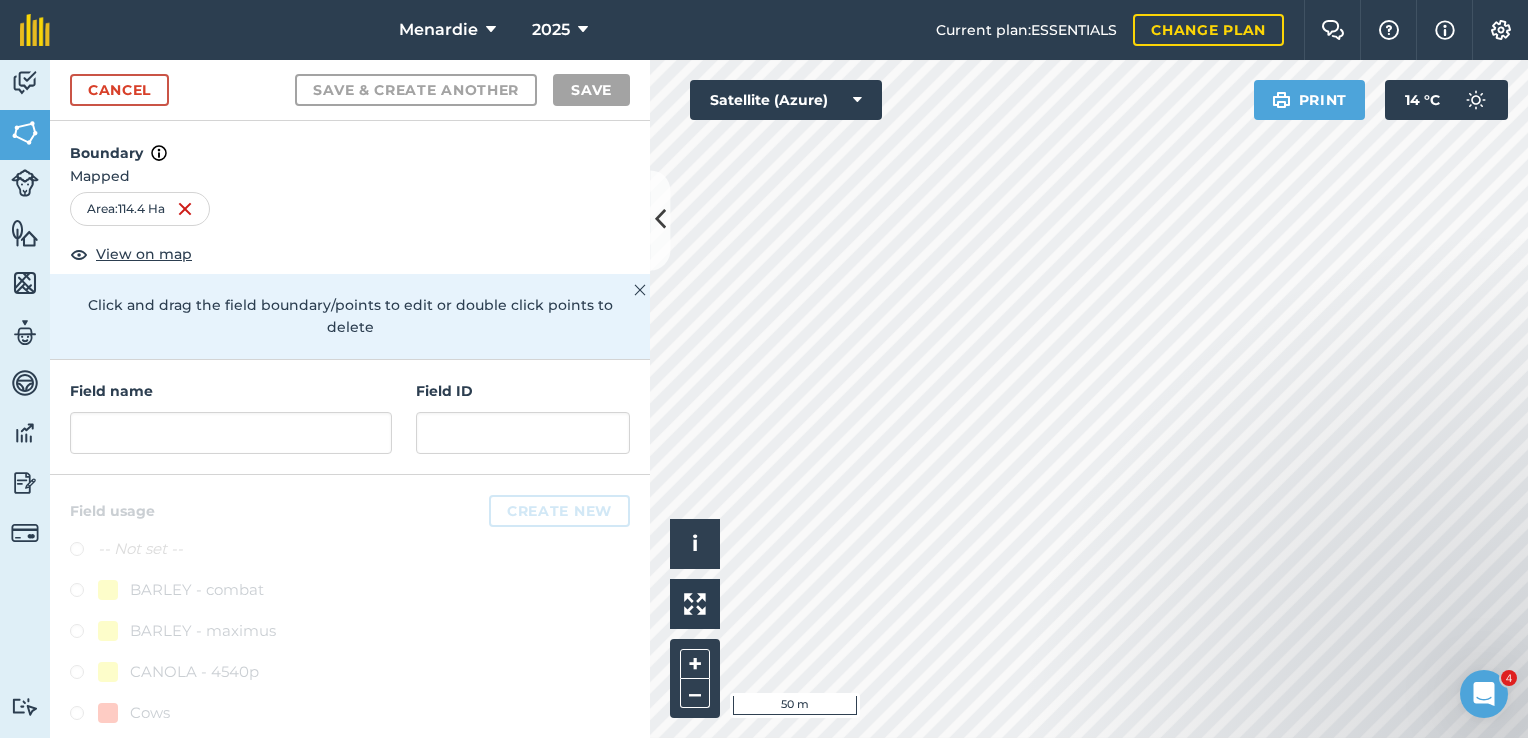 drag, startPoint x: 612, startPoint y: 426, endPoint x: 1531, endPoint y: 530, distance: 924.8659 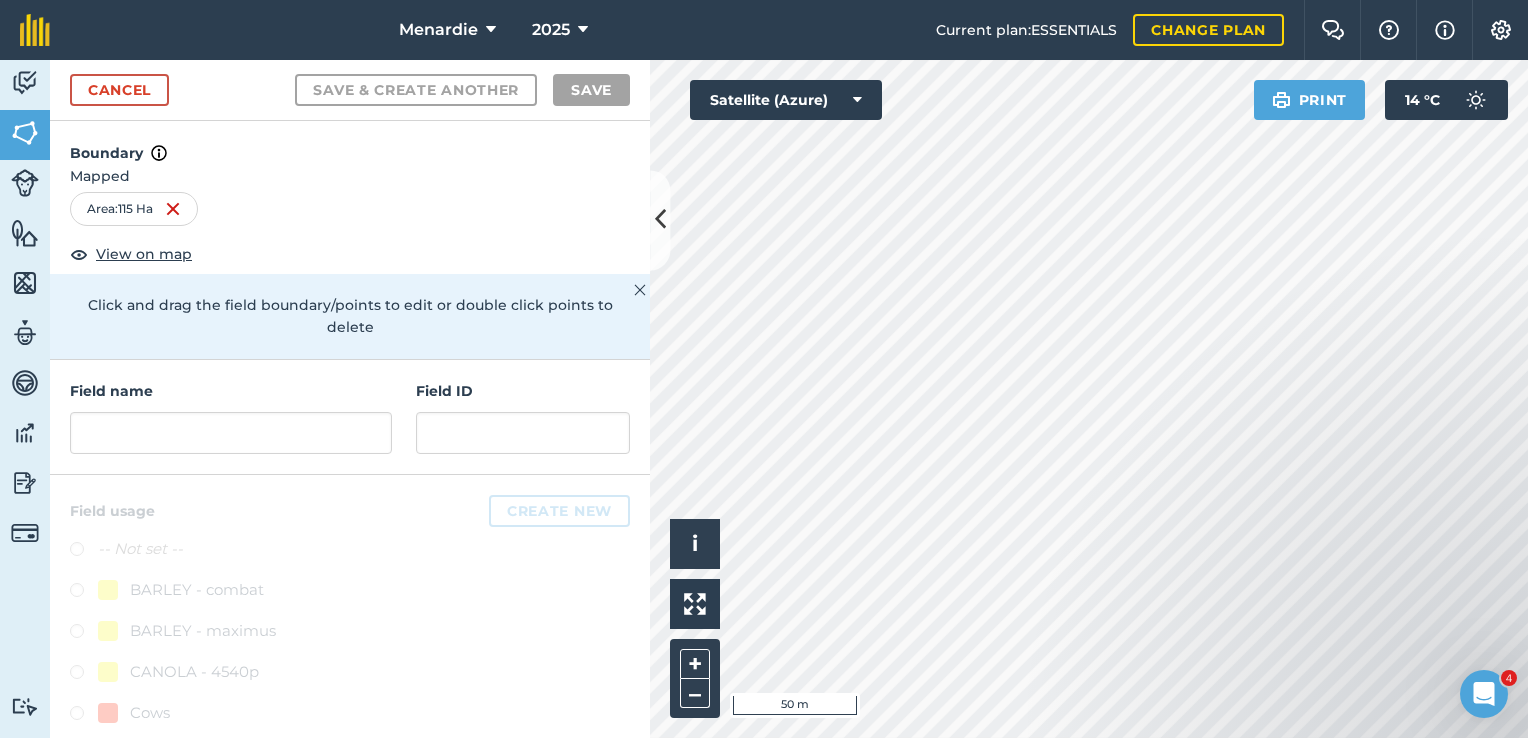 click on "Menardie 2025 Current plan :  ESSENTIALS   Change plan Farm Chat Help Info Settings Menardie  -  2025 Reproduced with the permission of  Microsoft Printed on  [DATE] Field usages No usage set BARLEY - combat BARLEY - maximus CANOLA - 4540p Cows Crop LUPIIN - jurien Sheep WHEAT - ninja WHEAT - ninja Feature types Trees Water house sheds sheep yards Activity Fields Livestock Features Maps Team Vehicles Data Reporting Billing Tutorials Tutorials Cancel Save & Create Another Save Boundary   Mapped Area :  115   Ha   View on map Click and drag the field boundary/points to edit or double click points to delete Field name Field ID Field usage   Create new -- Not set -- BARLEY - combat BARLEY - maximus CANOLA - 4540p Cows Crop LUPIIN - jurien Sheep WHEAT - ninja WHEAT - ninja Click to start drawing i © 2025 TomTom, Microsoft 50 m + – Satellite (Azure) Print 14   ° C
4" at bounding box center [764, 369] 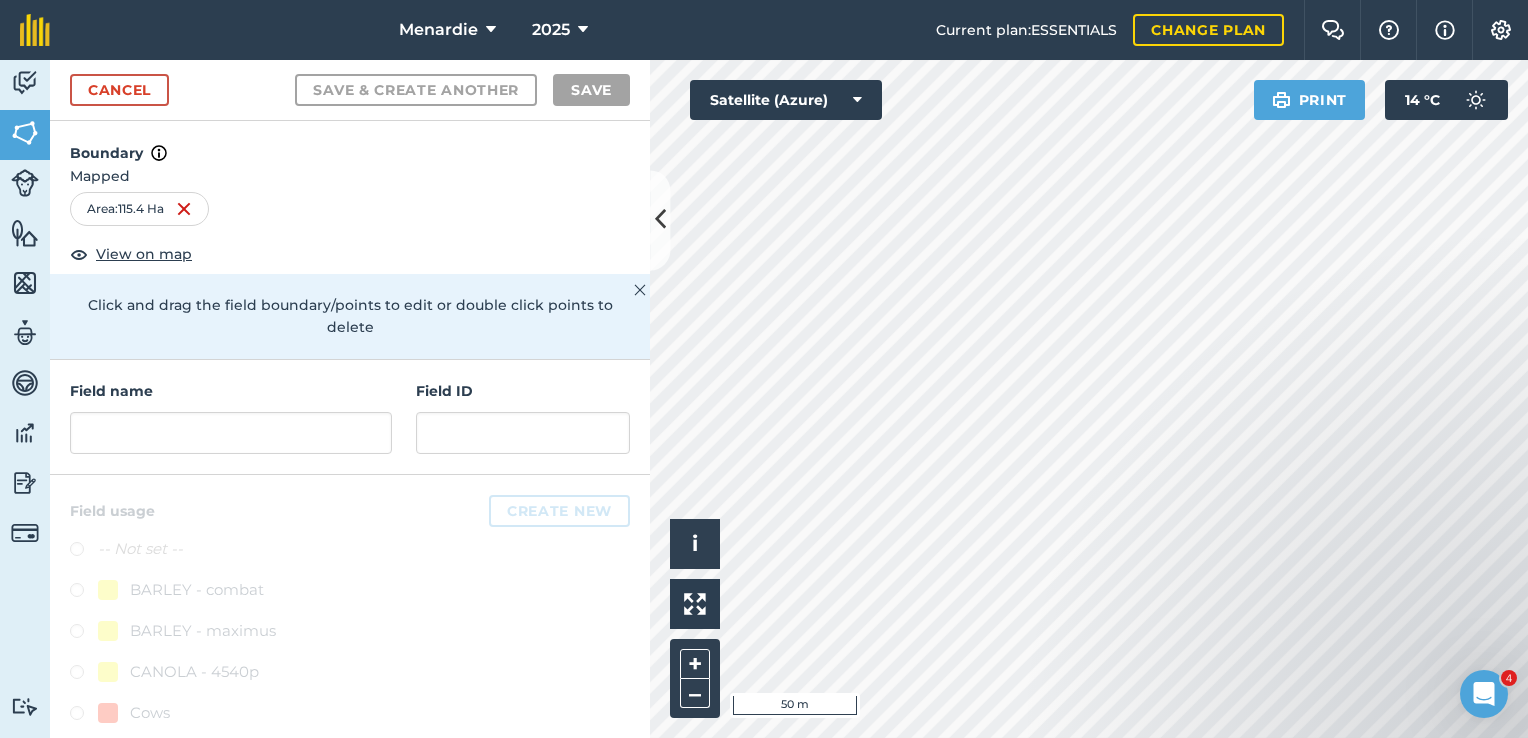 click on "Menardie 2025 Current plan :  ESSENTIALS   Change plan Farm Chat Help Info Settings Menardie  -  2025 Reproduced with the permission of  Microsoft Printed on  [DATE] Field usages No usage set BARLEY - combat BARLEY - maximus CANOLA - 4540p Cows Crop LUPIIN - jurien Sheep WHEAT - ninja WHEAT - ninja Feature types Trees Water house sheds sheep yards Activity Fields Livestock Features Maps Team Vehicles Data Reporting Billing Tutorials Tutorials Cancel Save & Create Another Save Boundary   Mapped Area :  115.4   Ha   View on map Click and drag the field boundary/points to edit or double click points to delete Field name Field ID Field usage   Create new -- Not set -- BARLEY - combat BARLEY - maximus CANOLA - 4540p Cows Crop LUPIIN - jurien Sheep WHEAT - ninja WHEAT - ninja Click to start drawing i © 2025 TomTom, Microsoft 50 m + – Satellite (Azure) Print 14   ° C
4" at bounding box center (764, 369) 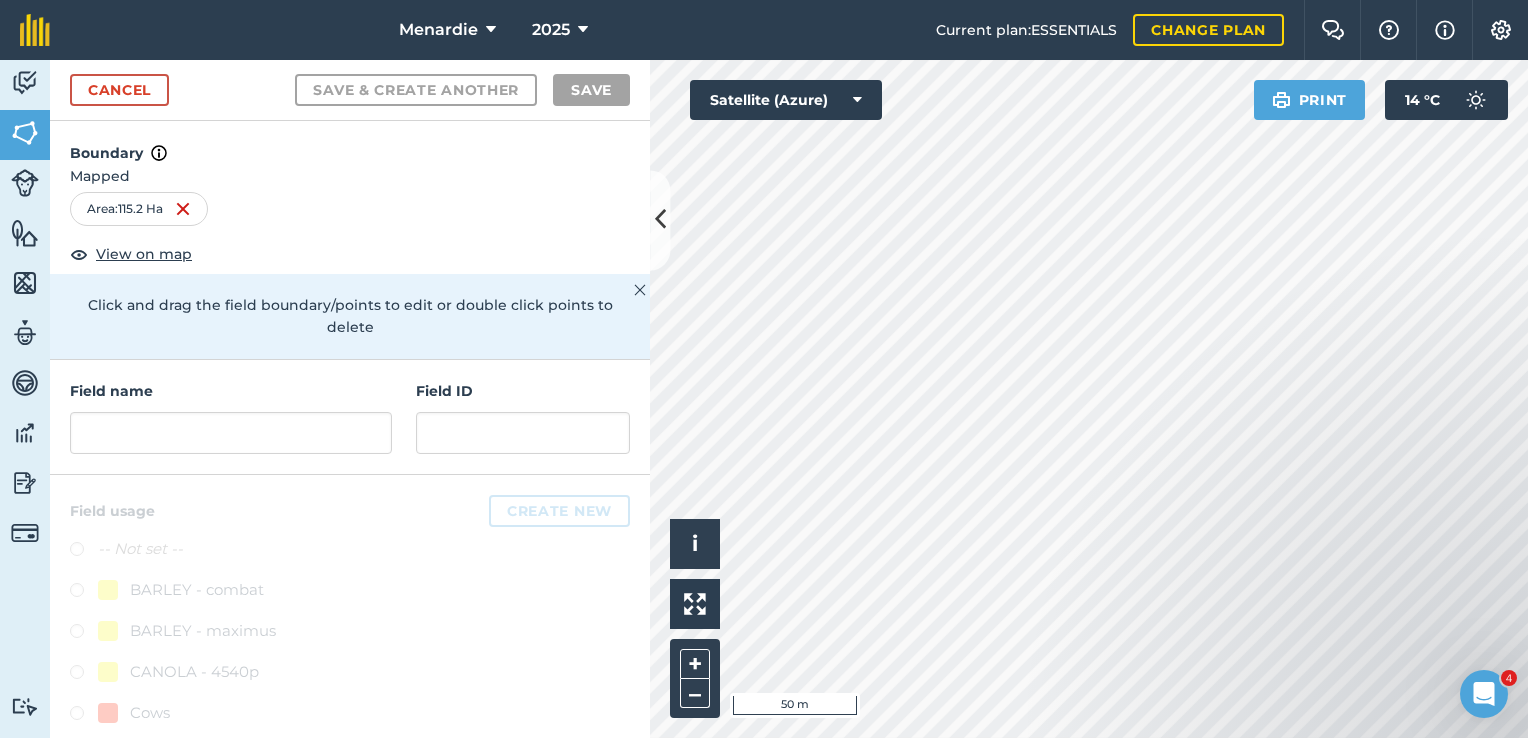 click on "Menardie 2025 Current plan :  ESSENTIALS   Change plan Farm Chat Help Info Settings Menardie  -  2025 Reproduced with the permission of  Microsoft Printed on  [DATE] Field usages No usage set BARLEY - combat BARLEY - maximus CANOLA - 4540p Cows Crop LUPIIN - jurien Sheep WHEAT - ninja WHEAT - ninja Feature types Trees Water house sheds sheep yards Activity Fields Livestock Features Maps Team Vehicles Data Reporting Billing Tutorials Tutorials Cancel Save & Create Another Save Boundary   Mapped Area :  115.2   Ha   View on map Click and drag the field boundary/points to edit or double click points to delete Field name Field ID Field usage   Create new -- Not set -- BARLEY - combat BARLEY - maximus CANOLA - 4540p Cows Crop LUPIIN - jurien Sheep WHEAT - ninja WHEAT - ninja Click to start drawing i © 2025 TomTom, Microsoft 50 m + – Satellite (Azure) Print 14   ° C
4" at bounding box center [764, 369] 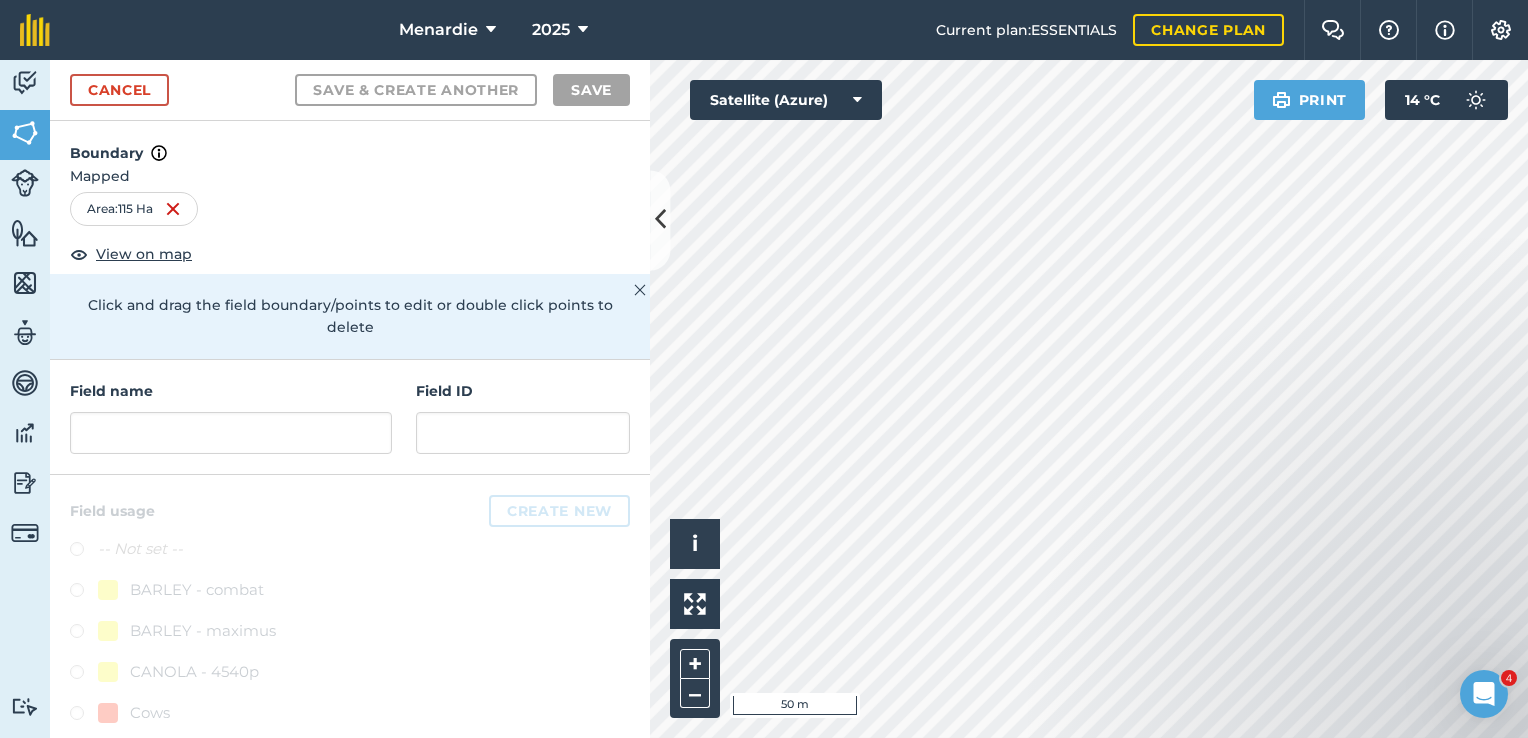 click on "Activity Fields Livestock Features Maps Team Vehicles Data Reporting Billing Tutorials Tutorials Cancel Save & Create Another Save Boundary   Mapped Area :  115   Ha   View on map Click and drag the field boundary/points to edit or double click points to delete Field name Field ID Field usage   Create new -- Not set -- BARLEY - combat BARLEY - maximus CANOLA - 4540p Cows Crop LUPIIN - jurien Sheep WHEAT - ninja WHEAT - ninja Click to start drawing i © 2025 TomTom, Microsoft 50 m + – Satellite (Azure) Print 14   ° C" at bounding box center (764, 399) 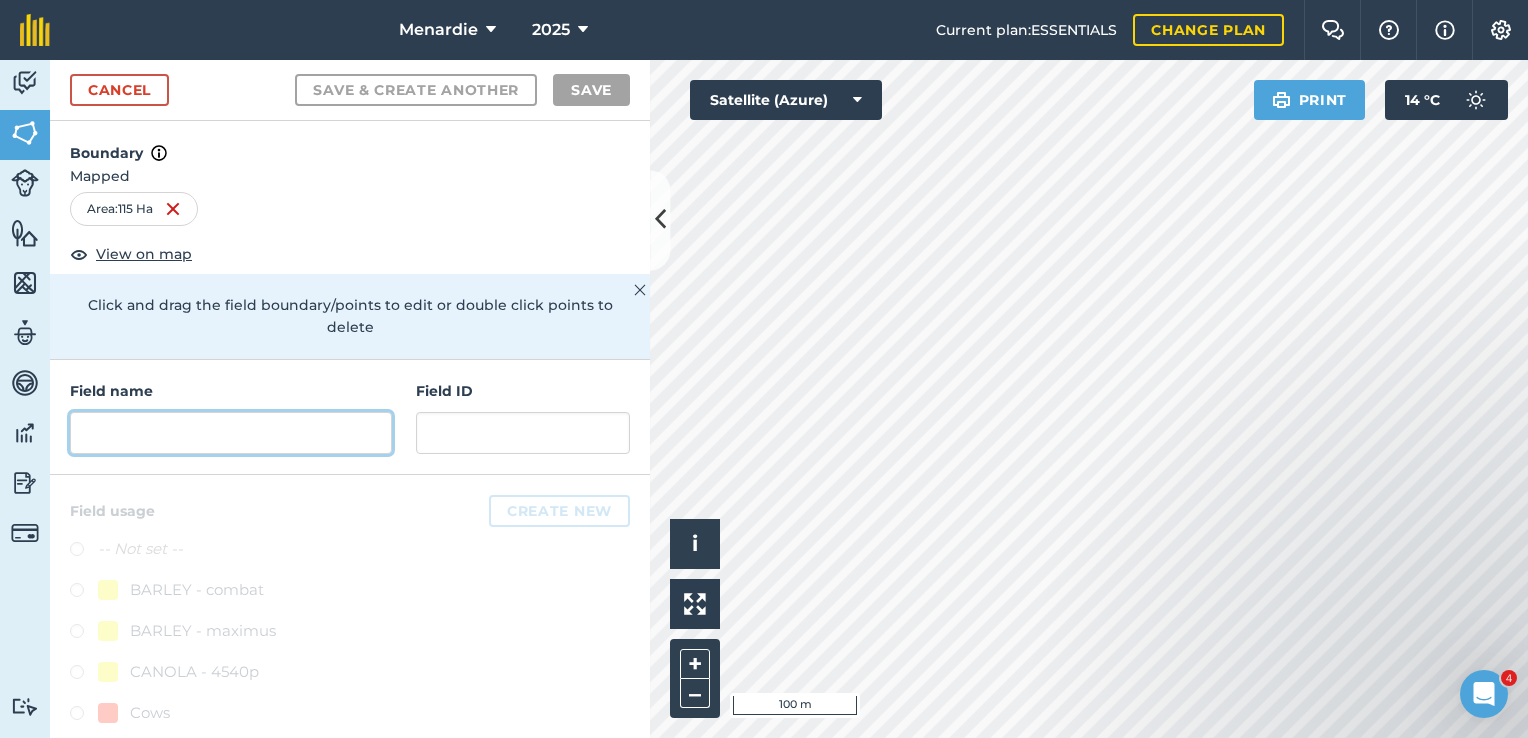 click at bounding box center [231, 433] 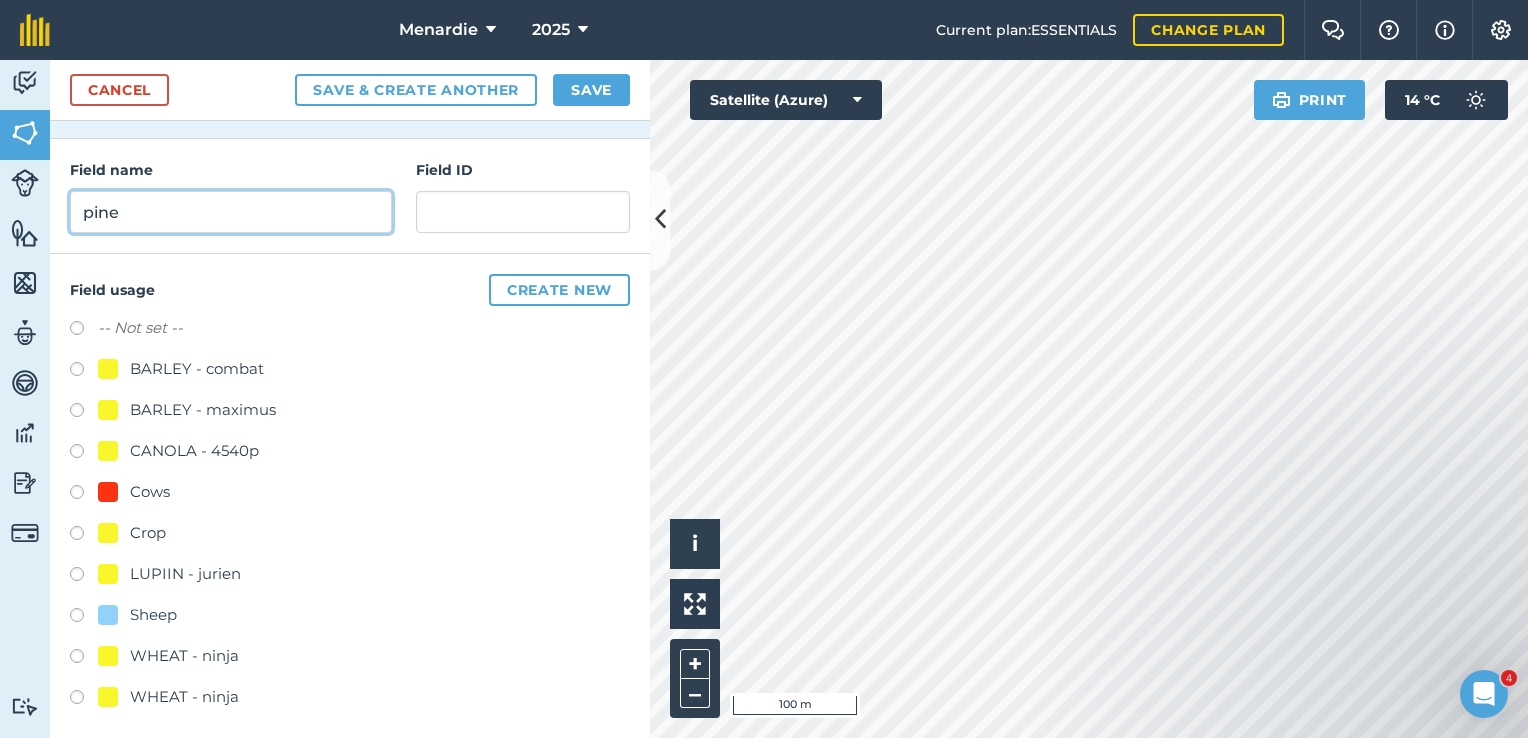 scroll, scrollTop: 227, scrollLeft: 0, axis: vertical 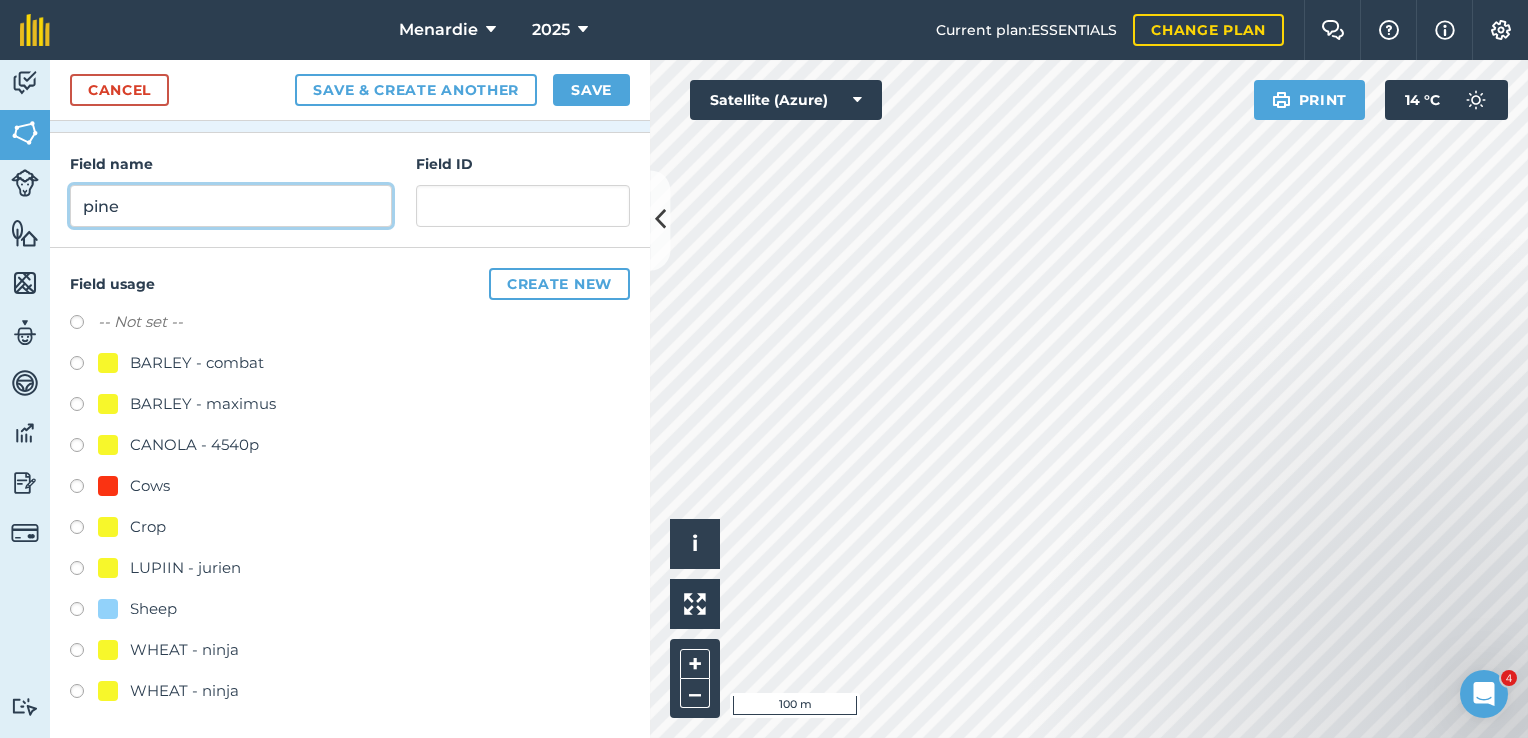 type on "pine" 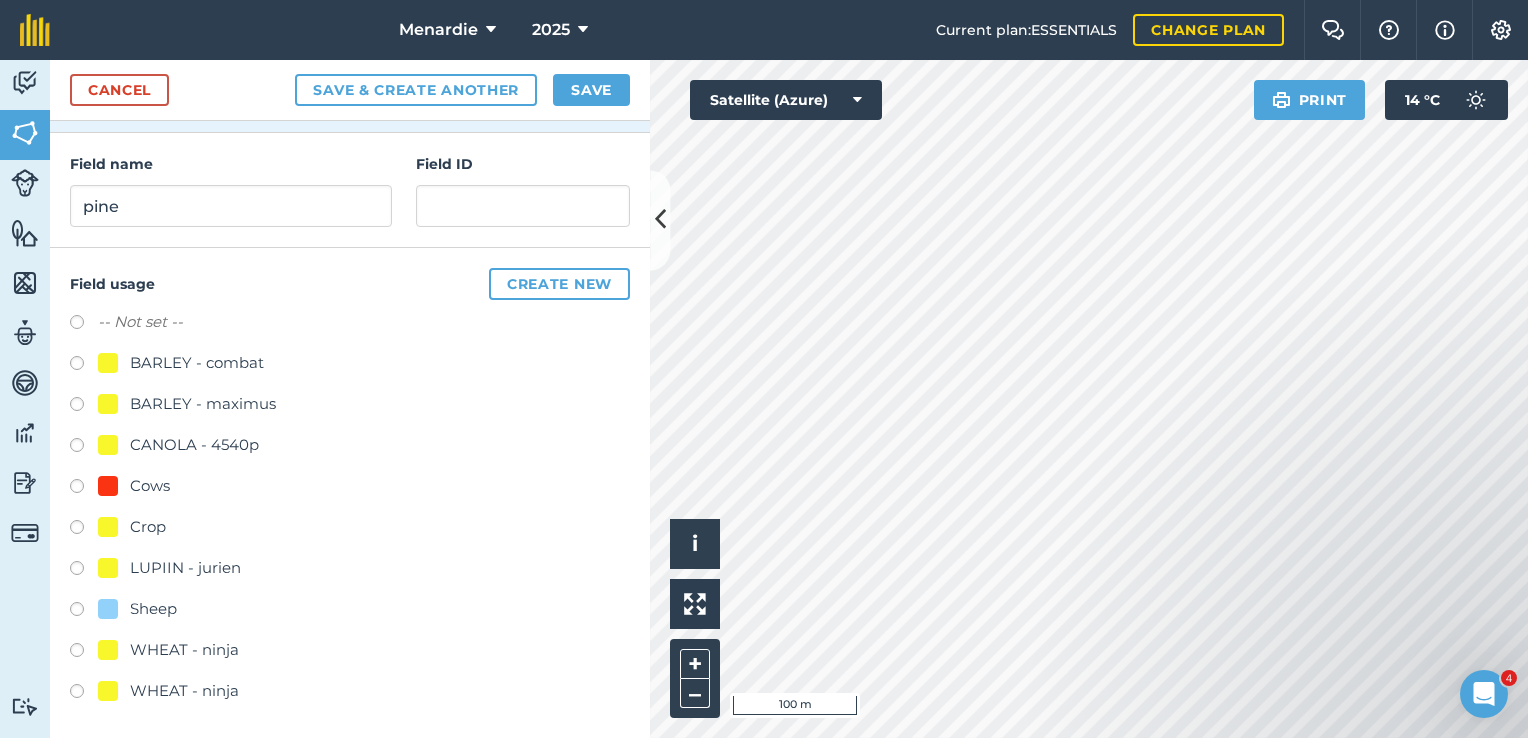 click at bounding box center [84, 653] 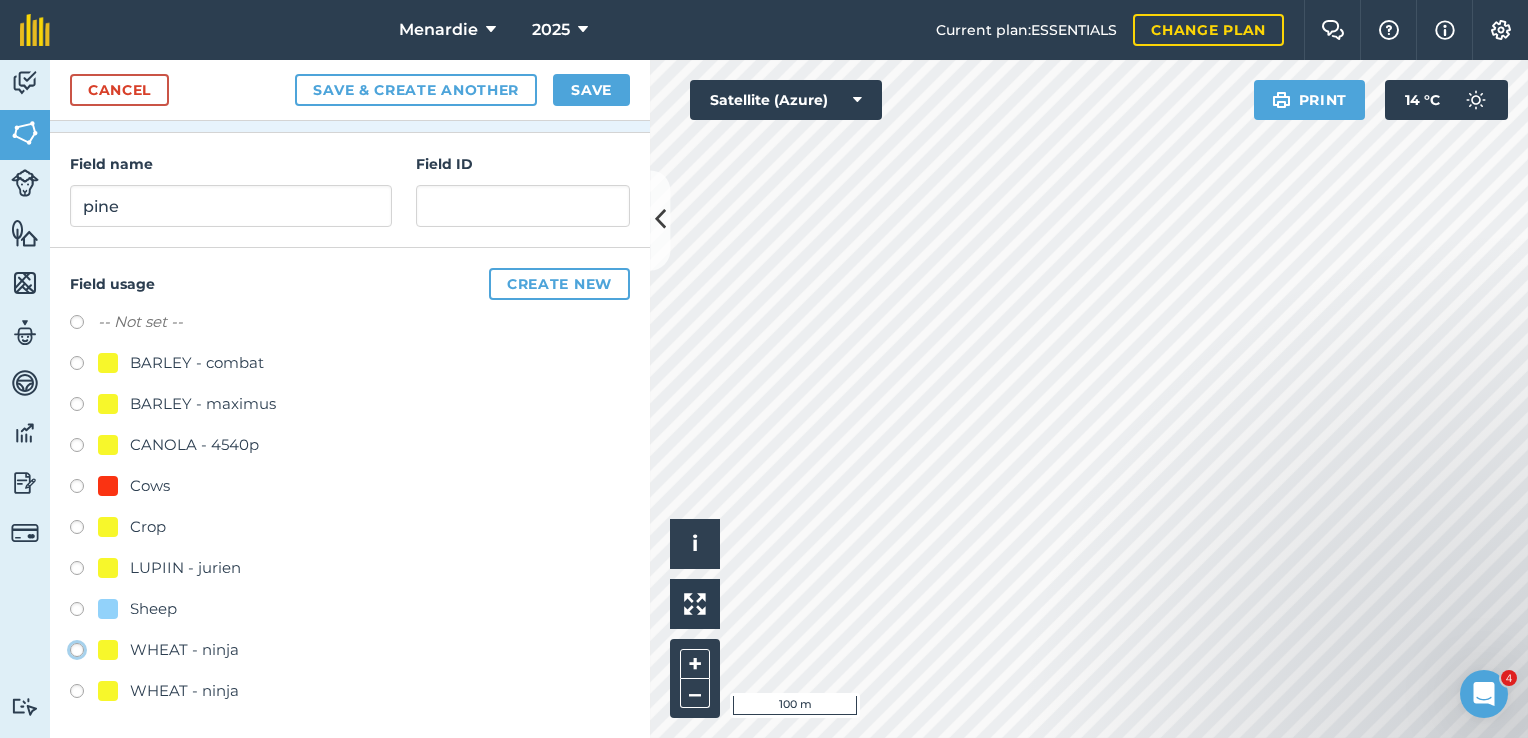click on "WHEAT - ninja" at bounding box center [-9923, 649] 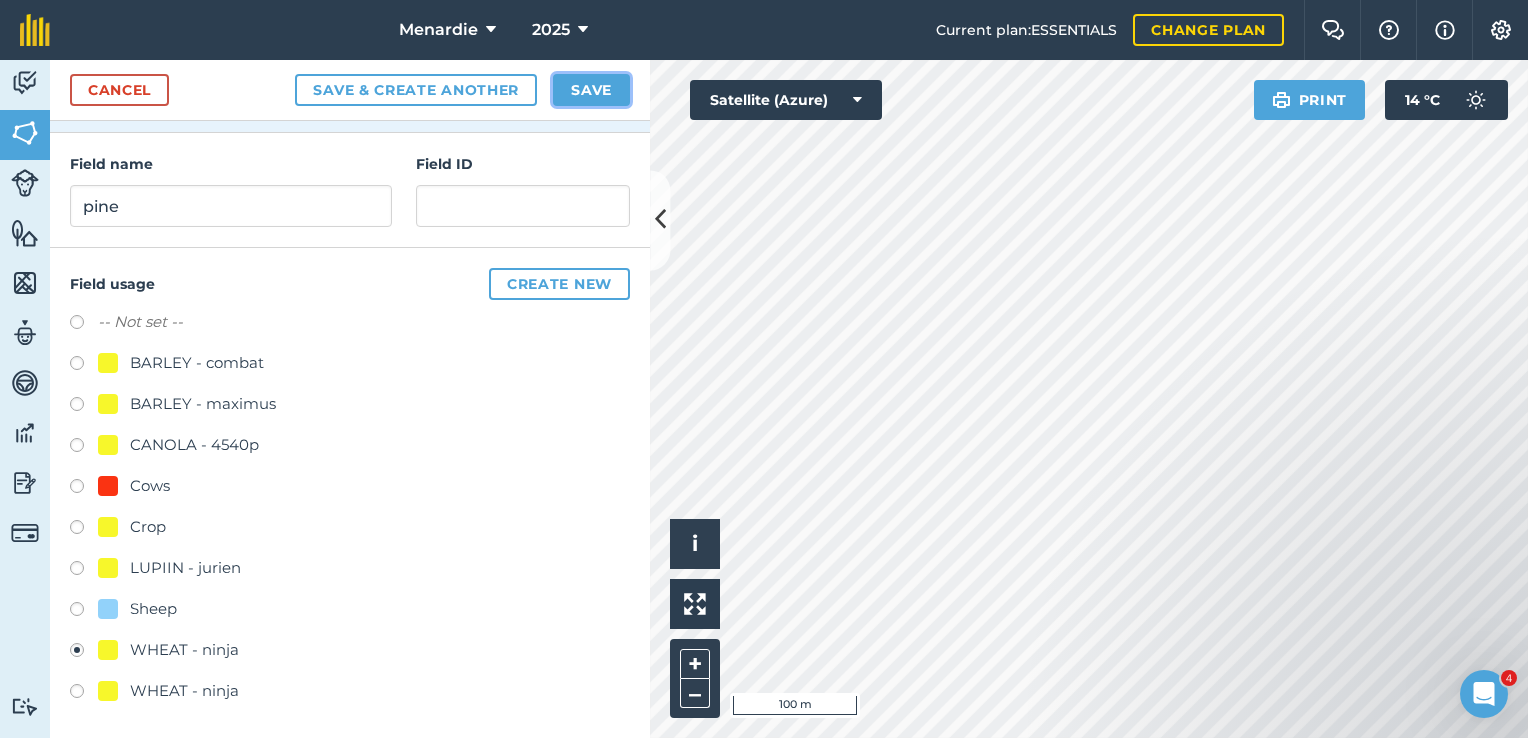 click on "Save" at bounding box center (591, 90) 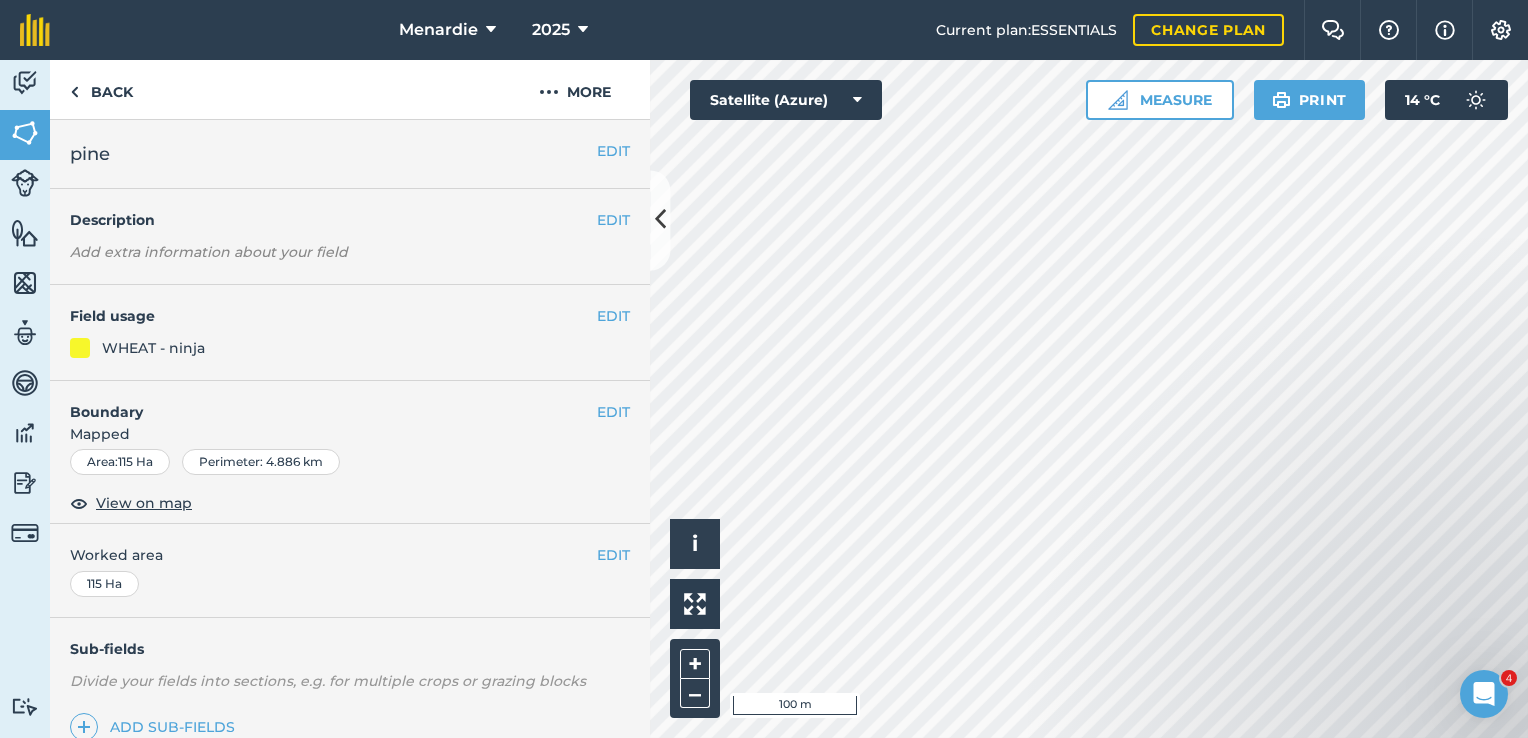 drag, startPoint x: 1450, startPoint y: 582, endPoint x: 1350, endPoint y: 290, distance: 308.64868 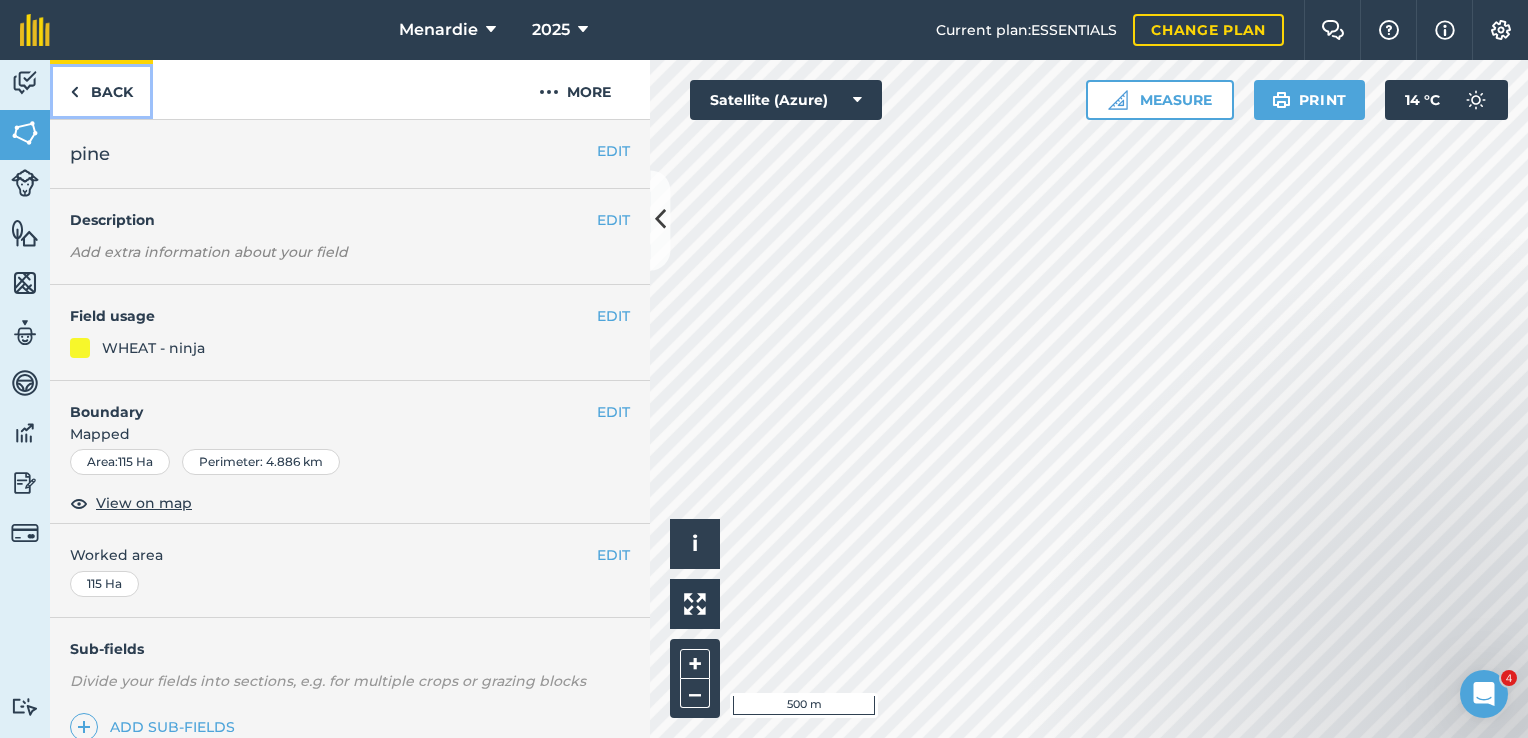 click on "Back" at bounding box center [101, 89] 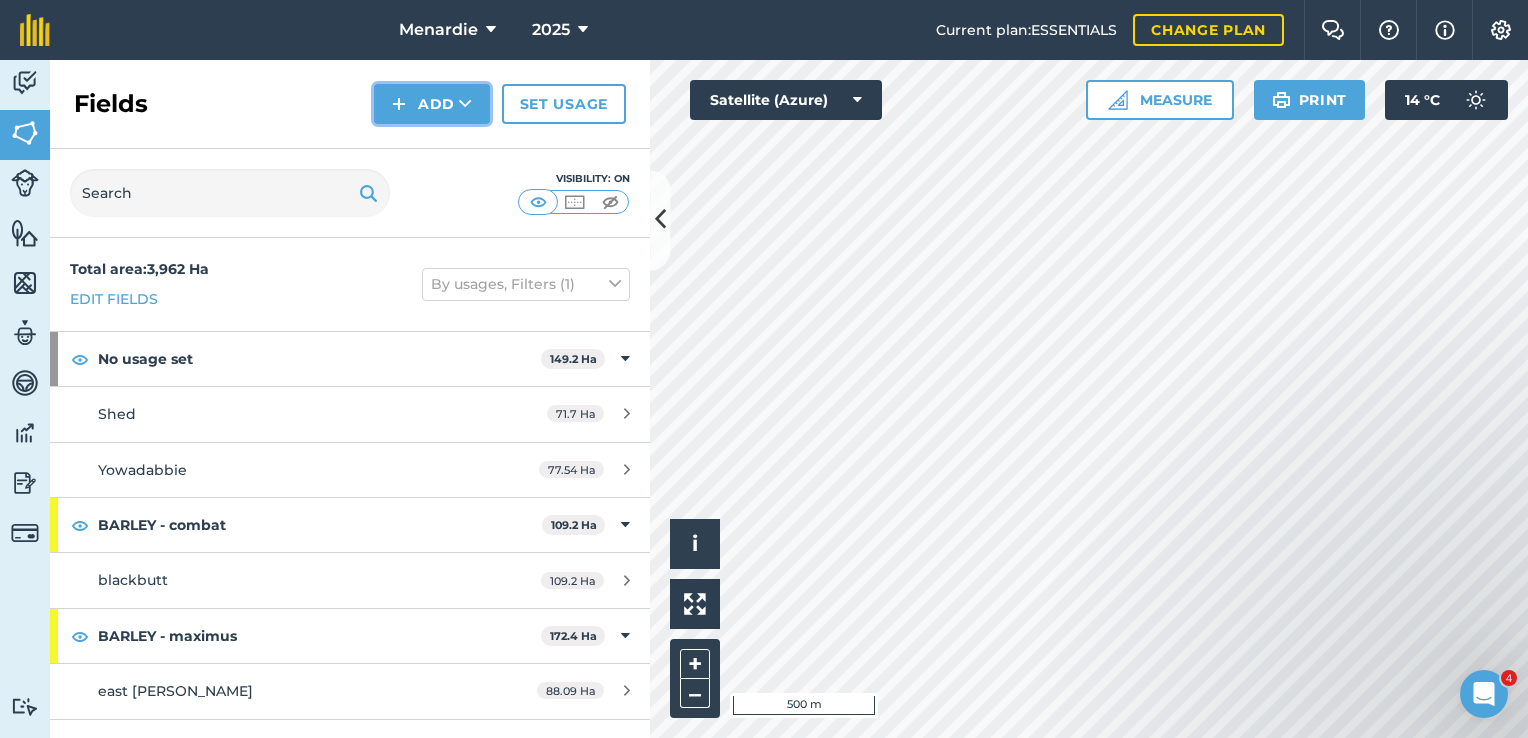 click on "Add" at bounding box center [432, 104] 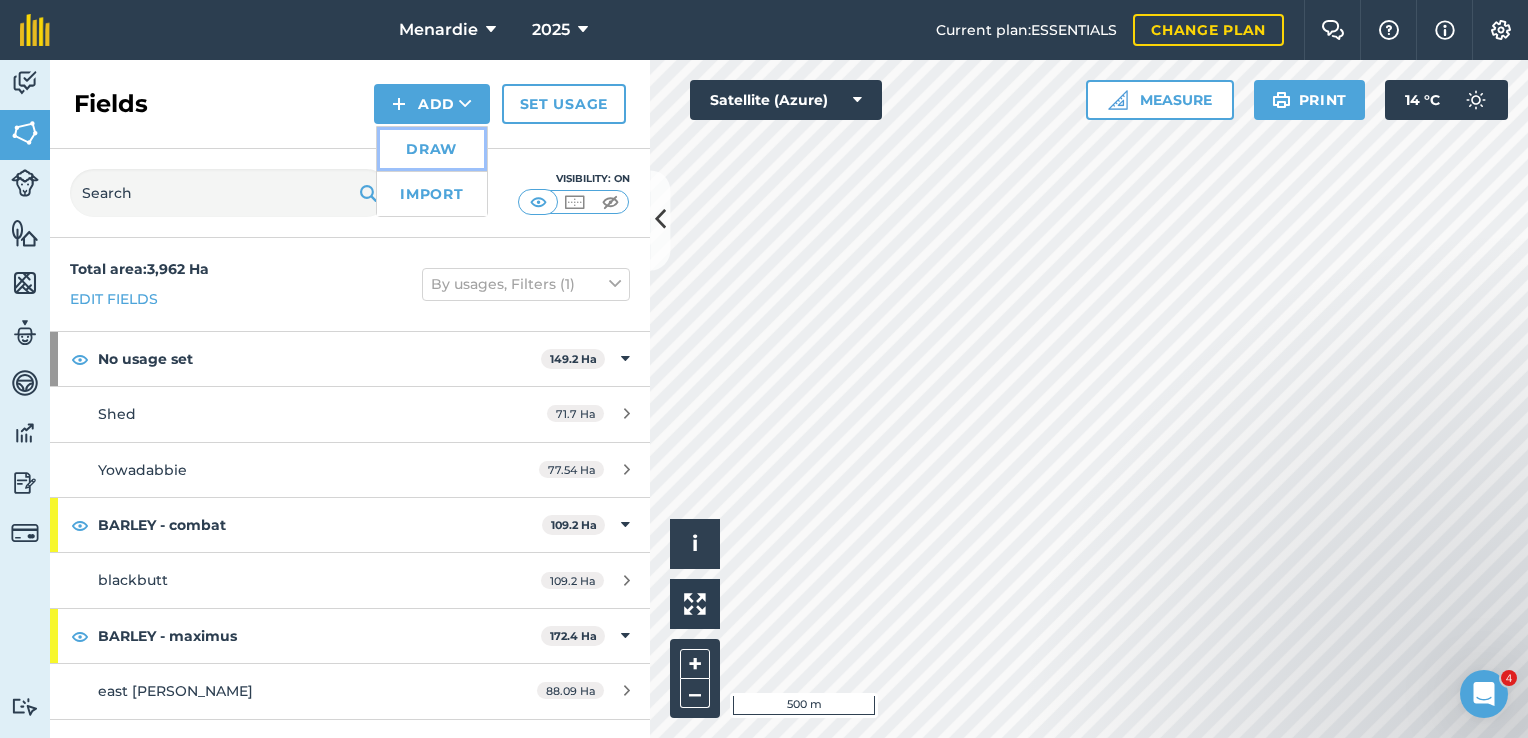 click on "Draw" at bounding box center [432, 149] 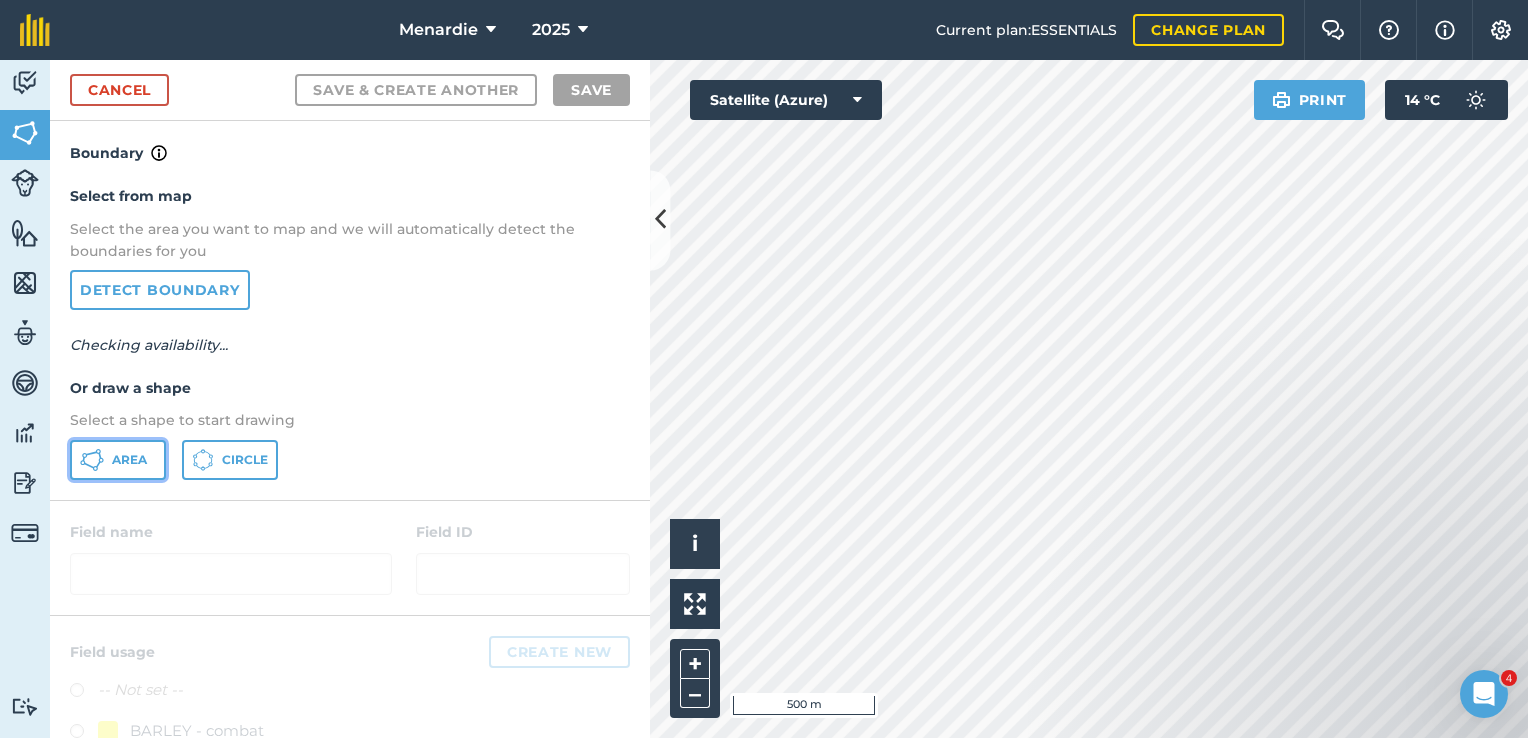 click on "Area" at bounding box center [129, 460] 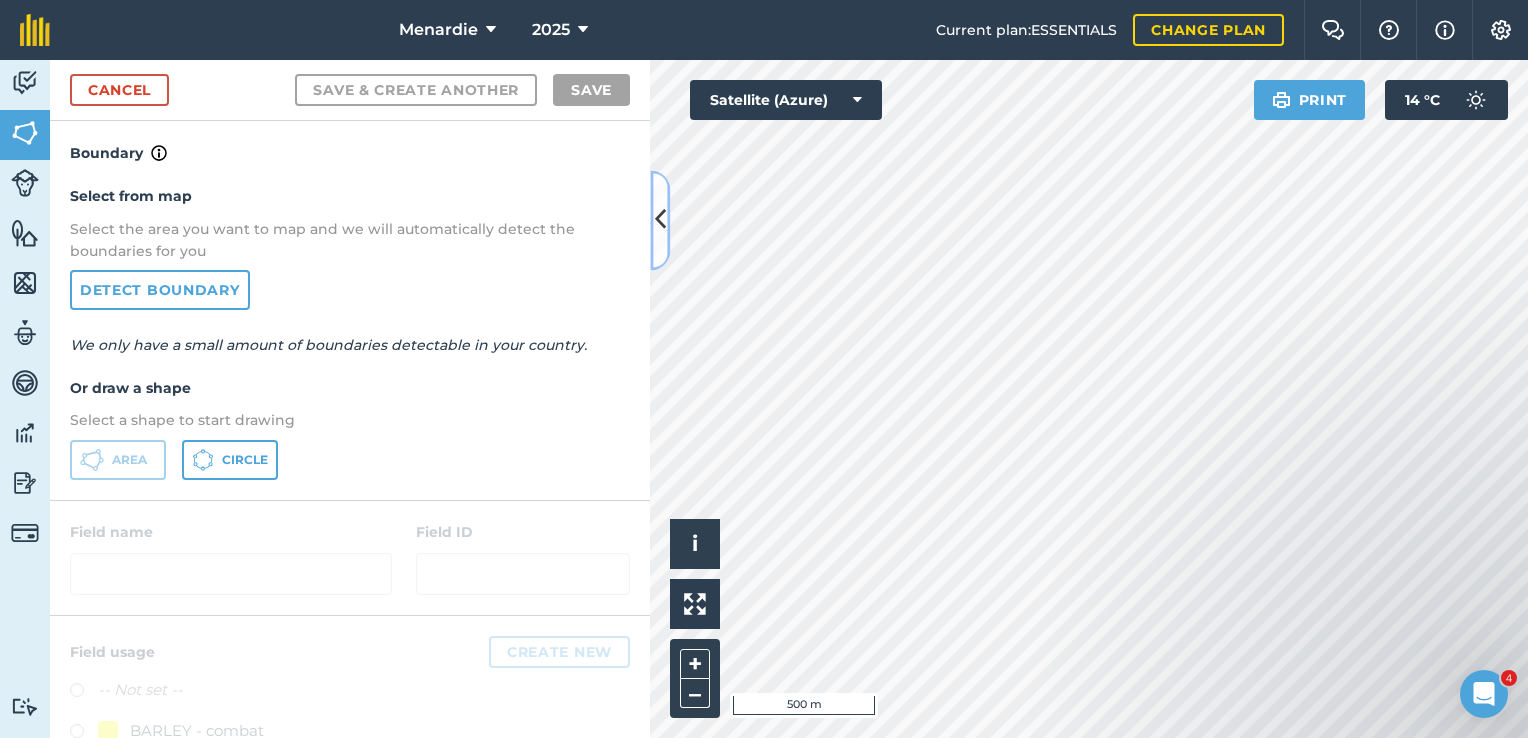 click at bounding box center [660, 220] 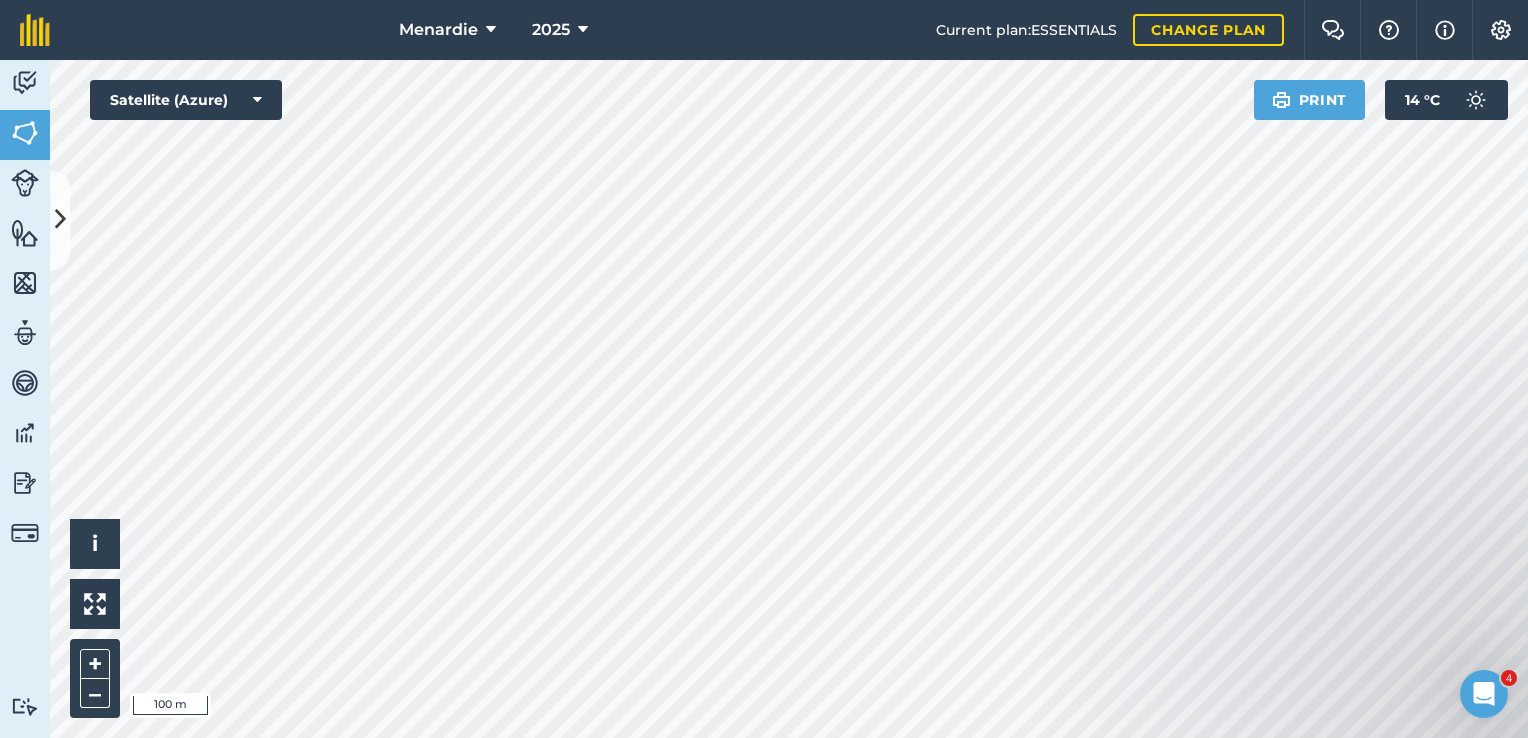 click on "Menardie 2025 Current plan :  ESSENTIALS   Change plan Farm Chat Help Info Settings Menardie  -  2025 Reproduced with the permission of  Microsoft Printed on  [DATE] Field usages No usage set BARLEY - combat BARLEY - maximus CANOLA - 4540p Cows Crop LUPIIN - jurien Sheep WHEAT - ninja WHEAT - ninja Feature types Trees Water house sheds sheep yards Activity Fields Livestock Features Maps Team Vehicles Data Reporting Billing Tutorials Tutorials Cancel Save & Create Another Save Boundary   Mapped Area :  97.3   Ha   View on map Click and drag the field boundary/points to edit or double click points to delete Field name Field ID Field usage   Create new -- Not set -- BARLEY - combat BARLEY - maximus CANOLA - 4540p Cows Crop LUPIIN - jurien Sheep WHEAT - ninja WHEAT - ninja Click to start drawing i © 2025 TomTom, Microsoft 100 m + – Satellite (Azure) Print 14   ° C
4" at bounding box center [764, 369] 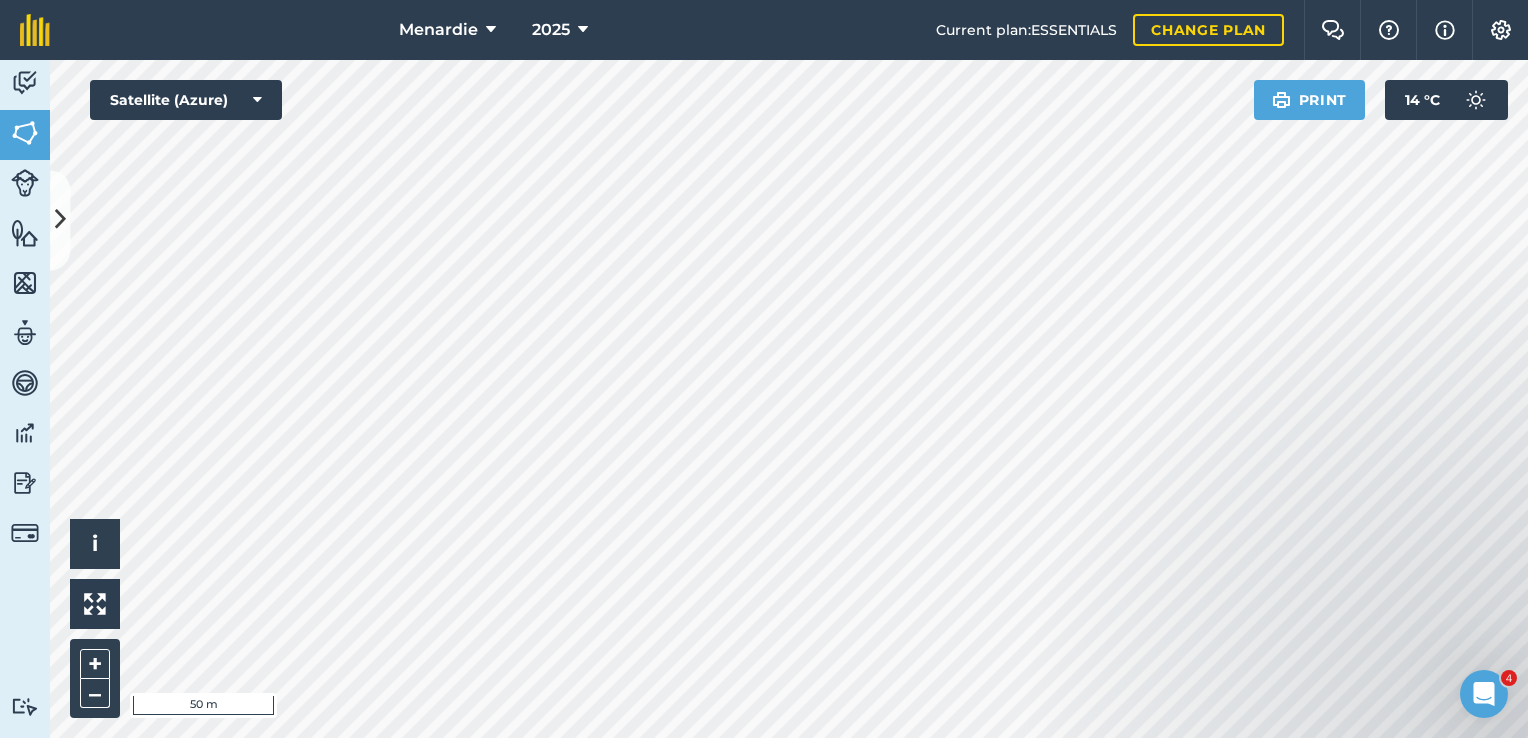 drag, startPoint x: 1191, startPoint y: 656, endPoint x: 1139, endPoint y: 479, distance: 184.48035 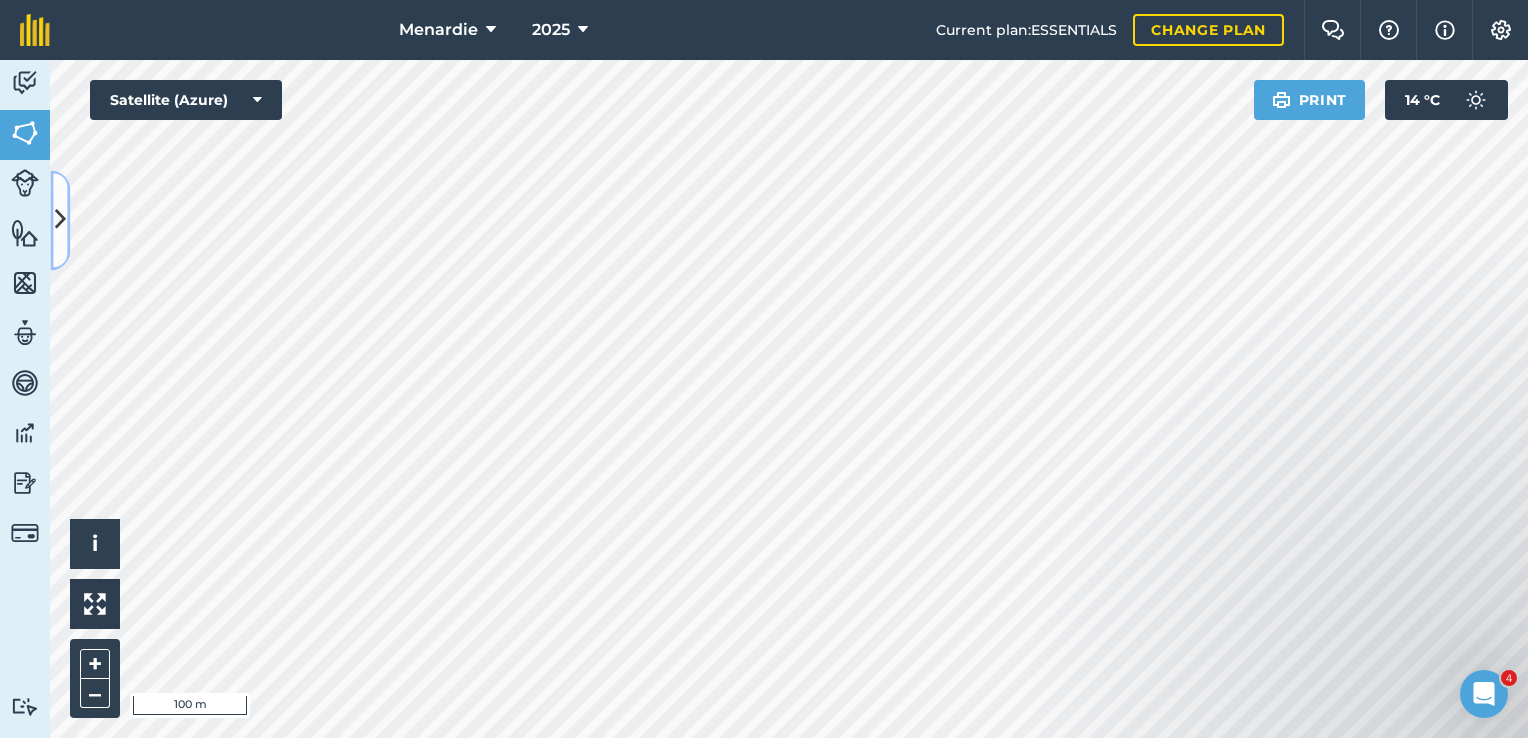 click at bounding box center (60, 220) 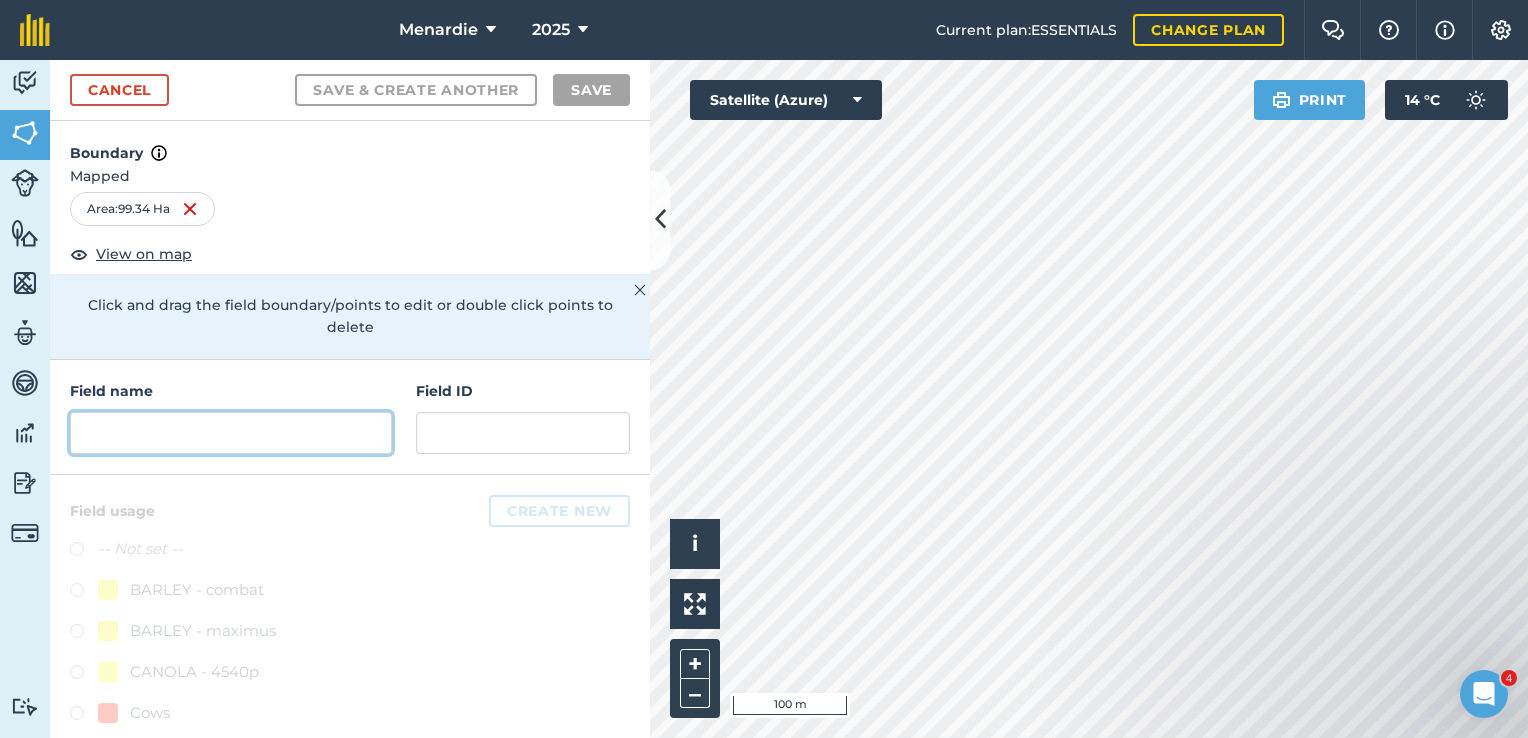 click at bounding box center (231, 433) 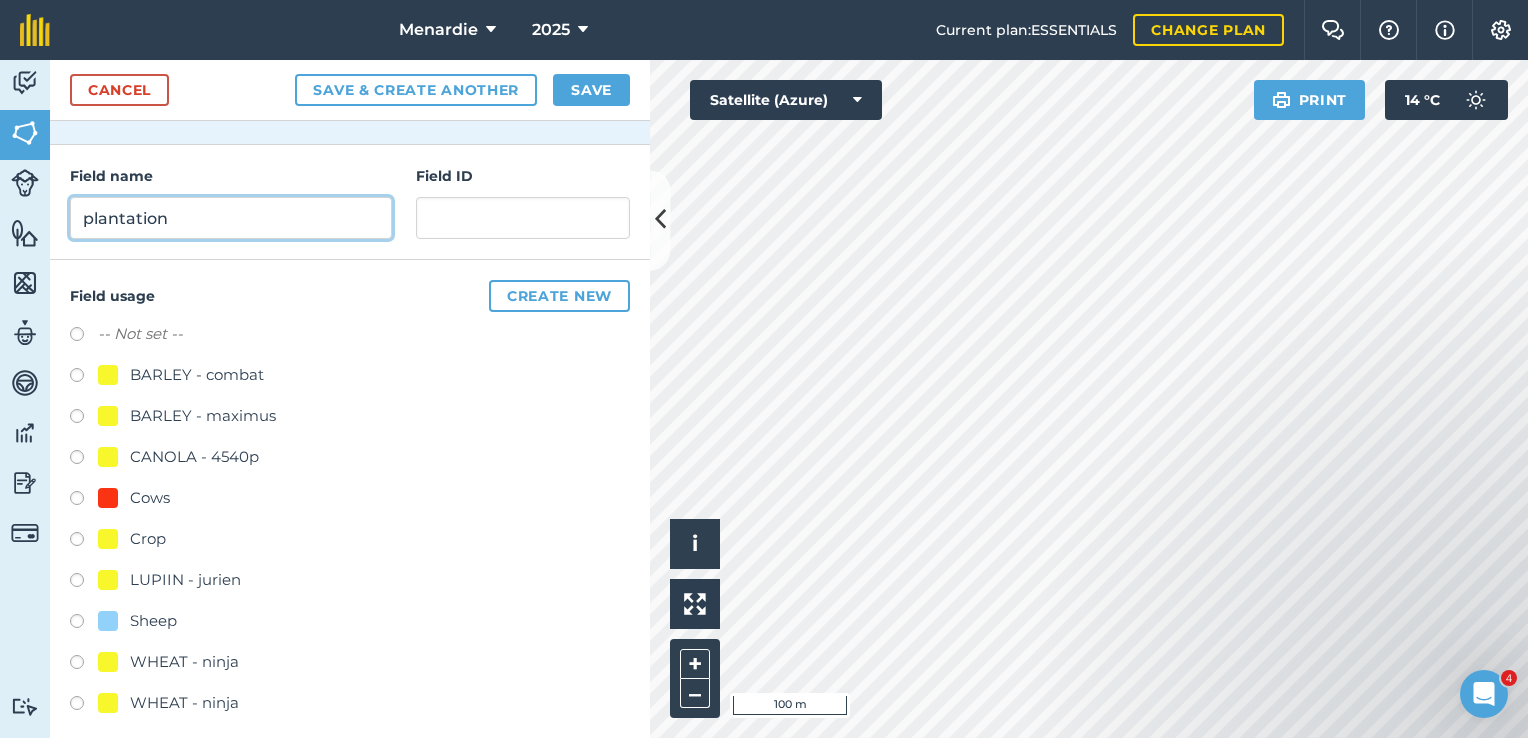 scroll, scrollTop: 227, scrollLeft: 0, axis: vertical 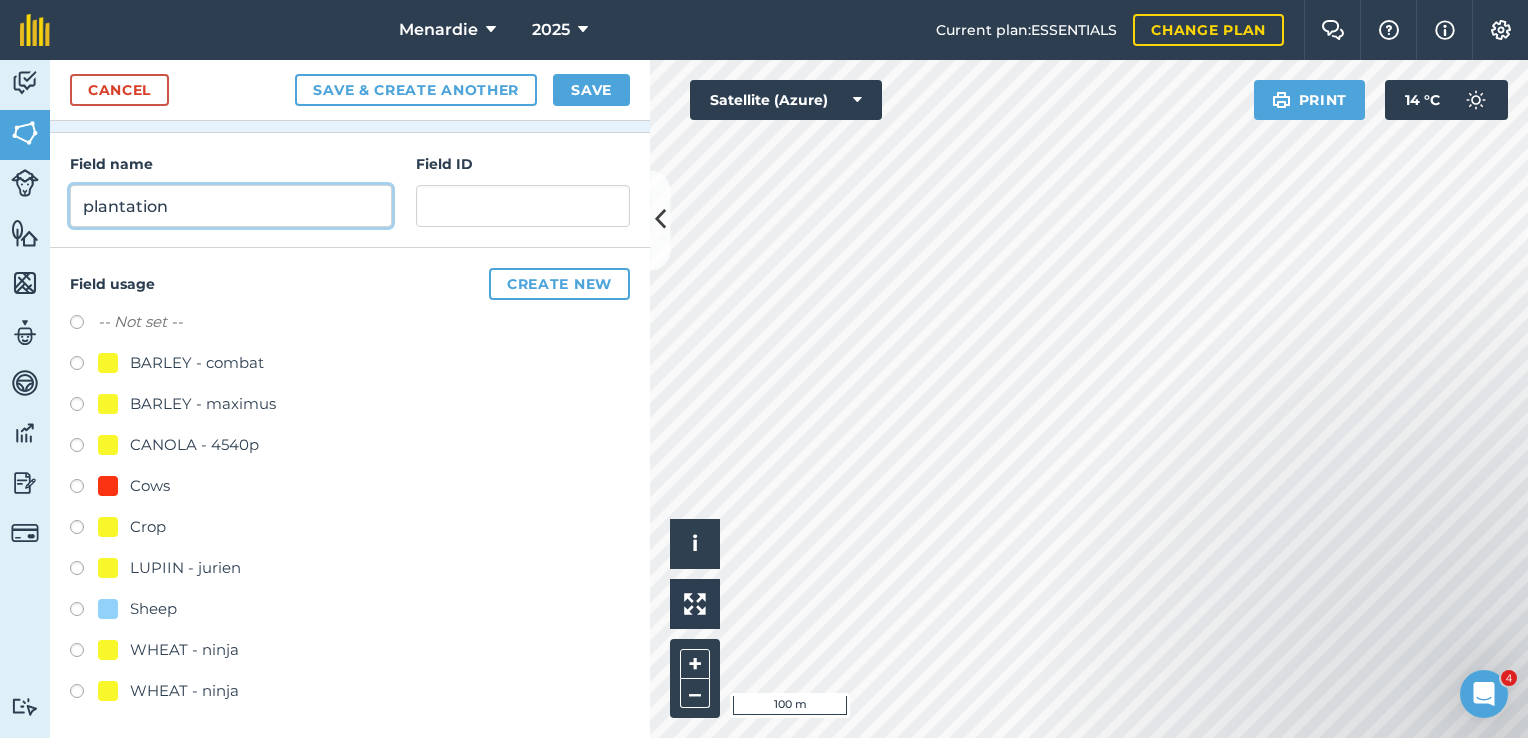type on "plantation" 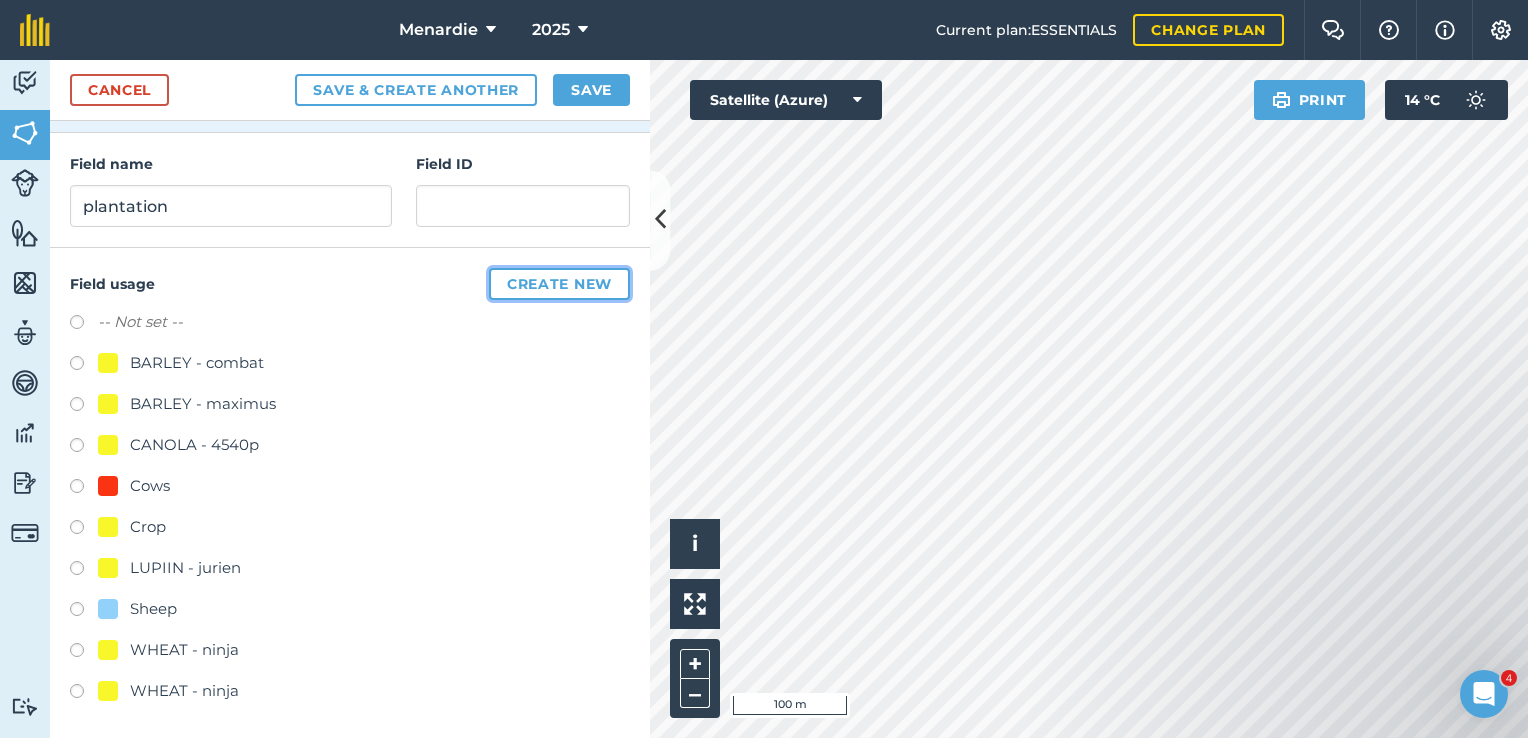 click on "Create new" at bounding box center (559, 284) 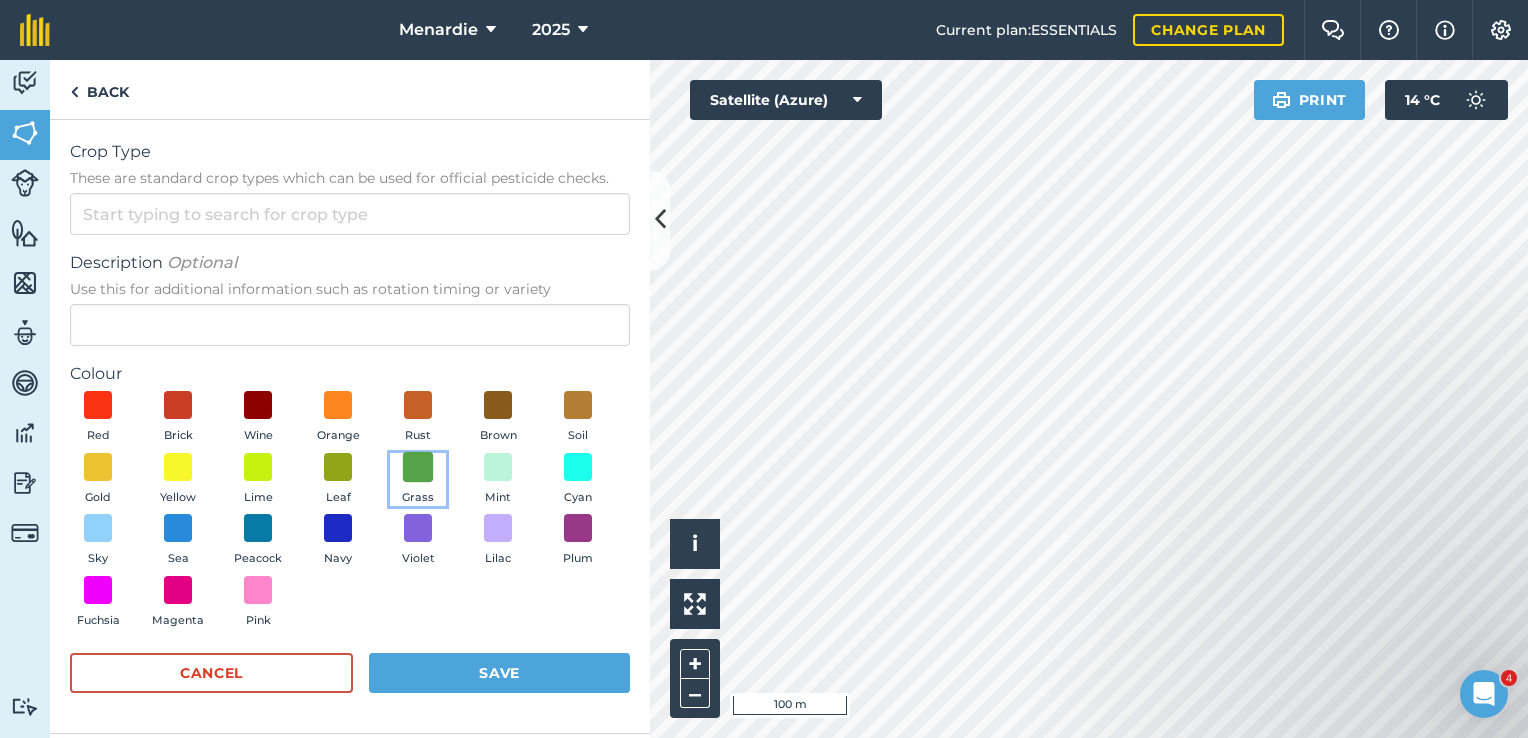 click at bounding box center [418, 466] 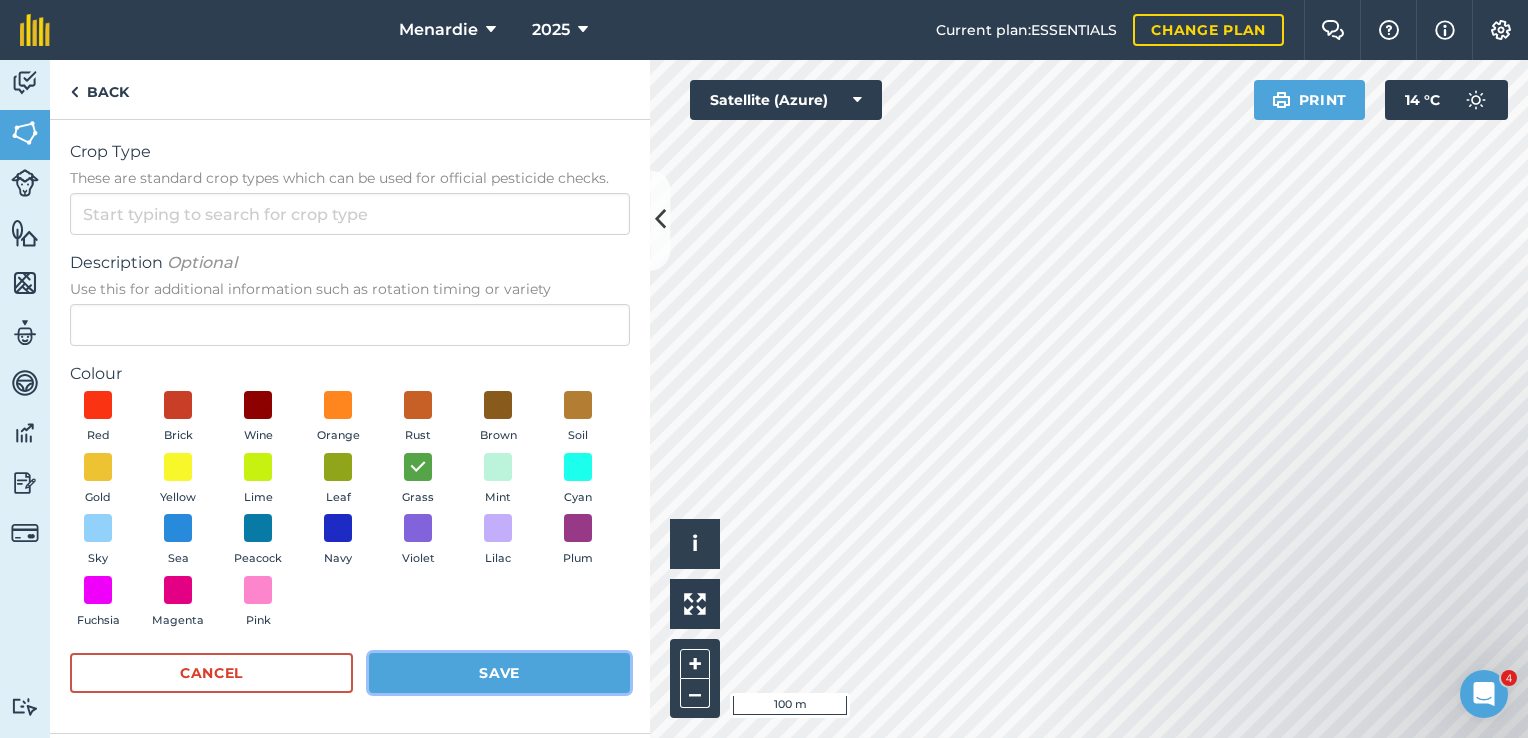 click on "Save" at bounding box center [499, 673] 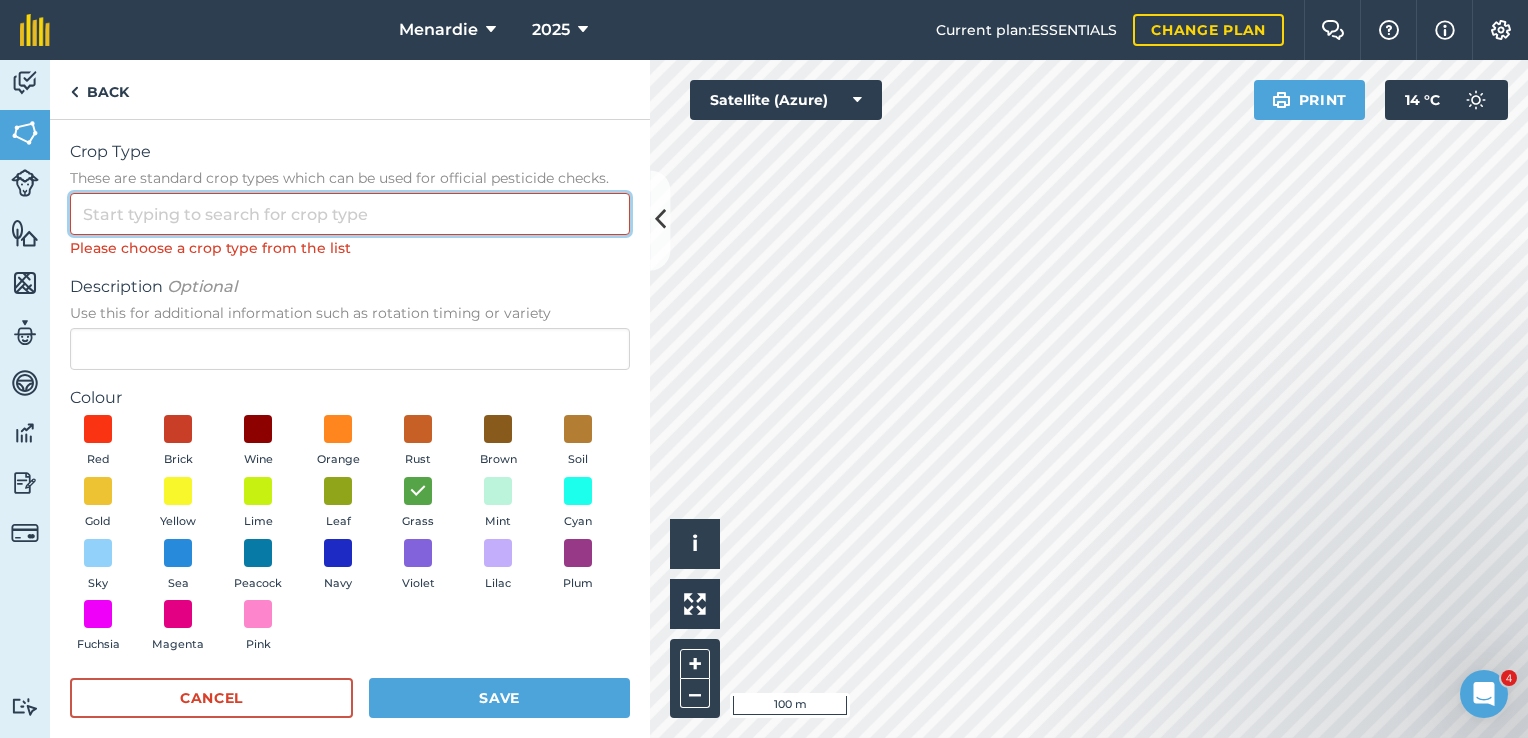 click on "Crop Type These are standard crop types which can be used for official pesticide checks." at bounding box center [350, 214] 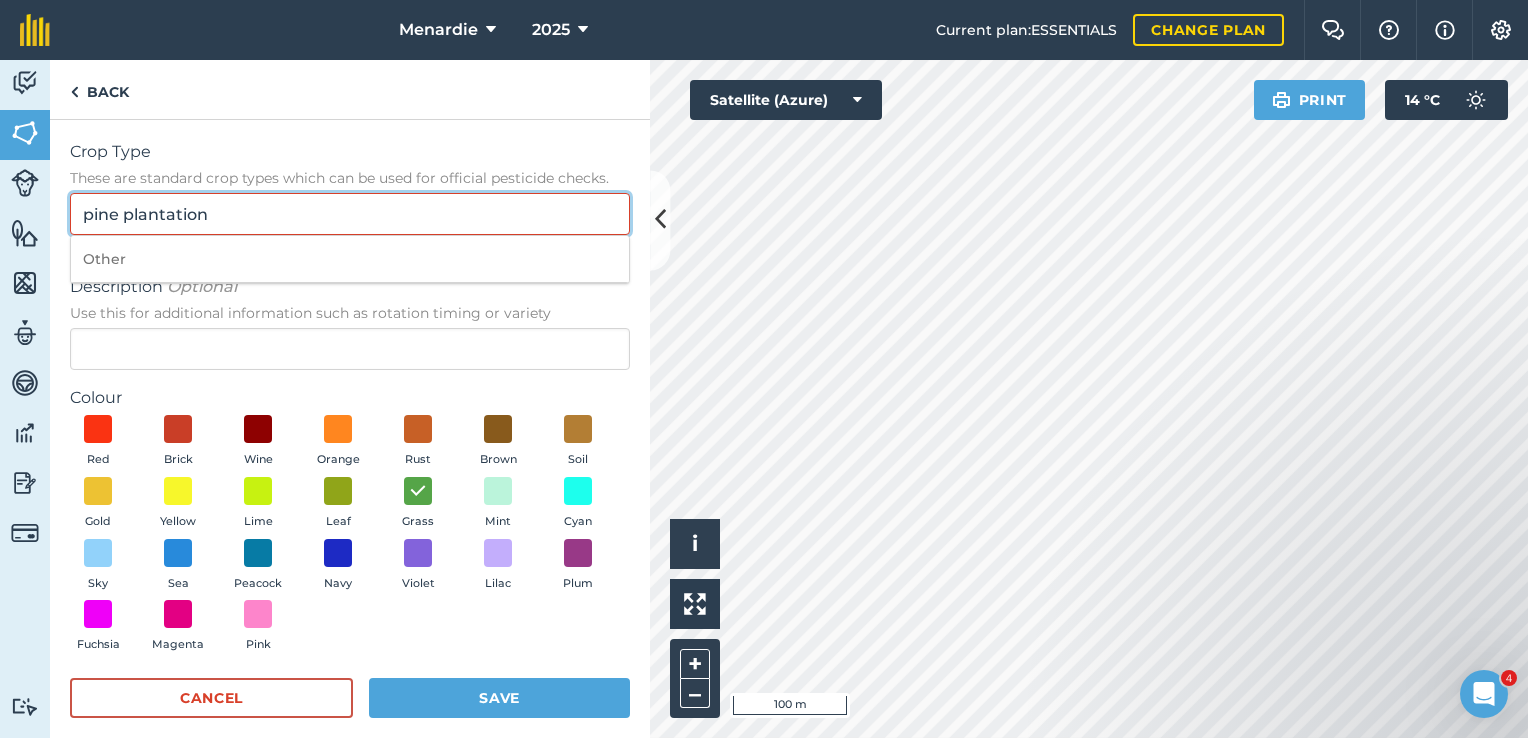 type on "pine plantation" 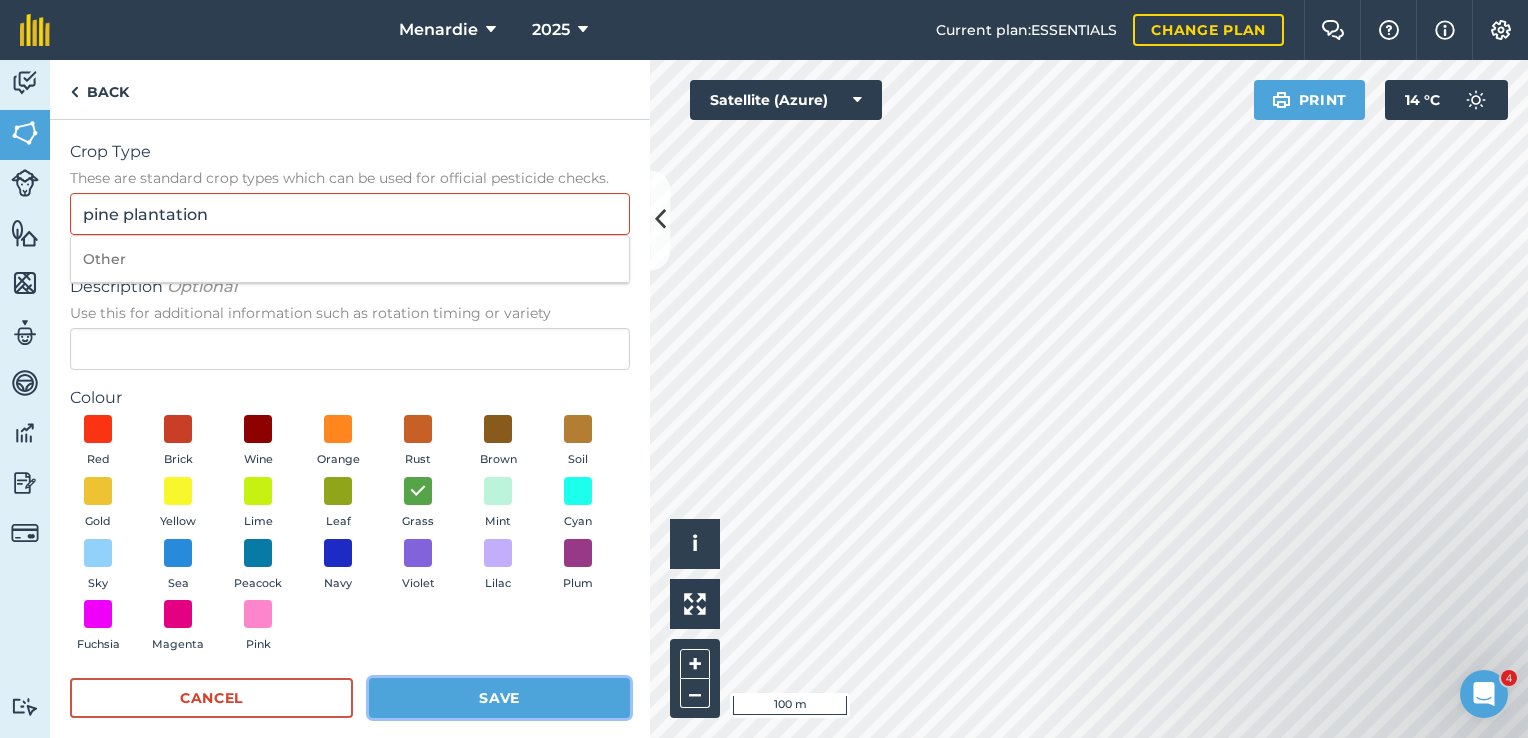 click on "Save" at bounding box center [499, 698] 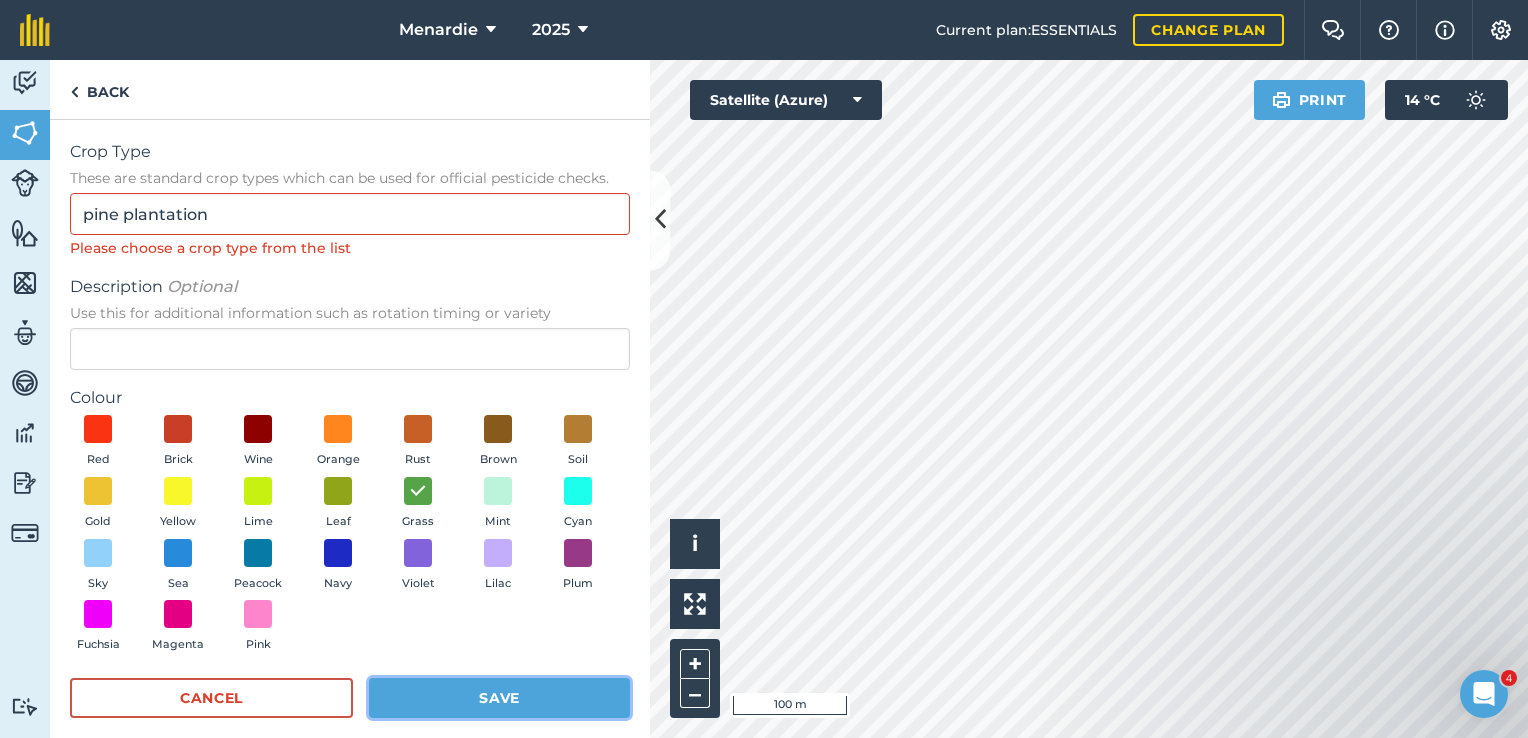 click on "Save" at bounding box center [499, 698] 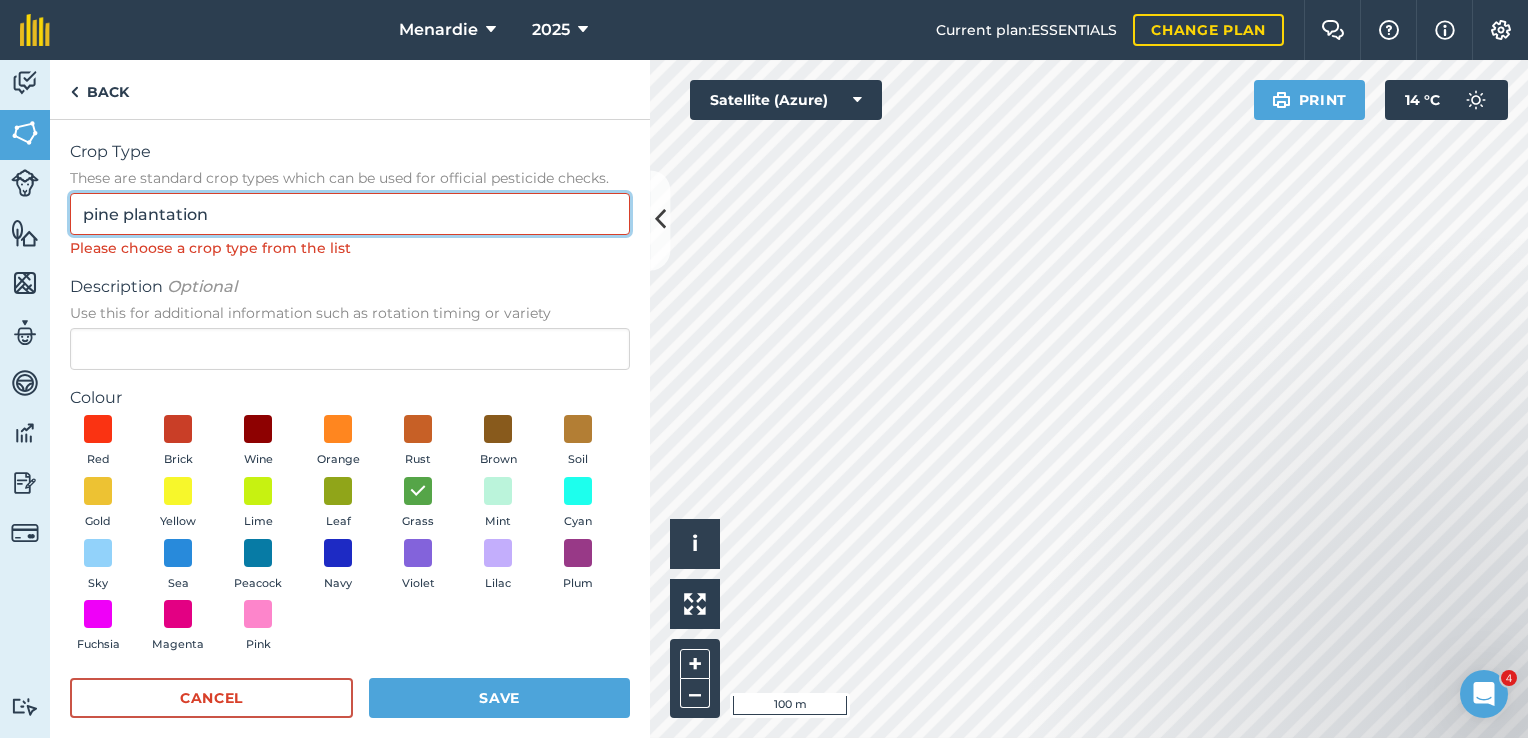 click on "pine plantation" at bounding box center (350, 214) 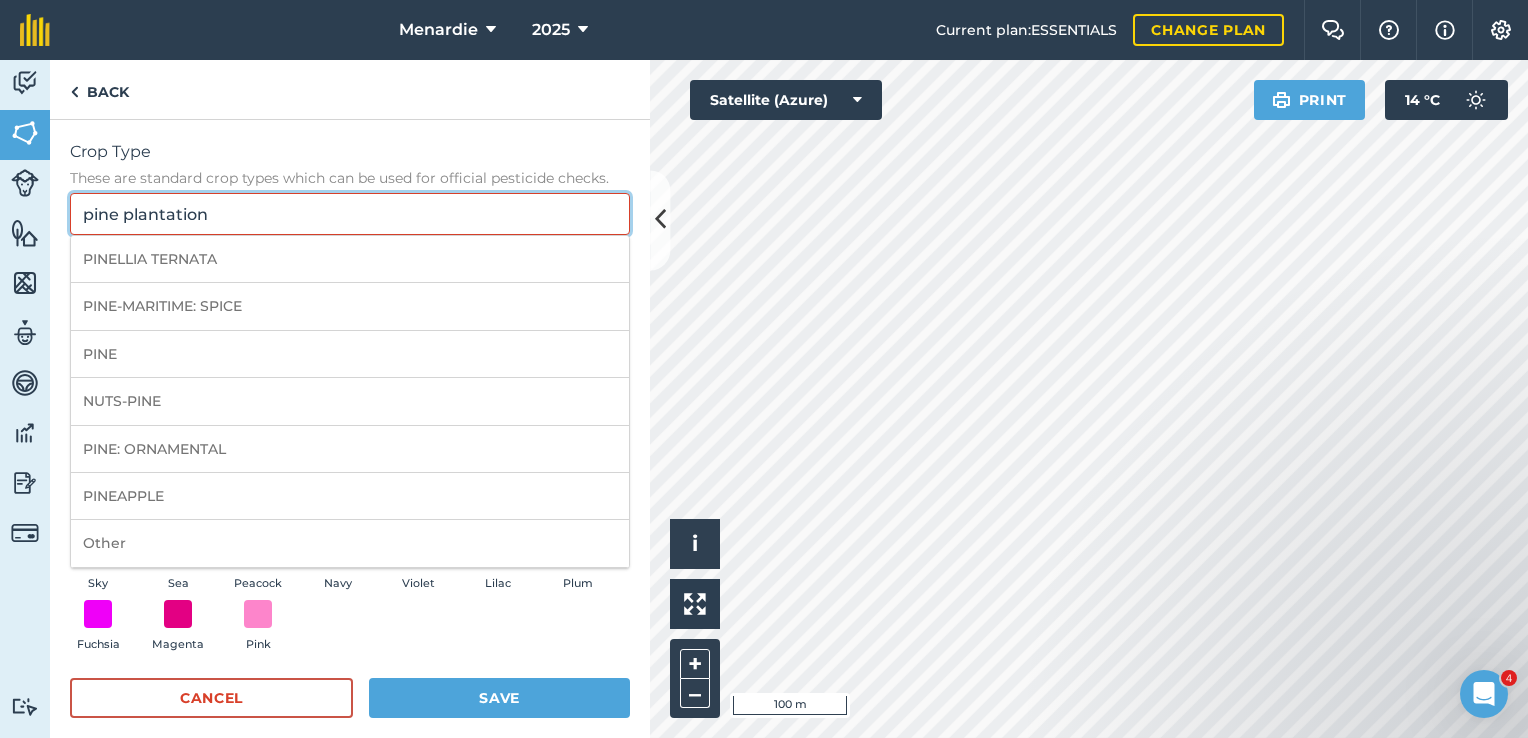 drag, startPoint x: 223, startPoint y: 211, endPoint x: 76, endPoint y: 213, distance: 147.01361 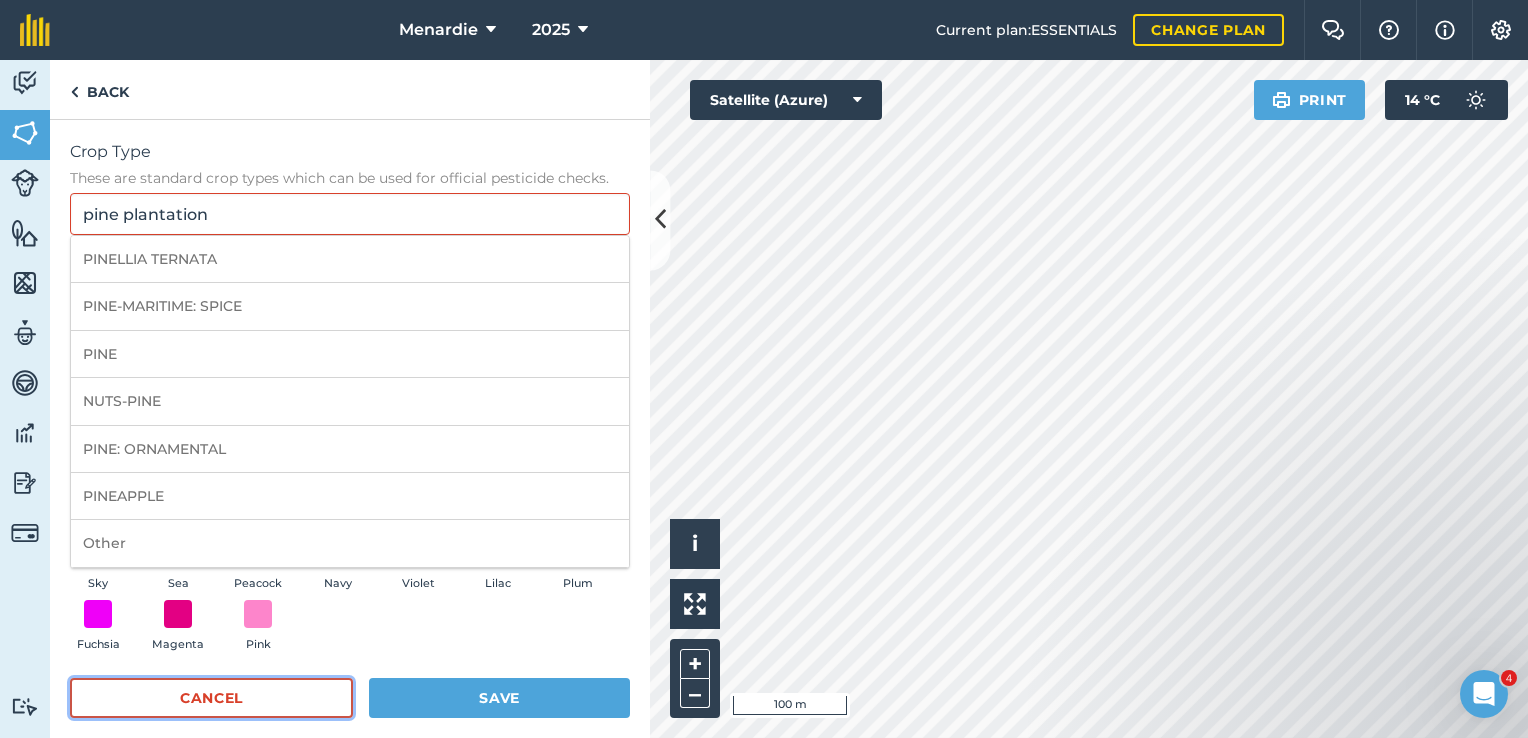click on "Cancel" at bounding box center (211, 698) 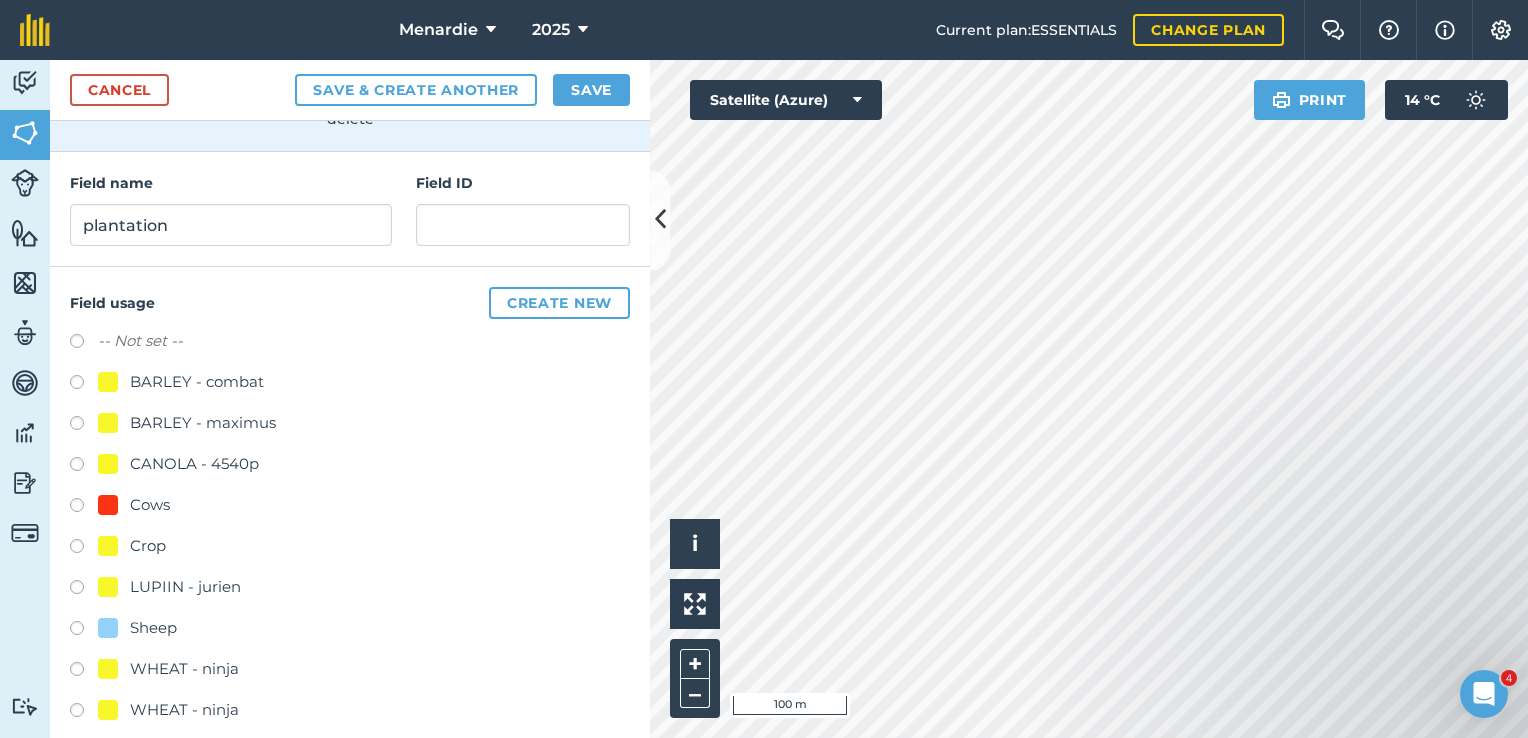 scroll, scrollTop: 227, scrollLeft: 0, axis: vertical 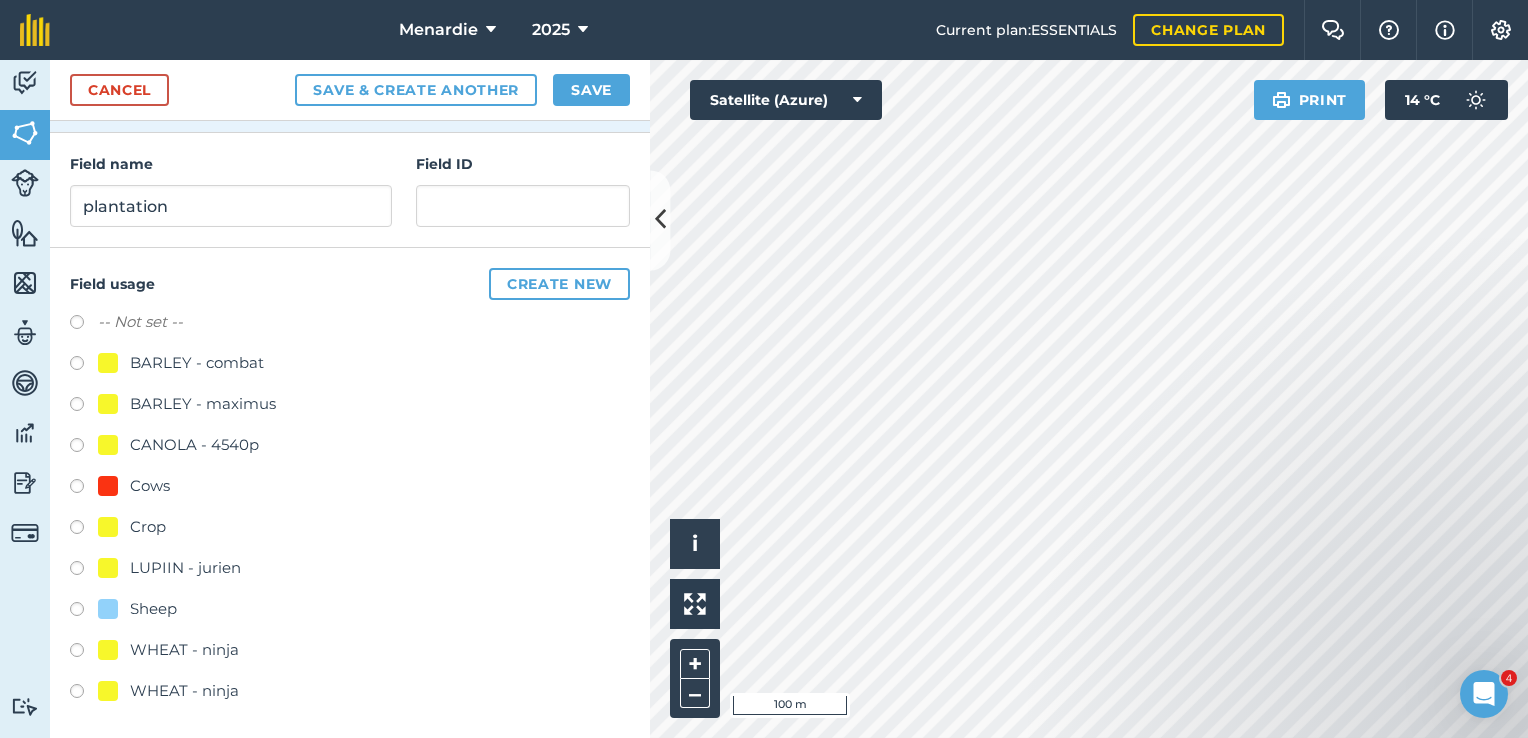 click at bounding box center (84, 325) 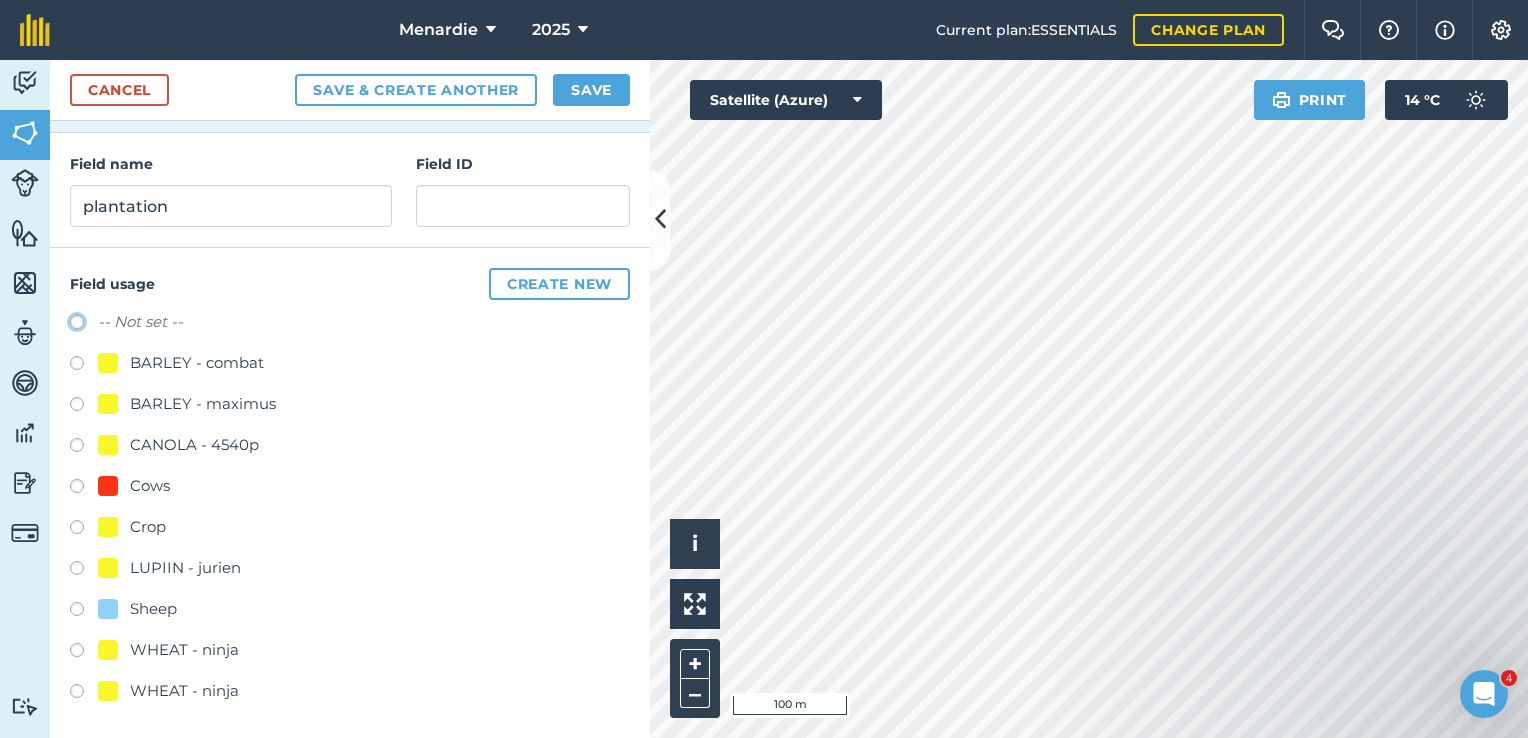click on "-- Not set --" at bounding box center (-9923, 321) 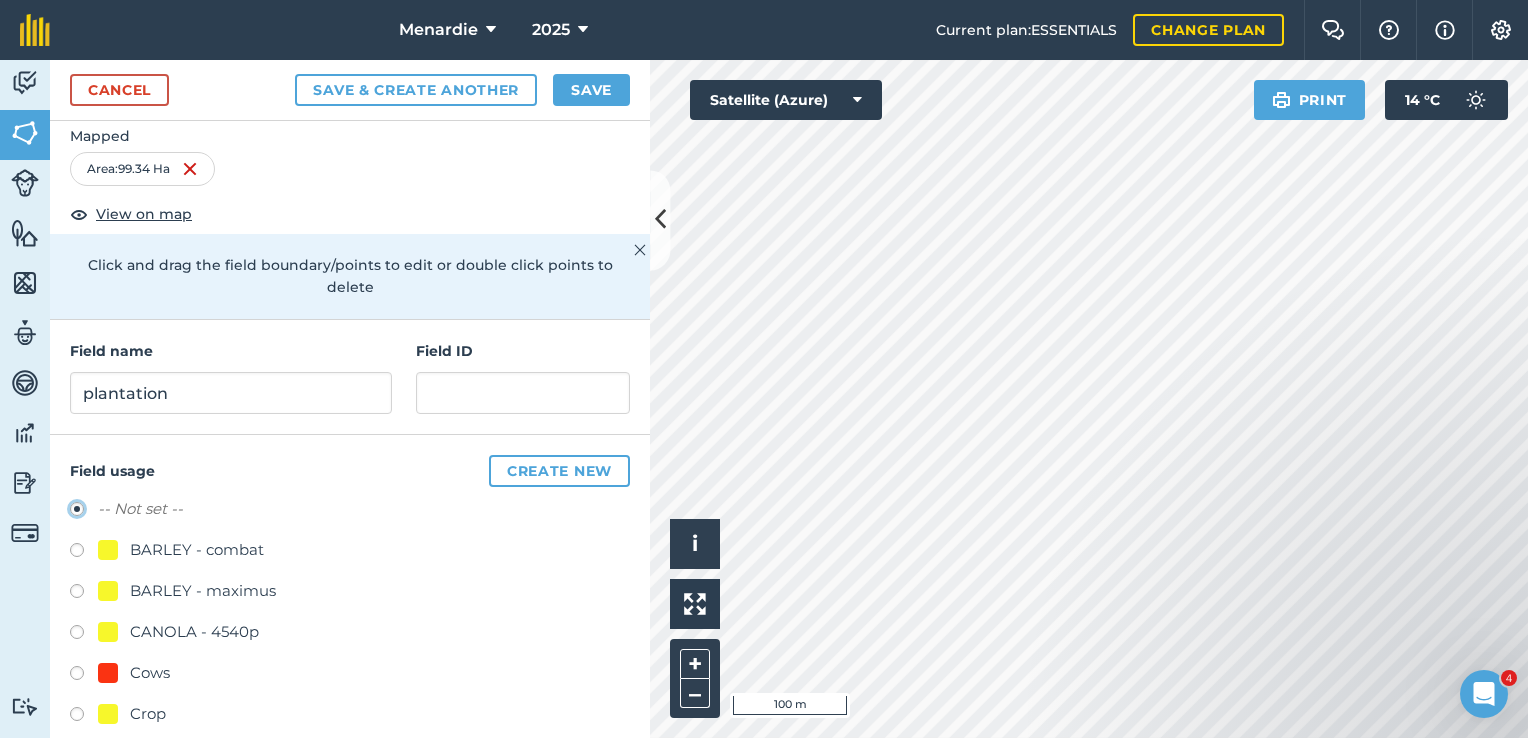 scroll, scrollTop: 0, scrollLeft: 0, axis: both 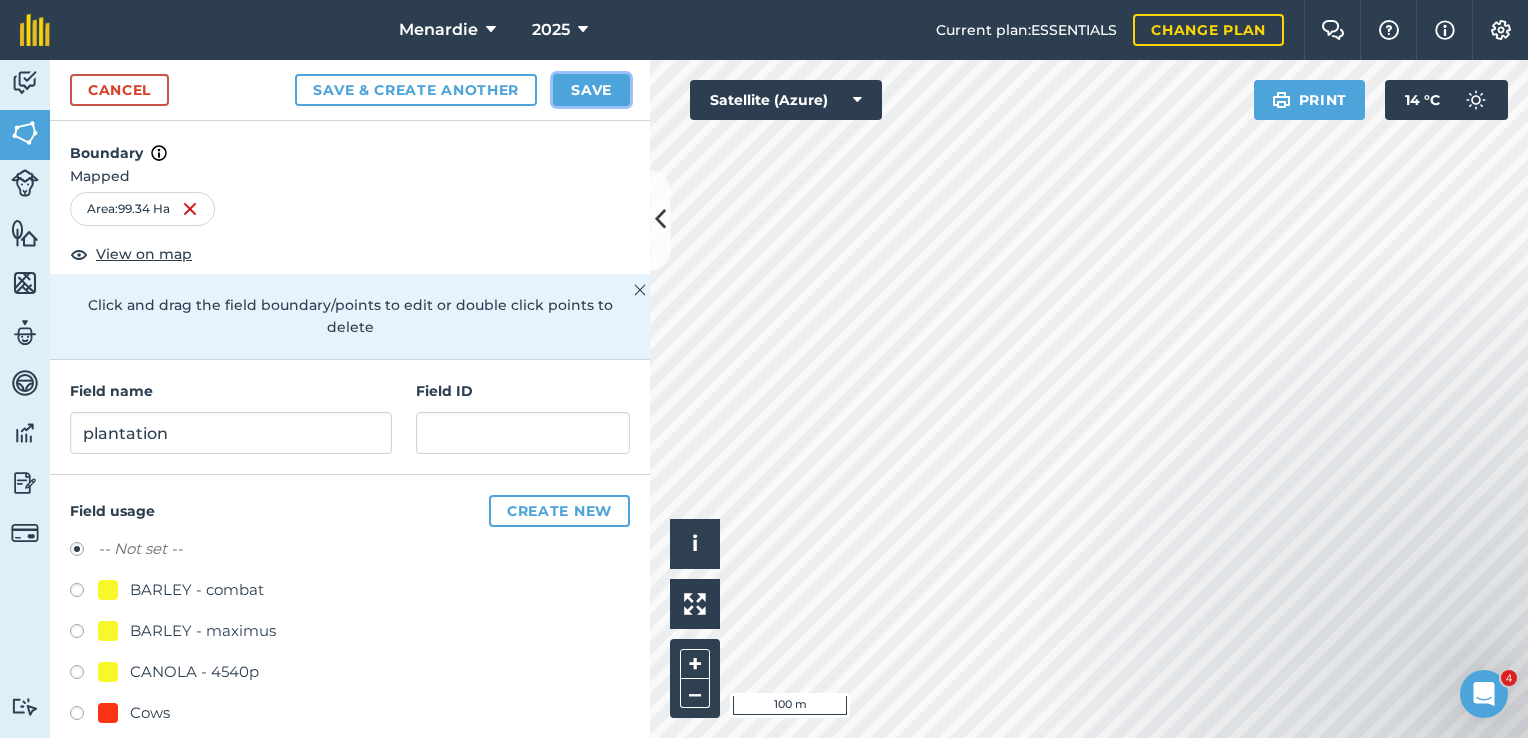 click on "Save" at bounding box center [591, 90] 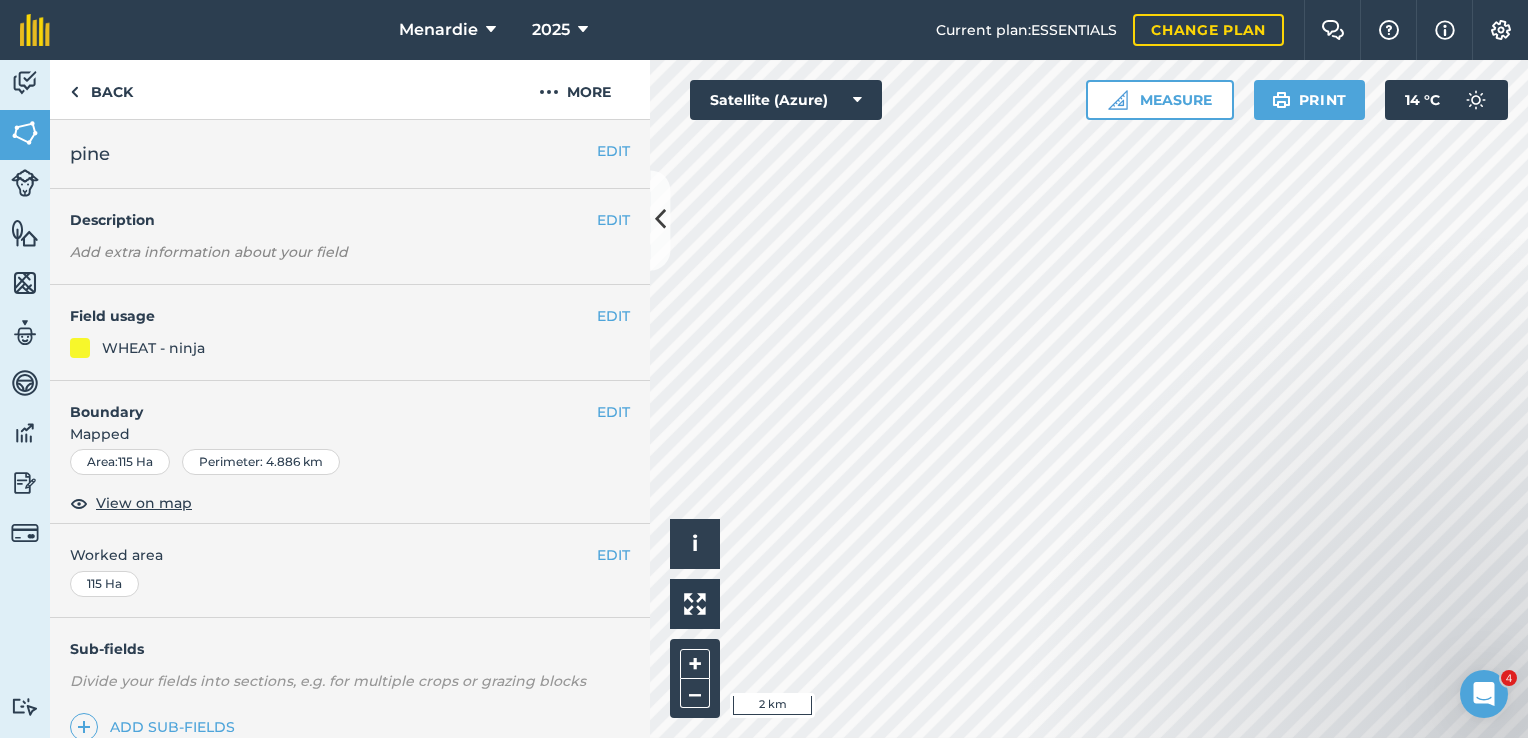 click at bounding box center [1328, 627] 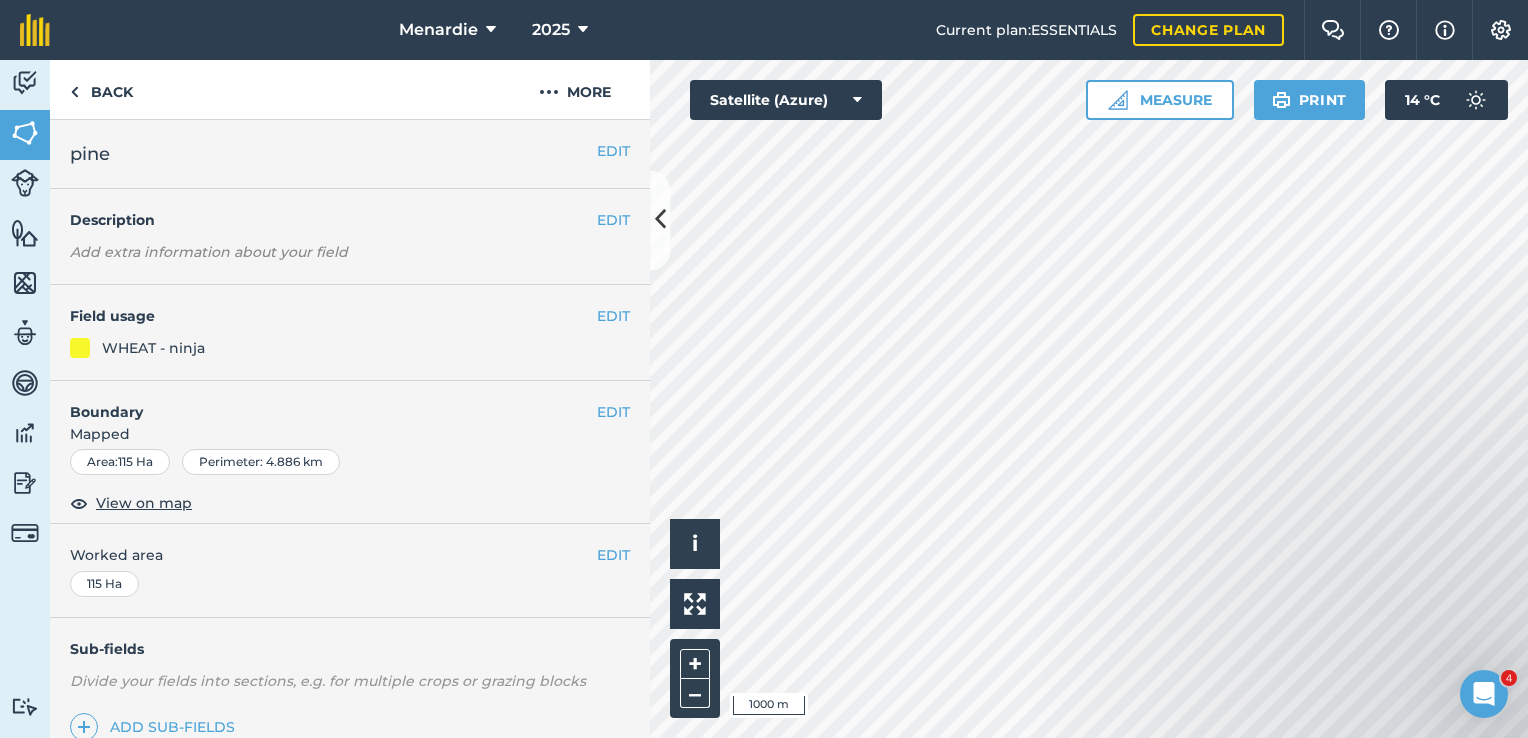 drag, startPoint x: 1193, startPoint y: 548, endPoint x: 1196, endPoint y: 567, distance: 19.235384 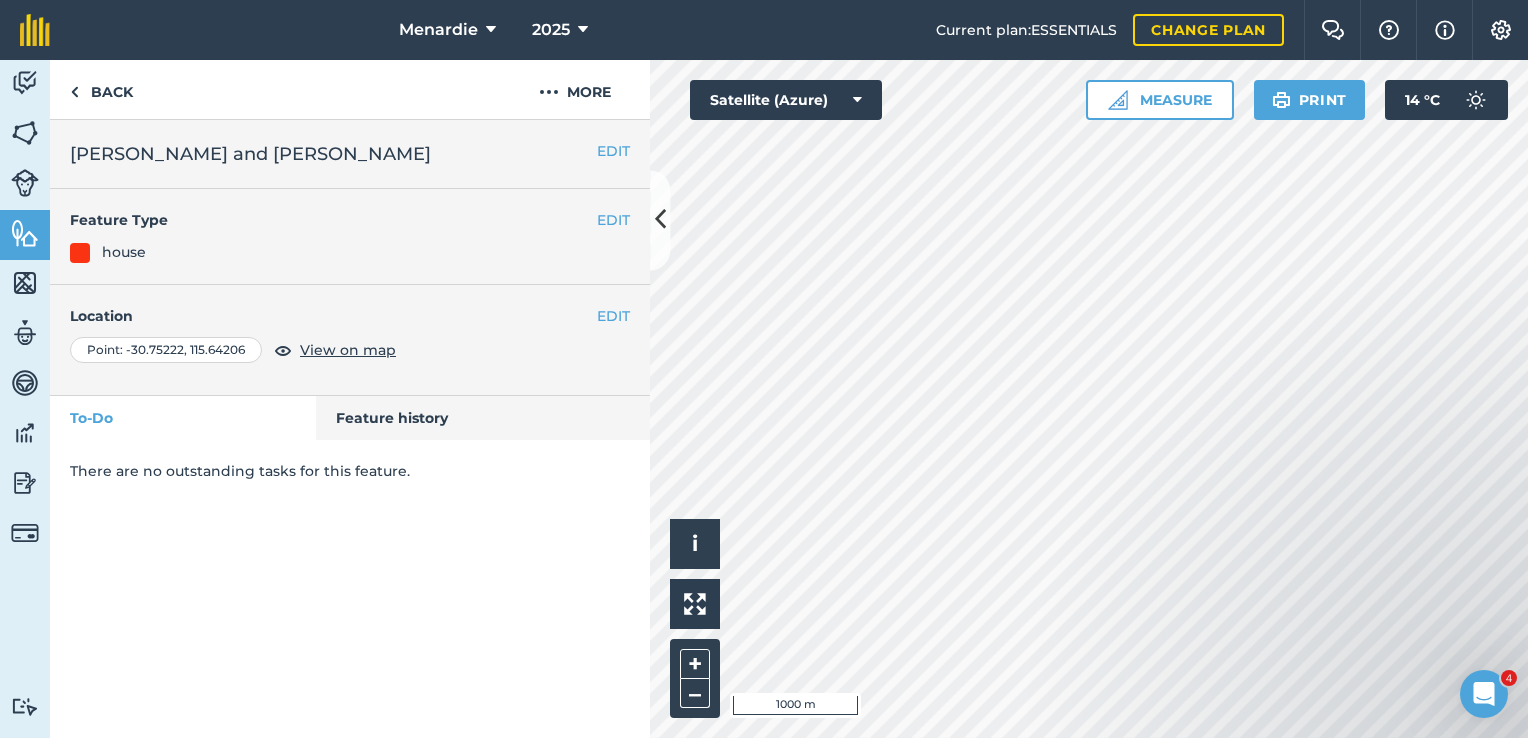 drag, startPoint x: 1247, startPoint y: 567, endPoint x: 1257, endPoint y: 404, distance: 163.30646 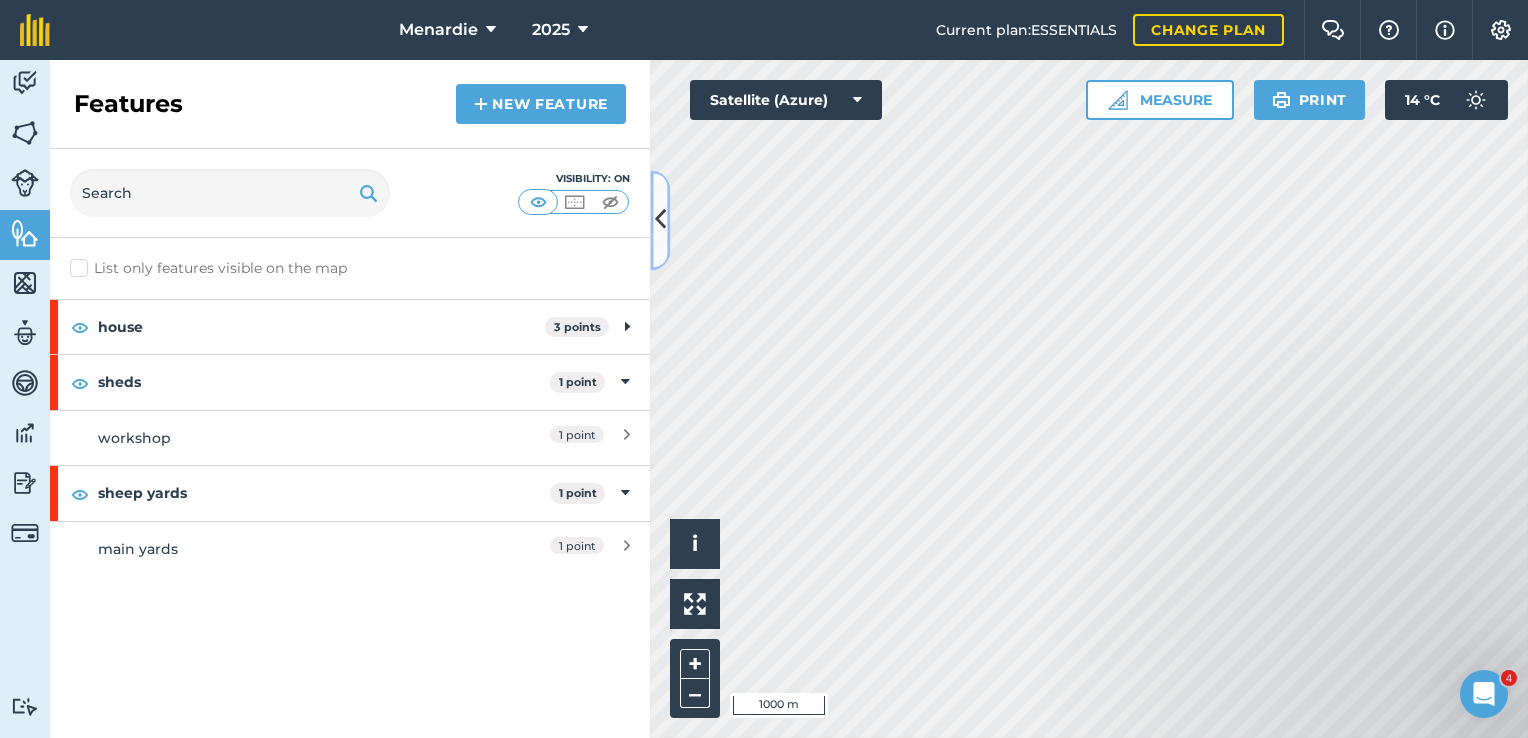 click at bounding box center (660, 220) 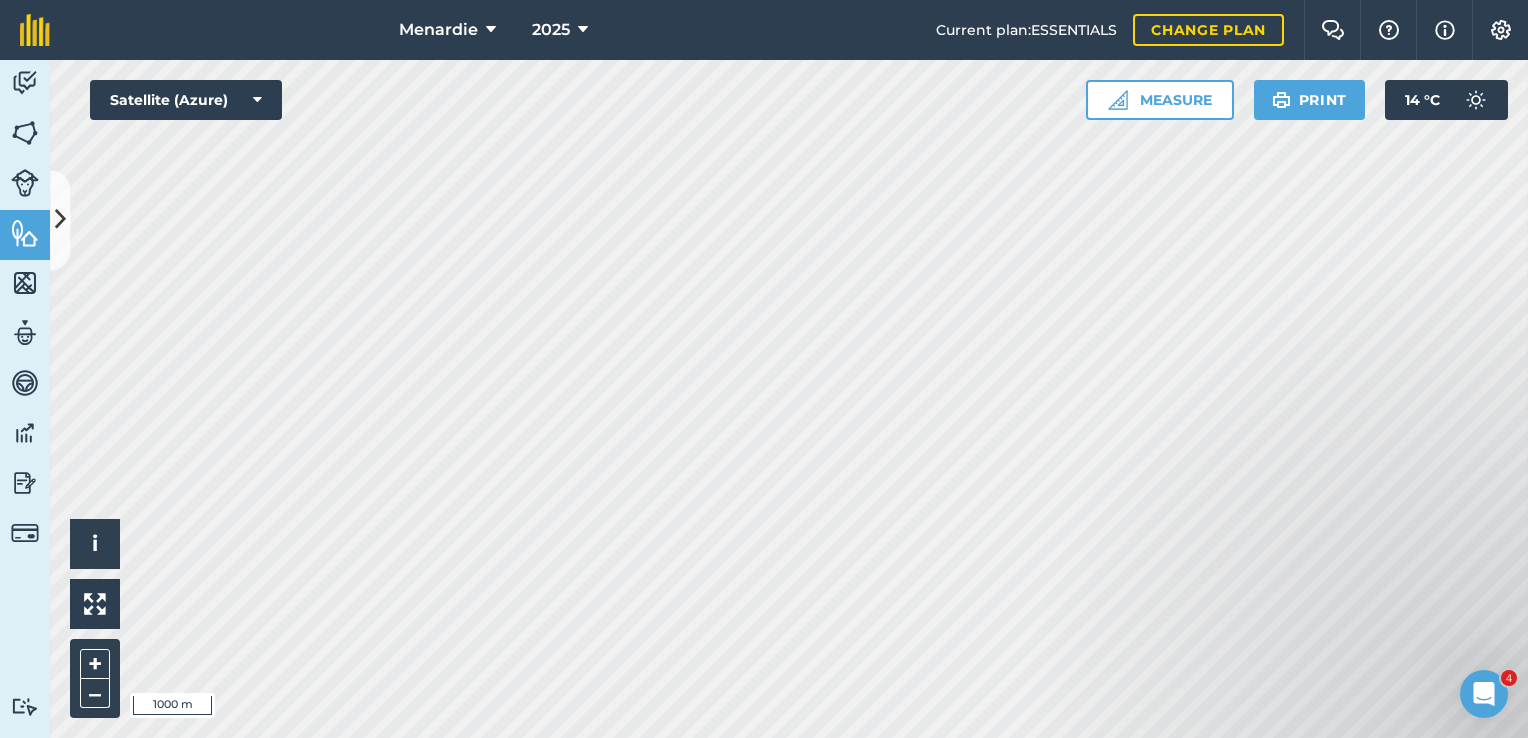 click at bounding box center [1328, 627] 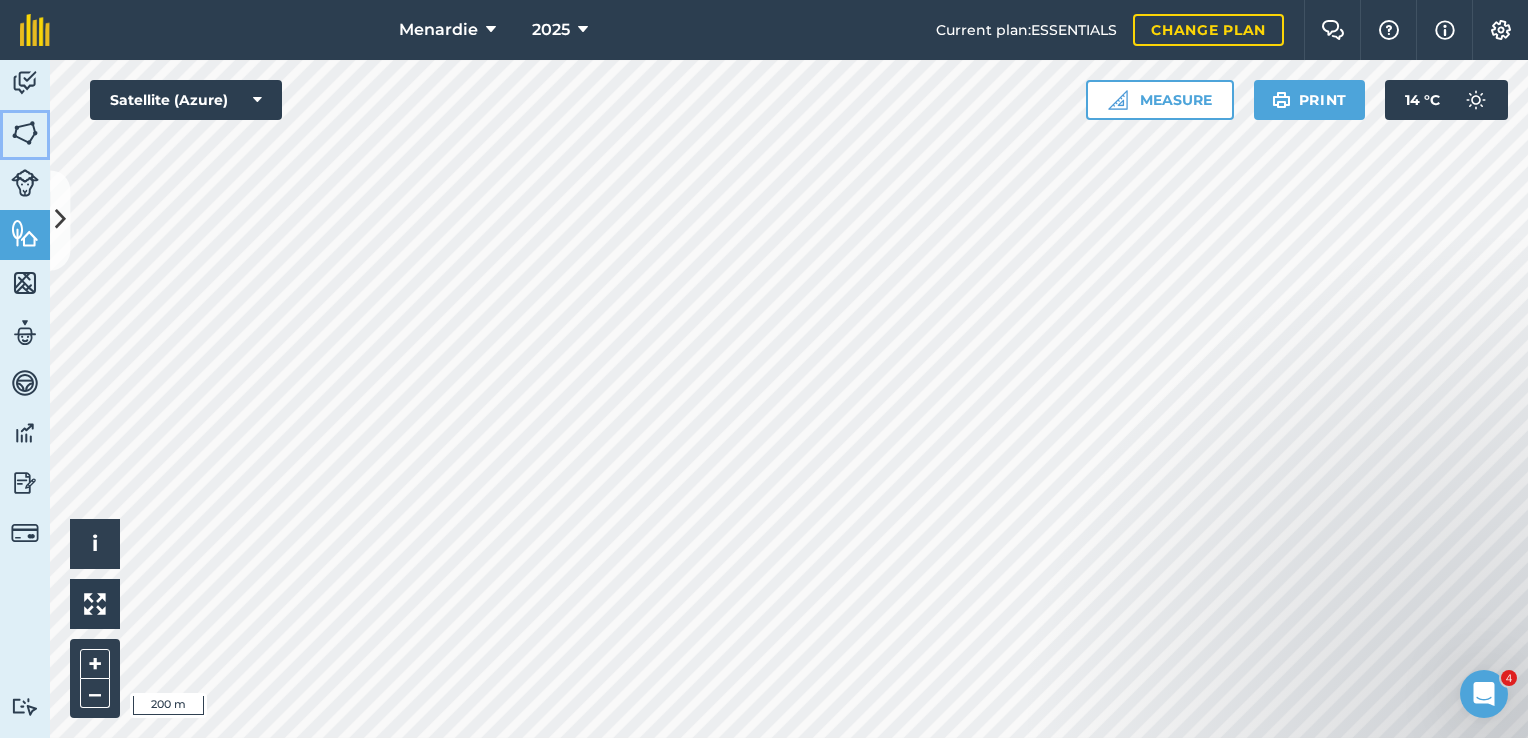 click at bounding box center [25, 133] 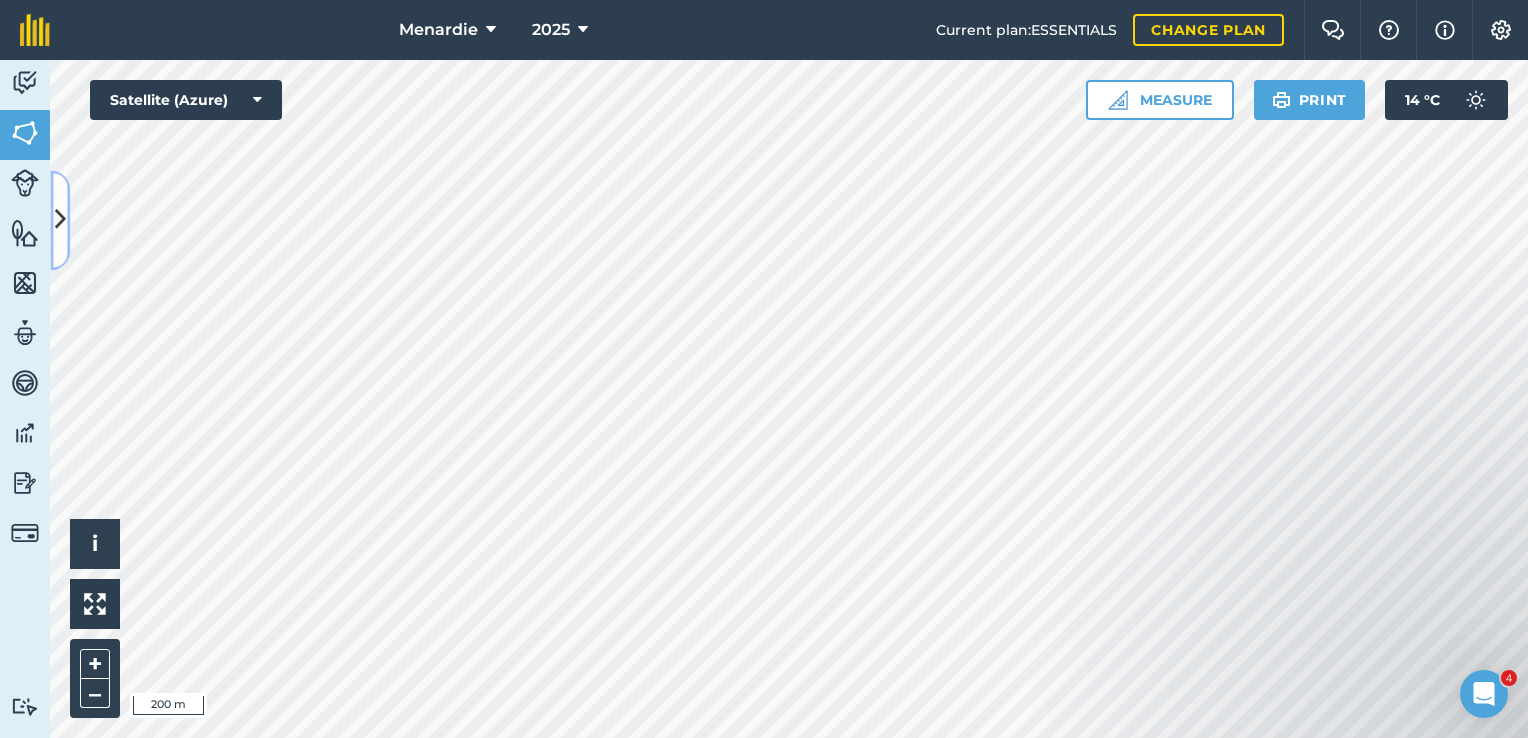 click at bounding box center [60, 220] 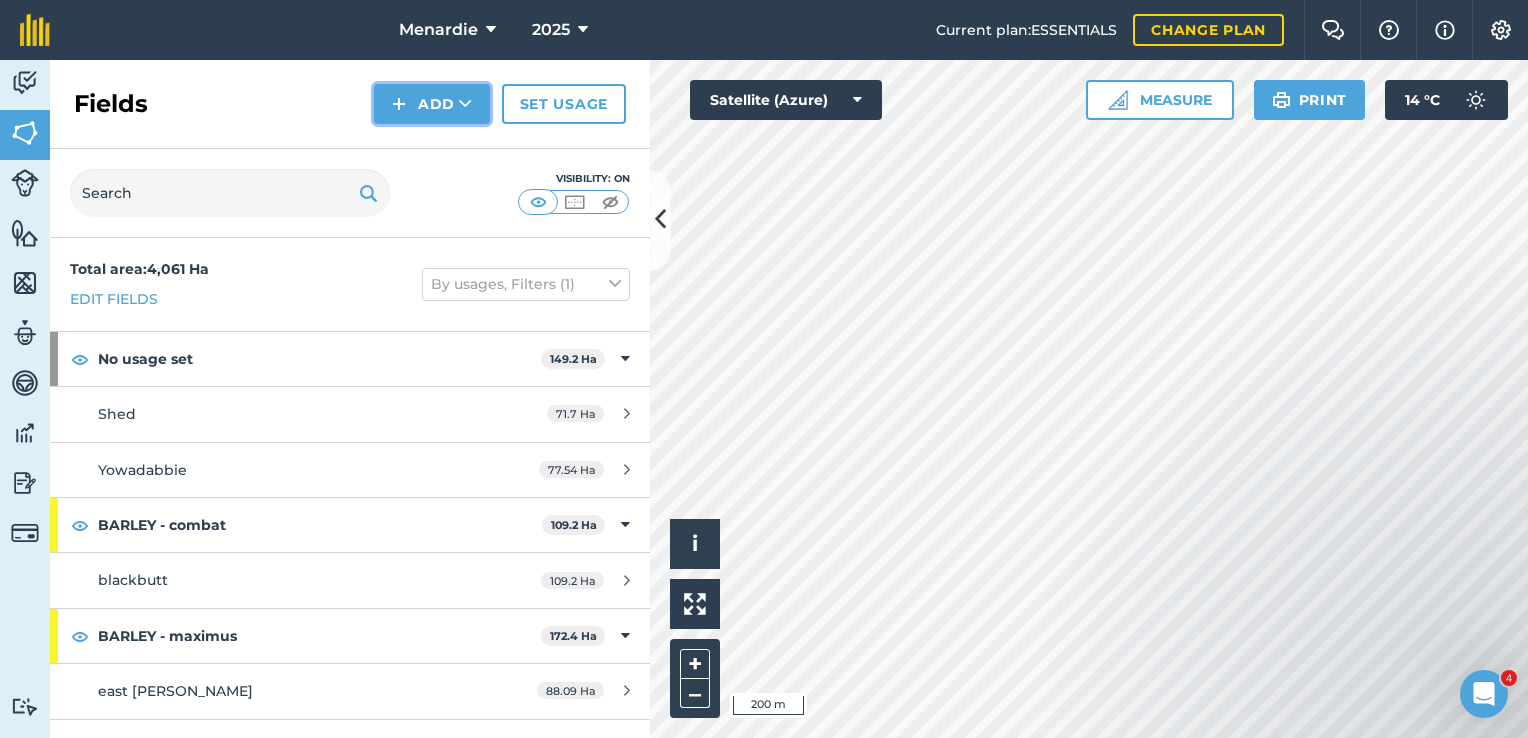 click on "Add" at bounding box center (432, 104) 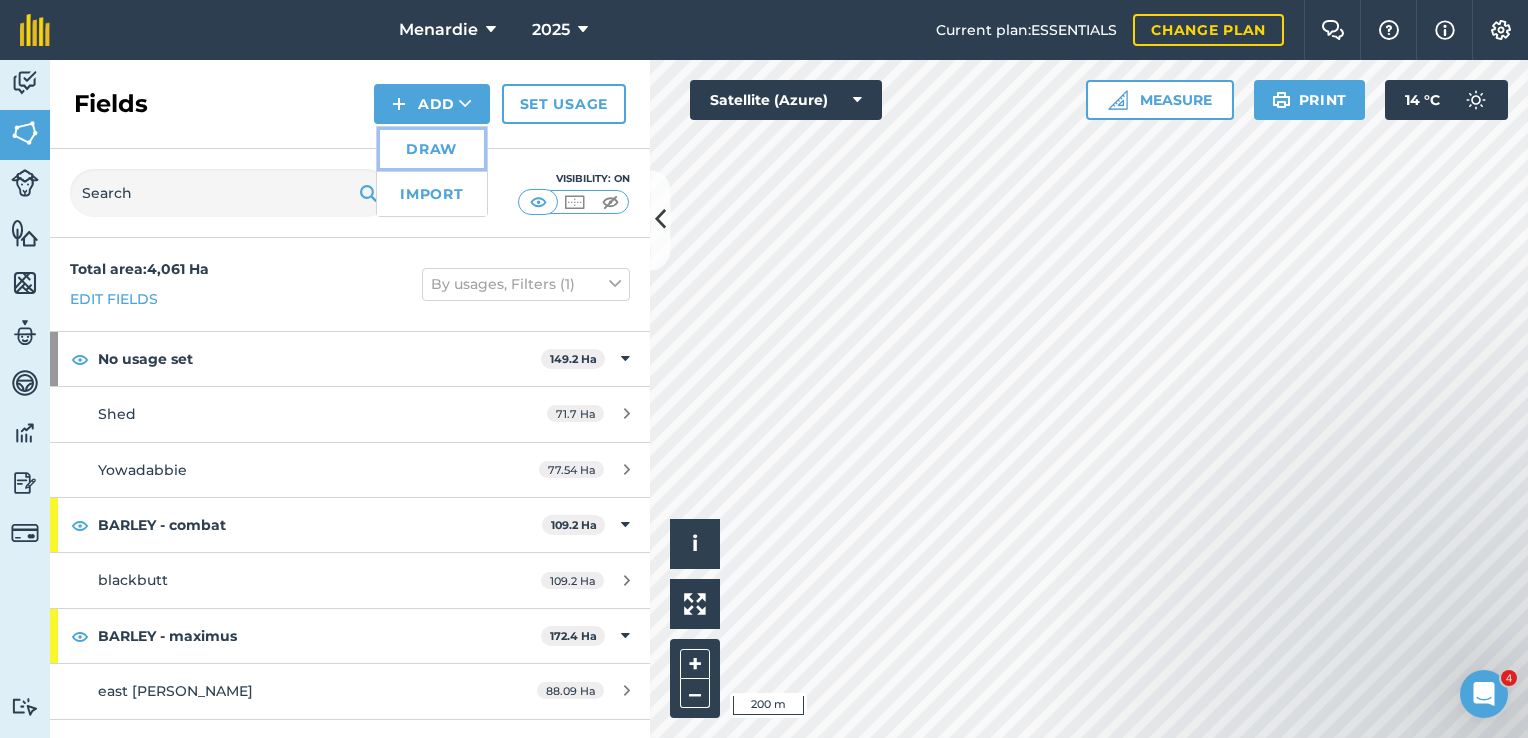 click on "Draw" at bounding box center (432, 149) 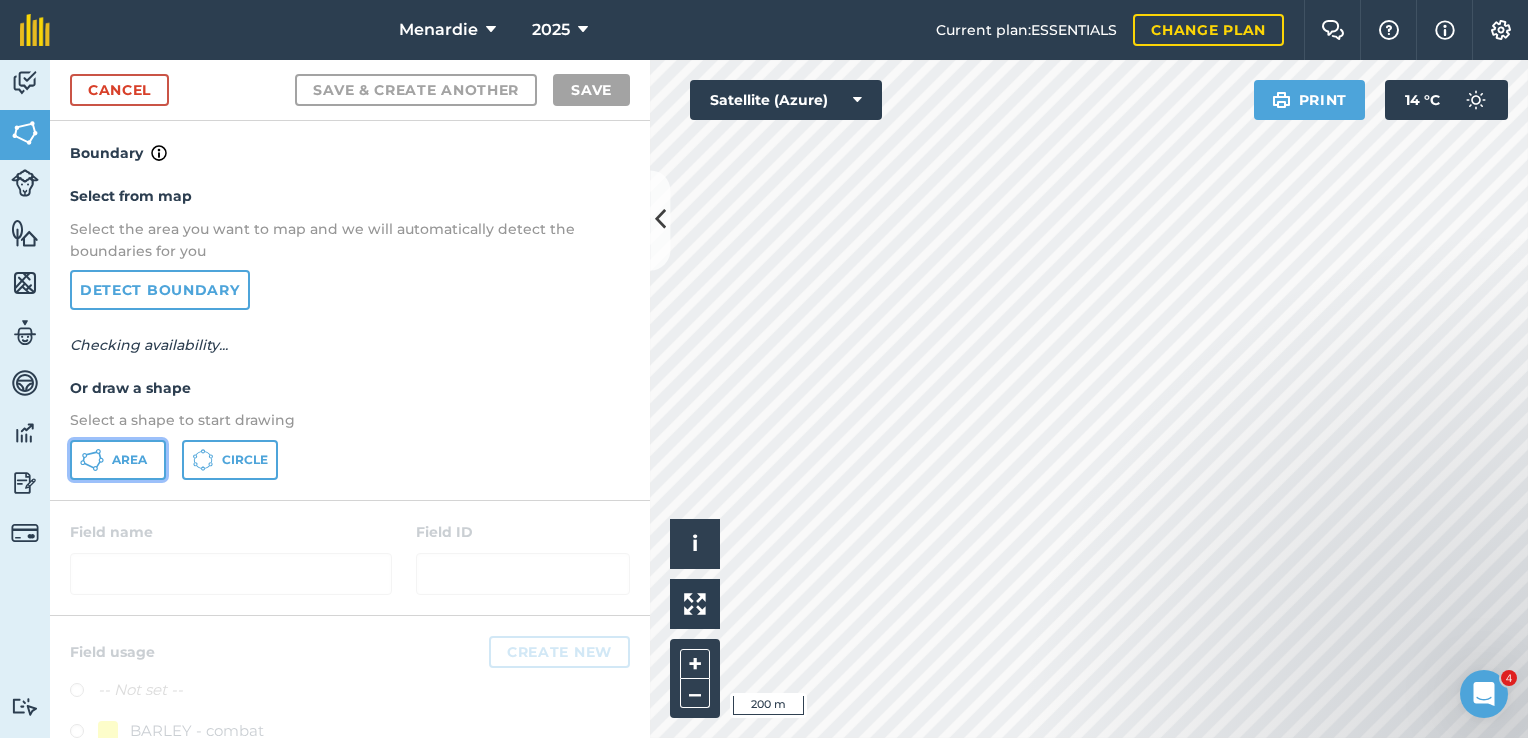 click on "Area" at bounding box center [129, 460] 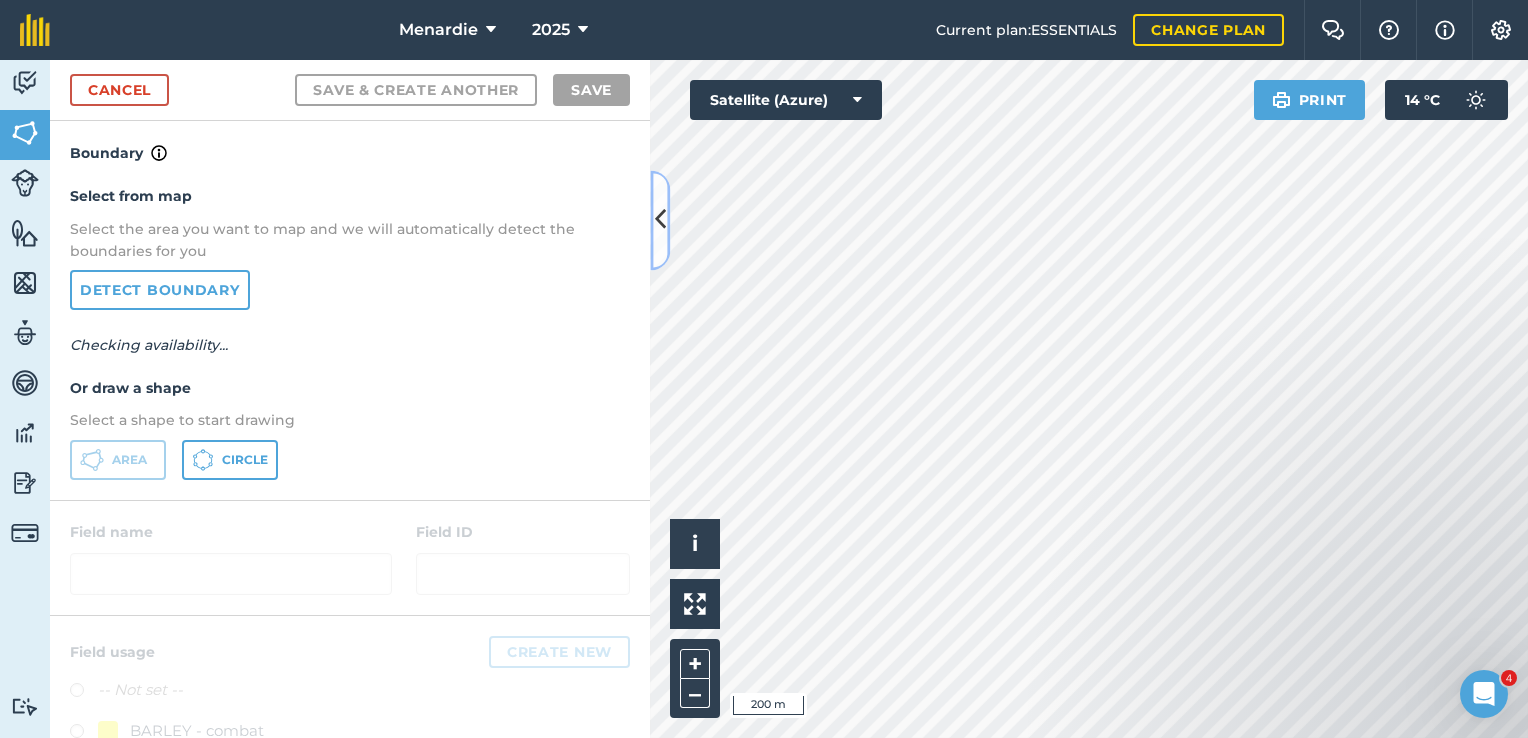 click at bounding box center (660, 220) 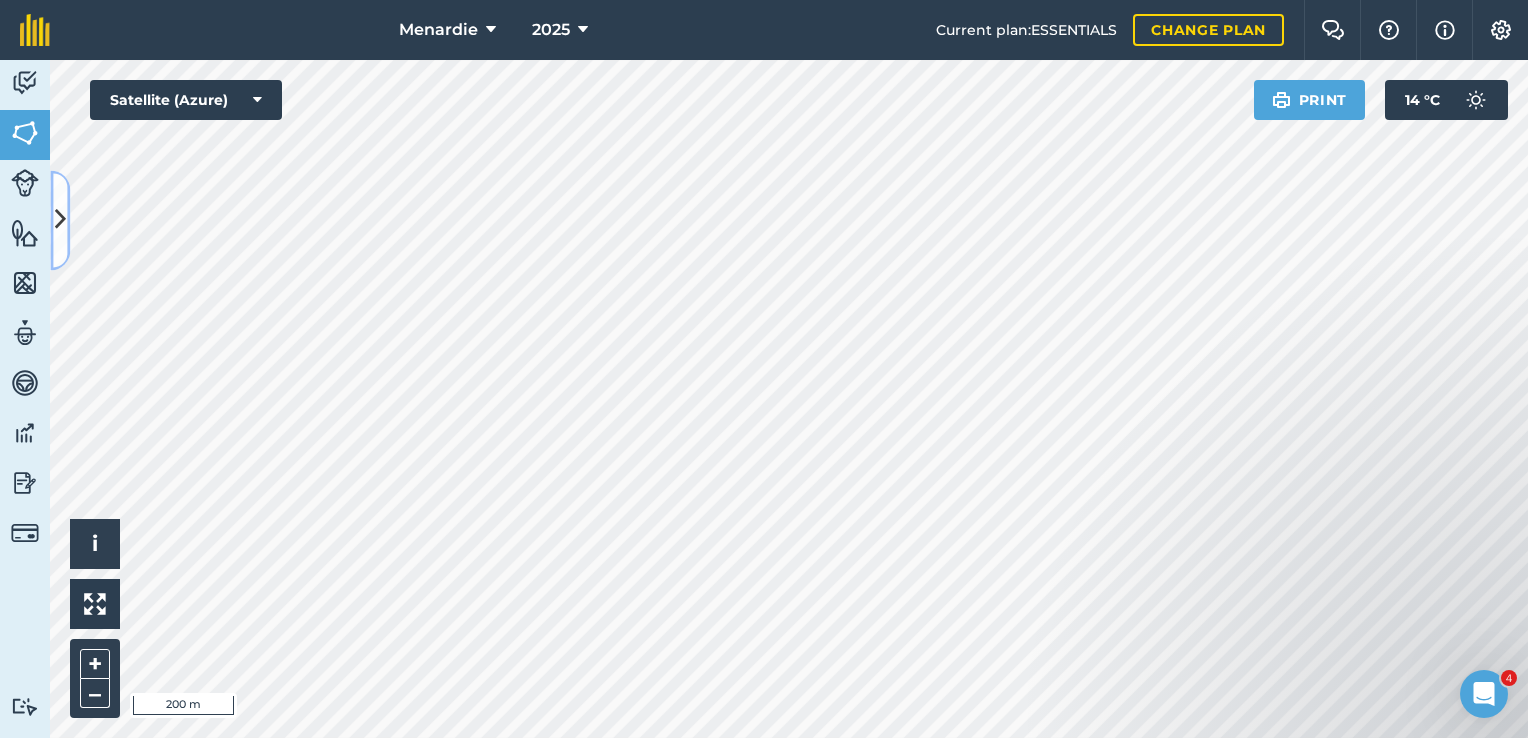 click at bounding box center (60, 220) 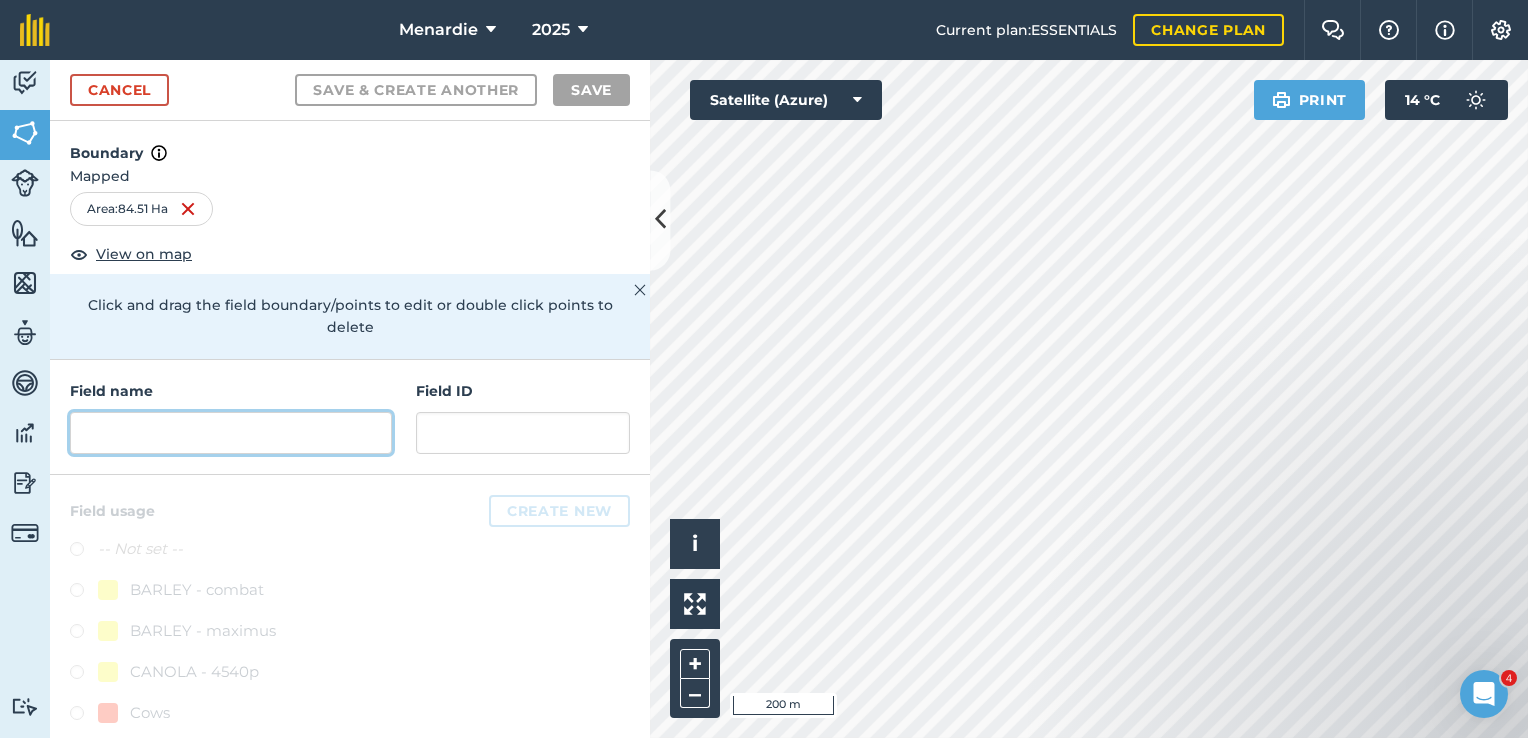 click at bounding box center [231, 433] 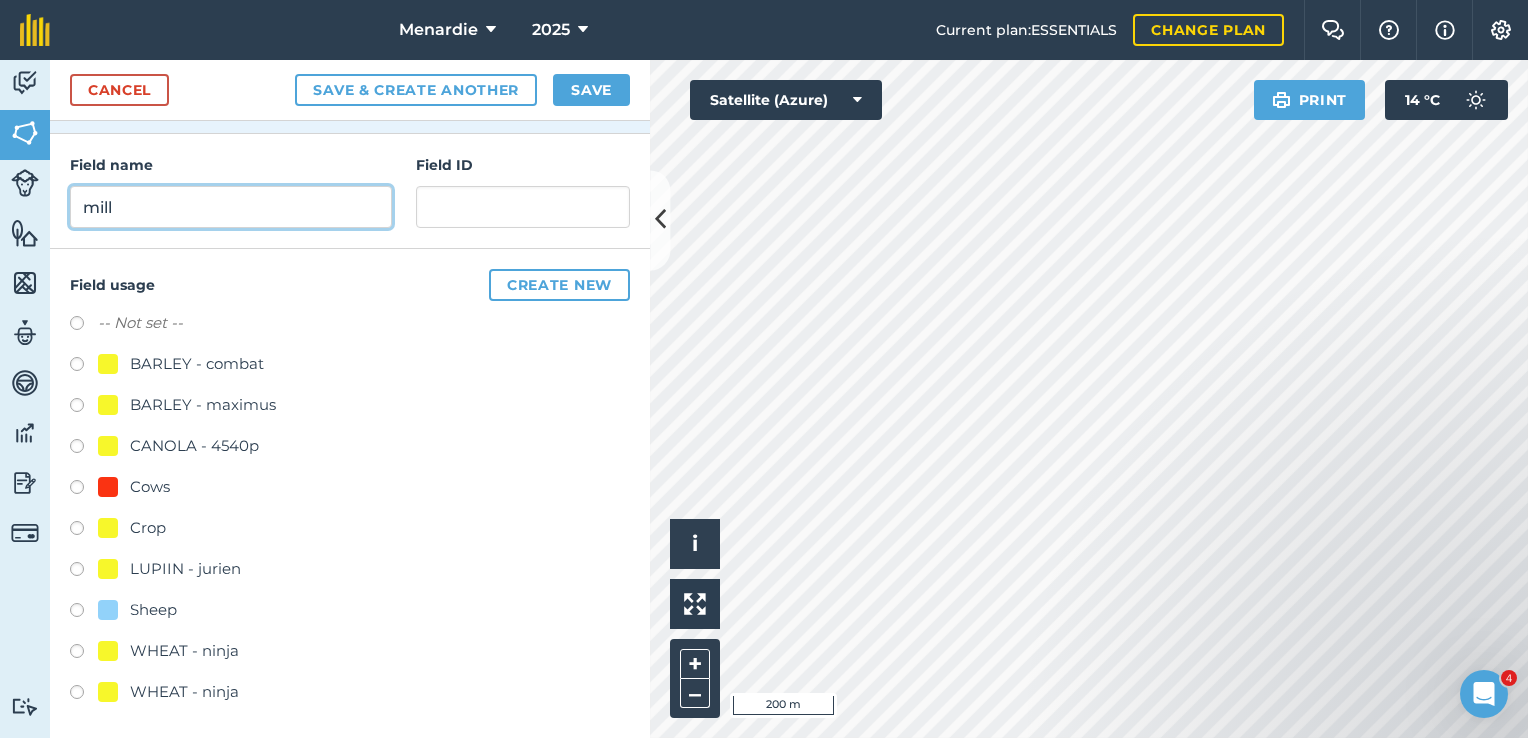 scroll, scrollTop: 227, scrollLeft: 0, axis: vertical 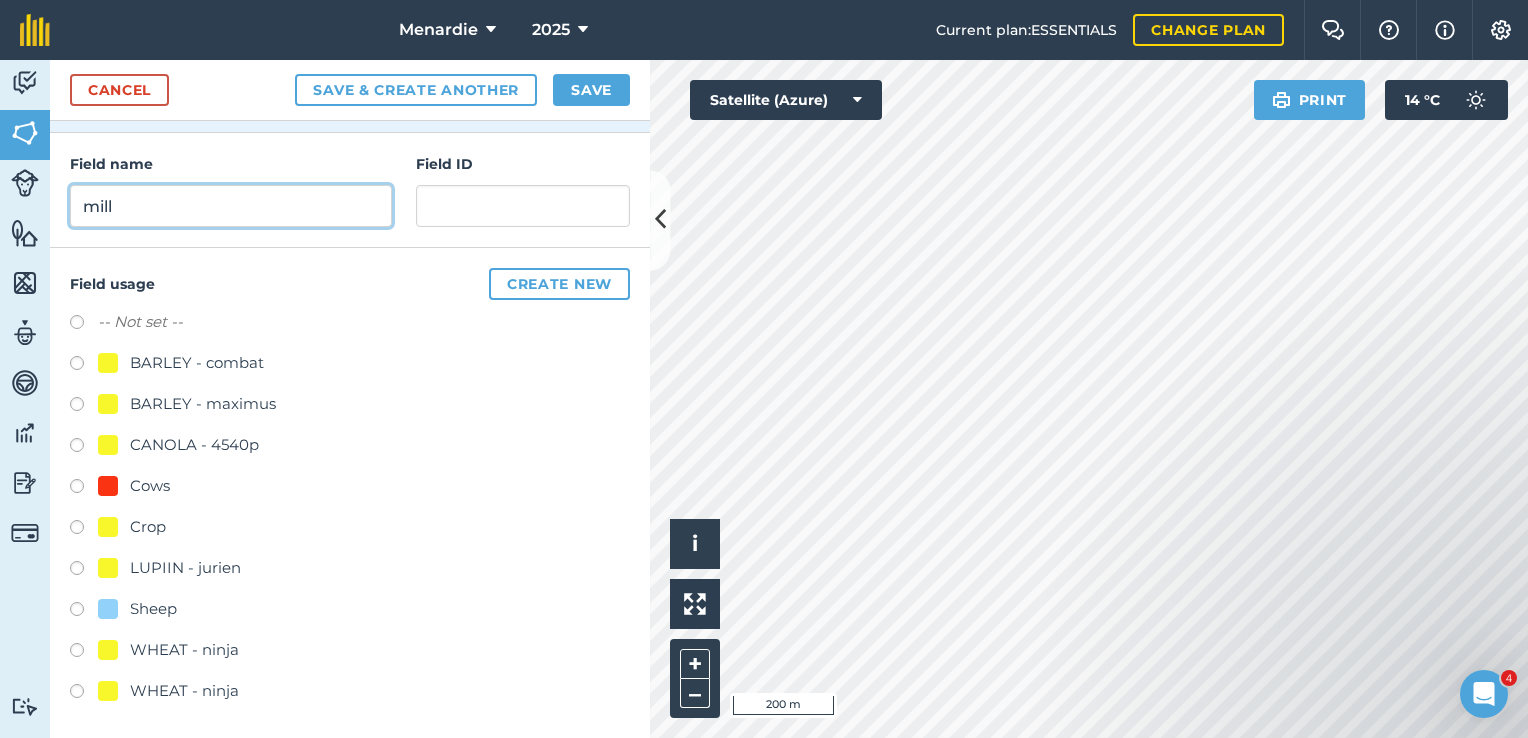 type on "mill" 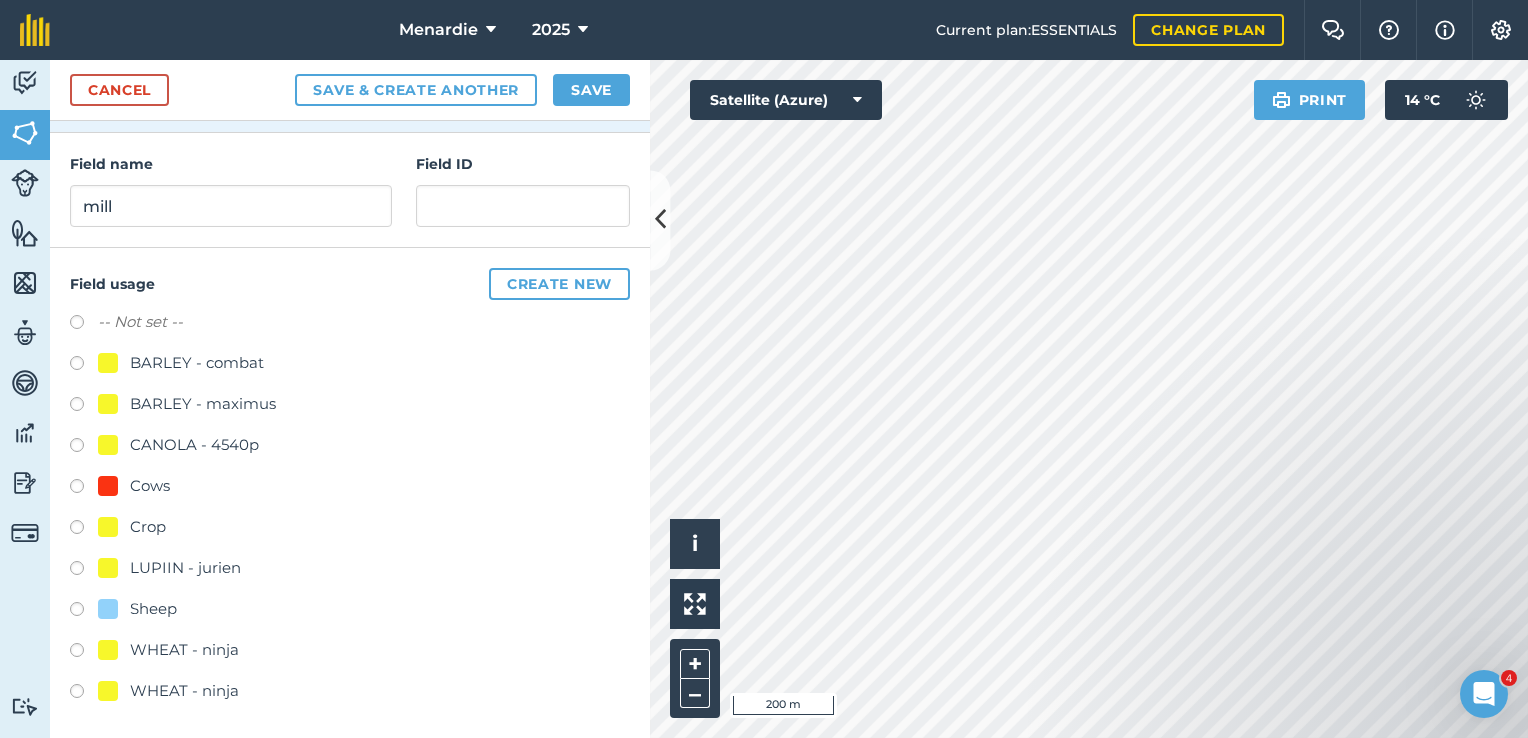click at bounding box center [84, 612] 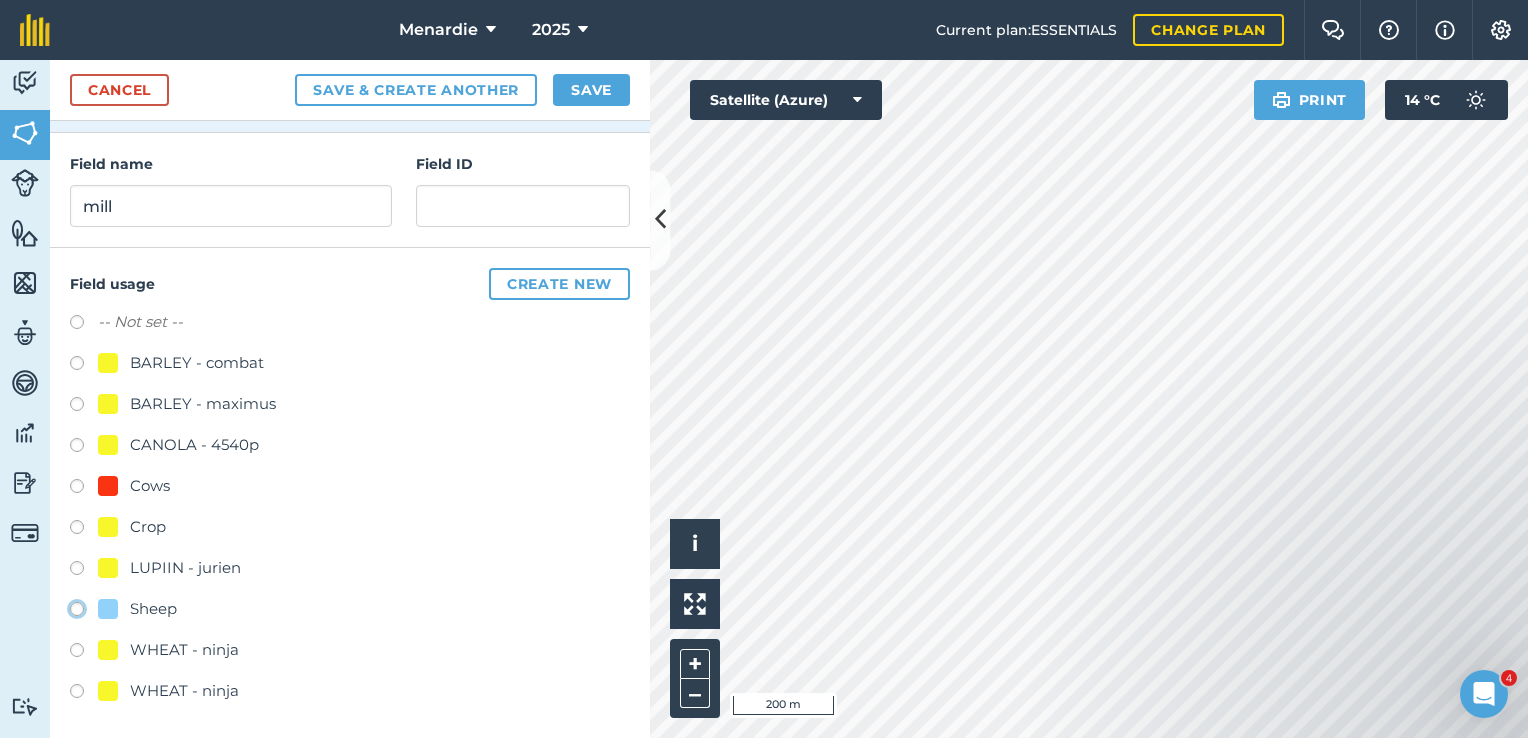click on "Sheep" at bounding box center (-9923, 608) 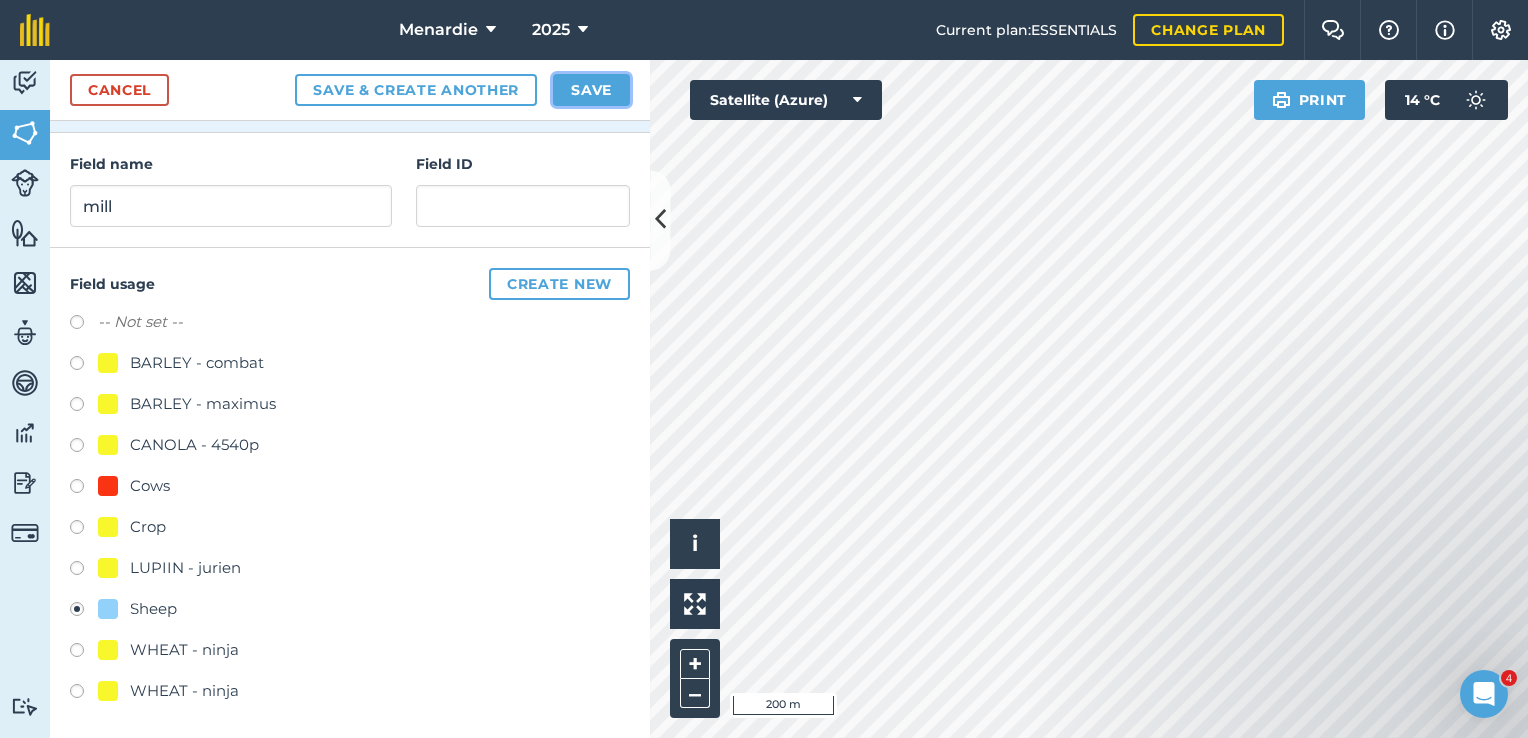 click on "Save" at bounding box center (591, 90) 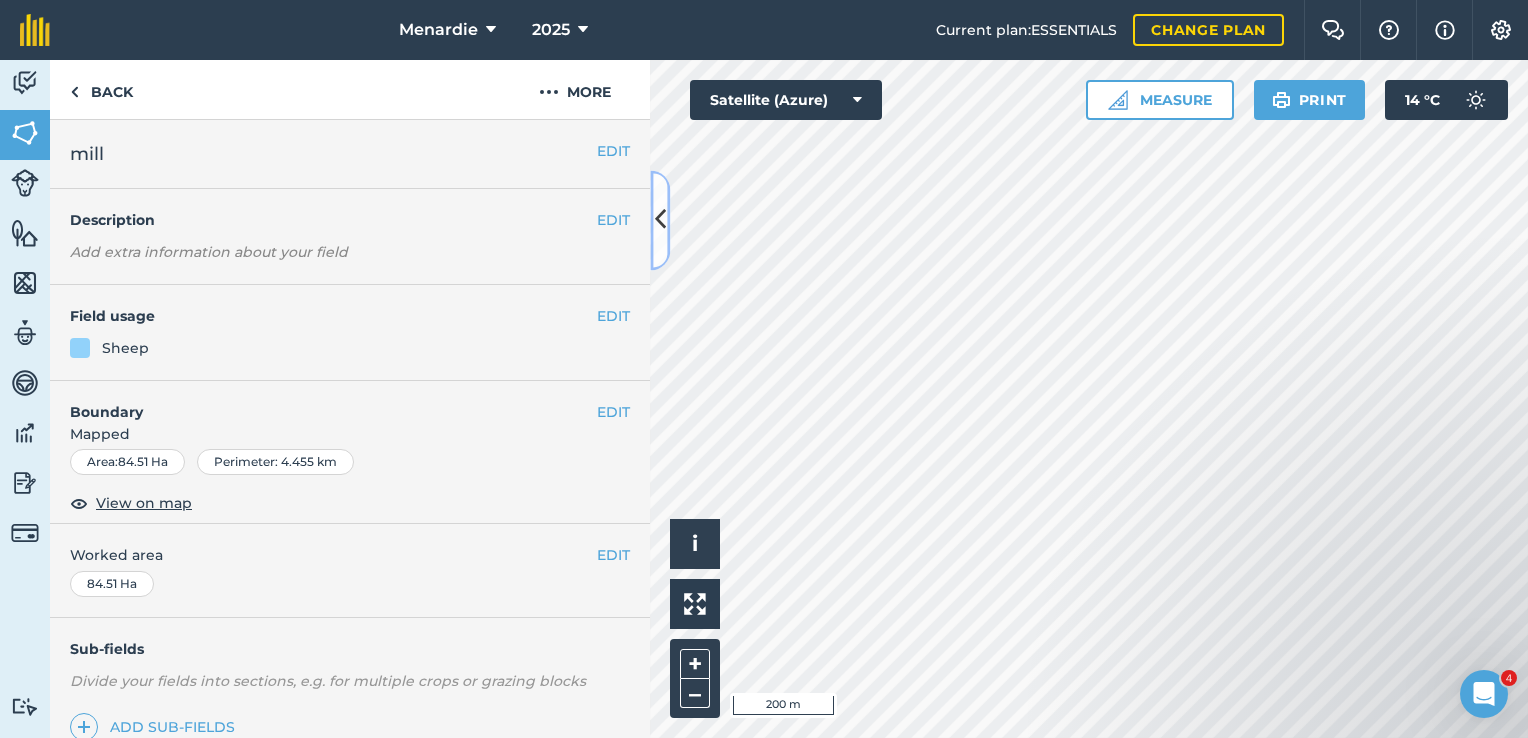 click at bounding box center (660, 220) 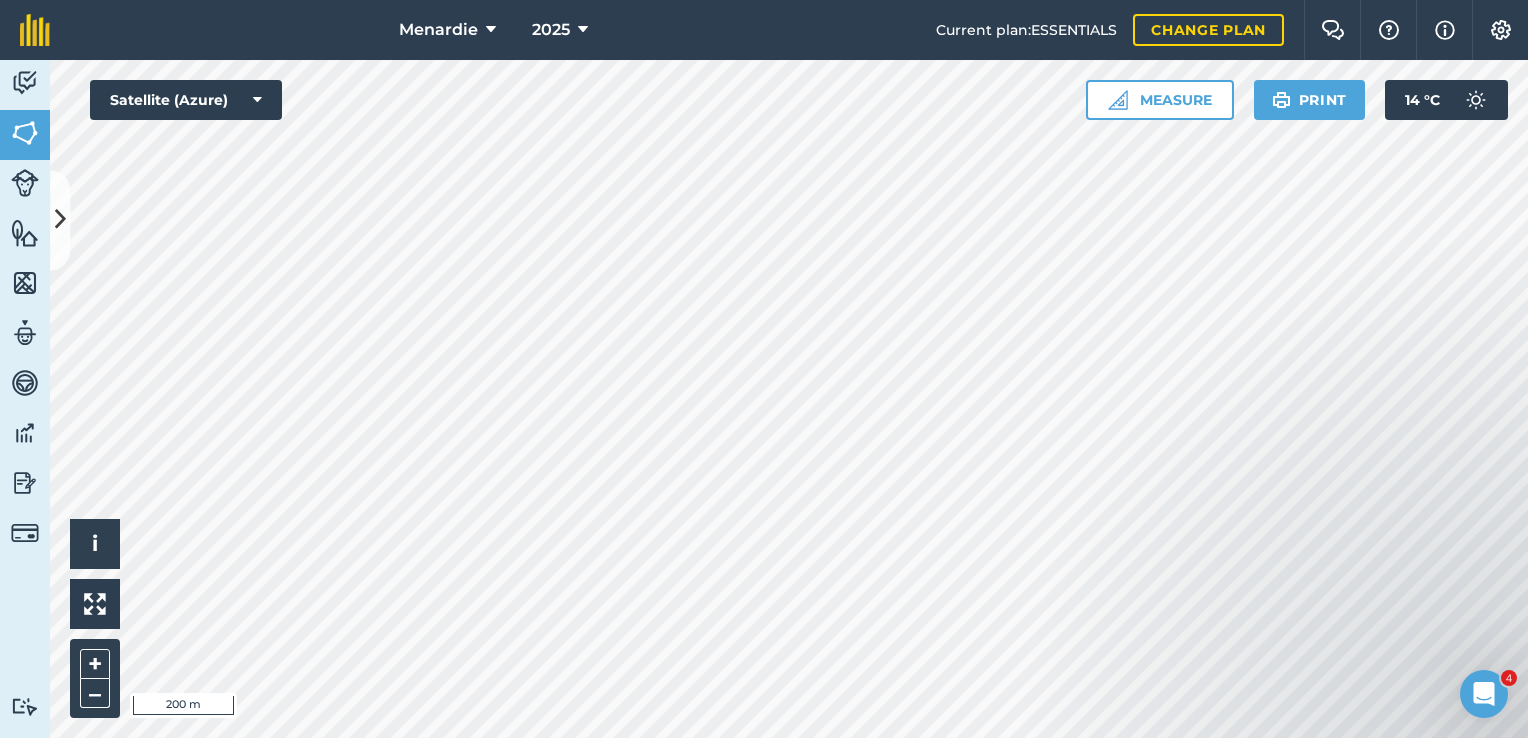 drag, startPoint x: 1246, startPoint y: 565, endPoint x: 1218, endPoint y: 492, distance: 78.18568 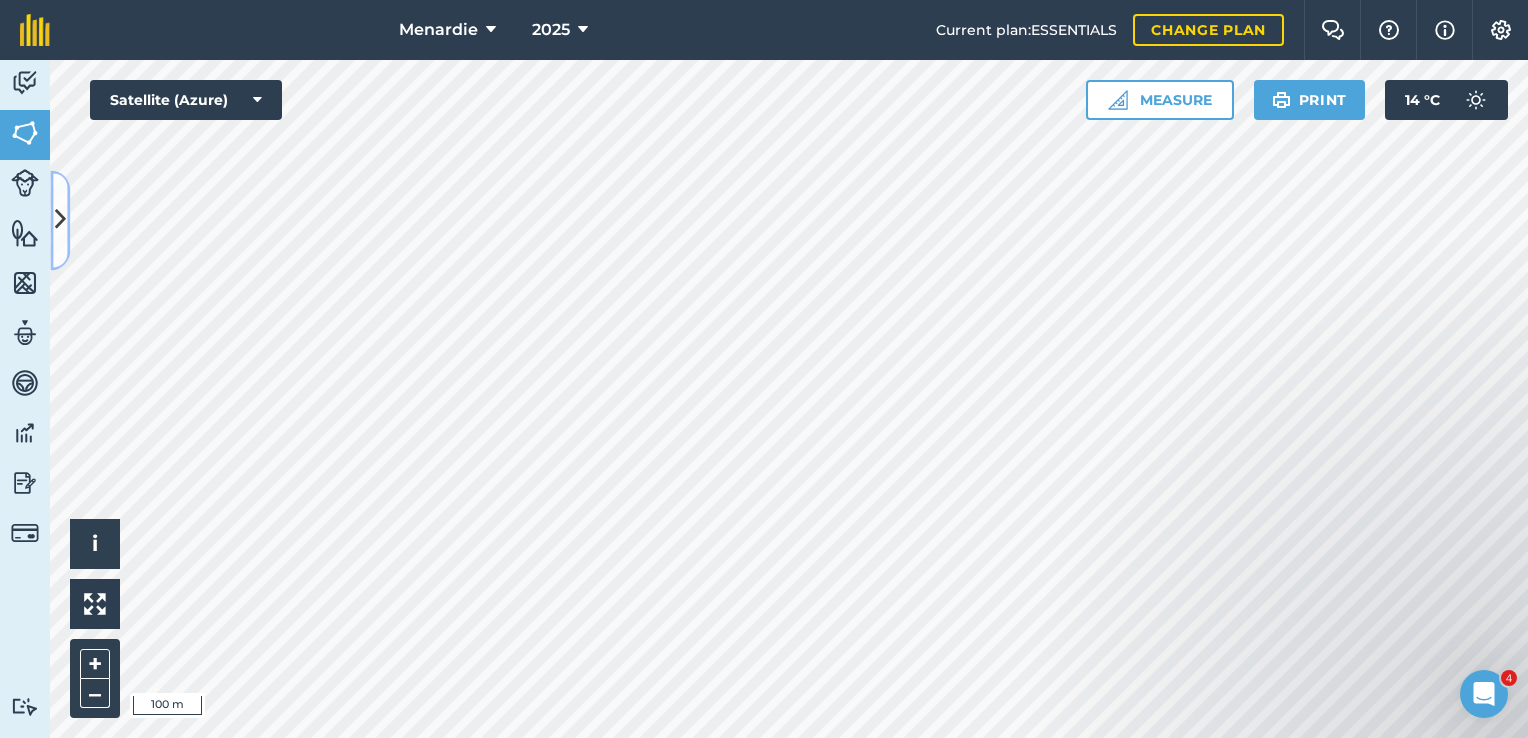 click at bounding box center [60, 220] 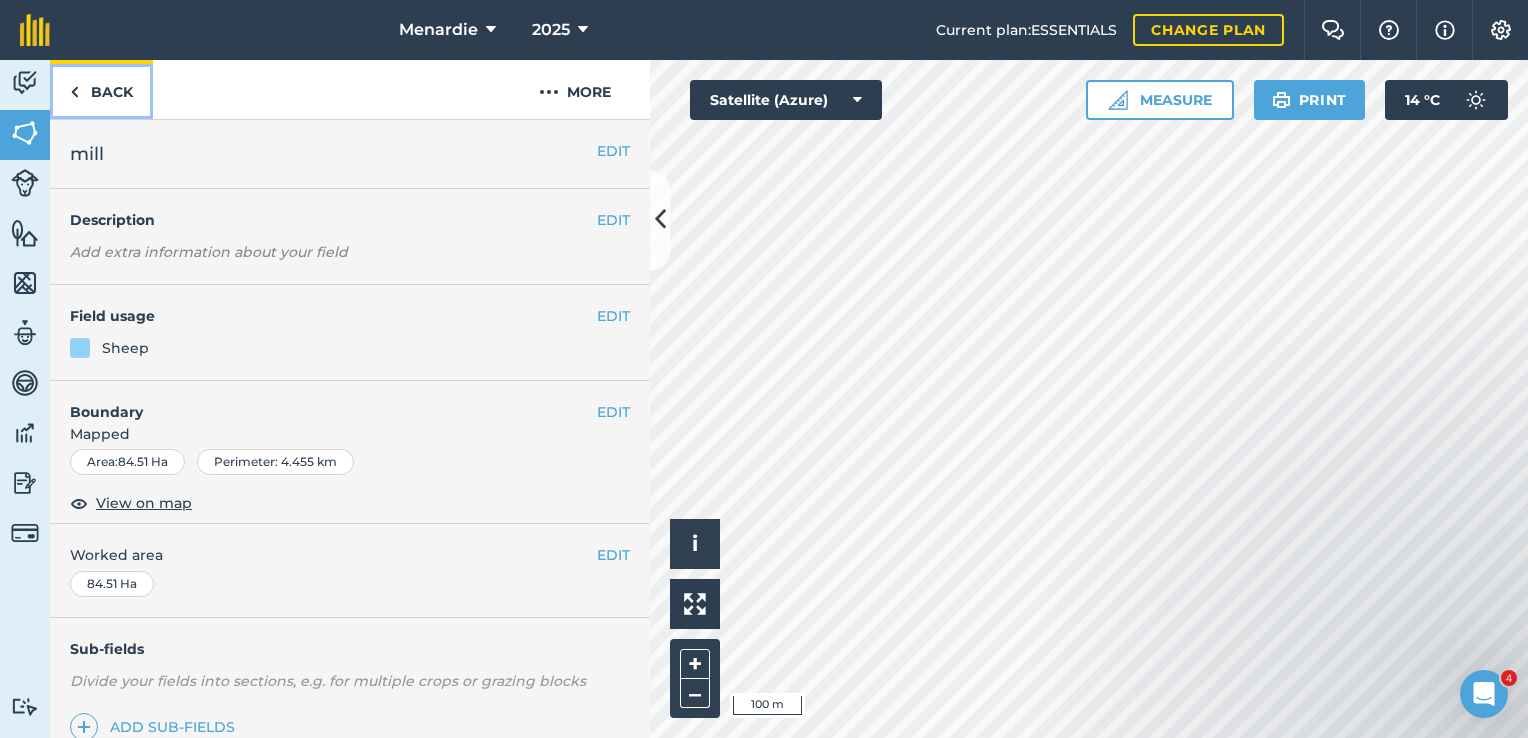 click on "Back" at bounding box center [101, 89] 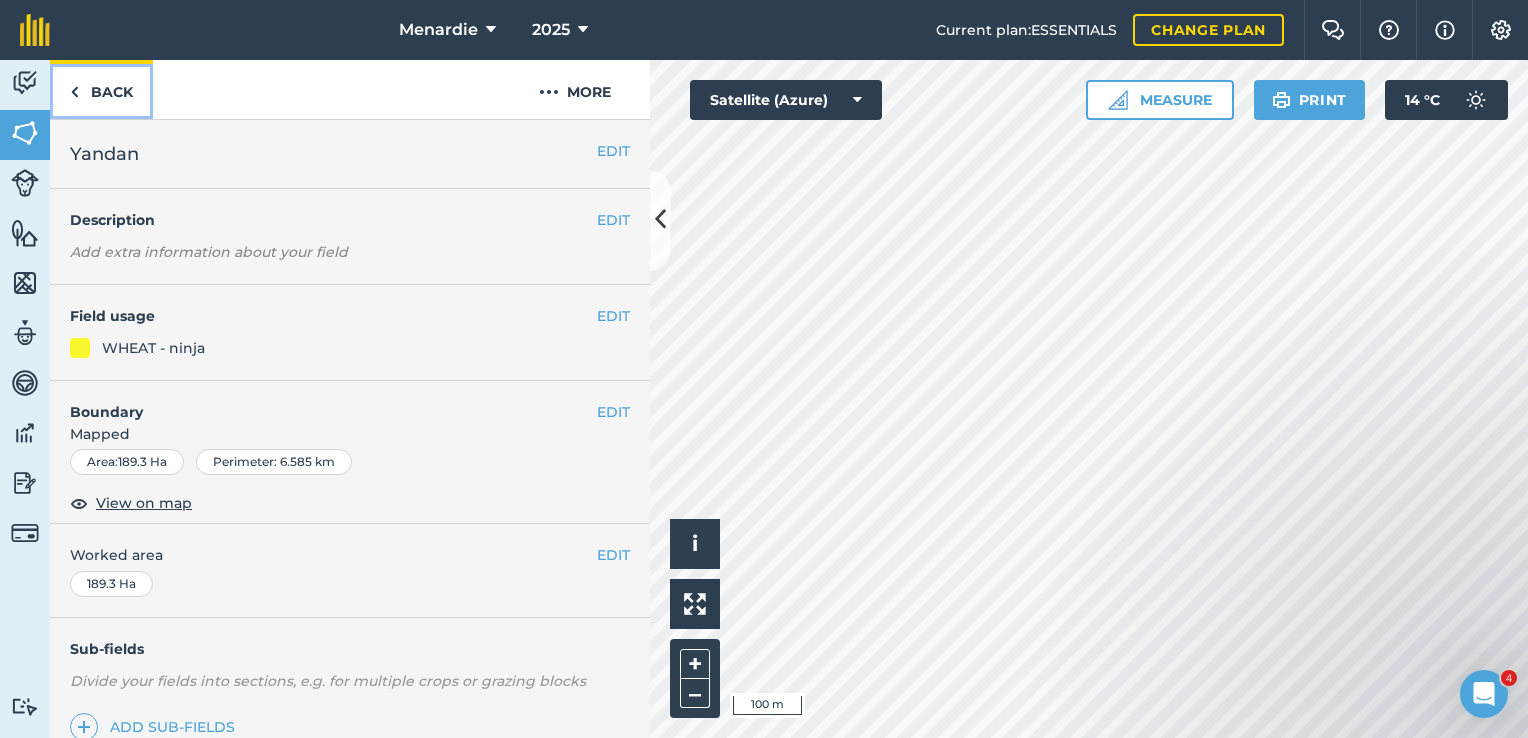 click on "Back" at bounding box center [101, 89] 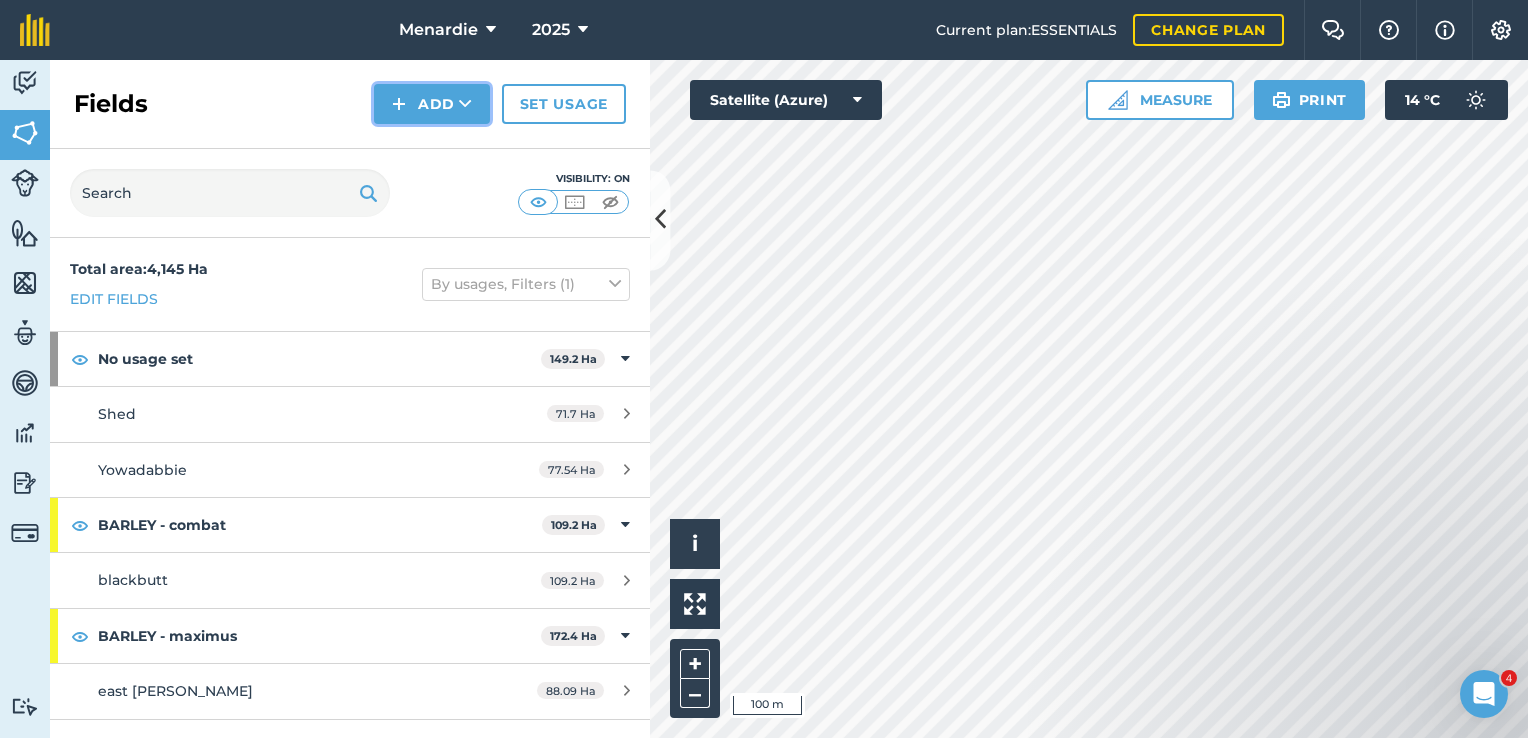 click on "Add" at bounding box center (432, 104) 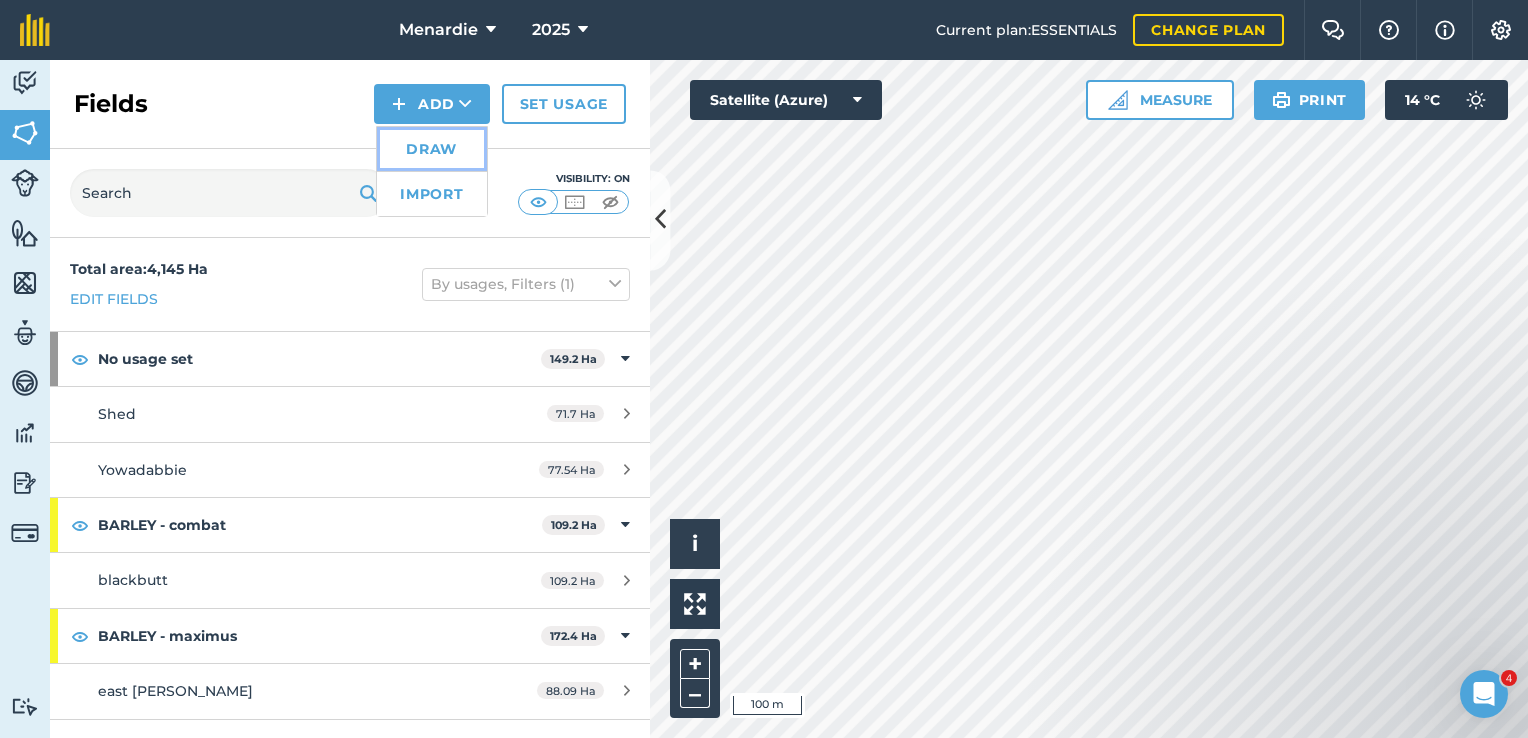 click on "Draw" at bounding box center [432, 149] 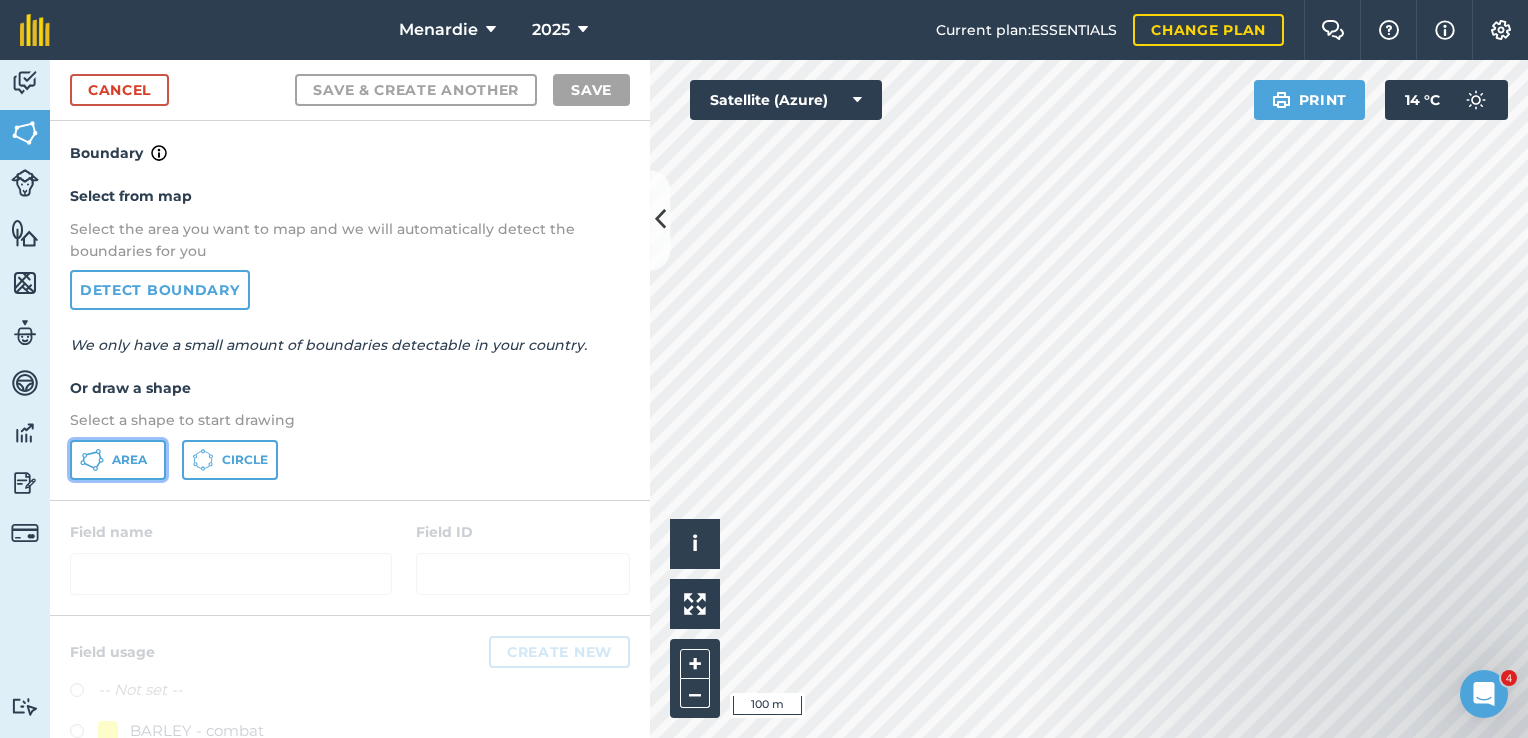 click on "Area" at bounding box center [129, 460] 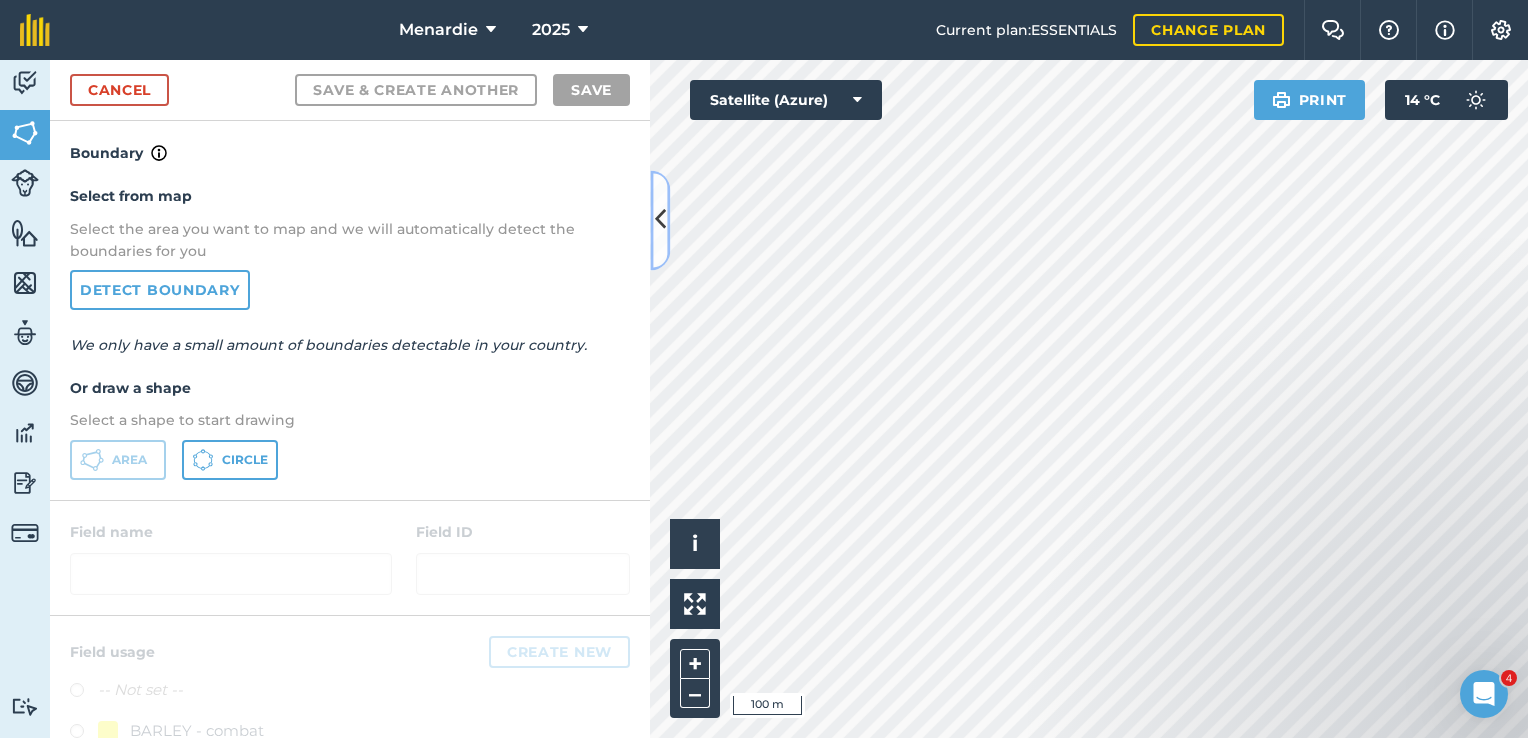 click at bounding box center [660, 220] 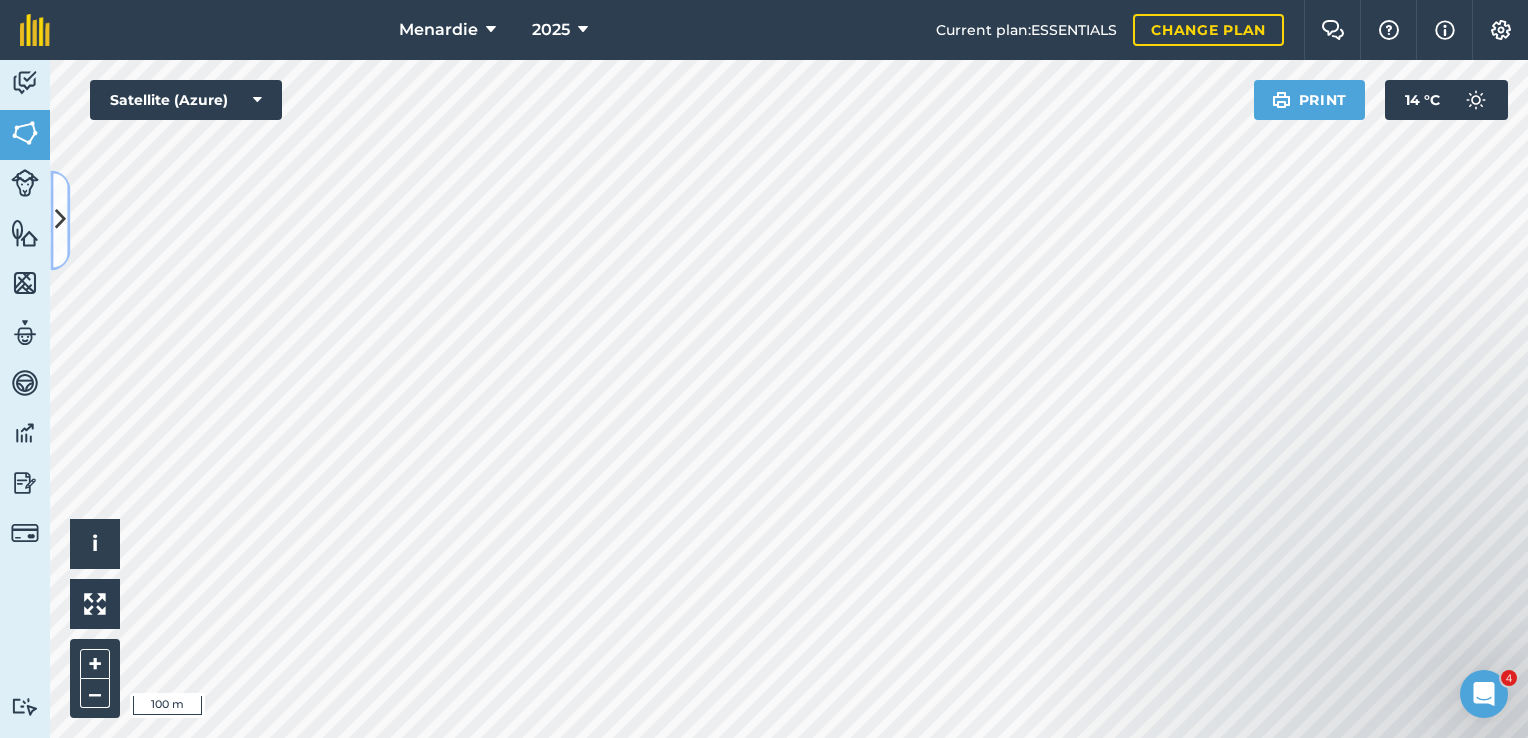click at bounding box center (60, 220) 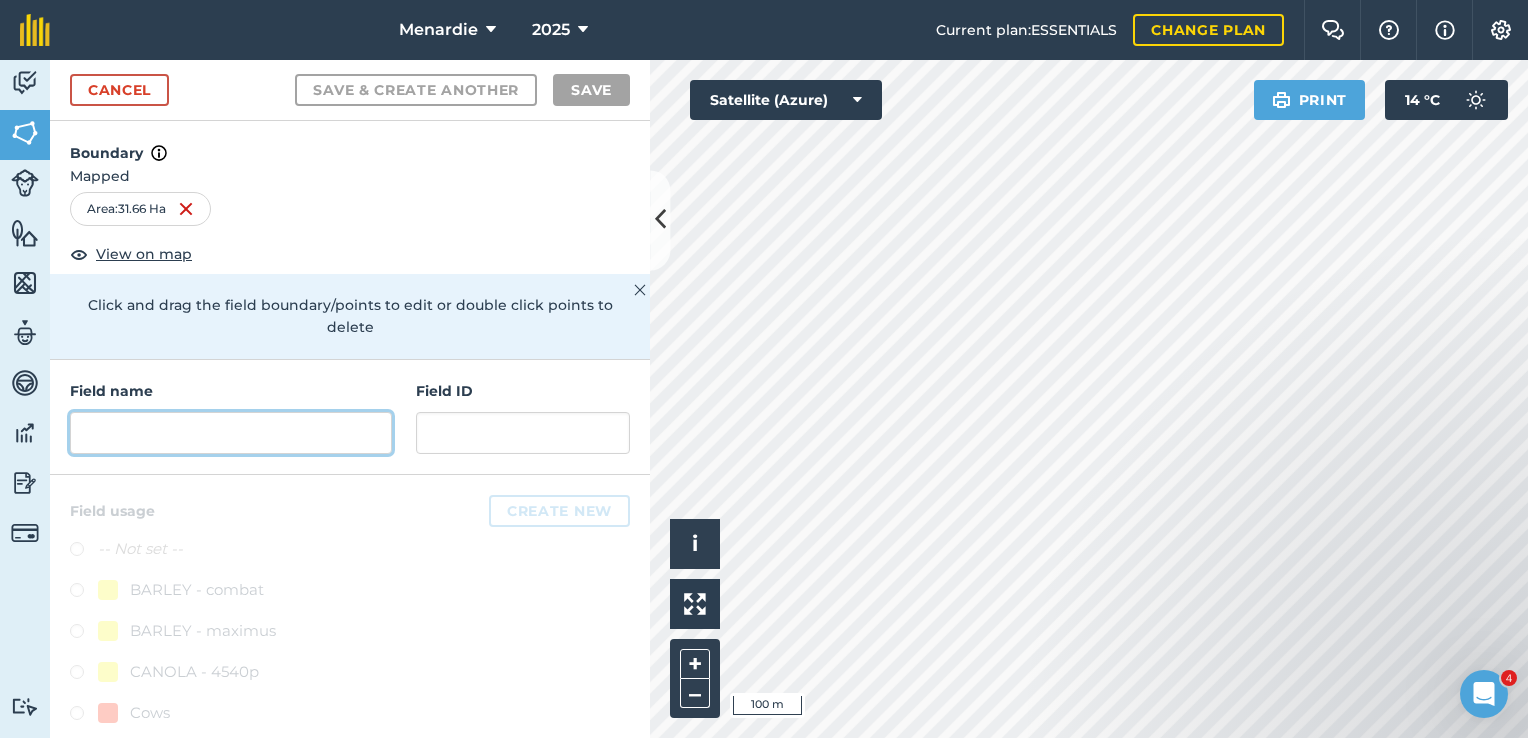 click at bounding box center (231, 433) 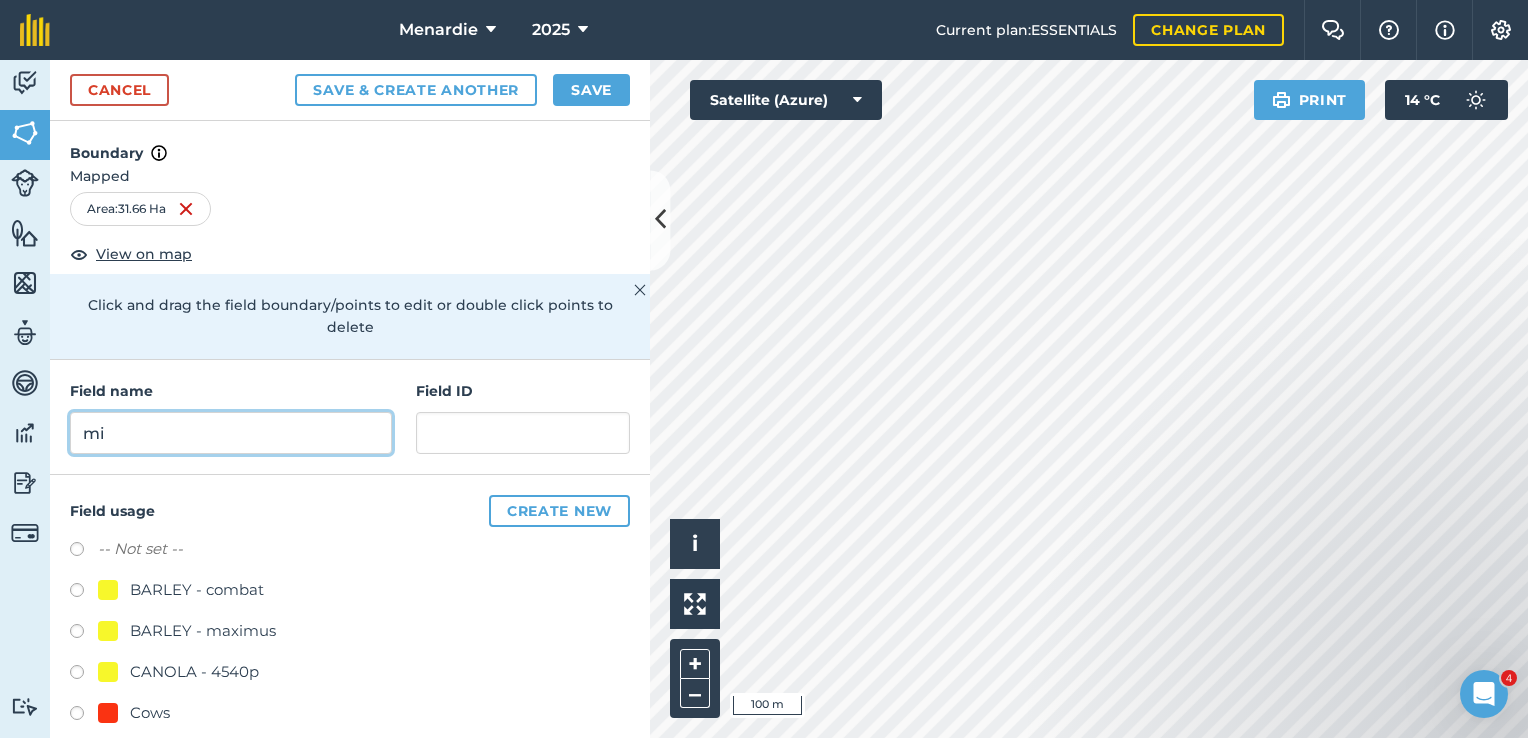 type on "m" 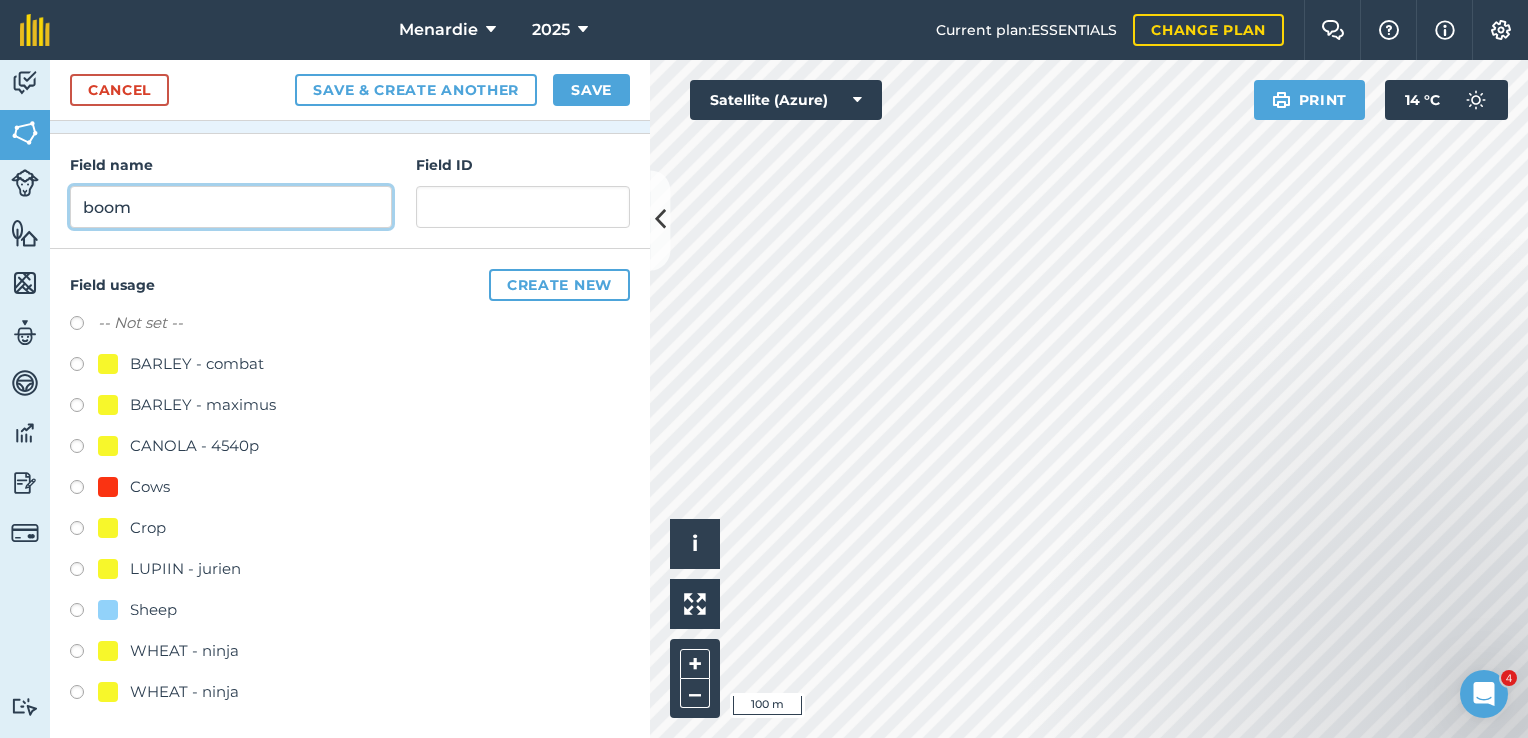 scroll, scrollTop: 227, scrollLeft: 0, axis: vertical 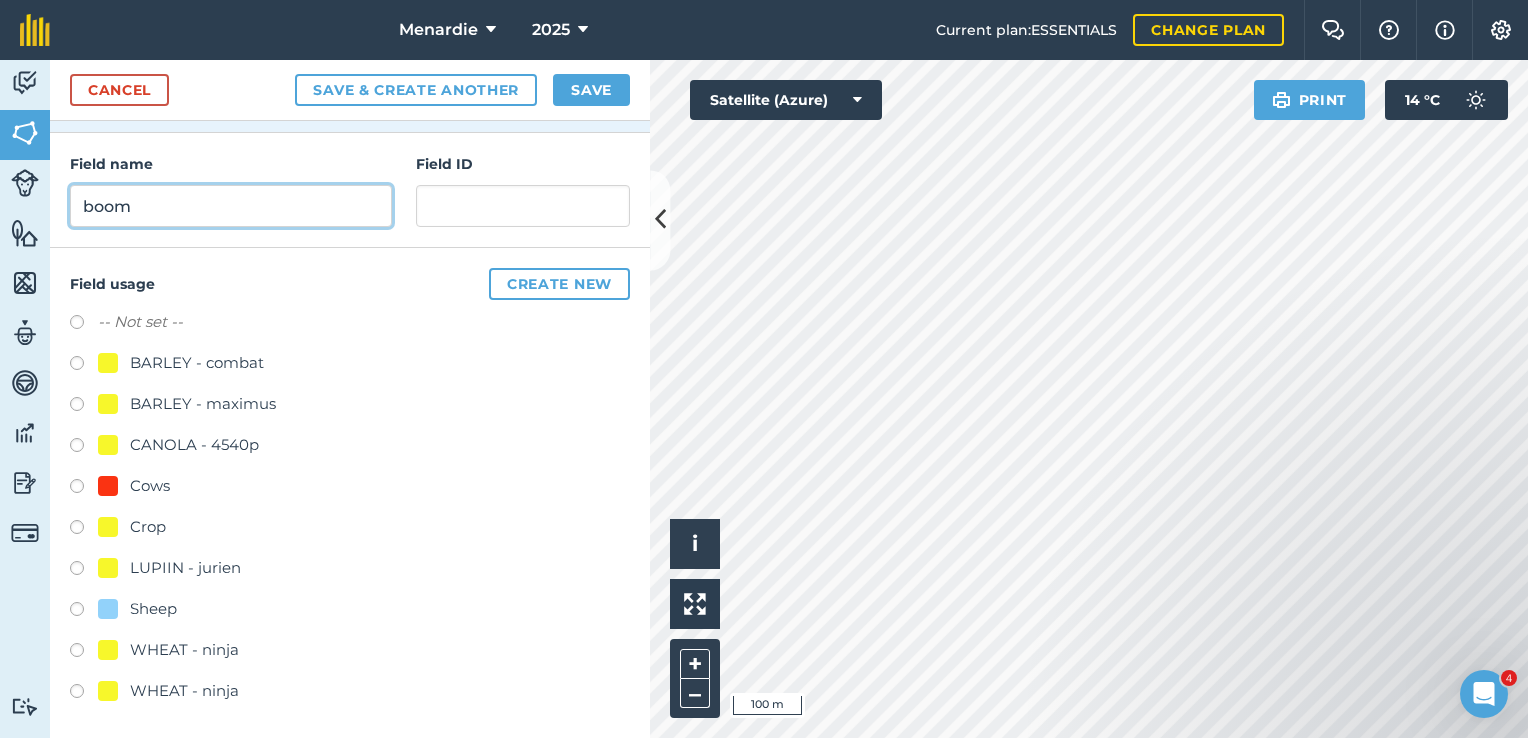 type on "boom" 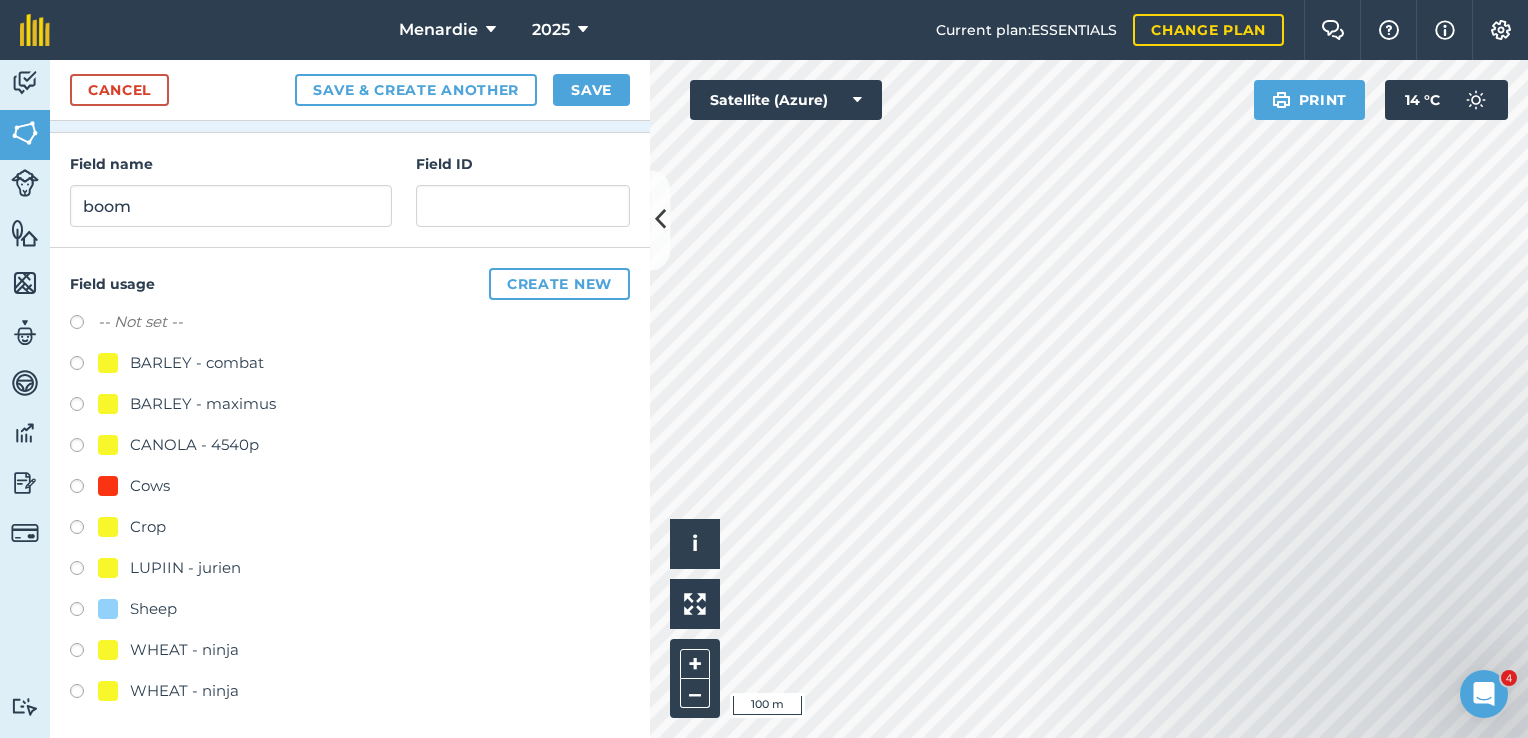 click at bounding box center (84, 612) 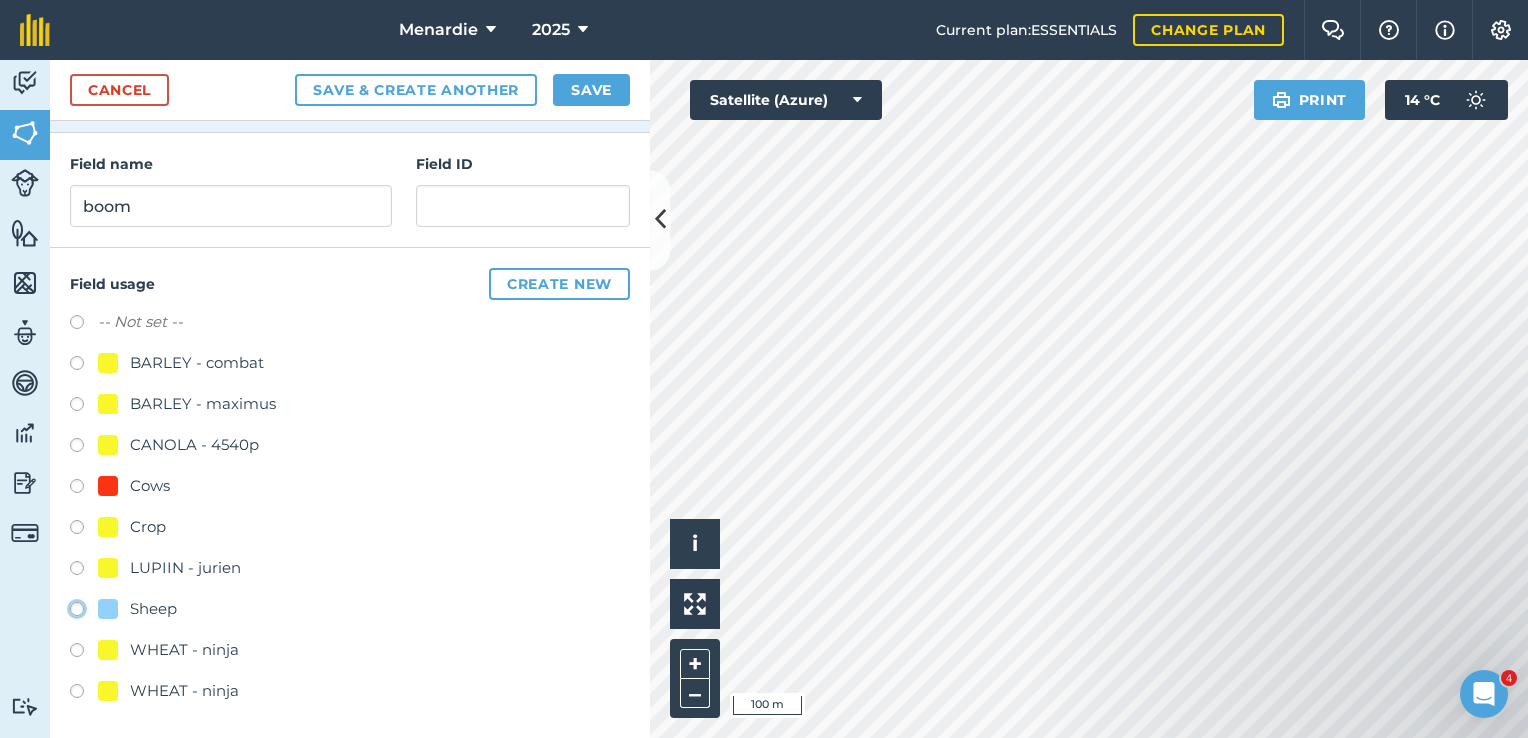 click on "Sheep" at bounding box center [-9923, 608] 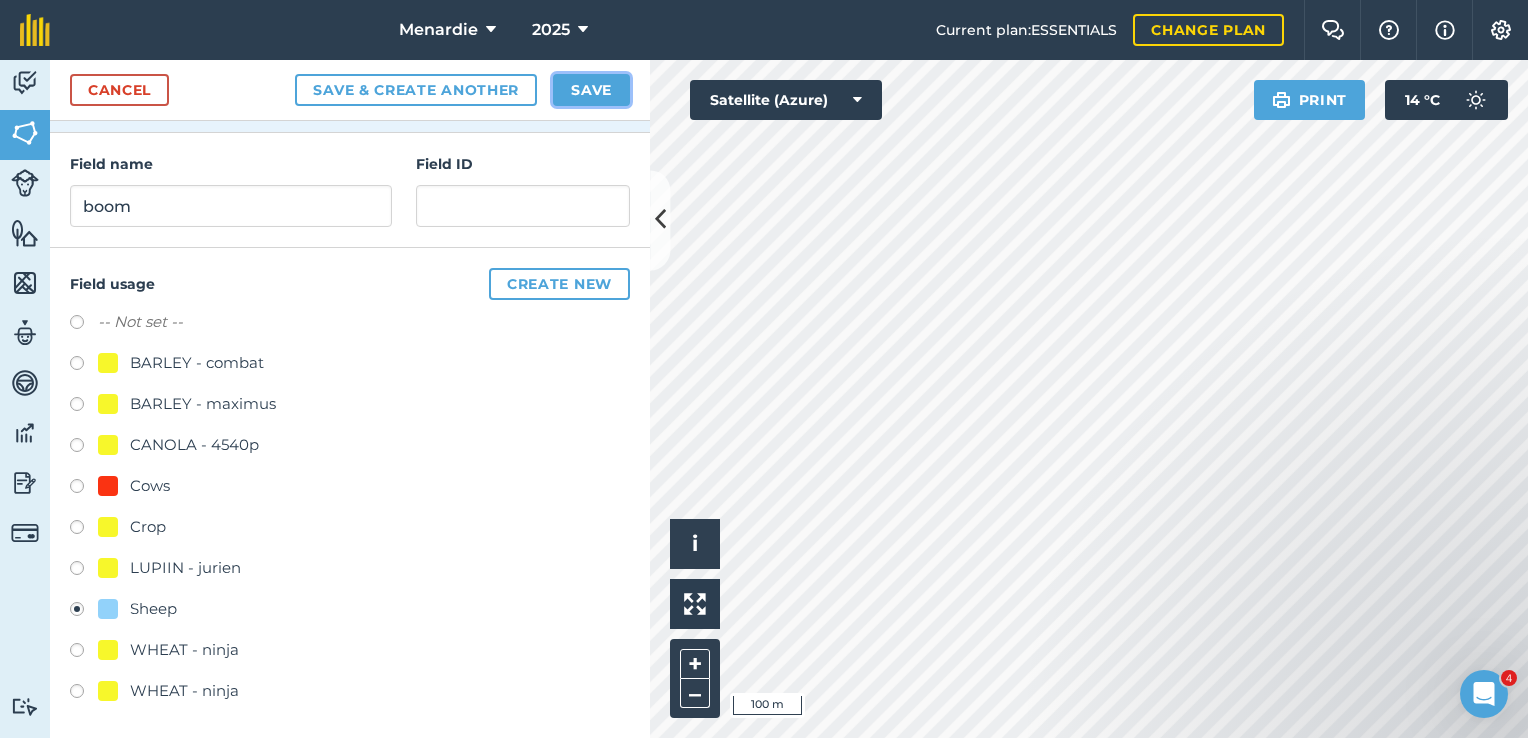click on "Save" at bounding box center (591, 90) 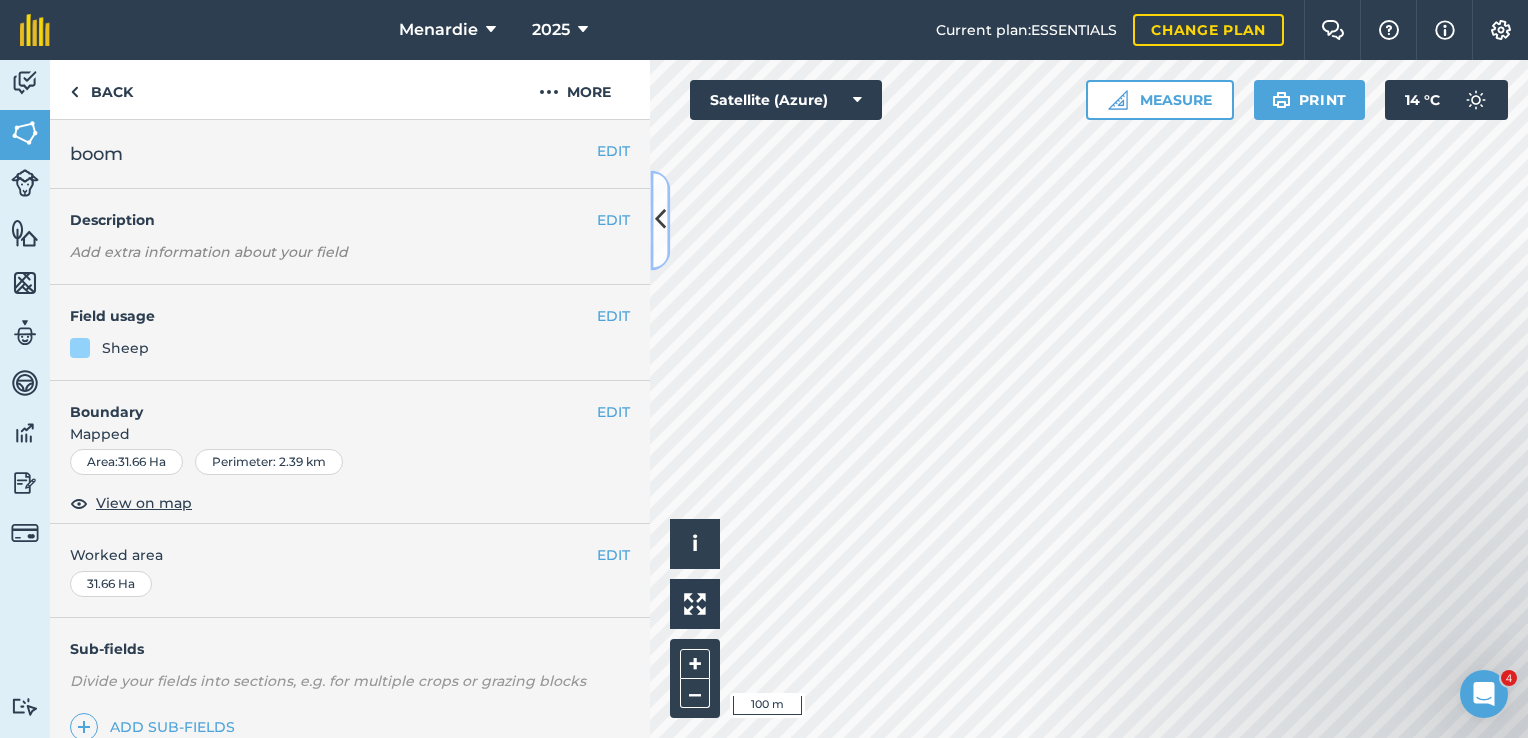 click at bounding box center (660, 220) 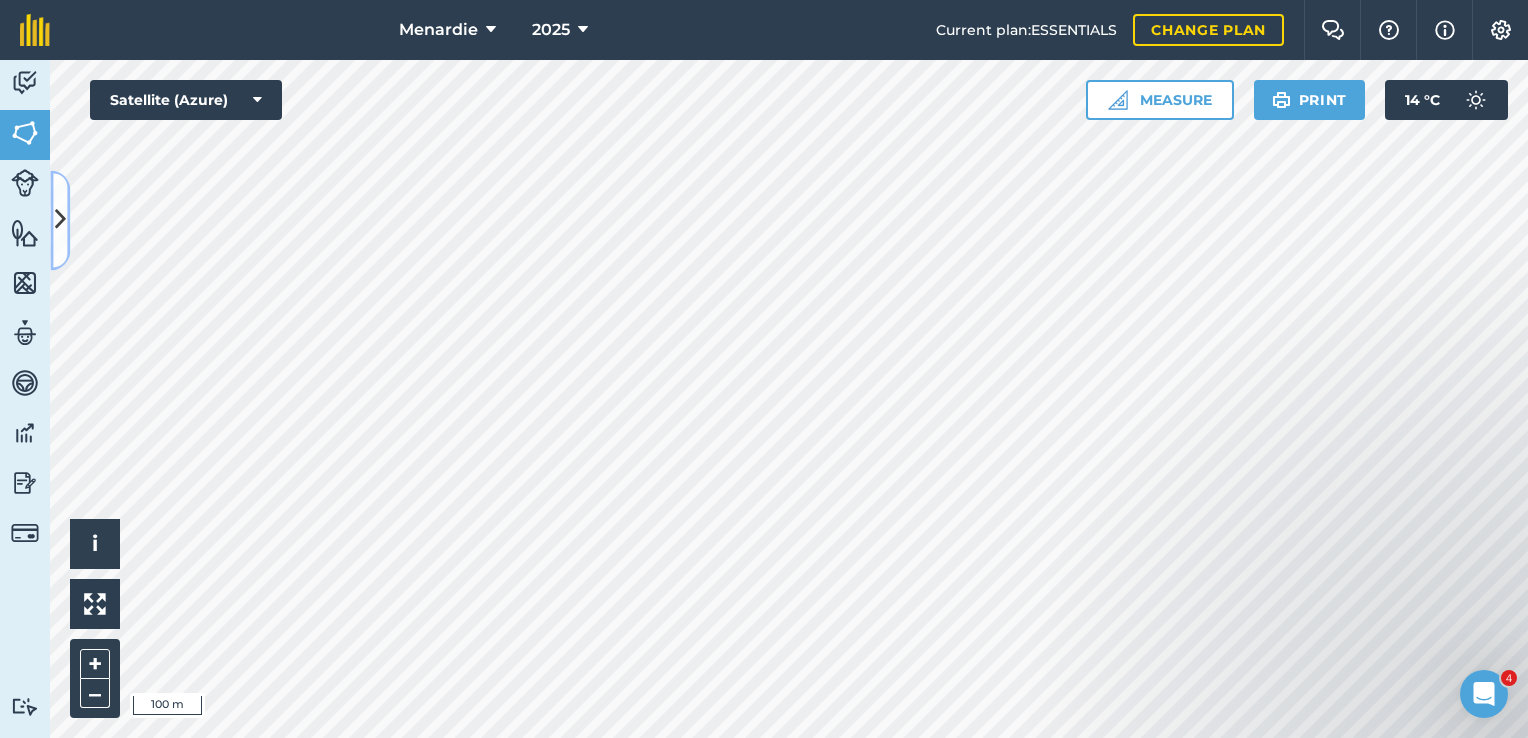 click at bounding box center [60, 220] 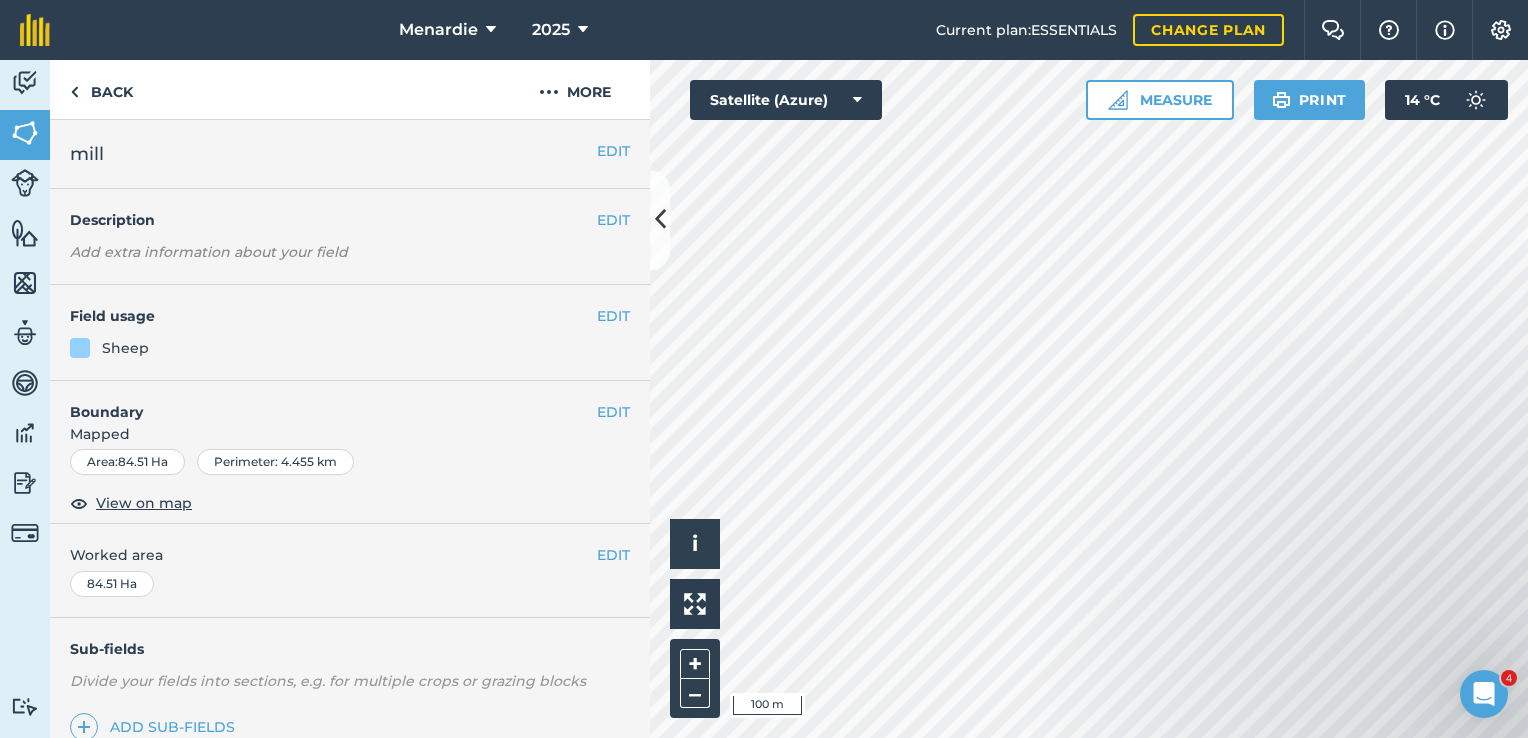 click on "EDIT mill" at bounding box center [350, 154] 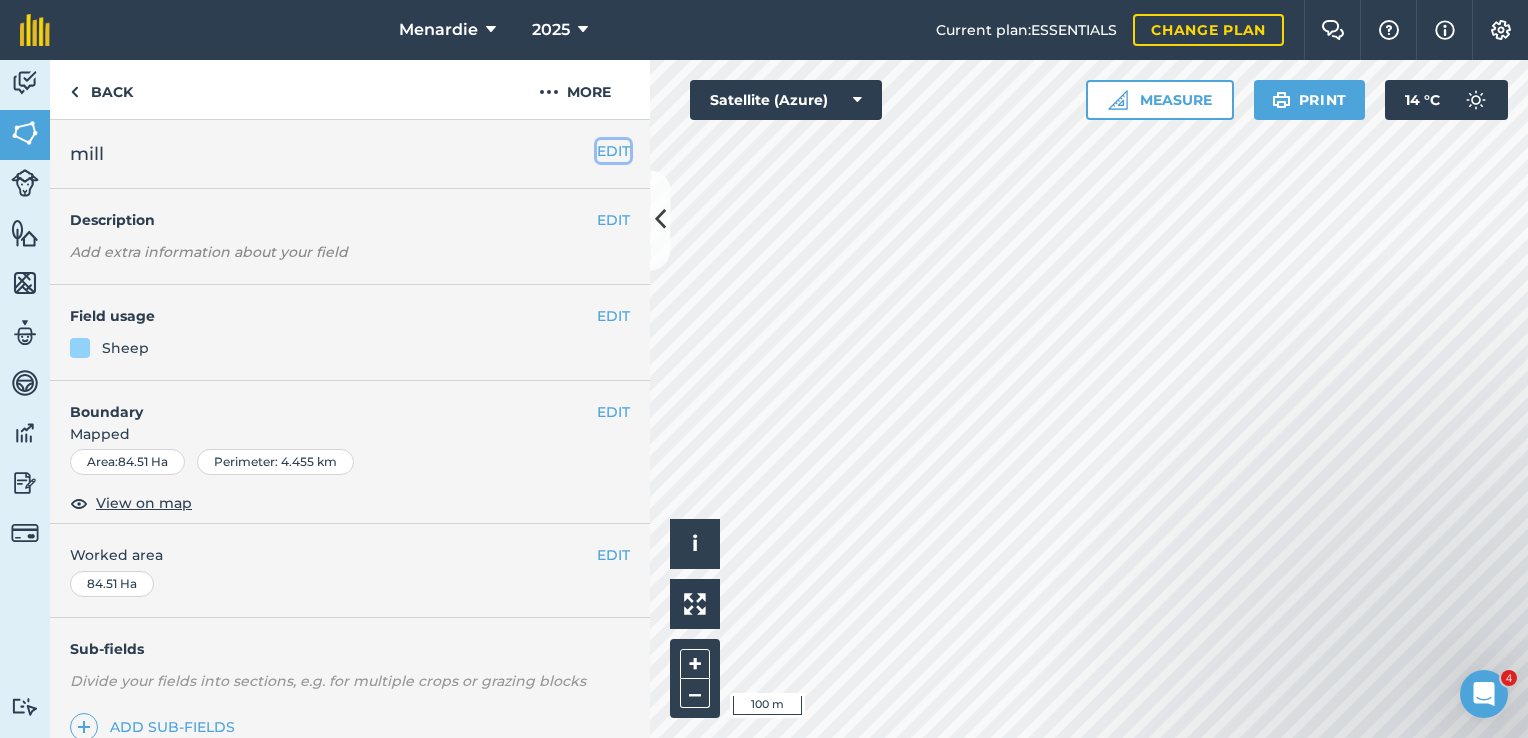 click on "EDIT" at bounding box center (613, 151) 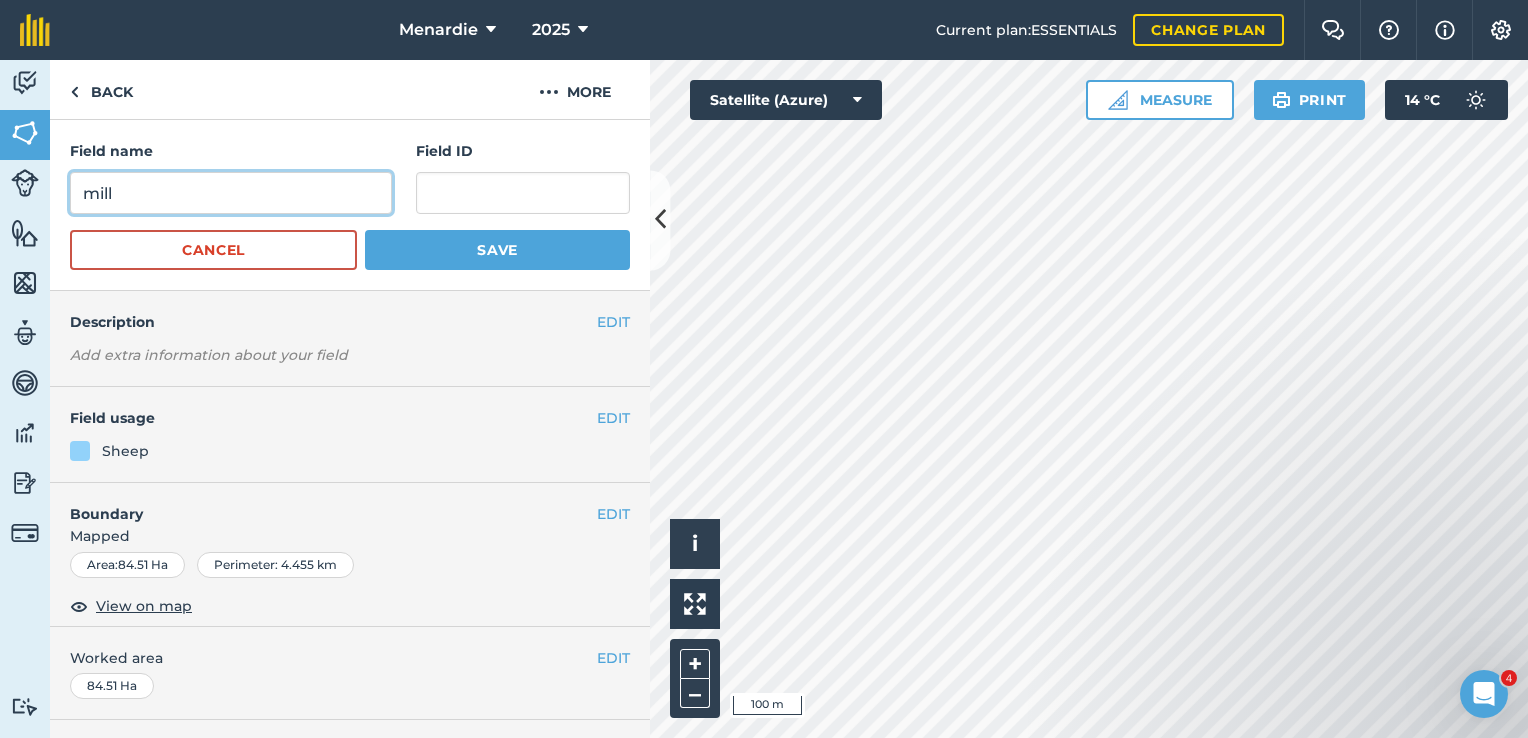 click on "mill" at bounding box center (231, 193) 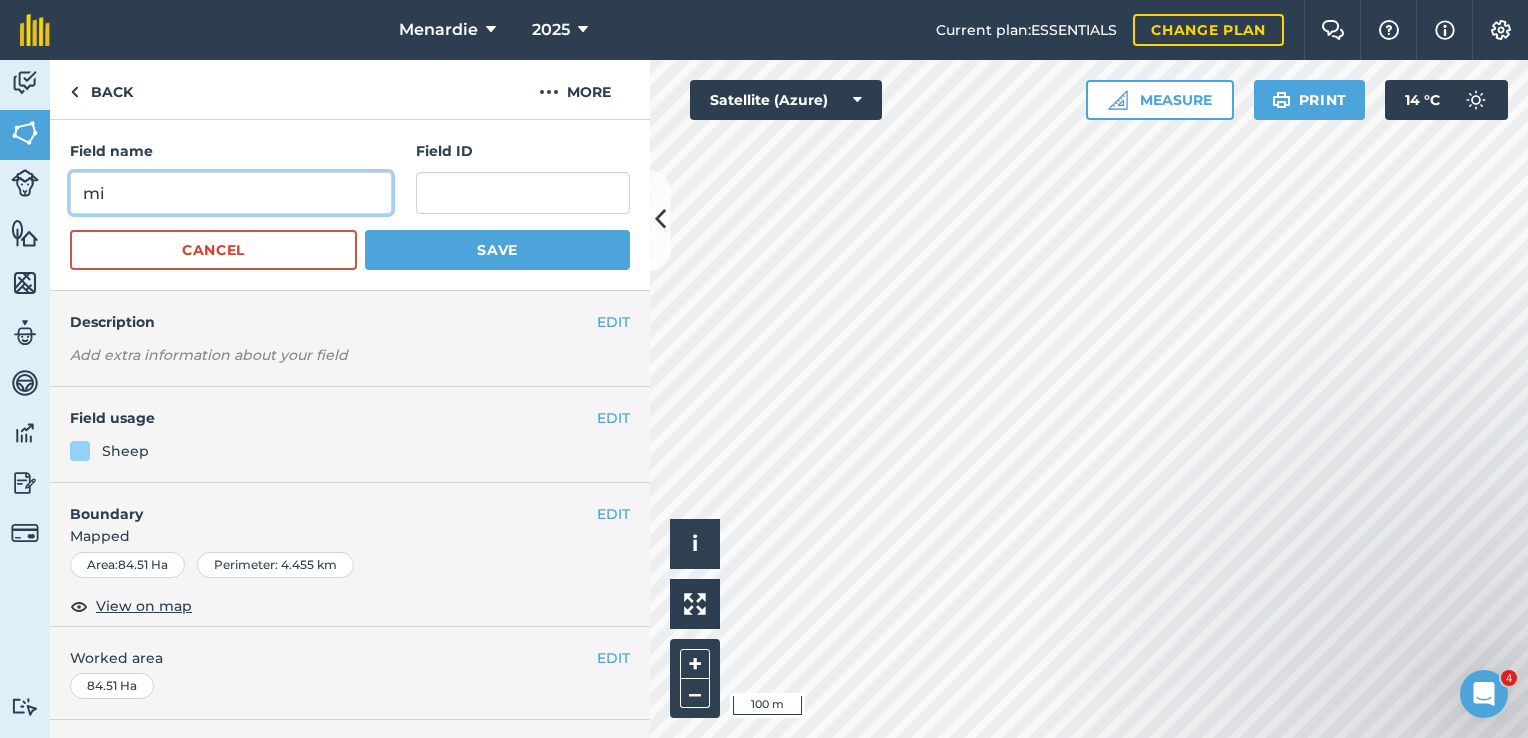 type on "m" 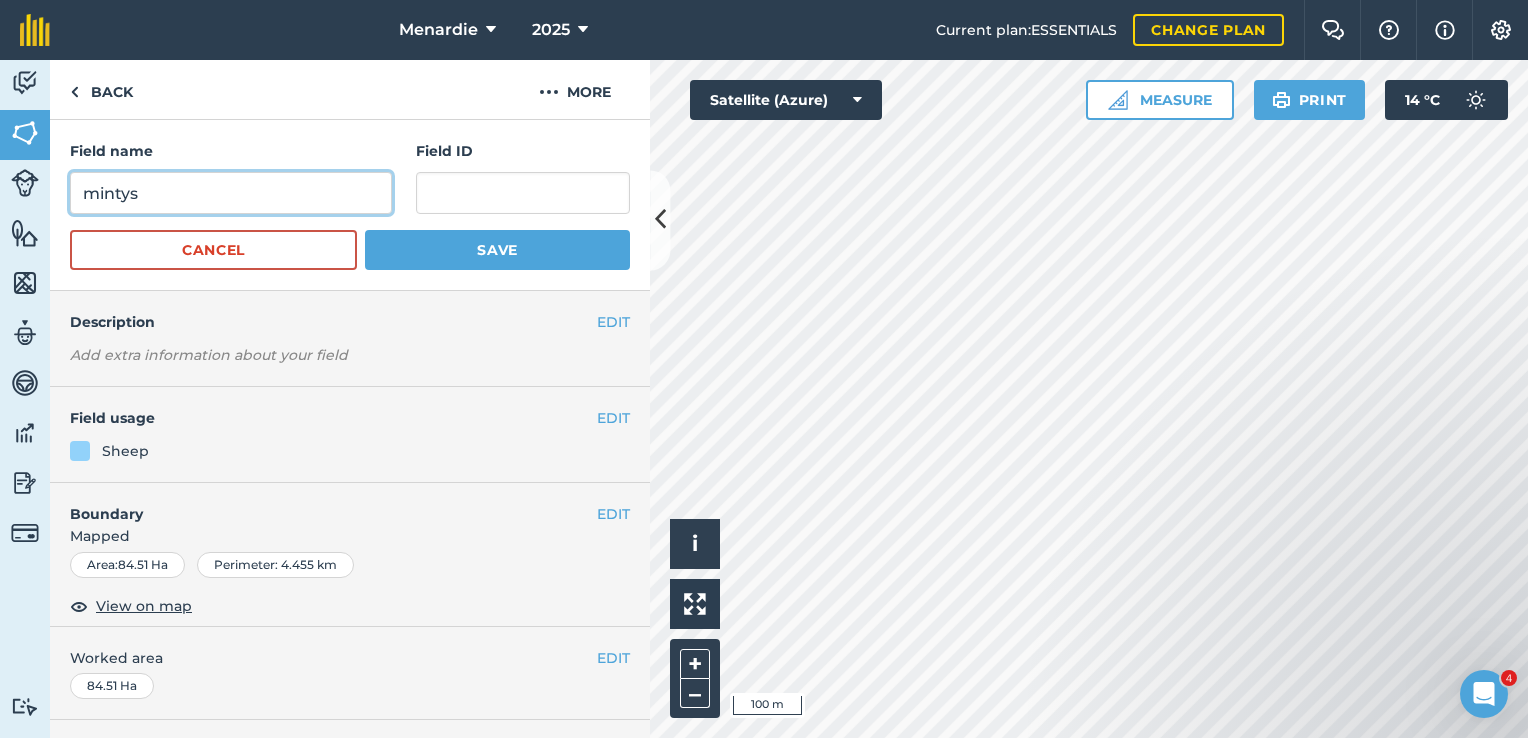 type on "mintys" 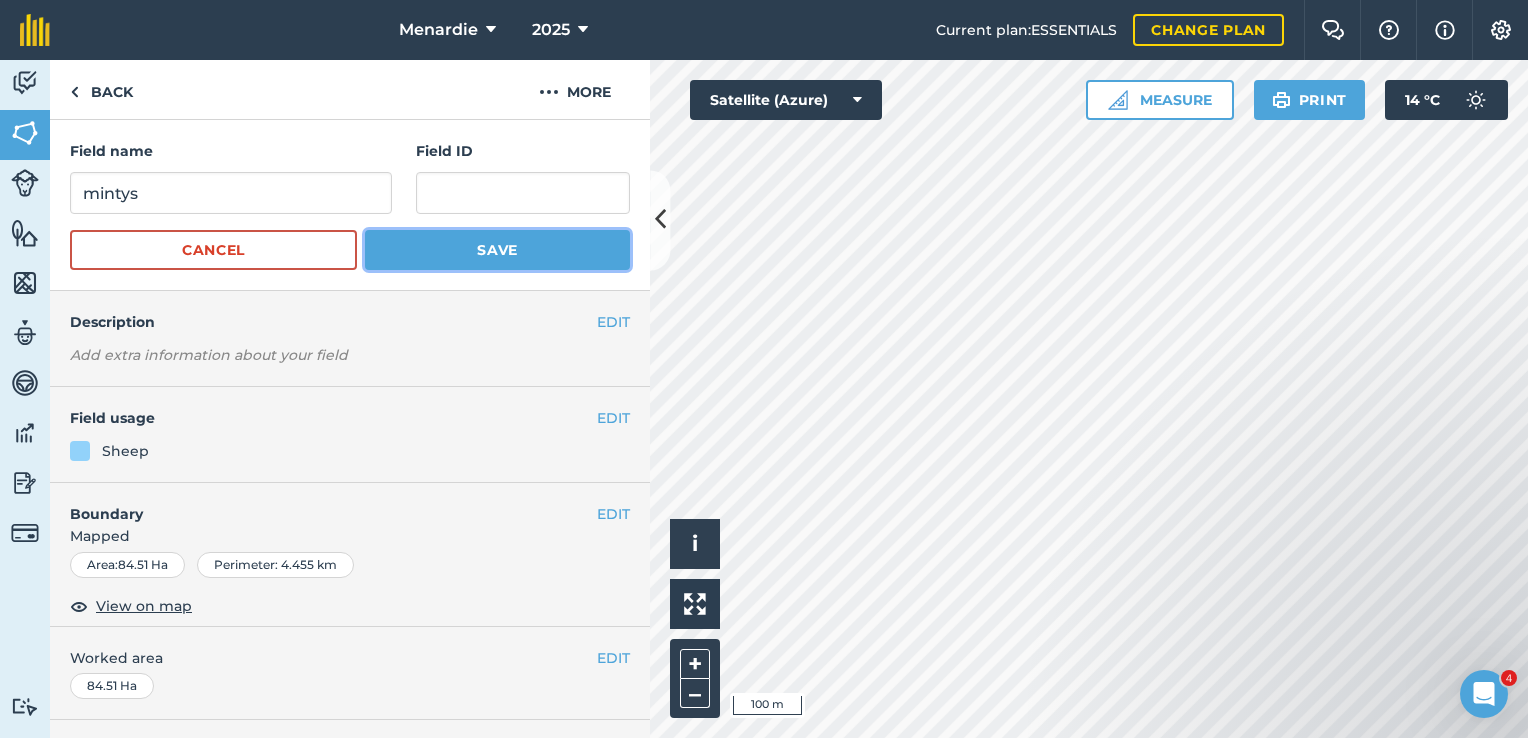 click on "Save" at bounding box center (497, 250) 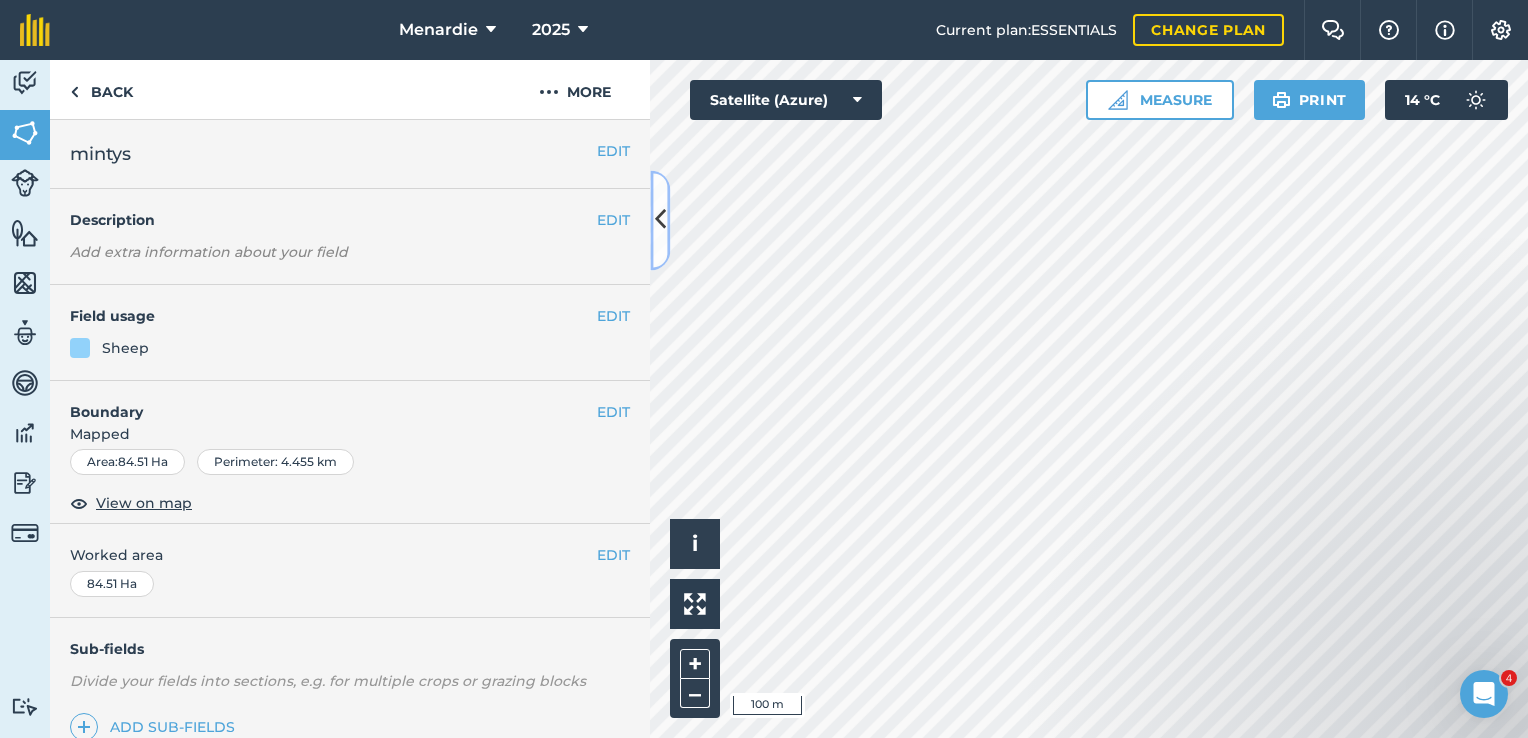 click at bounding box center (660, 220) 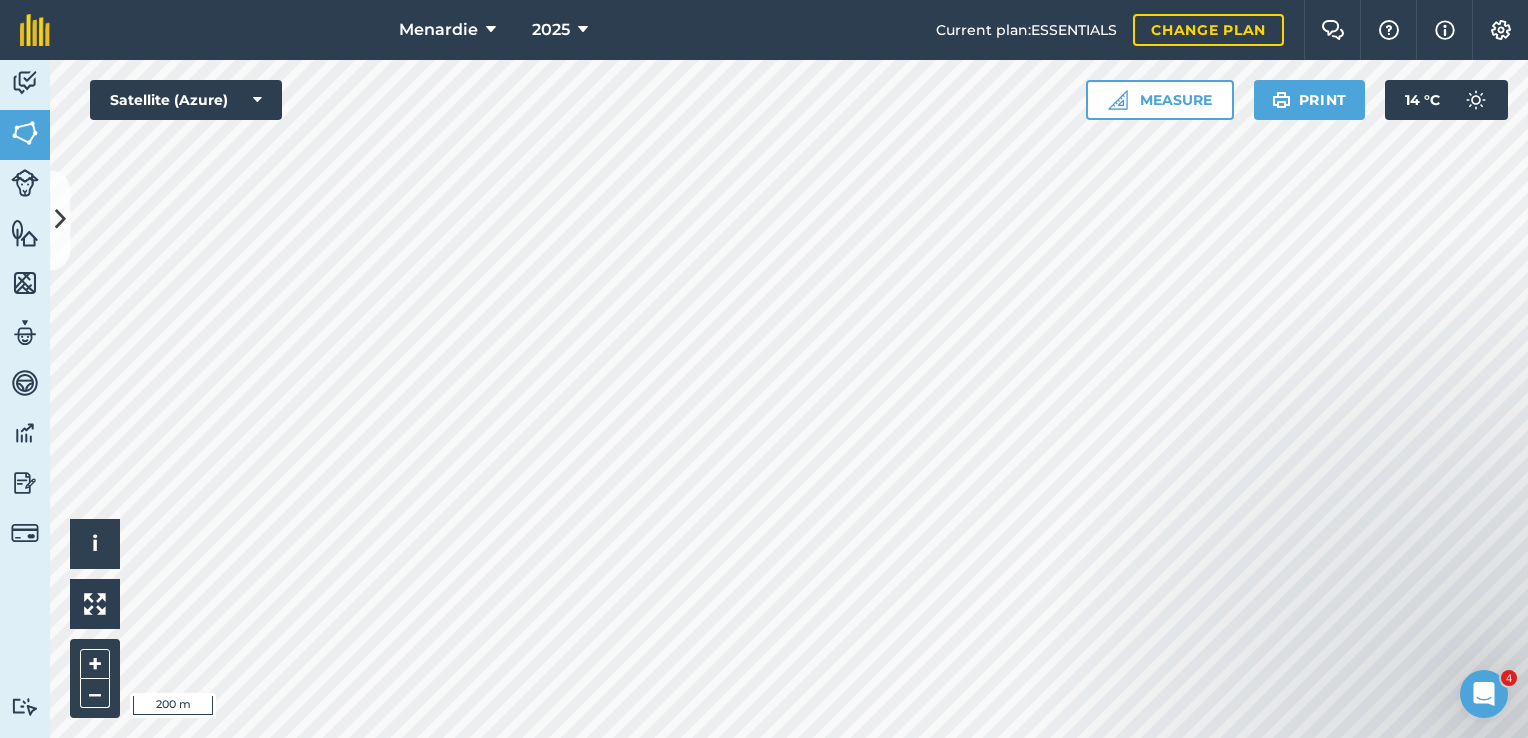 drag, startPoint x: 1366, startPoint y: 530, endPoint x: 1203, endPoint y: 415, distance: 199.48433 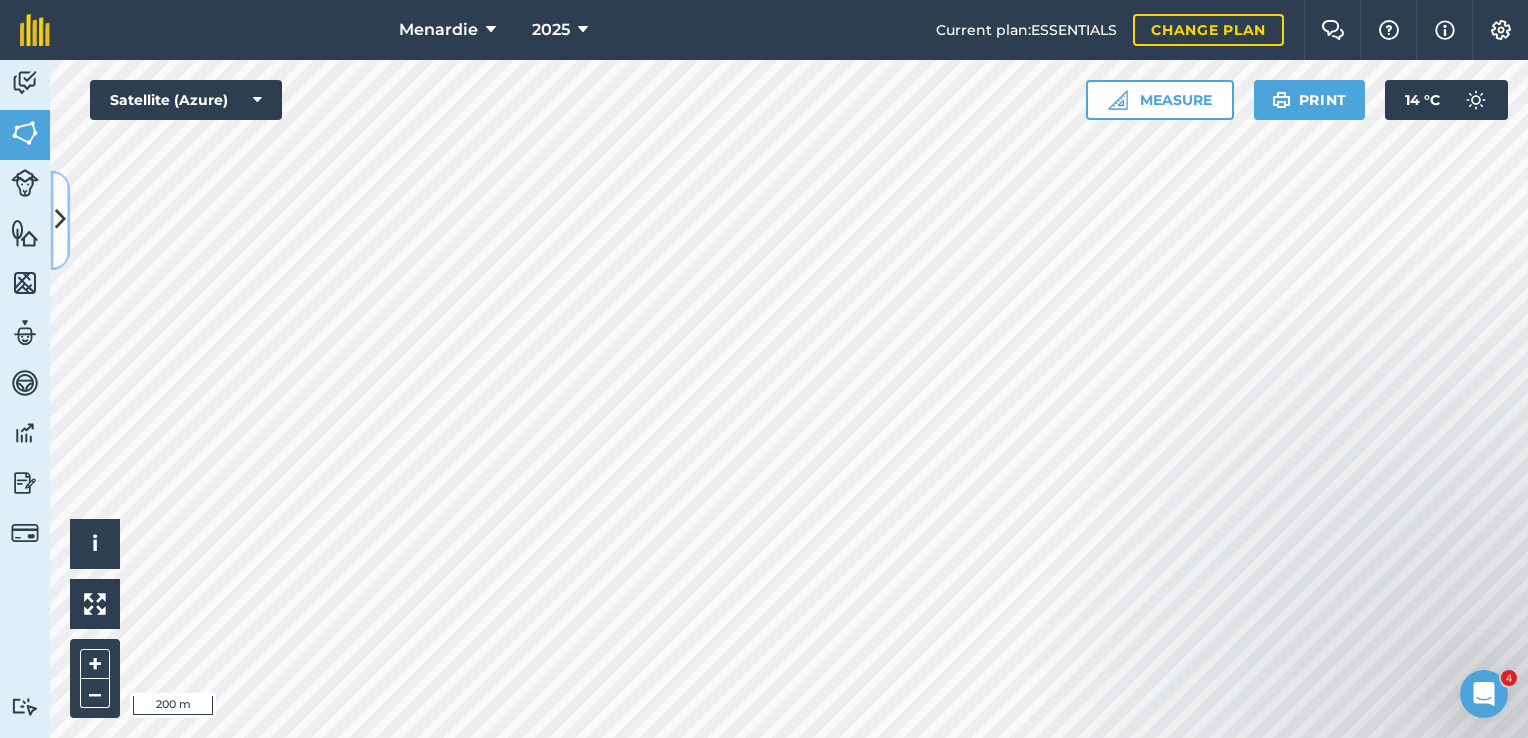 click at bounding box center [60, 220] 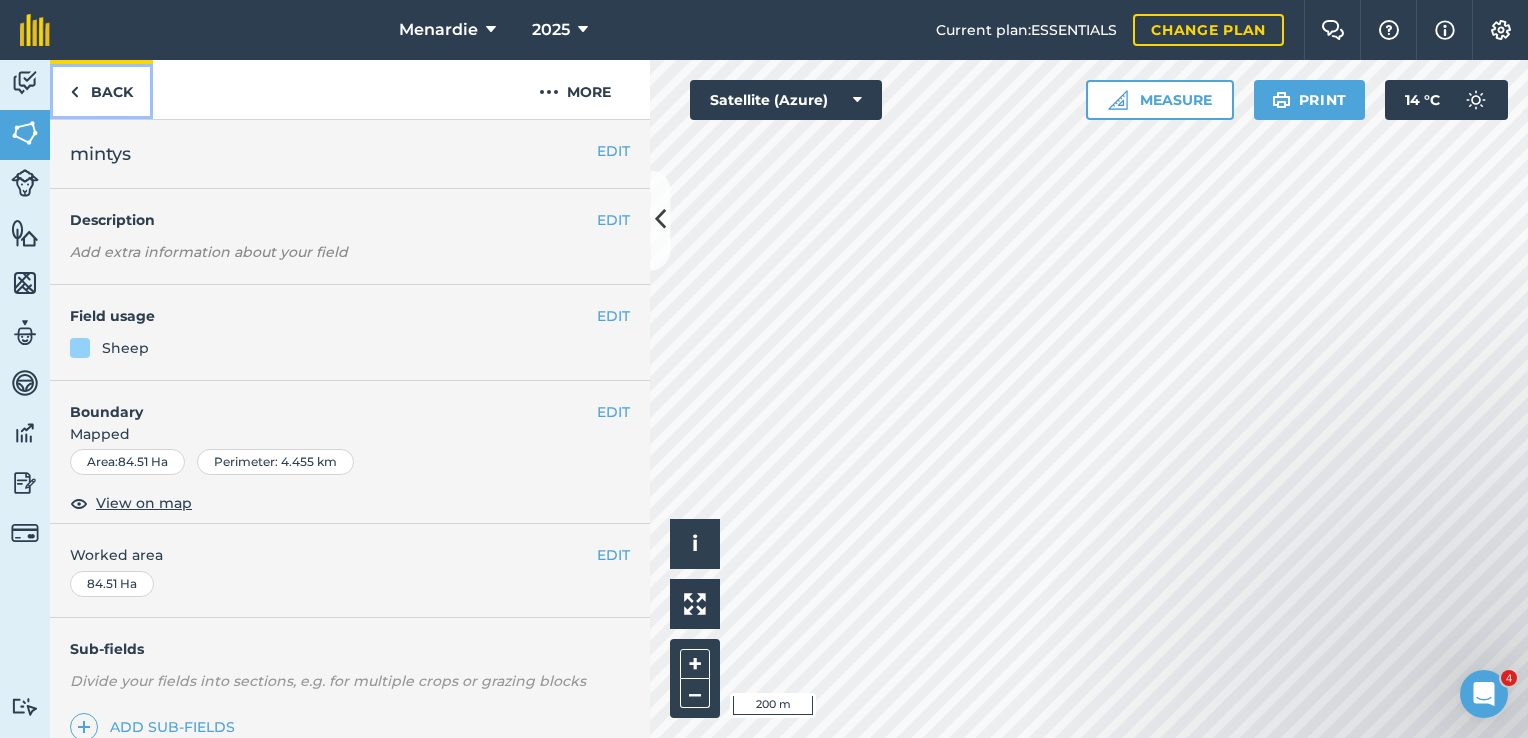 click on "Back" at bounding box center (101, 89) 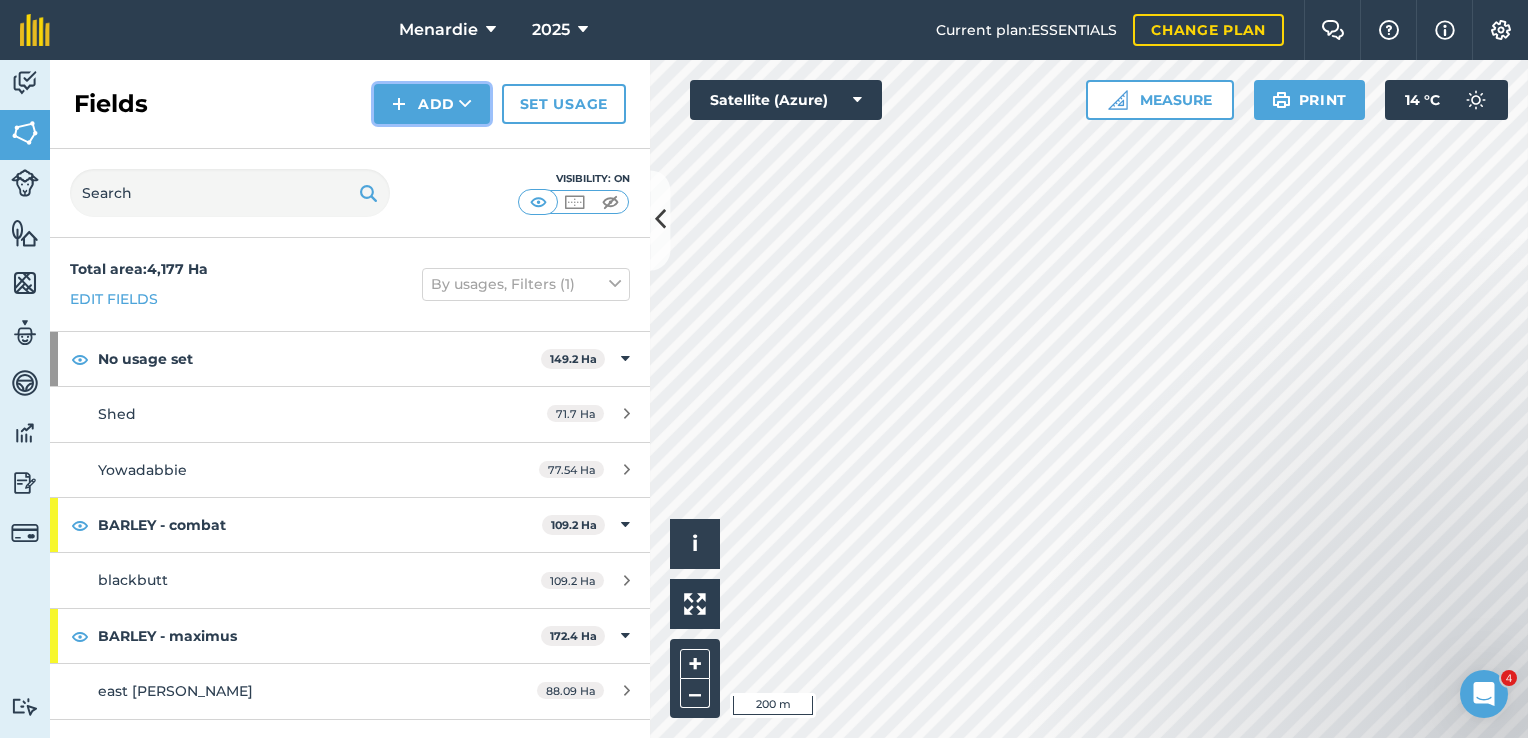 click on "Add" at bounding box center (432, 104) 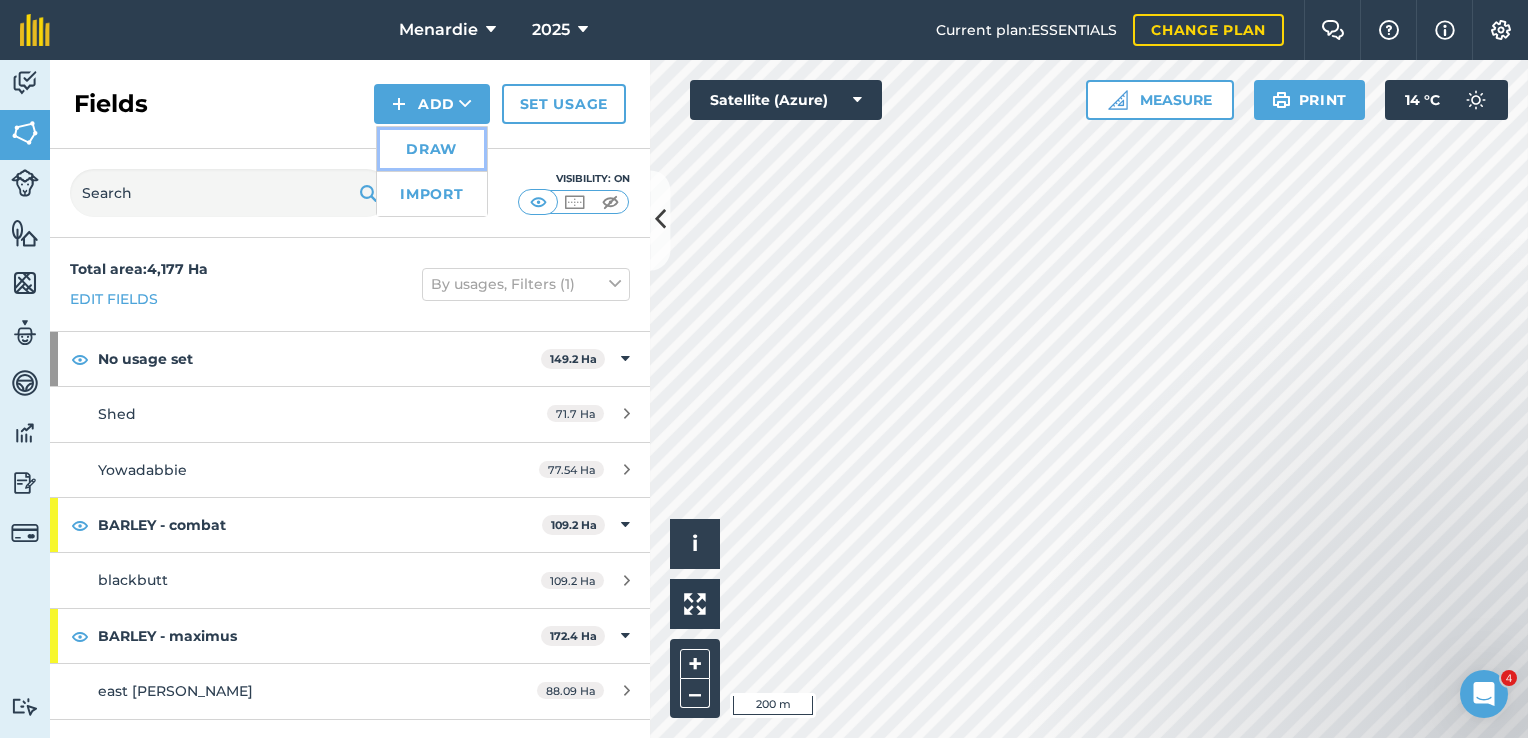 click on "Draw" at bounding box center [432, 149] 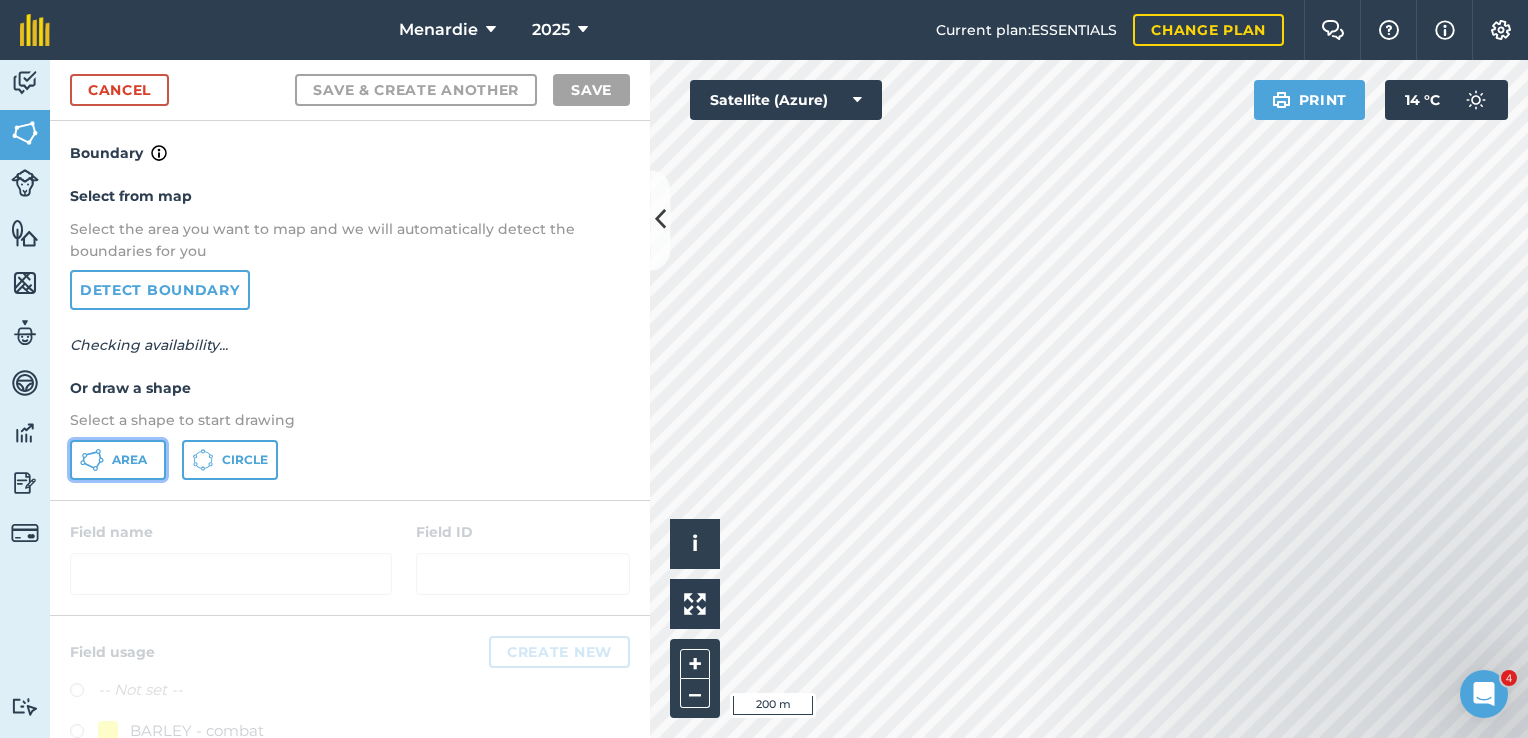 click on "Area" at bounding box center [118, 460] 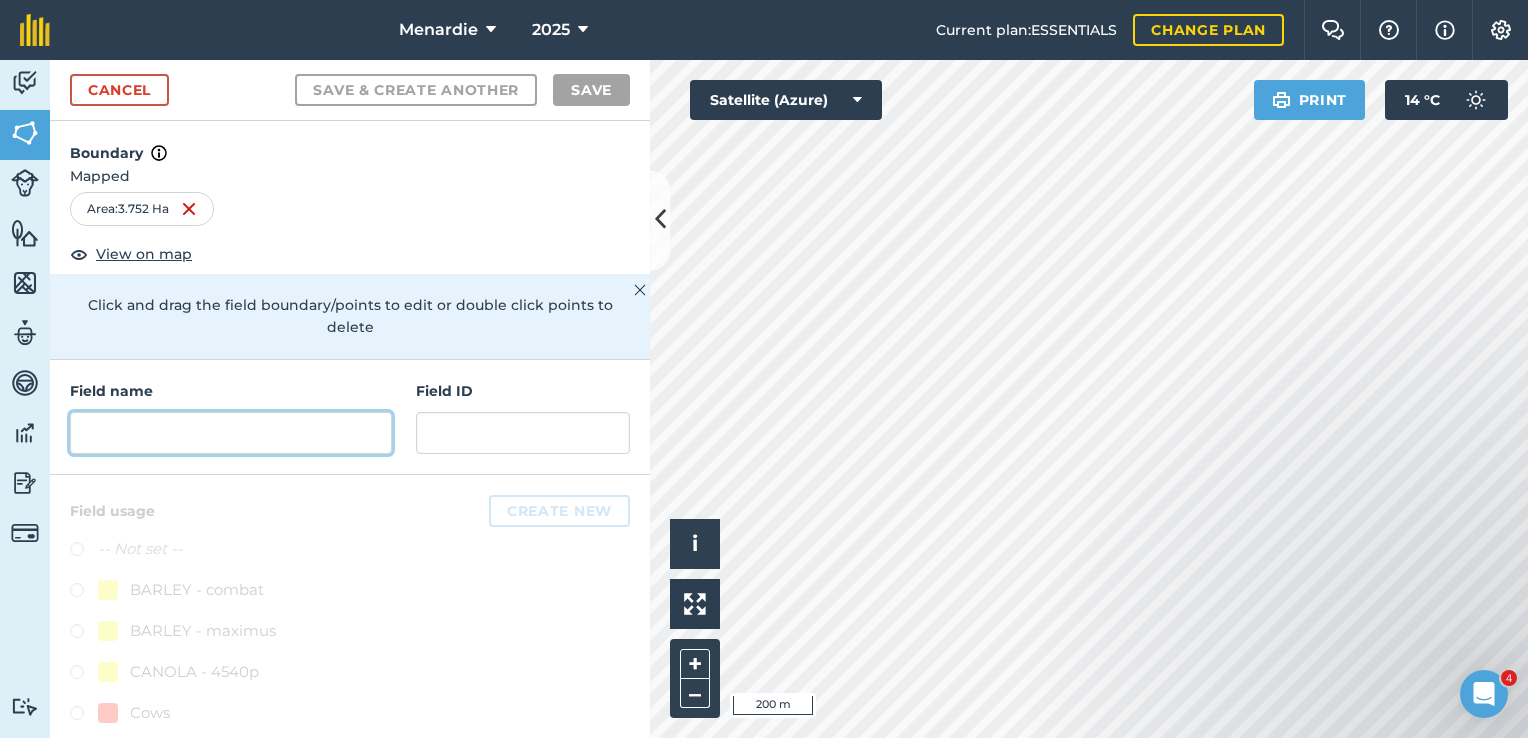 click at bounding box center [231, 433] 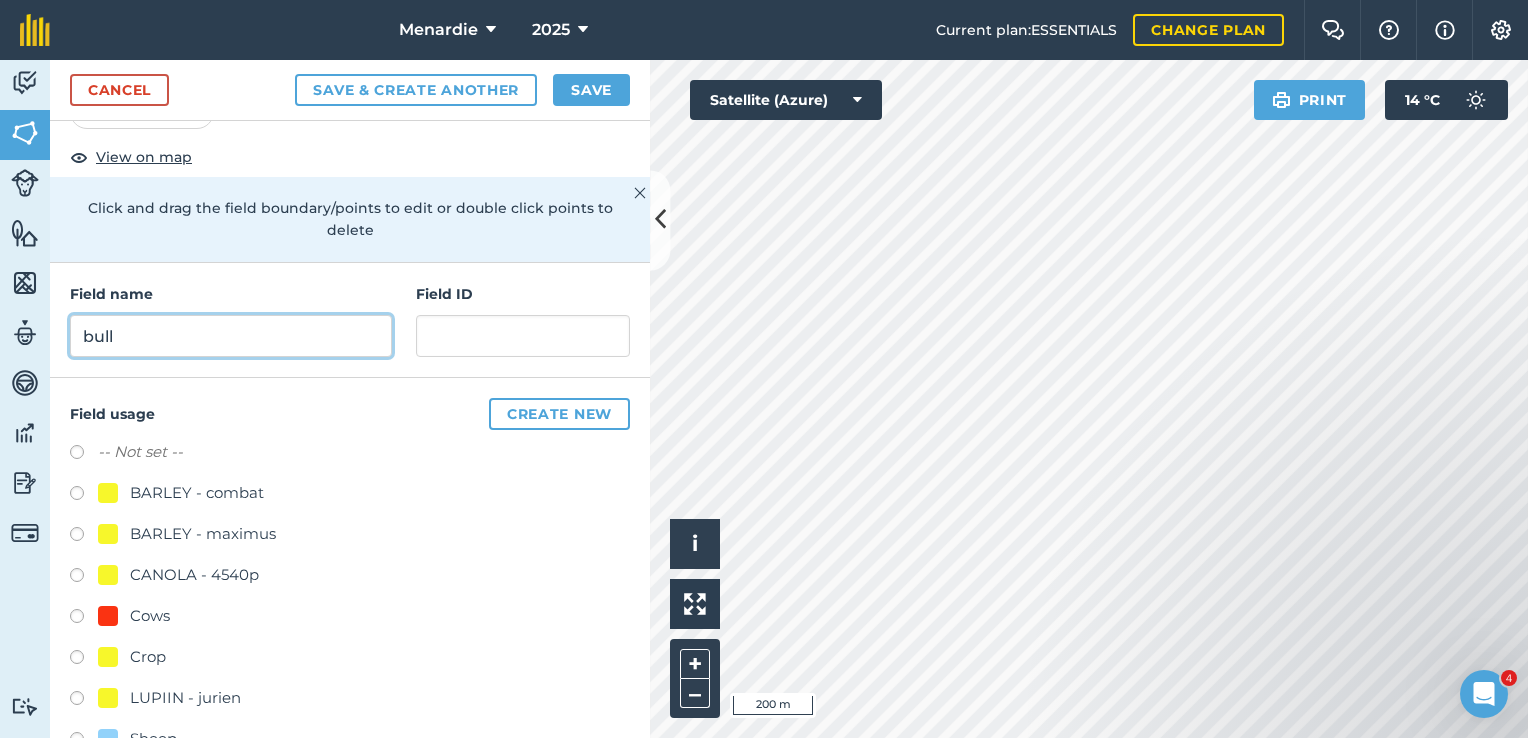 scroll, scrollTop: 200, scrollLeft: 0, axis: vertical 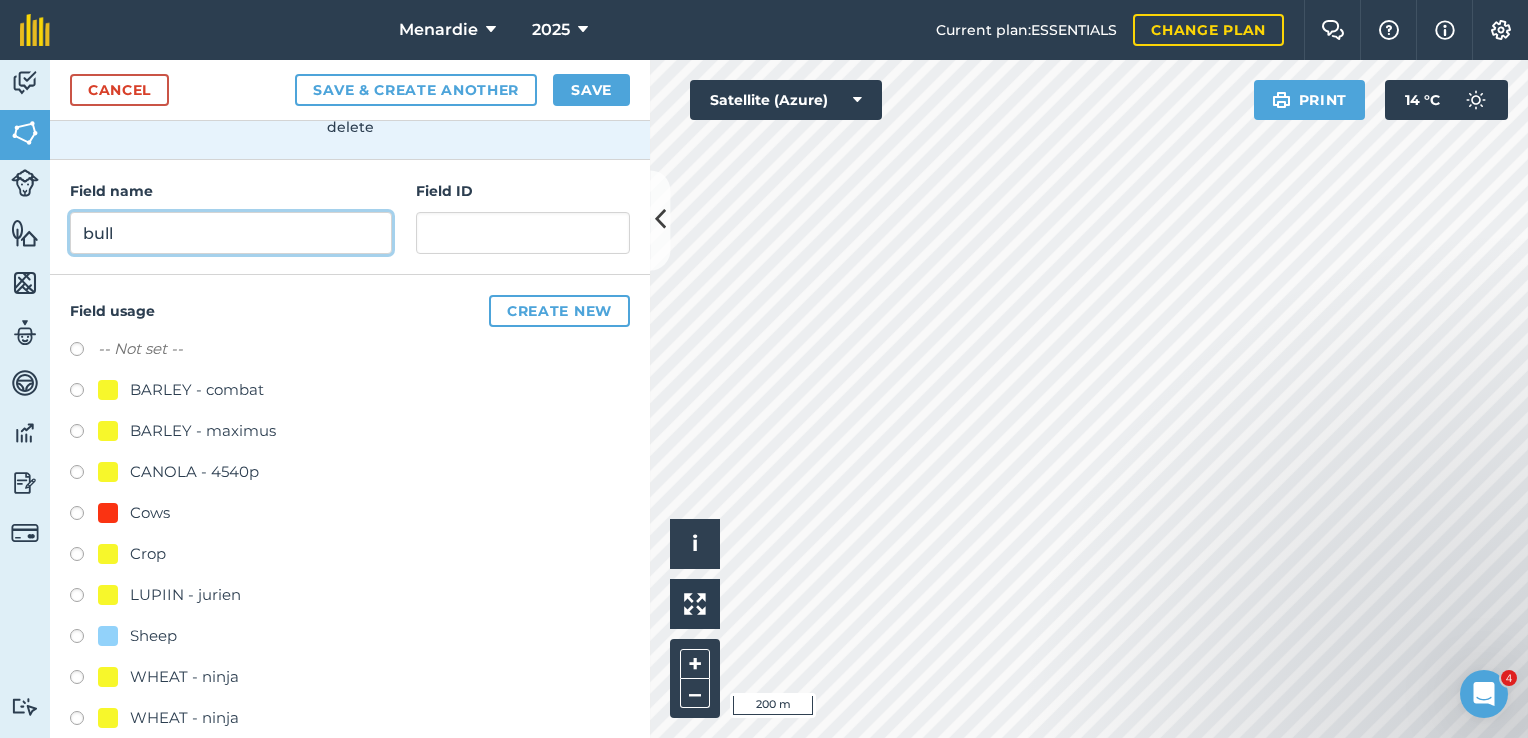 type on "bull" 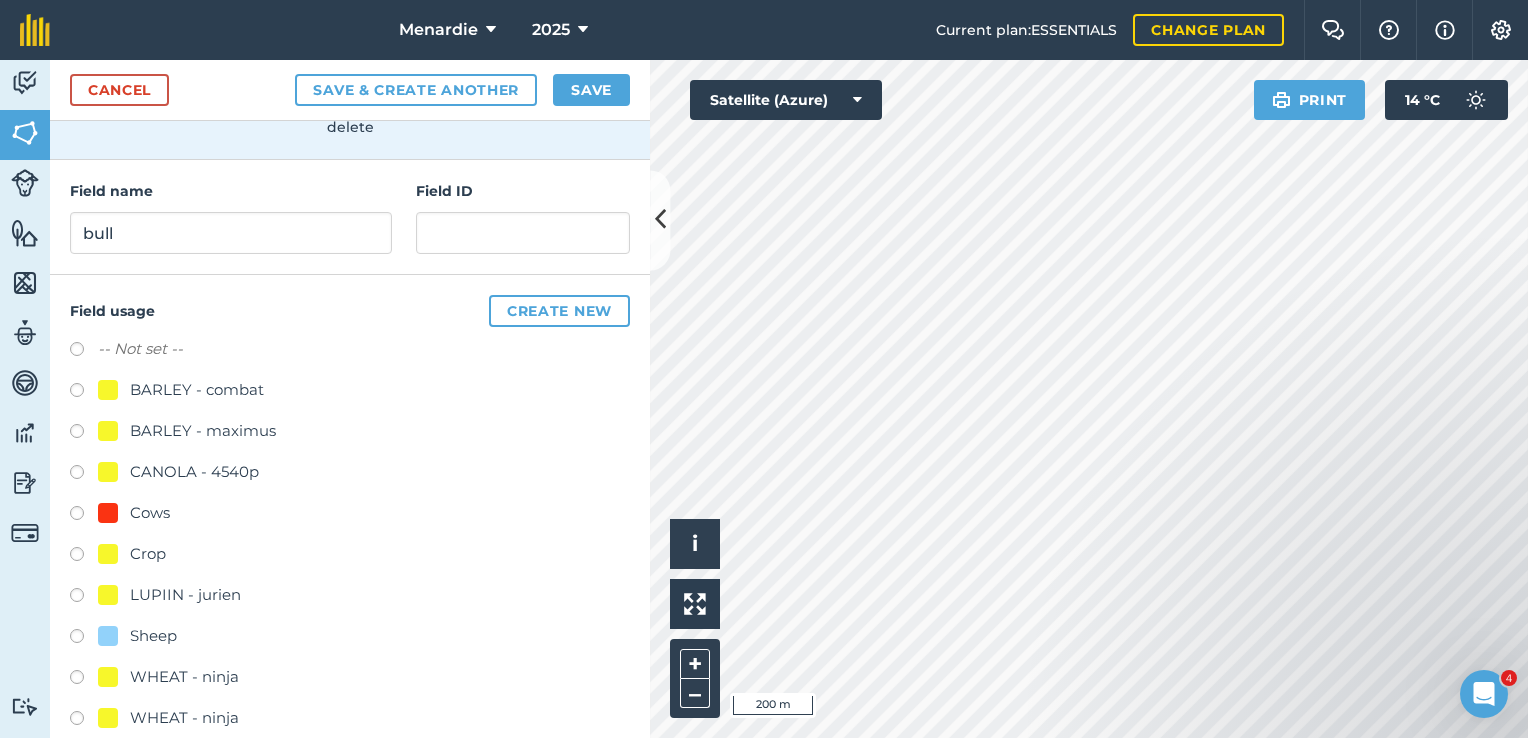 click at bounding box center (84, 352) 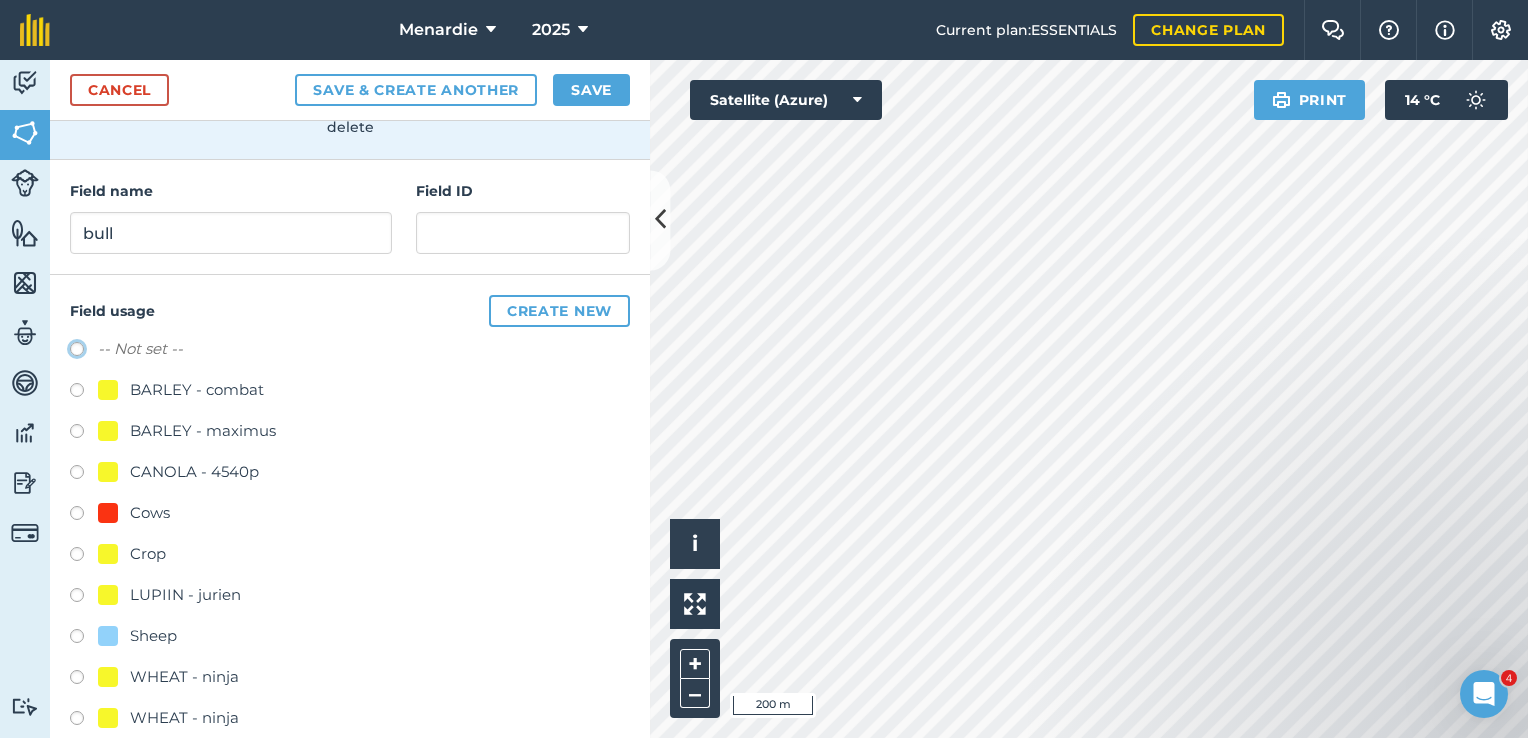 click on "-- Not set --" at bounding box center (-9923, 348) 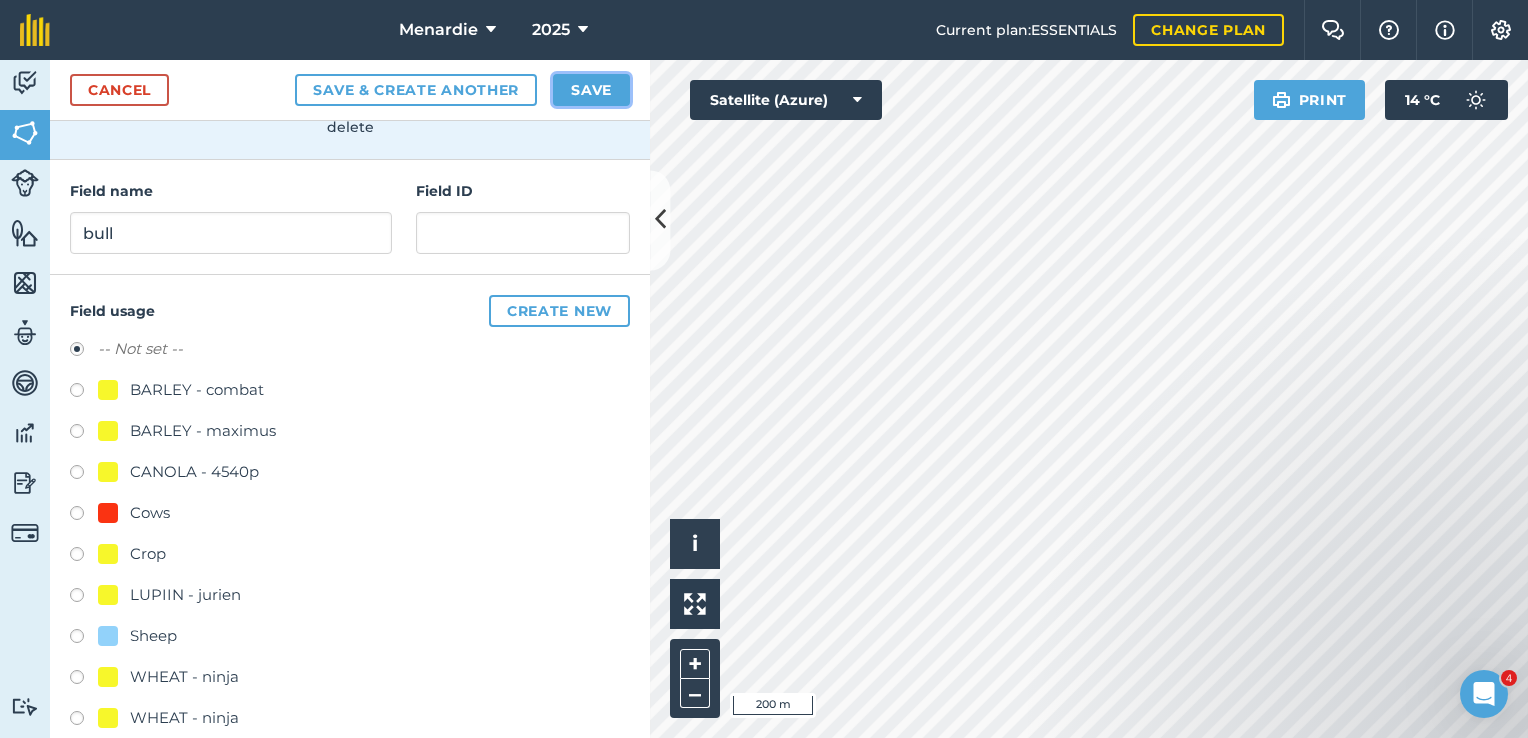 click on "Save" at bounding box center [591, 90] 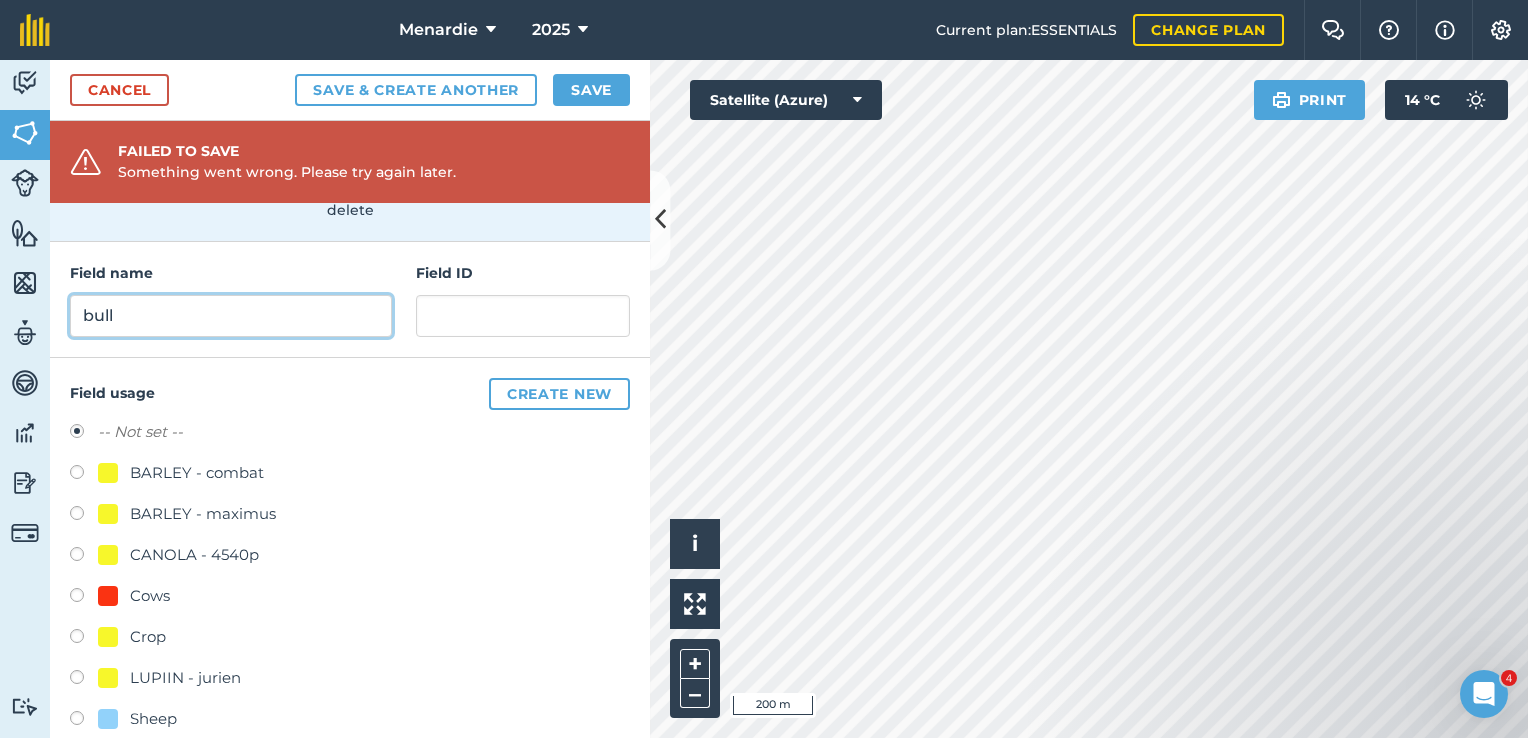 click on "bull" at bounding box center (231, 316) 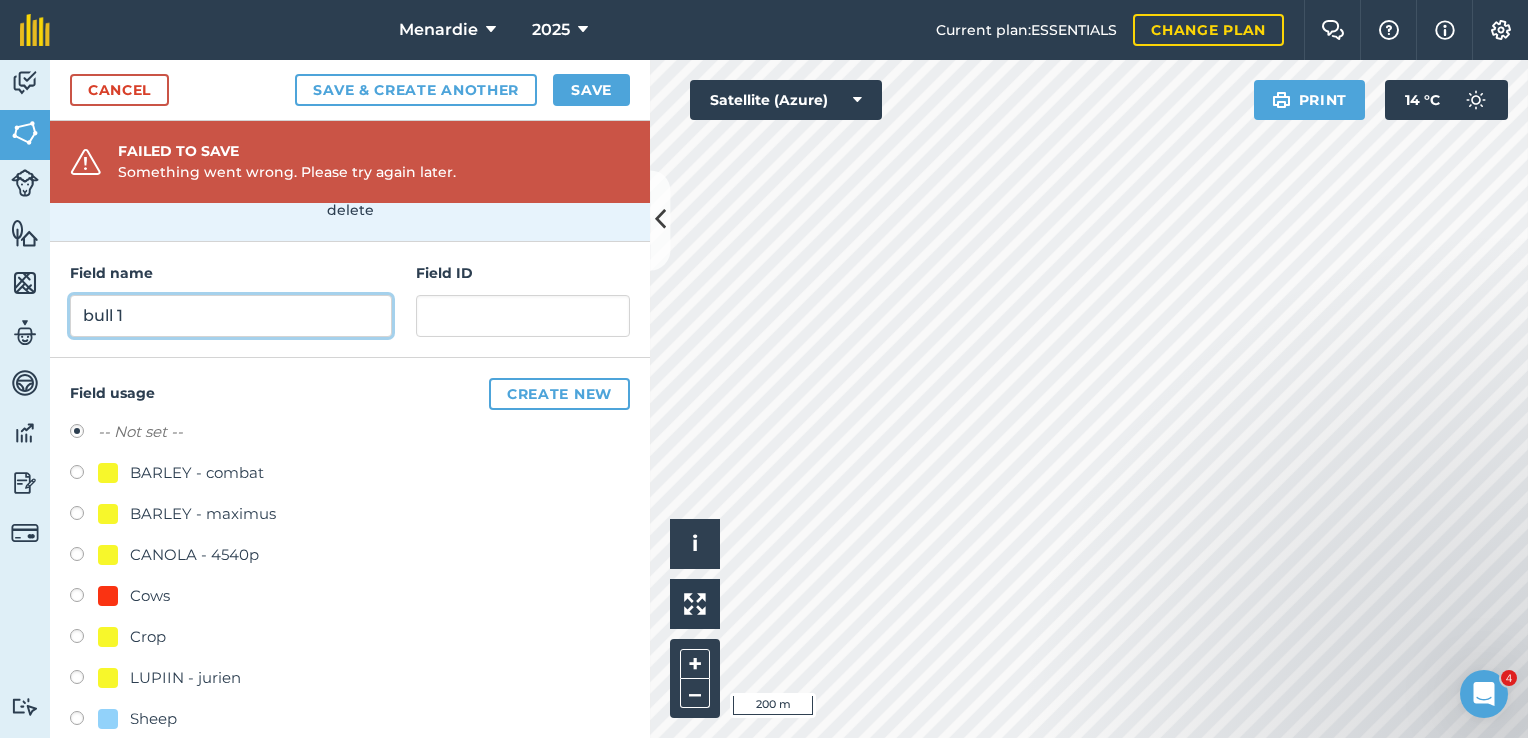 type on "bull 1" 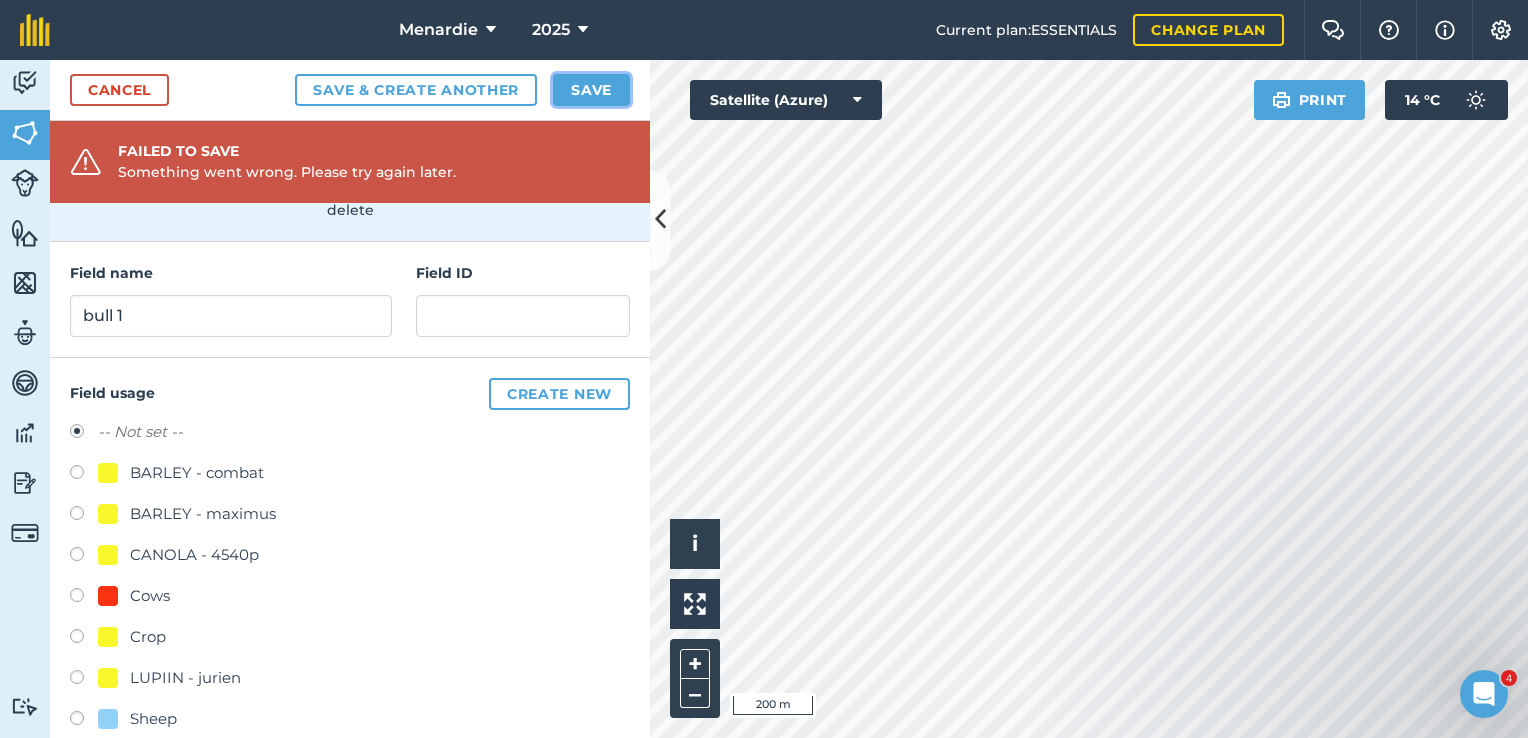 click on "Save" at bounding box center (591, 90) 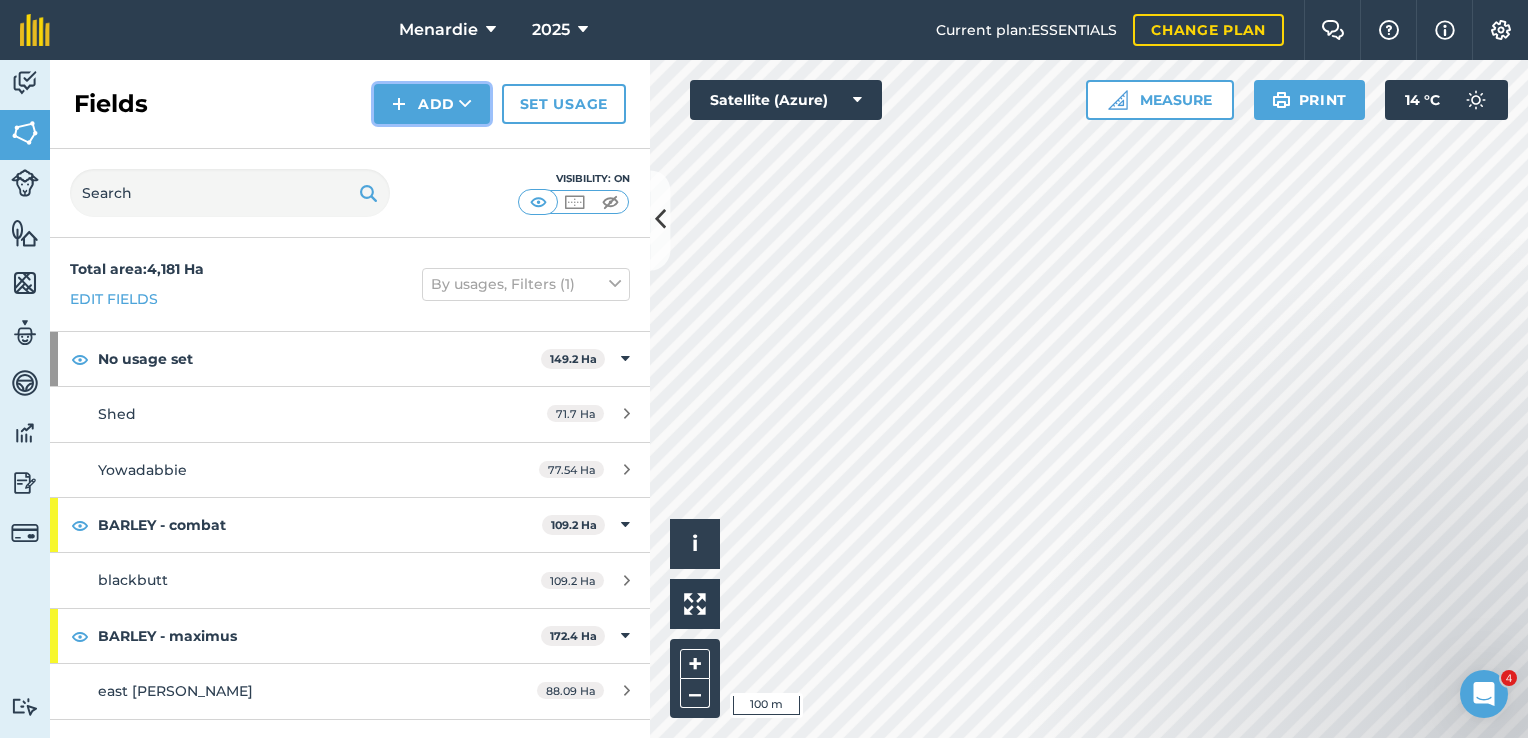 click on "Add" at bounding box center [432, 104] 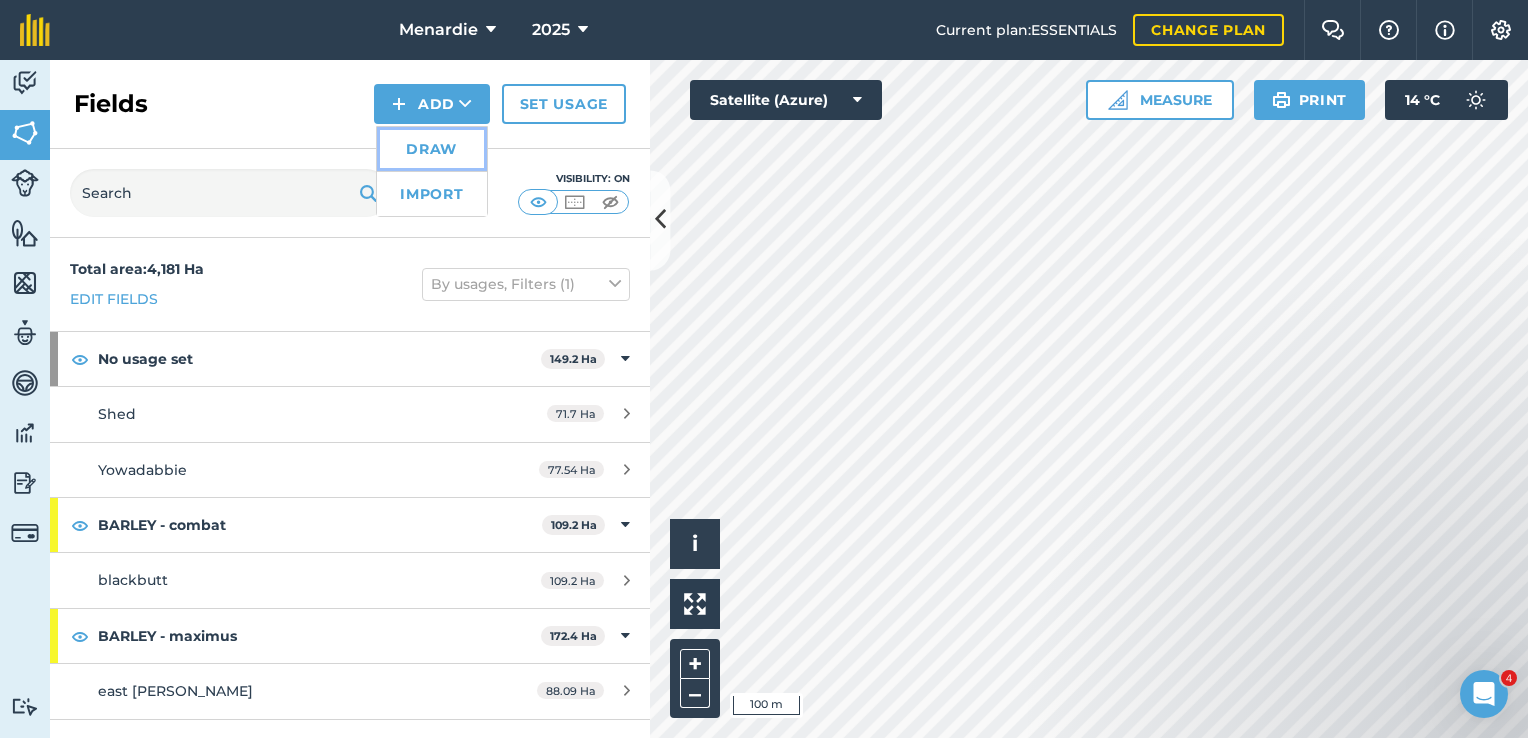 click on "Draw" at bounding box center [432, 149] 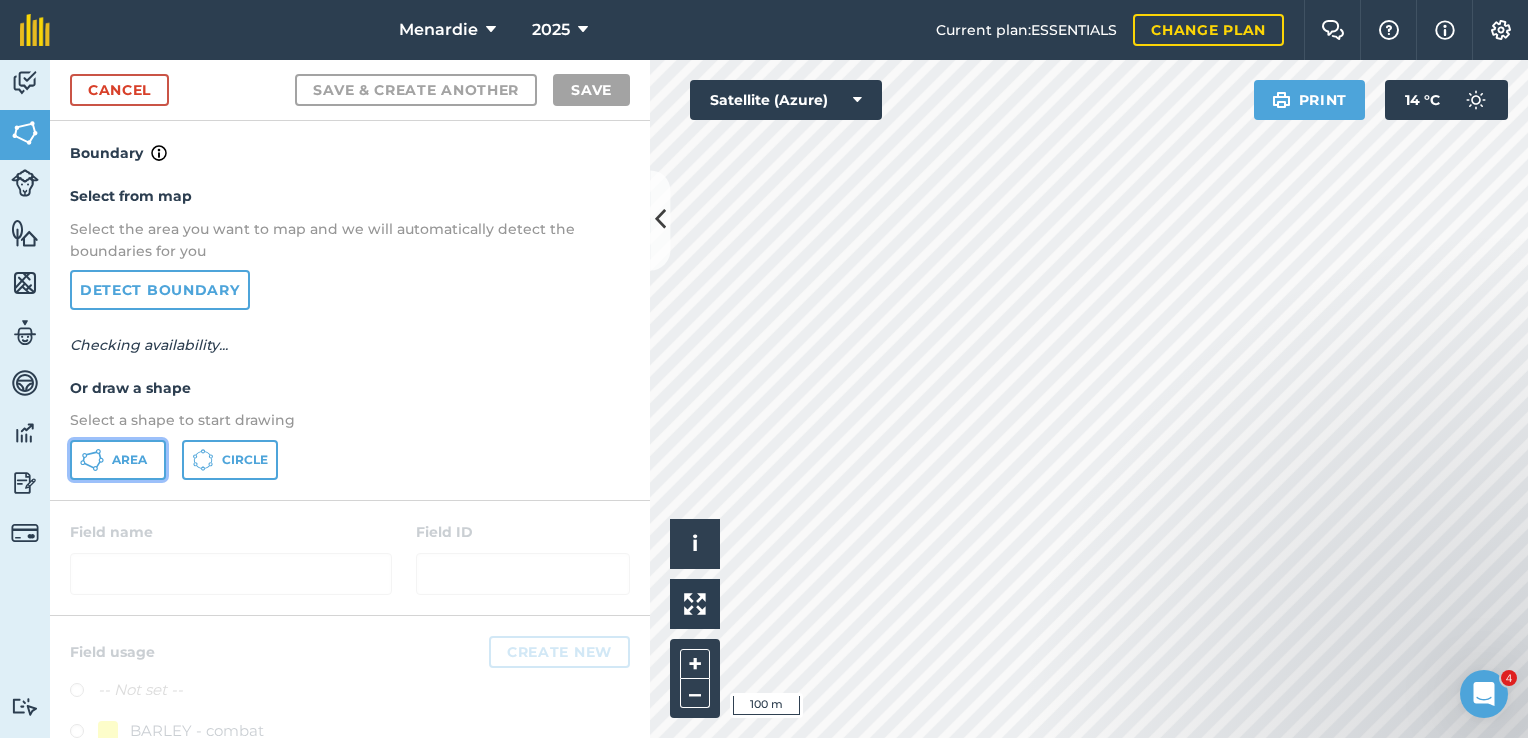 click 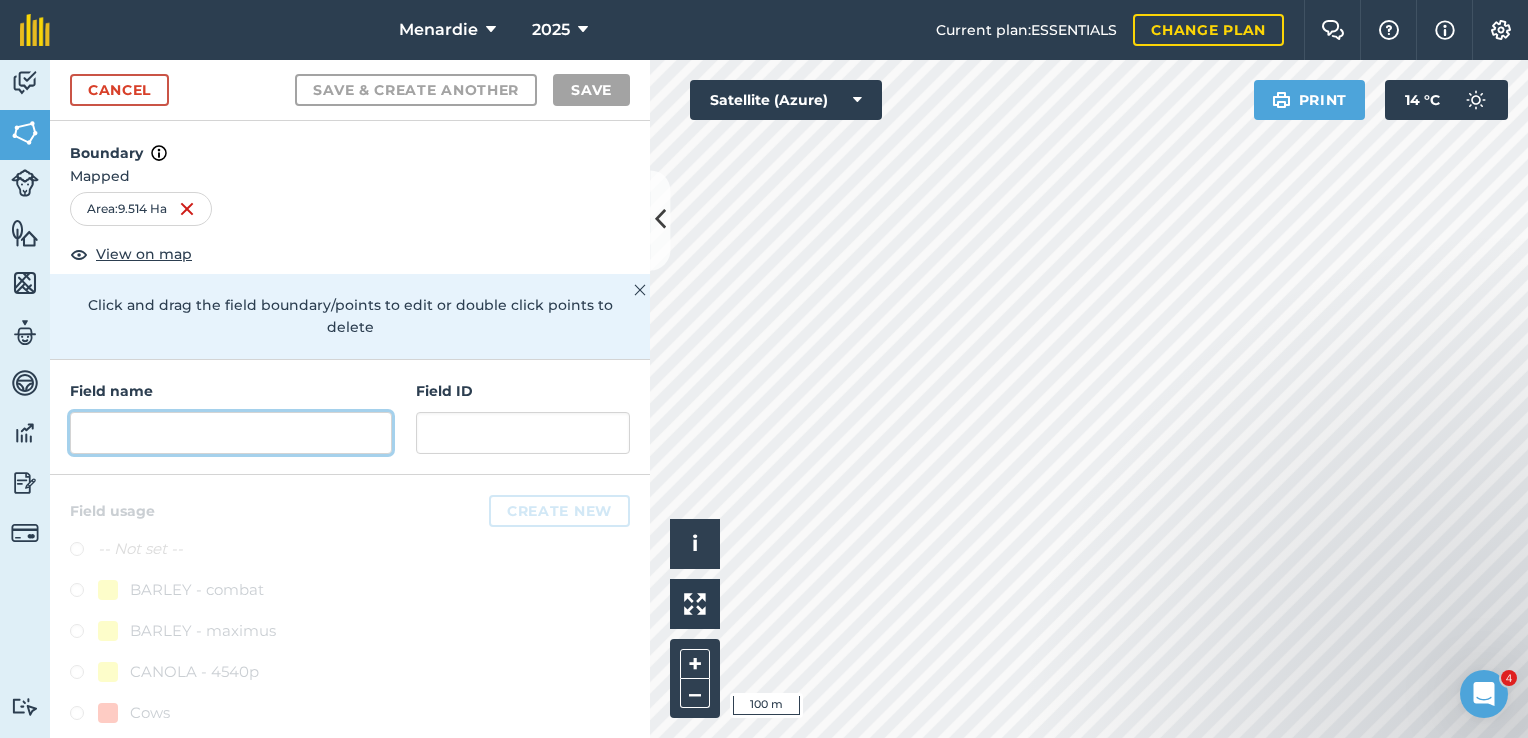 click at bounding box center [231, 433] 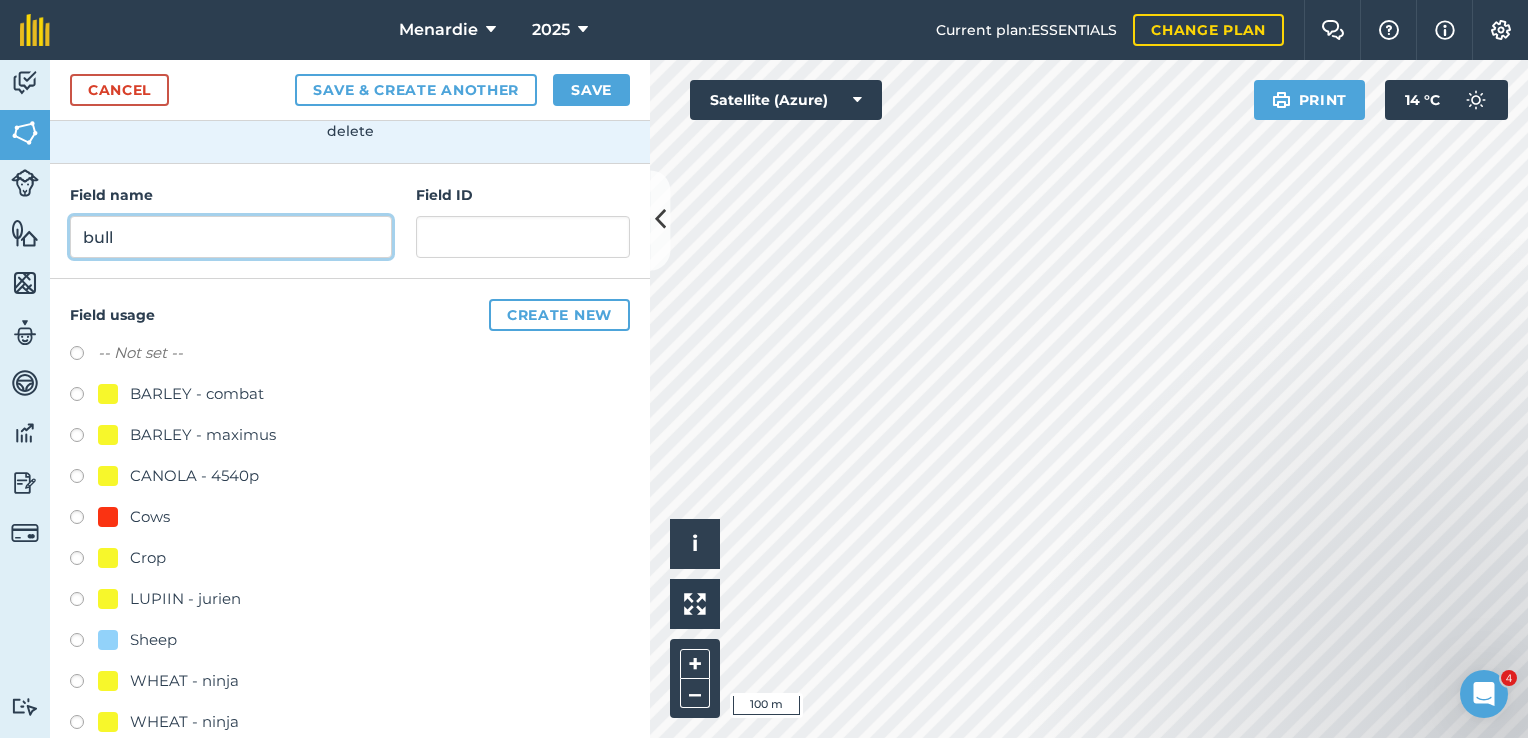 scroll, scrollTop: 200, scrollLeft: 0, axis: vertical 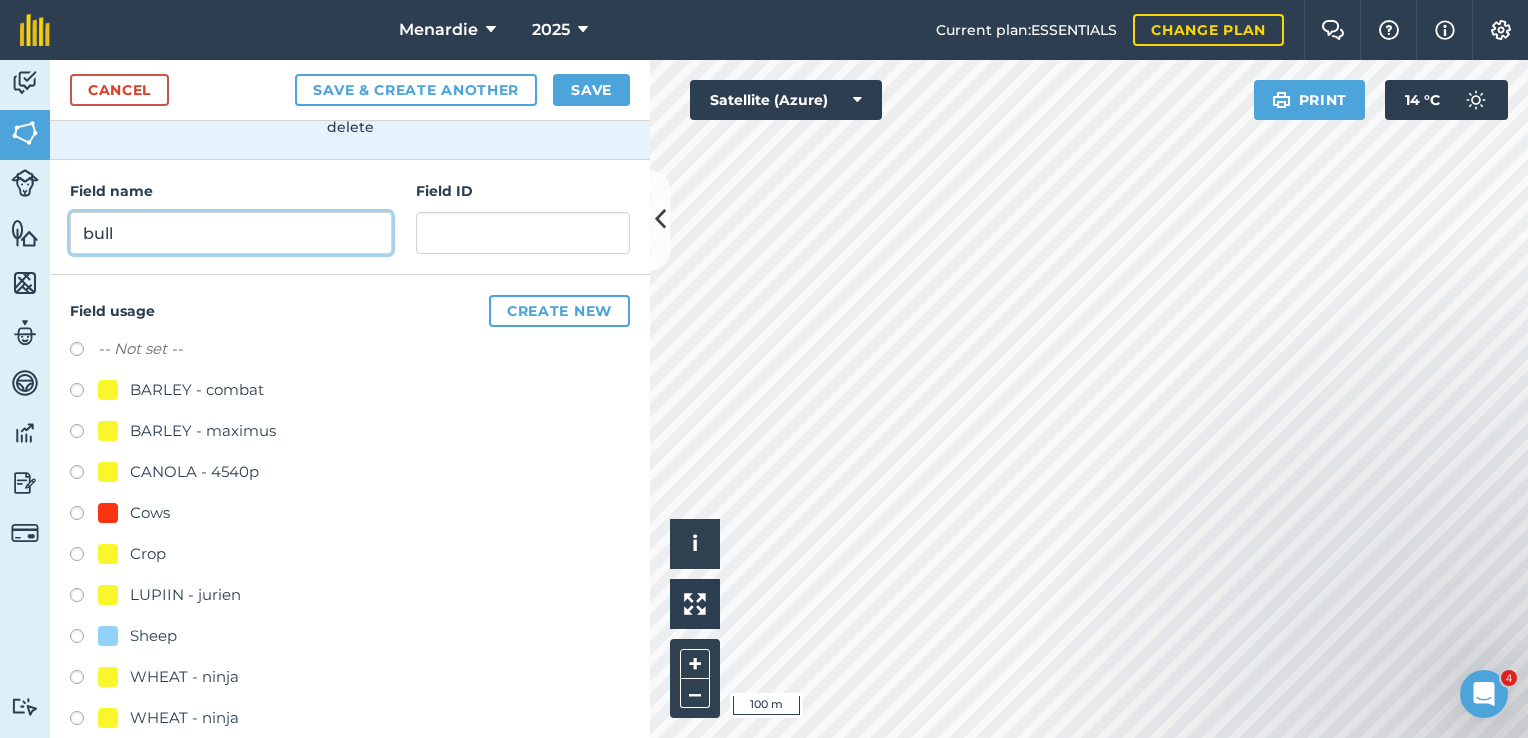 type on "bull" 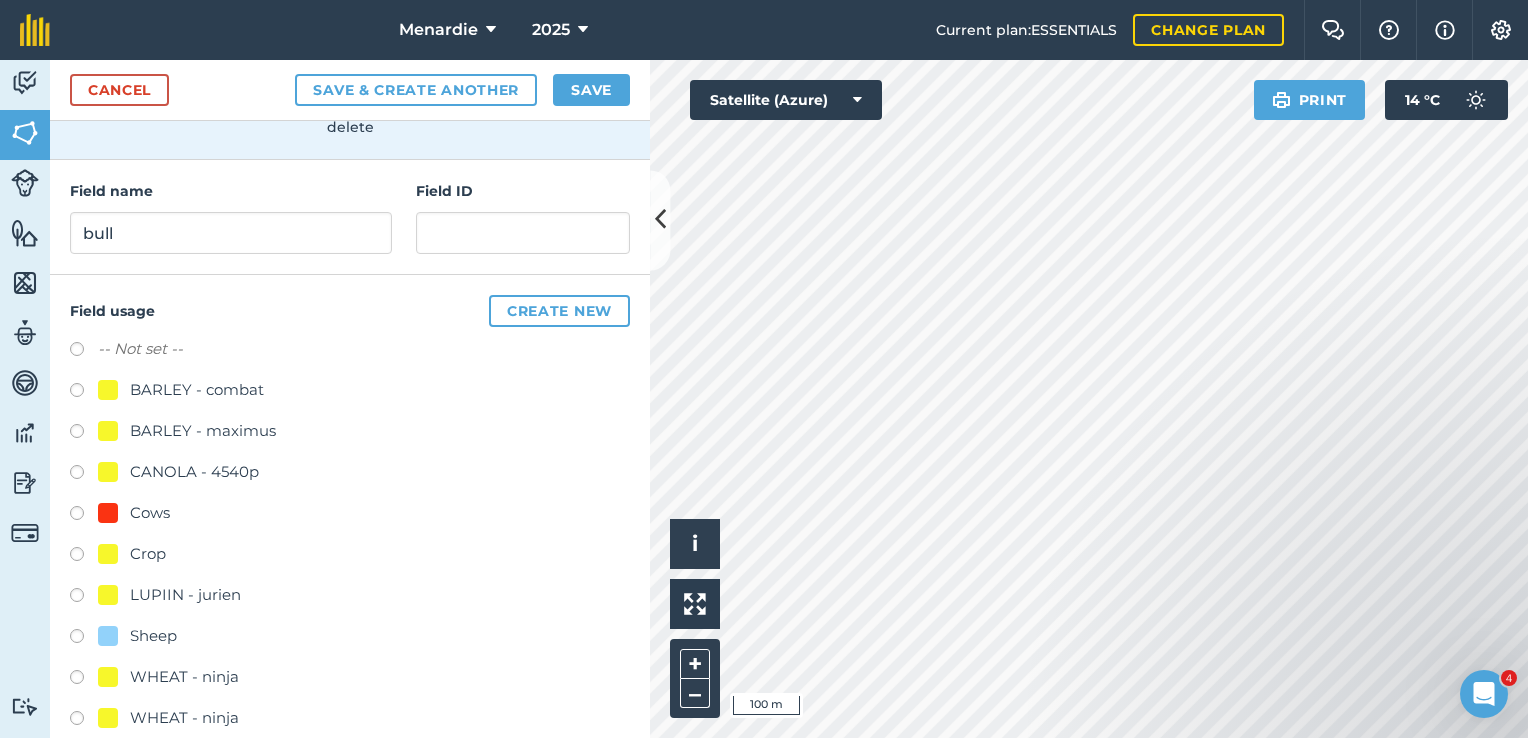 click at bounding box center [84, 639] 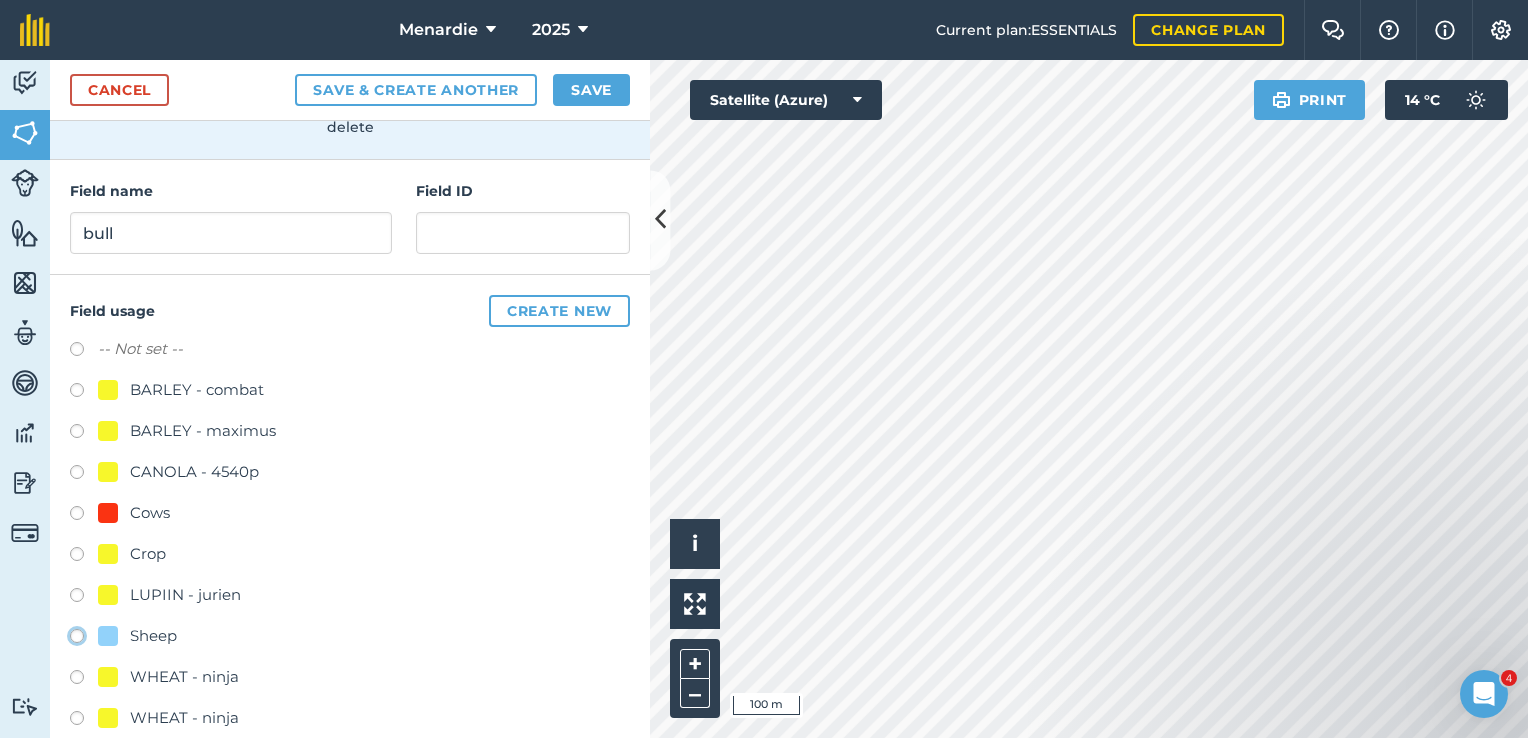 click on "Sheep" at bounding box center (-9923, 635) 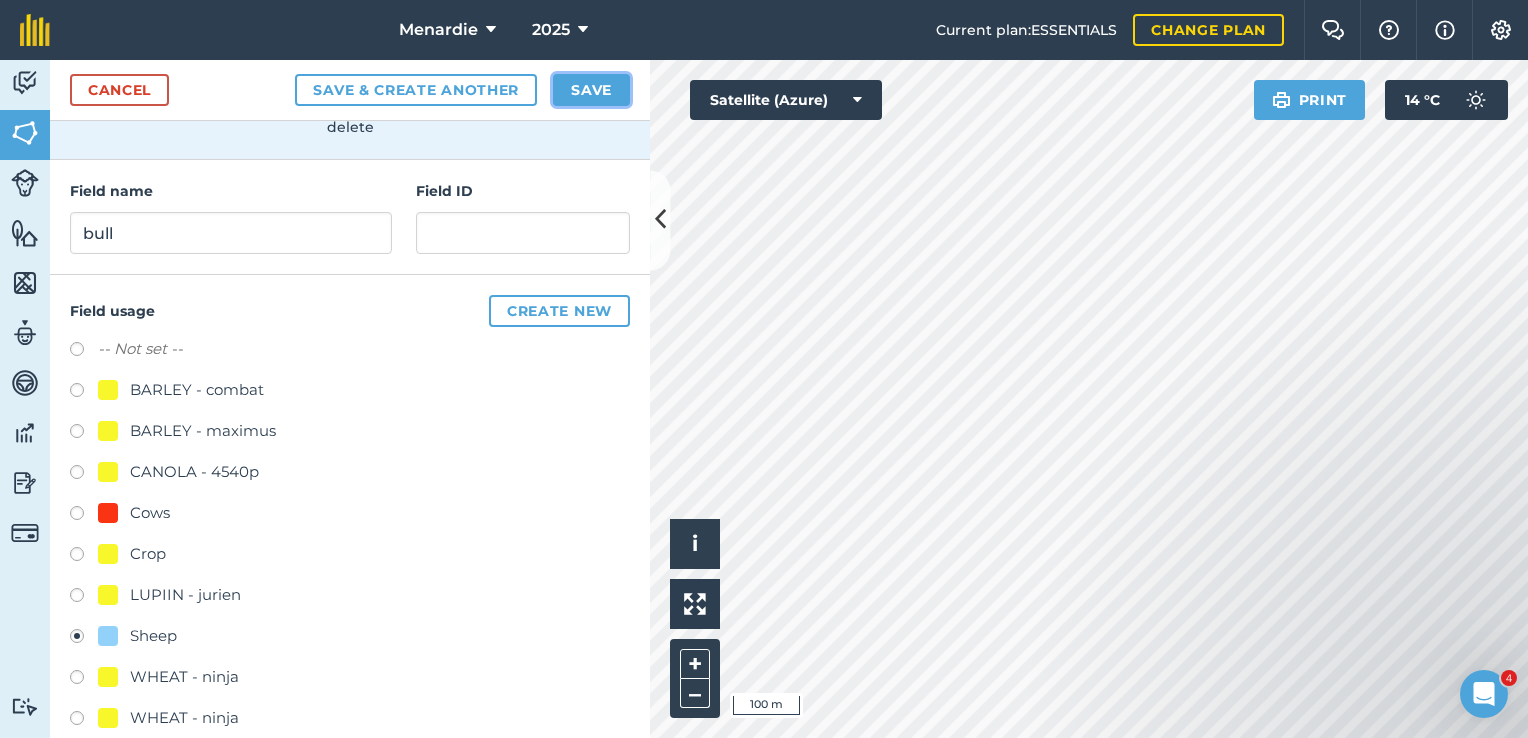 click on "Save" at bounding box center (591, 90) 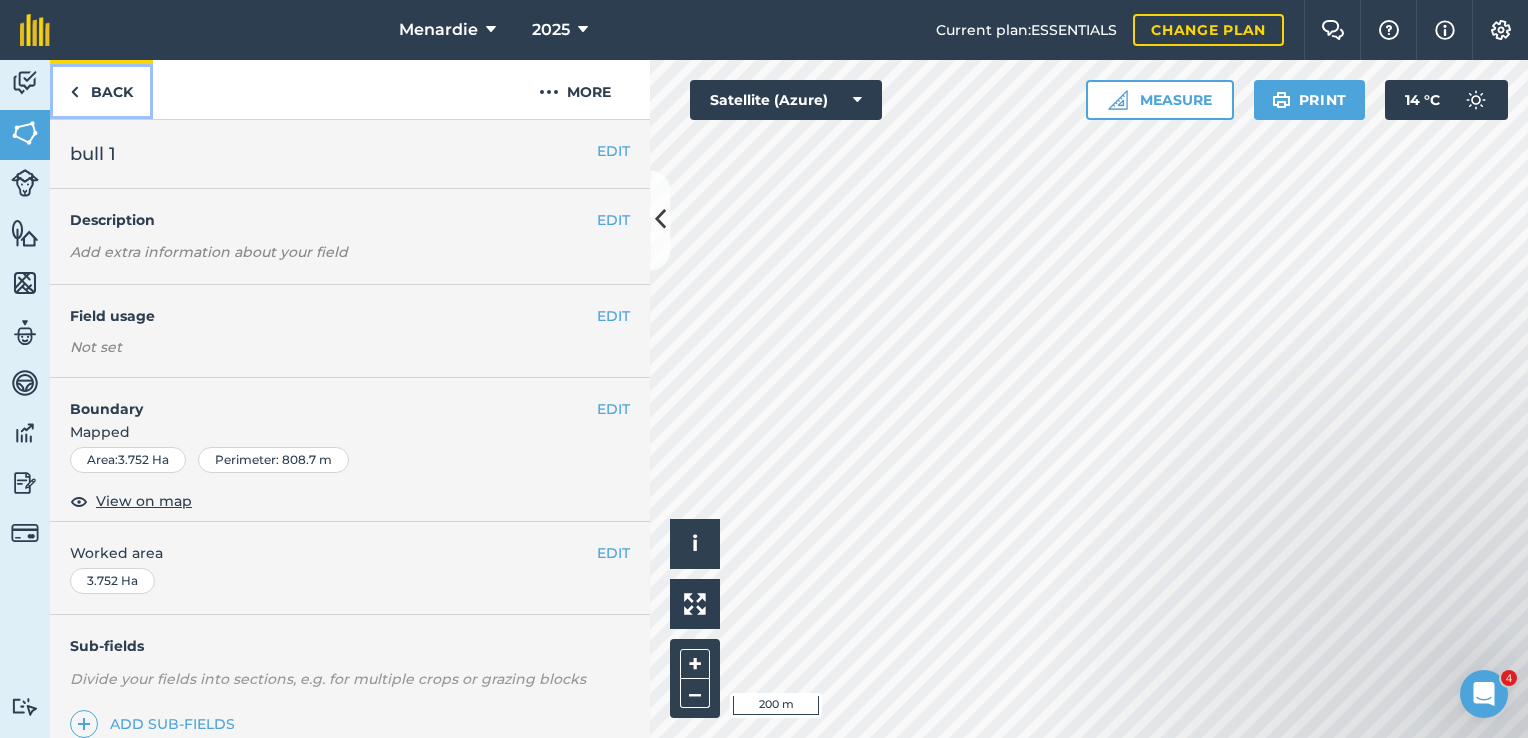 click on "Back" at bounding box center (101, 89) 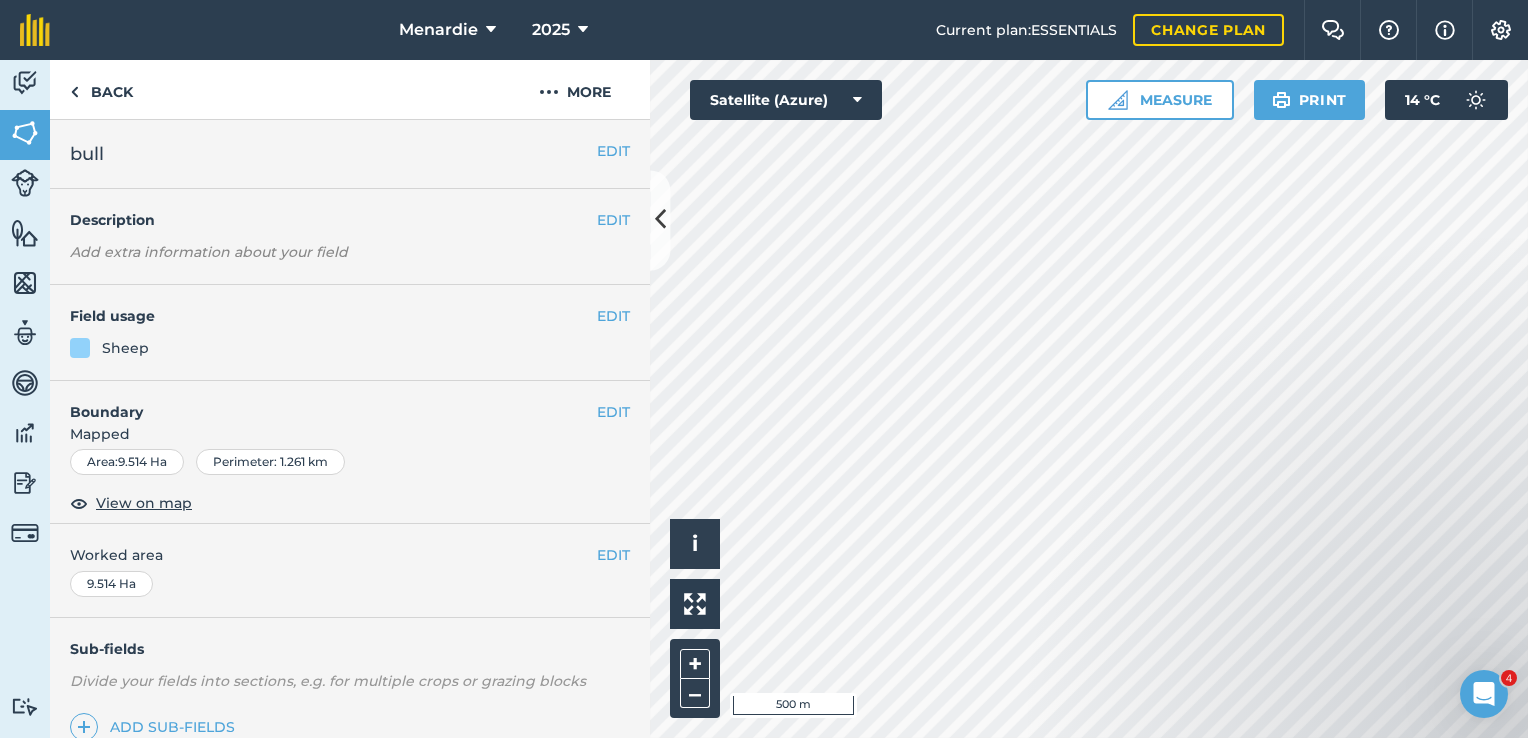 drag, startPoint x: 1173, startPoint y: 608, endPoint x: 1180, endPoint y: 551, distance: 57.428215 